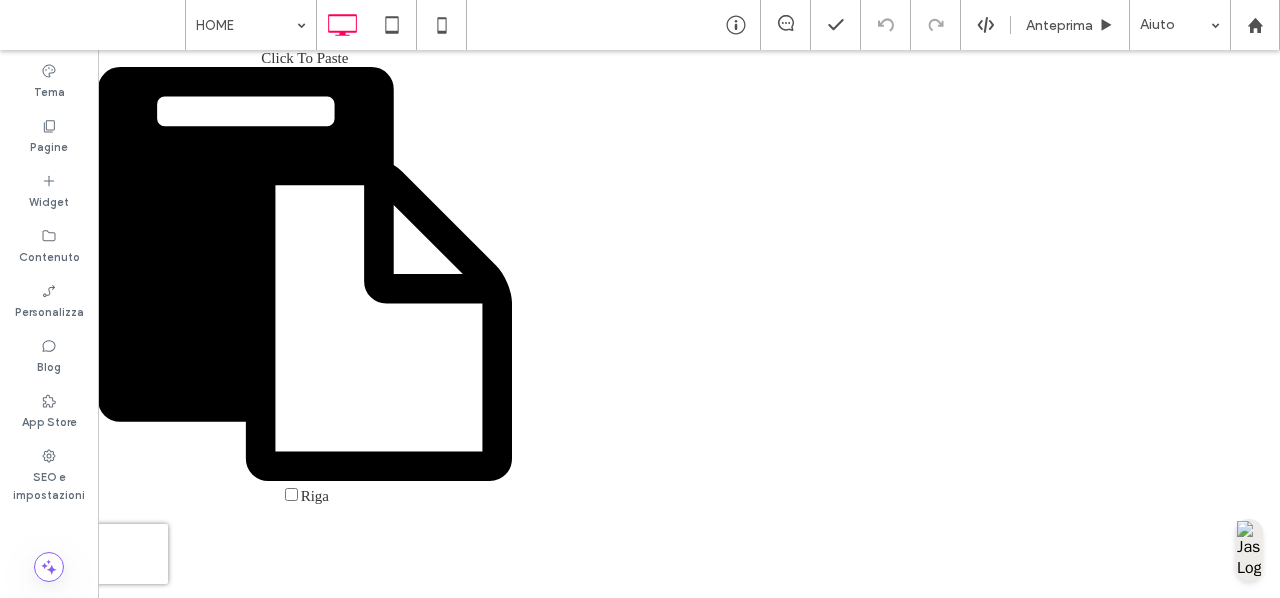 scroll, scrollTop: 0, scrollLeft: 0, axis: both 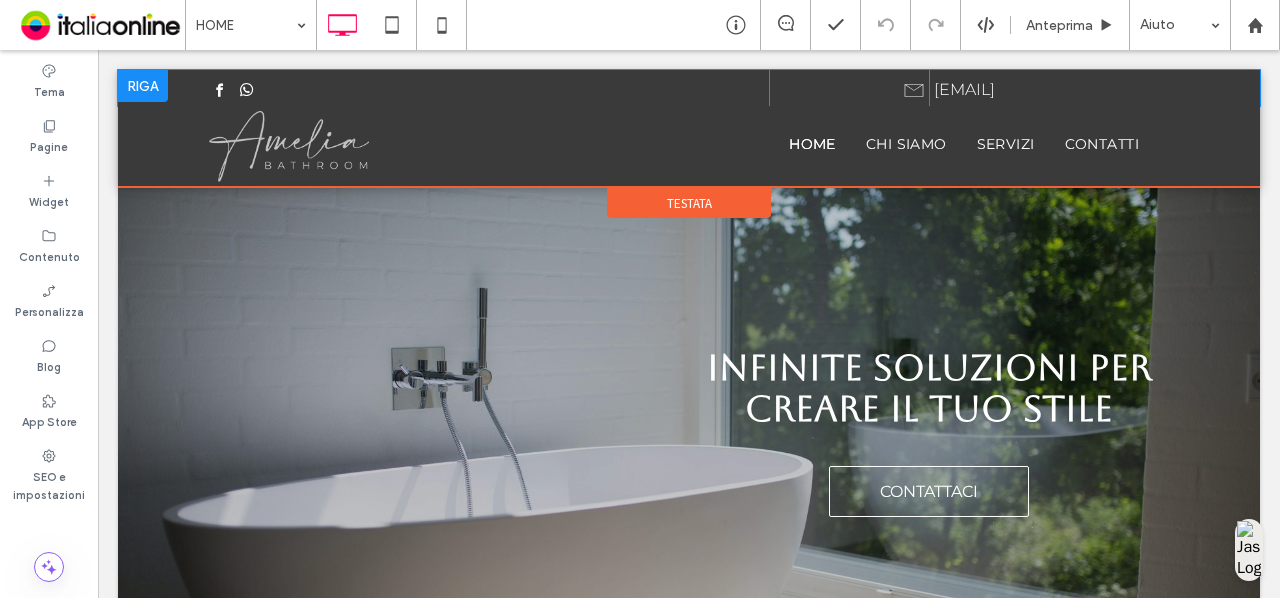 click at bounding box center (143, 86) 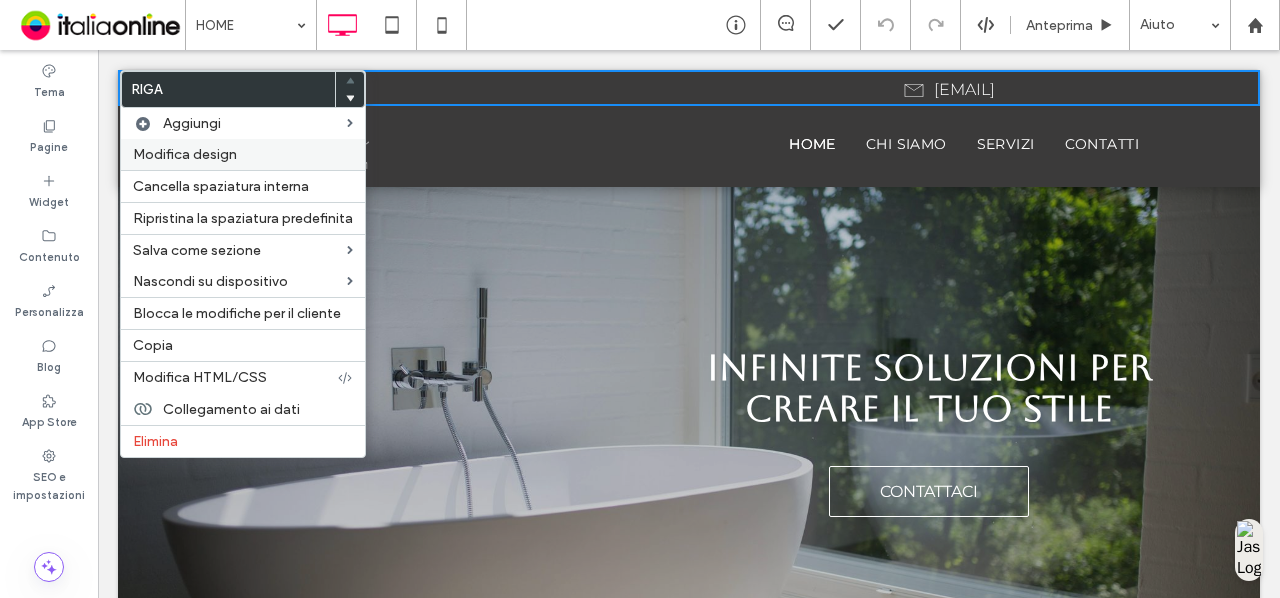 click on "Modifica design" at bounding box center [185, 154] 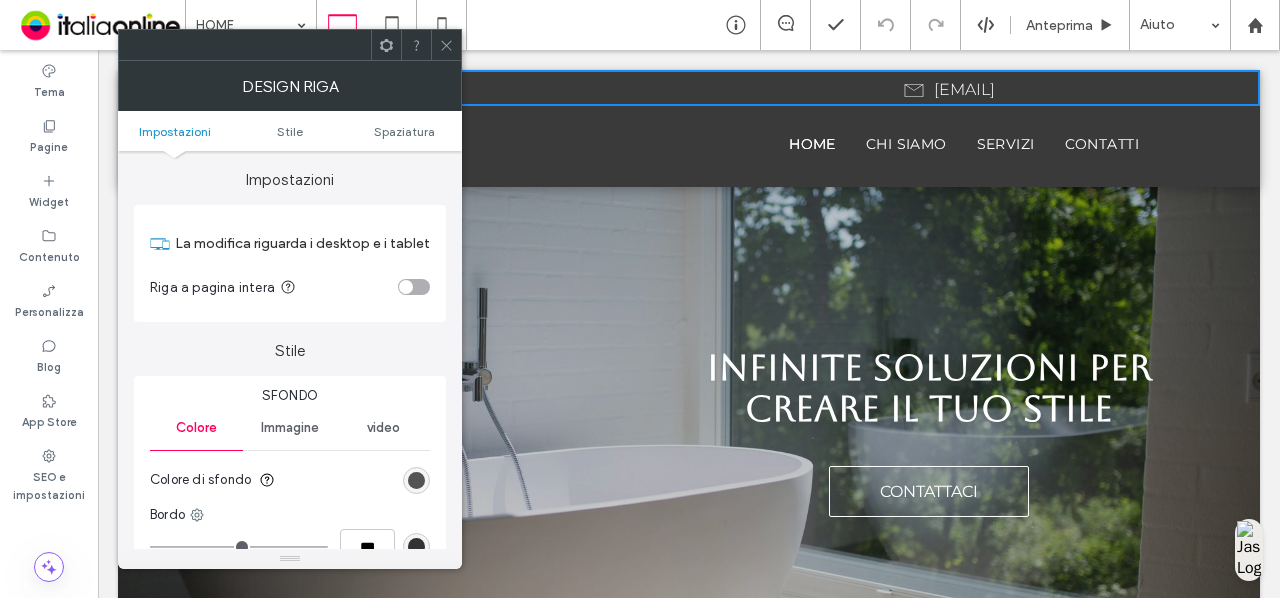 click at bounding box center (416, 480) 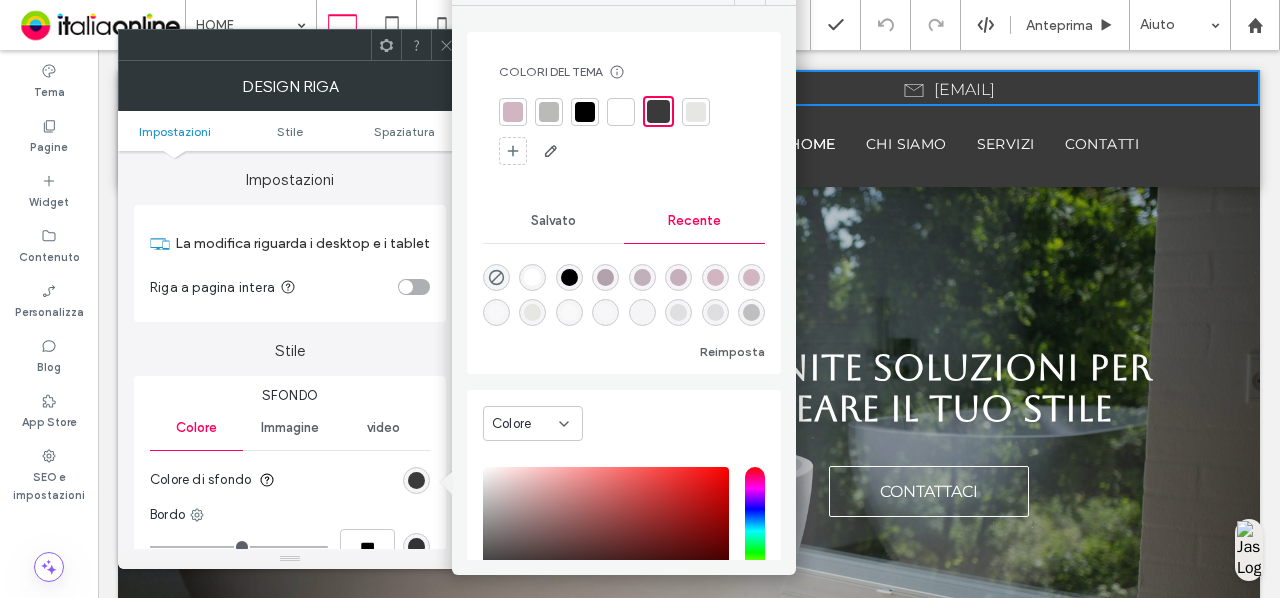 click at bounding box center (585, 112) 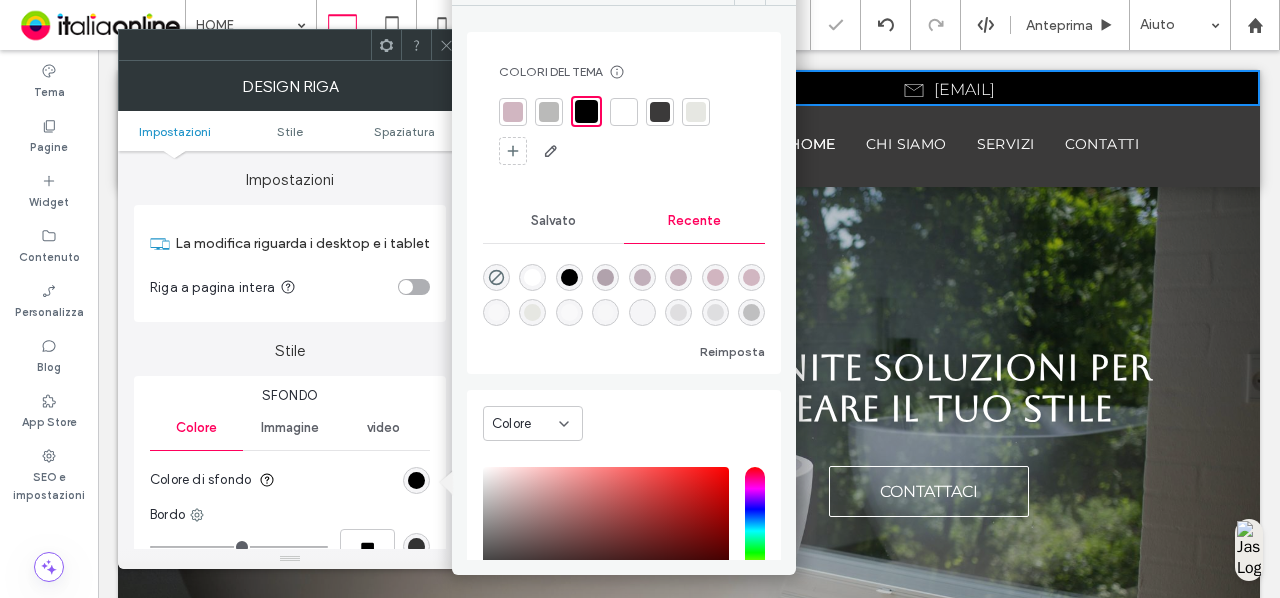 click 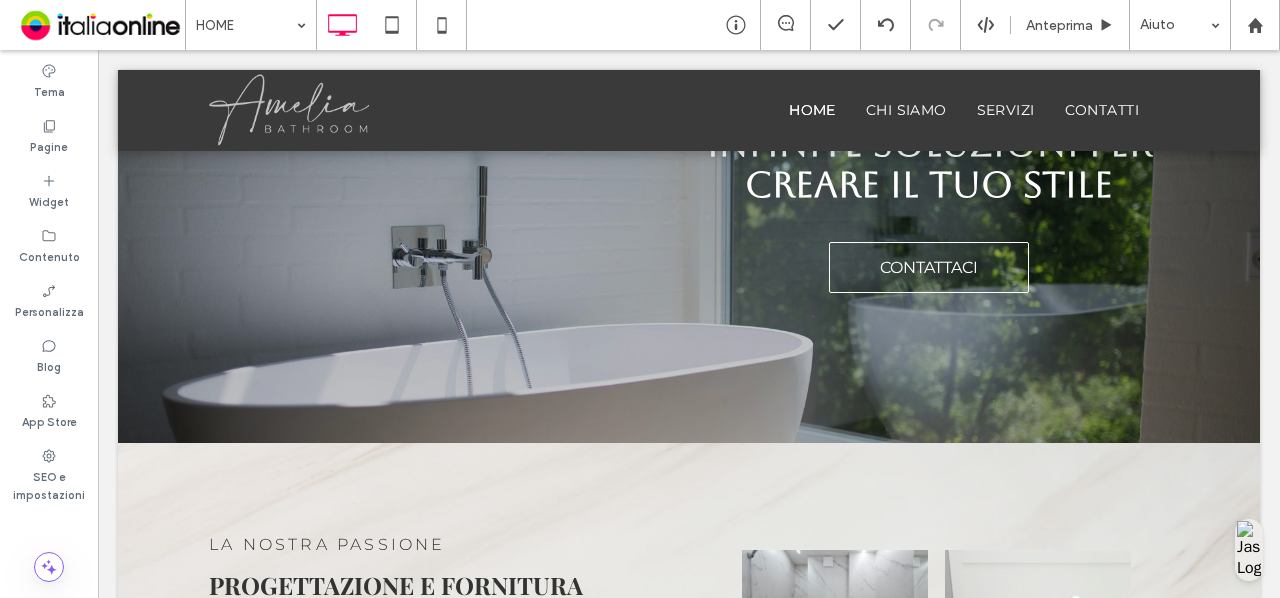 scroll, scrollTop: 0, scrollLeft: 0, axis: both 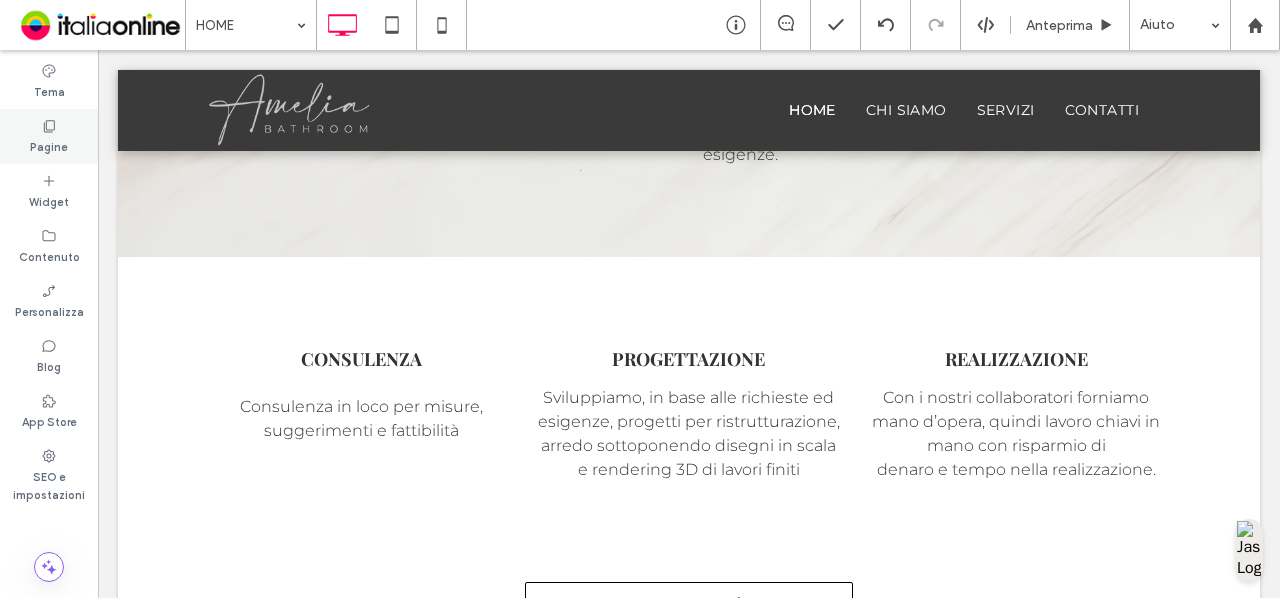 click 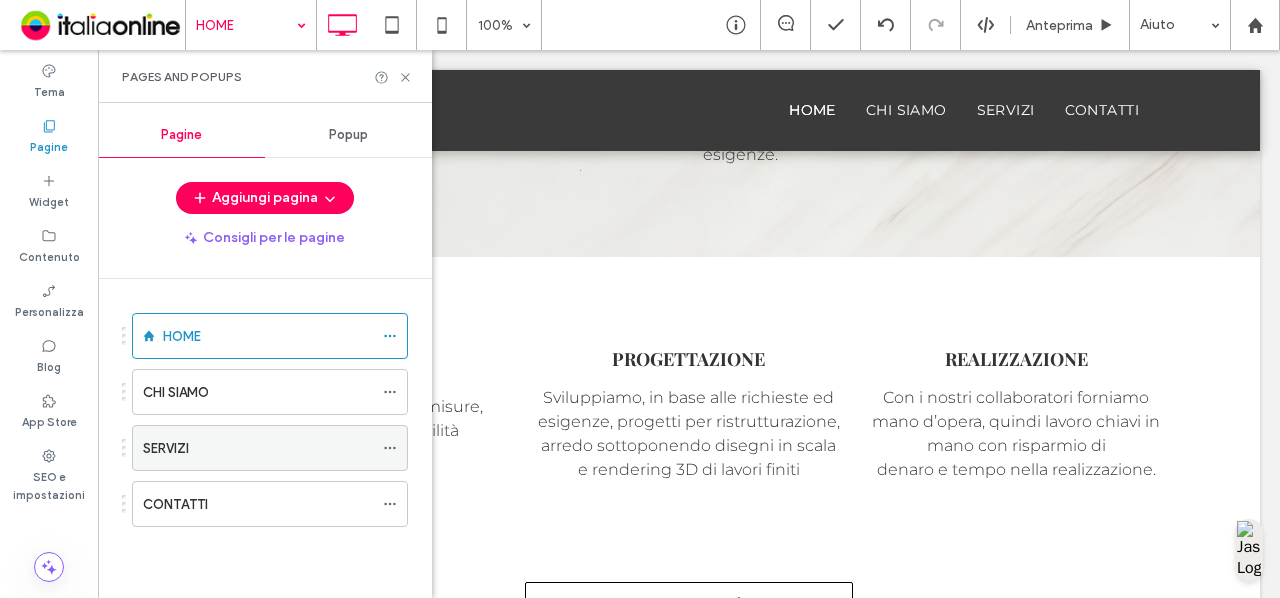 click on "SERVIZI" at bounding box center [258, 448] 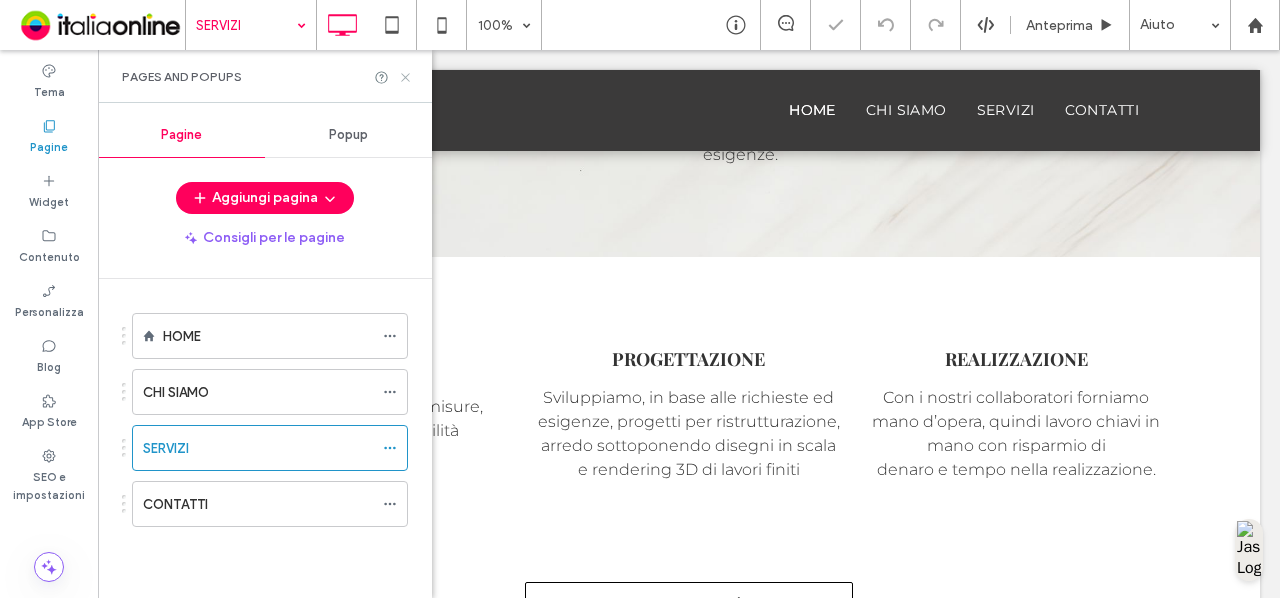 click 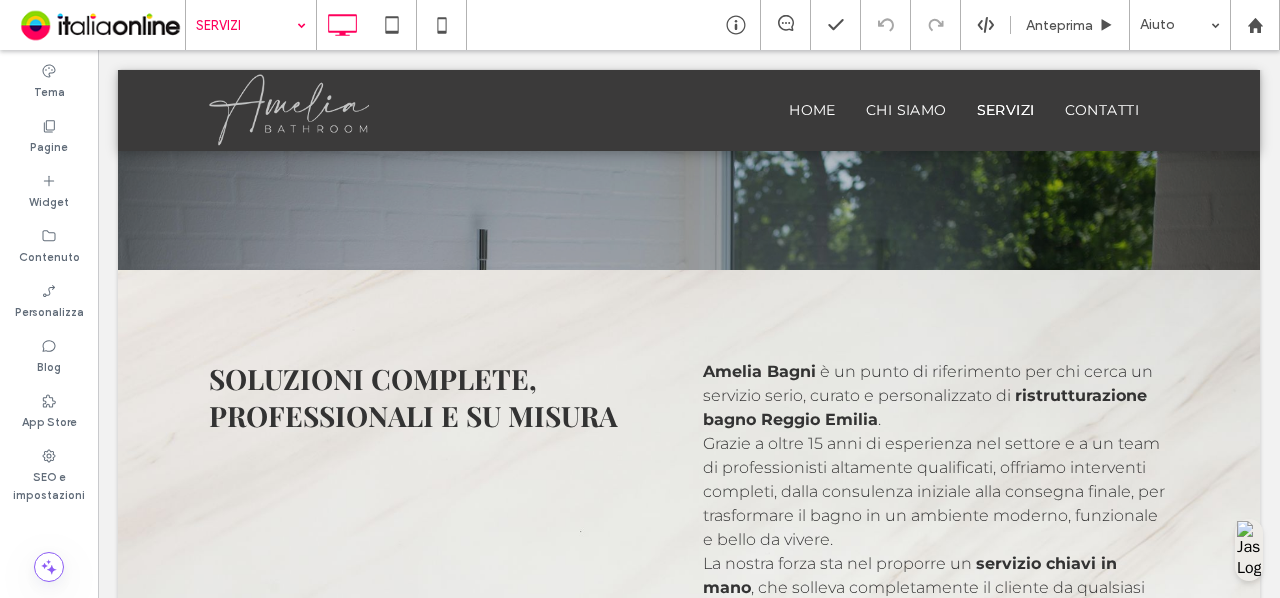 scroll, scrollTop: 504, scrollLeft: 0, axis: vertical 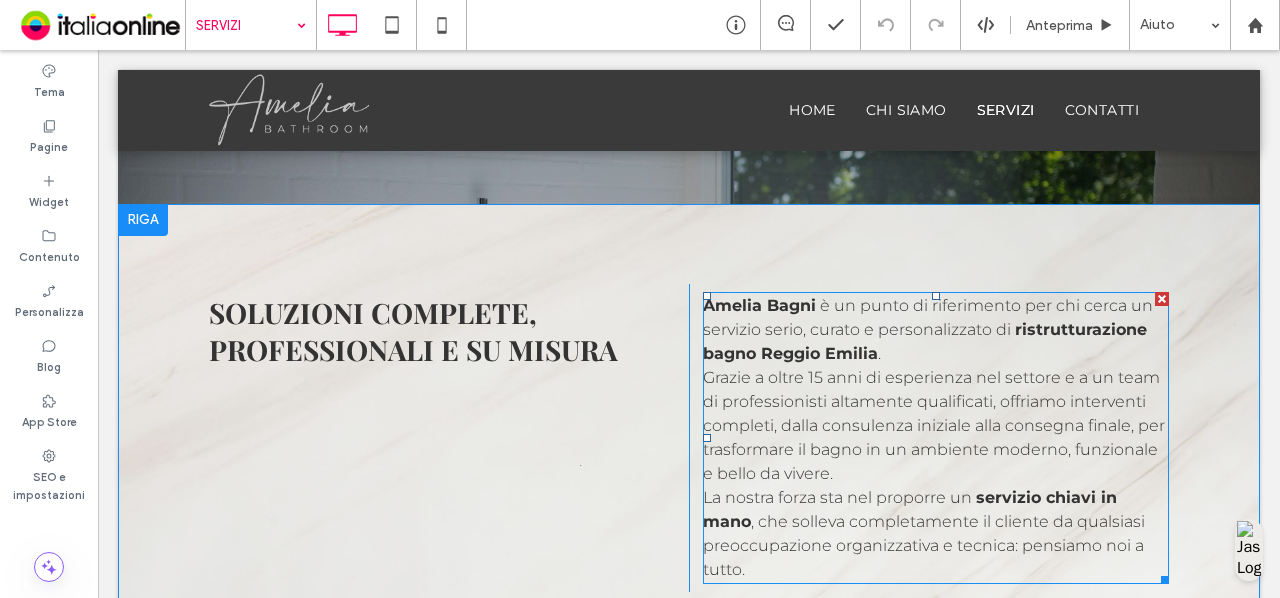 click on "è un punto di riferimento per chi cerca un servizio serio, curato e personalizzato di" at bounding box center (928, 317) 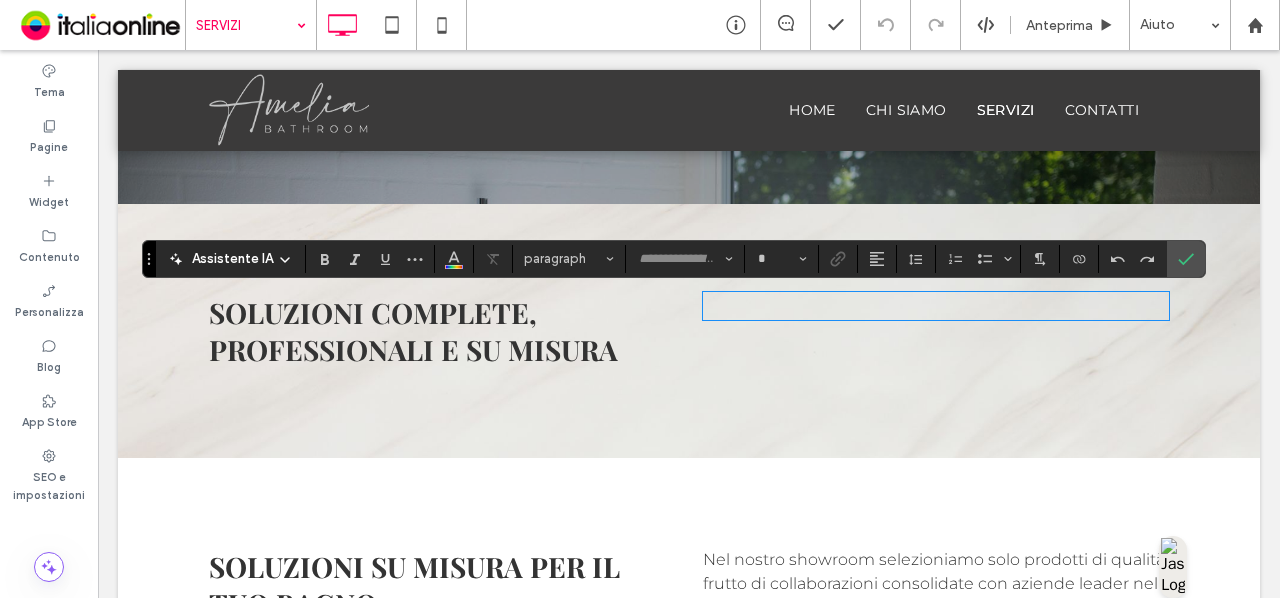 type on "**********" 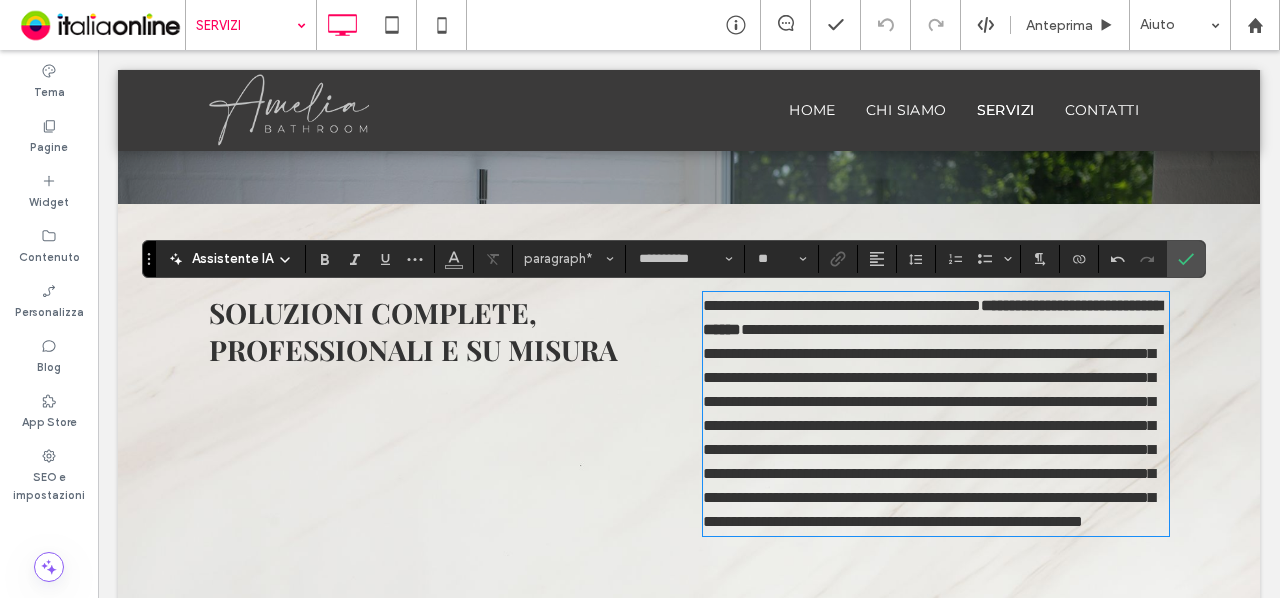 type on "**" 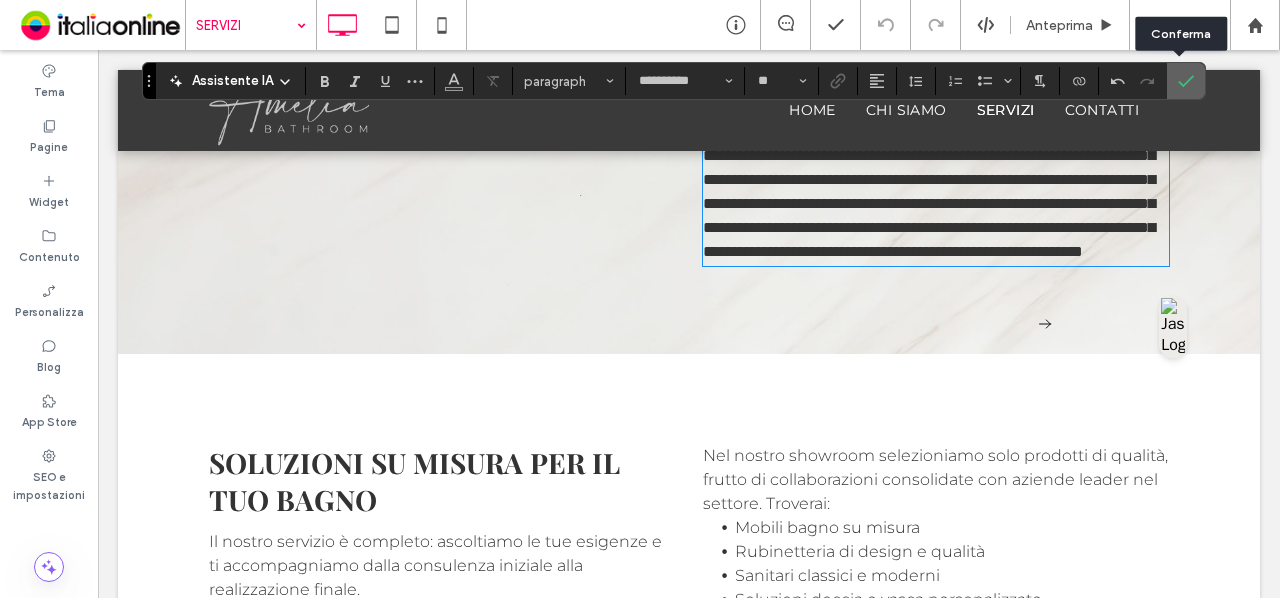 click at bounding box center (1182, 81) 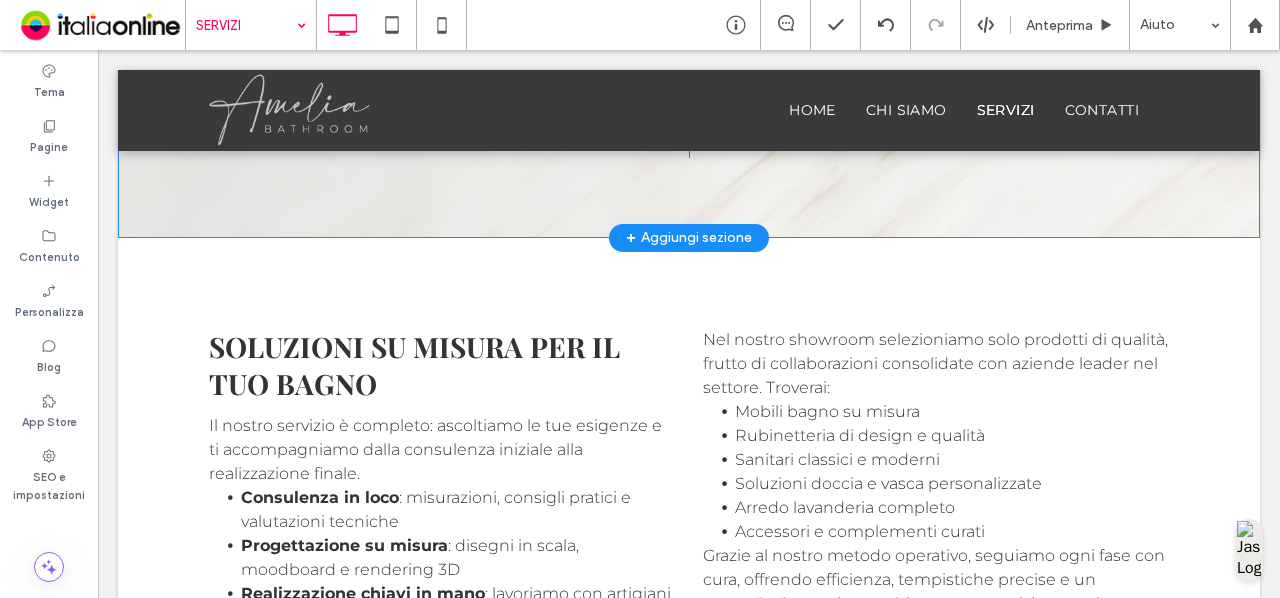 scroll, scrollTop: 990, scrollLeft: 0, axis: vertical 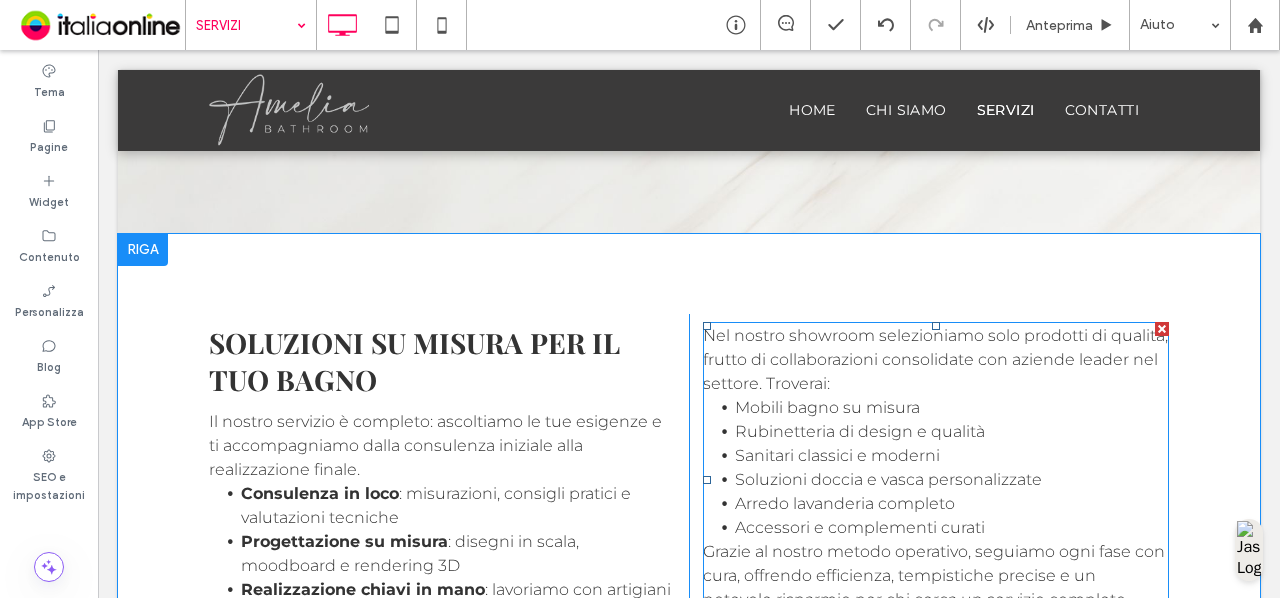 click at bounding box center (1162, 329) 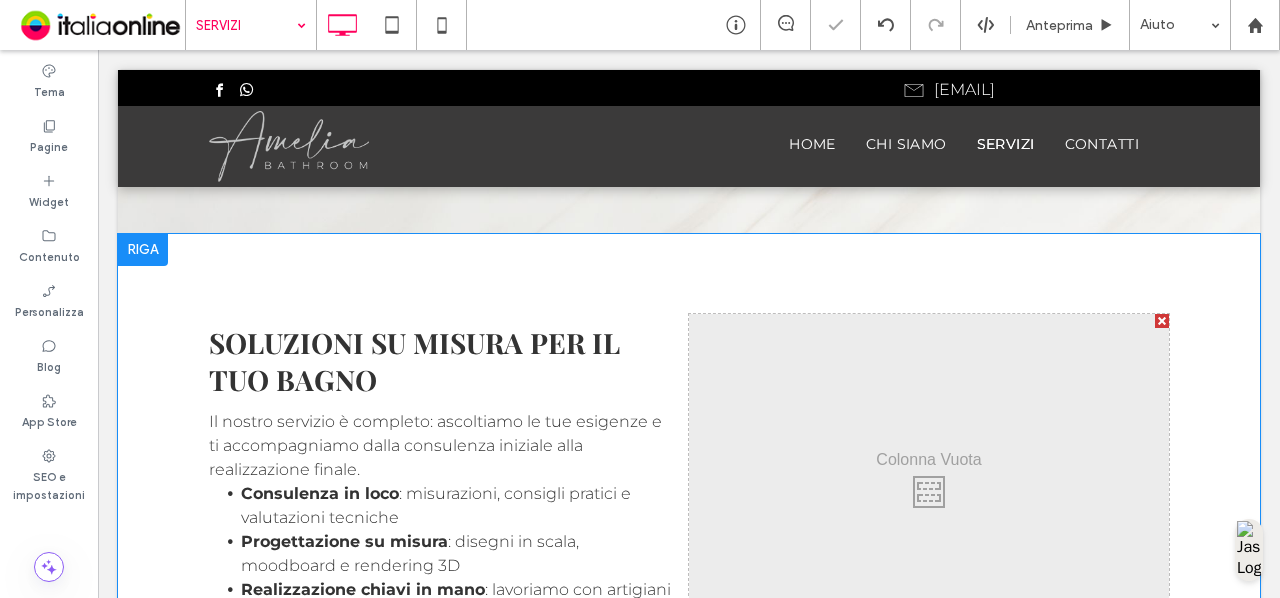 click at bounding box center [1162, 321] 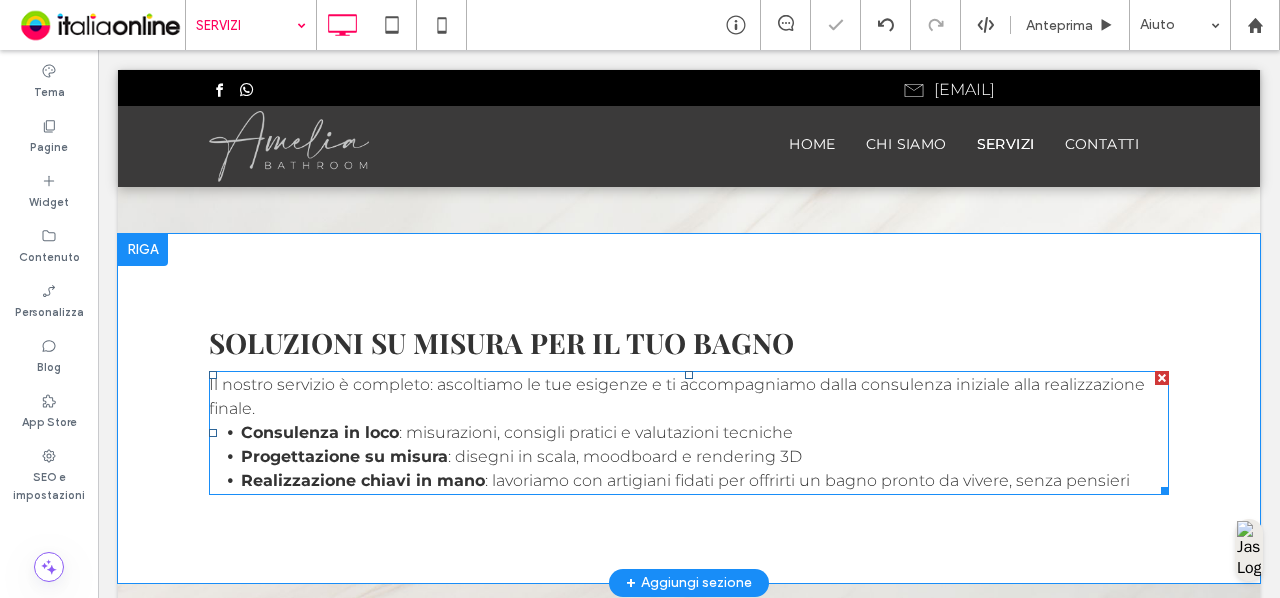 click on "Progettazione su misura : disegni in scala, moodboard e rendering 3D" at bounding box center (705, 457) 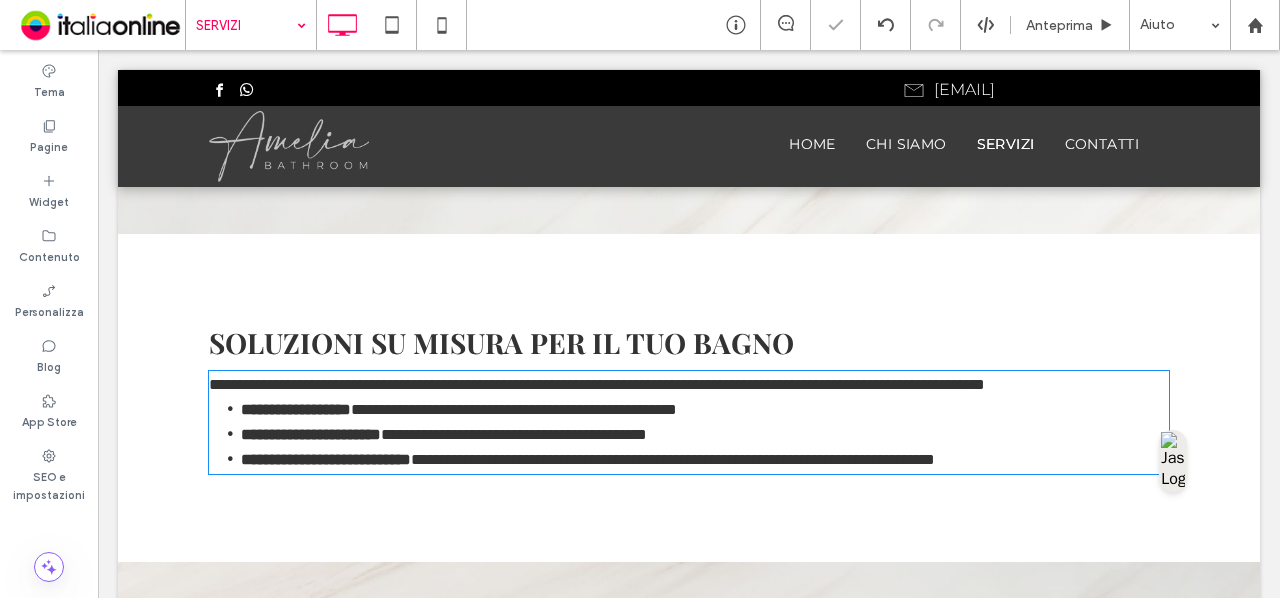 type on "**********" 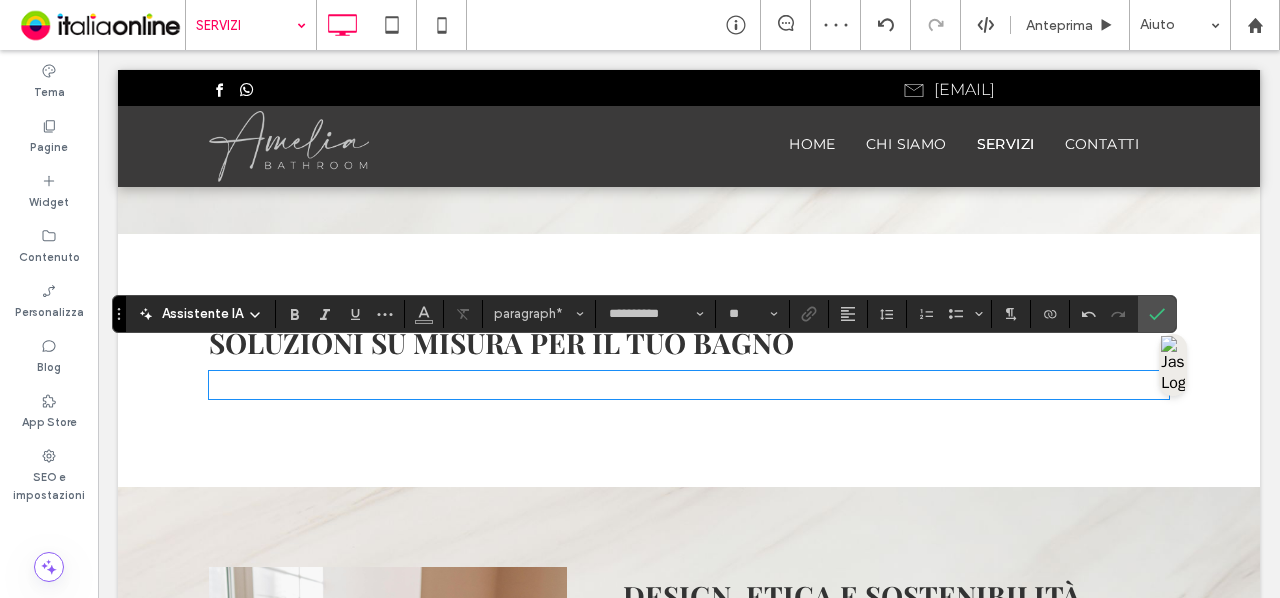 paste 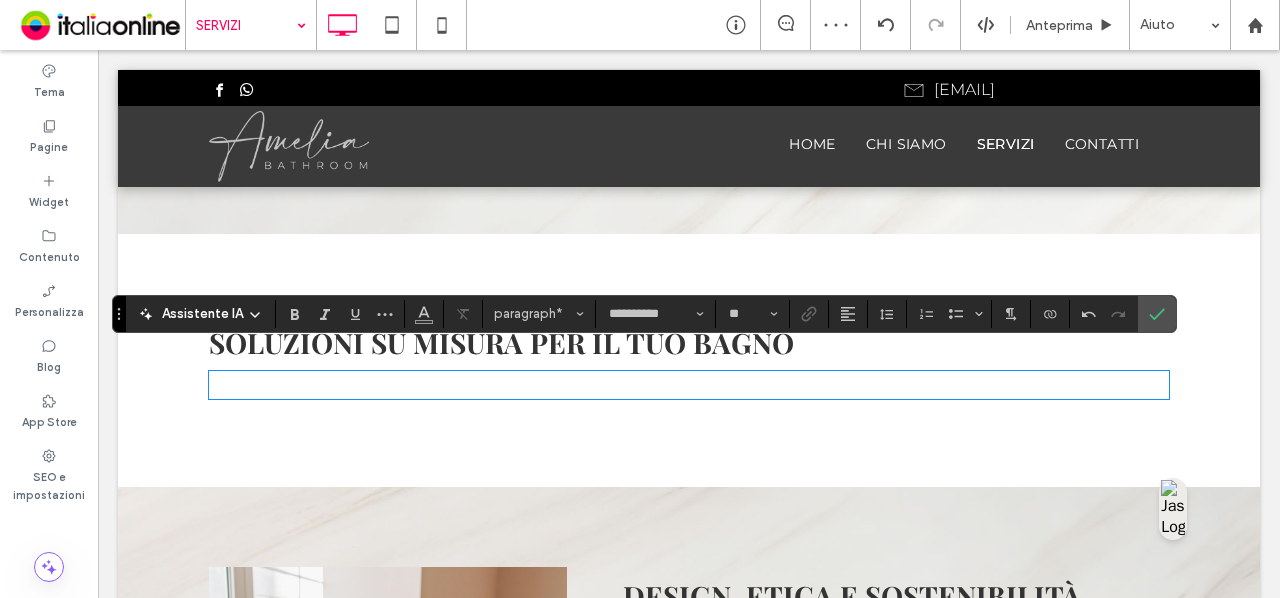 type on "**" 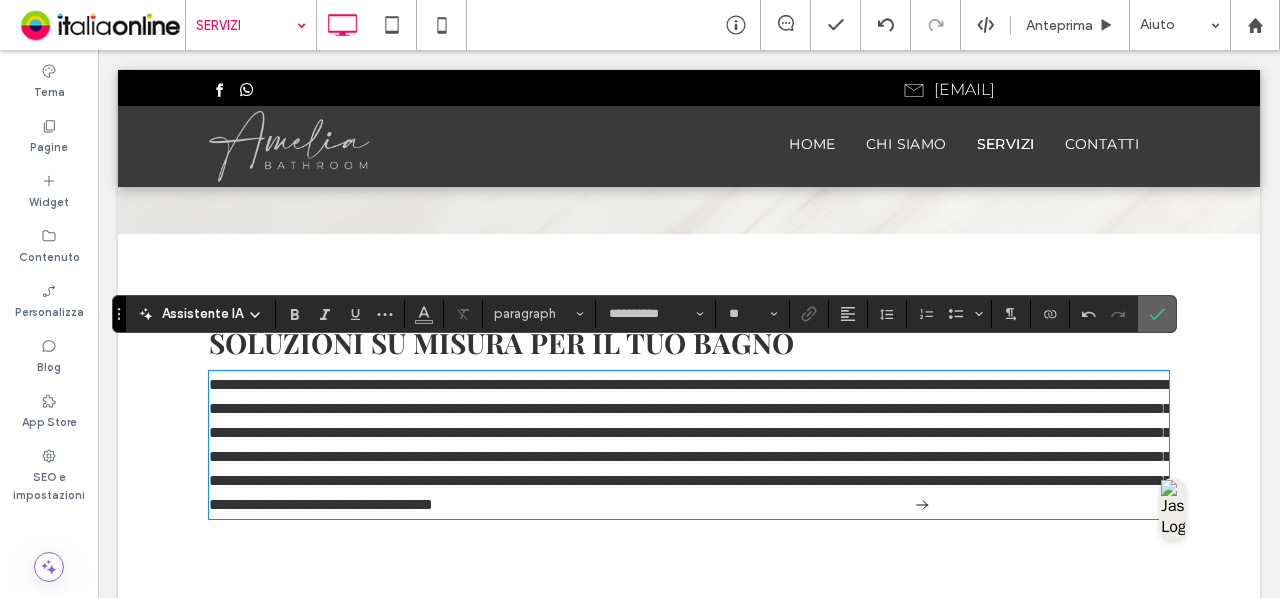 click at bounding box center (1157, 314) 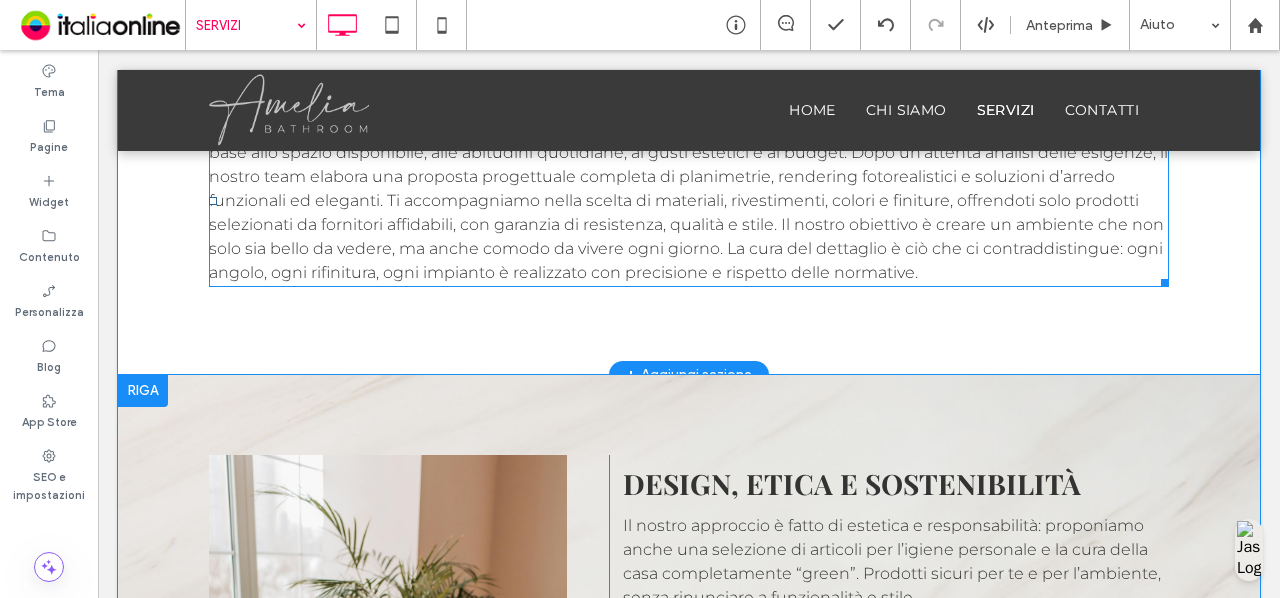 scroll, scrollTop: 924, scrollLeft: 0, axis: vertical 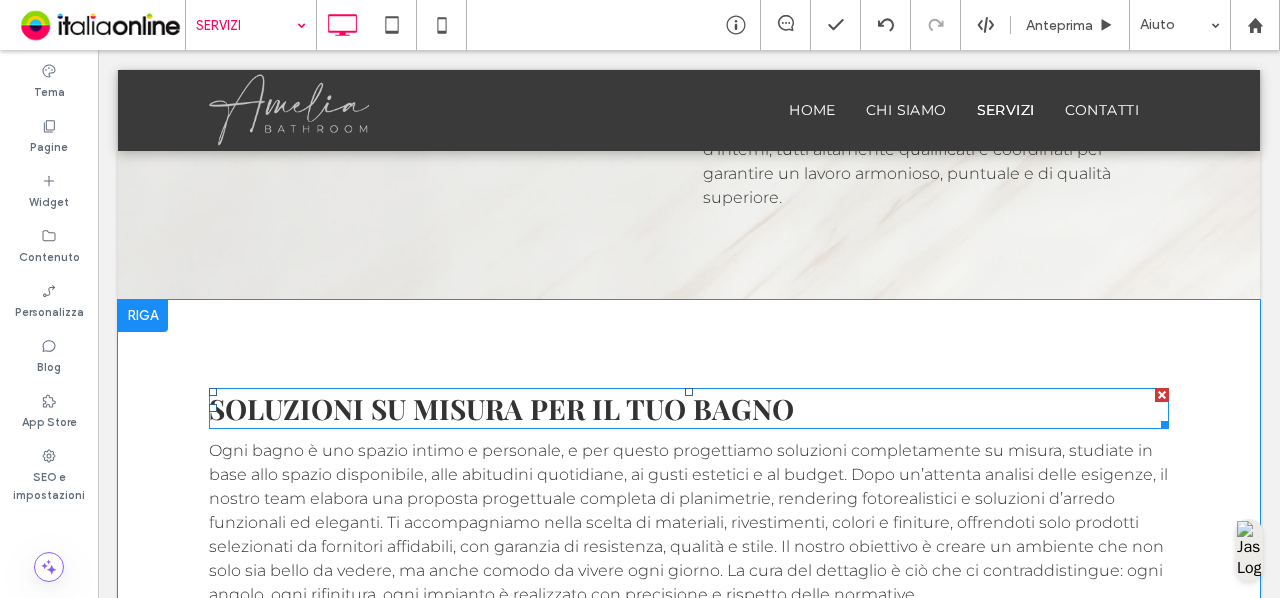 click on "Soluzioni su Misura per il Tuo Bagno" at bounding box center [501, 408] 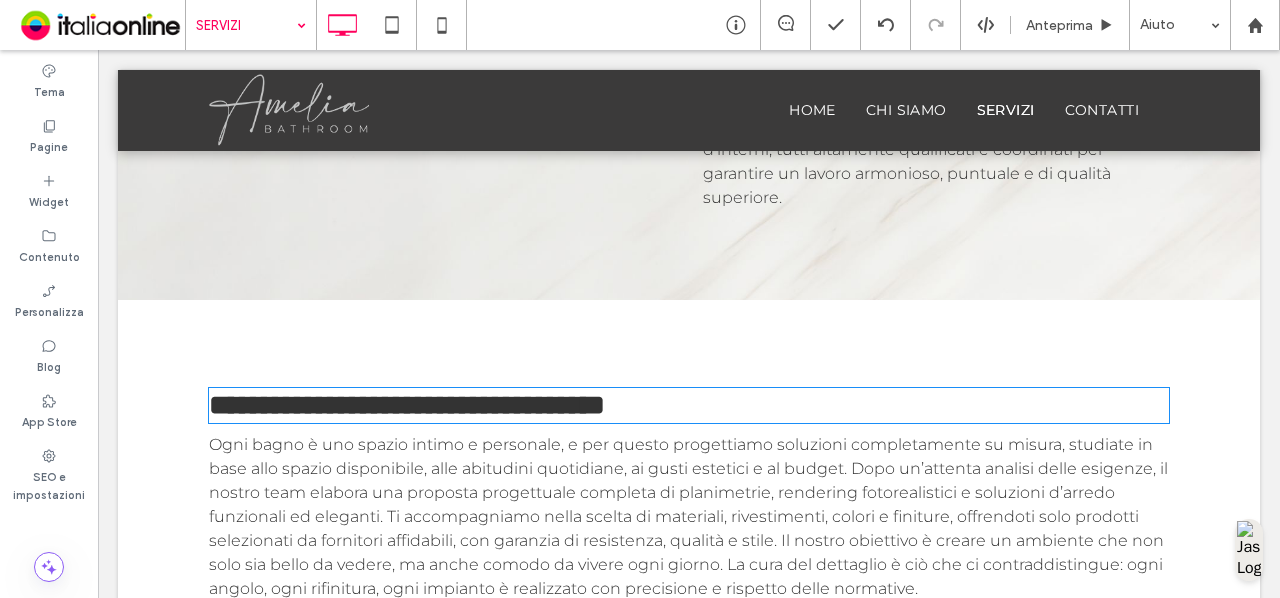 type on "**********" 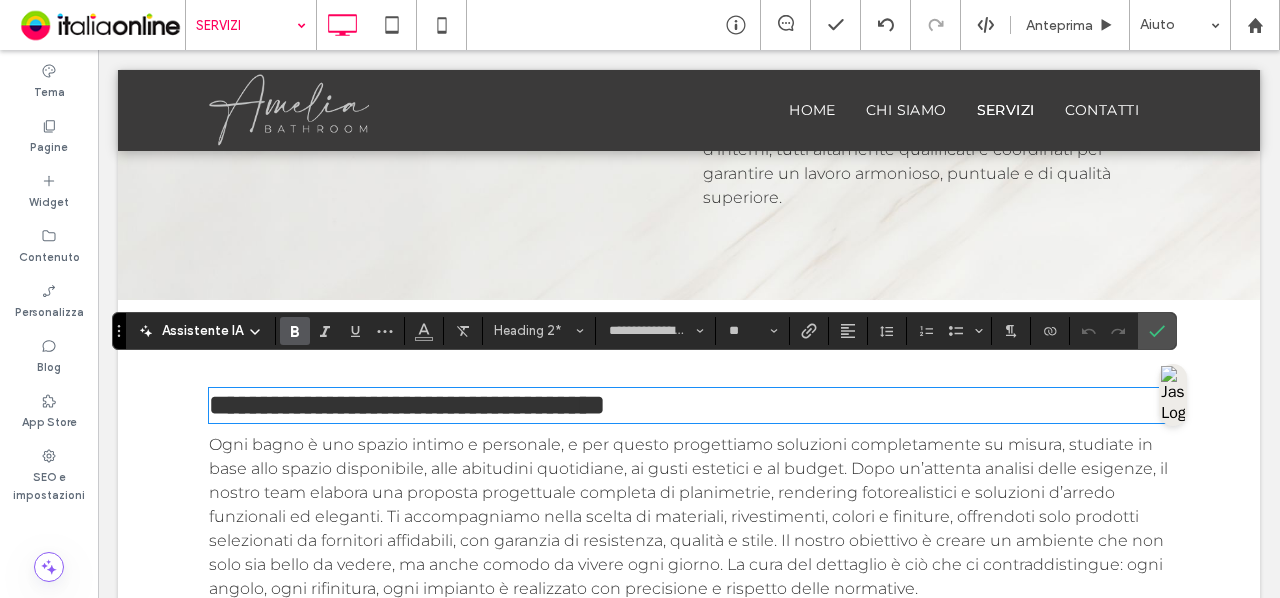 click on "**********" at bounding box center [689, 405] 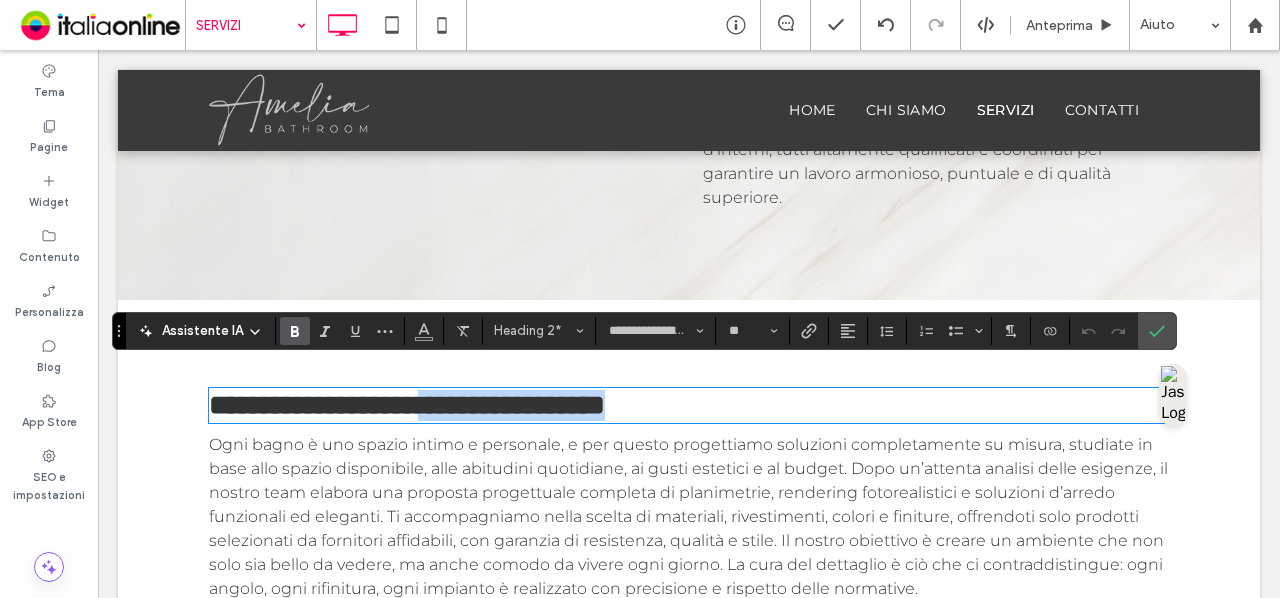 drag, startPoint x: 794, startPoint y: 391, endPoint x: 514, endPoint y: 365, distance: 281.20456 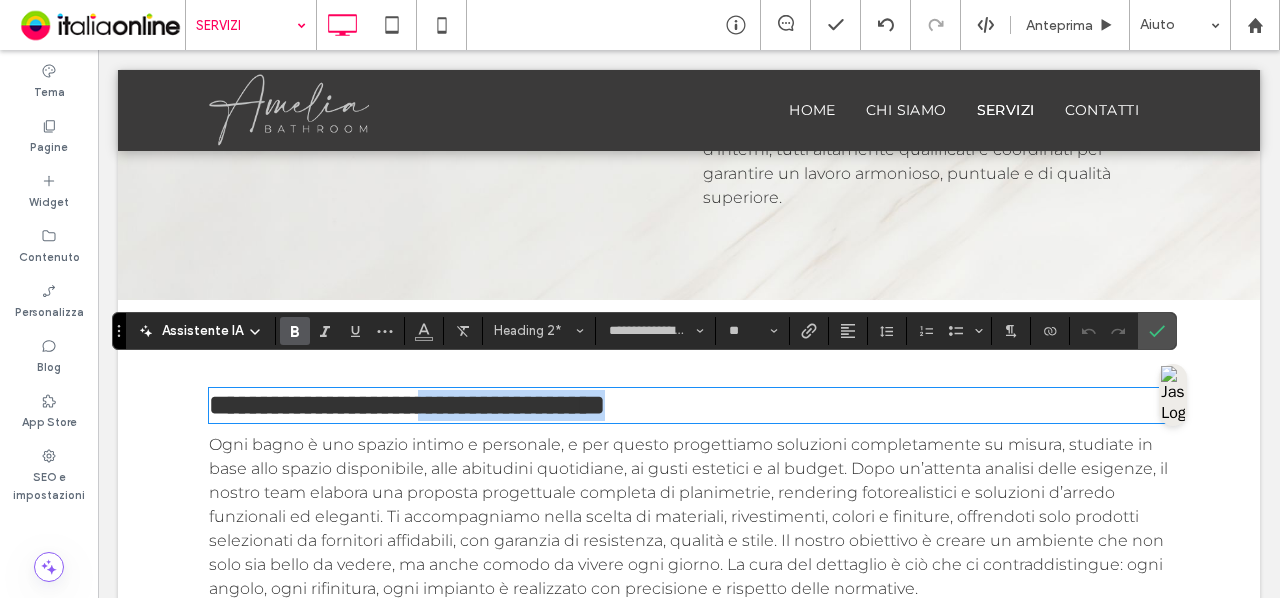 click on "**********" at bounding box center [689, 405] 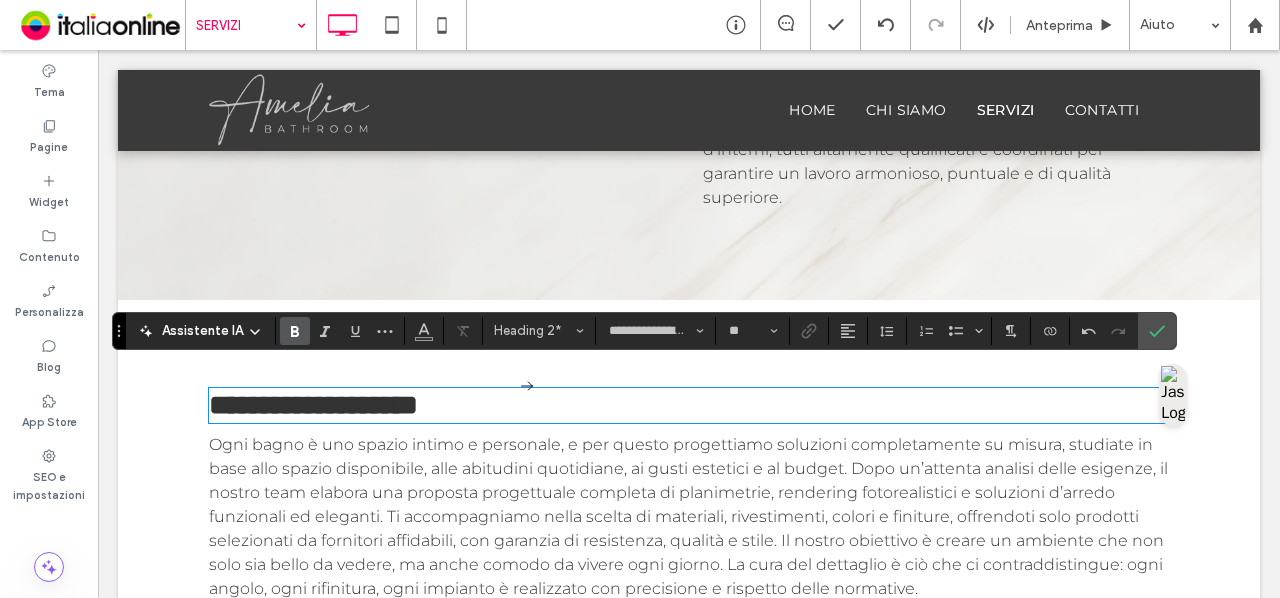 type 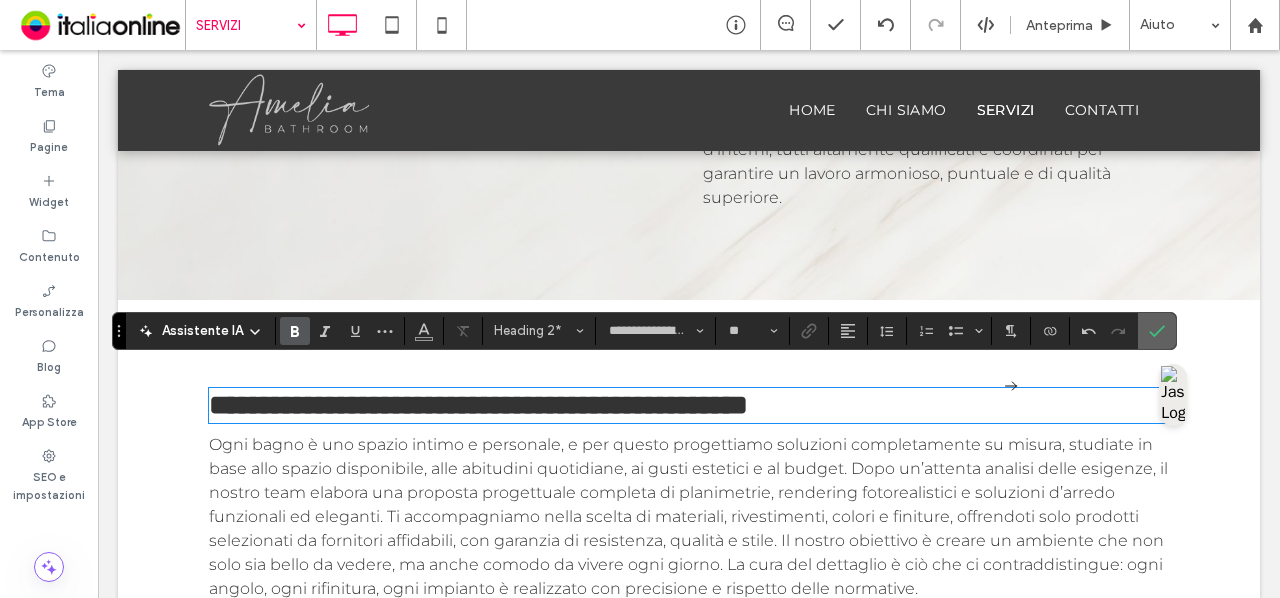 click 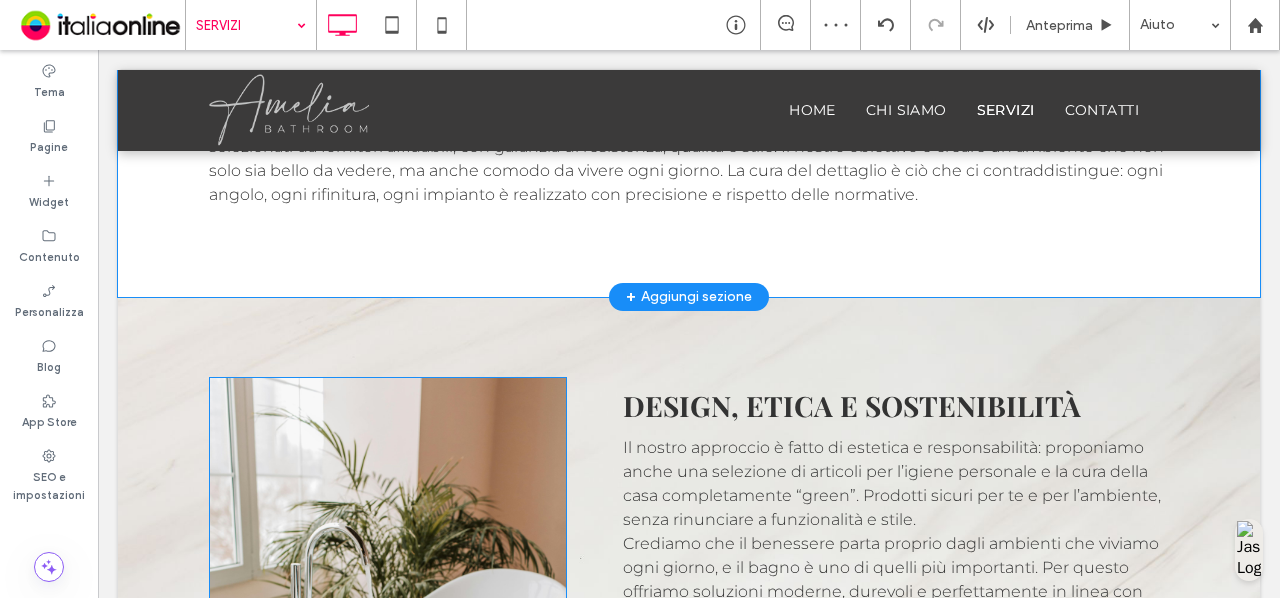 scroll, scrollTop: 1442, scrollLeft: 0, axis: vertical 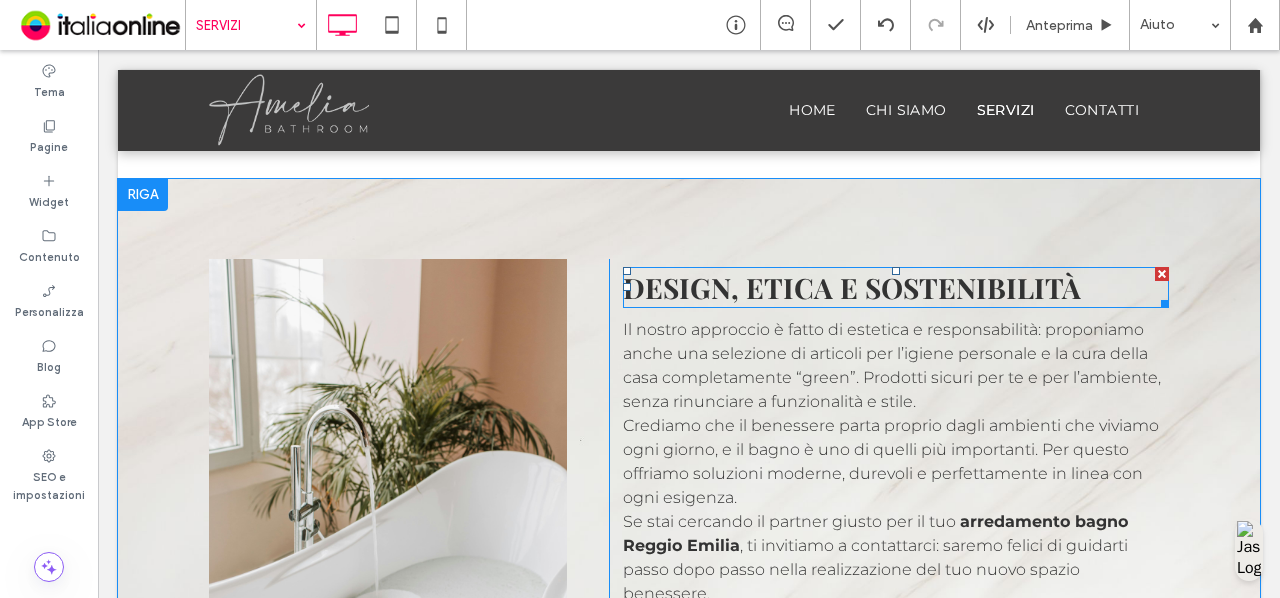 click on "Design, Etica e Sostenibilità" at bounding box center (852, 287) 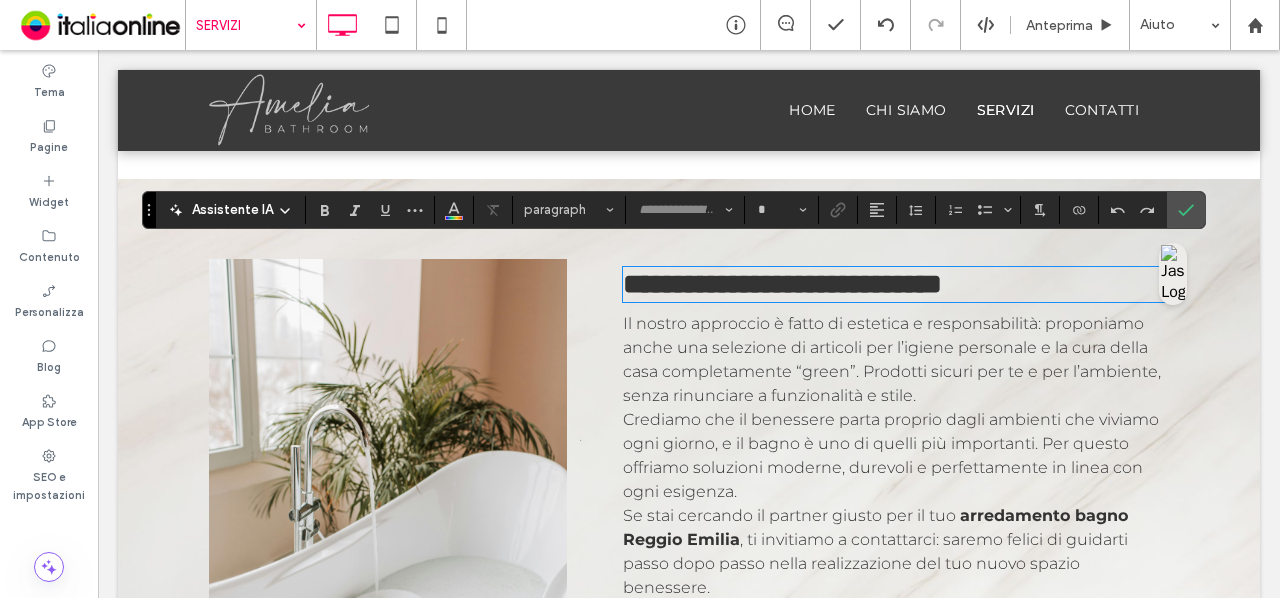 type on "**********" 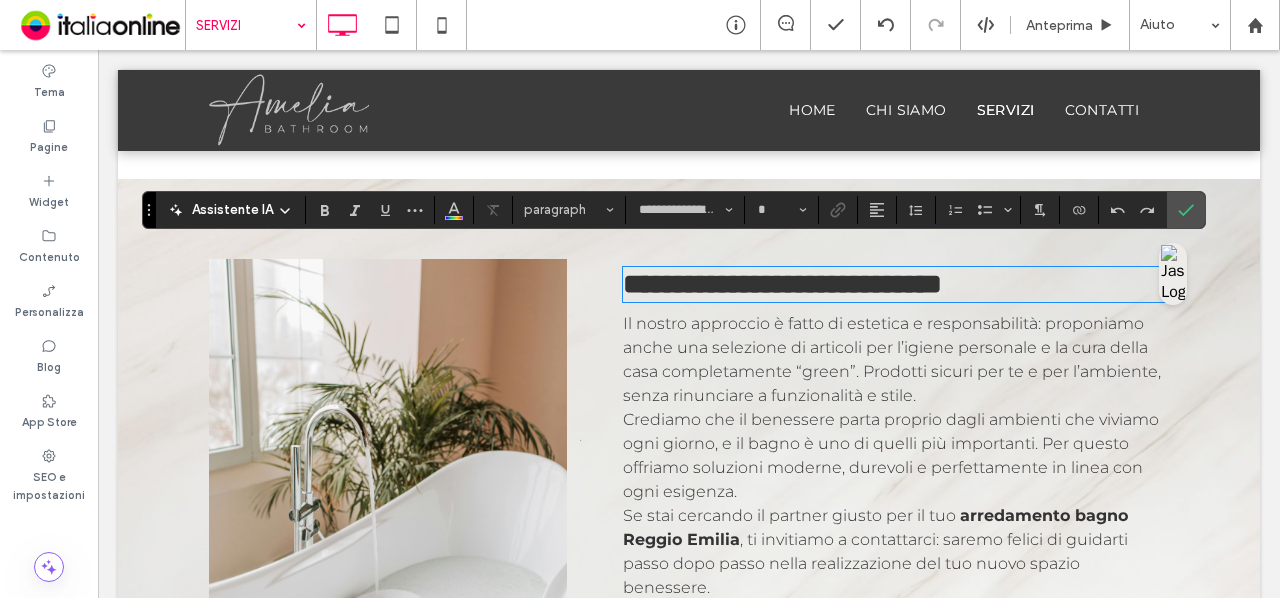 type on "**" 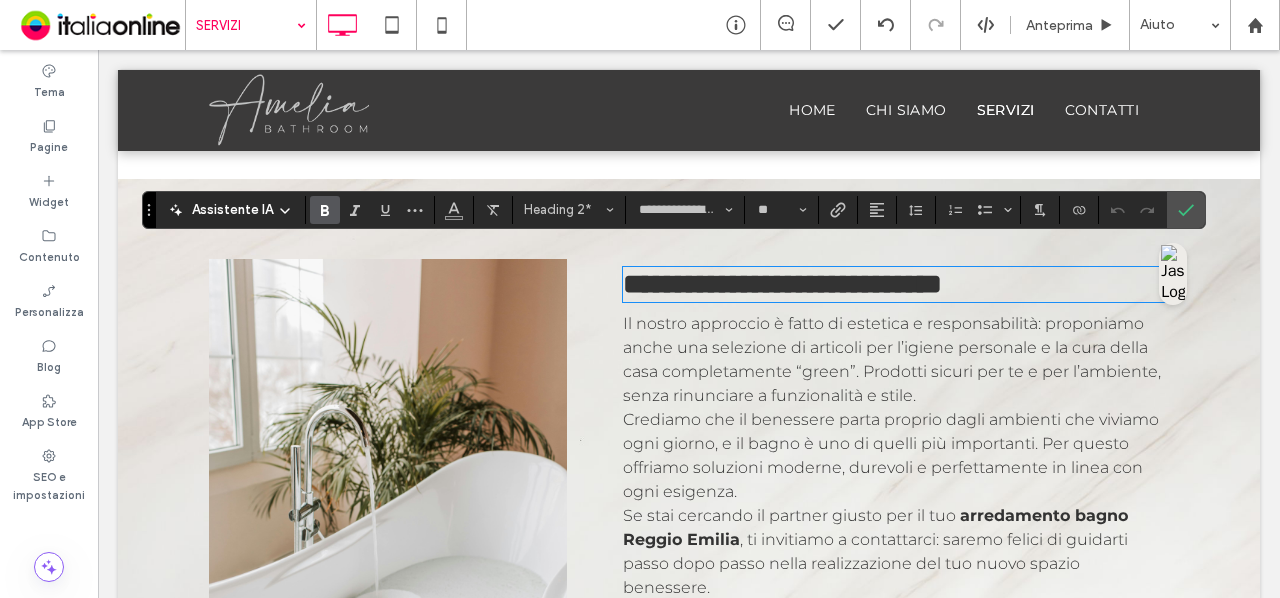 click on "**********" at bounding box center (782, 284) 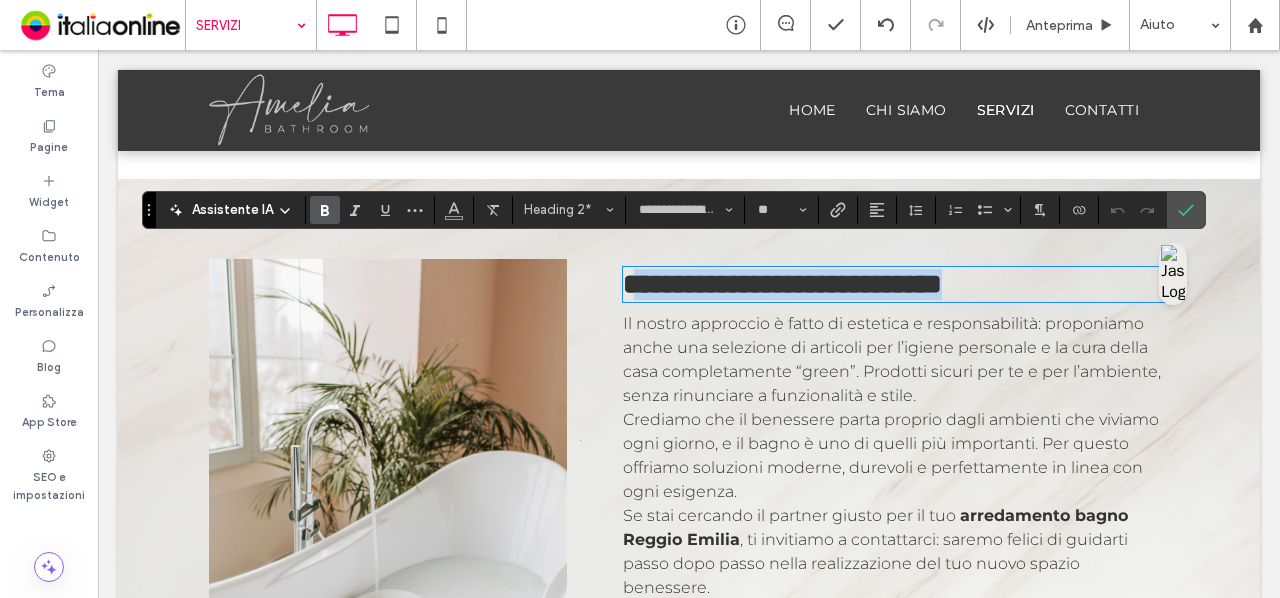 drag, startPoint x: 1082, startPoint y: 267, endPoint x: 634, endPoint y: 271, distance: 448.01785 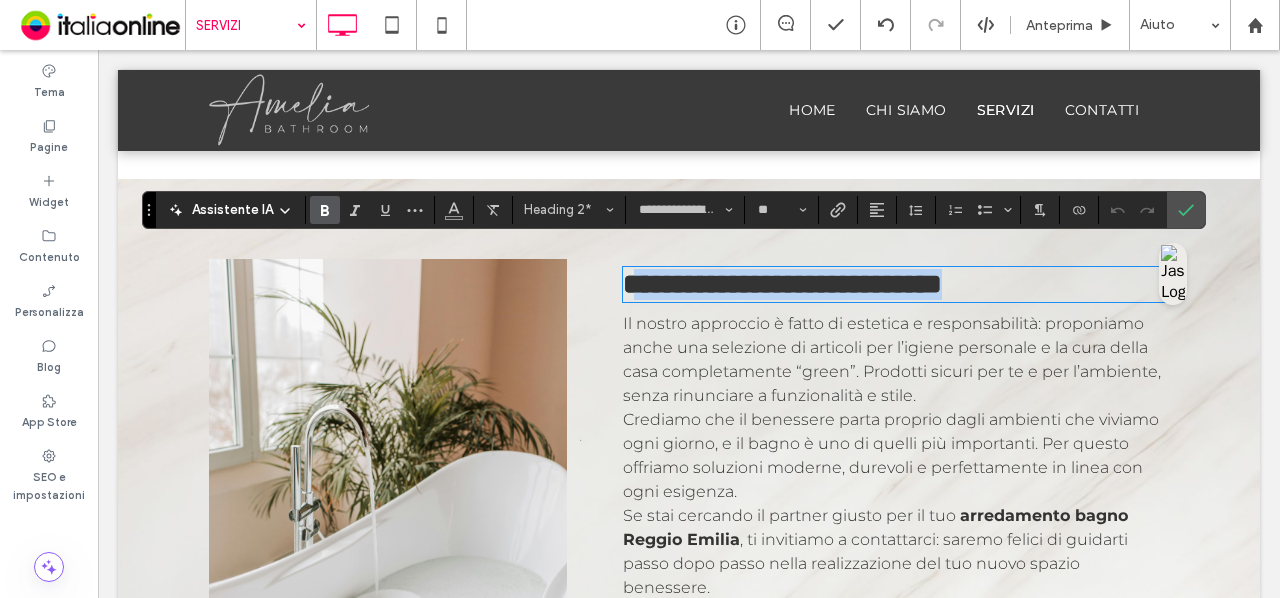 click on "**********" at bounding box center [896, 284] 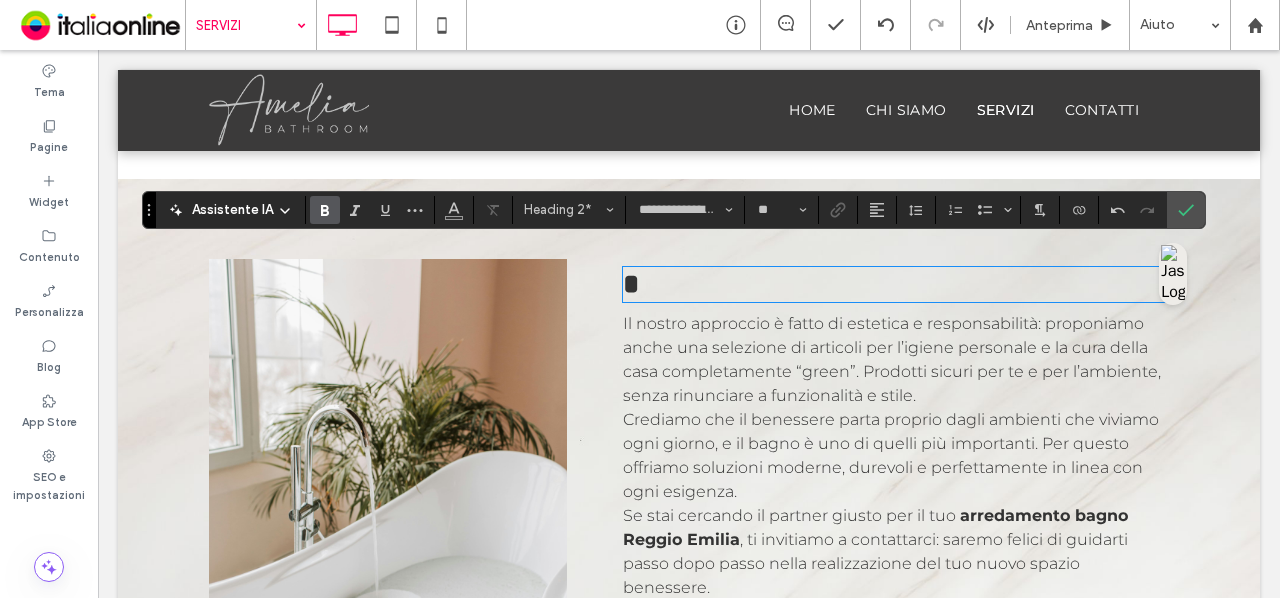 type 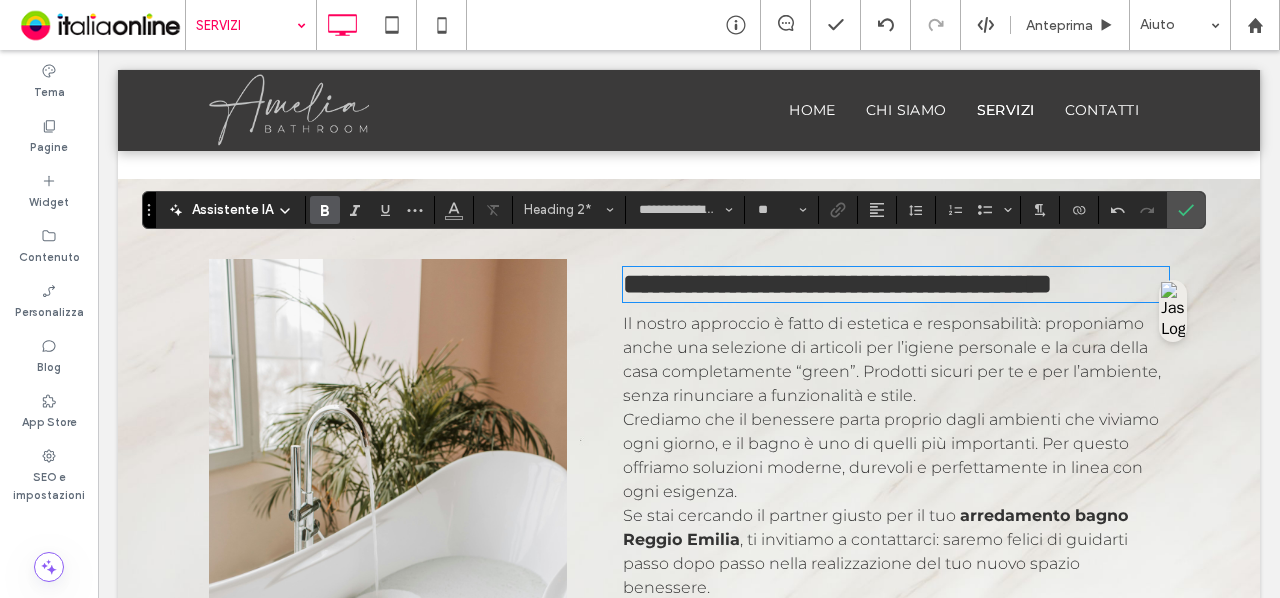 click on "**********" at bounding box center (837, 284) 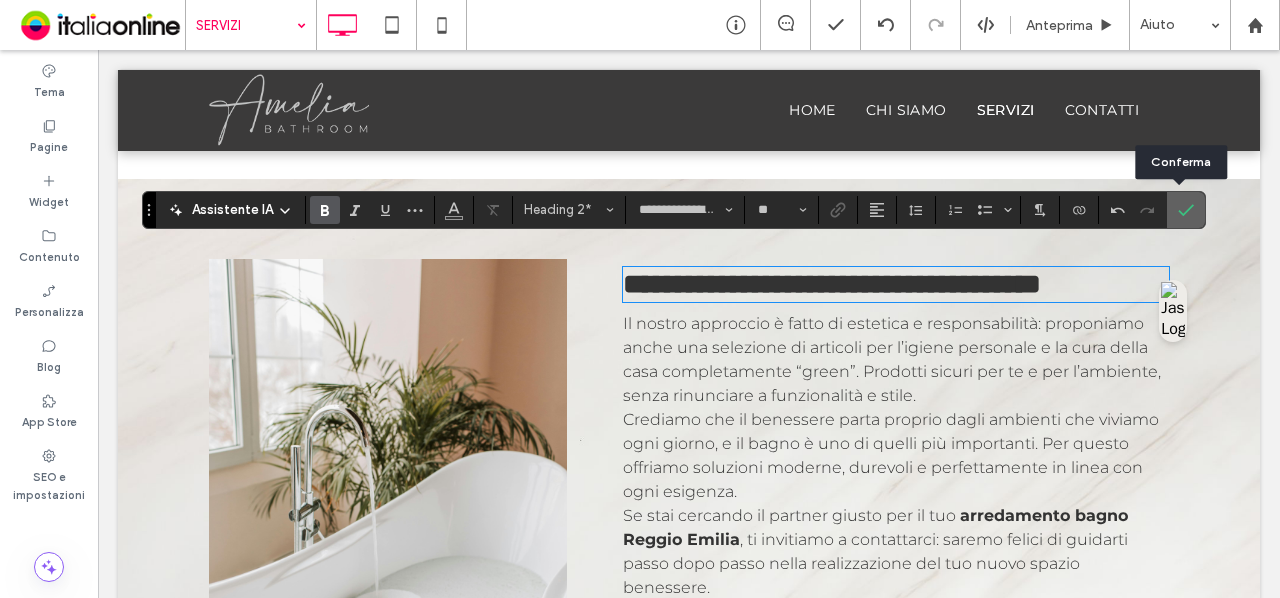 click 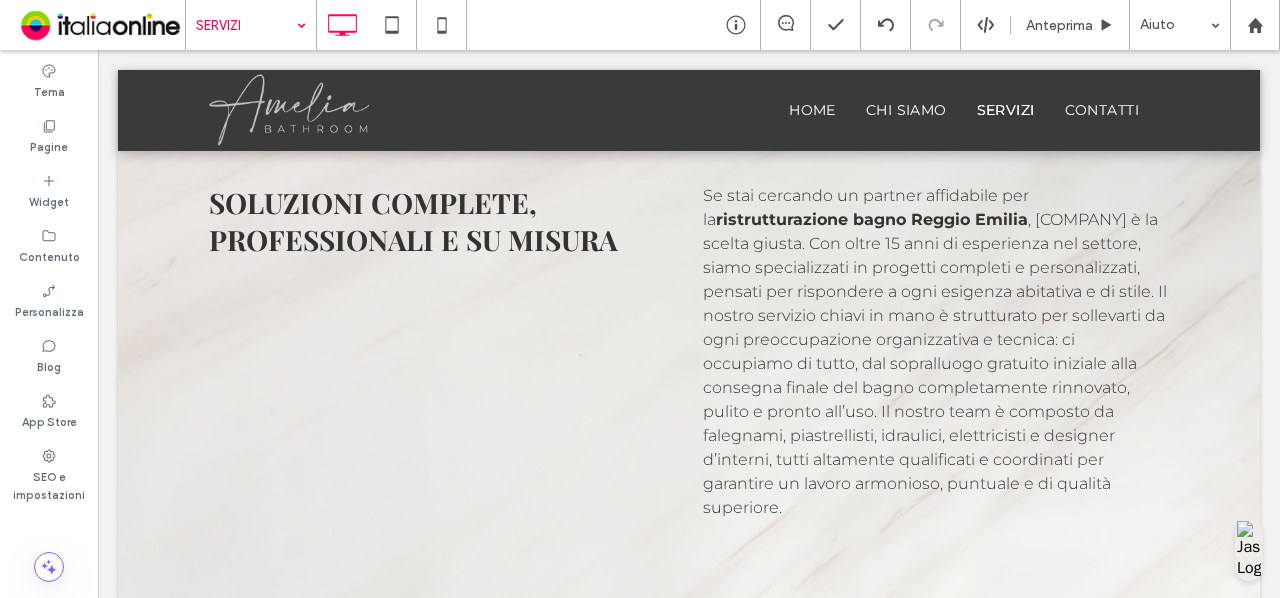 scroll, scrollTop: 612, scrollLeft: 0, axis: vertical 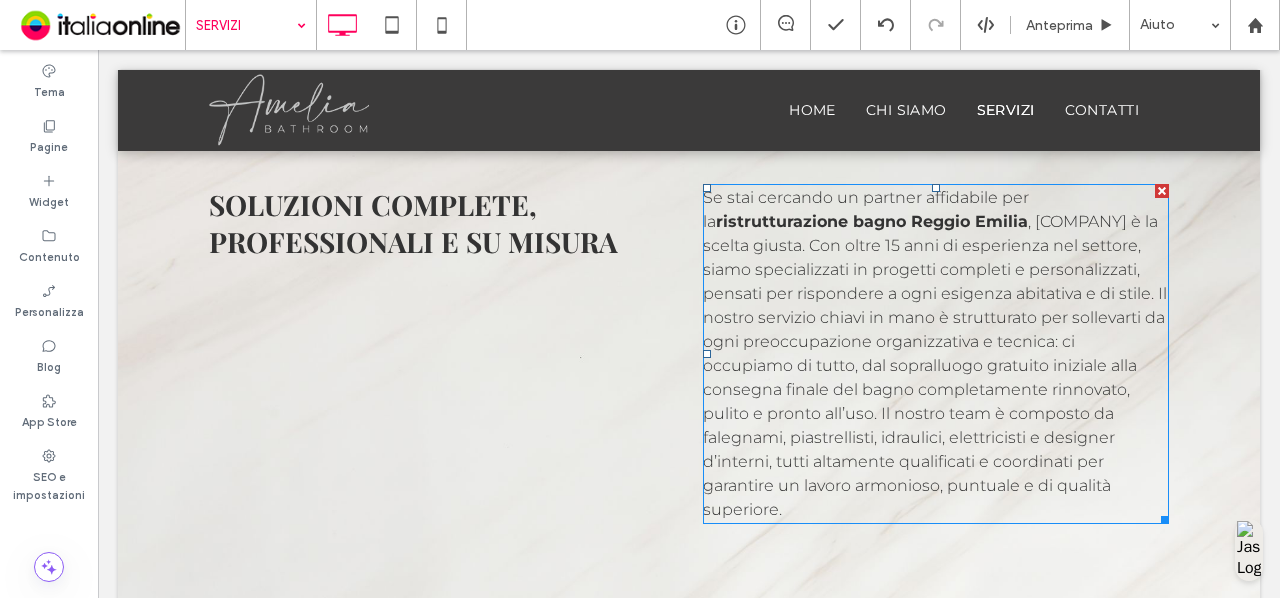 click on ", Amelia Bagni è la scelta giusta. Con oltre 15 anni di esperienza nel settore, siamo specializzati in progetti completi e personalizzati, pensati per rispondere a ogni esigenza abitativa e di stile. Il nostro servizio chiavi in mano è strutturato per sollevarti da ogni preoccupazione organizzativa e tecnica: ci occupiamo di tutto, dal sopralluogo gratuito iniziale alla consegna finale del bagno completamente rinnovato, pulito e pronto all’uso. Il nostro team è composto da falegnami, piastrellisti, idraulici, elettricisti e designer d’interni, tutti altamente qualificati e coordinati per garantire un lavoro armonioso, puntuale e di qualità superiore." at bounding box center (935, 365) 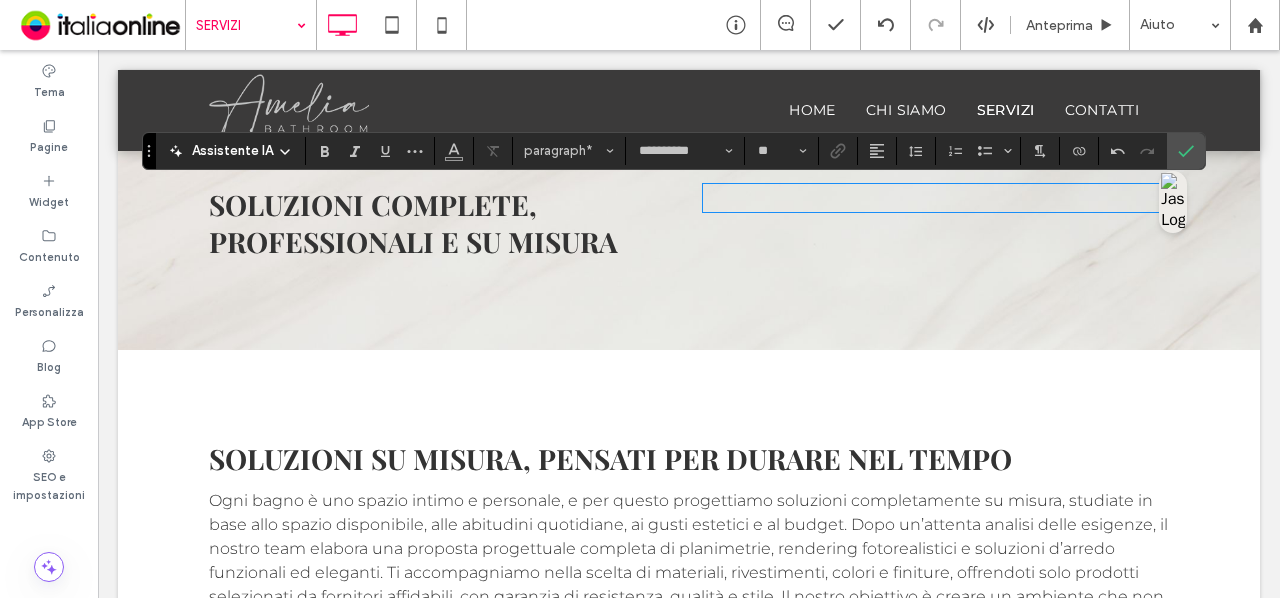 type on "**" 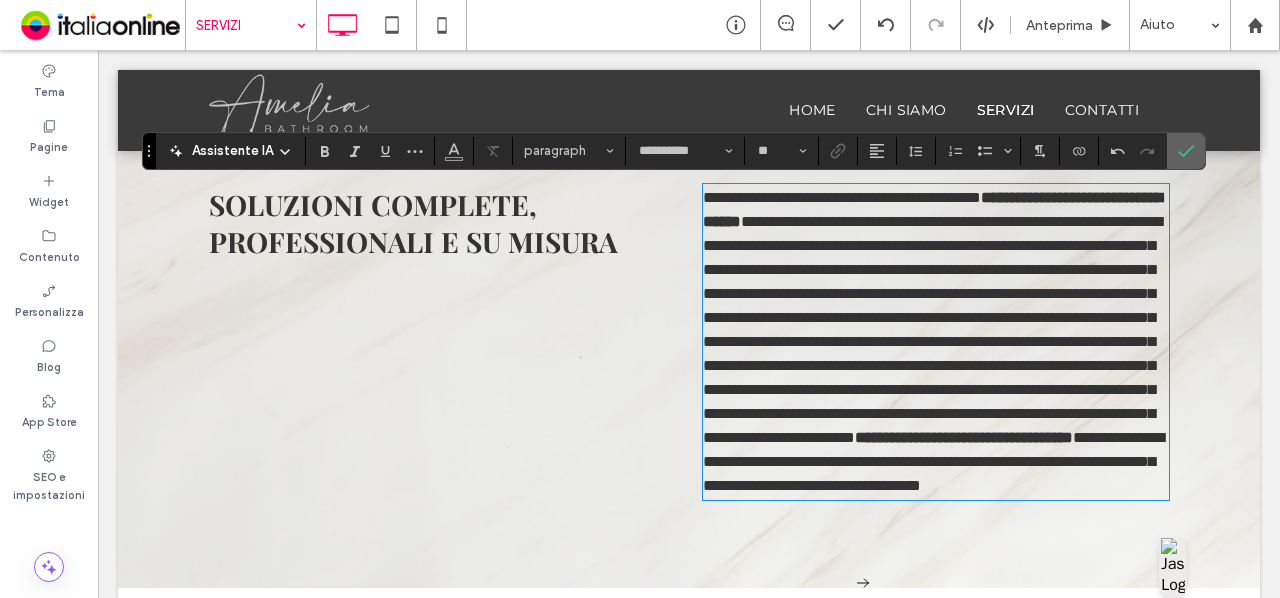 click 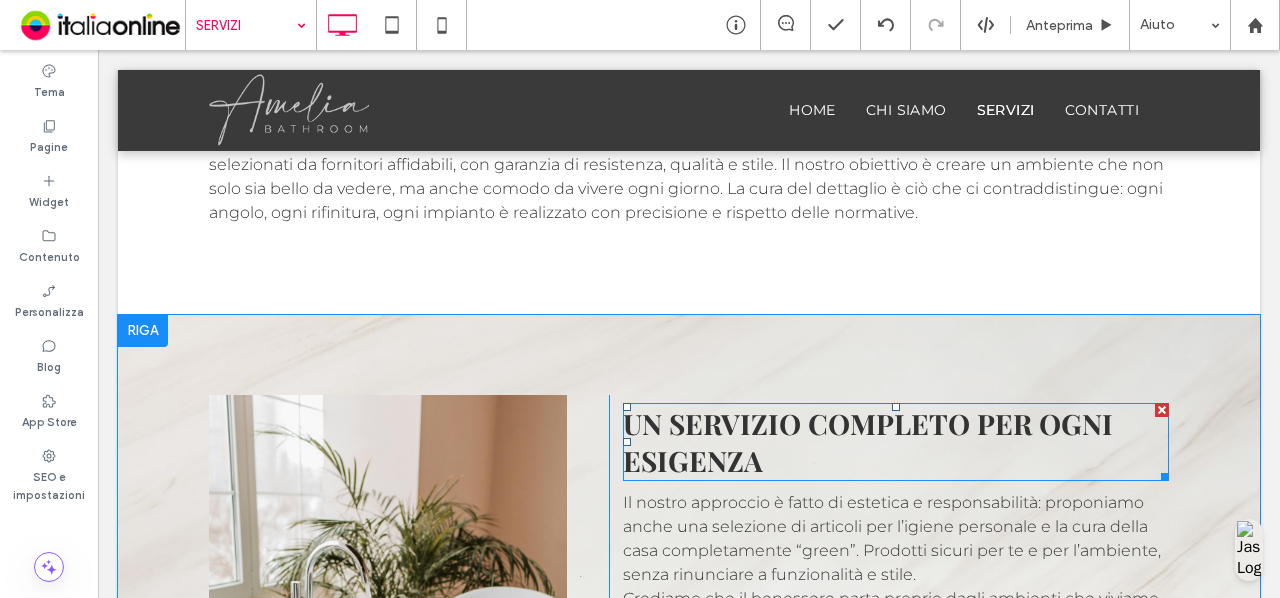 scroll, scrollTop: 1382, scrollLeft: 0, axis: vertical 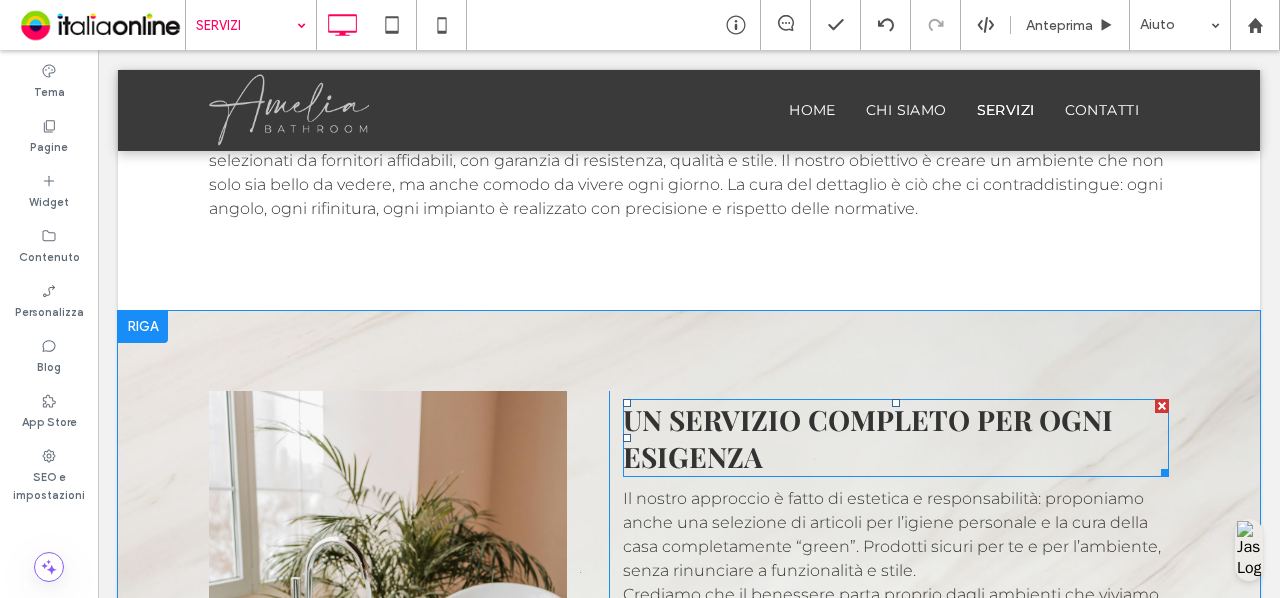 click on "UN SERVIZIO COMPLETO PER OGNI ESIGENZA" at bounding box center [896, 438] 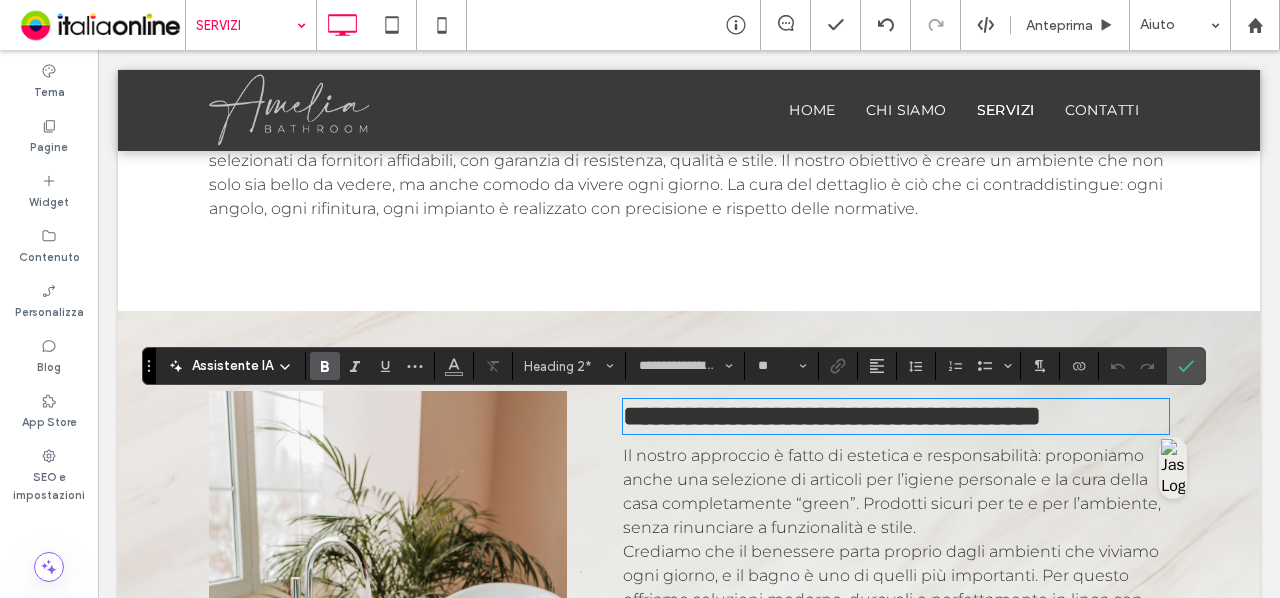 click on "**********" at bounding box center [896, 416] 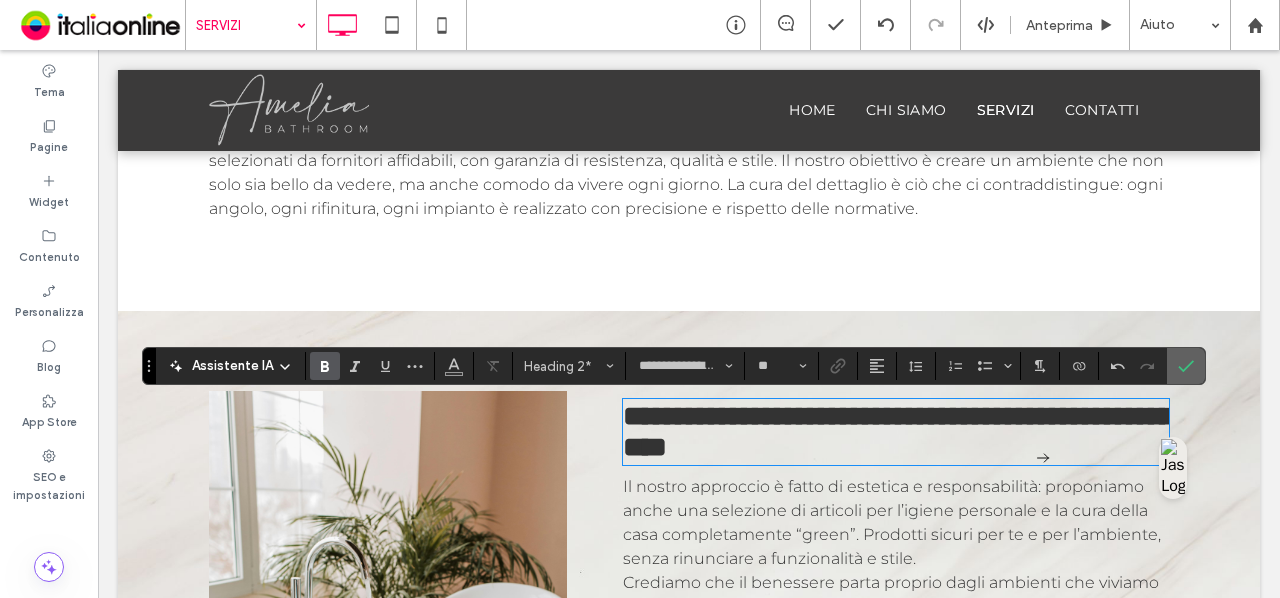 click 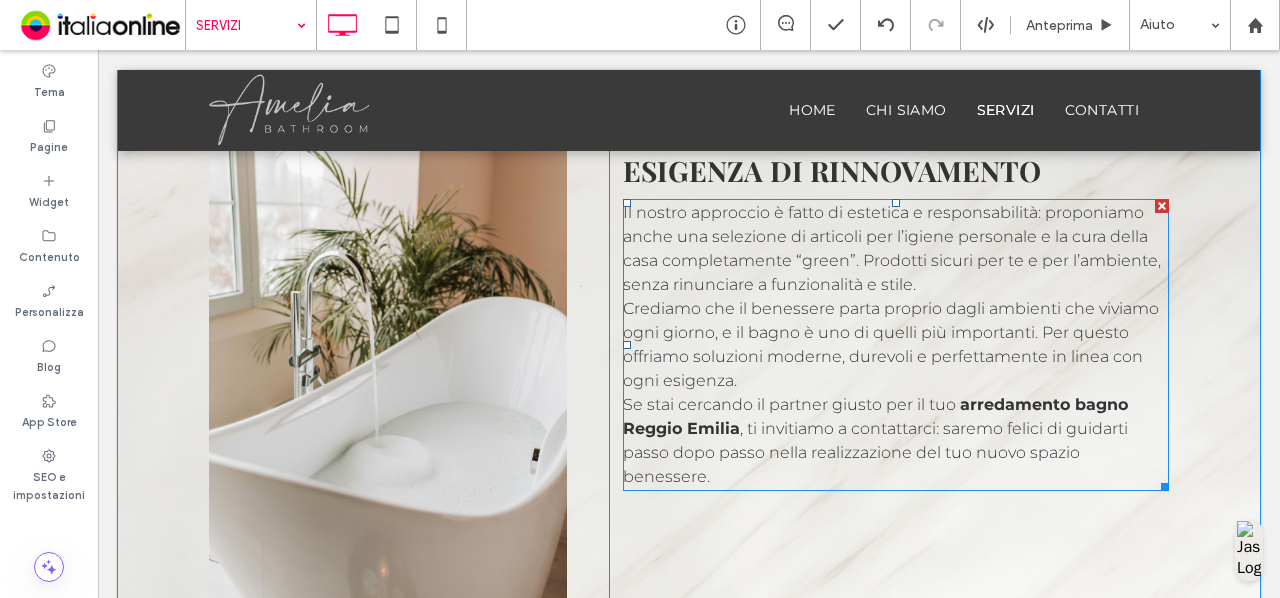 scroll, scrollTop: 1670, scrollLeft: 0, axis: vertical 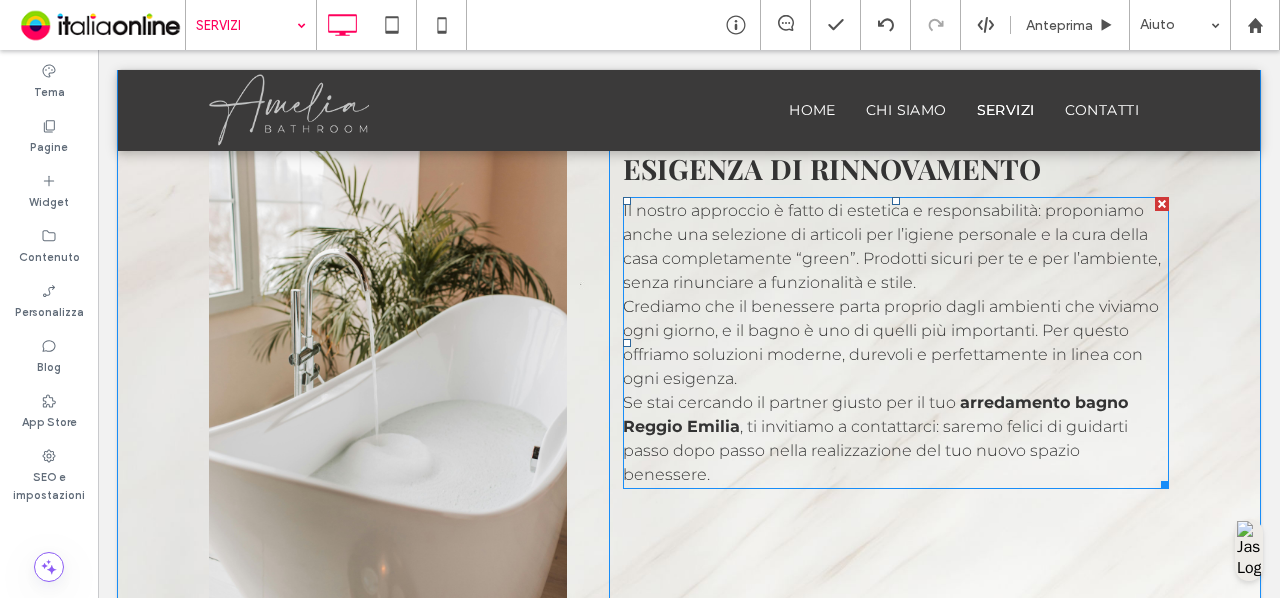 click on "Crediamo che il benessere parta proprio dagli ambienti che viviamo ogni giorno, e il bagno è uno di quelli più importanti. Per questo offriamo soluzioni moderne, durevoli e perfettamente in linea con ogni esigenza." at bounding box center (891, 342) 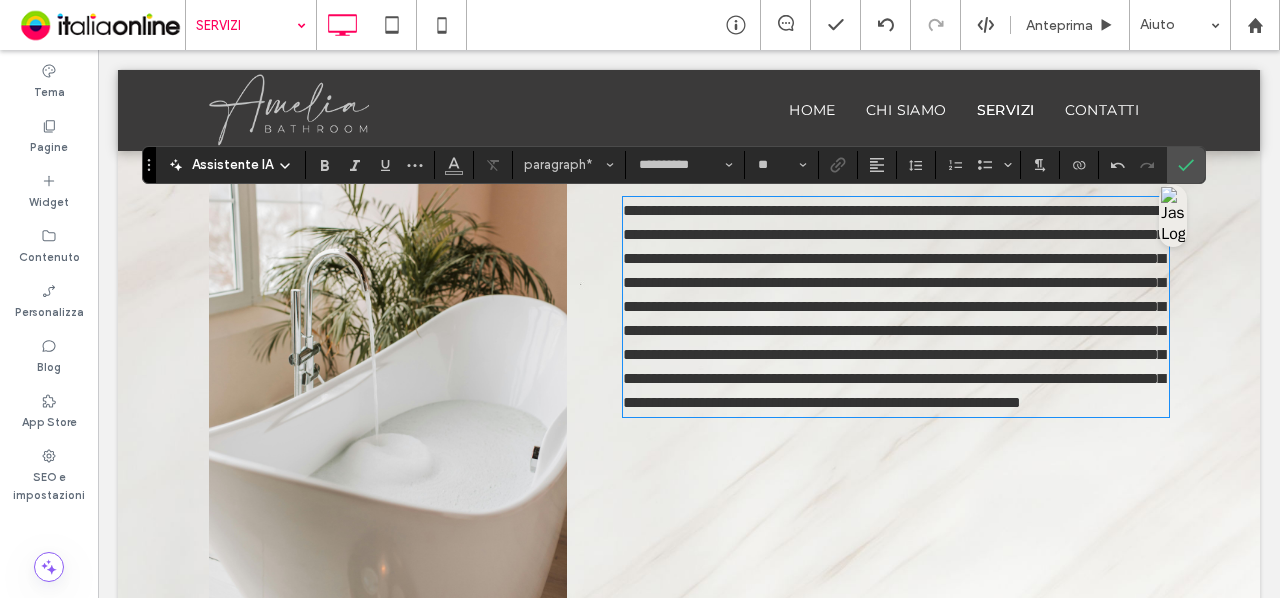 type on "**" 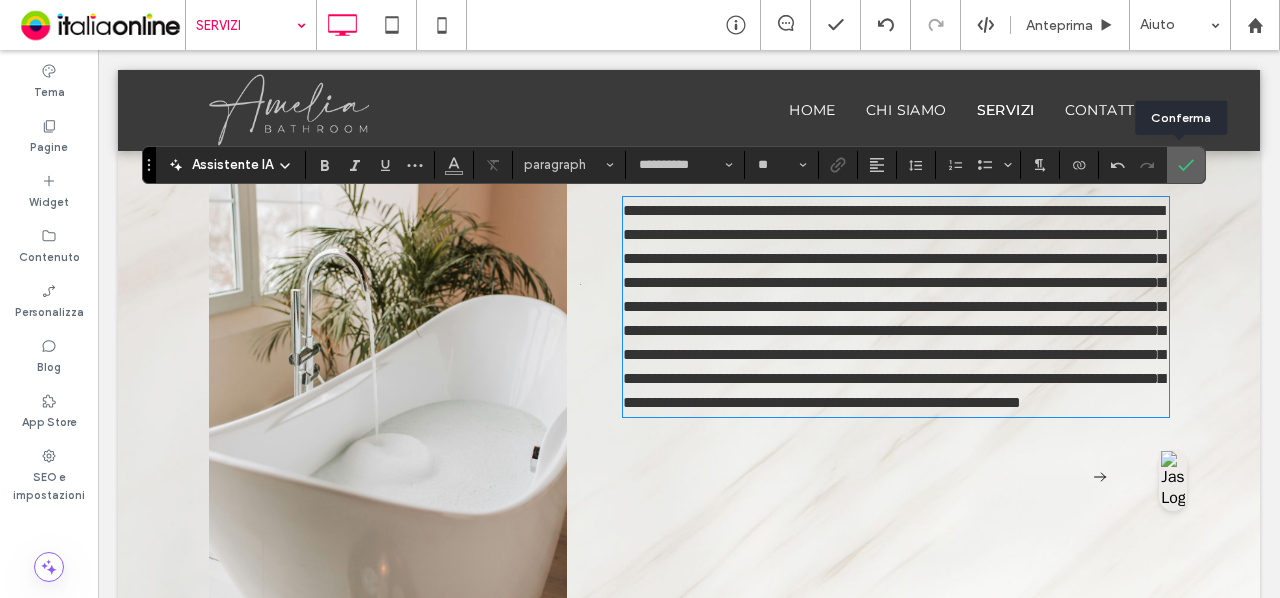 click 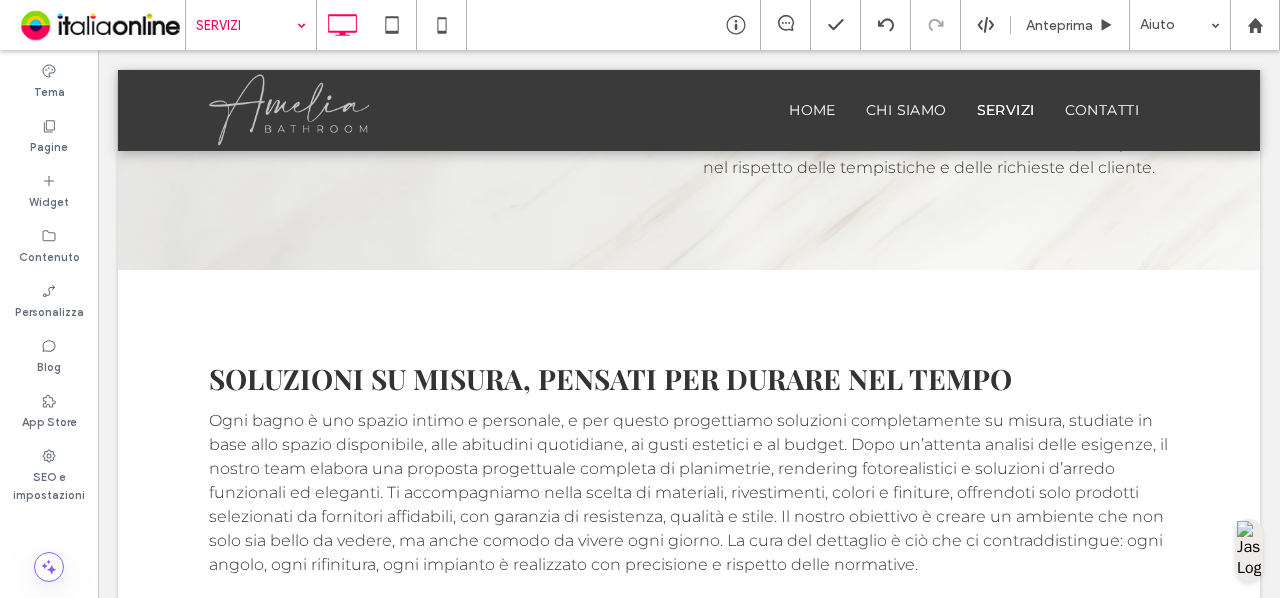 scroll, scrollTop: 1024, scrollLeft: 0, axis: vertical 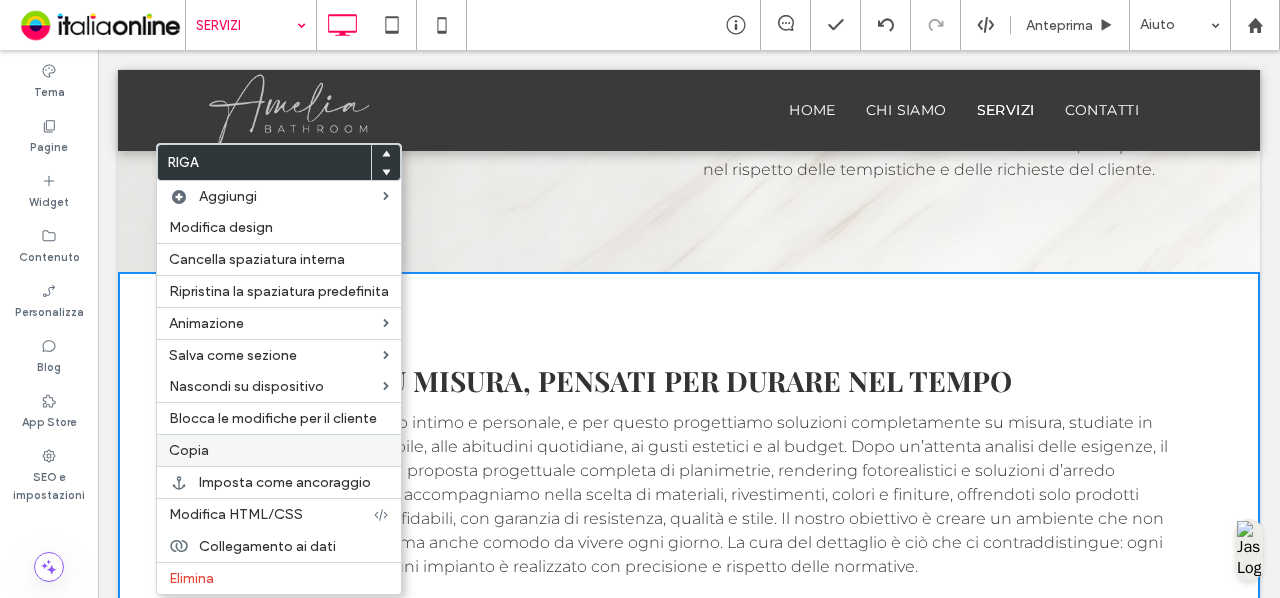 click on "Copia" at bounding box center [279, 450] 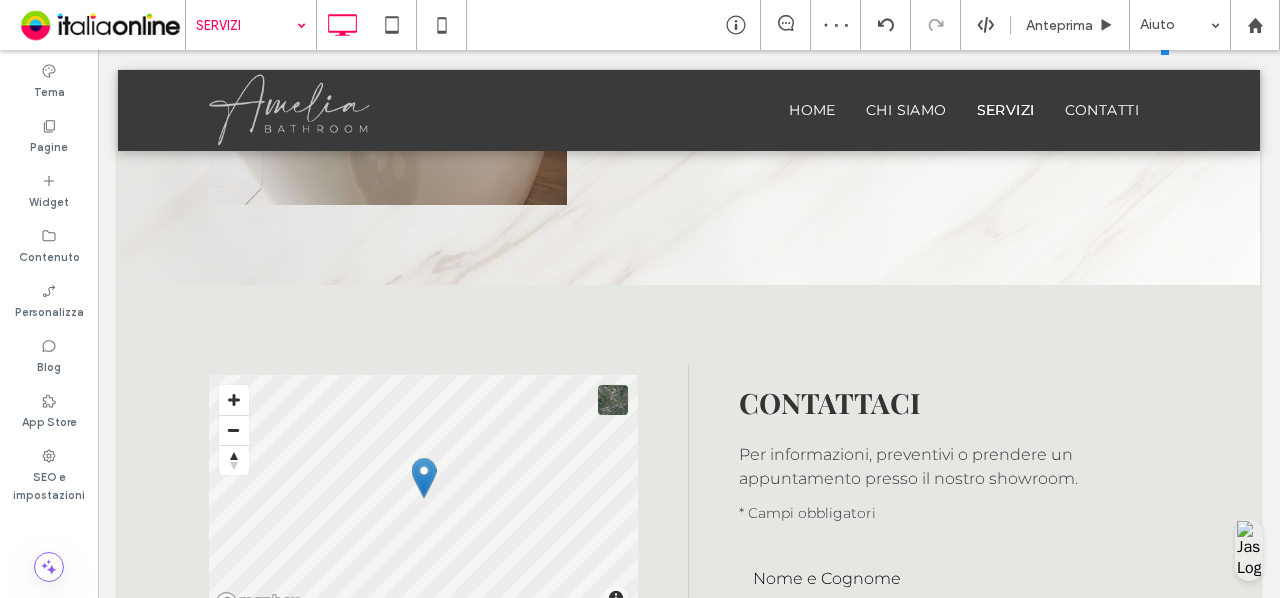 scroll, scrollTop: 2110, scrollLeft: 0, axis: vertical 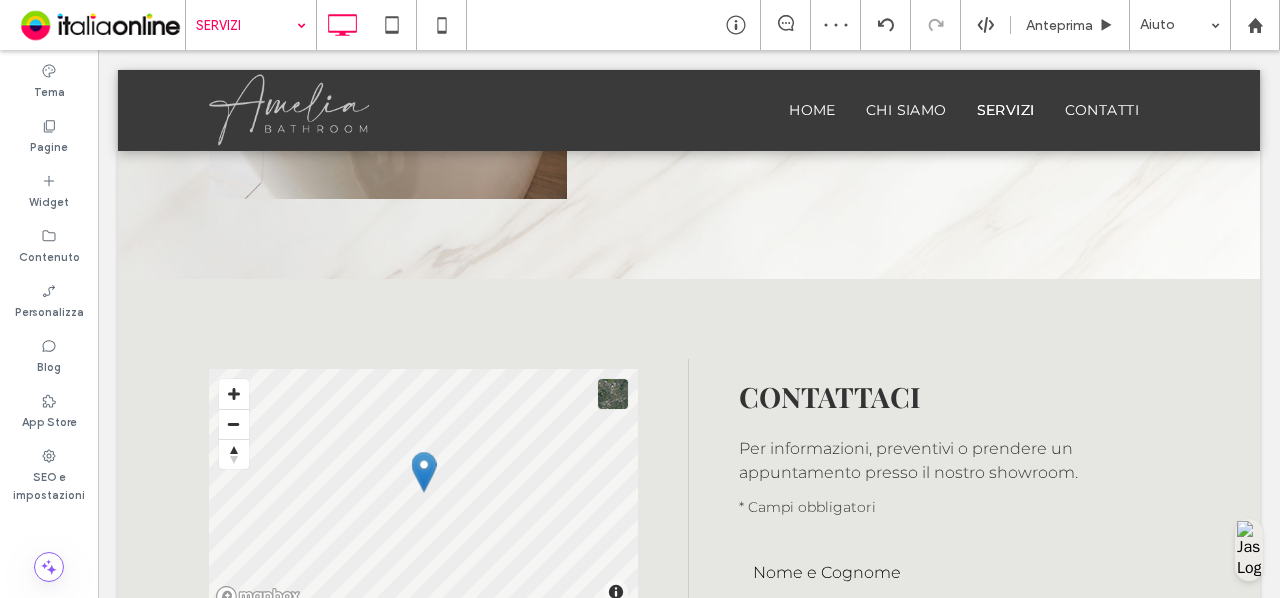 click on "+ Aggiungi sezione" at bounding box center [689, 279] 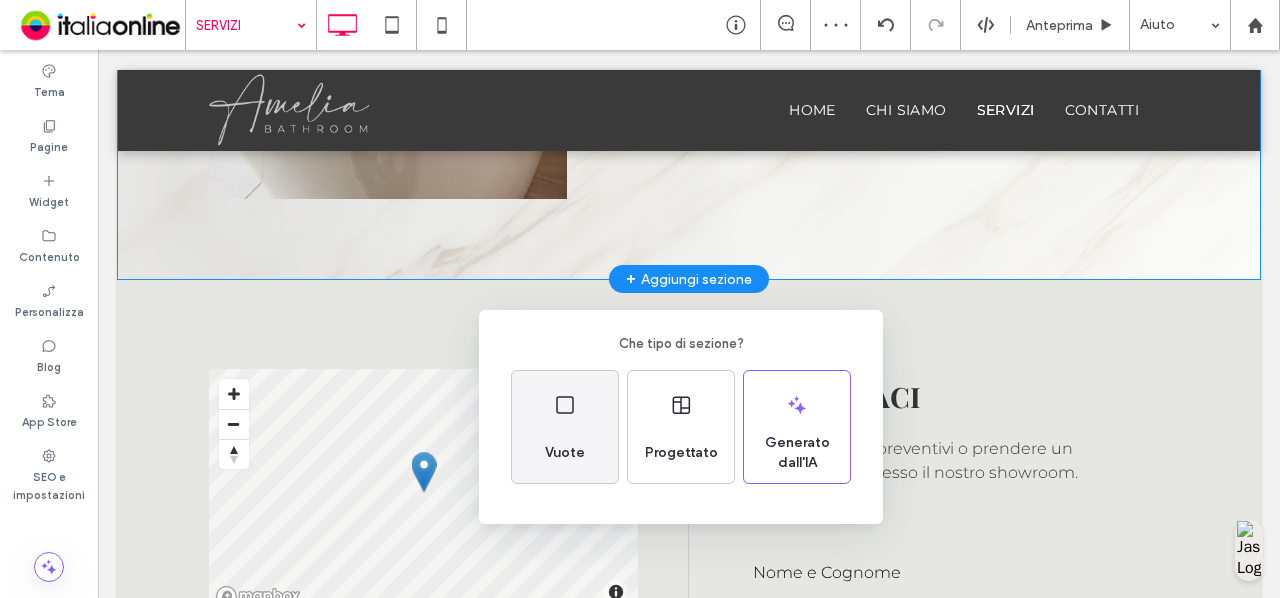 click on "Vuote" at bounding box center [565, 427] 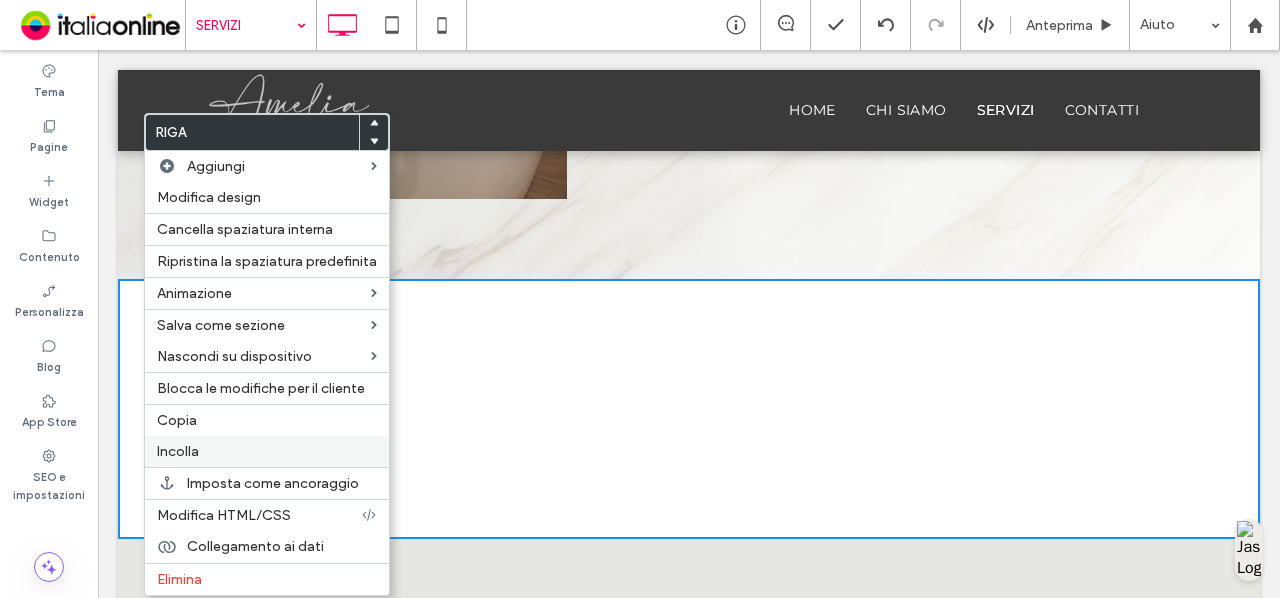 click on "Incolla" at bounding box center (267, 451) 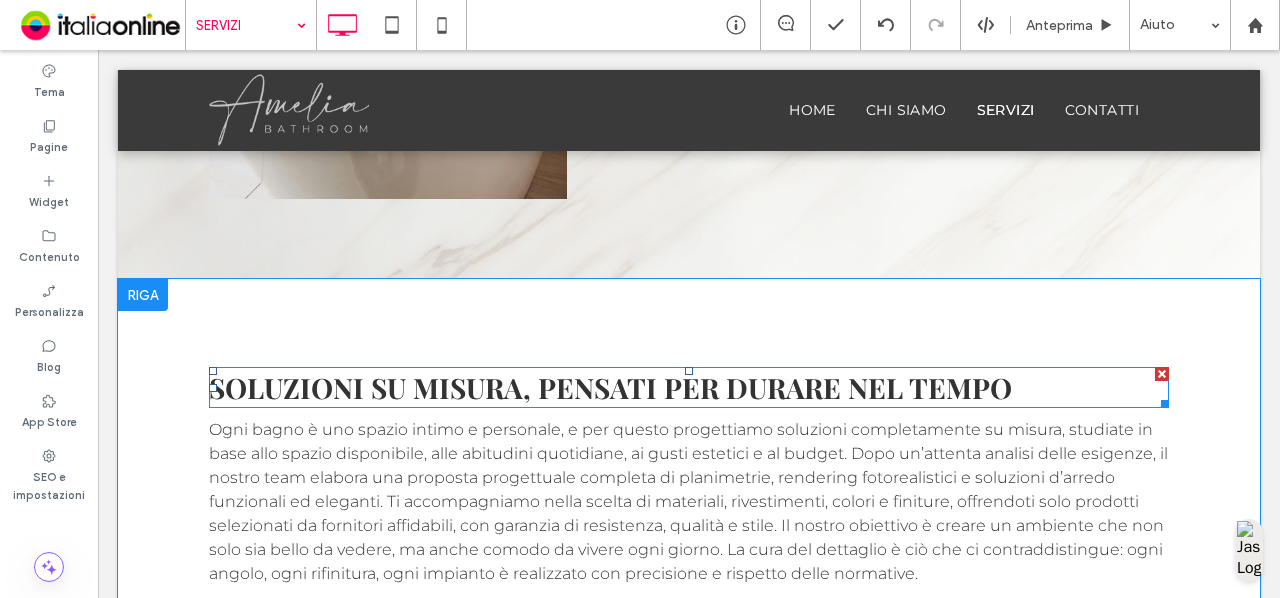 click on "Soluzioni su Misura, PENSATI PER DURARE NEL TEMPO" at bounding box center (610, 387) 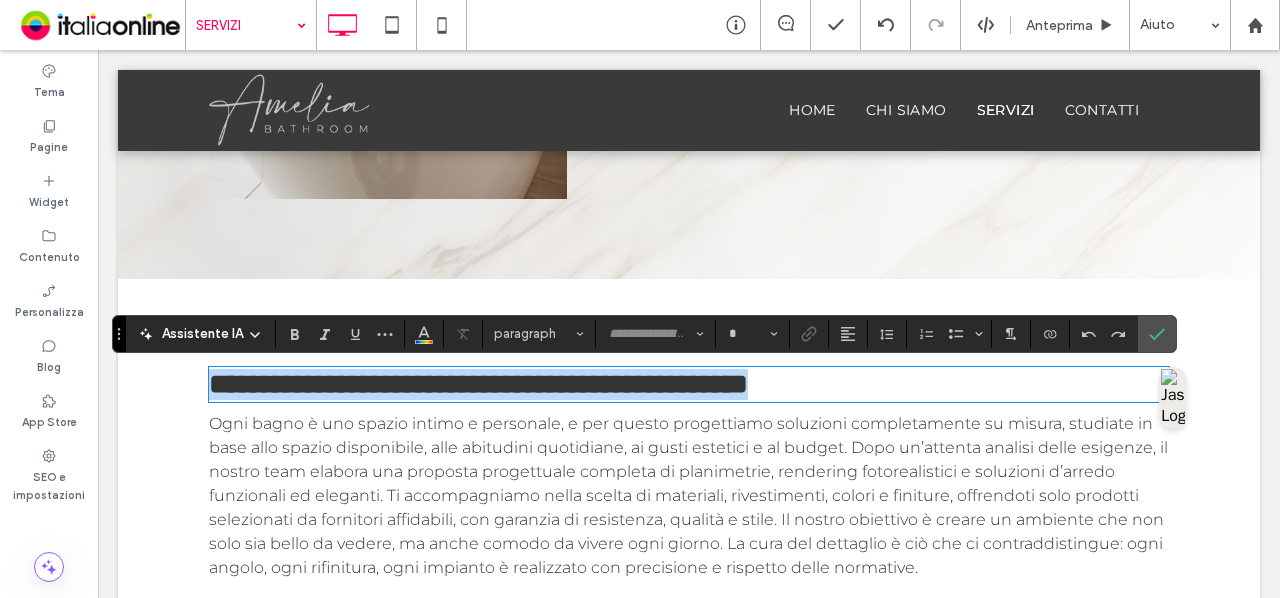 type on "**********" 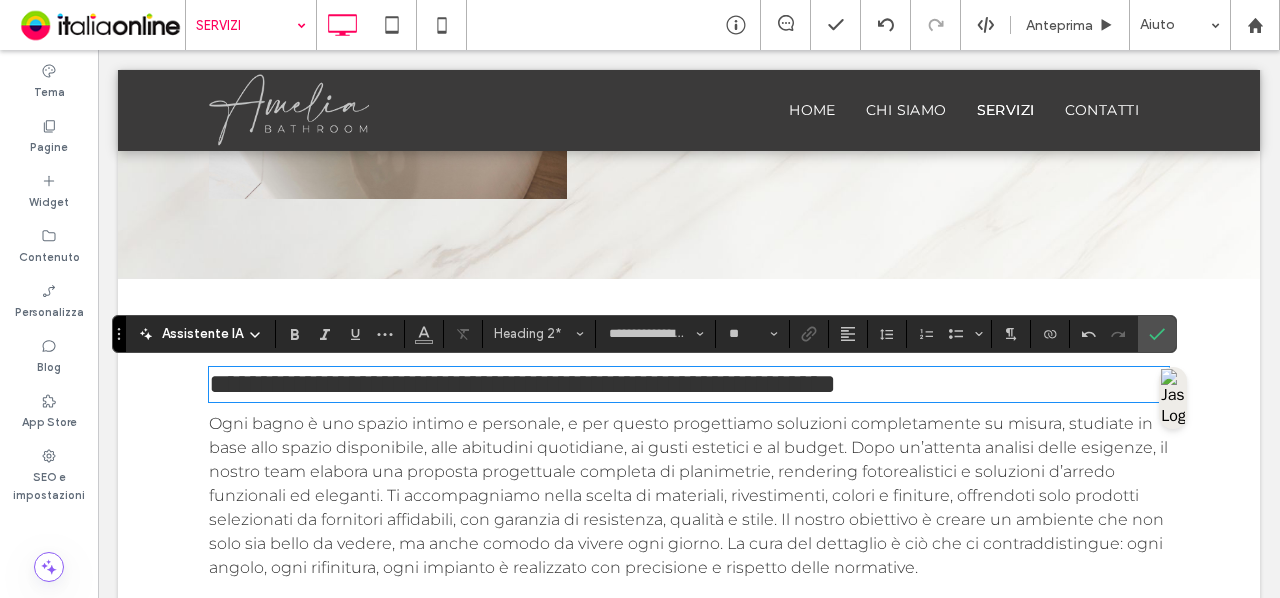 type on "**********" 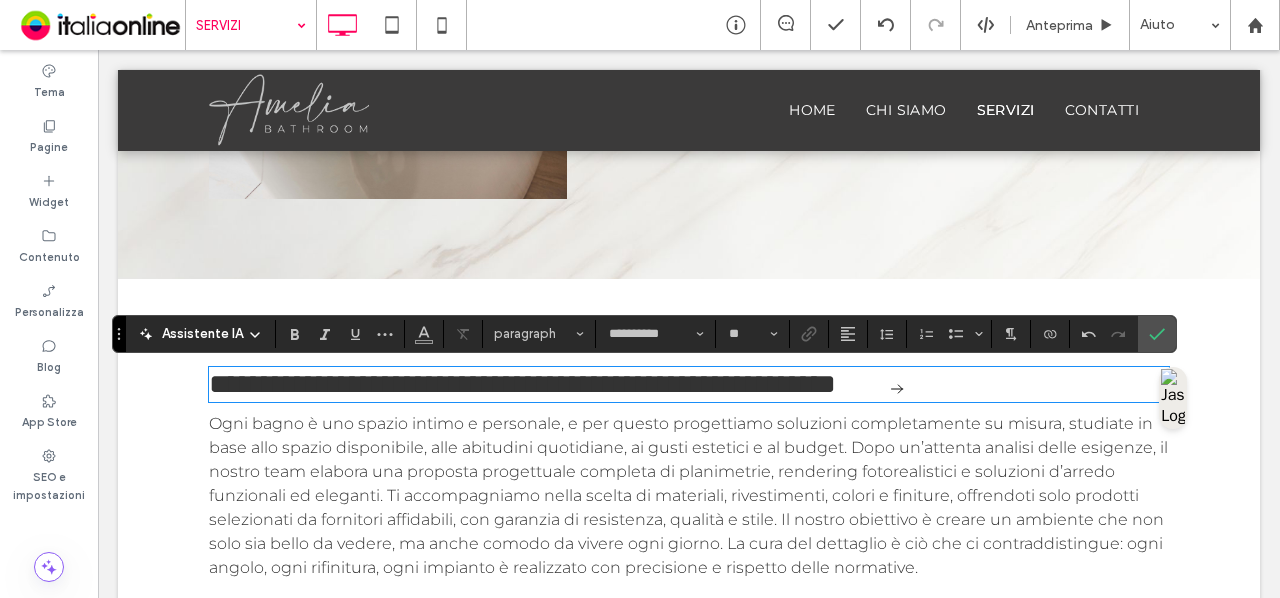 type on "**********" 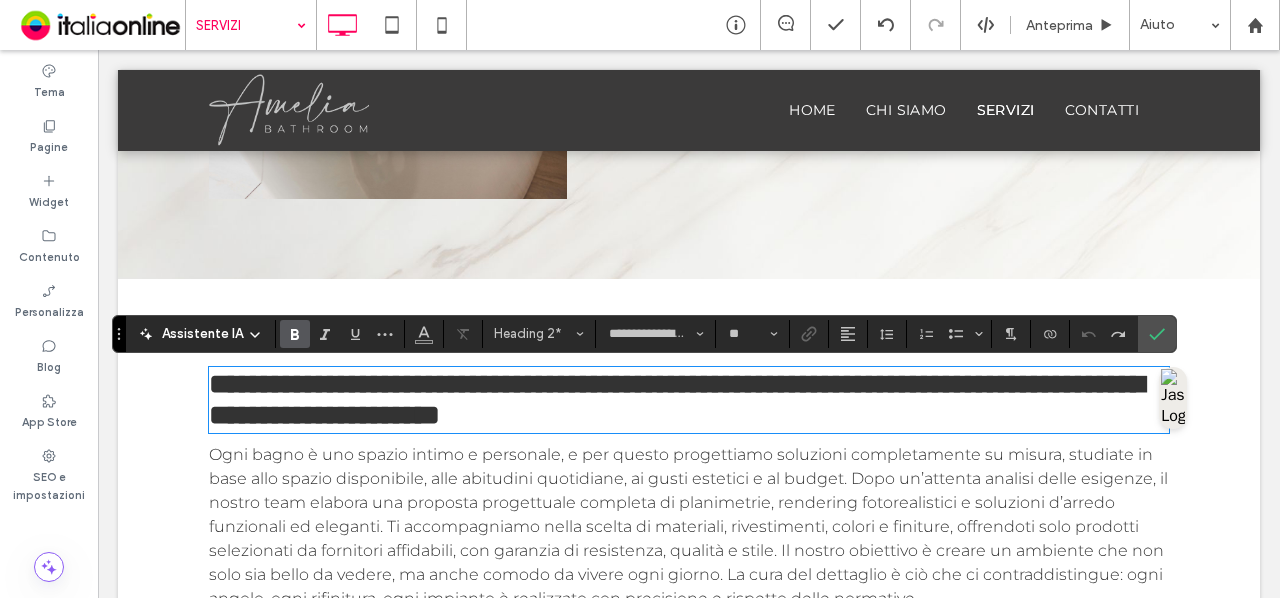 type on "**********" 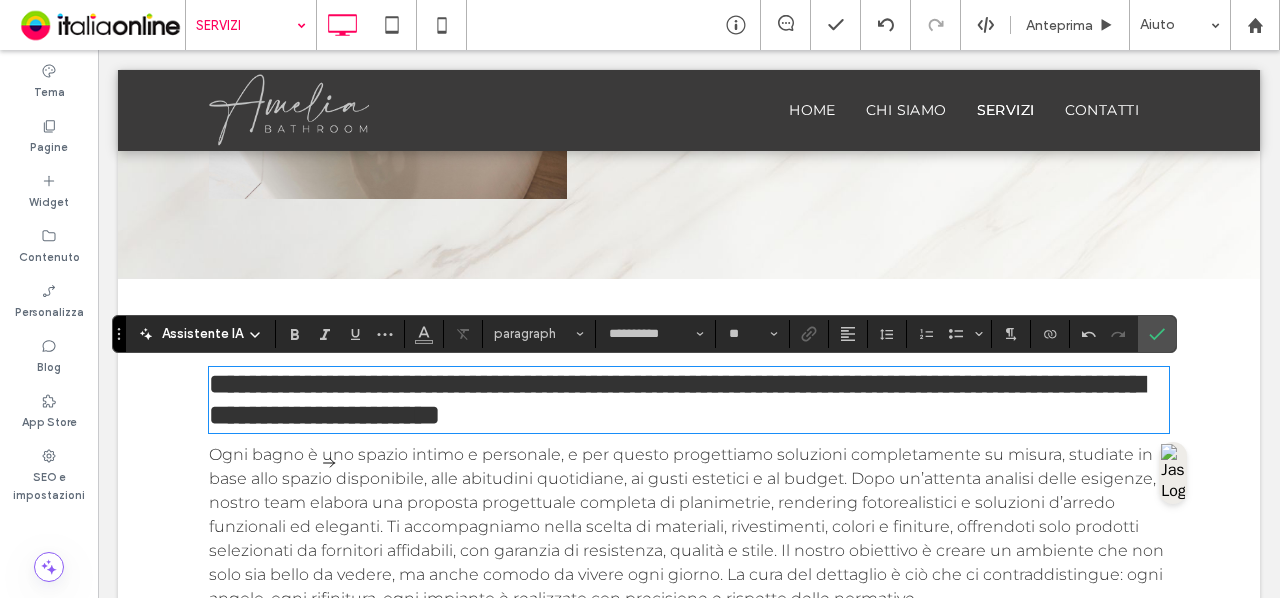 type on "**********" 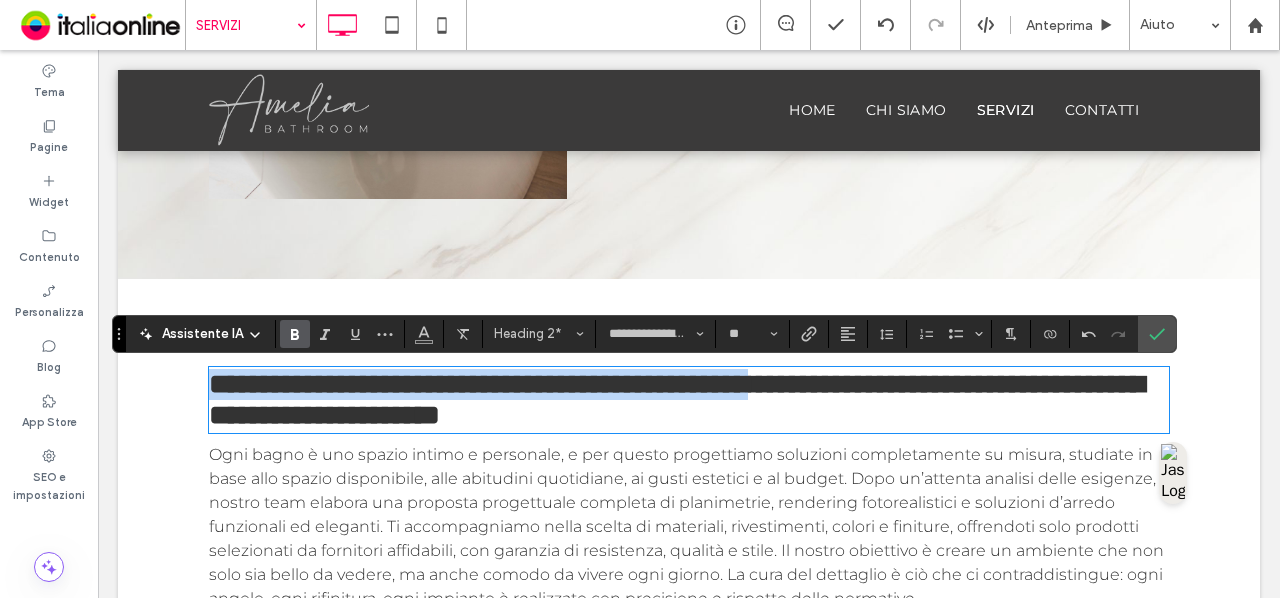 drag, startPoint x: 298, startPoint y: 424, endPoint x: 180, endPoint y: 382, distance: 125.25175 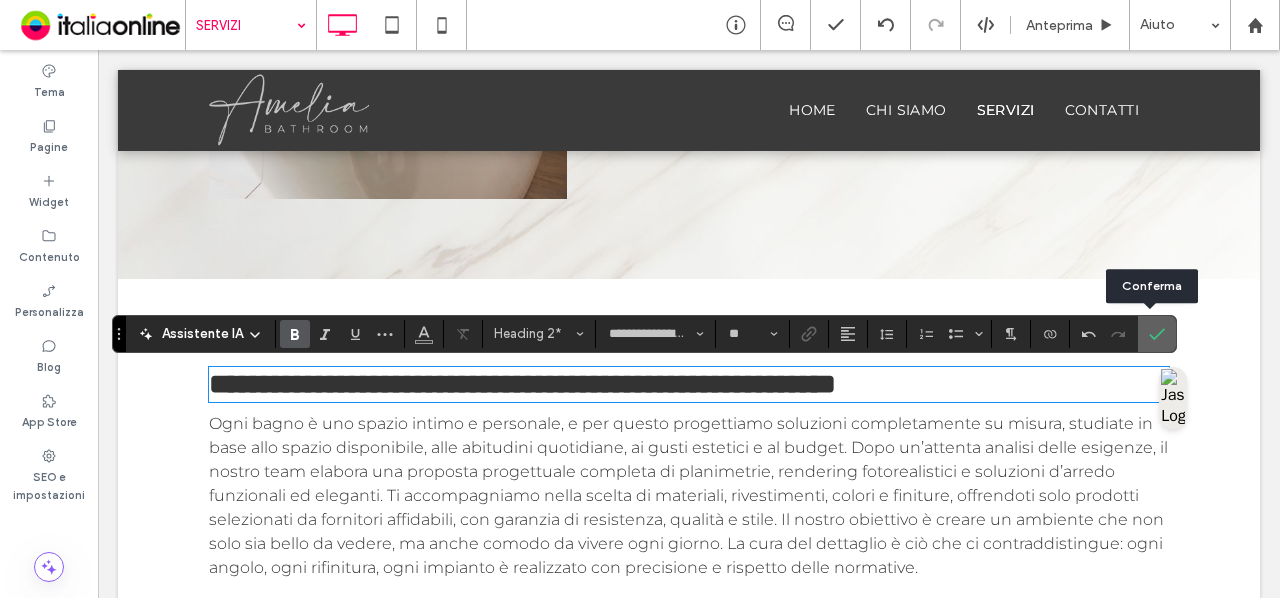 click 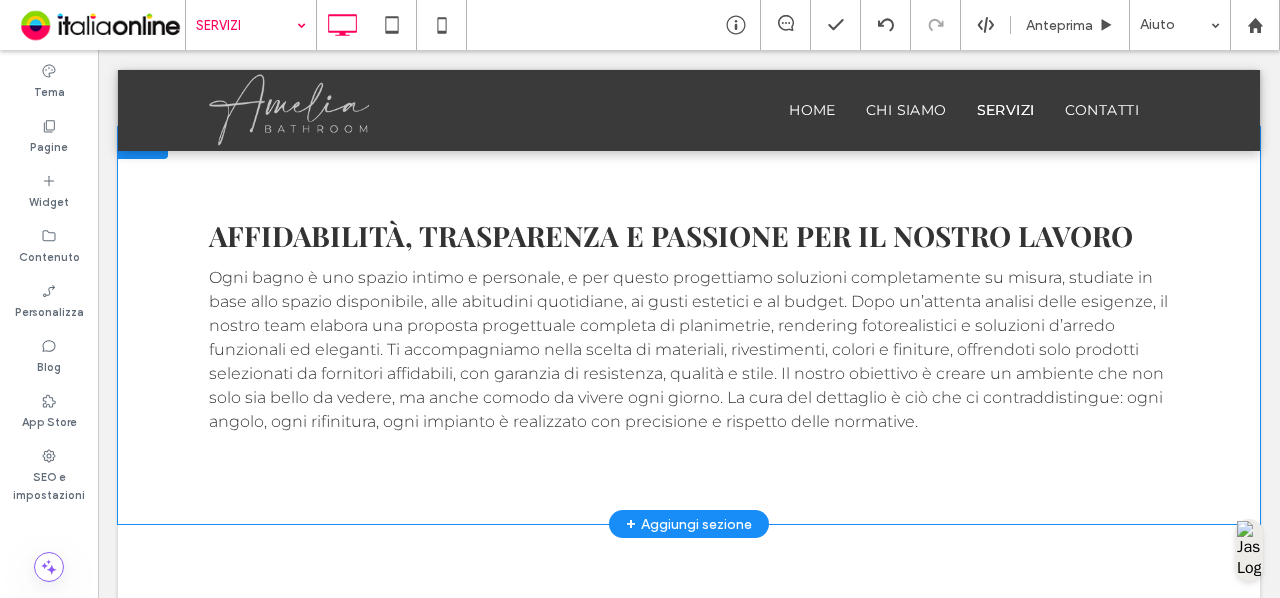 scroll, scrollTop: 2264, scrollLeft: 0, axis: vertical 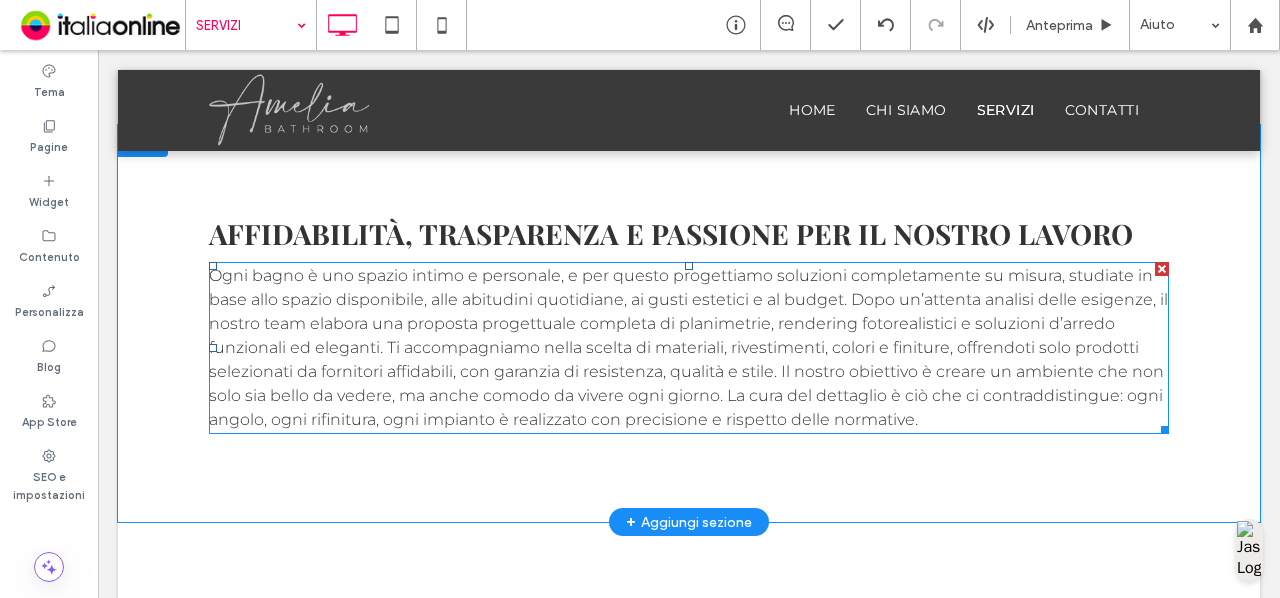 click on "Ogni bagno è uno spazio intimo e personale, e per questo progettiamo soluzioni completamente su misura, studiate in base allo spazio disponibile, alle abitudini quotidiane, ai gusti estetici e al budget. Dopo un’attenta analisi delle esigenze, il nostro team elabora una proposta progettuale completa di planimetrie, rendering fotorealistici e soluzioni d’arredo funzionali ed eleganti. Ti accompagniamo nella scelta di materiali, rivestimenti, colori e finiture, offrendoti solo prodotti selezionati da fornitori affidabili, con garanzia di resistenza, qualità e stile. Il nostro obiettivo è creare un ambiente che non solo sia bello da vedere, ma anche comodo da vivere ogni giorno. La cura del dettaglio è ciò che ci contraddistingue: ogni angolo, ogni rifinitura, ogni impianto è realizzato con precisione e rispetto delle normative." at bounding box center (688, 347) 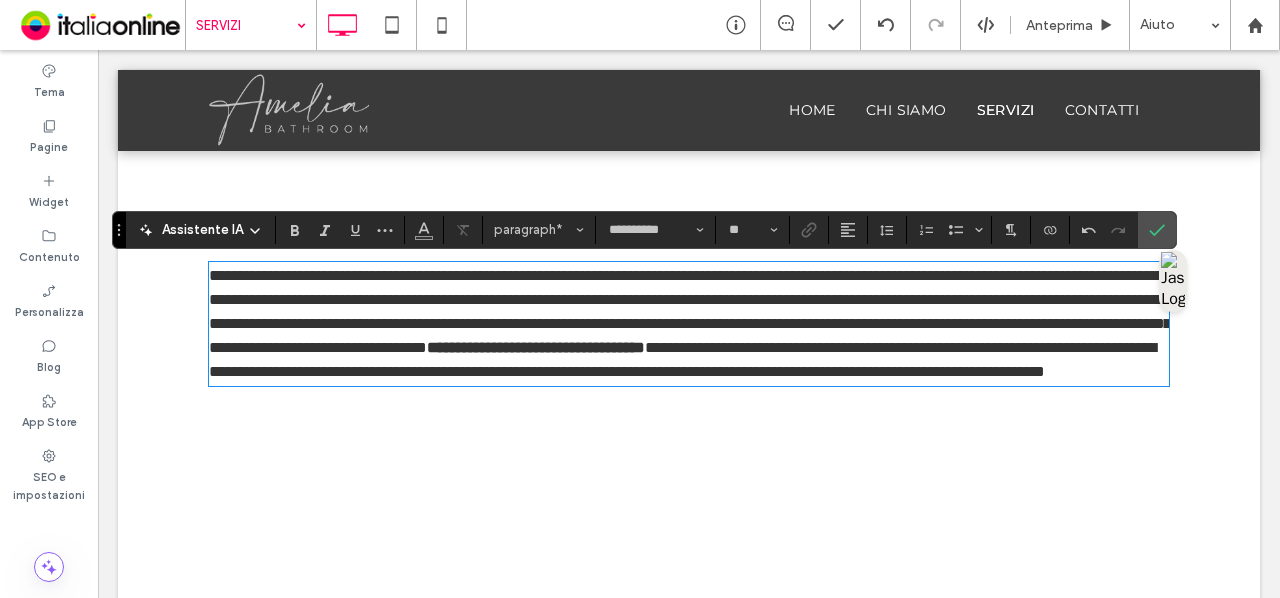 type on "**" 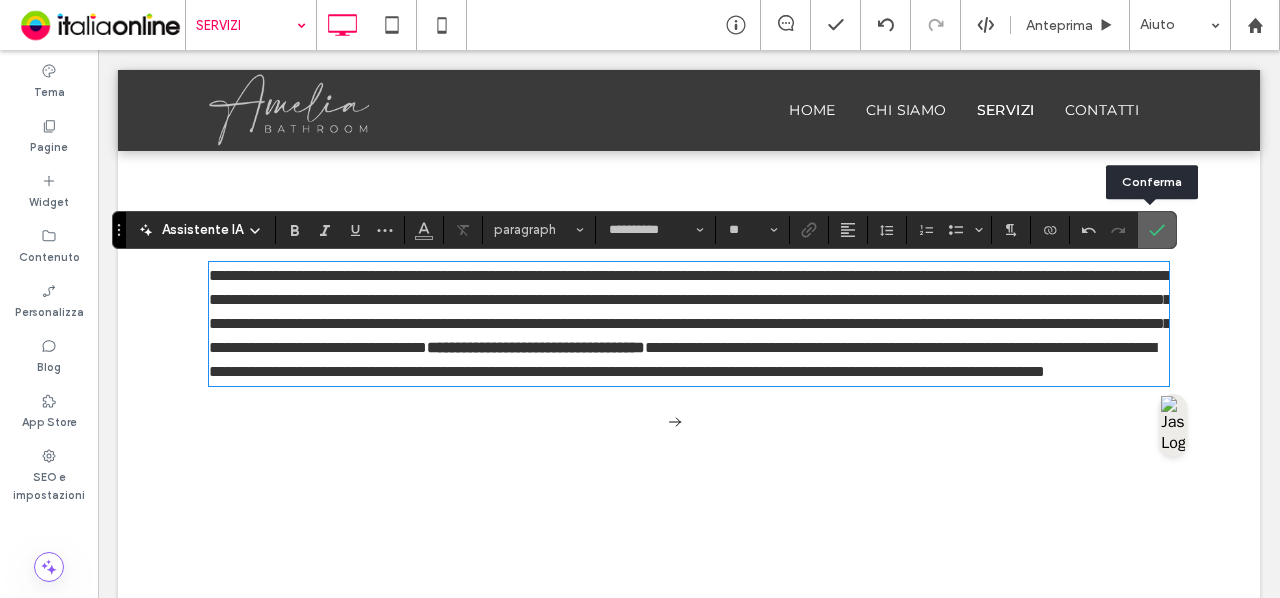 click 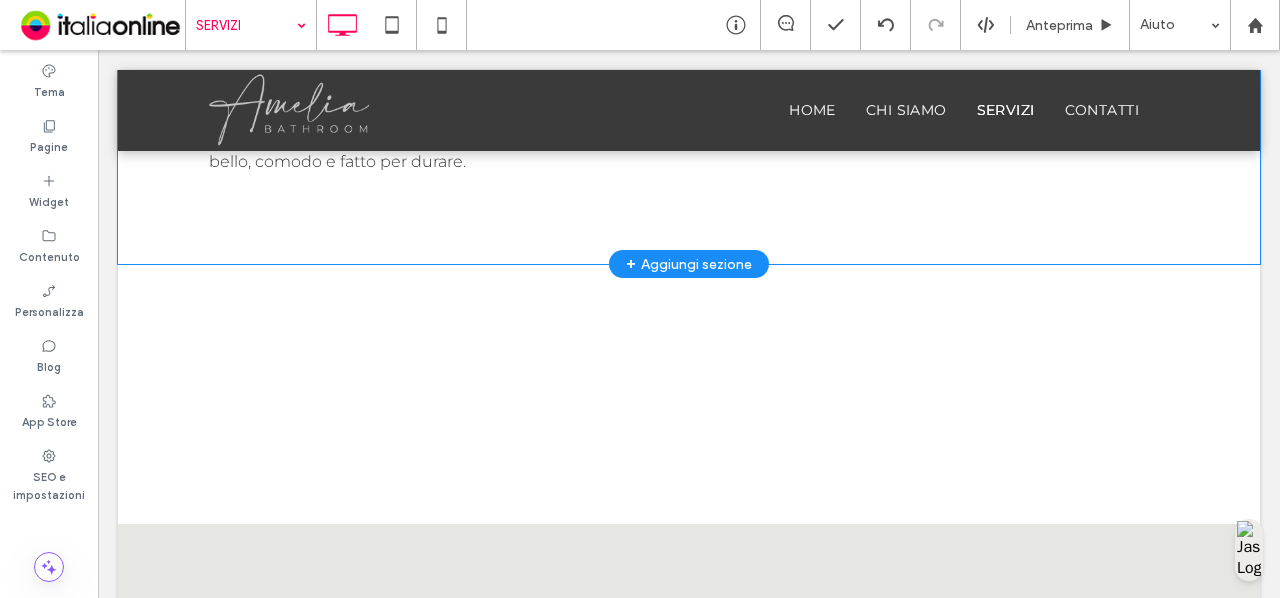 scroll, scrollTop: 2526, scrollLeft: 0, axis: vertical 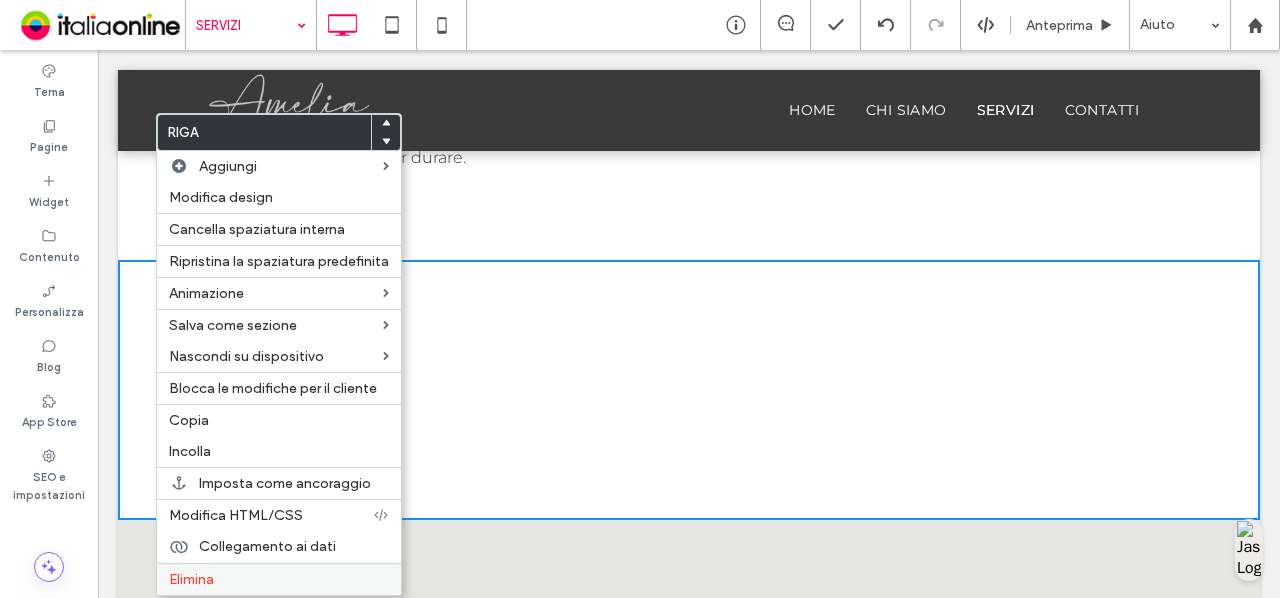 click on "Elimina" at bounding box center (279, 579) 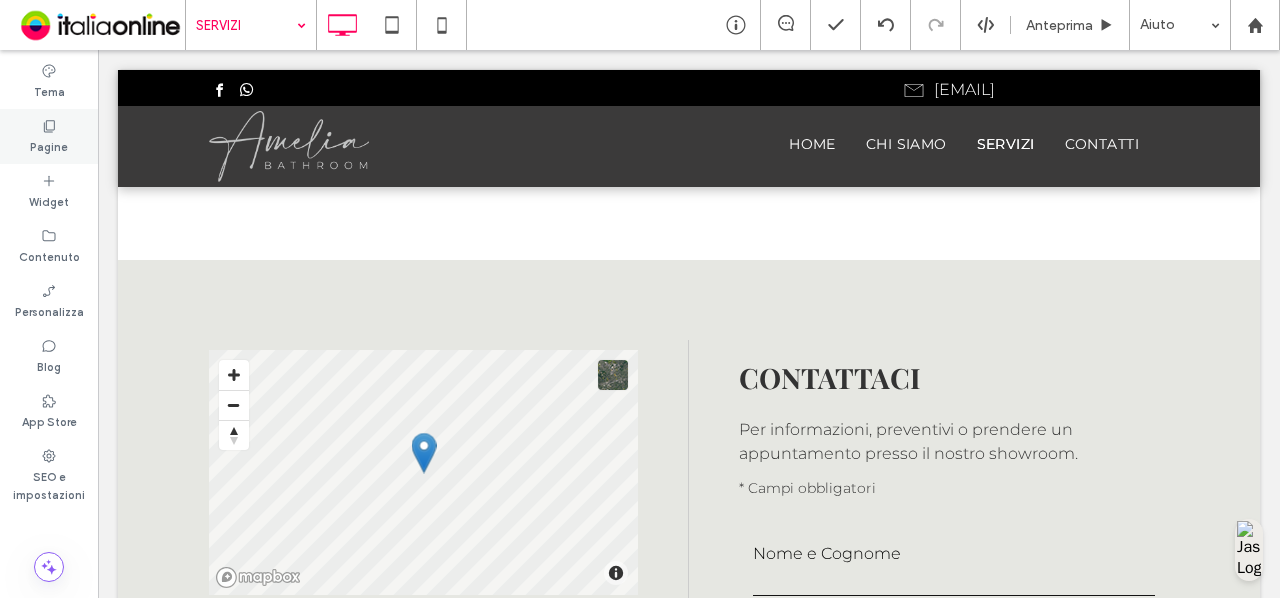 click on "Pagine" at bounding box center (49, 136) 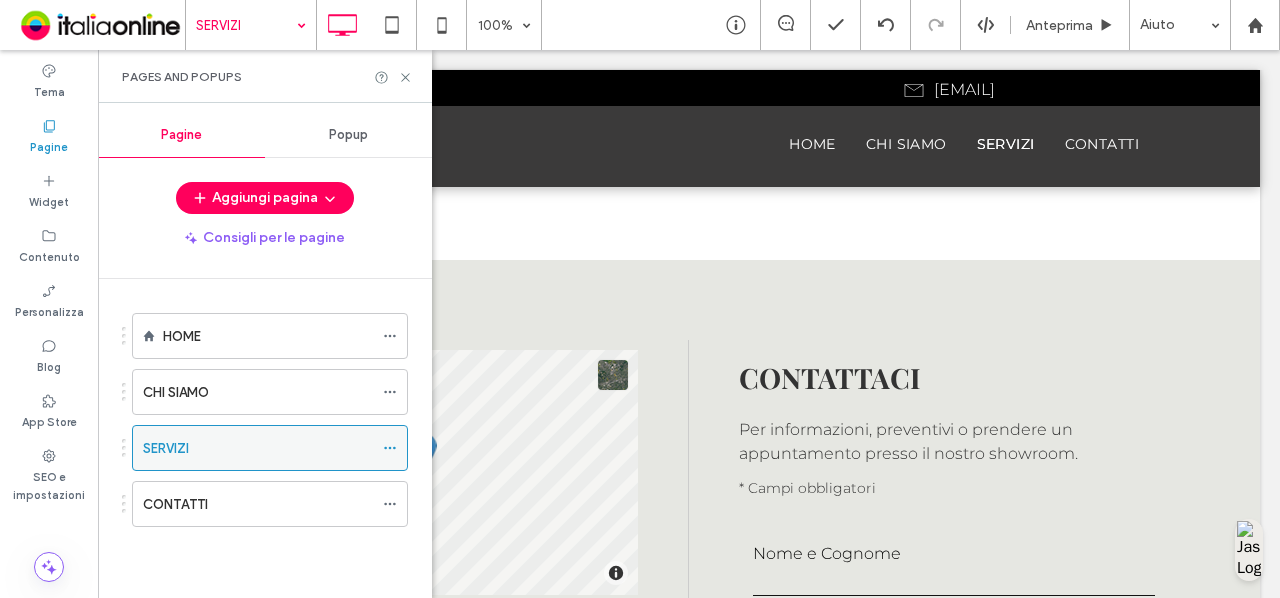 click 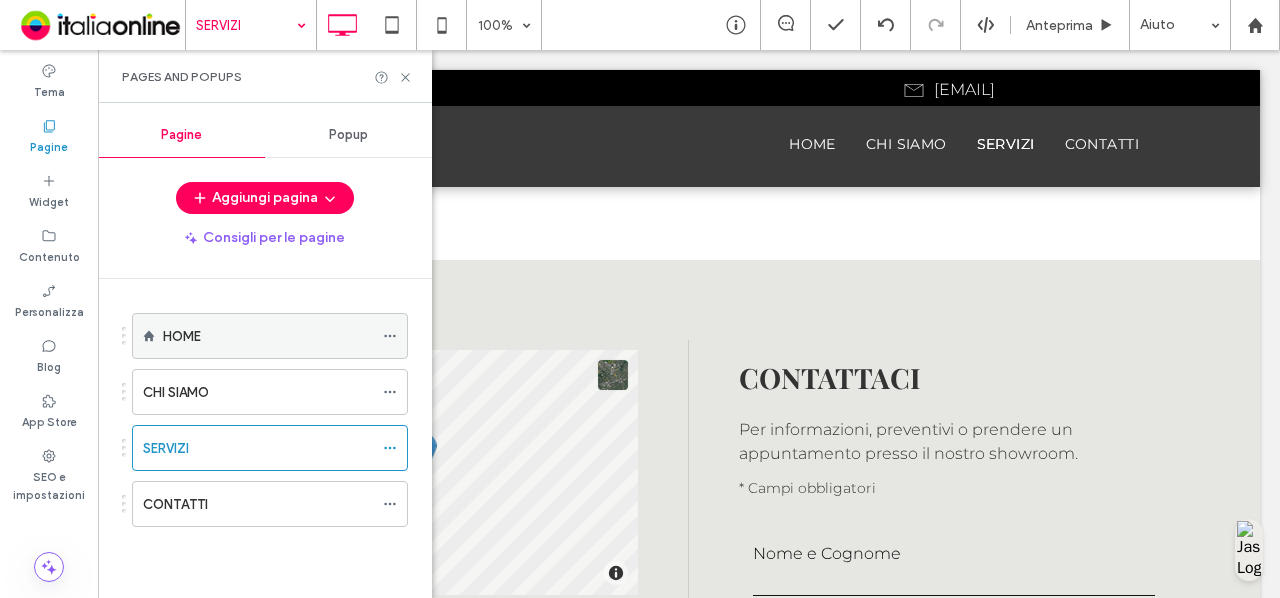 click 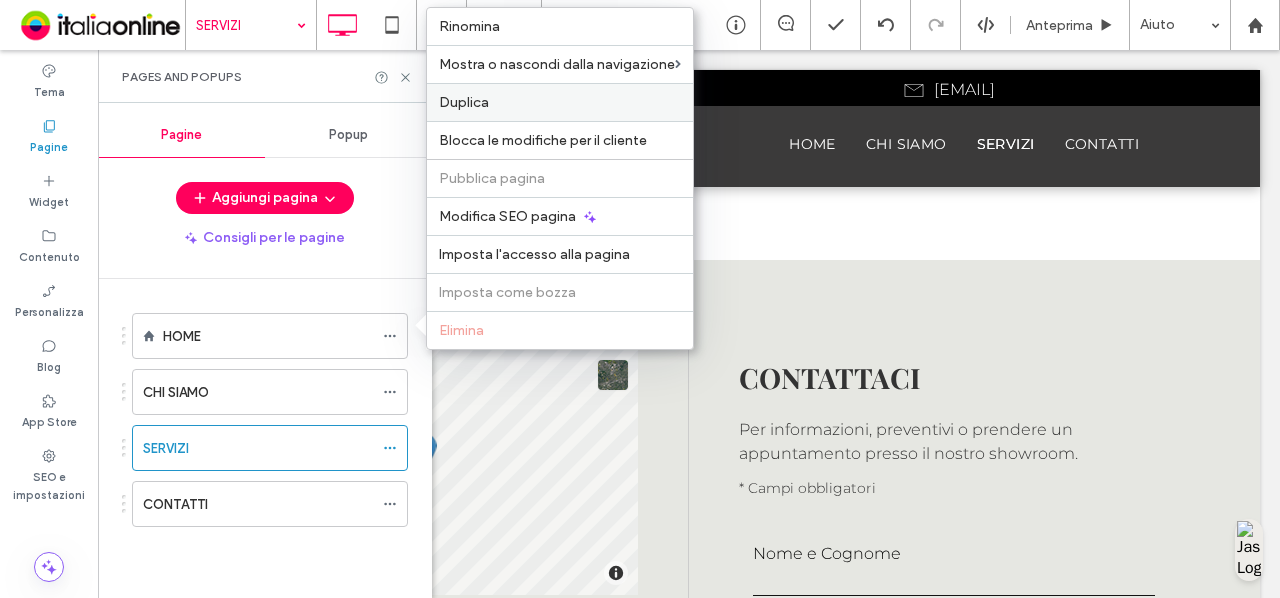 click on "Duplica" at bounding box center (560, 102) 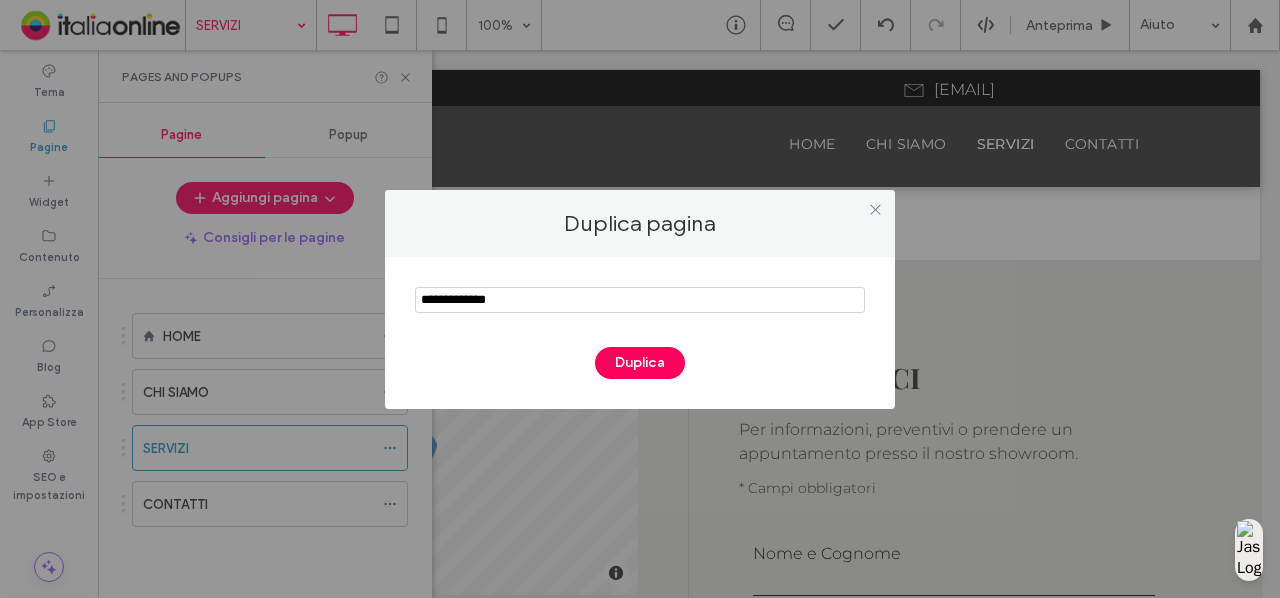 drag, startPoint x: 554, startPoint y: 303, endPoint x: 154, endPoint y: 315, distance: 400.17996 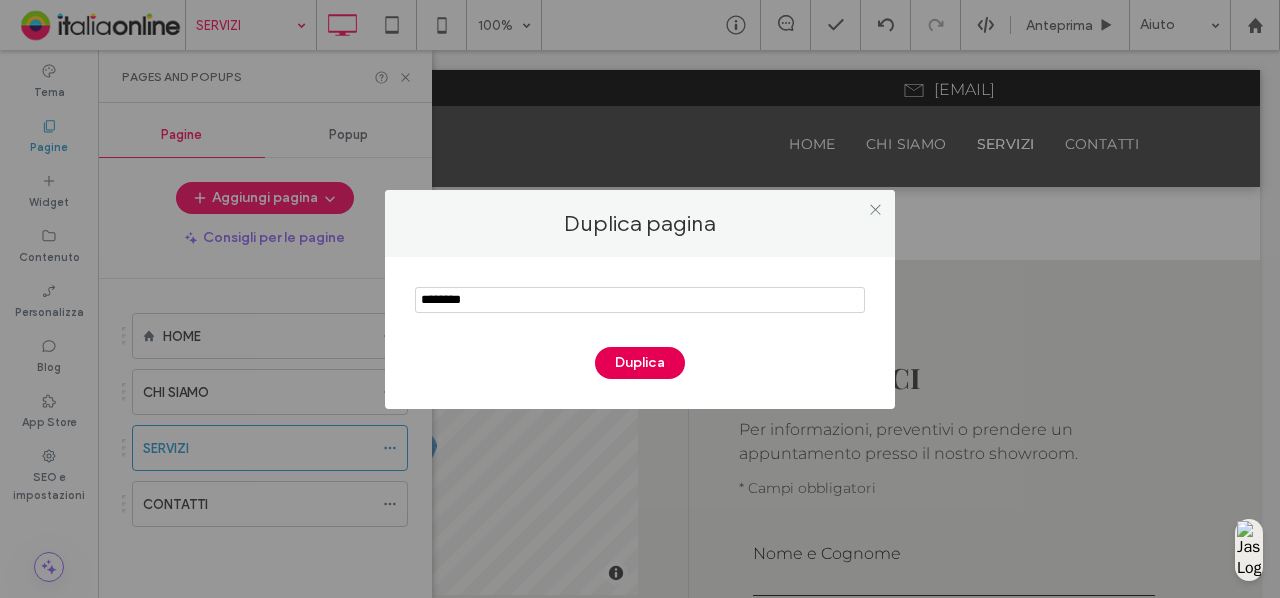 type on "********" 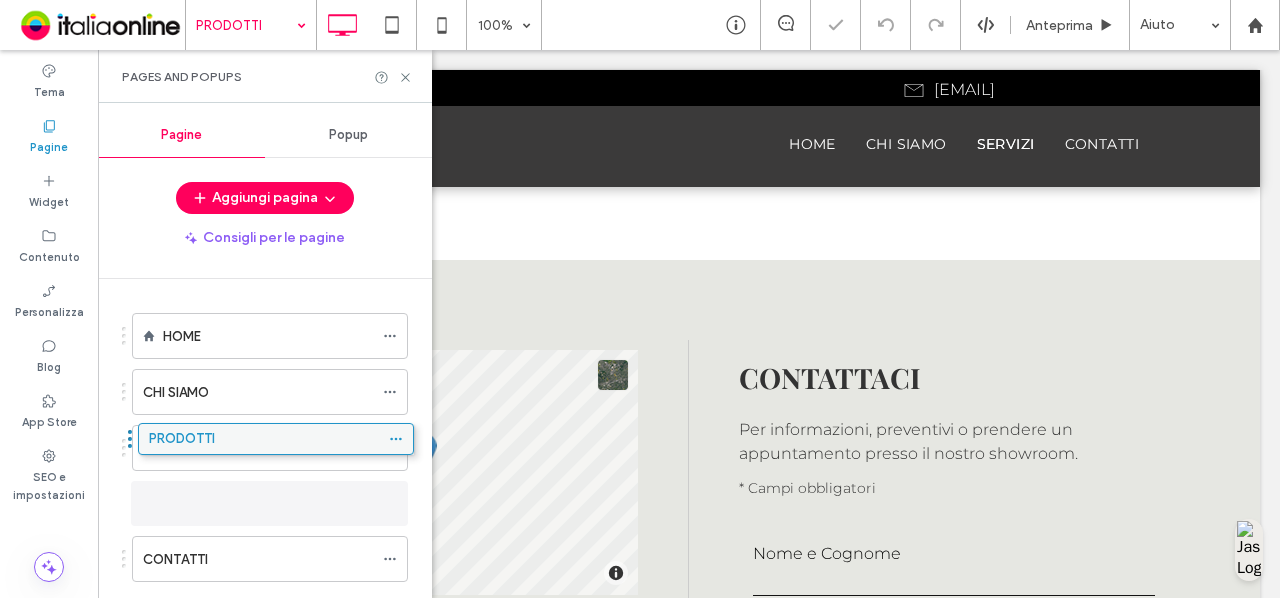 drag, startPoint x: 226, startPoint y: 551, endPoint x: 232, endPoint y: 440, distance: 111.16204 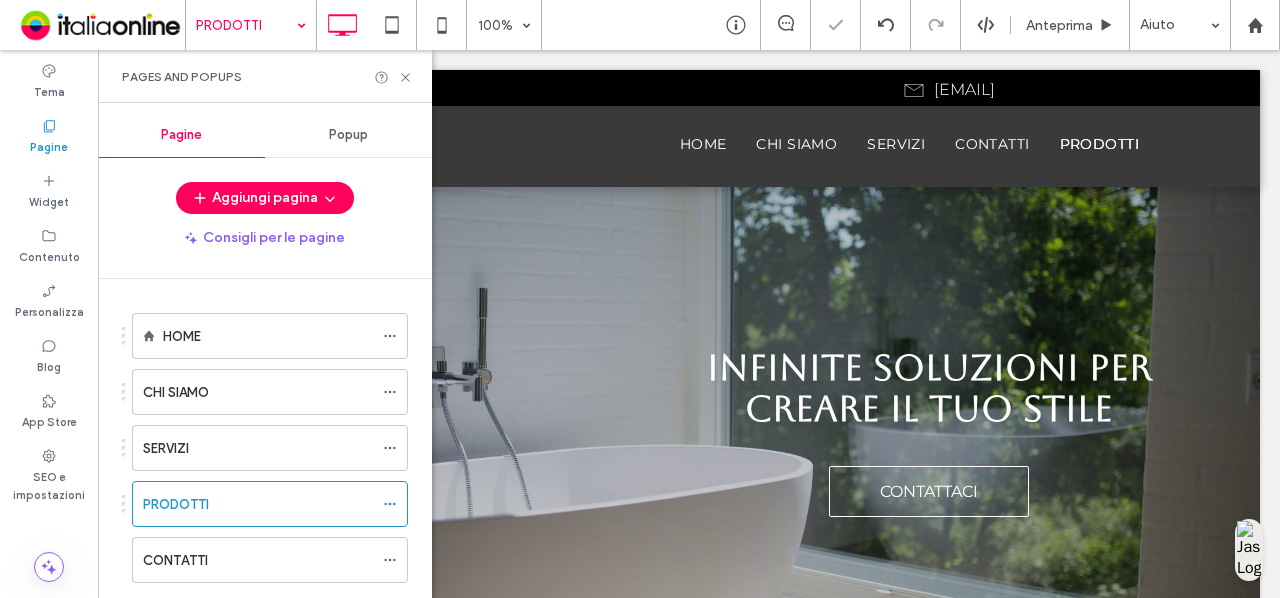 scroll, scrollTop: 0, scrollLeft: 0, axis: both 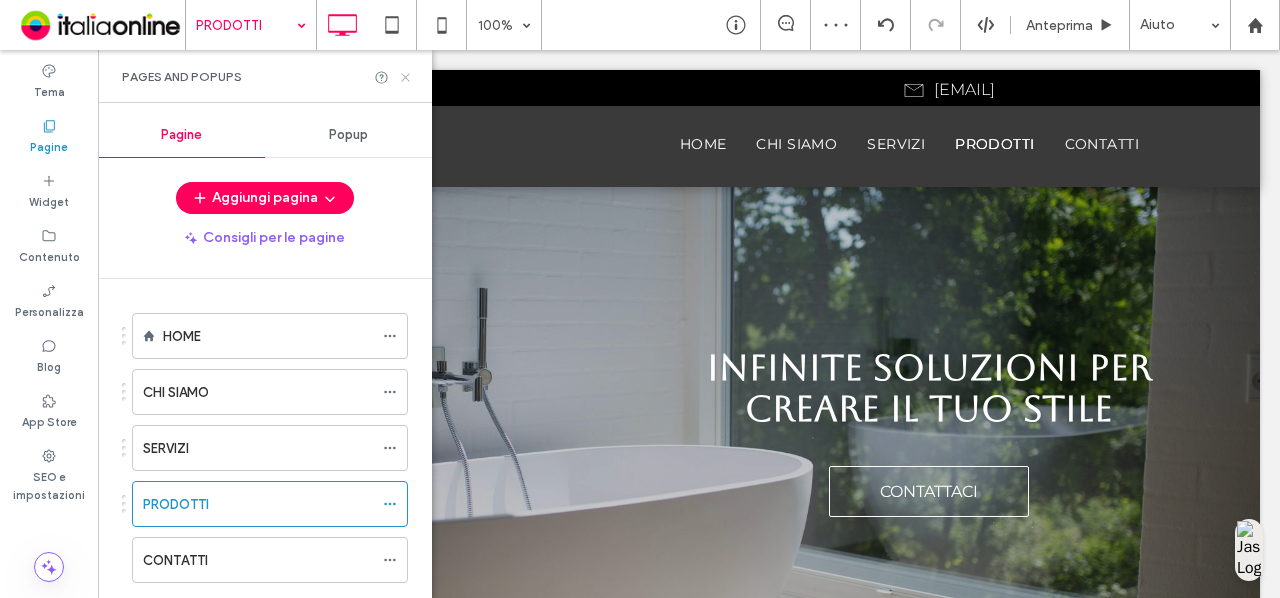 click 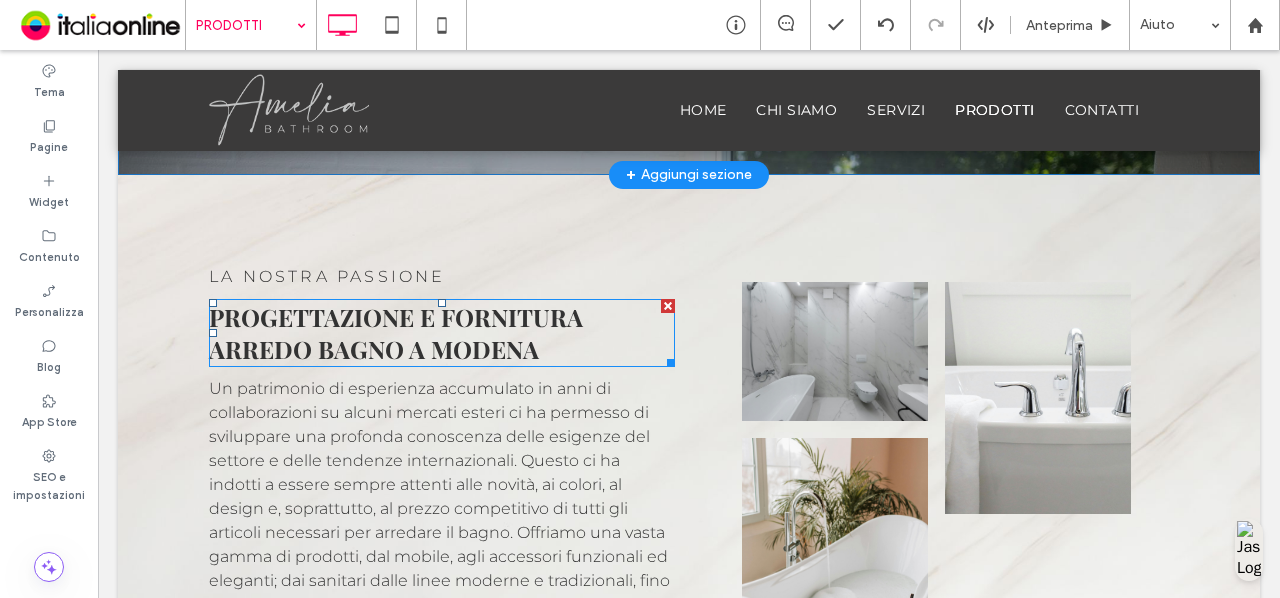 scroll, scrollTop: 484, scrollLeft: 0, axis: vertical 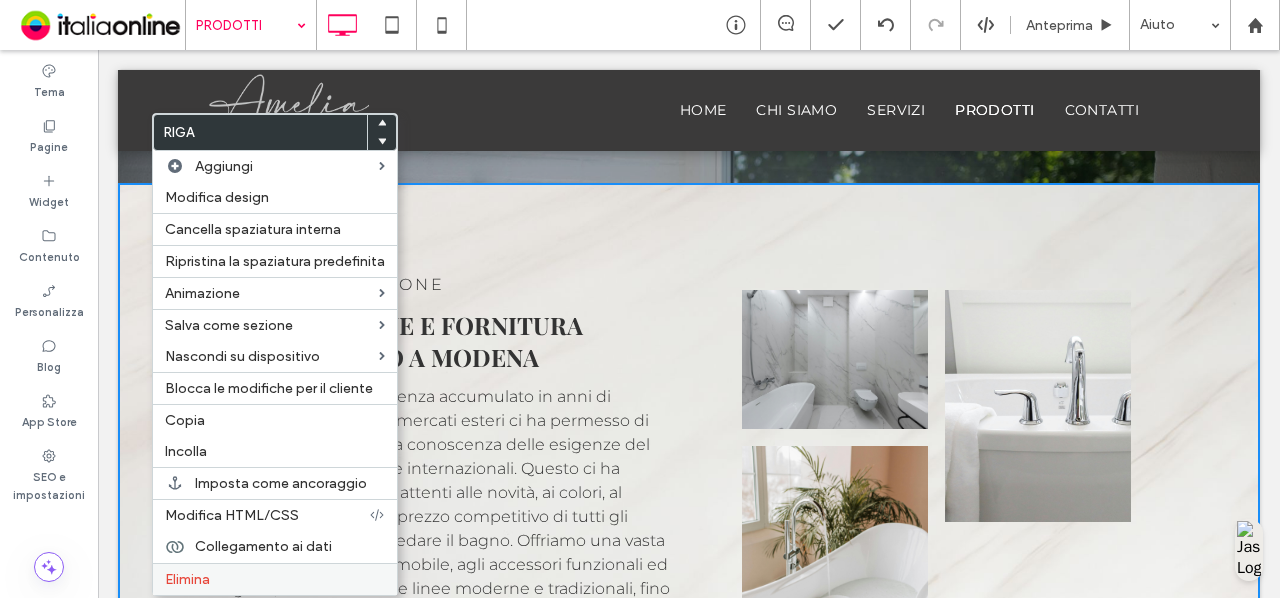 click on "Elimina" at bounding box center (275, 579) 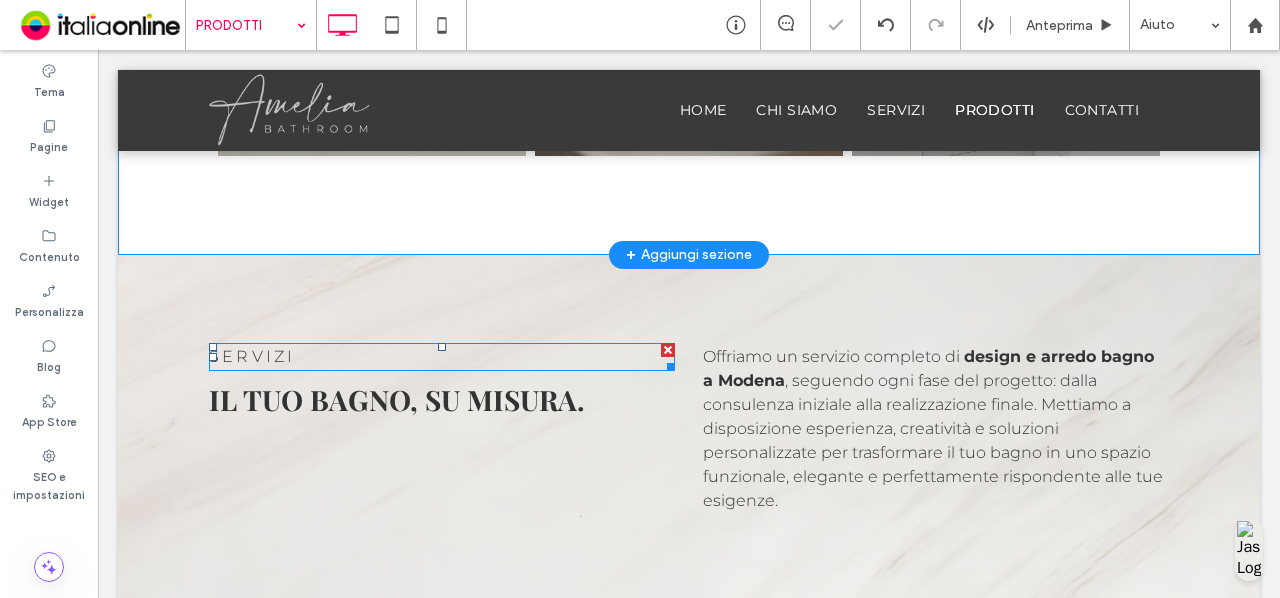 scroll, scrollTop: 923, scrollLeft: 0, axis: vertical 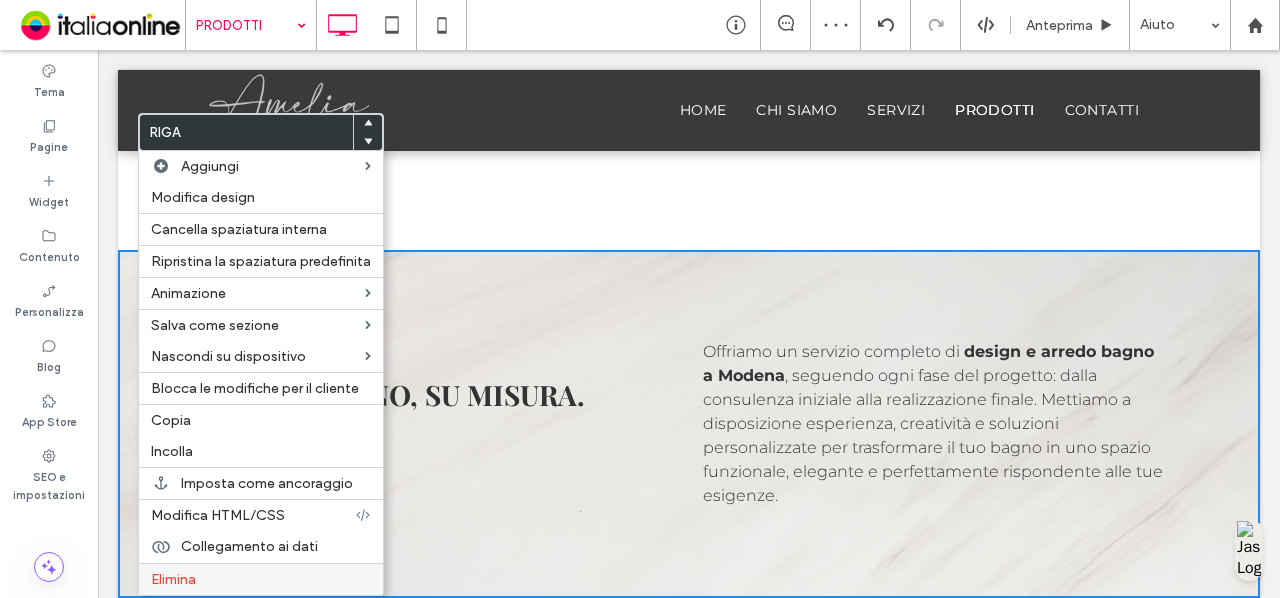 click on "Elimina" at bounding box center [261, 579] 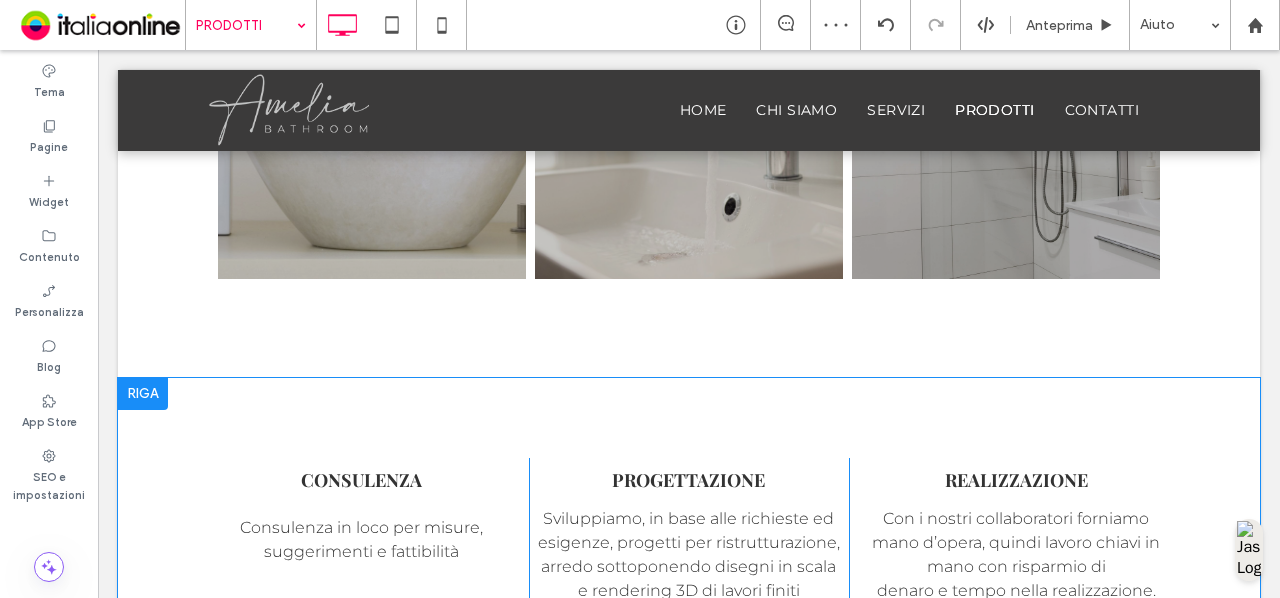 scroll, scrollTop: 767, scrollLeft: 0, axis: vertical 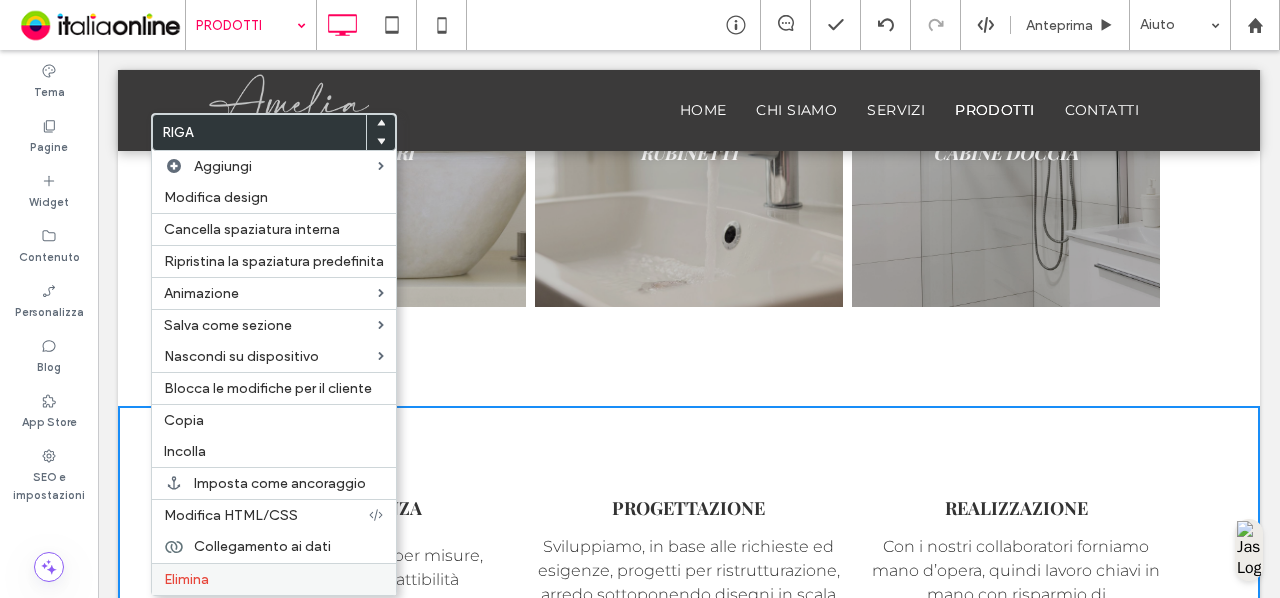click on "Elimina" at bounding box center [186, 579] 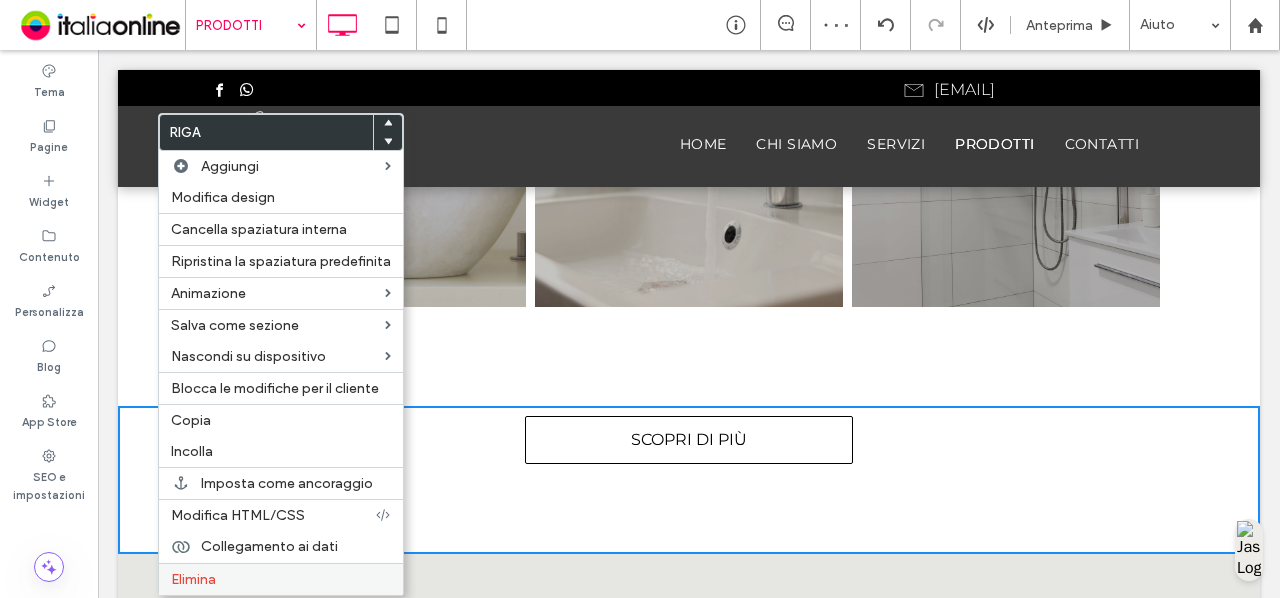 click on "Elimina" at bounding box center (281, 579) 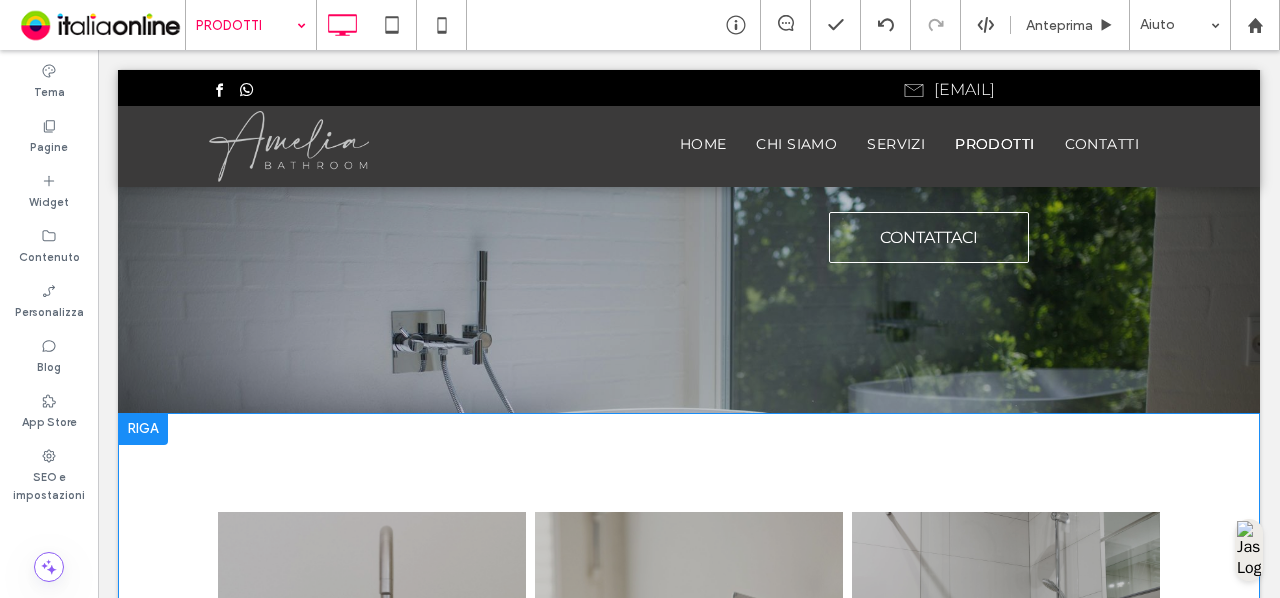 scroll, scrollTop: 0, scrollLeft: 0, axis: both 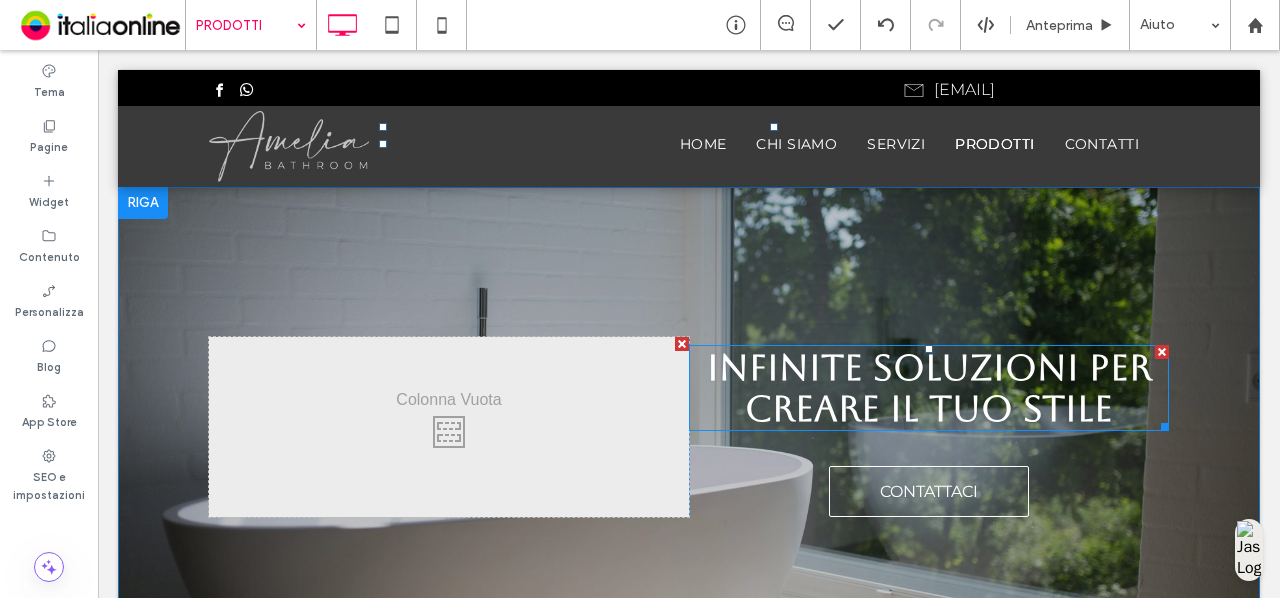 click on "InFINITE SOLUZIONI PER CREARE IL TUO STILE" at bounding box center [929, 388] 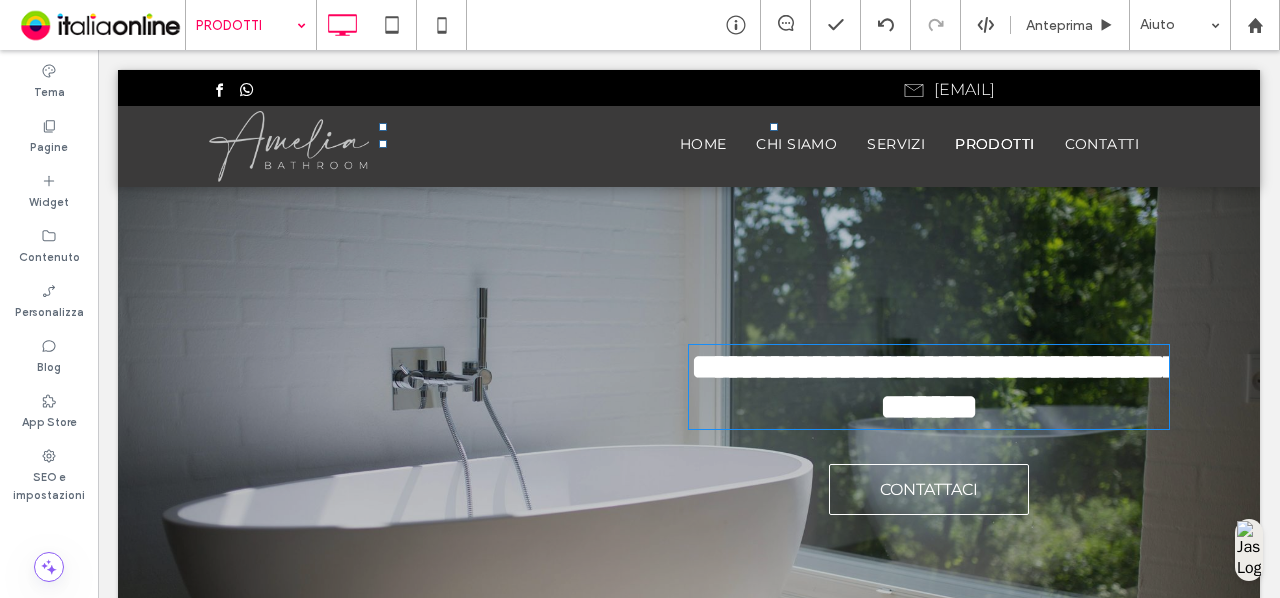 click on "**********" at bounding box center (936, 387) 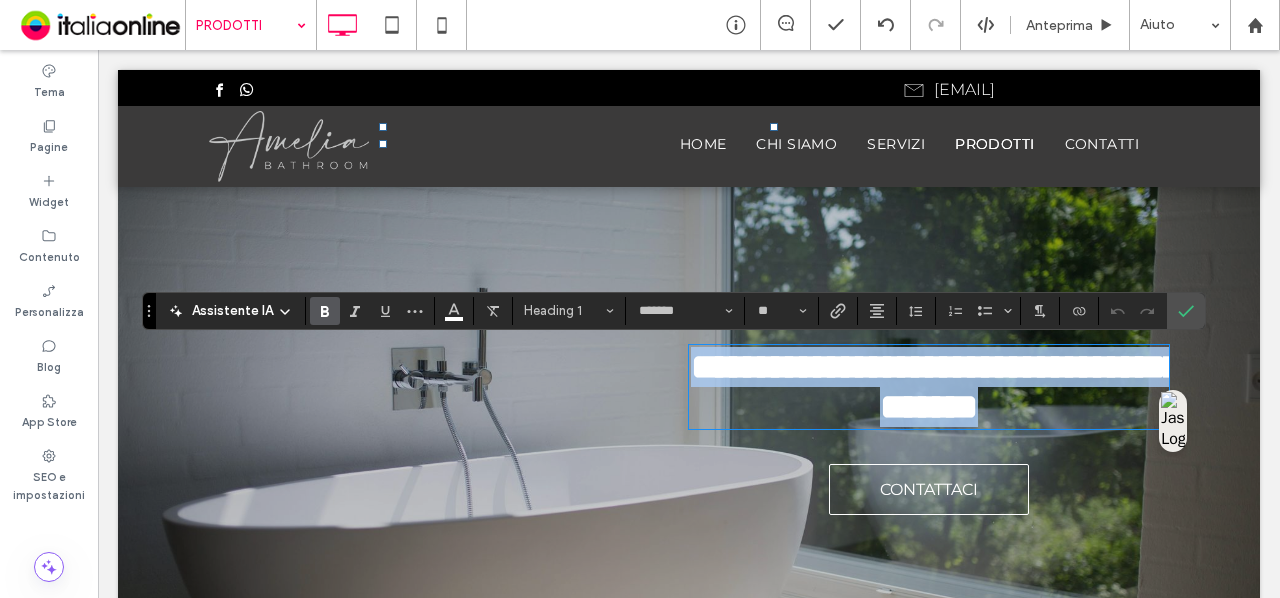 type on "*******" 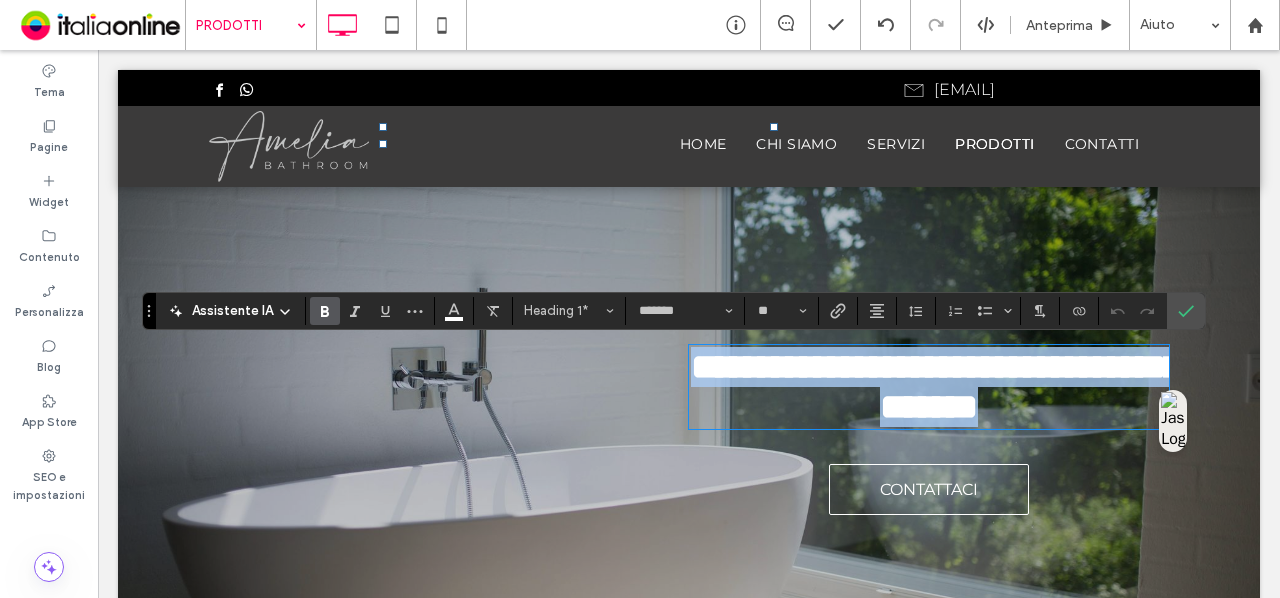 click on "**********" at bounding box center (936, 387) 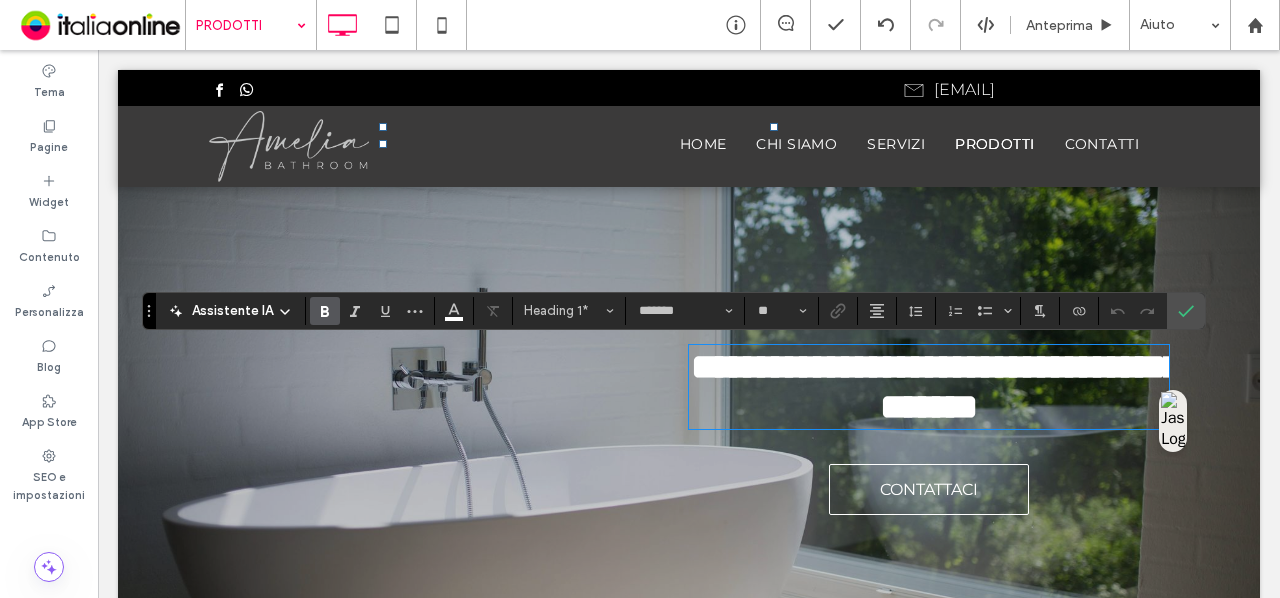 click on "**********" at bounding box center (936, 387) 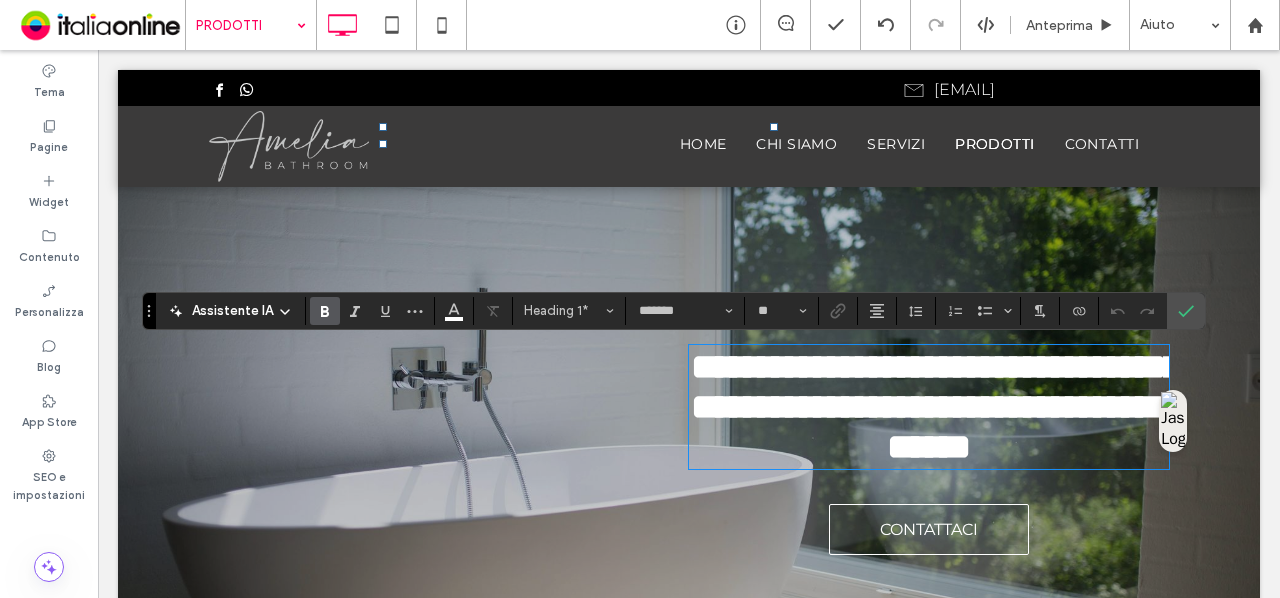 type on "**********" 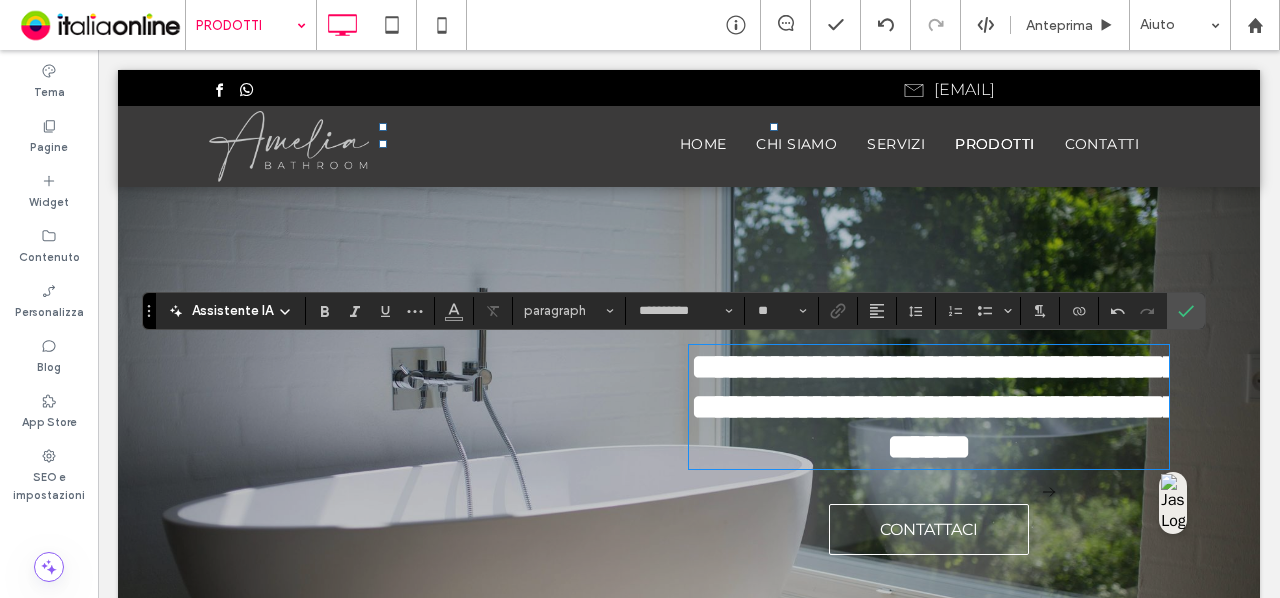 type on "*******" 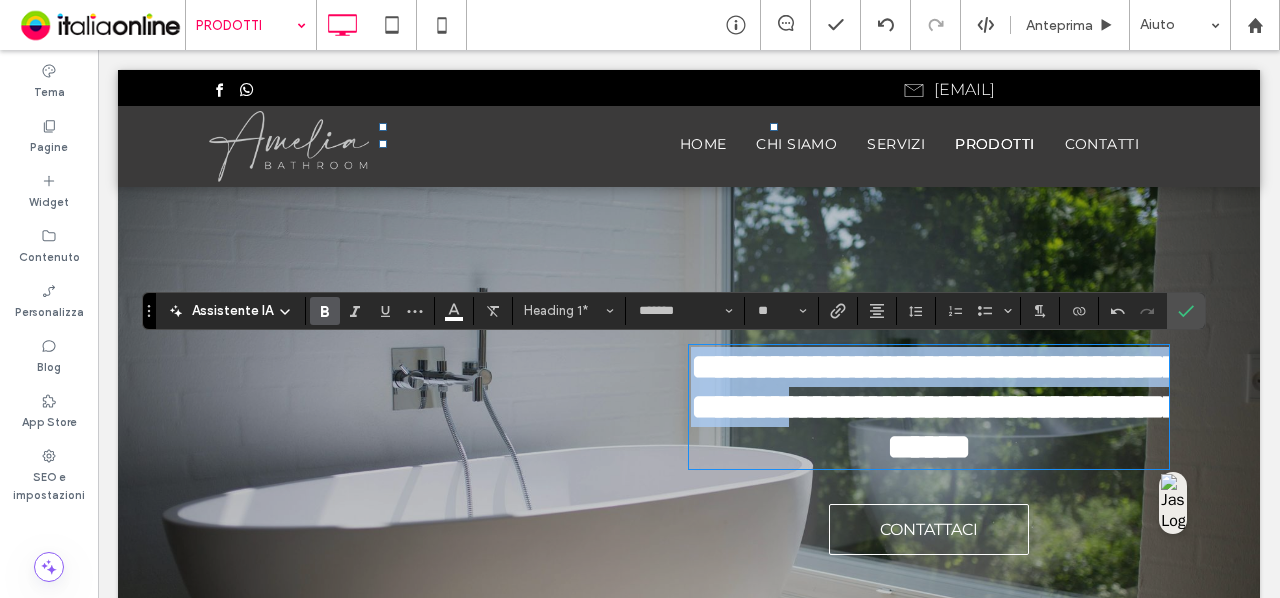 drag, startPoint x: 1100, startPoint y: 406, endPoint x: 696, endPoint y: 346, distance: 408.43115 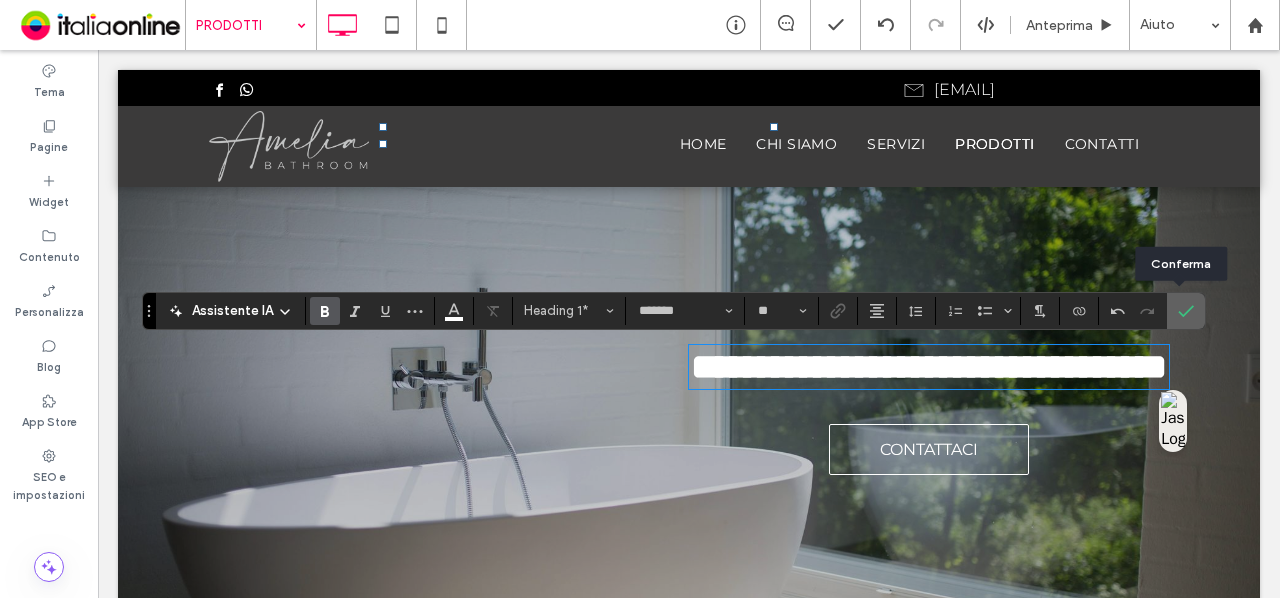 click 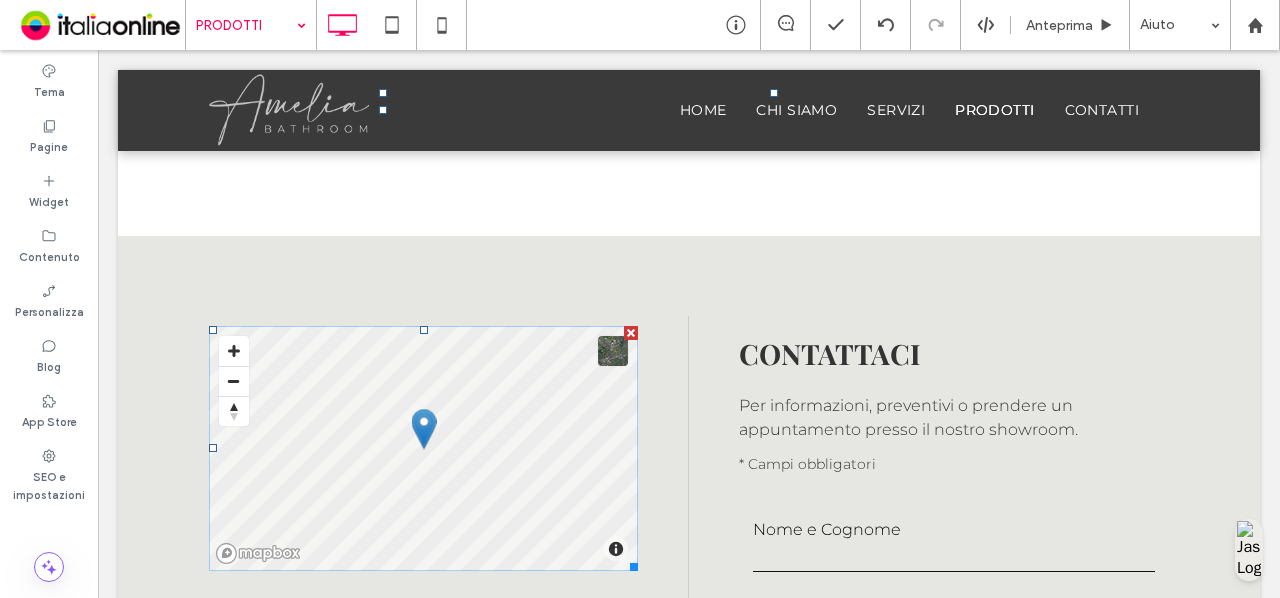 scroll, scrollTop: 958, scrollLeft: 0, axis: vertical 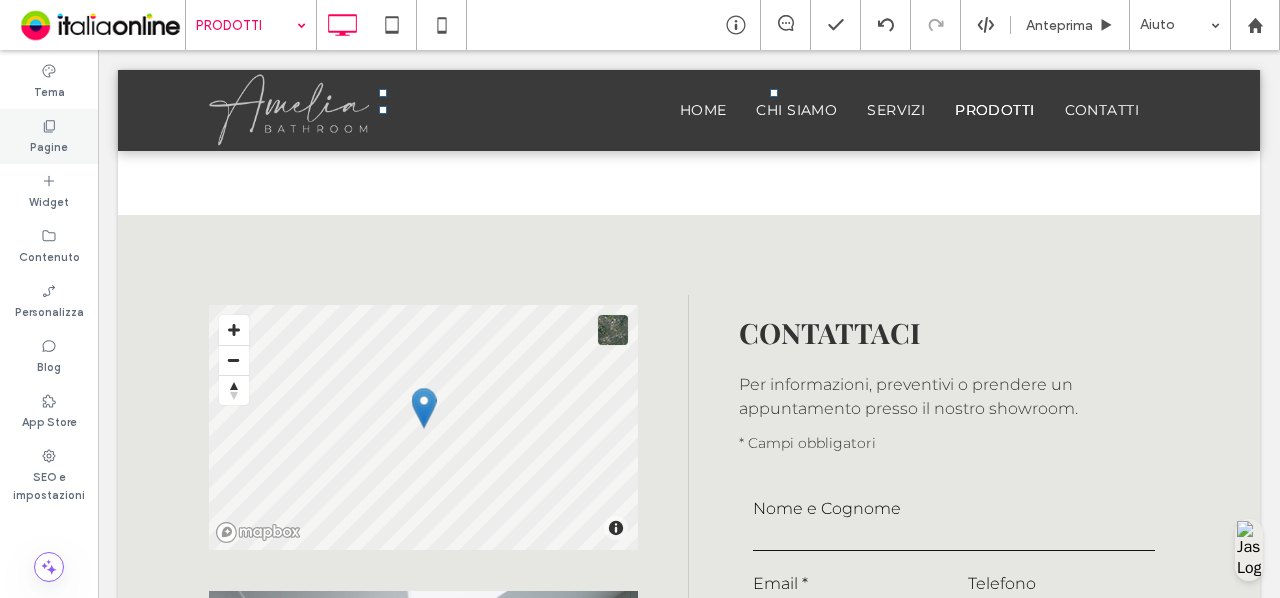 click on "Pagine" at bounding box center [49, 145] 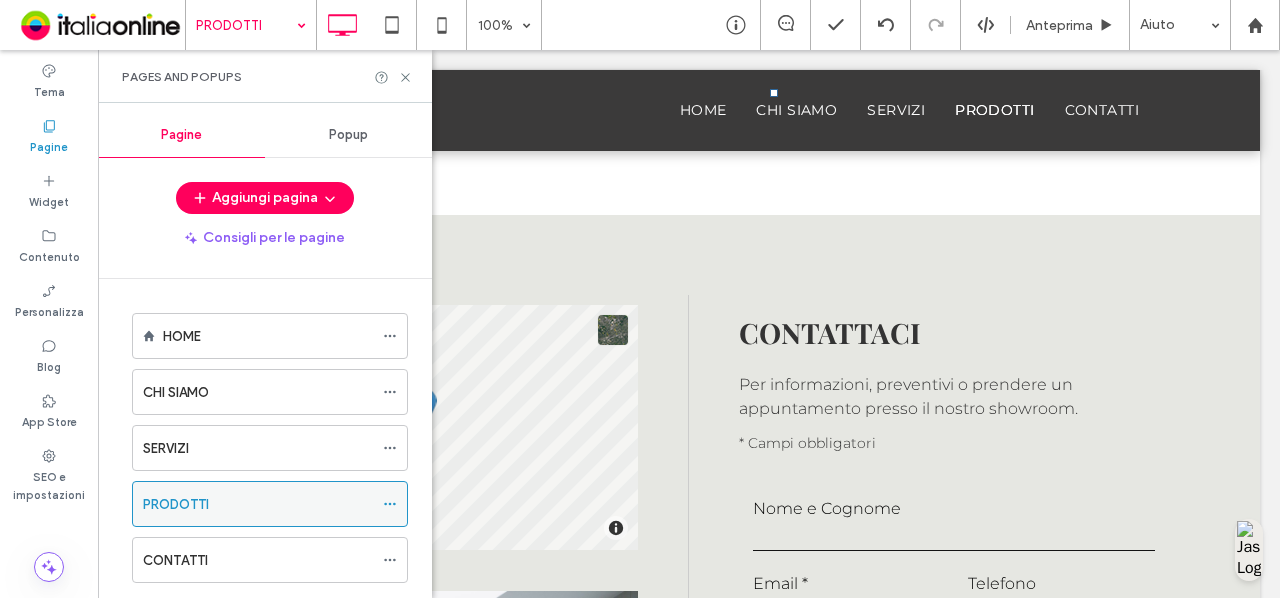 click 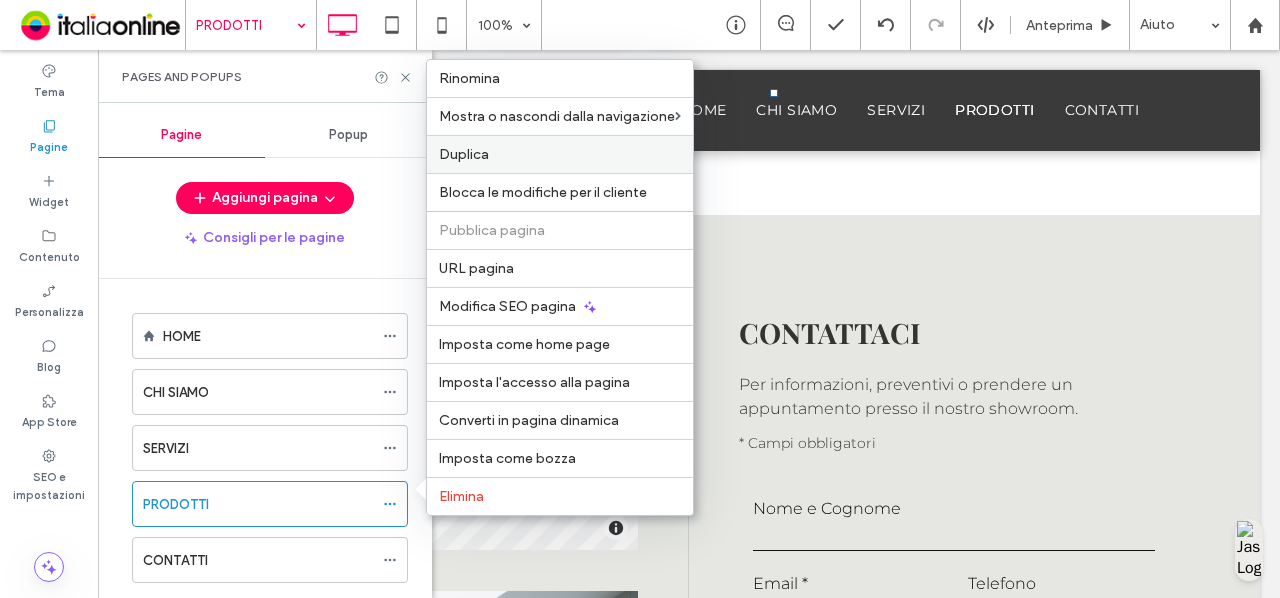 click on "Duplica" at bounding box center [560, 154] 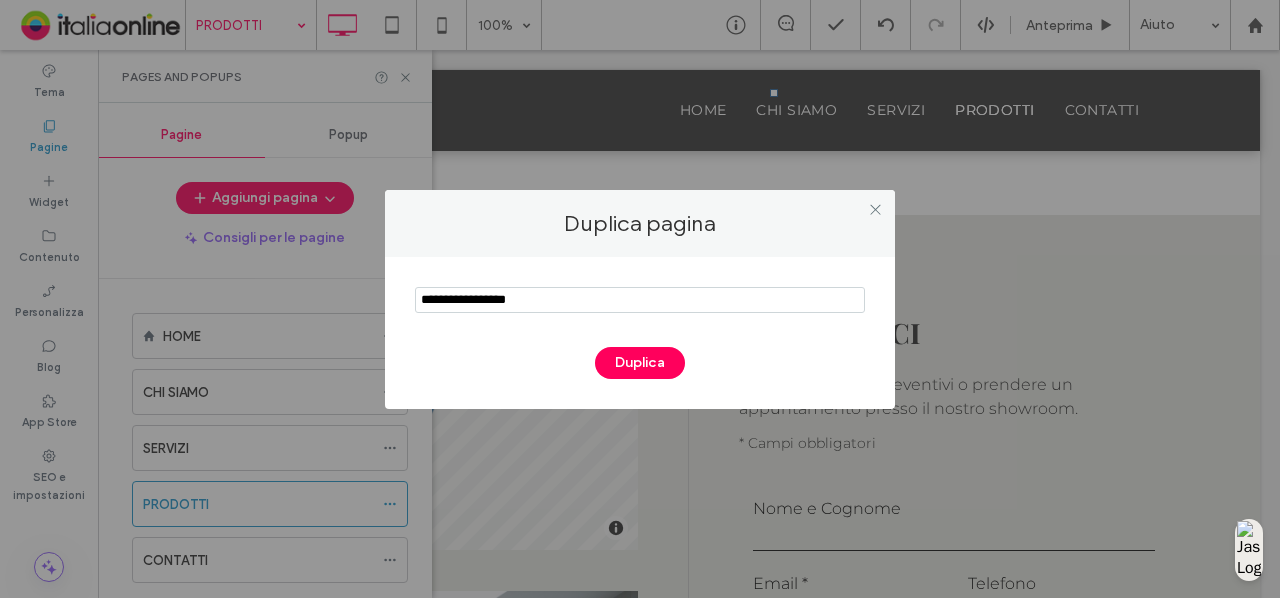 drag, startPoint x: 566, startPoint y: 298, endPoint x: 313, endPoint y: 283, distance: 253.44427 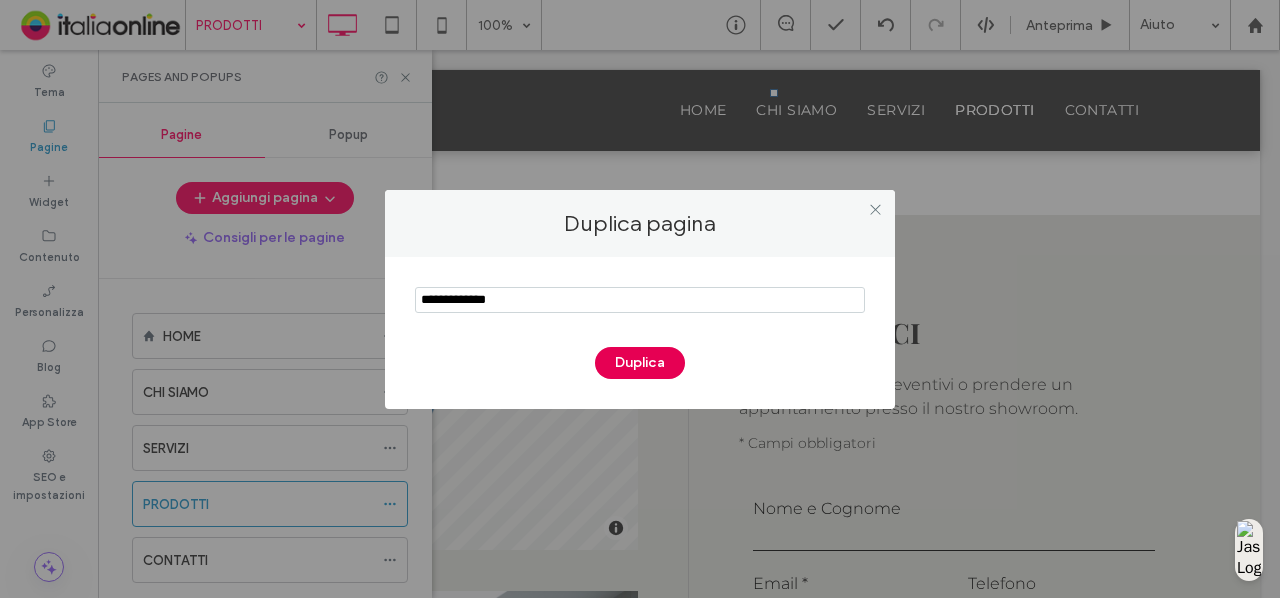 type on "**********" 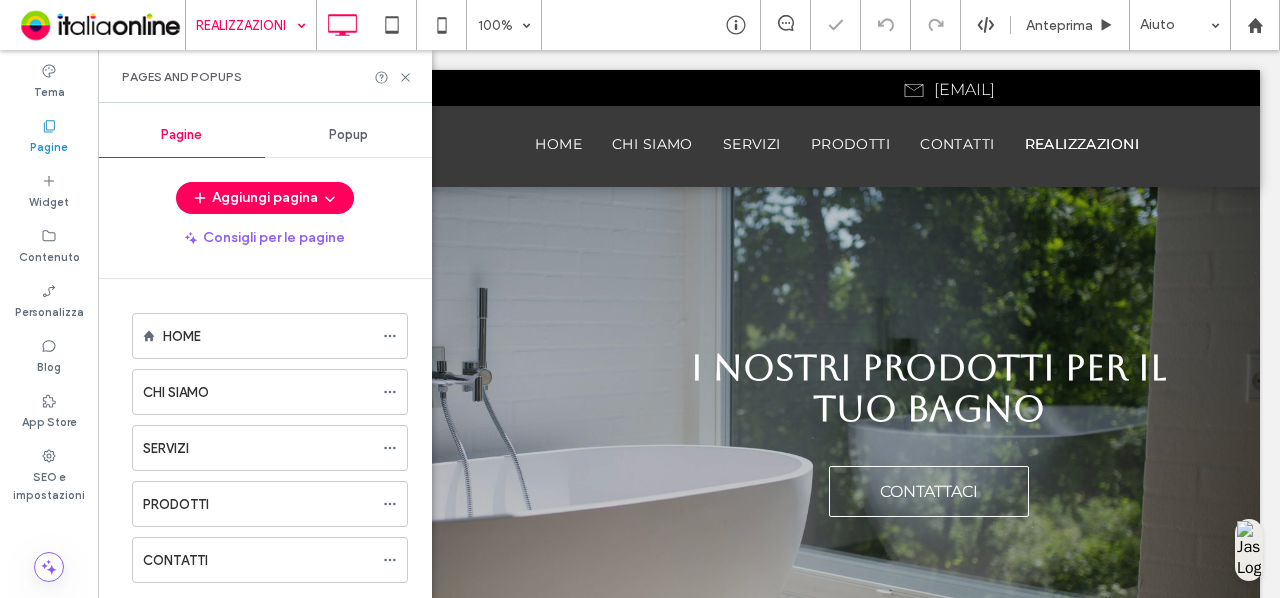 scroll, scrollTop: 0, scrollLeft: 0, axis: both 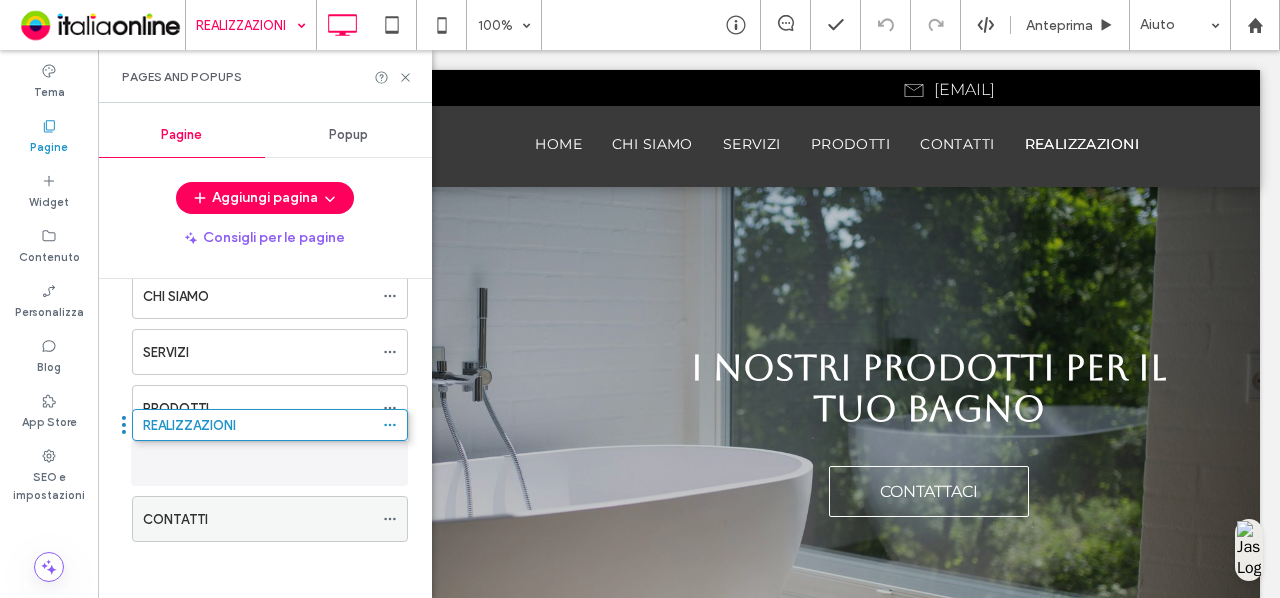 drag, startPoint x: 246, startPoint y: 533, endPoint x: 246, endPoint y: 451, distance: 82 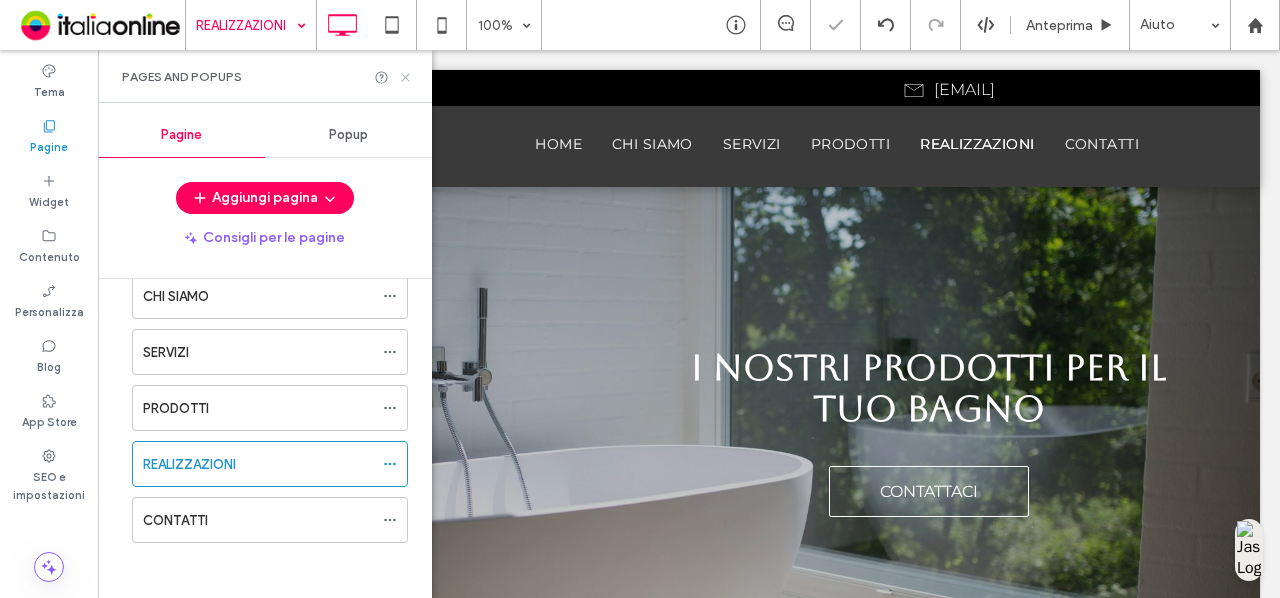 click 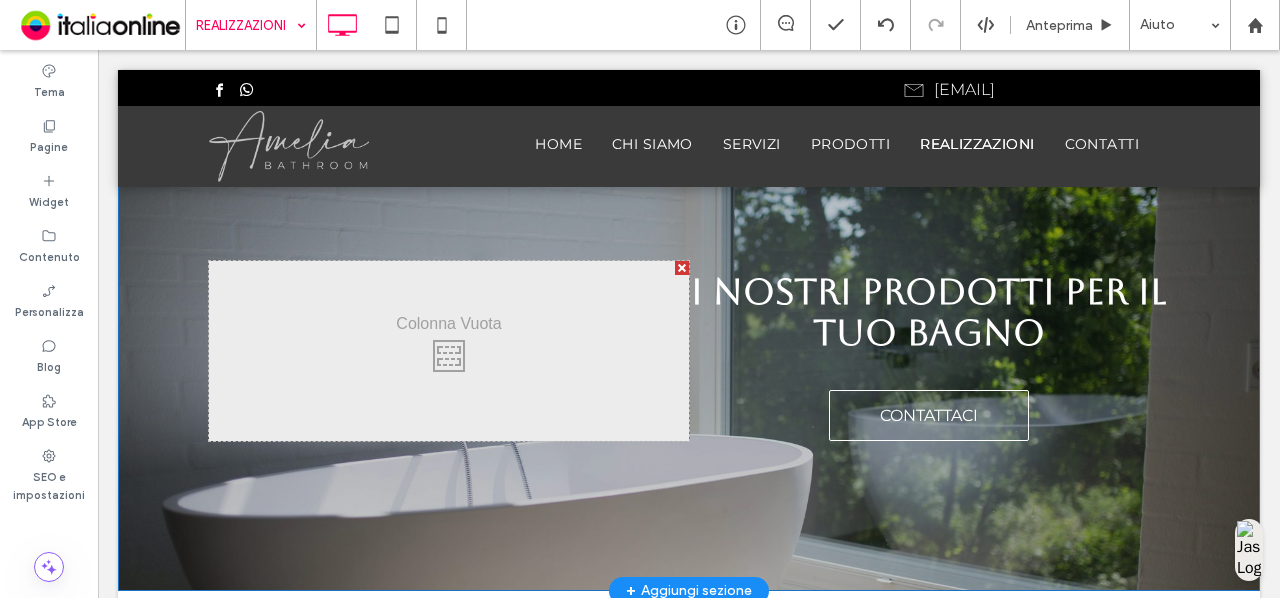 scroll, scrollTop: 78, scrollLeft: 0, axis: vertical 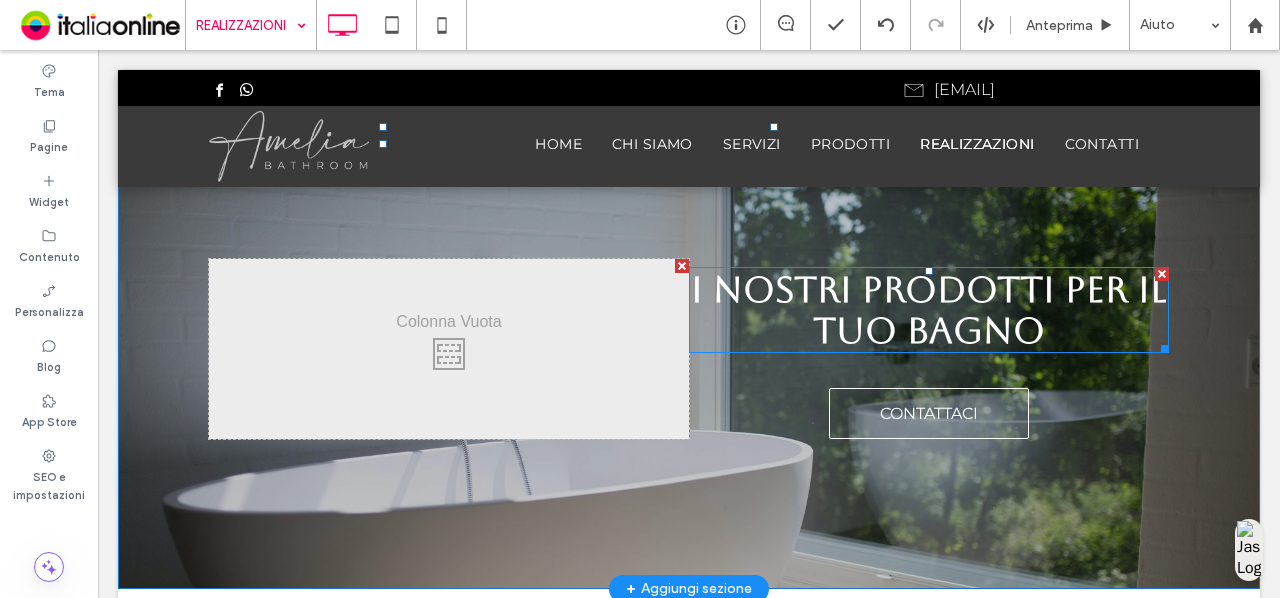 click on "I Nostri Prodotti per il Tuo Bagno" at bounding box center (929, 310) 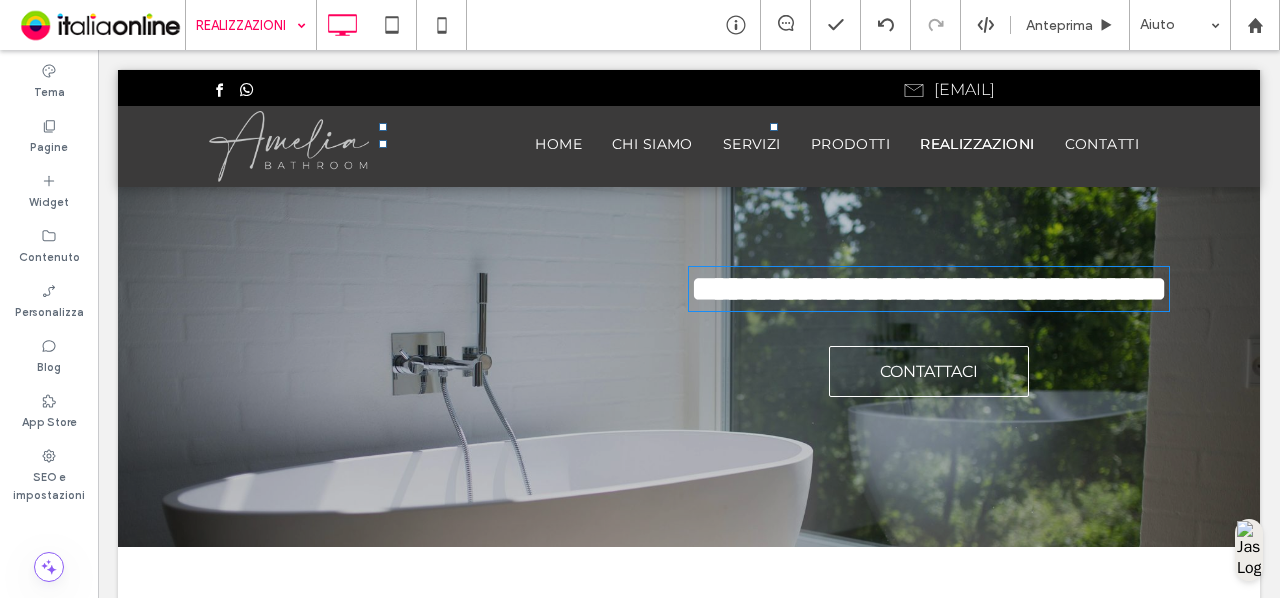 click on "**********" at bounding box center [929, 289] 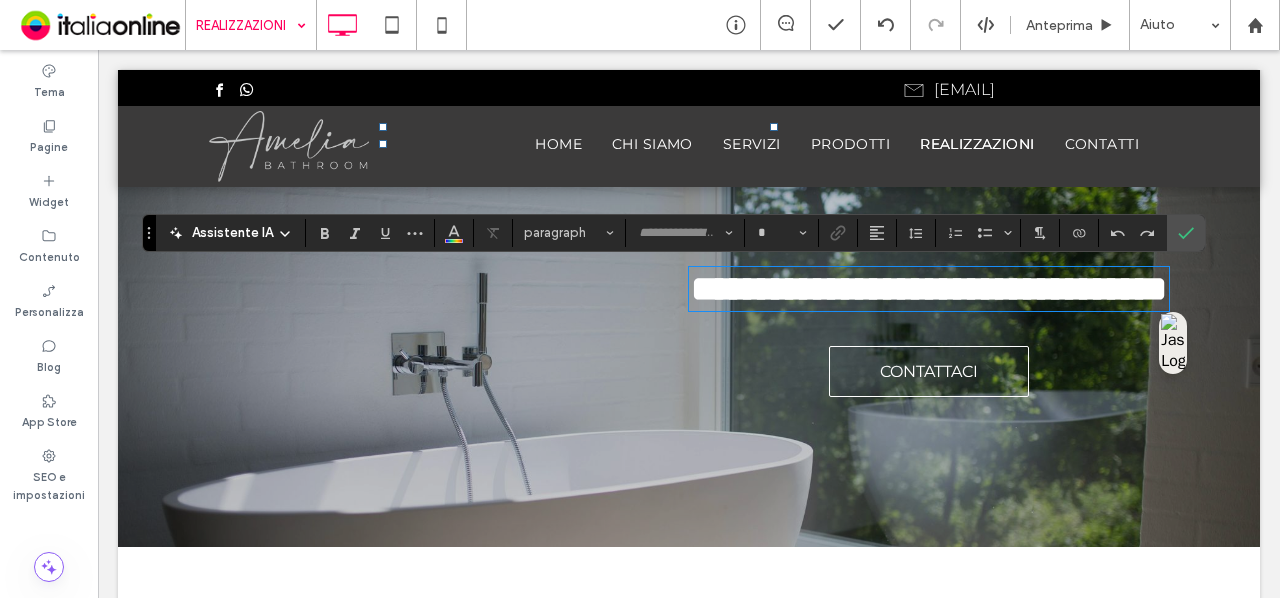 type on "*******" 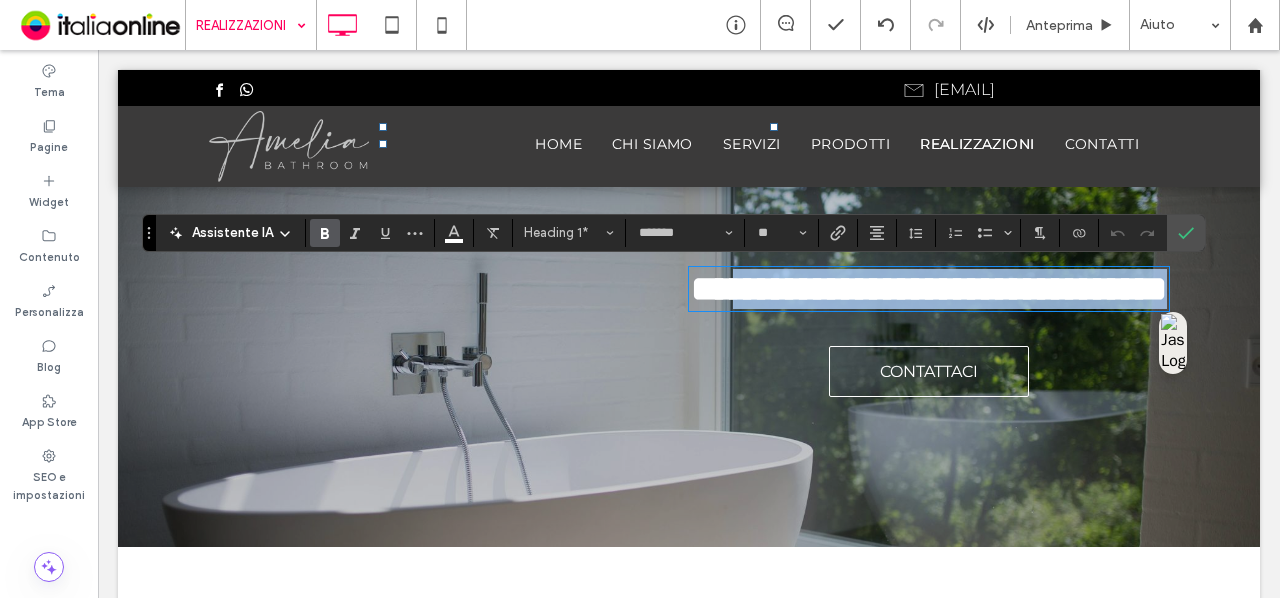drag, startPoint x: 1071, startPoint y: 332, endPoint x: 730, endPoint y: 286, distance: 344.08865 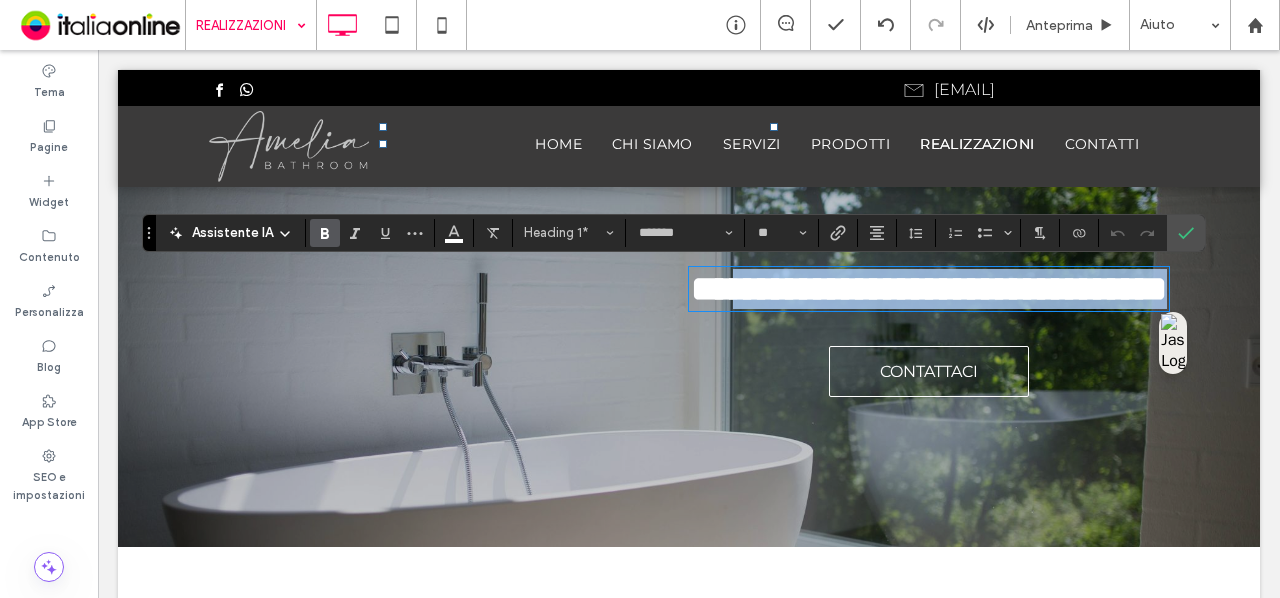 click on "**********" at bounding box center [929, 289] 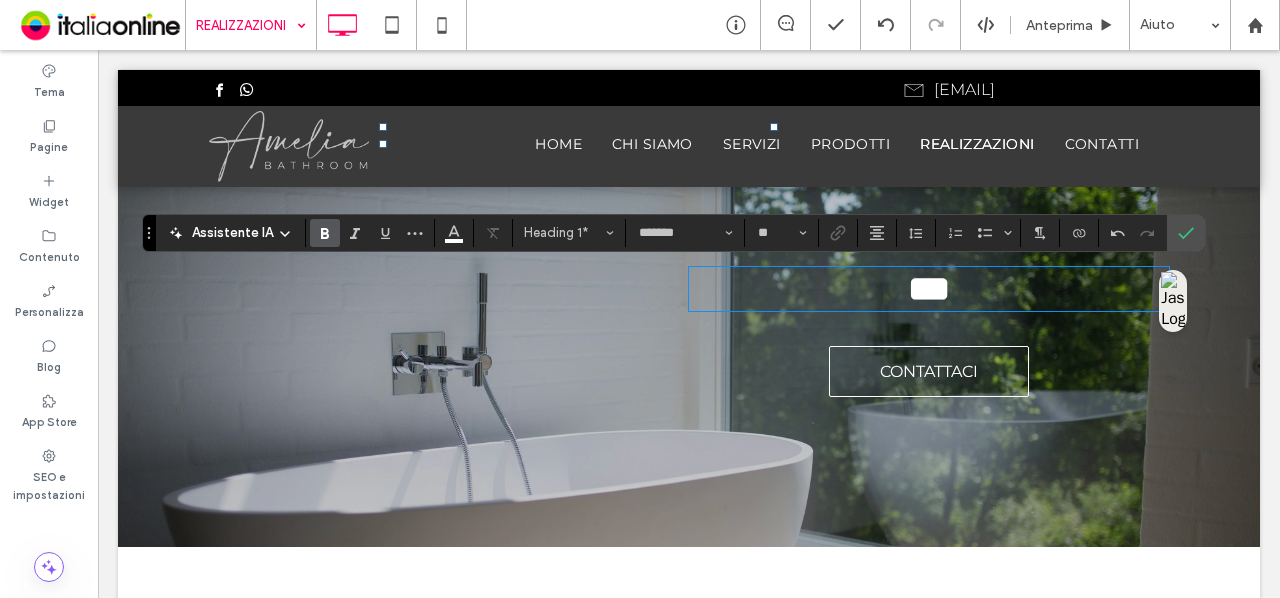 type 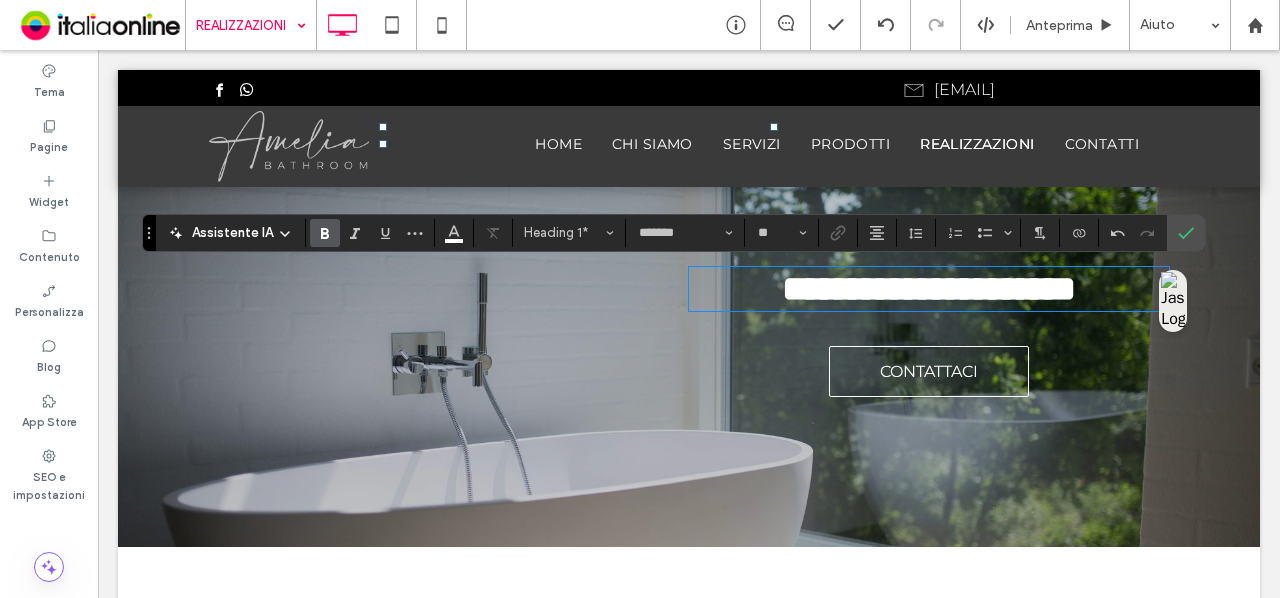 click on "**********" at bounding box center [929, 289] 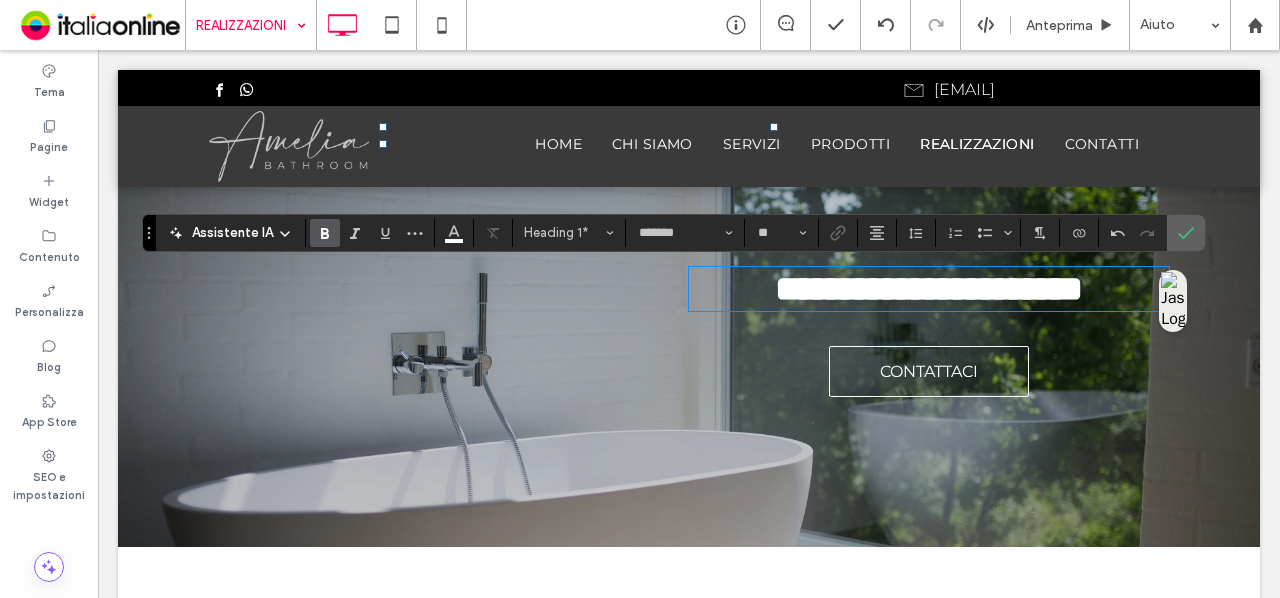 click at bounding box center [1186, 233] 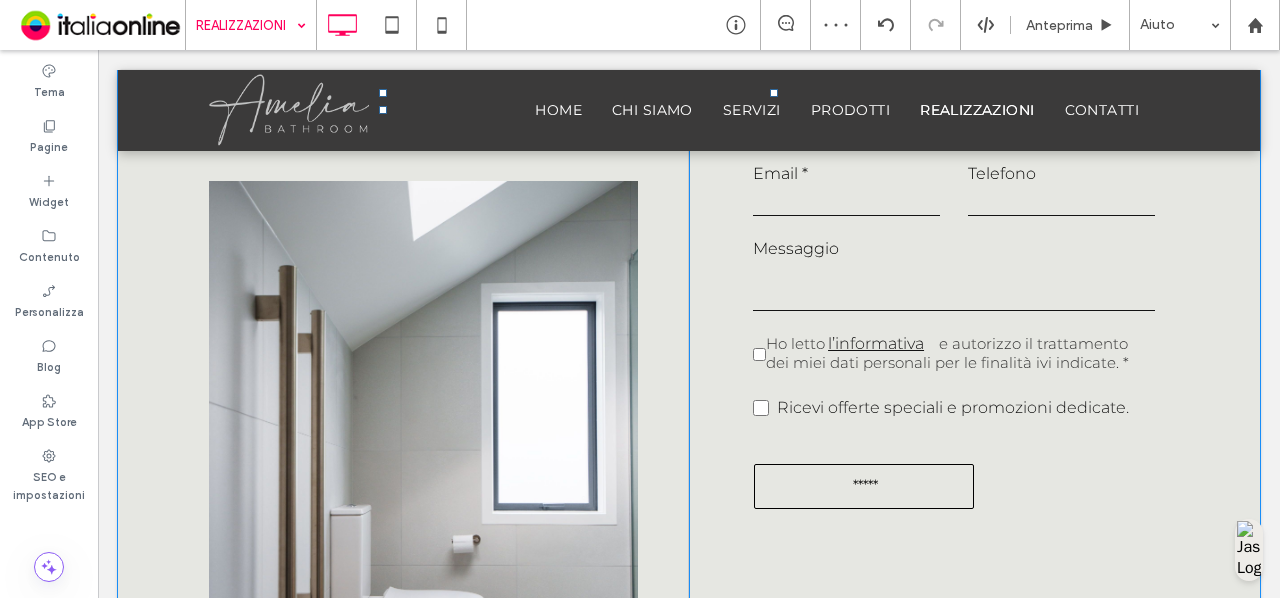 scroll, scrollTop: 1328, scrollLeft: 0, axis: vertical 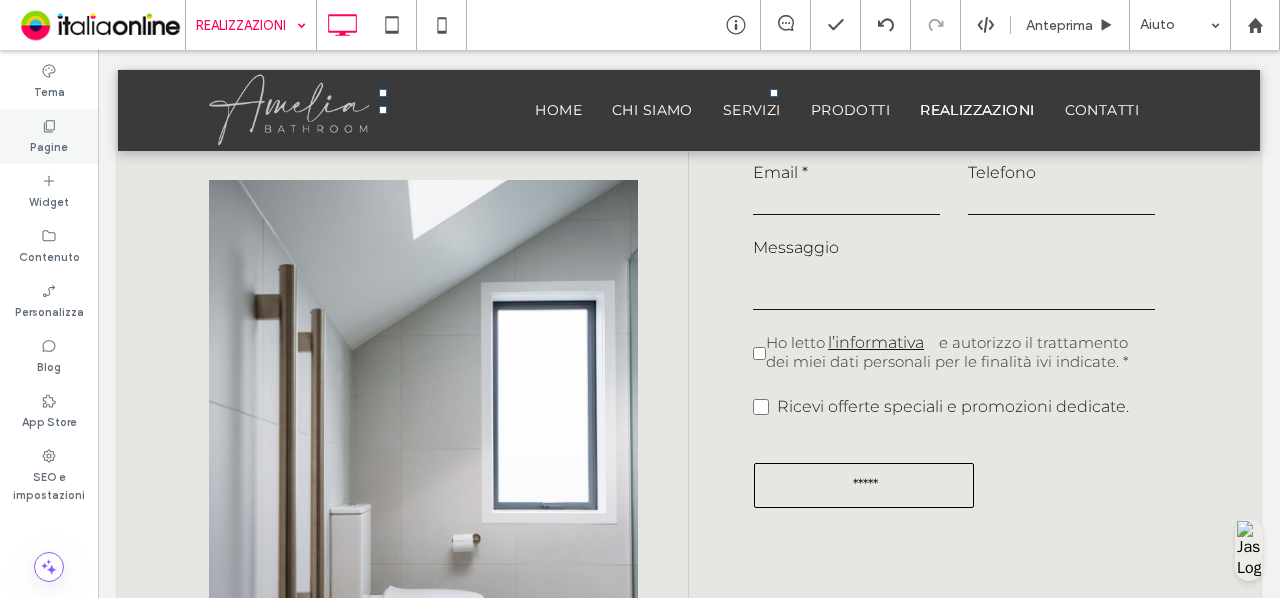 click on "Pagine" at bounding box center [49, 136] 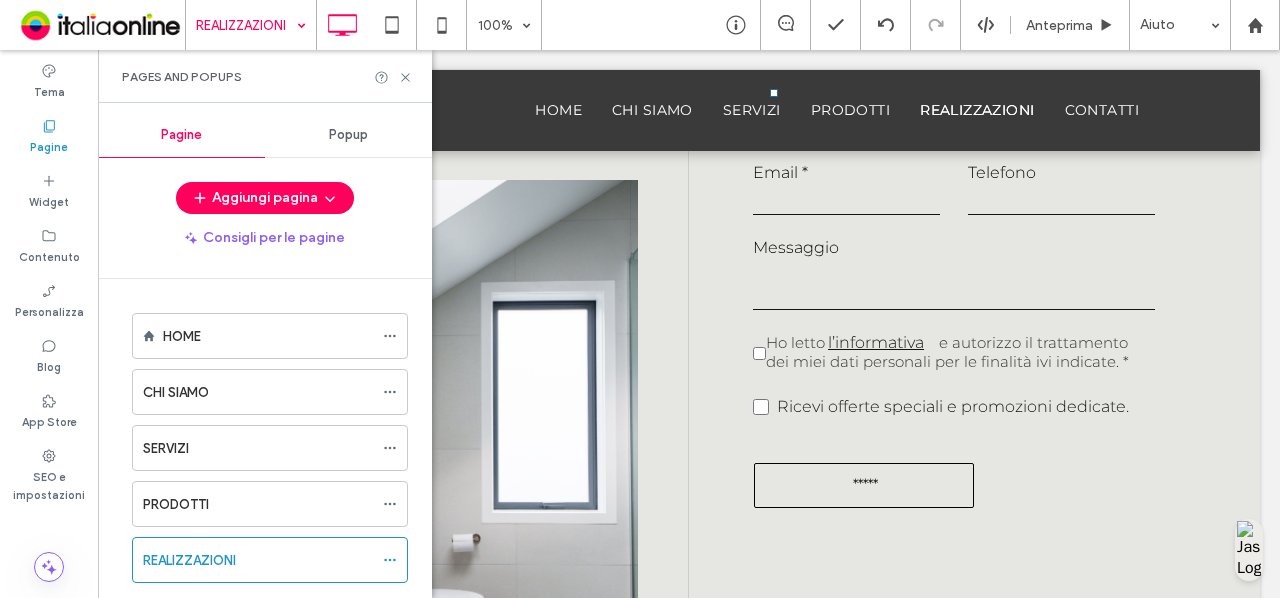 scroll, scrollTop: 96, scrollLeft: 0, axis: vertical 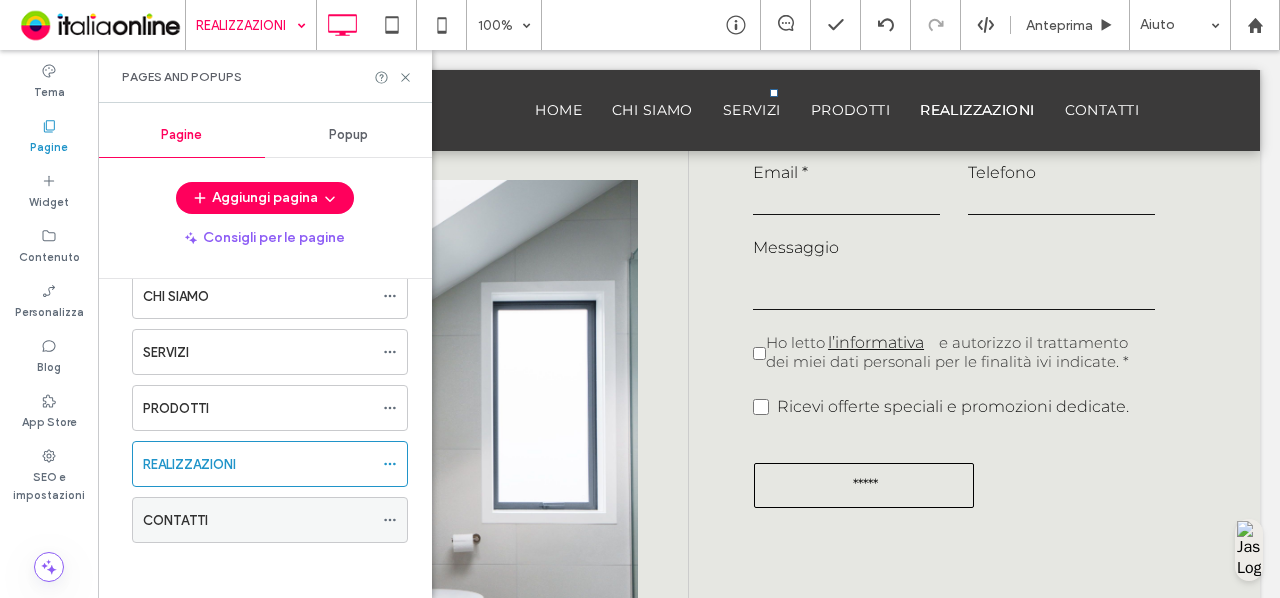click on "CONTATTI" at bounding box center [258, 520] 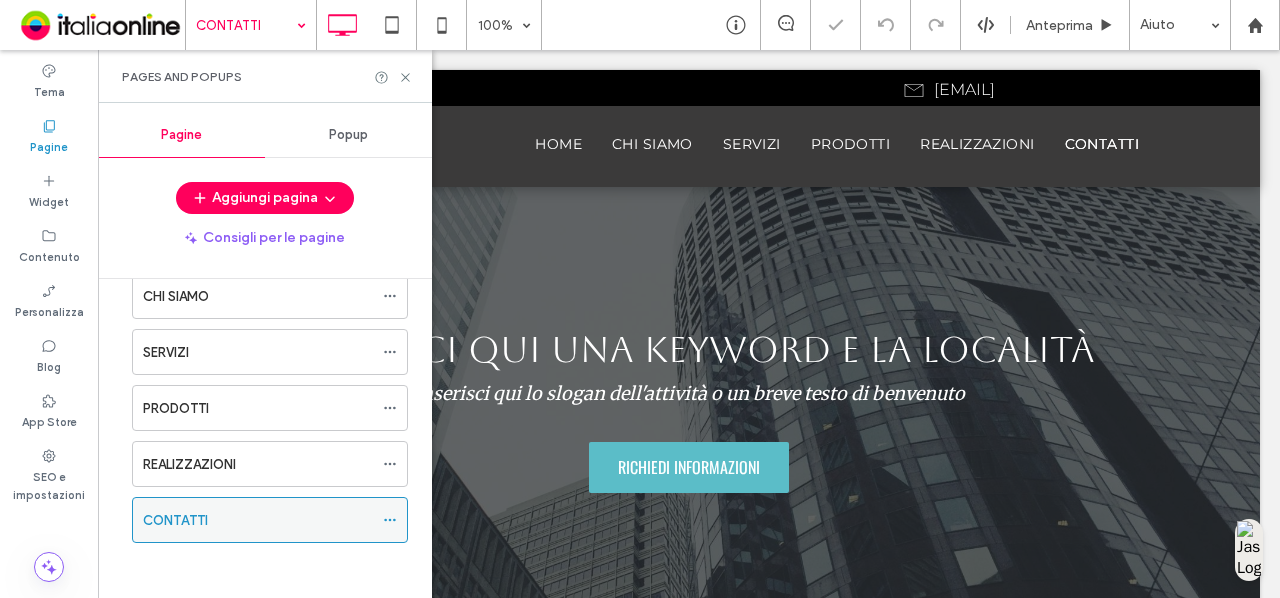 scroll, scrollTop: 0, scrollLeft: 0, axis: both 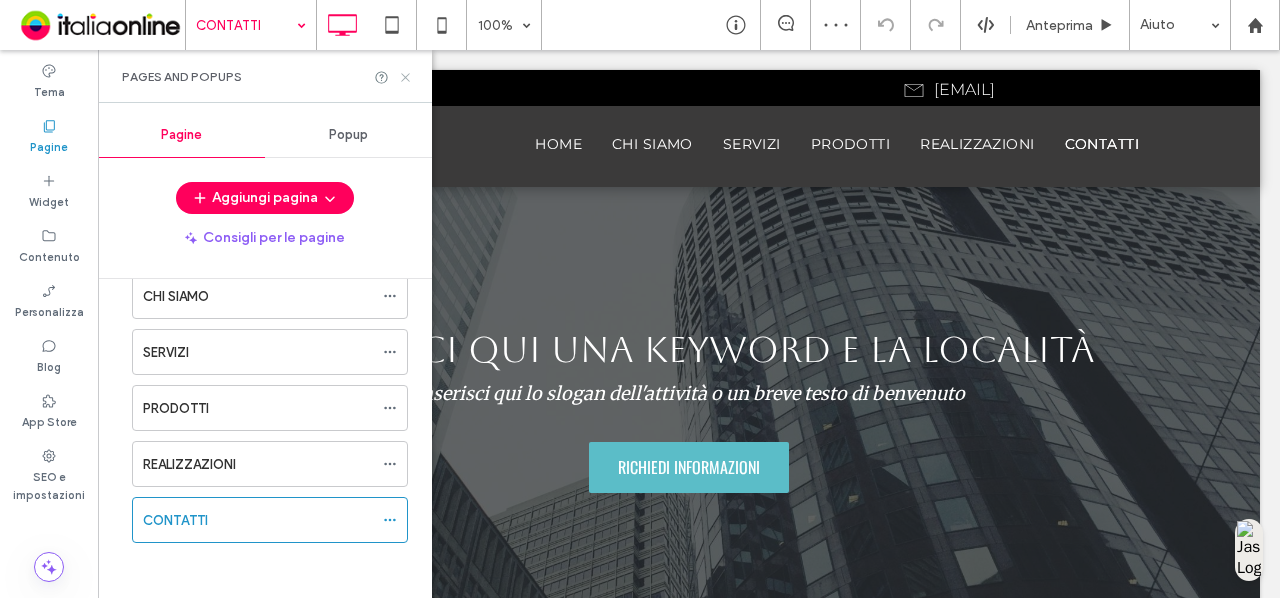 click 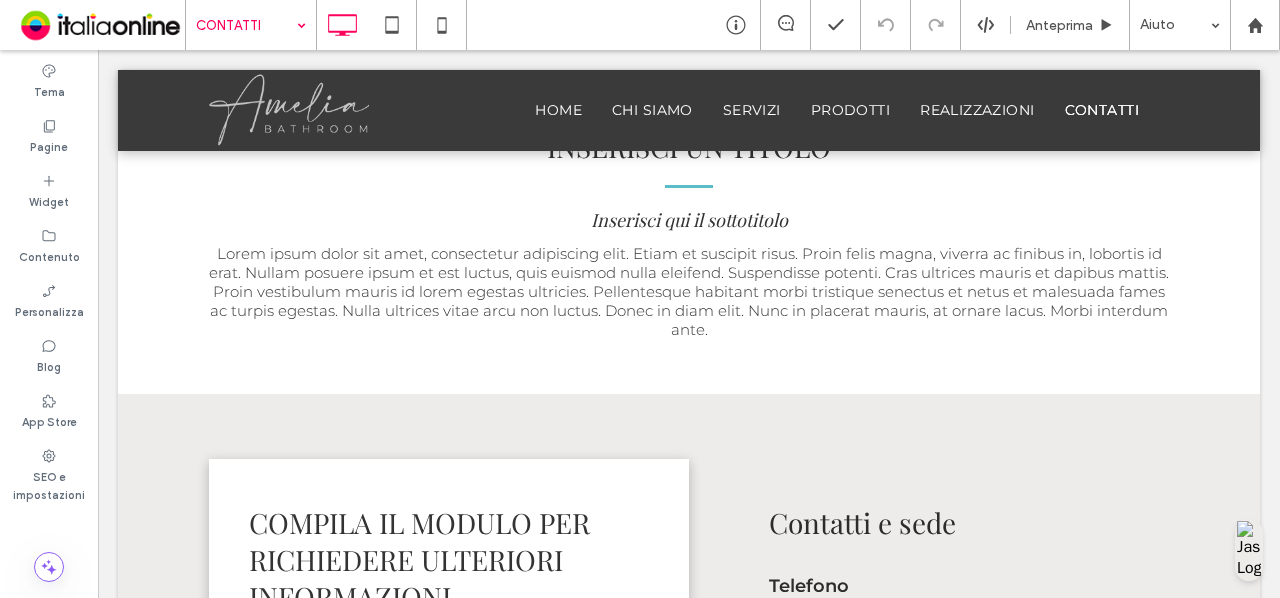scroll, scrollTop: 0, scrollLeft: 0, axis: both 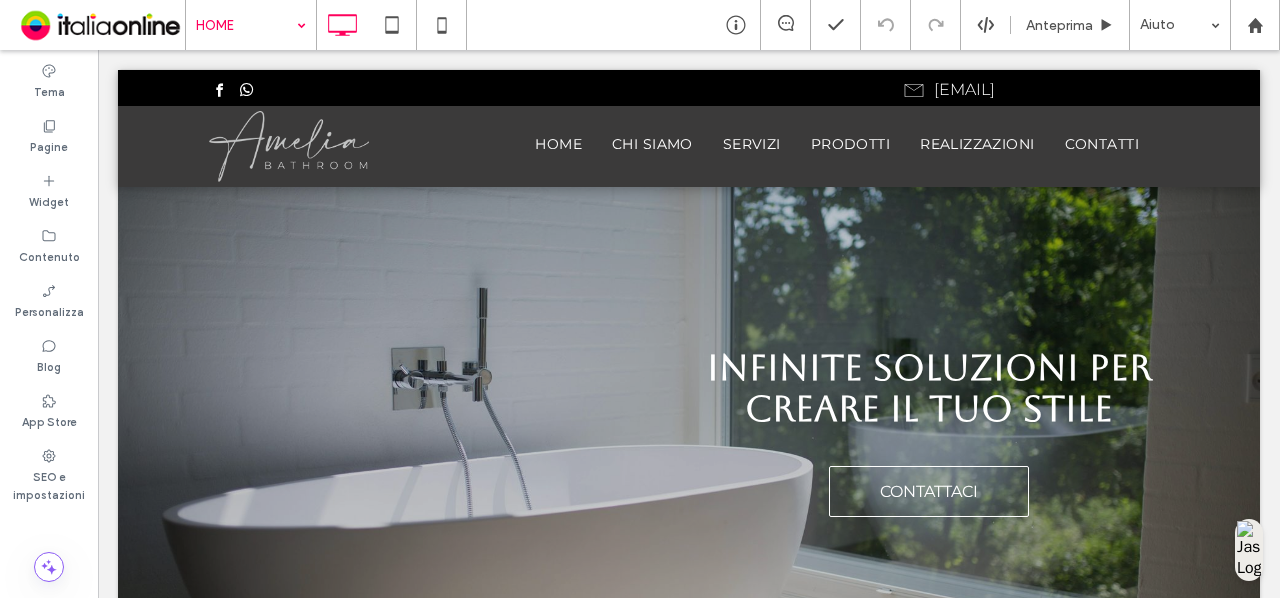click on "HOME" at bounding box center [251, 25] 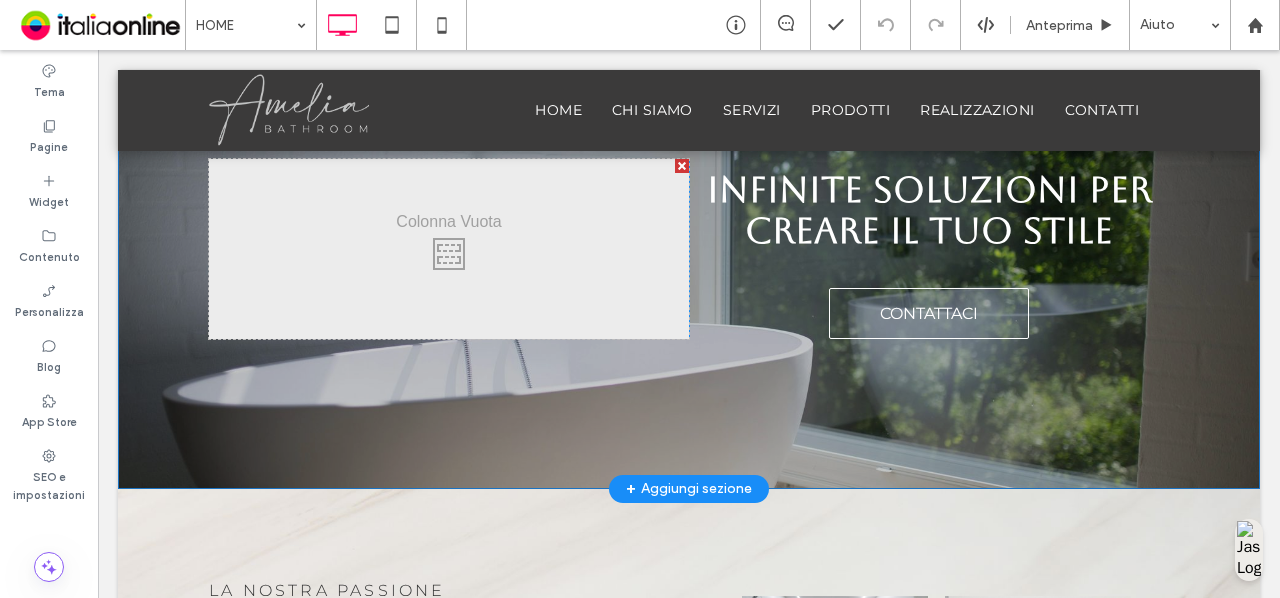 scroll, scrollTop: 0, scrollLeft: 0, axis: both 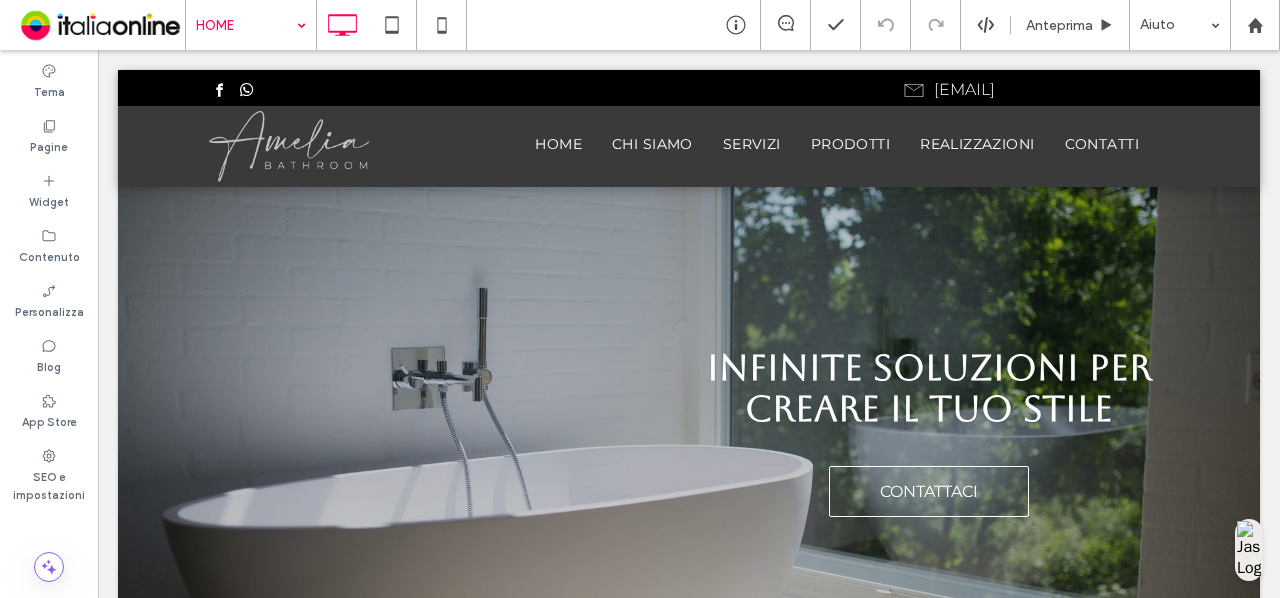 click on "HOME" at bounding box center [251, 25] 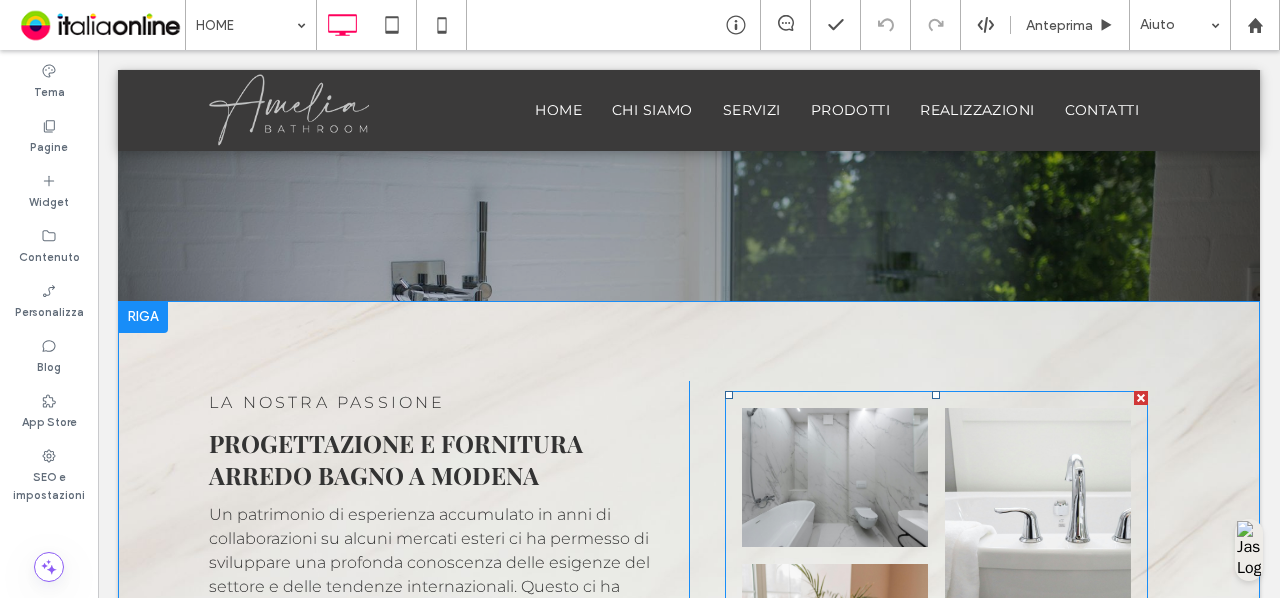 scroll, scrollTop: 723, scrollLeft: 0, axis: vertical 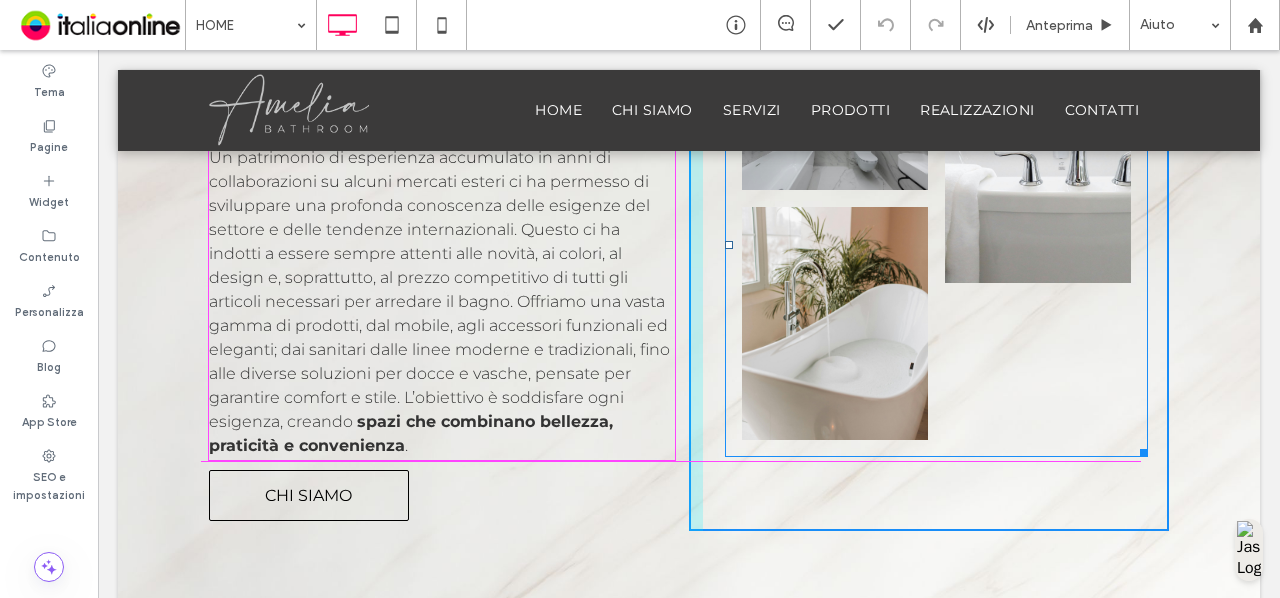 drag, startPoint x: 1133, startPoint y: 450, endPoint x: 1241, endPoint y: 473, distance: 110.42192 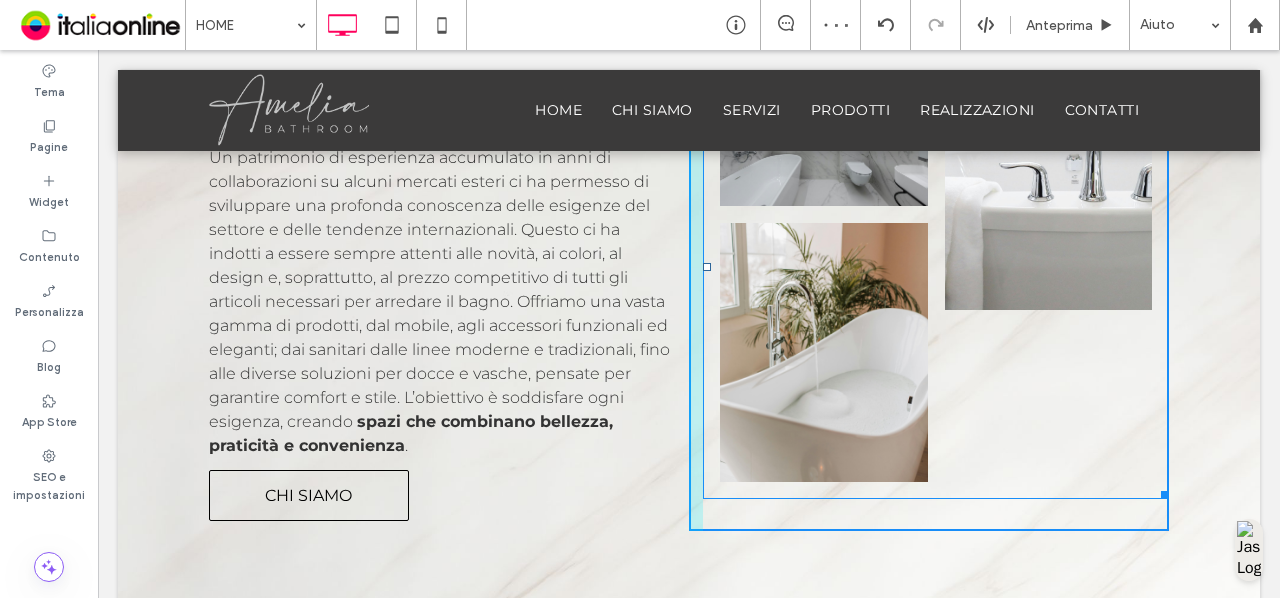 drag, startPoint x: 1157, startPoint y: 490, endPoint x: 1198, endPoint y: 498, distance: 41.773197 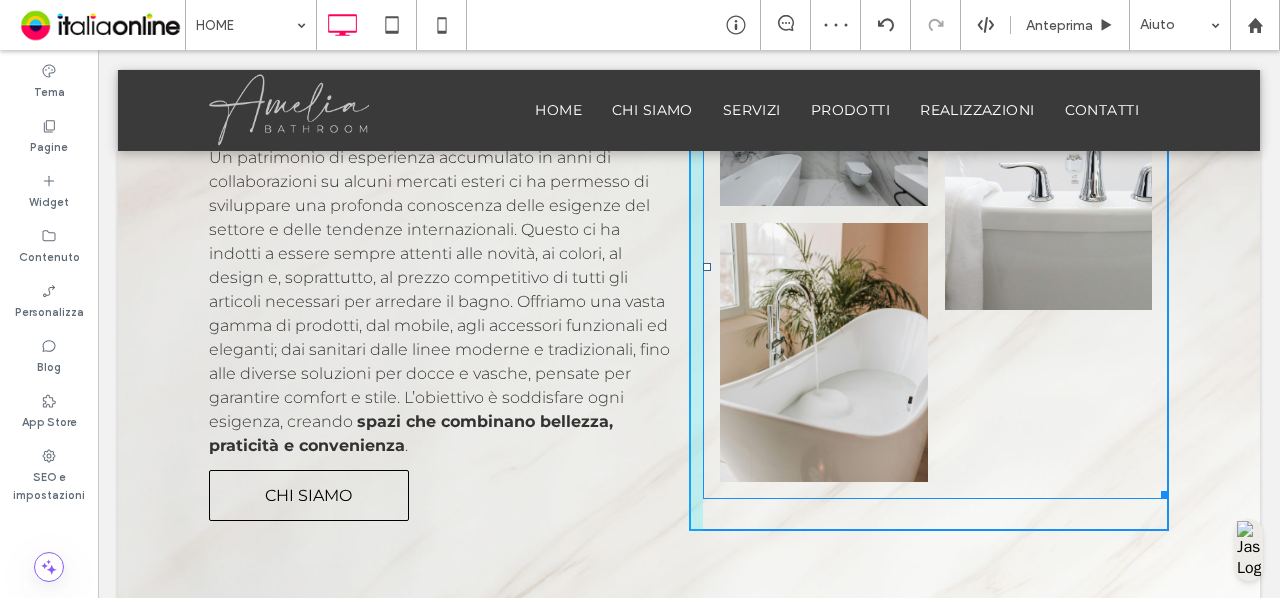 click on "LA NOSTRA PASSIONE
Progettazione e fornitura arredo bagno a Modena
Un patrimonio di esperienza accumulato in anni di collaborazioni su alcuni mercati esteri ci ha permesso di sviluppare una profonda conoscenza delle esigenze del settore e delle tendenze internazionali. Questo ci ha indotti a essere sempre attenti alle novità, ai colori, al design e, soprattutto, al prezzo competitivo di tutti gli articoli necessari per arredare il bagno. Offriamo una vasta gamma di prodotti, dal mobile, agli accessori funzionali ed eleganti; dai sanitari dalle linee moderne e tradizionali, fino alle diverse soluzioni per docce e vasche, pensate per garantire comfort e stile. L’obiettivo è soddisfare ogni esigenza, creando
spazi che combinano bellezza, praticità e convenienza .
CHI SIAMO
Click To Paste
Button
Button
Button" at bounding box center [689, 277] 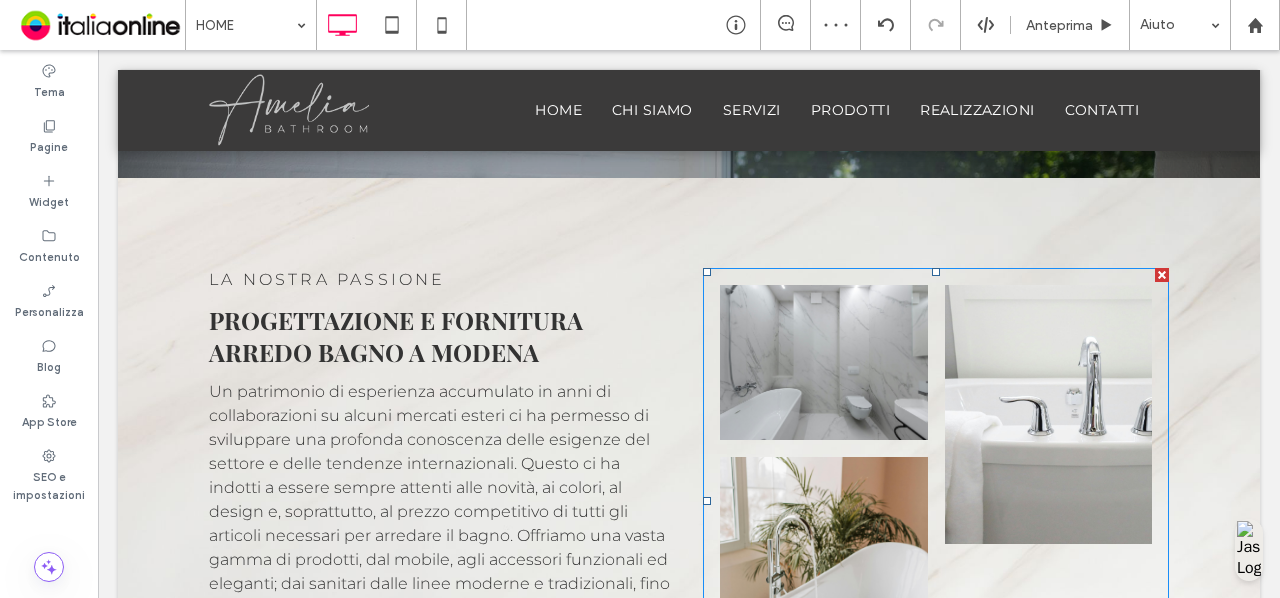 scroll, scrollTop: 484, scrollLeft: 0, axis: vertical 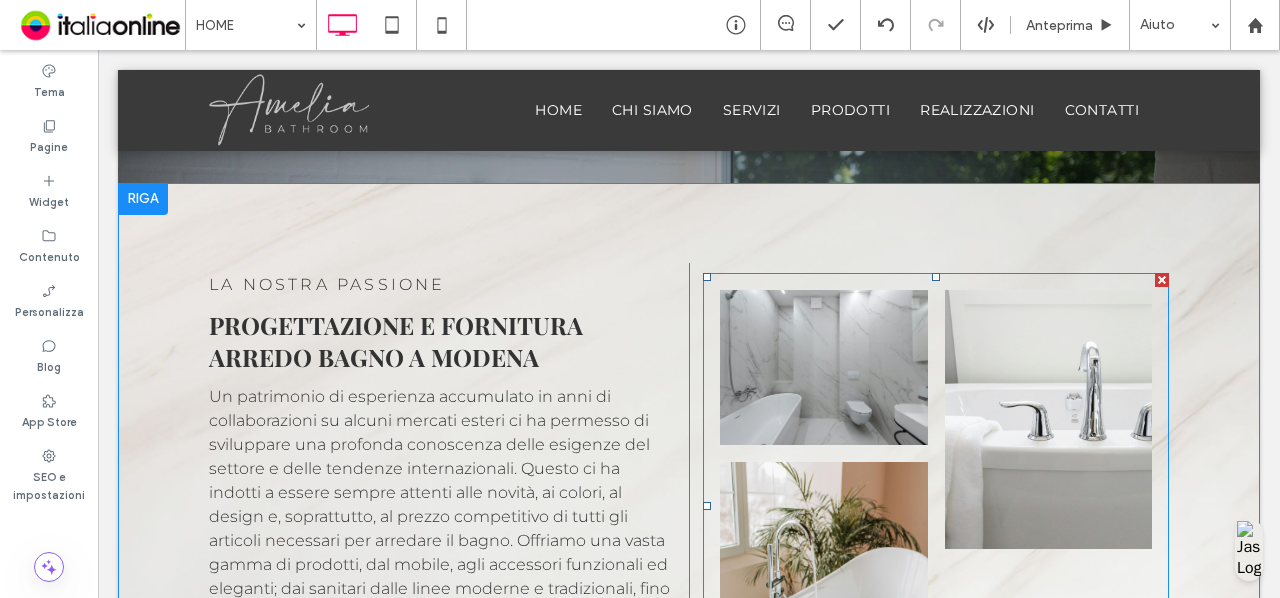 click on "LA NOSTRA PASSIONE
Progettazione e fornitura arredo bagno a Modena
Un patrimonio di esperienza accumulato in anni di collaborazioni su alcuni mercati esteri ci ha permesso di sviluppare una profonda conoscenza delle esigenze del settore e delle tendenze internazionali. Questo ci ha indotti a essere sempre attenti alle novità, ai colori, al design e, soprattutto, al prezzo competitivo di tutti gli articoli necessari per arredare il bagno. Offriamo una vasta gamma di prodotti, dal mobile, agli accessori funzionali ed eleganti; dai sanitari dalle linee moderne e tradizionali, fino alle diverse soluzioni per docce e vasche, pensate per garantire comfort e stile. L’obiettivo è soddisfare ogni esigenza, creando
spazi che combinano bellezza, praticità e convenienza .
CHI SIAMO
Click To Paste
Button
Button
Button" at bounding box center [689, 516] 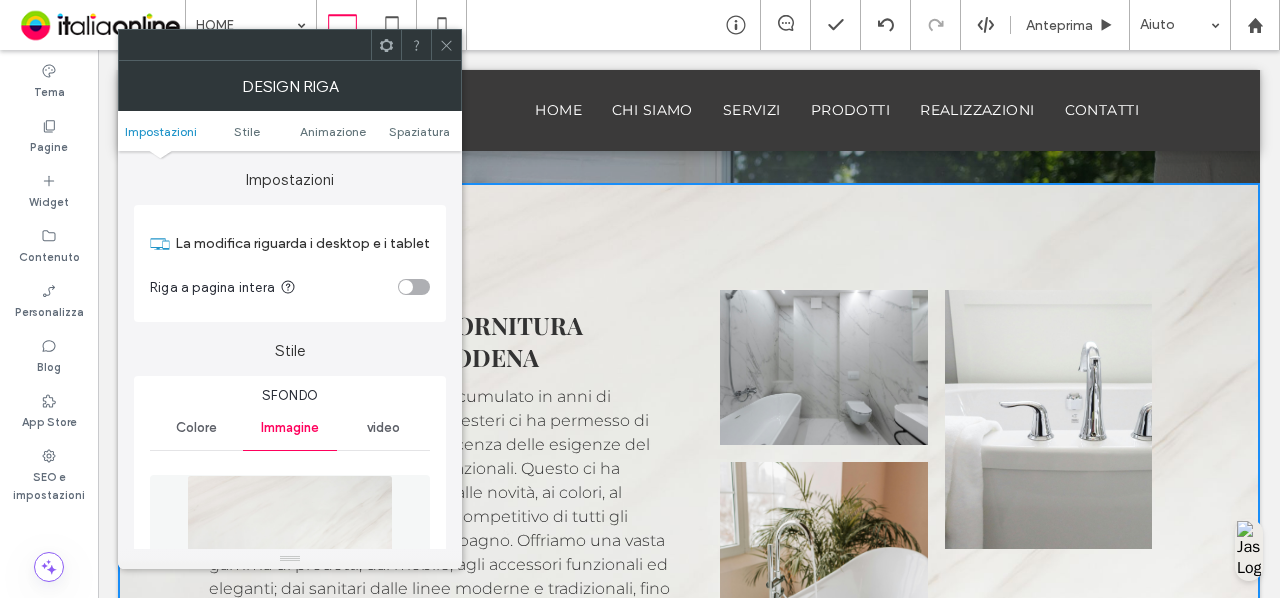click 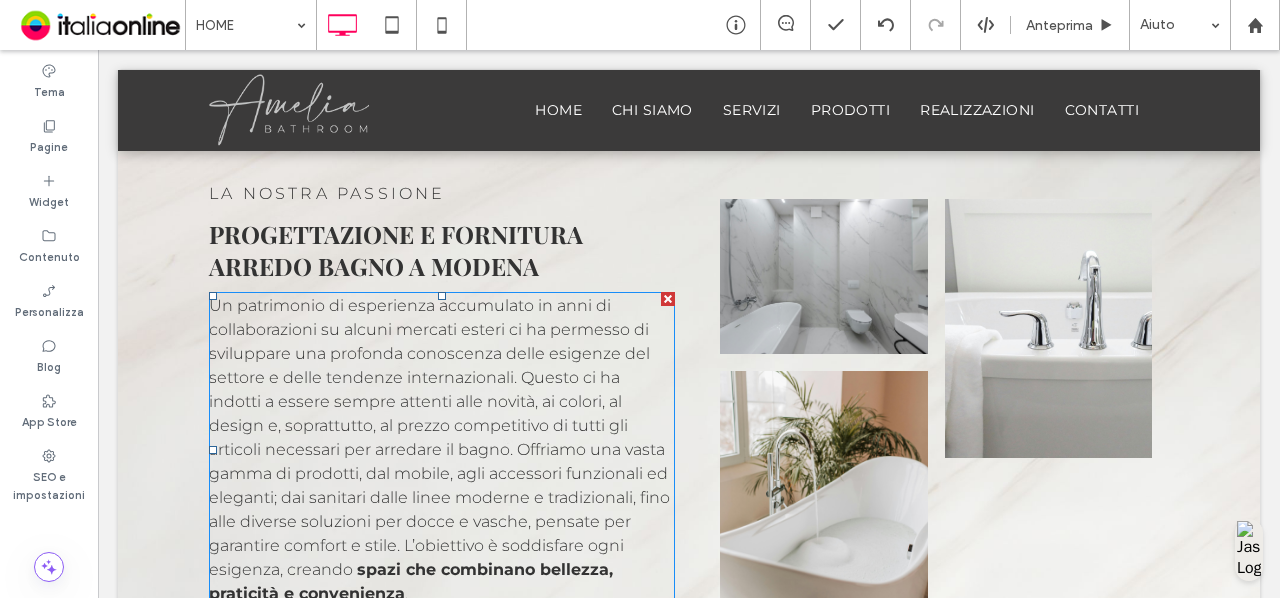 scroll, scrollTop: 576, scrollLeft: 0, axis: vertical 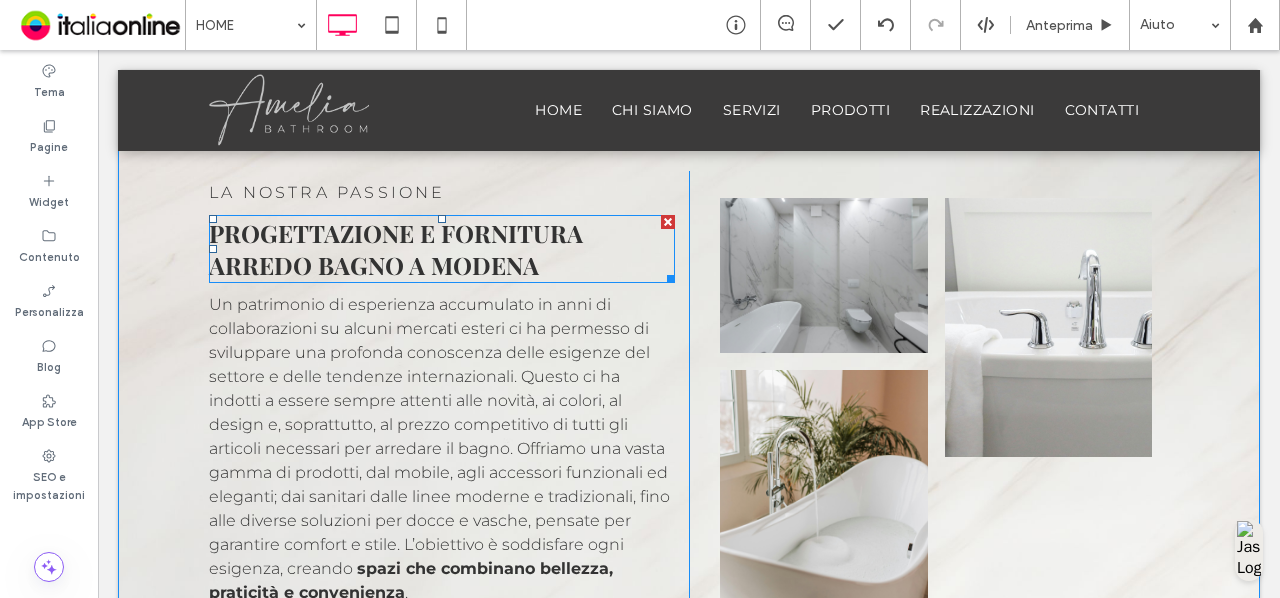 click on "Progettazione e fornitura arredo bagno a Modena" at bounding box center (396, 249) 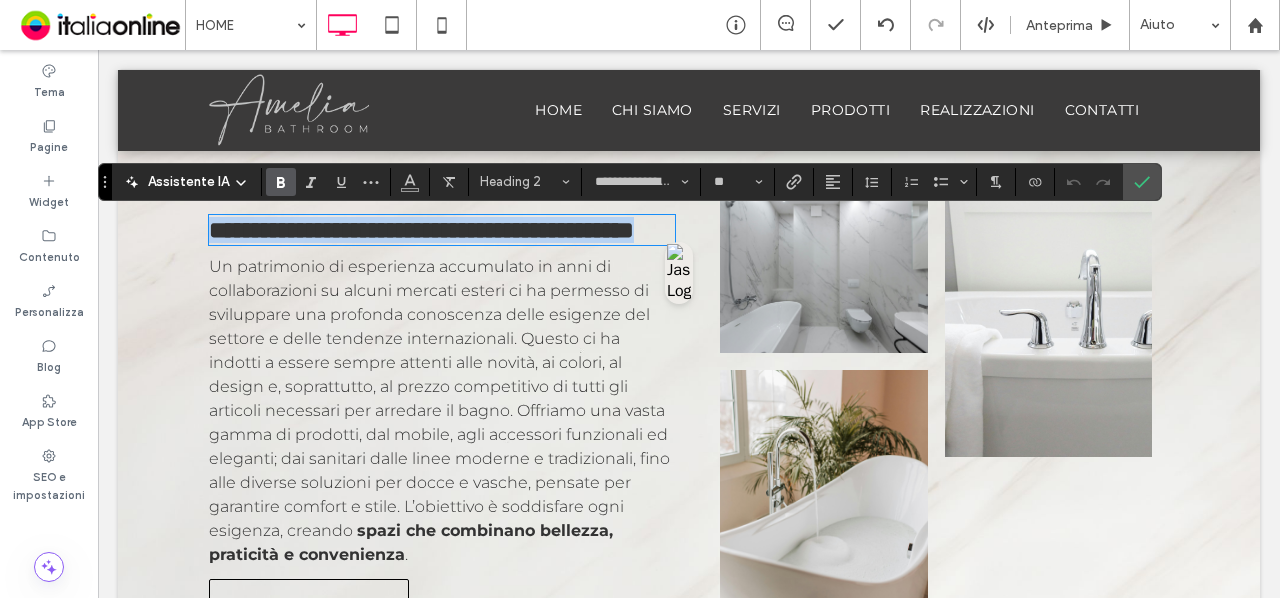 type on "**********" 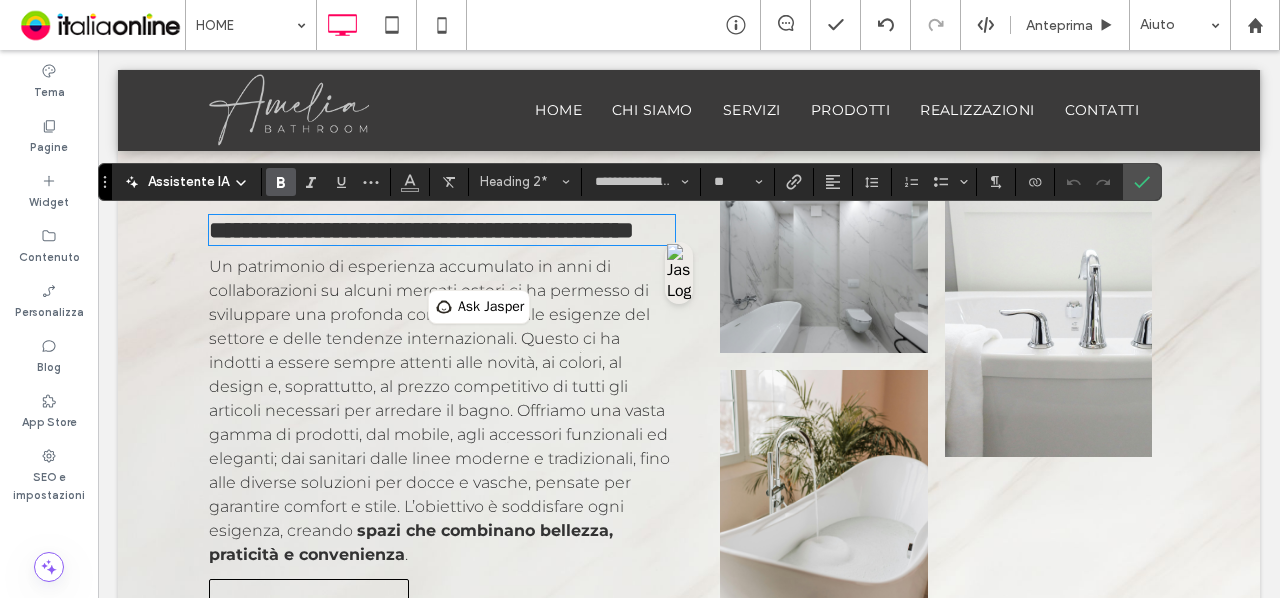 click on "Un patrimonio di esperienza accumulato in anni di collaborazioni su alcuni mercati esteri ci ha permesso di sviluppare una profonda conoscenza delle esigenze del settore e delle tendenze internazionali. Questo ci ha indotti a essere sempre attenti alle novità, ai colori, al design e, soprattutto, al prezzo competitivo di tutti gli articoli necessari per arredare il bagno. Offriamo una vasta gamma di prodotti, dal mobile, agli accessori funzionali ed eleganti; dai sanitari dalle linee moderne e tradizionali, fino alle diverse soluzioni per docce e vasche, pensate per garantire comfort e stile. L’obiettivo è soddisfare ogni esigenza, creando" at bounding box center (439, 398) 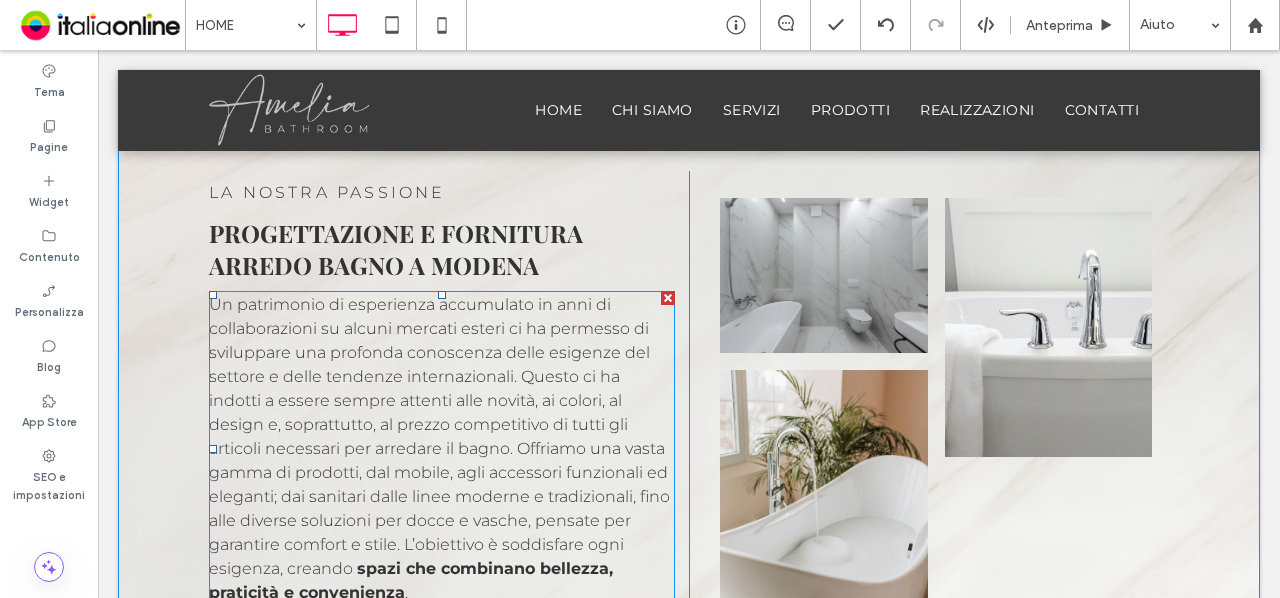 click on "Un patrimonio di esperienza accumulato in anni di collaborazioni su alcuni mercati esteri ci ha permesso di sviluppare una profonda conoscenza delle esigenze del settore e delle tendenze internazionali. Questo ci ha indotti a essere sempre attenti alle novità, ai colori, al design e, soprattutto, al prezzo competitivo di tutti gli articoli necessari per arredare il bagno. Offriamo una vasta gamma di prodotti, dal mobile, agli accessori funzionali ed eleganti; dai sanitari dalle linee moderne e tradizionali, fino alle diverse soluzioni per docce e vasche, pensate per garantire comfort e stile. L’obiettivo è soddisfare ogni esigenza, creando" at bounding box center (439, 436) 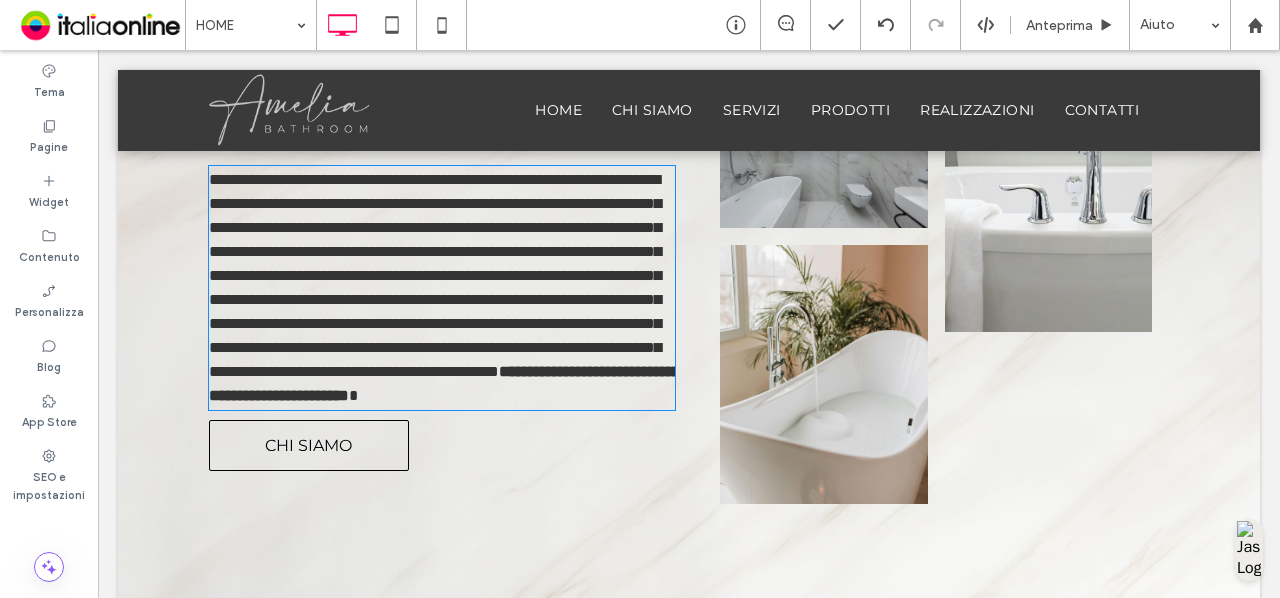 type on "**********" 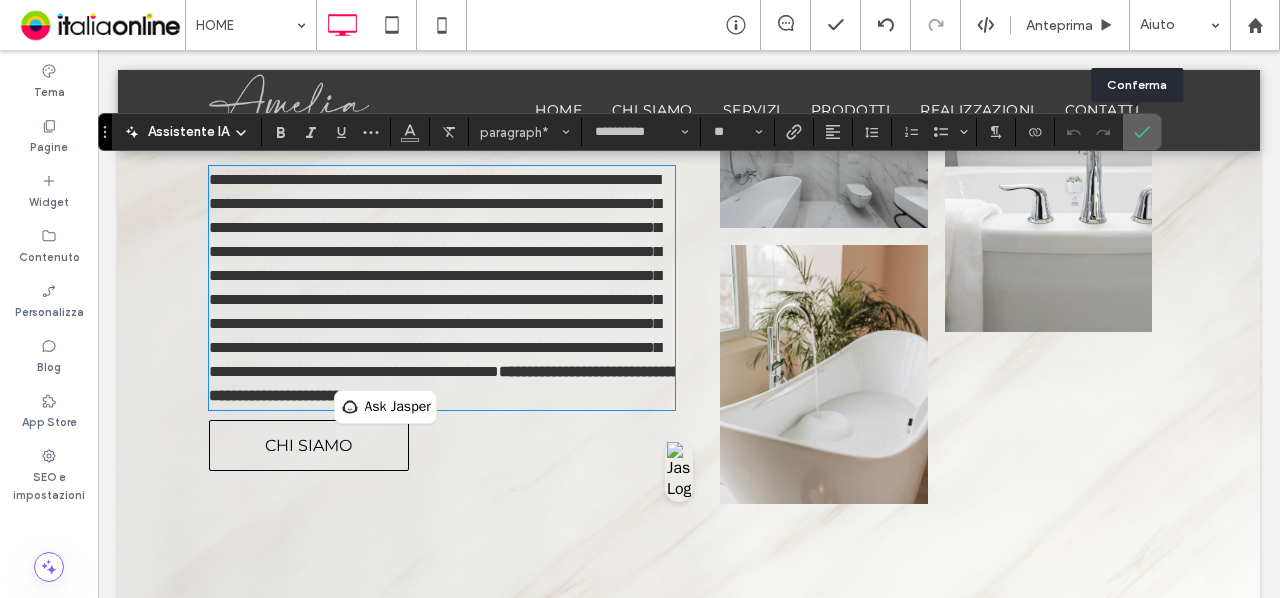 click at bounding box center (1138, 132) 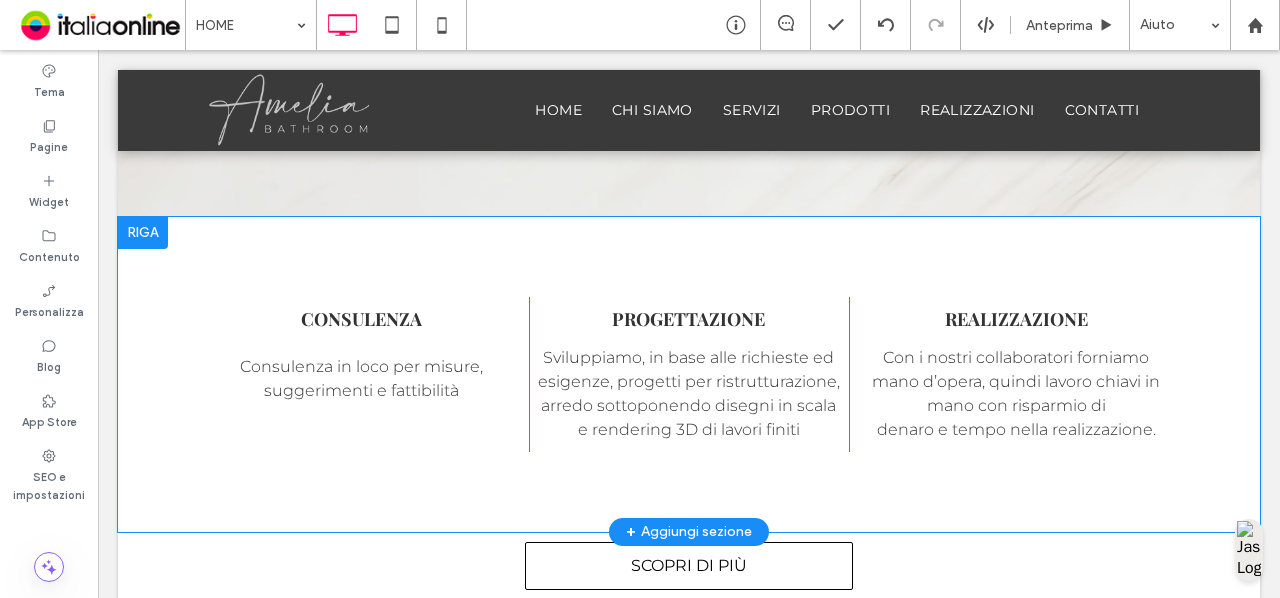 scroll, scrollTop: 1987, scrollLeft: 0, axis: vertical 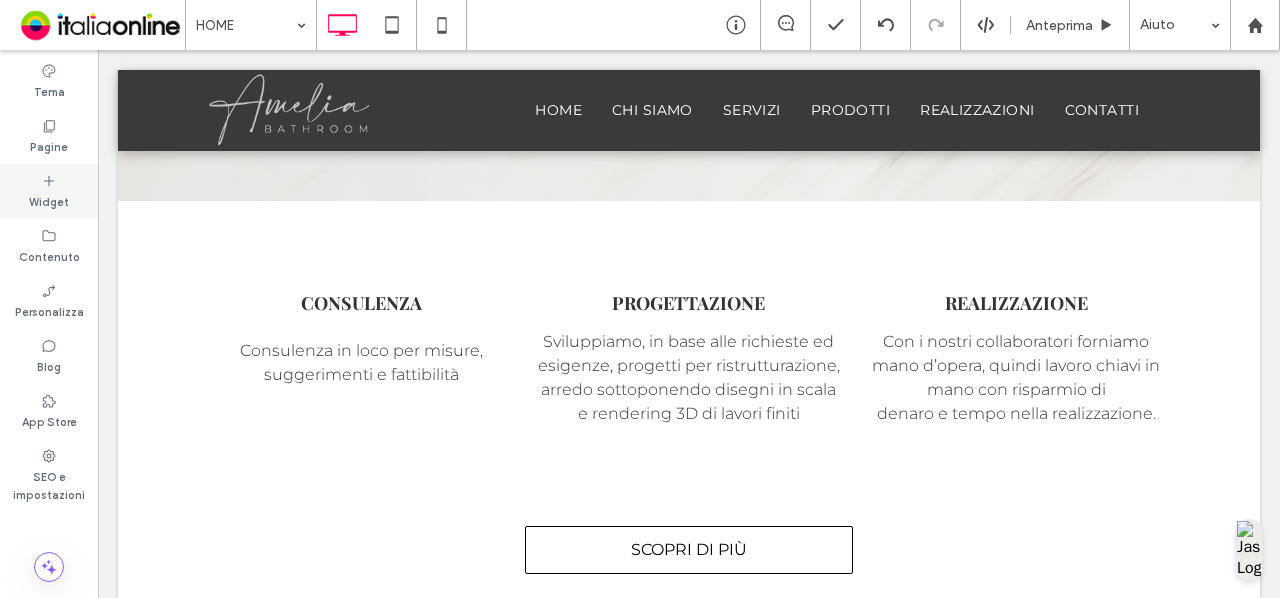click on "Widget" at bounding box center [49, 191] 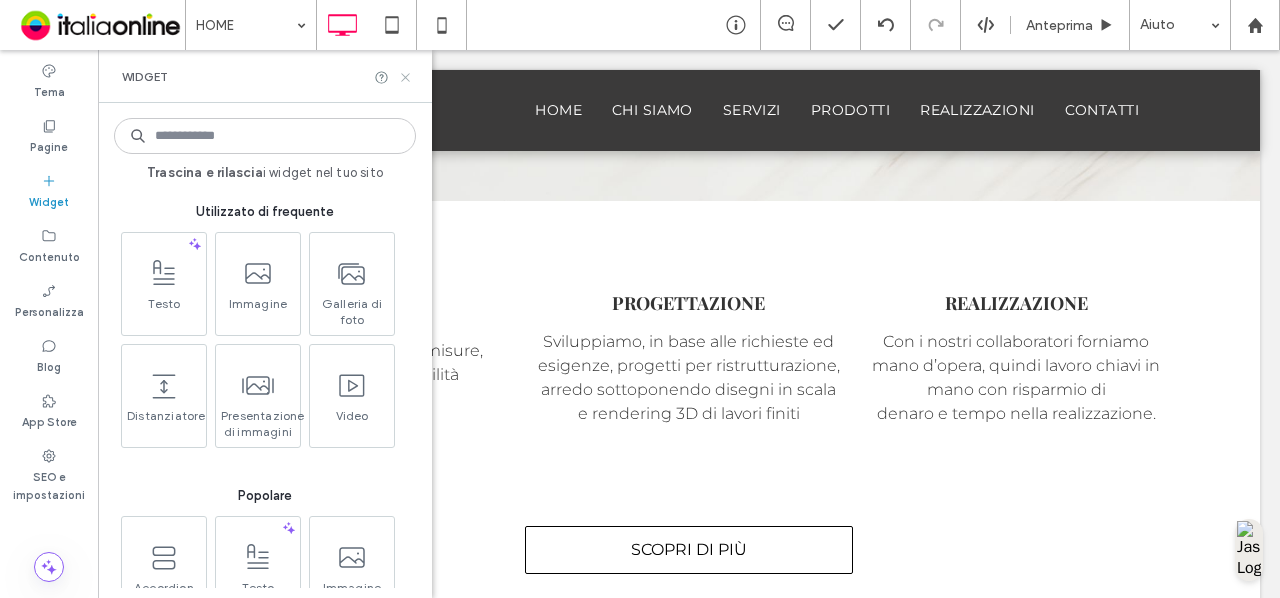 click 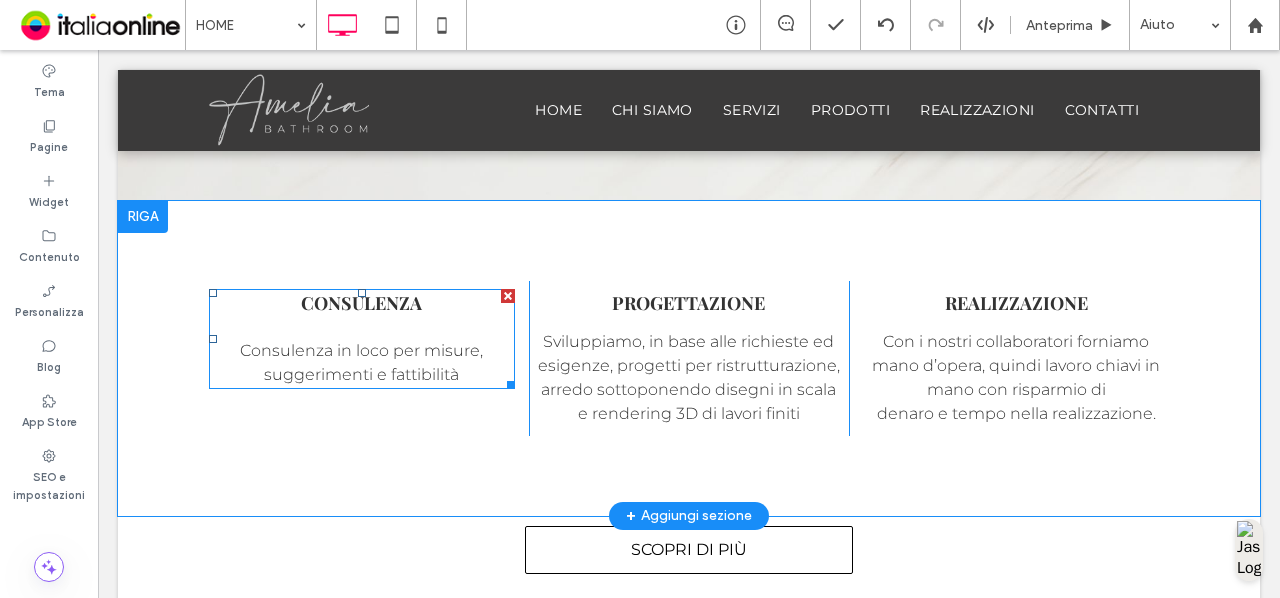 click on "Consulenza" at bounding box center (361, 303) 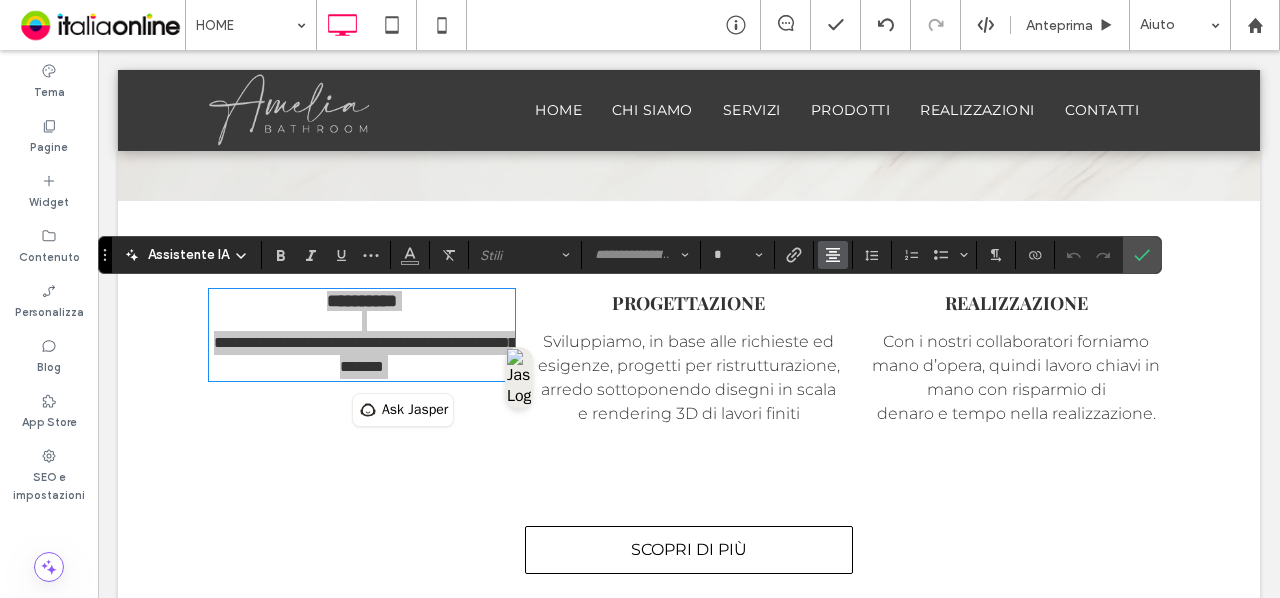 click 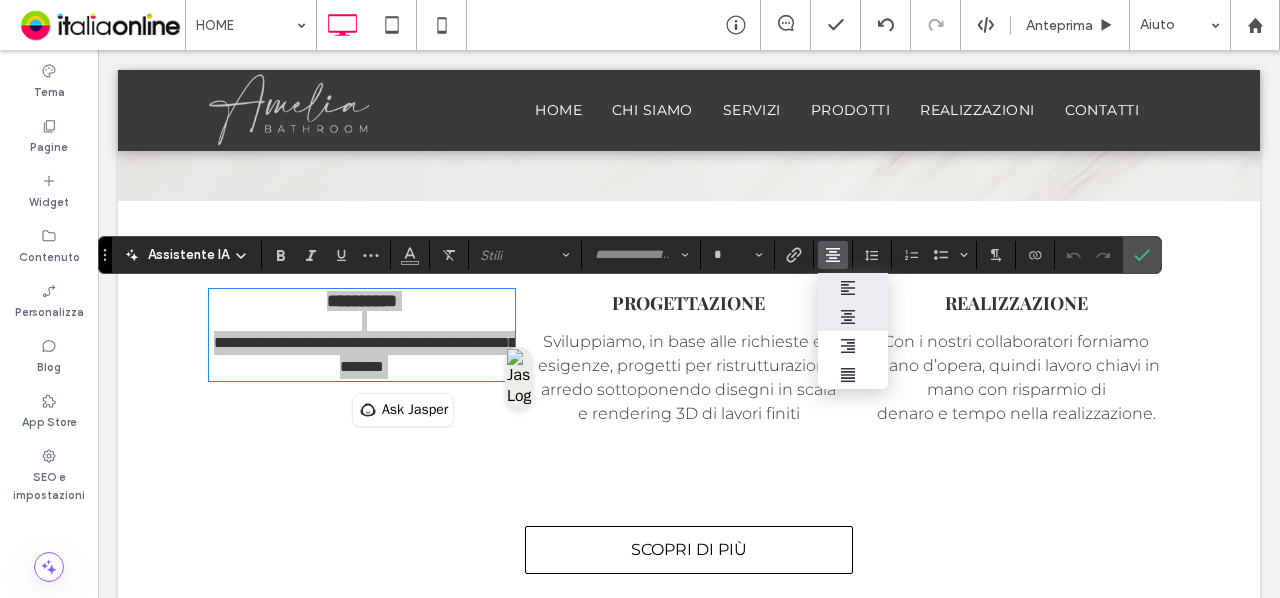 click at bounding box center (853, 287) 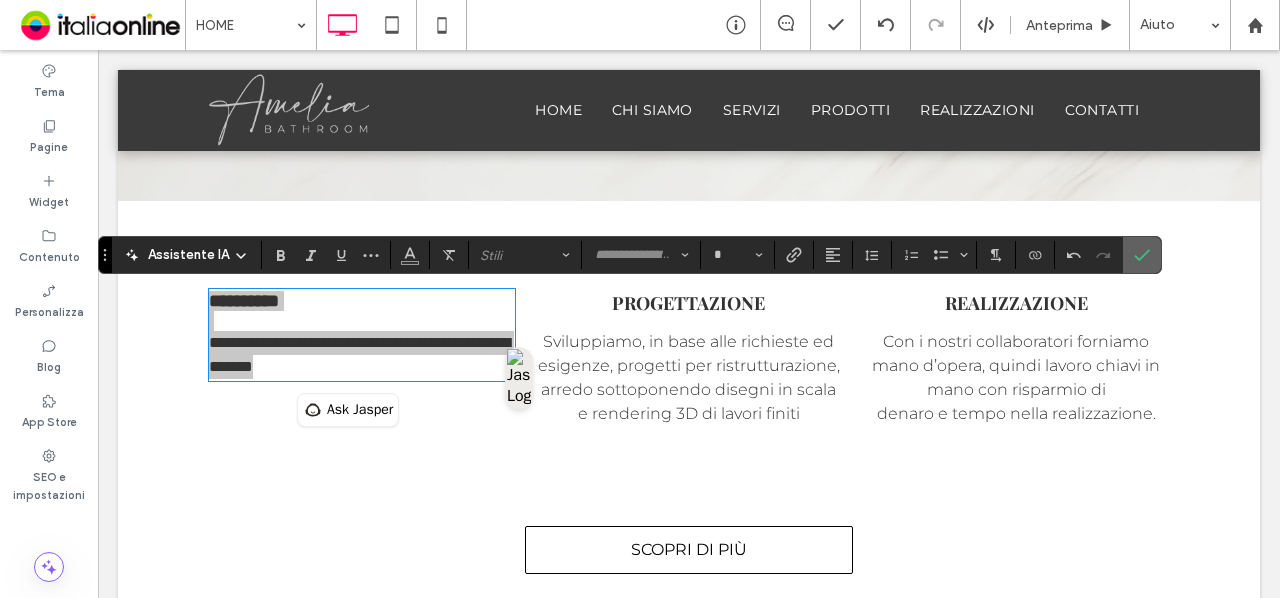 click 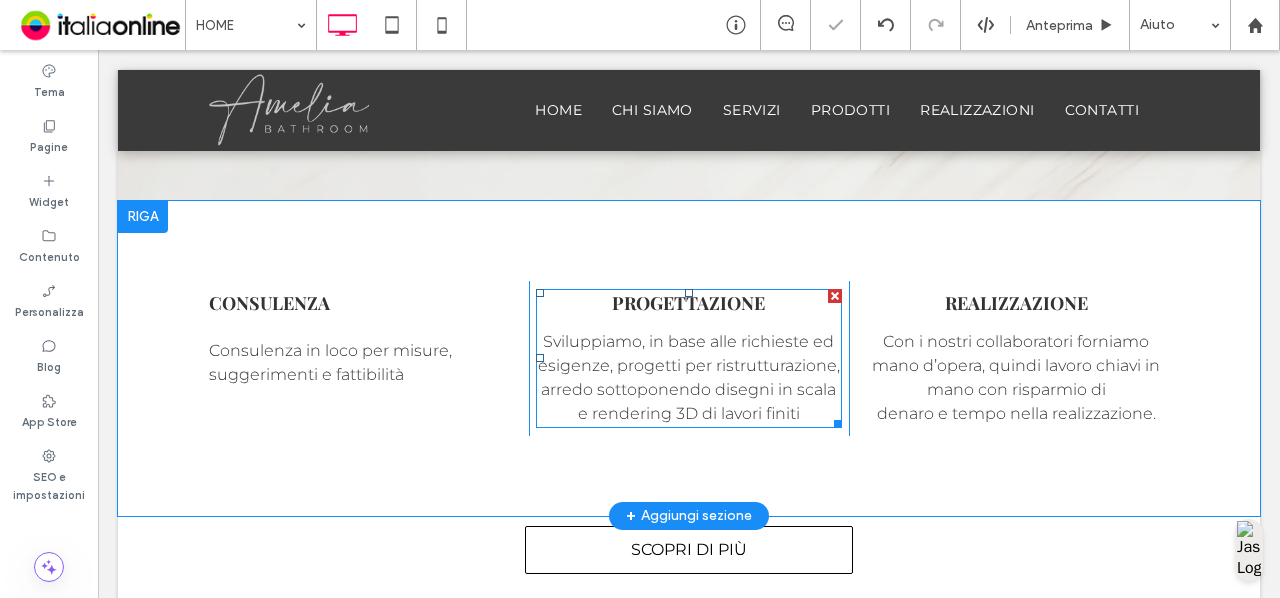 click on "Progettazione" at bounding box center (688, 303) 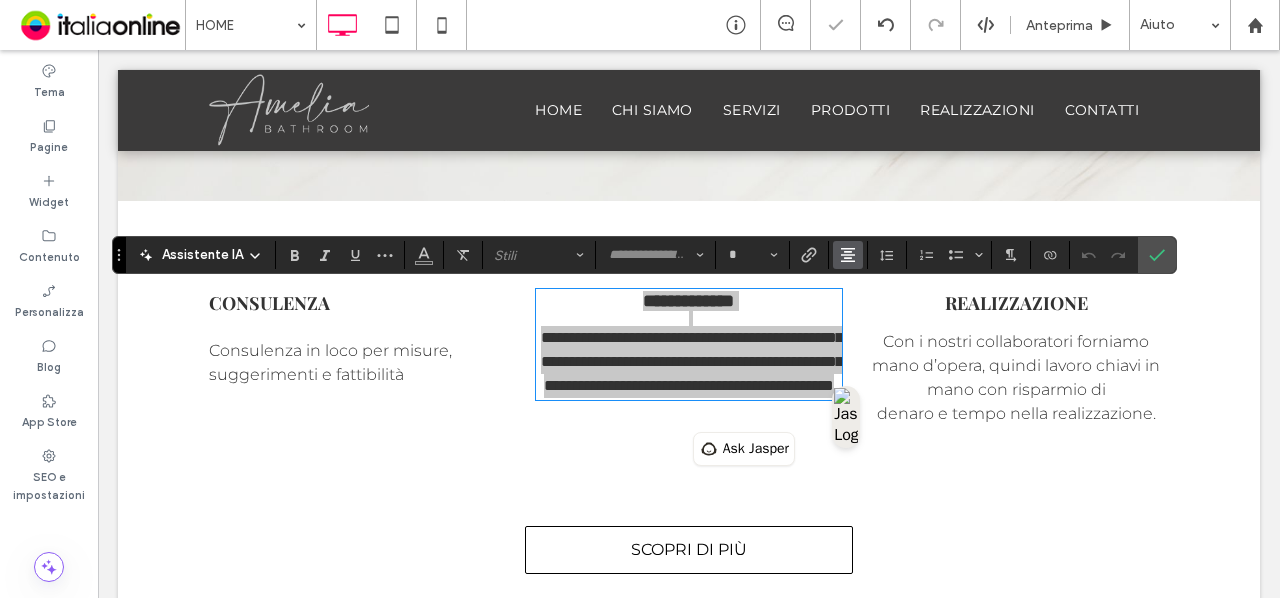 click 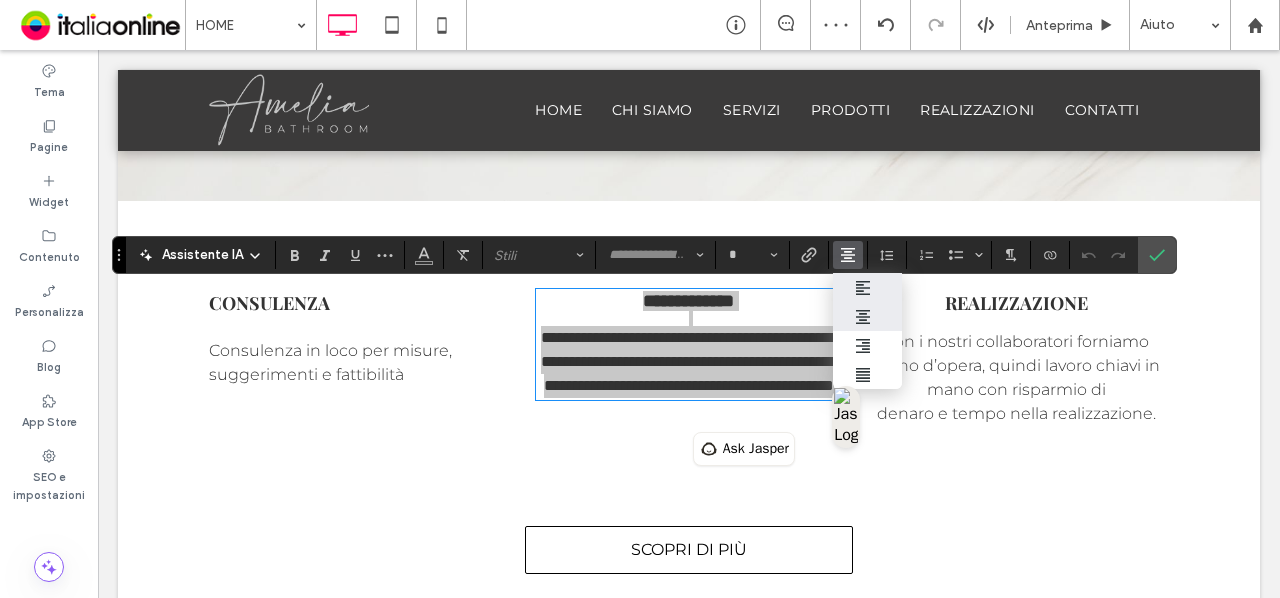click at bounding box center (868, 288) 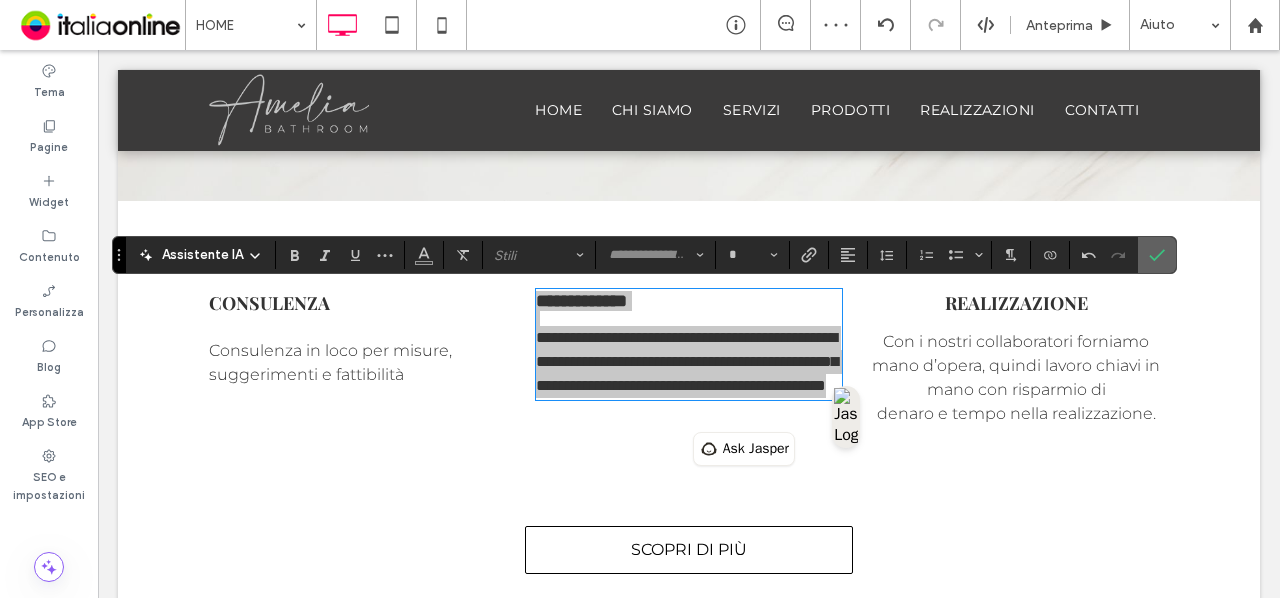 click 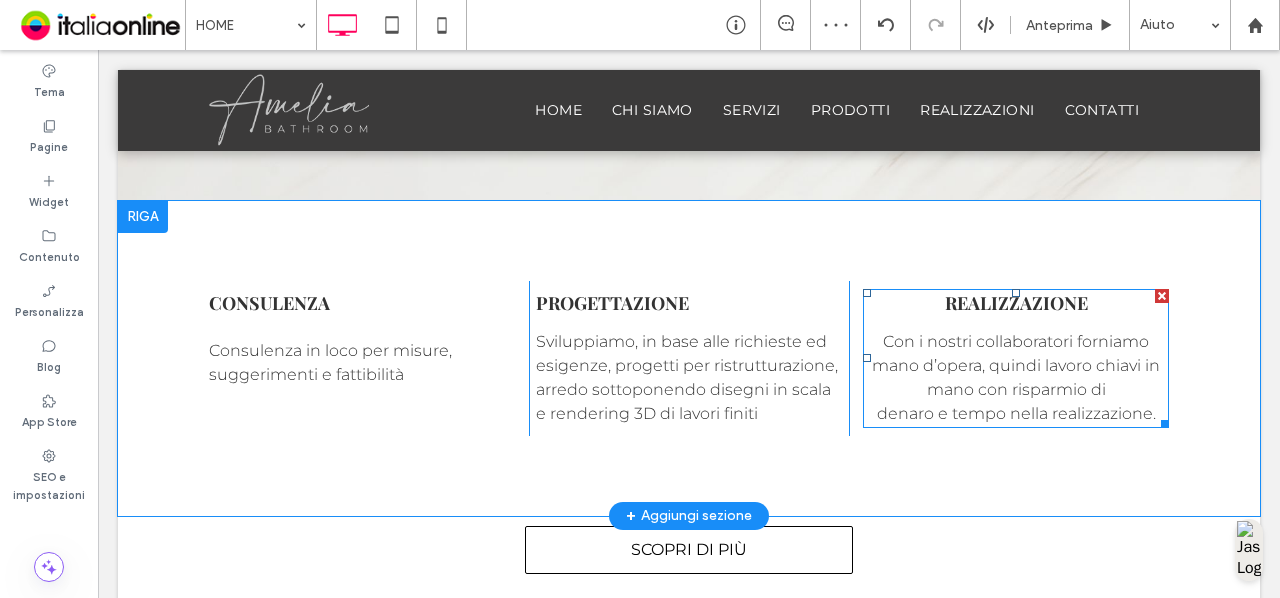 click at bounding box center [1016, 322] 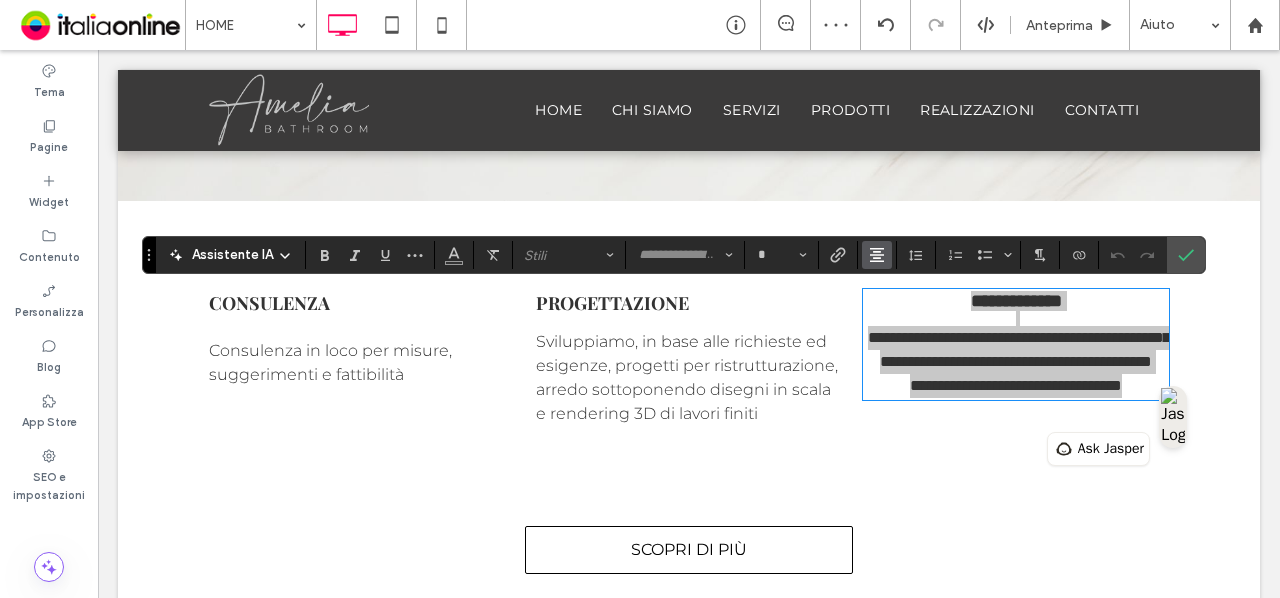 click 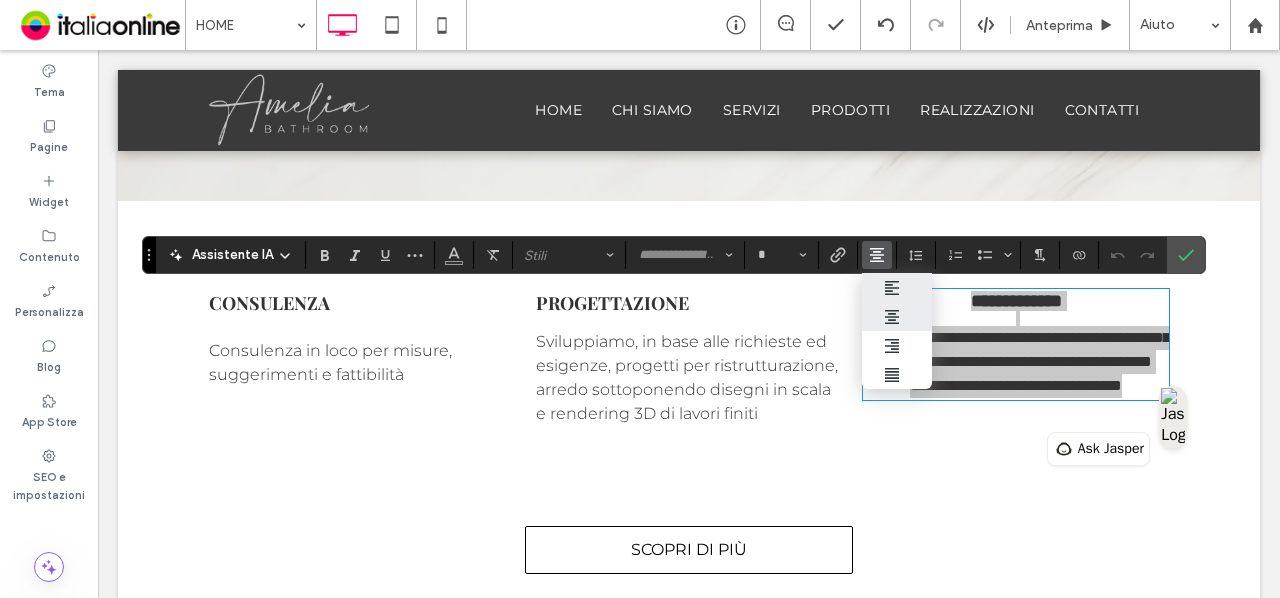 click 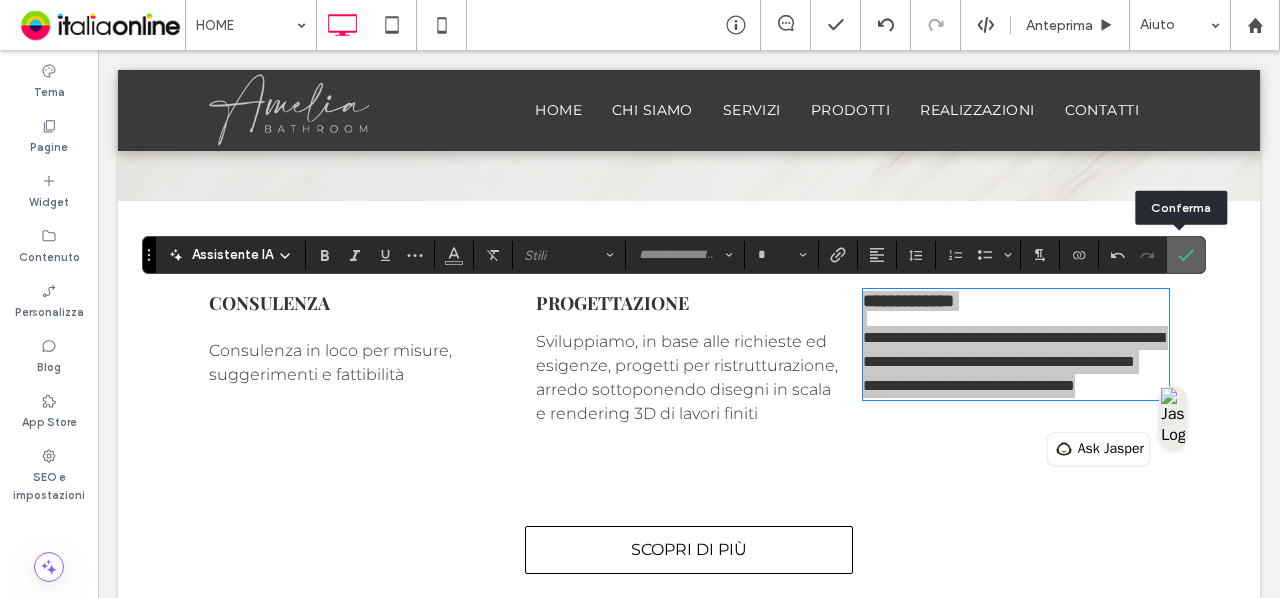 click at bounding box center (1182, 255) 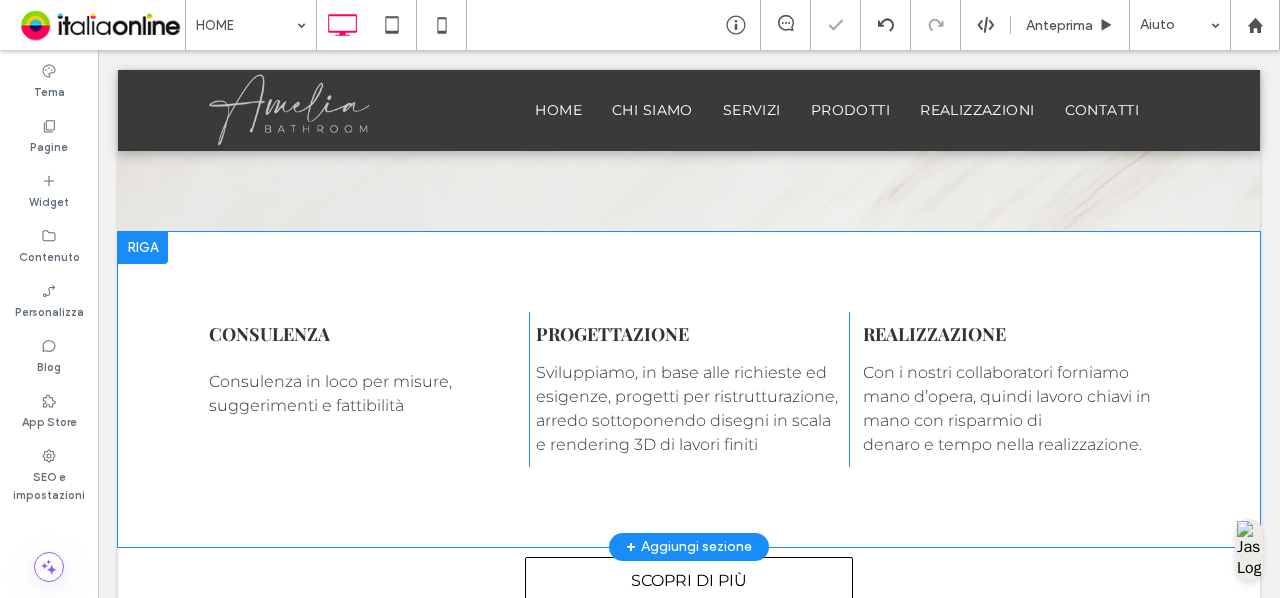 scroll, scrollTop: 1955, scrollLeft: 0, axis: vertical 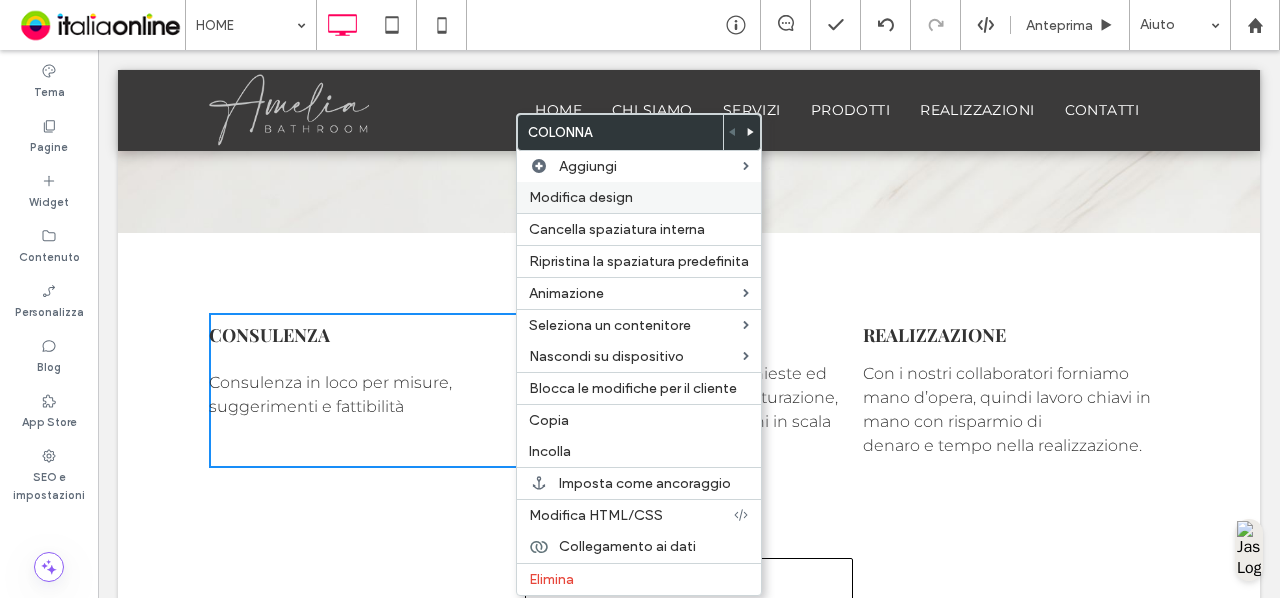 click on "Modifica design" at bounding box center (639, 197) 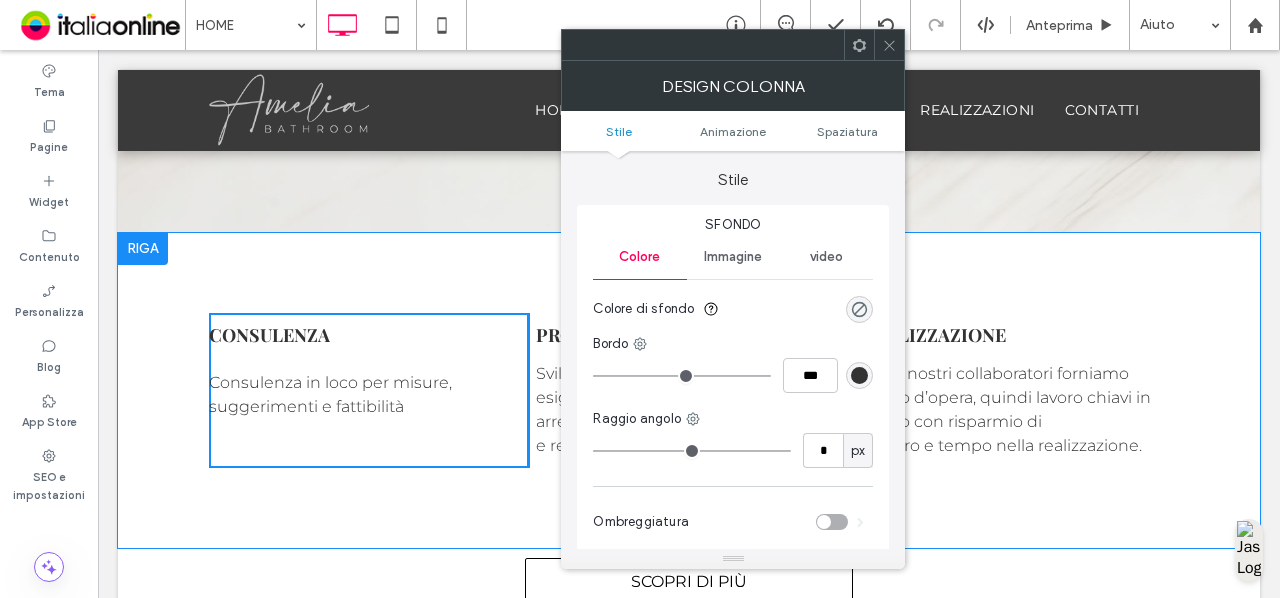 scroll, scrollTop: 386, scrollLeft: 0, axis: vertical 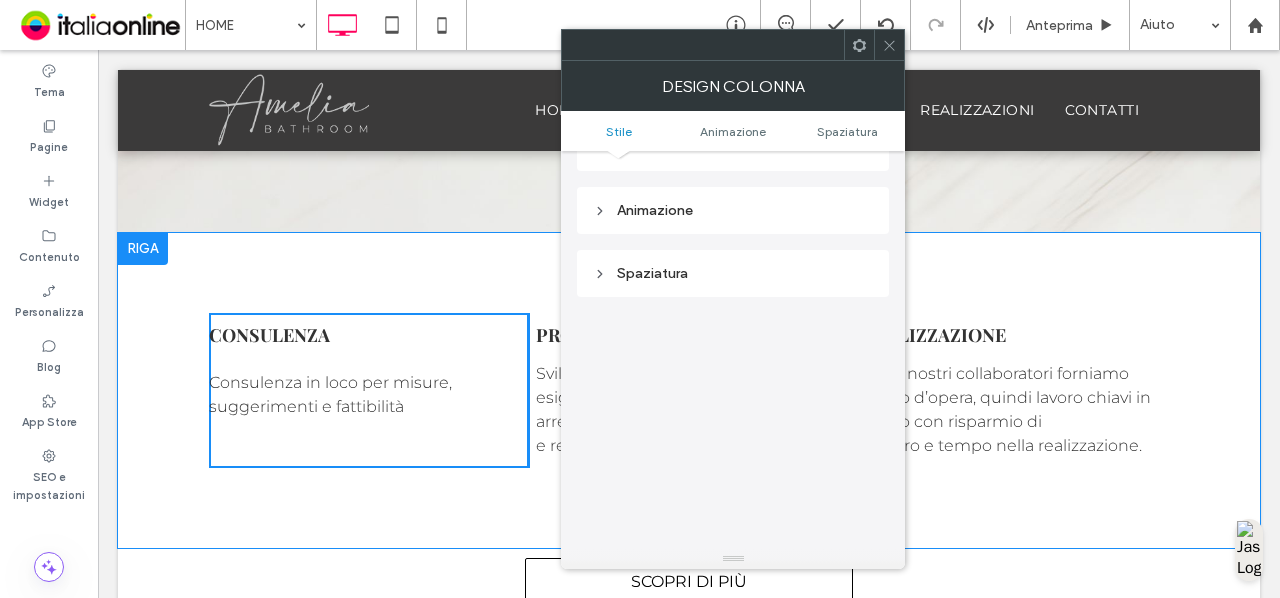 click on "Spaziatura" at bounding box center (733, 273) 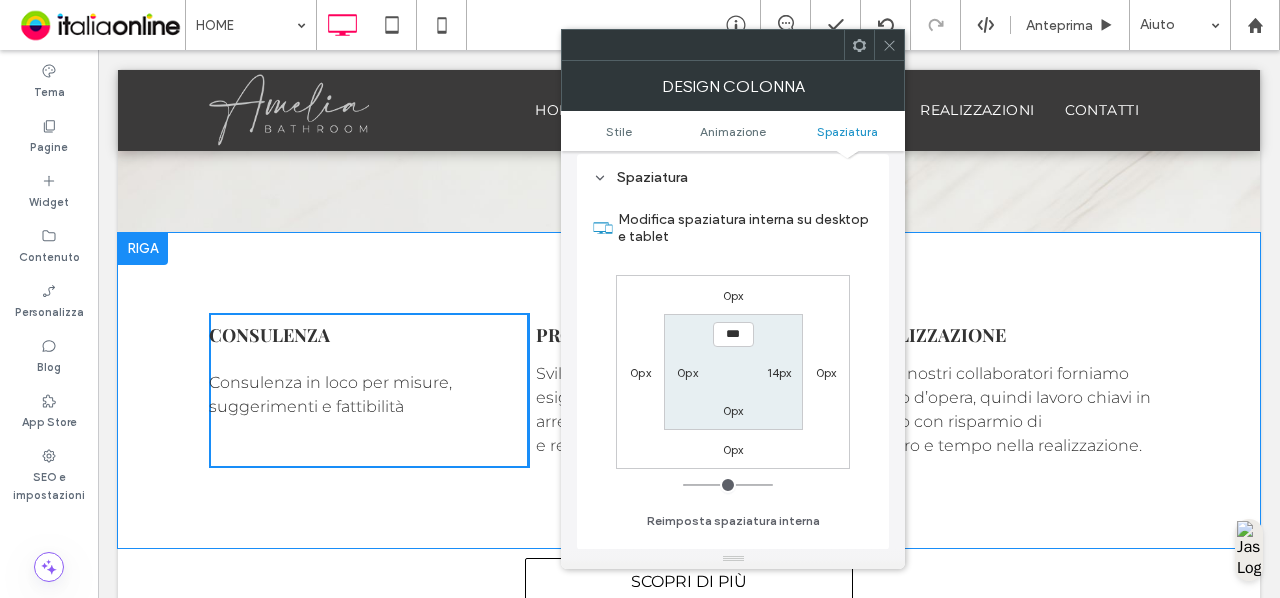scroll, scrollTop: 486, scrollLeft: 0, axis: vertical 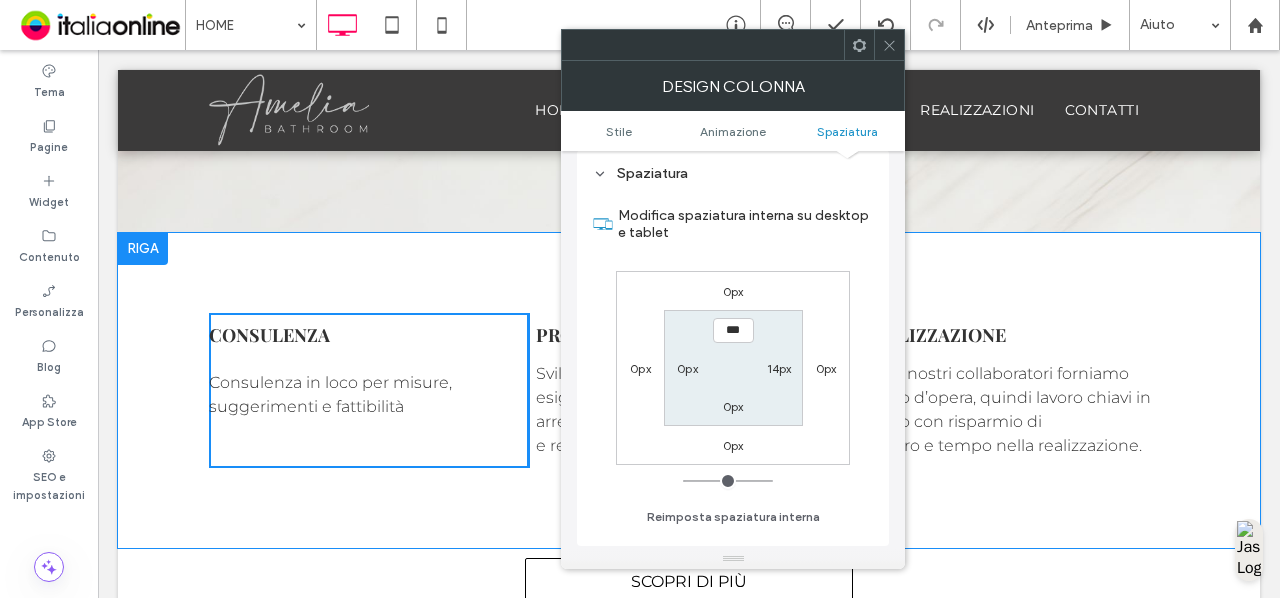click at bounding box center [889, 45] 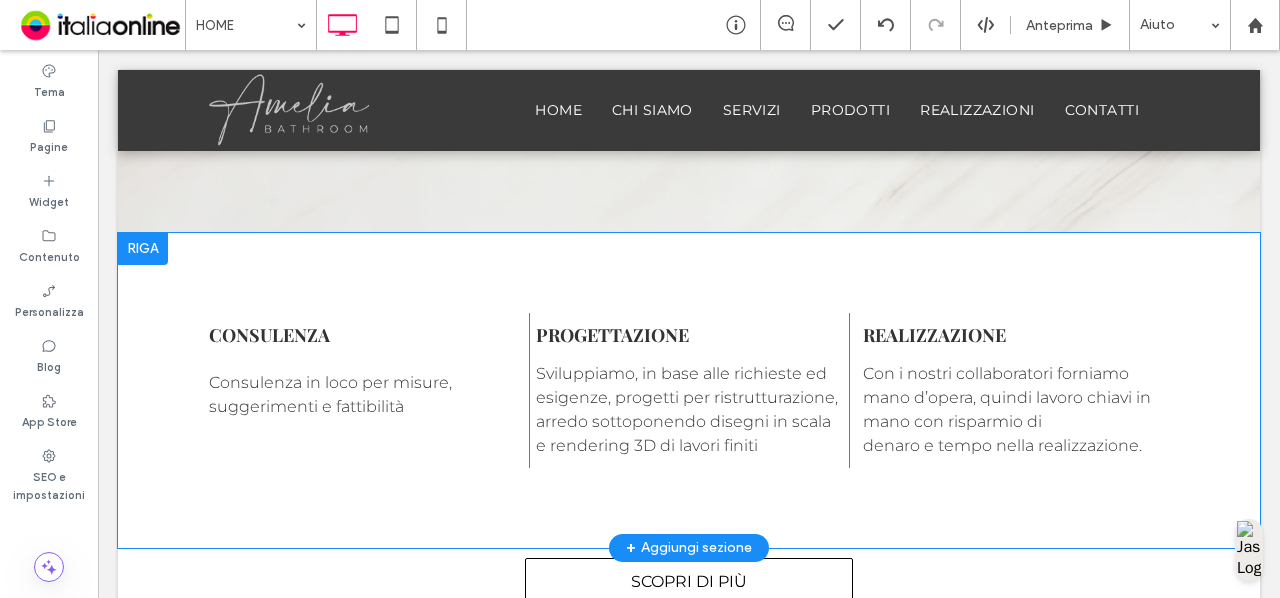 click on "Progettazione Sviluppiamo, in base alle richieste ed esigenze, progetti per ristrutturazione, arredo sottoponendo disegni in scala e rendering 3D di lavori finiti
Click To Paste" at bounding box center [689, 390] 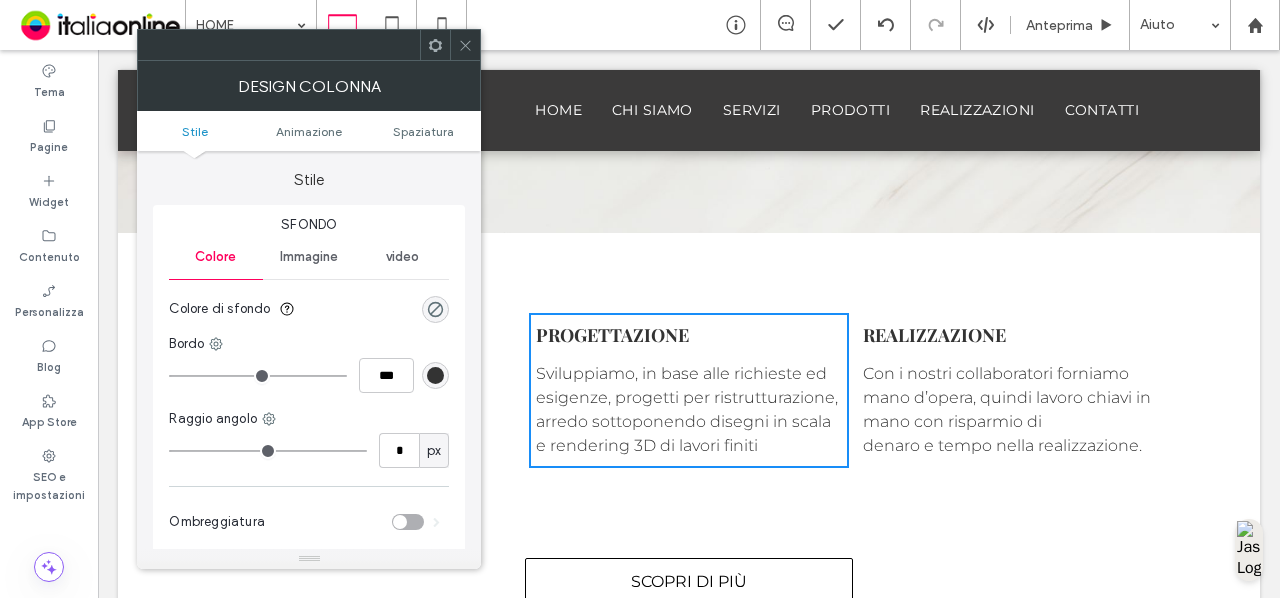 scroll, scrollTop: 468, scrollLeft: 0, axis: vertical 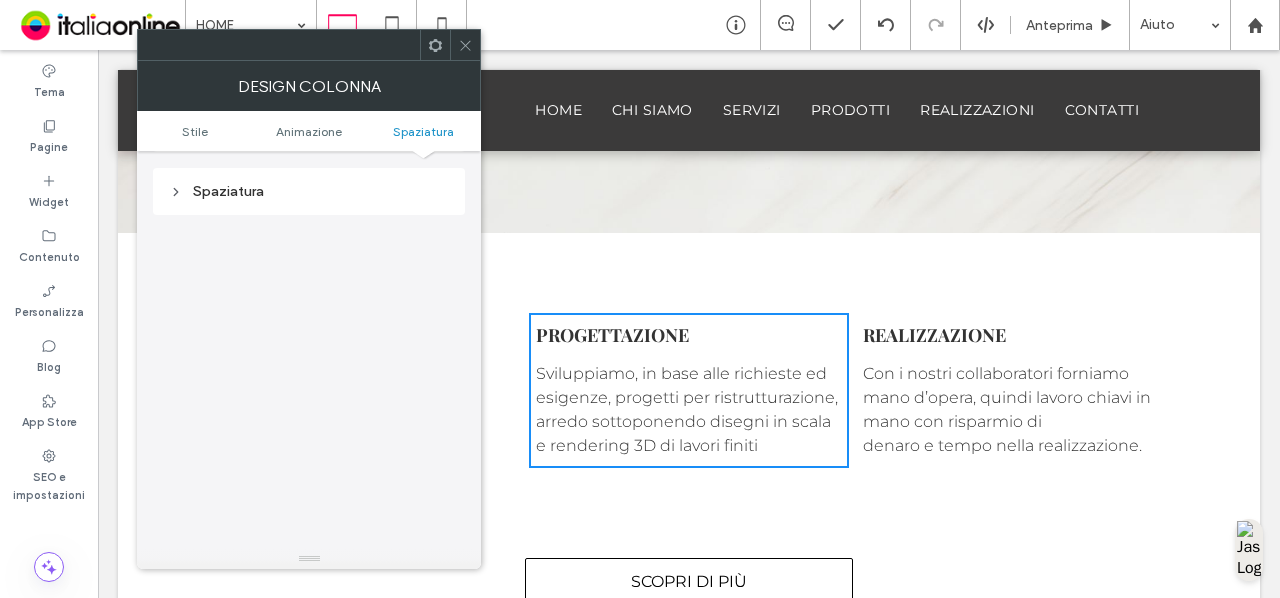 click on "Spaziatura" at bounding box center (309, 191) 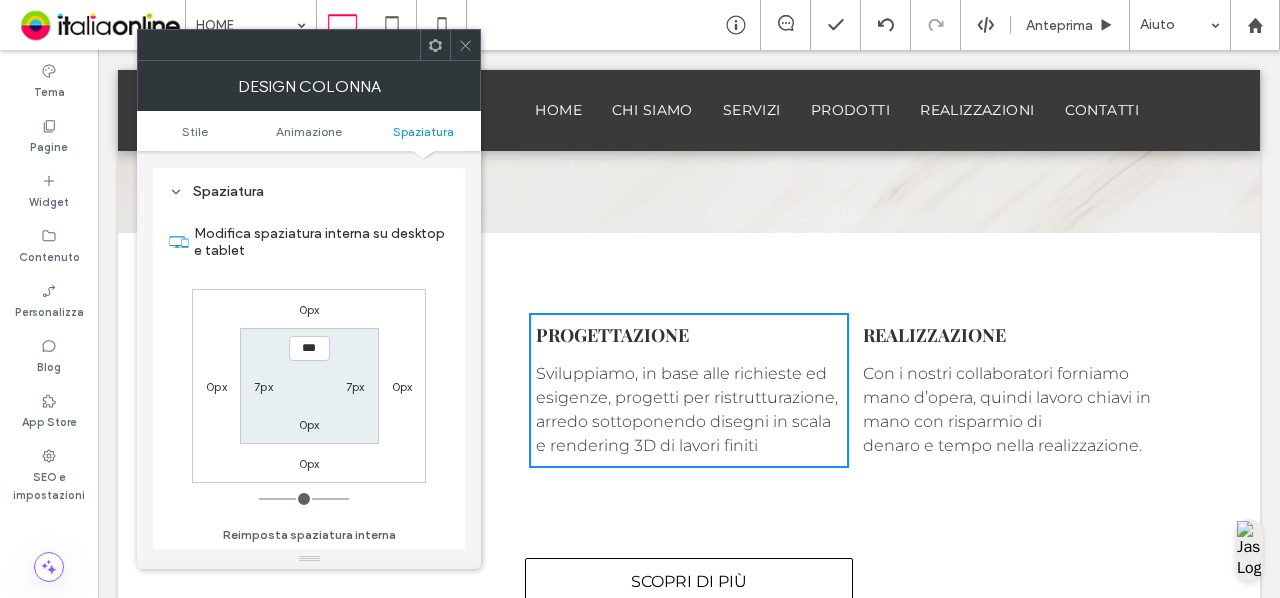 click on "7px" at bounding box center (263, 386) 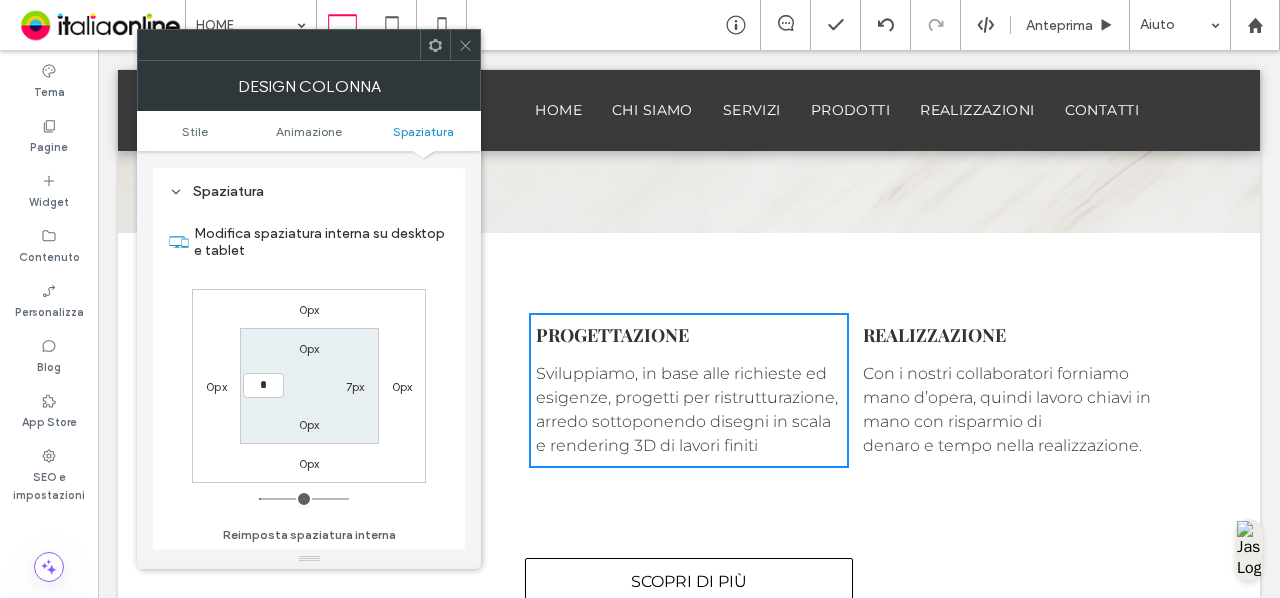 type on "*" 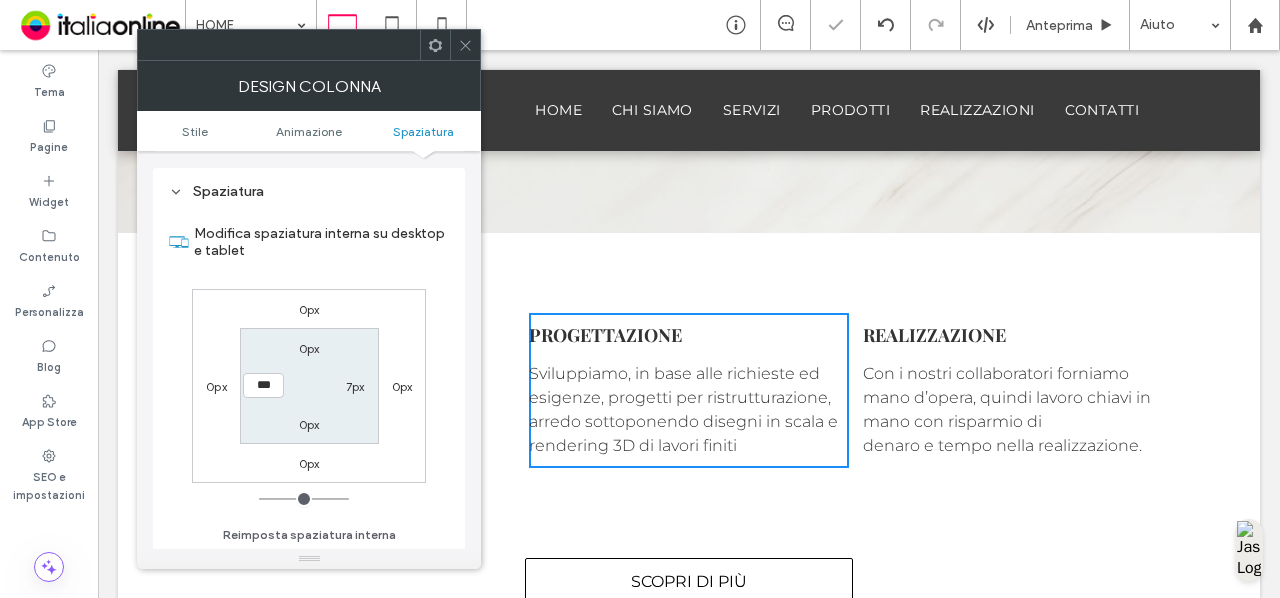 click on "7px" at bounding box center (355, 386) 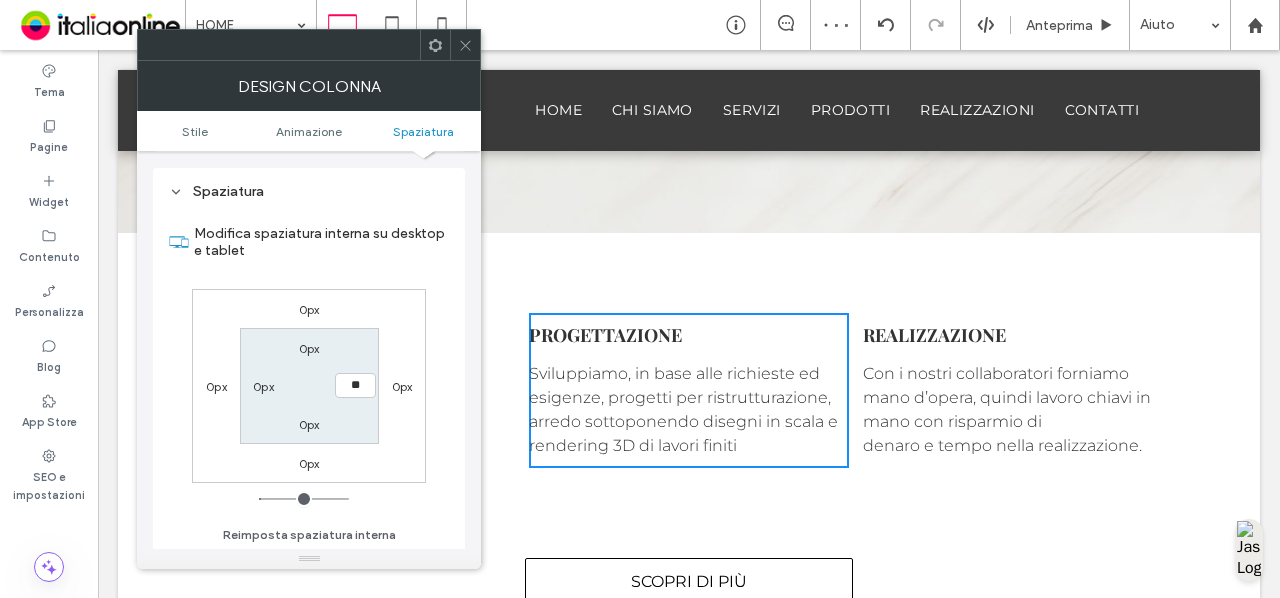 type on "**" 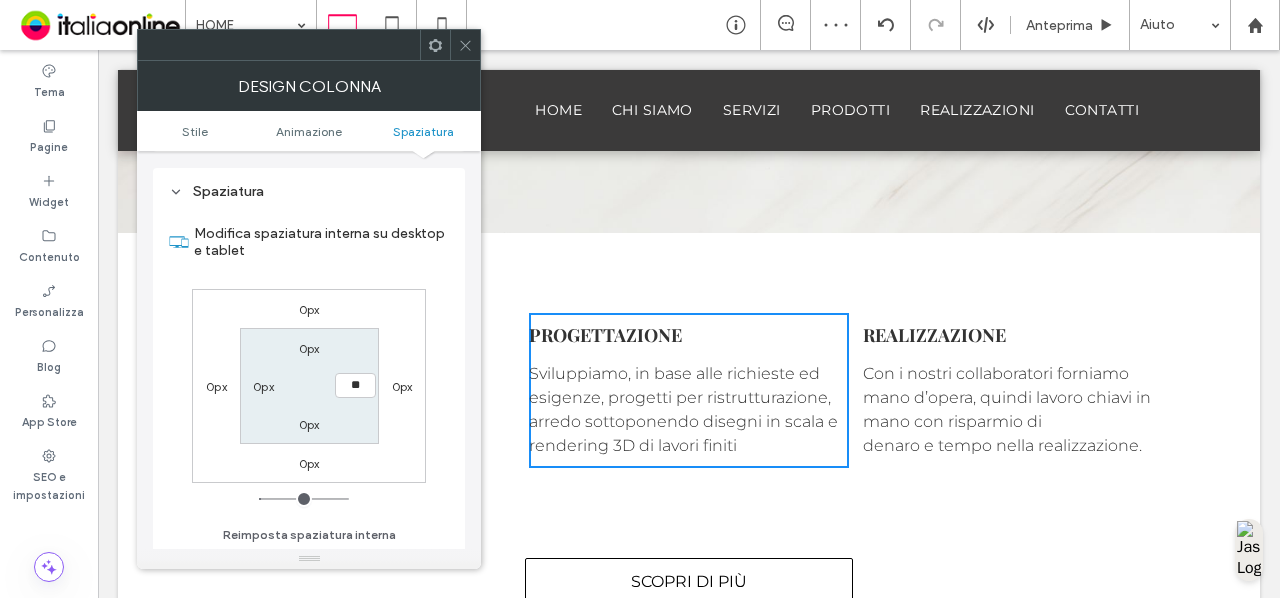 type on "**" 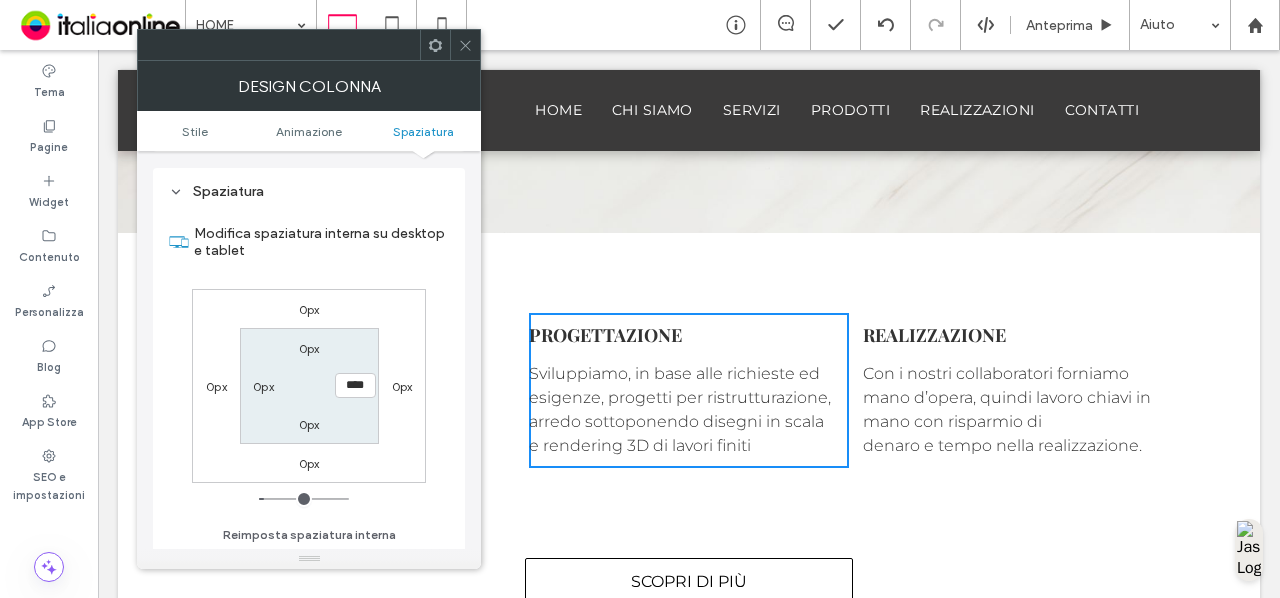 click at bounding box center (465, 45) 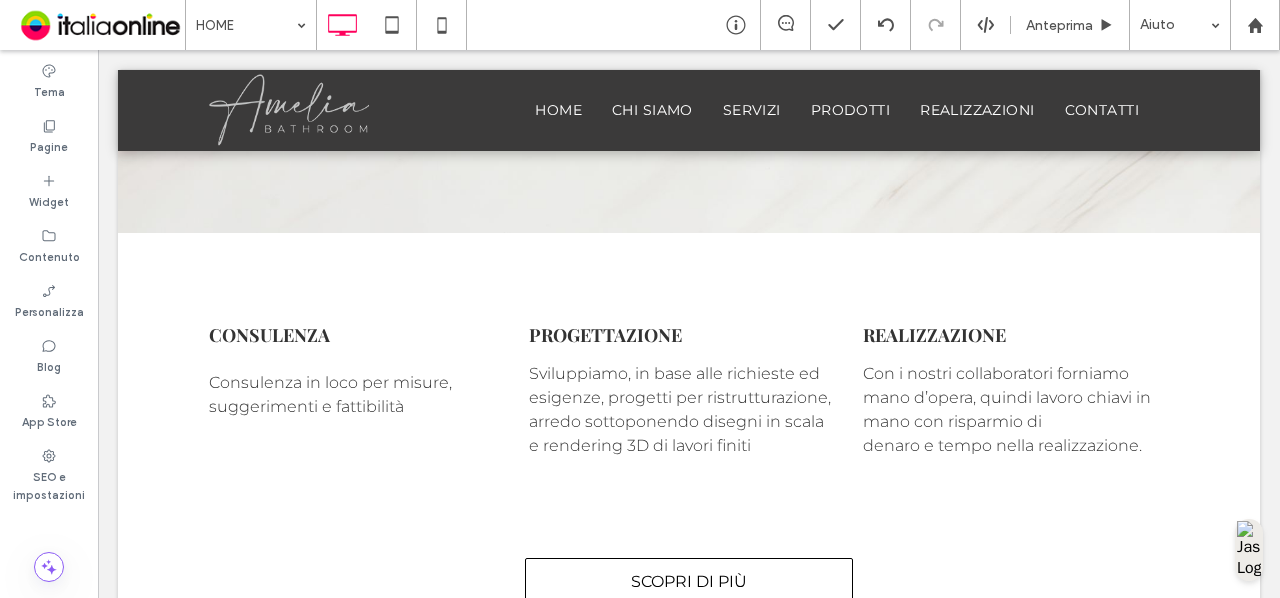 click on "rEALIZZAZIONE Con i nostri collaboratori forniamo mano d’opera, quindi lavoro chiavi in mano con risparmio di denaro e tempo nella realizzazione.
Click To Paste" at bounding box center [1009, 390] 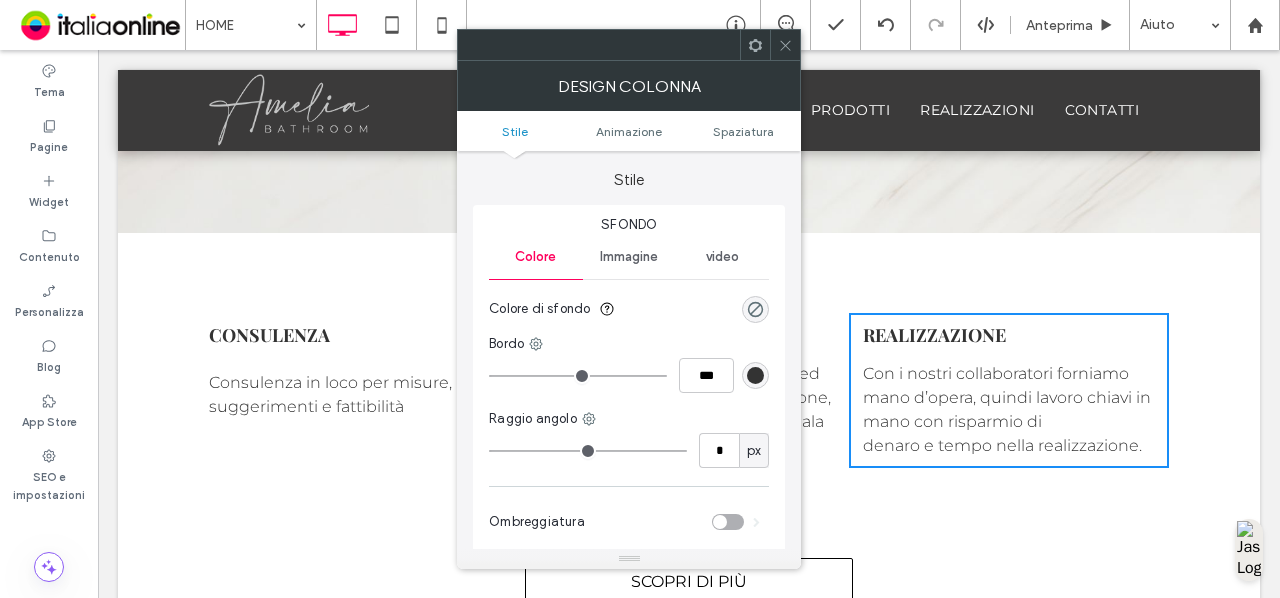 scroll, scrollTop: 468, scrollLeft: 0, axis: vertical 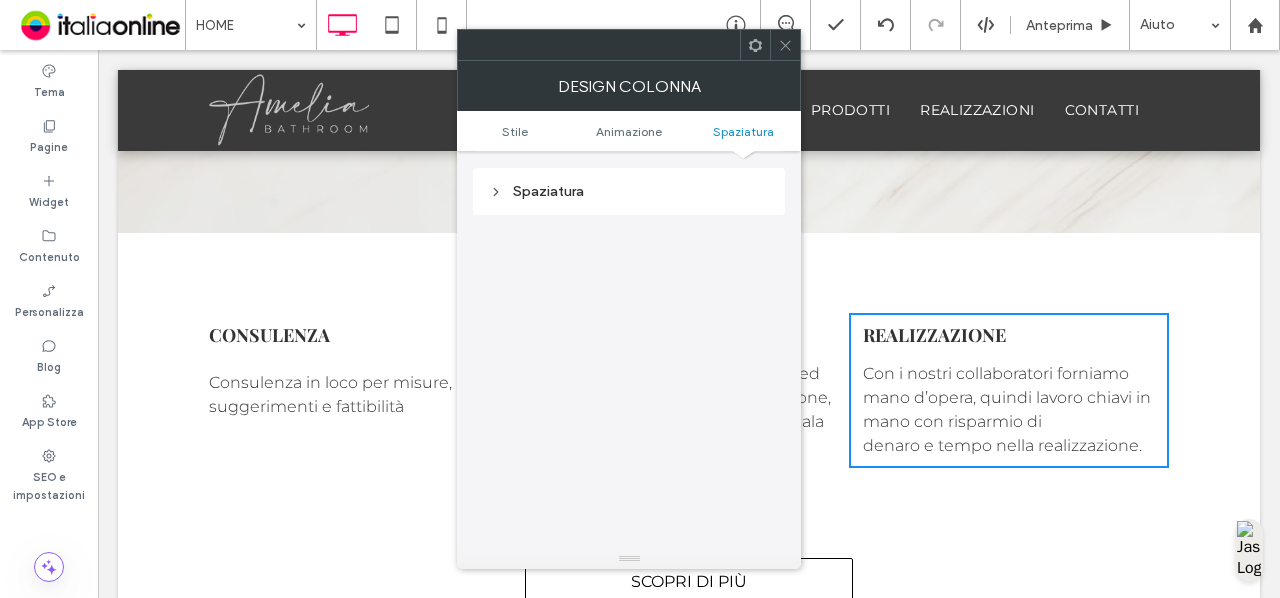 click on "Spaziatura" at bounding box center [629, 191] 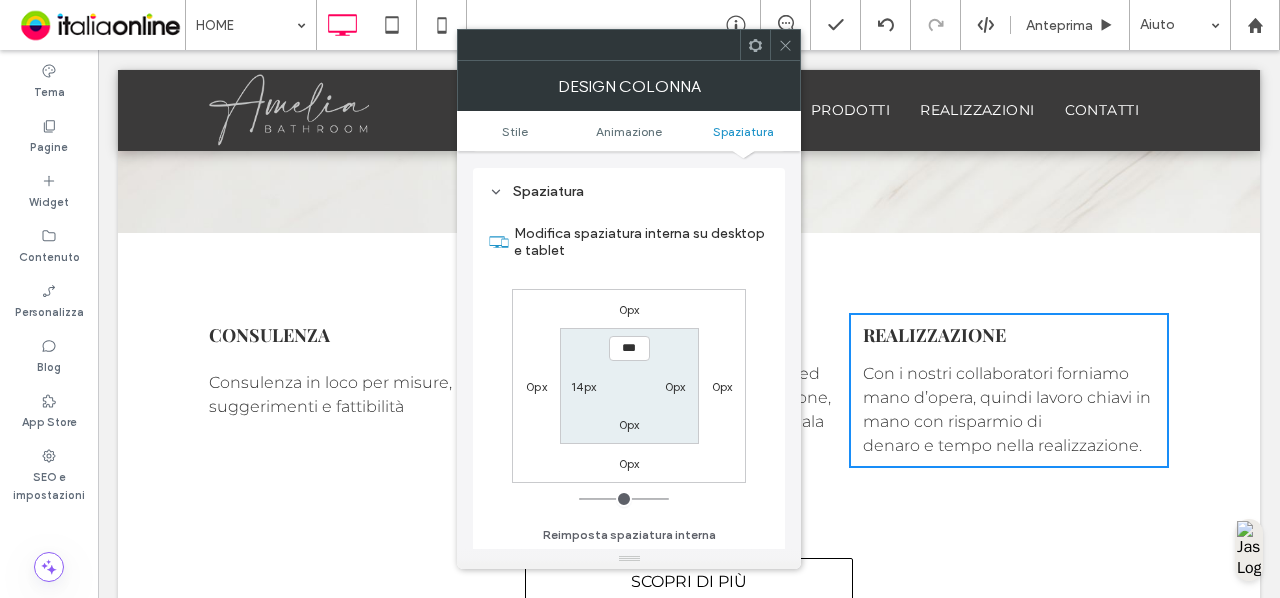 click on "0px" at bounding box center [675, 386] 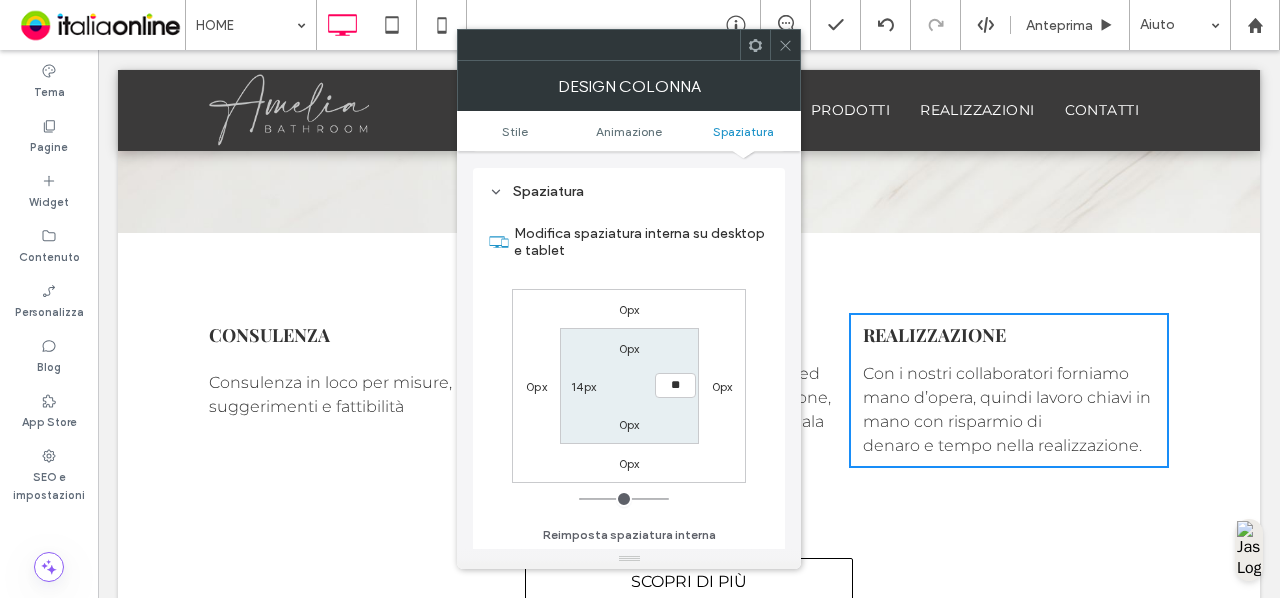 type on "**" 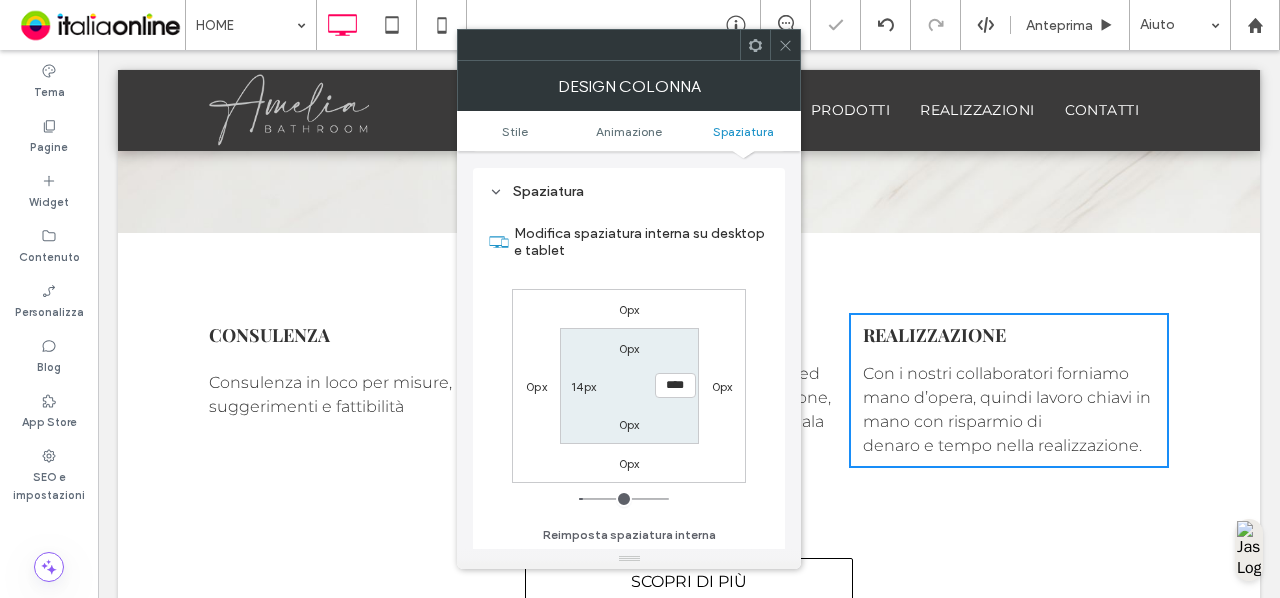 click 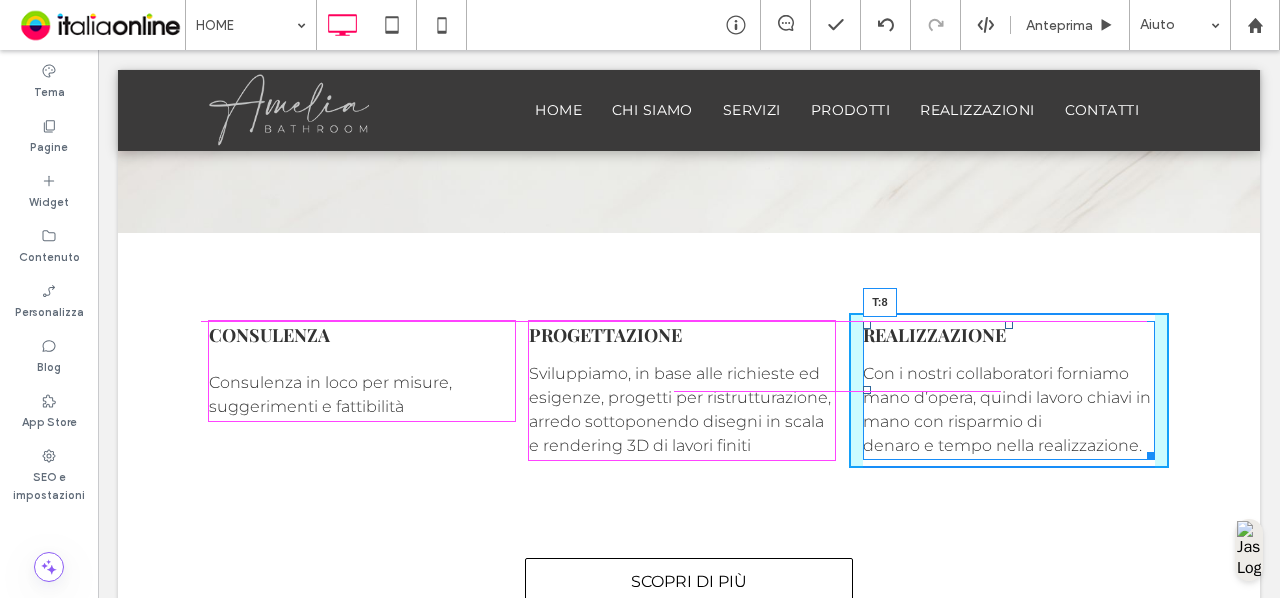 drag, startPoint x: 1000, startPoint y: 323, endPoint x: 1098, endPoint y: 375, distance: 110.94143 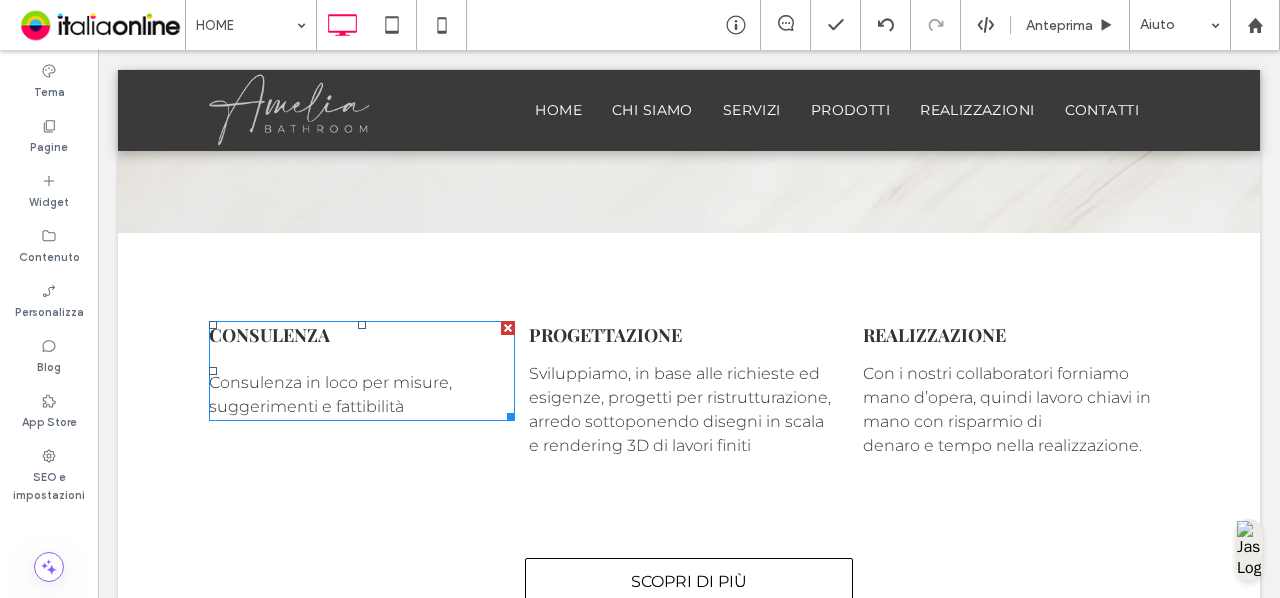 click at bounding box center [362, 359] 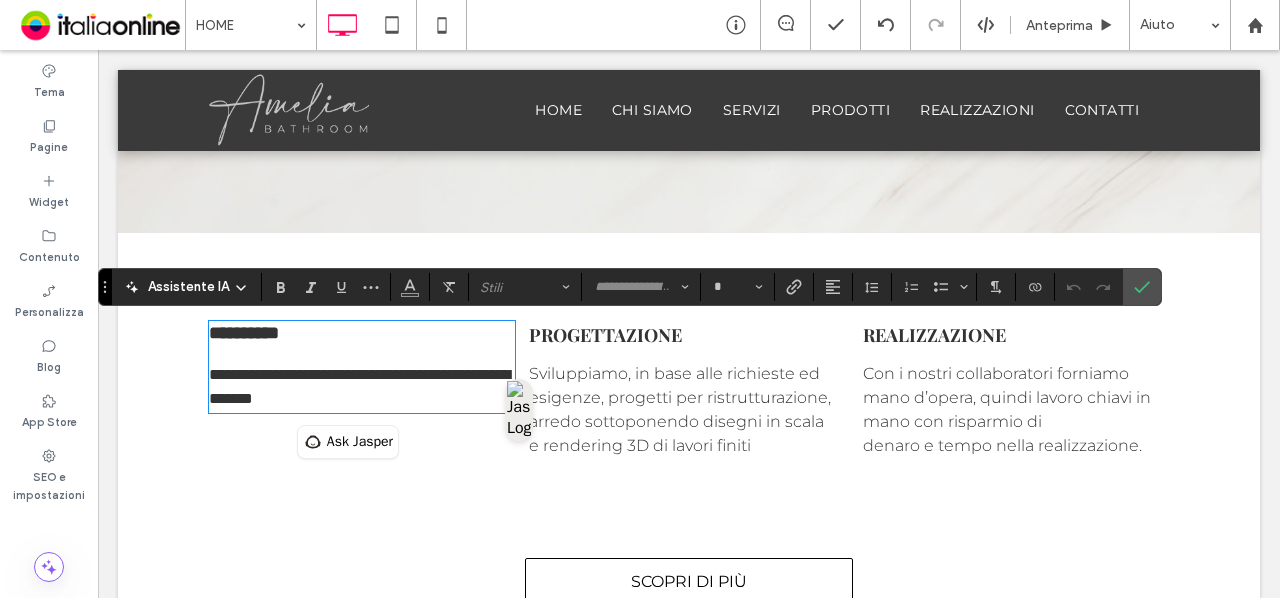 click on "Progettazione" at bounding box center (605, 335) 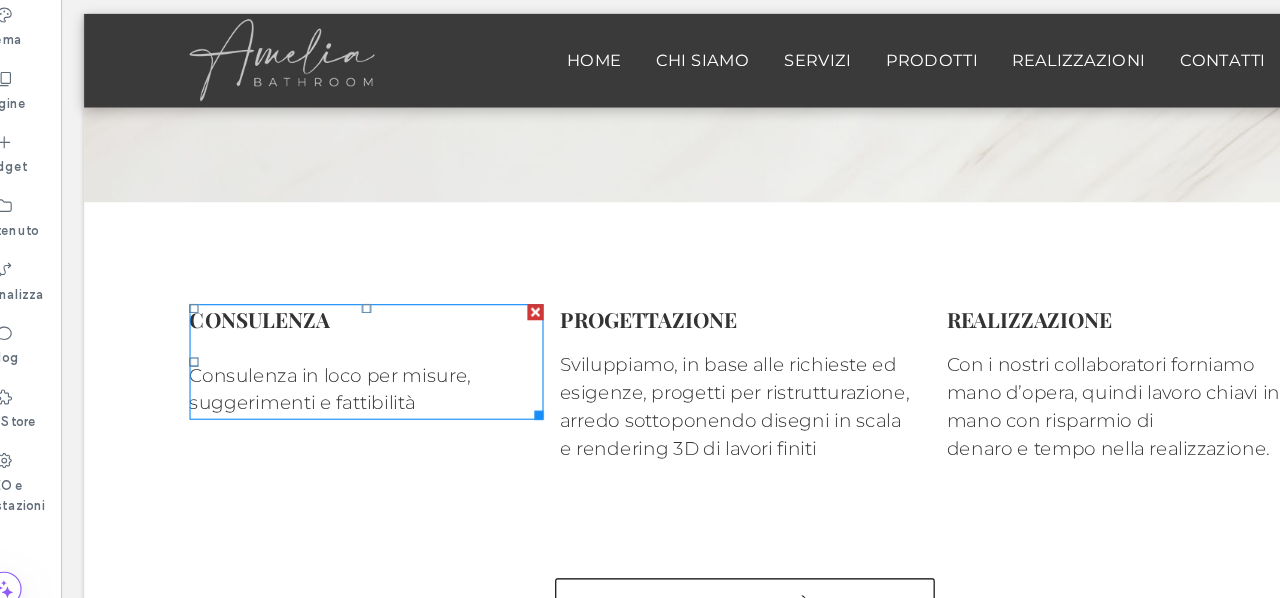 click at bounding box center [324, 300] 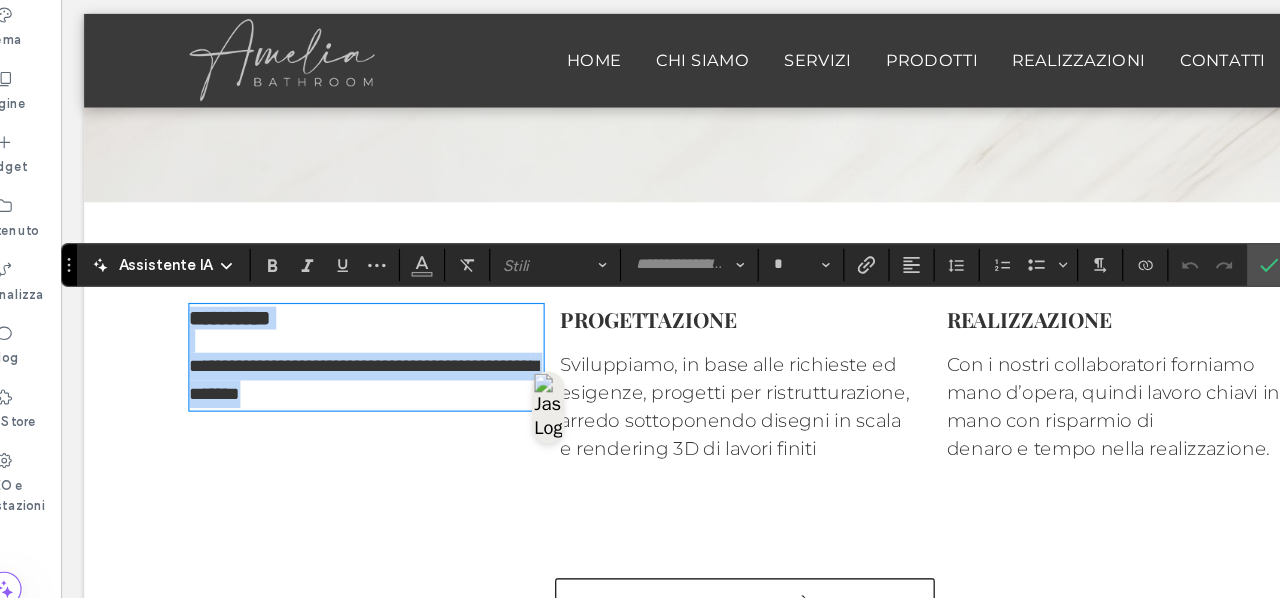 click at bounding box center (324, 294) 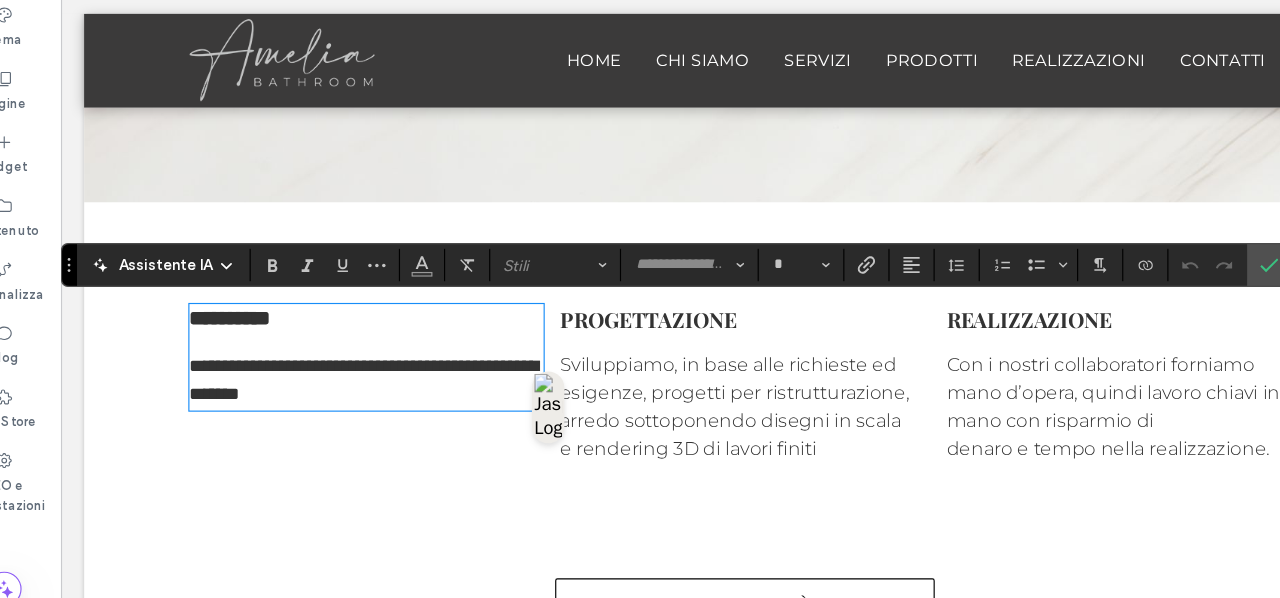 type on "**********" 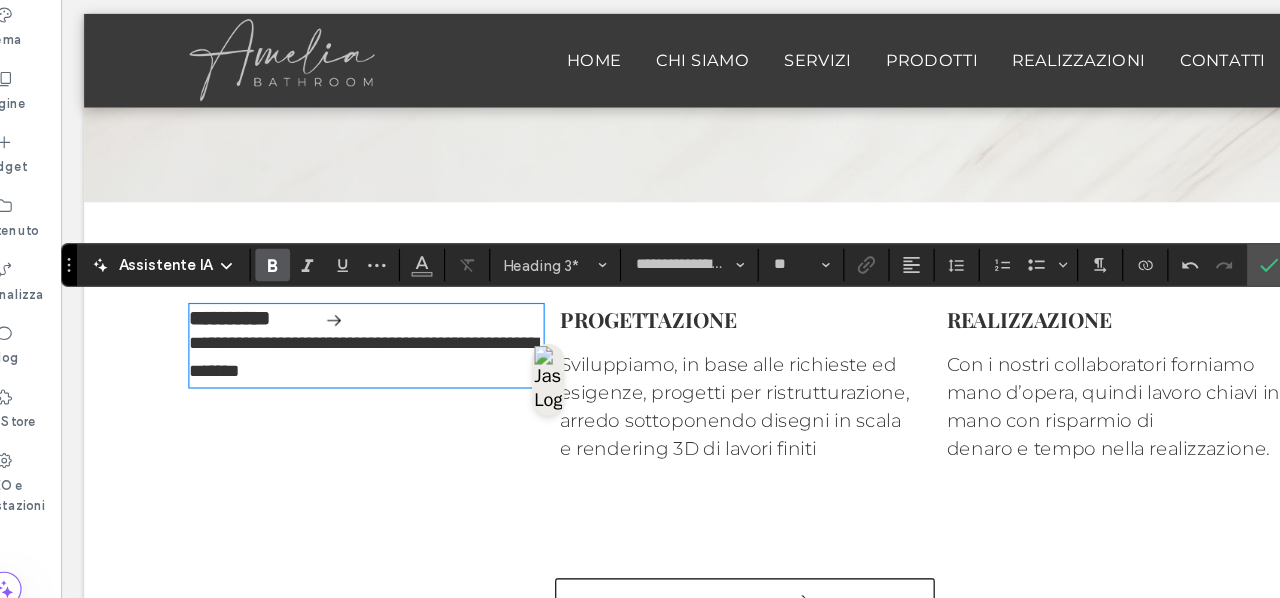 click at bounding box center (644, 295) 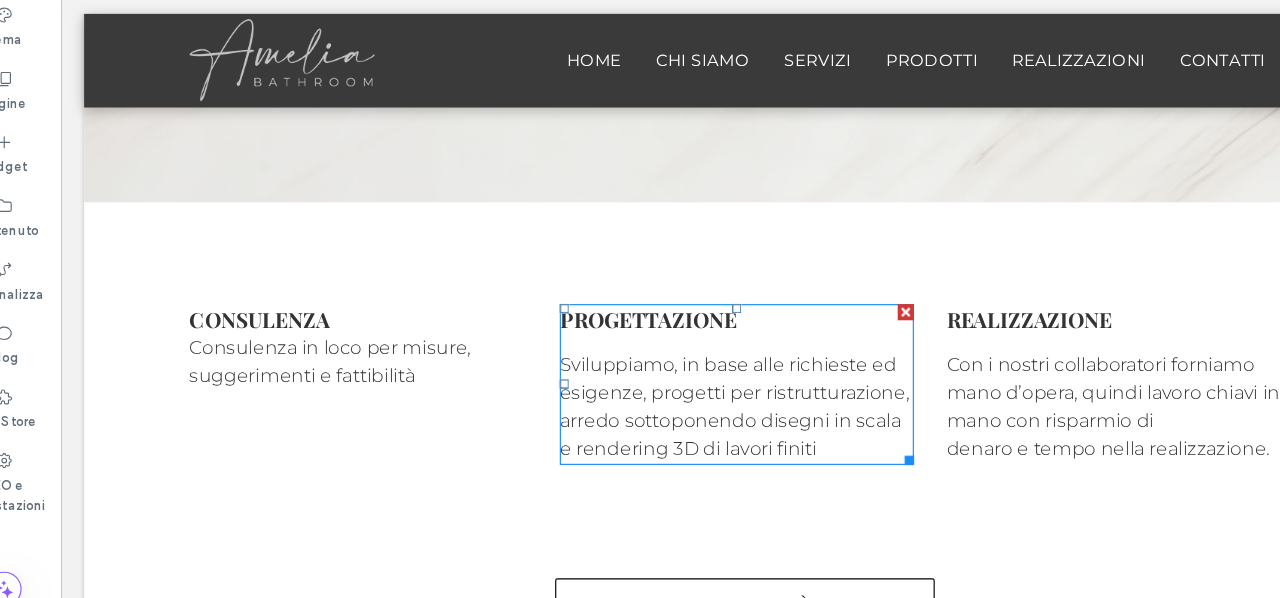 click at bounding box center (644, 295) 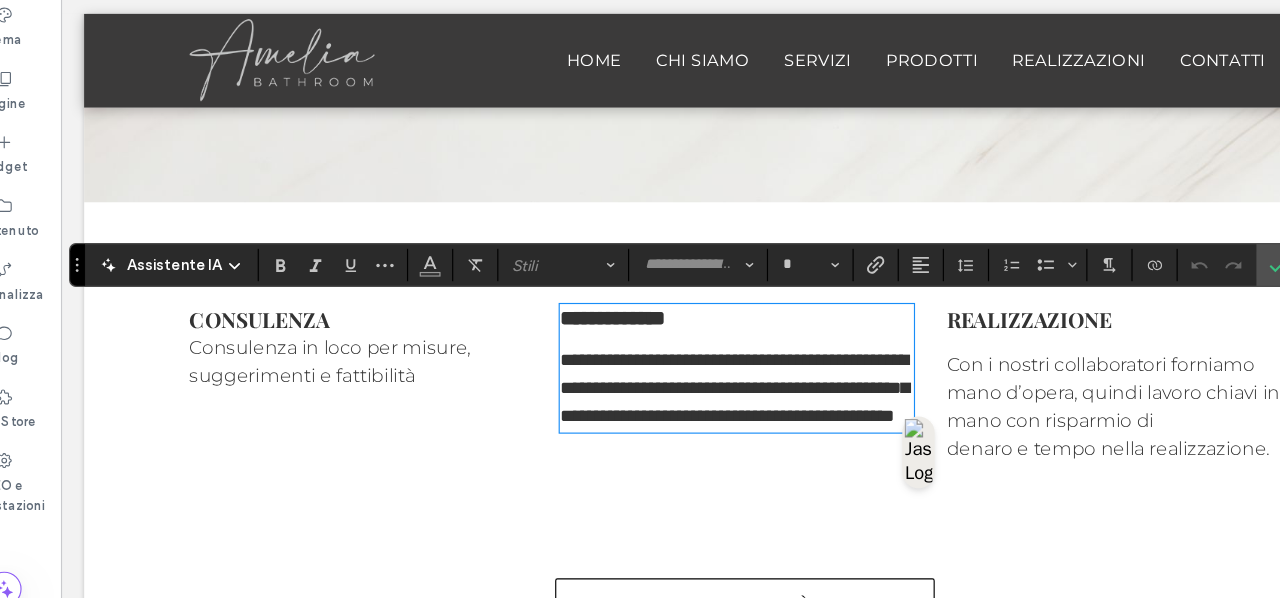 click at bounding box center (644, 291) 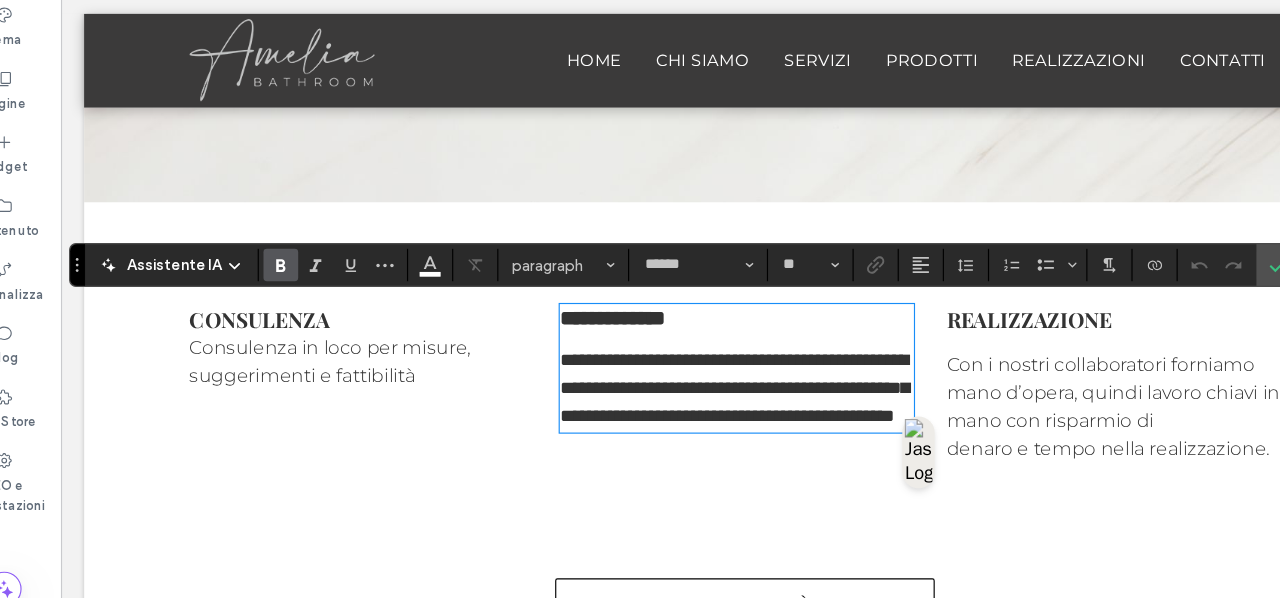 click at bounding box center [644, 291] 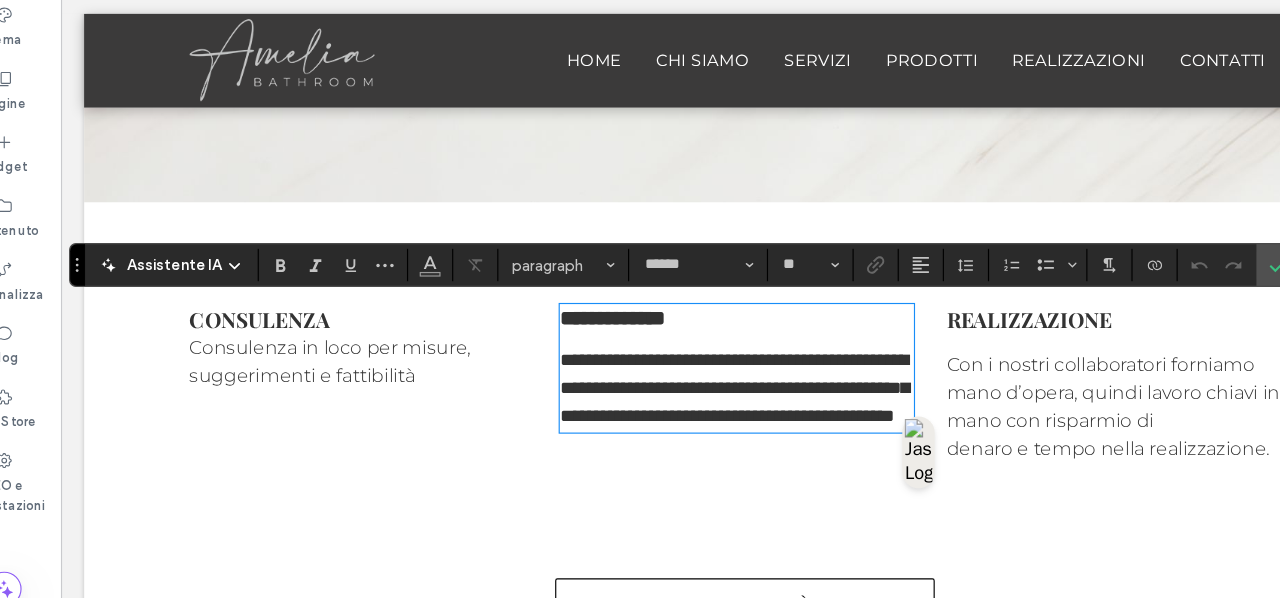 type on "**********" 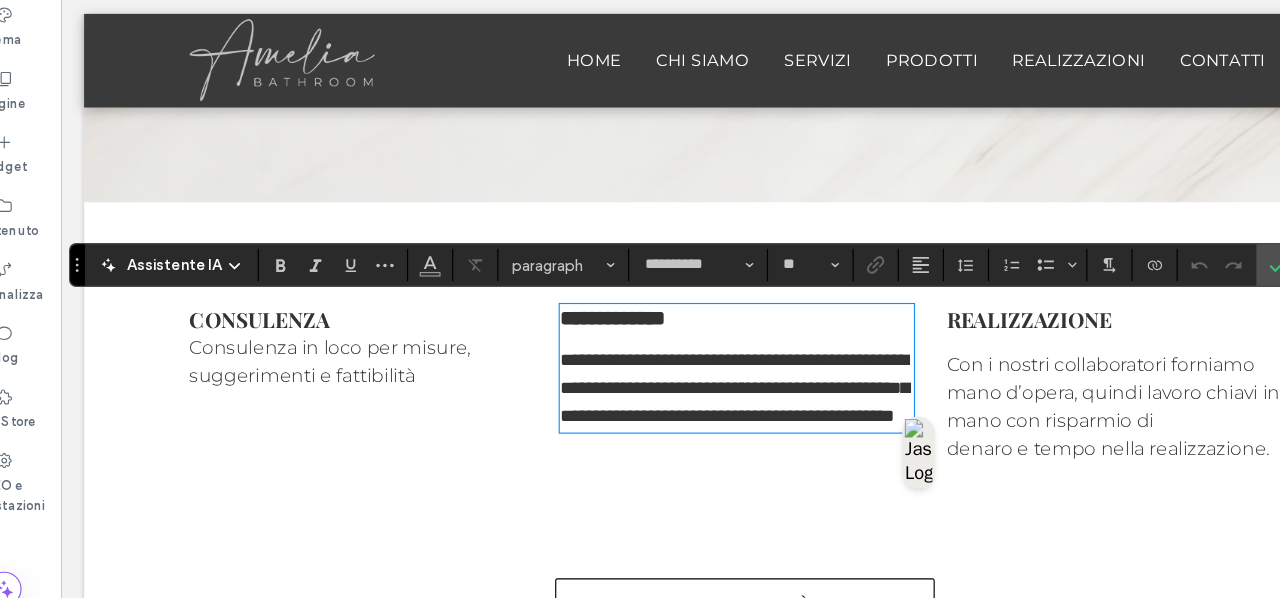 click on "**********" at bounding box center [642, 334] 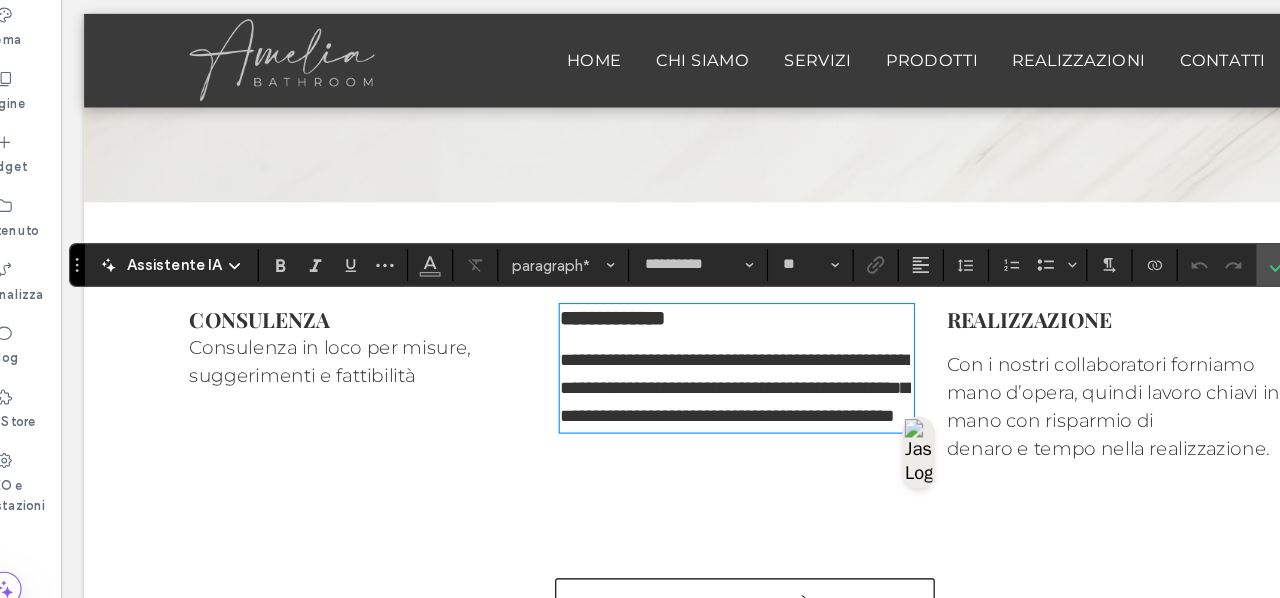 type on "******" 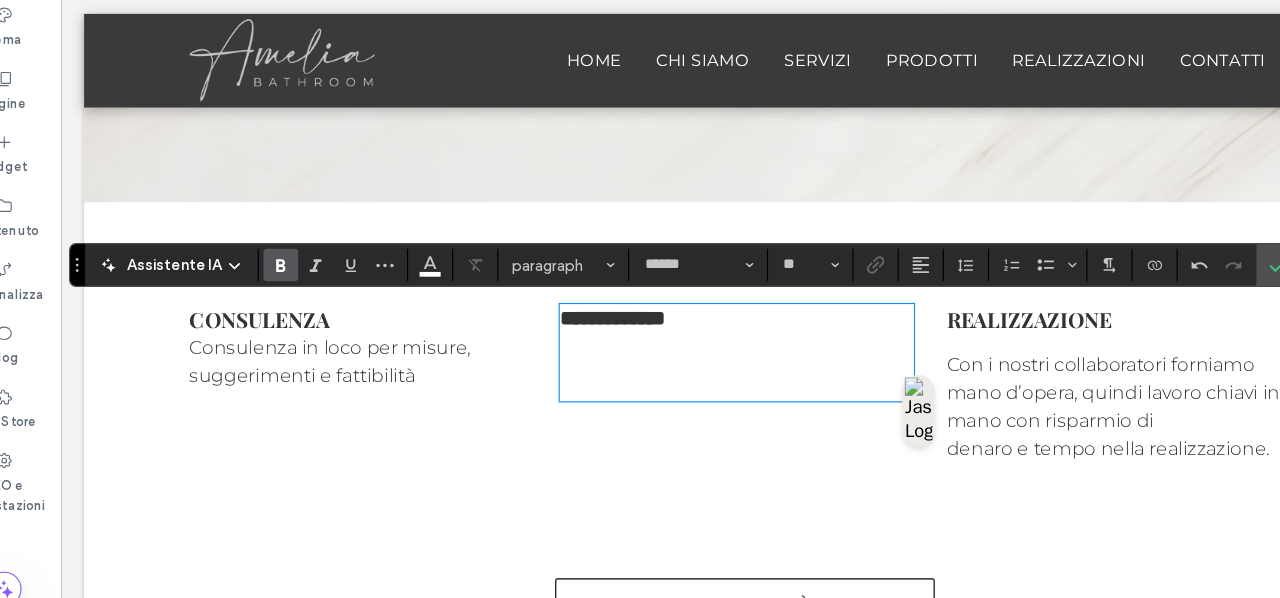 type on "**********" 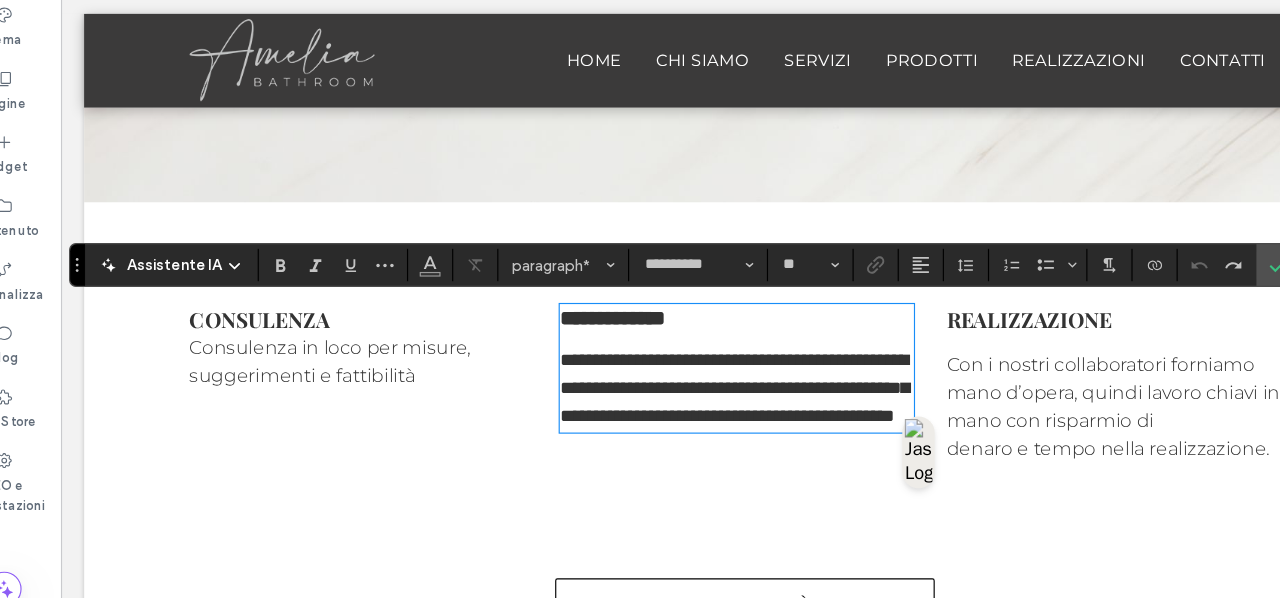 click on "**********" at bounding box center (642, 334) 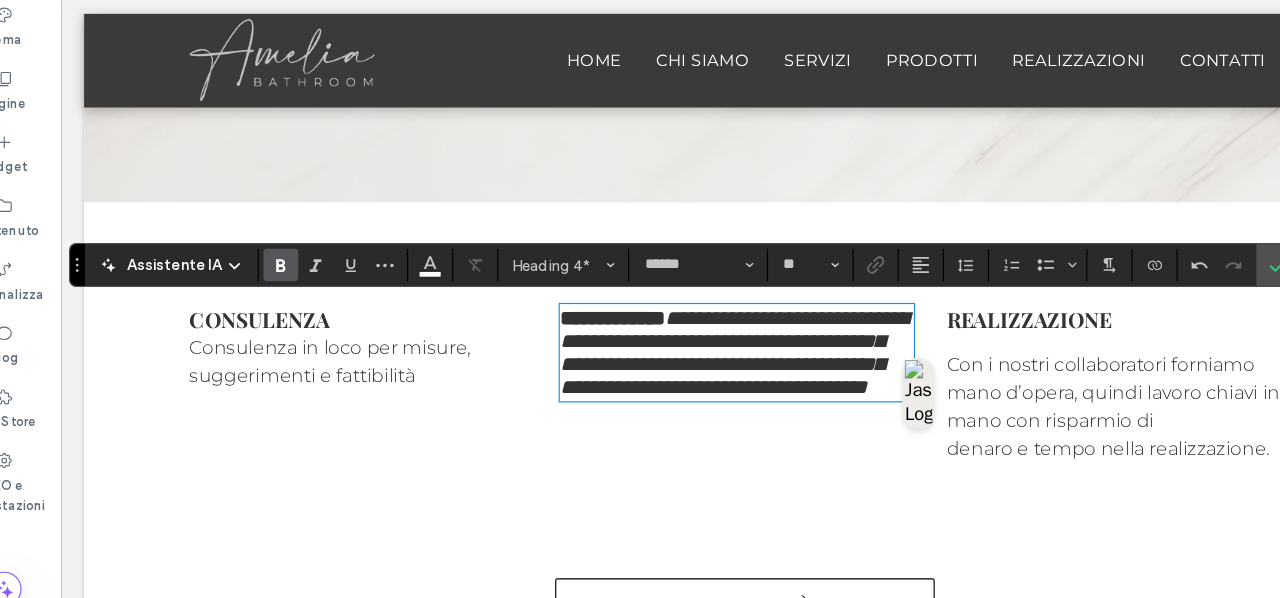 type on "**********" 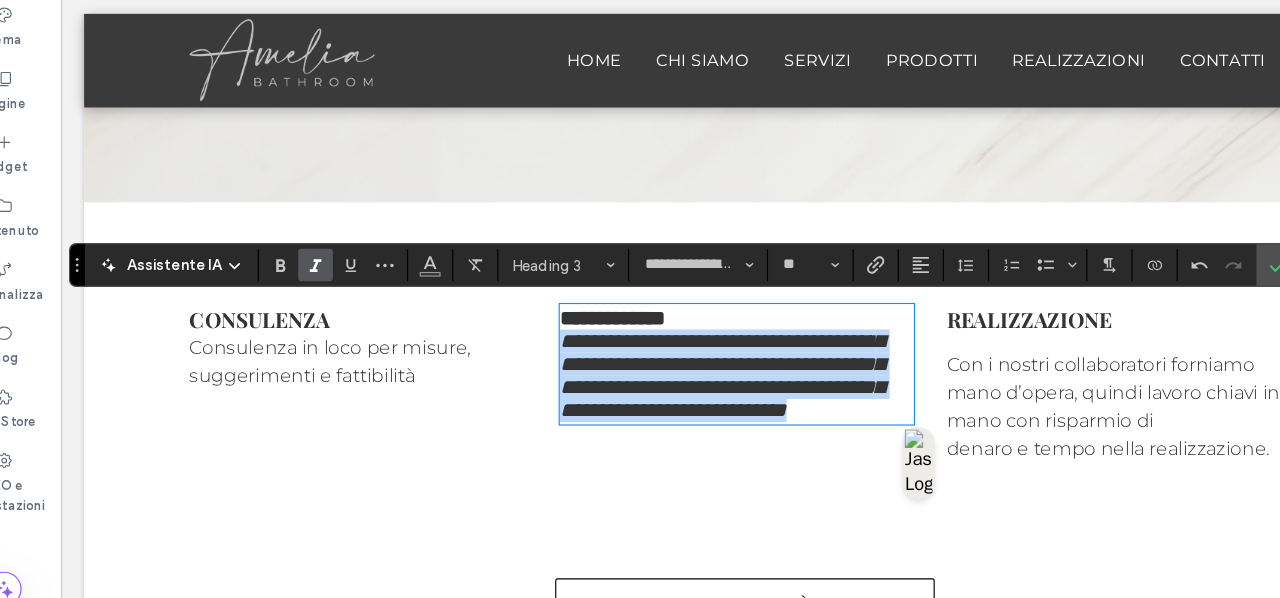 drag, startPoint x: 751, startPoint y: 390, endPoint x: 471, endPoint y: 308, distance: 291.76016 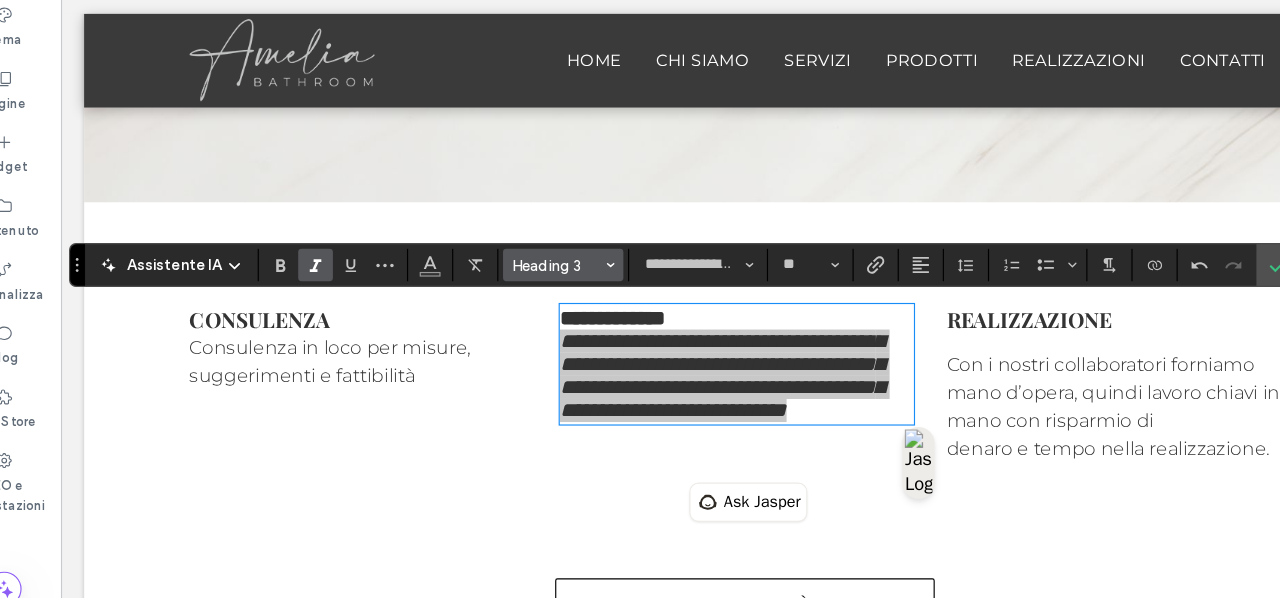 click on "Heading 3" at bounding box center (526, 287) 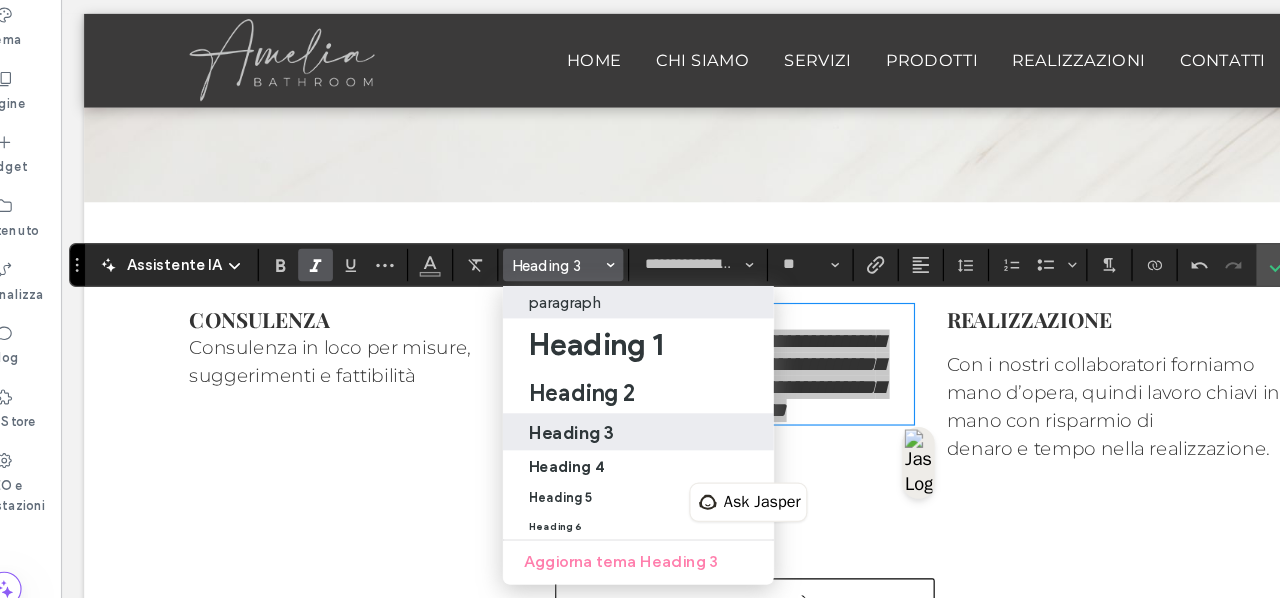 click on "paragraph" at bounding box center [597, 319] 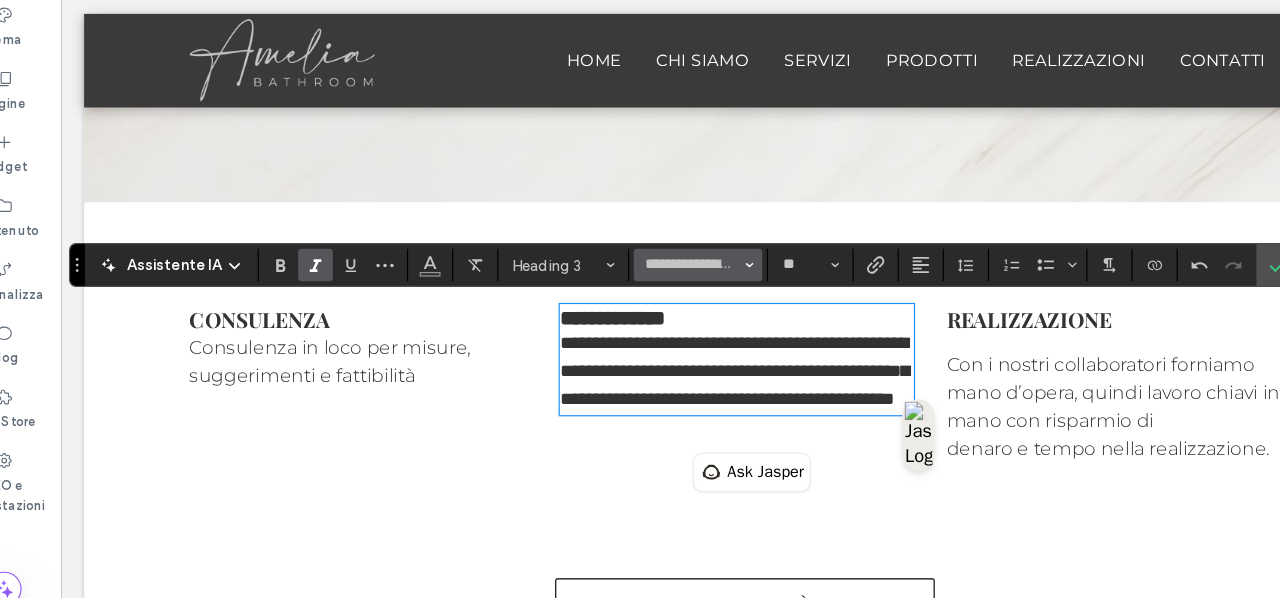 type on "**********" 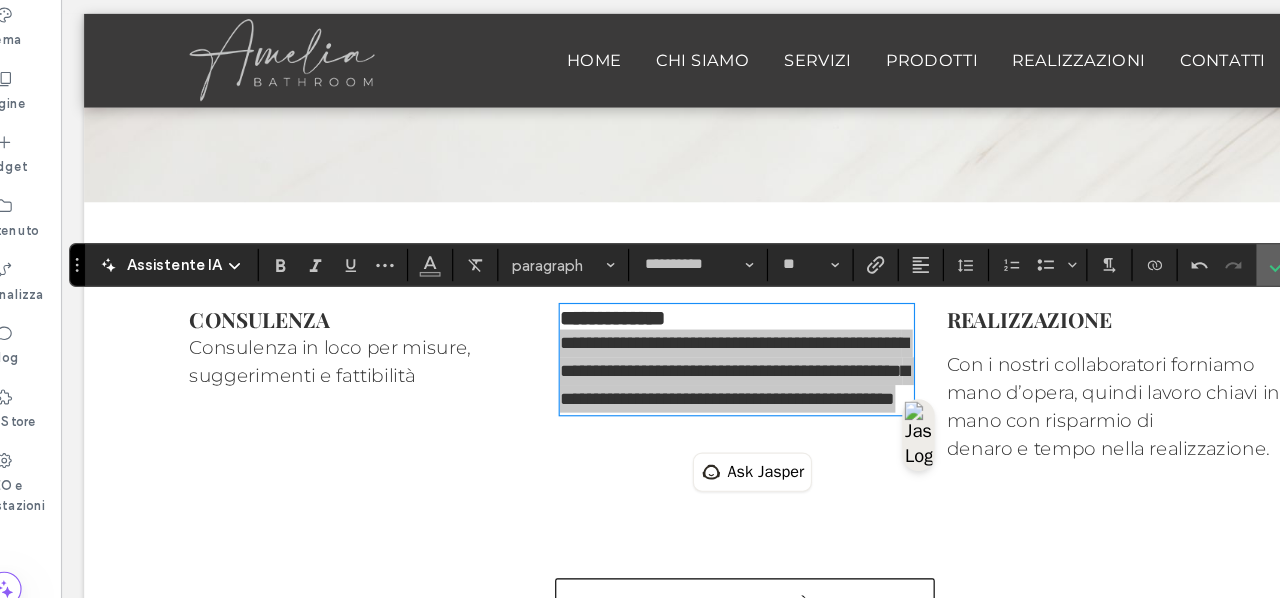 click 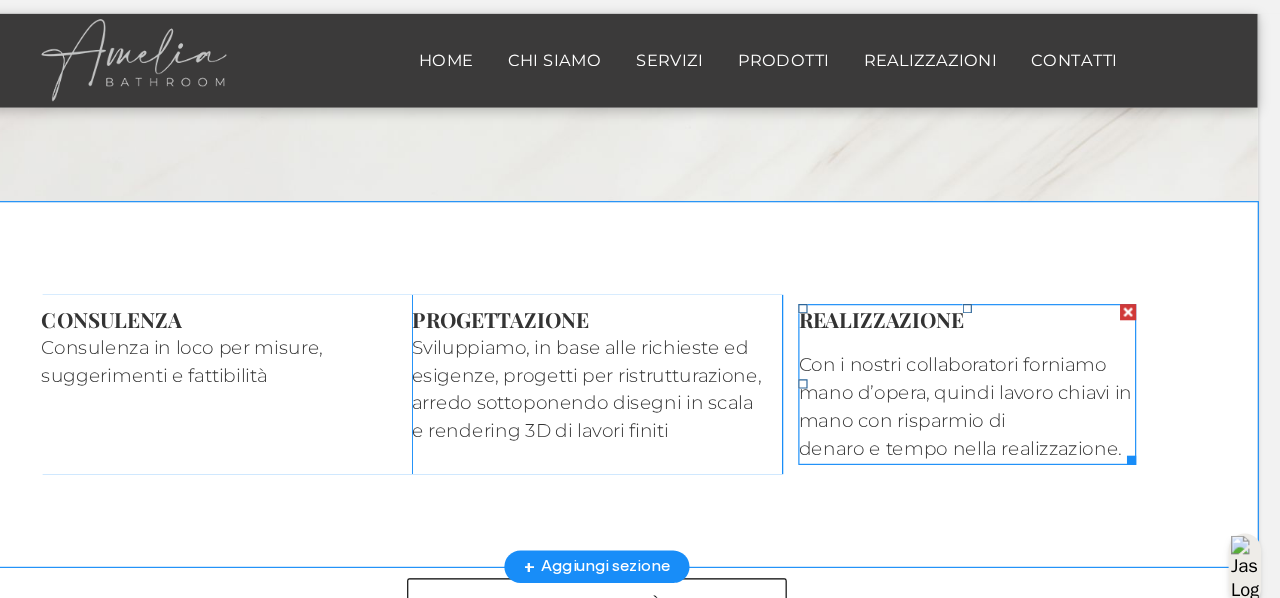 click on "Con i nostri collaboratori forniamo mano d’opera, quindi lavoro chiavi in mano con risparmio di denaro e tempo nella realizzazione." at bounding box center [822, 350] 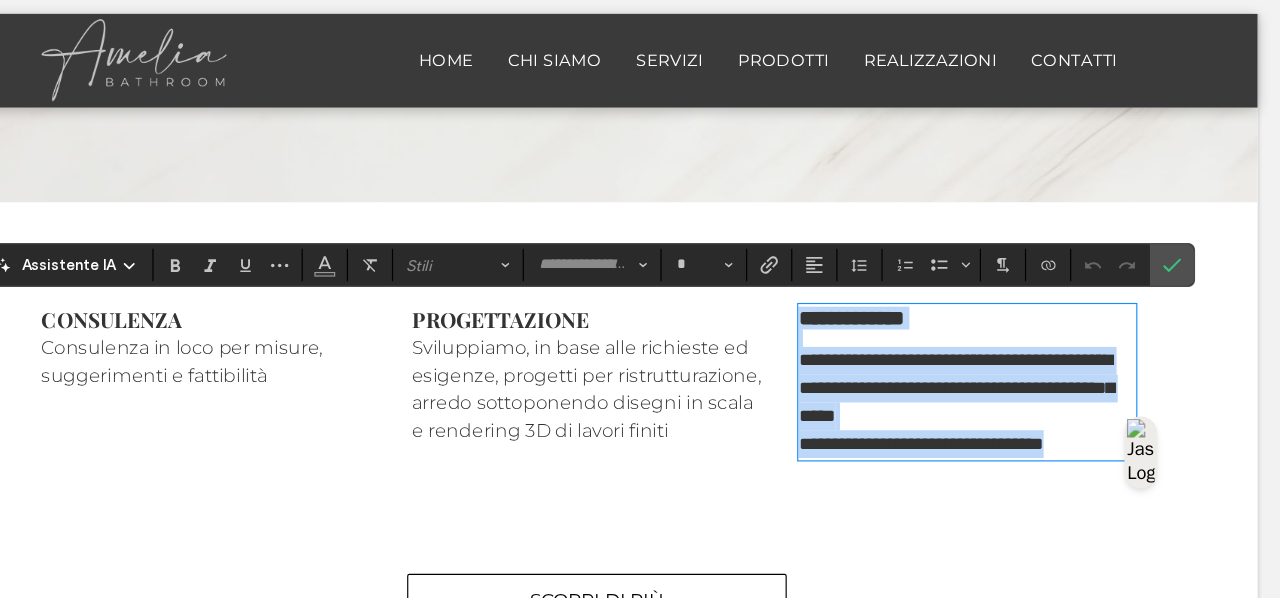 click on "**********" at bounding box center (814, 346) 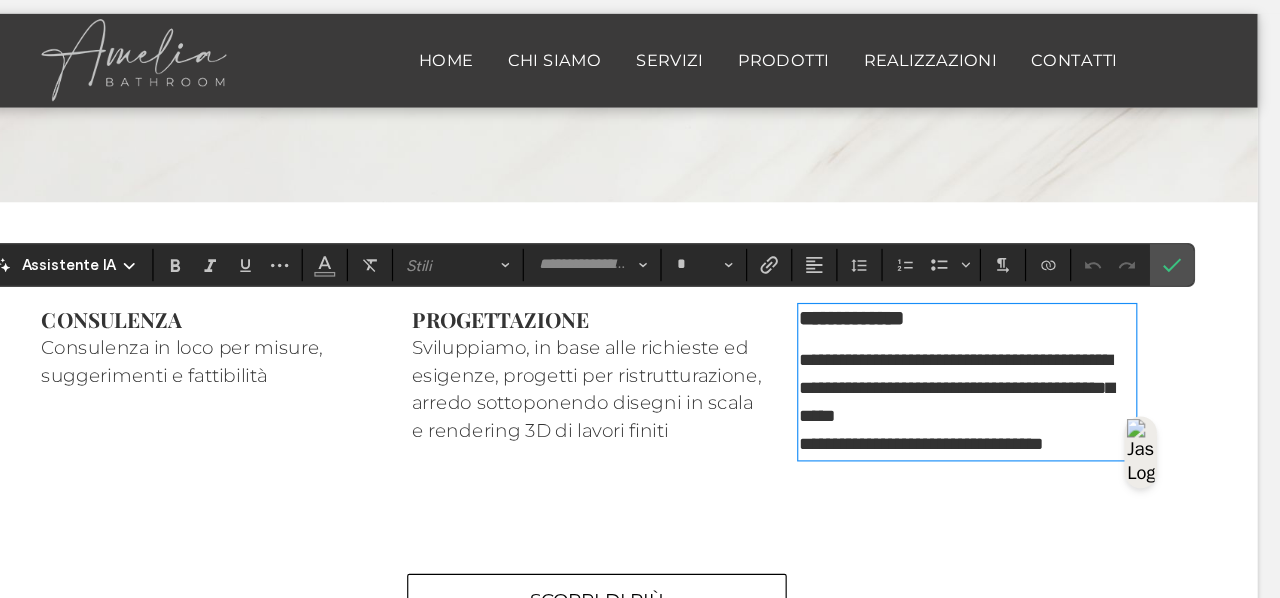 type on "**********" 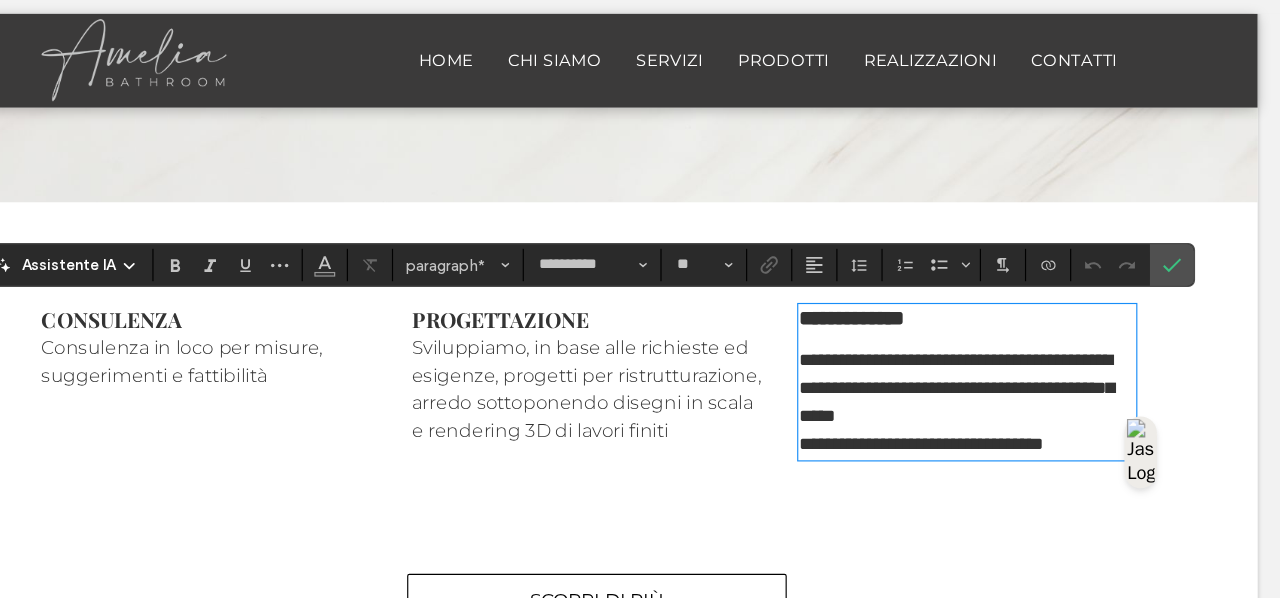 click on "**********" at bounding box center [814, 346] 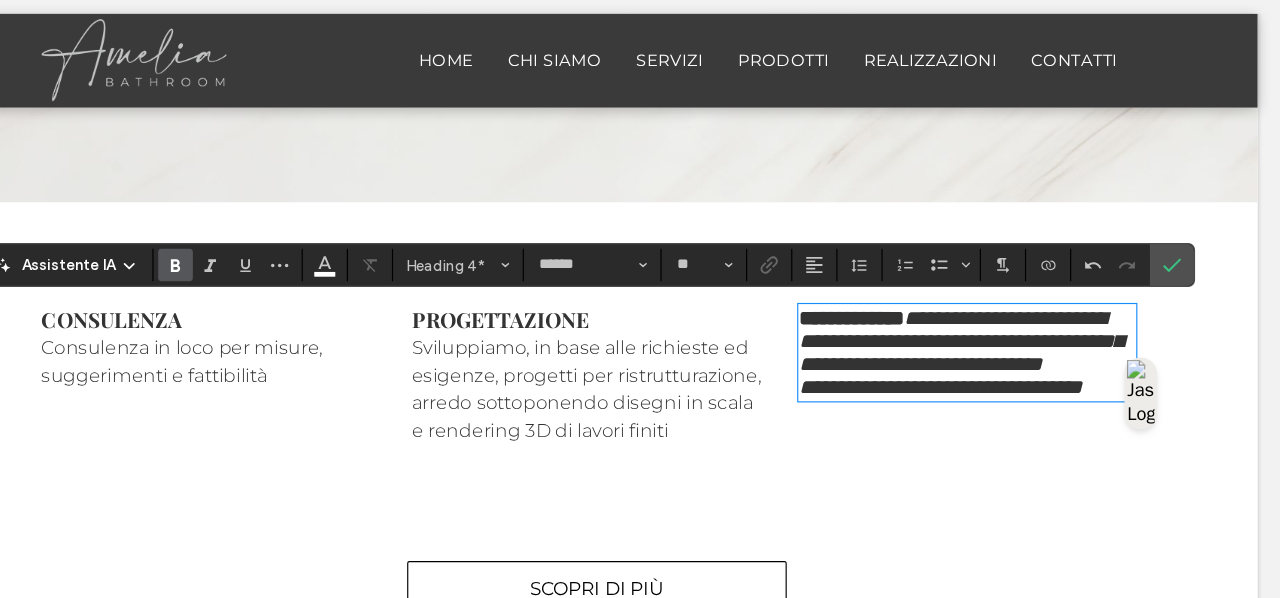 type on "**********" 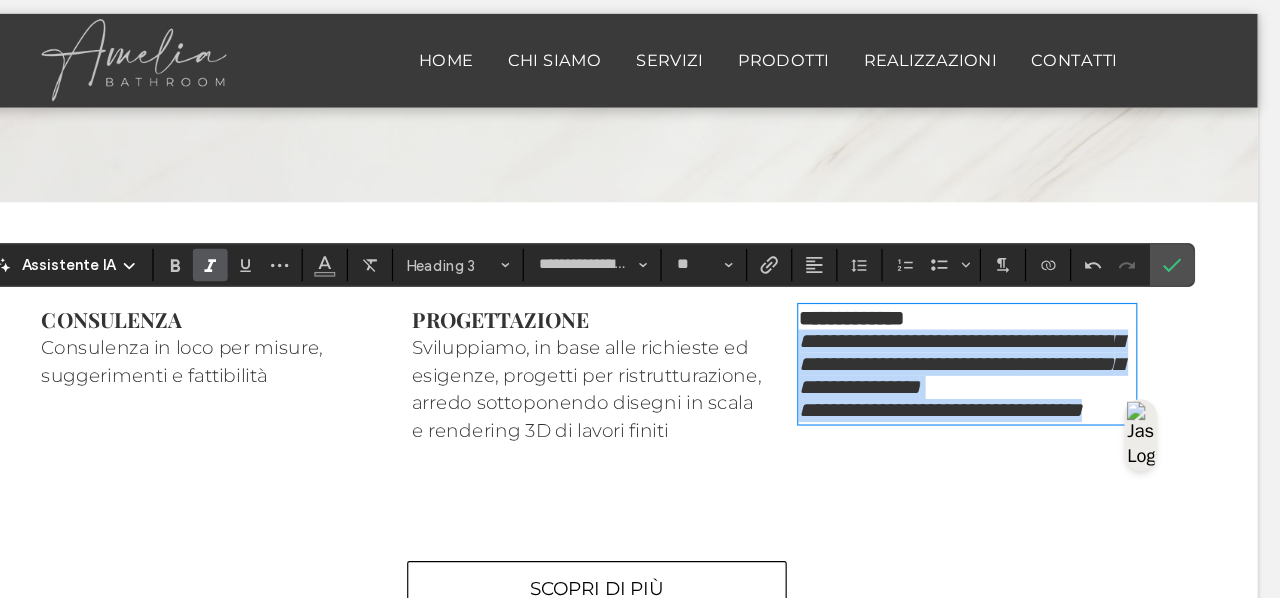 drag, startPoint x: 673, startPoint y: 301, endPoint x: 978, endPoint y: 399, distance: 320.3576 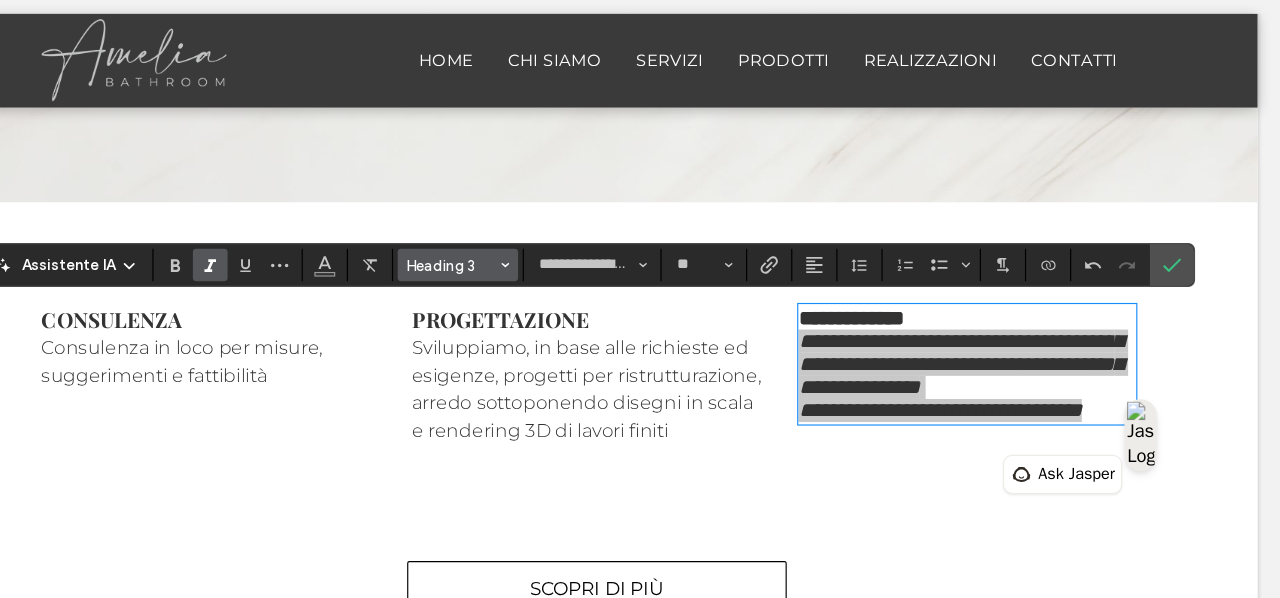 click on "Heading 3" at bounding box center (563, 287) 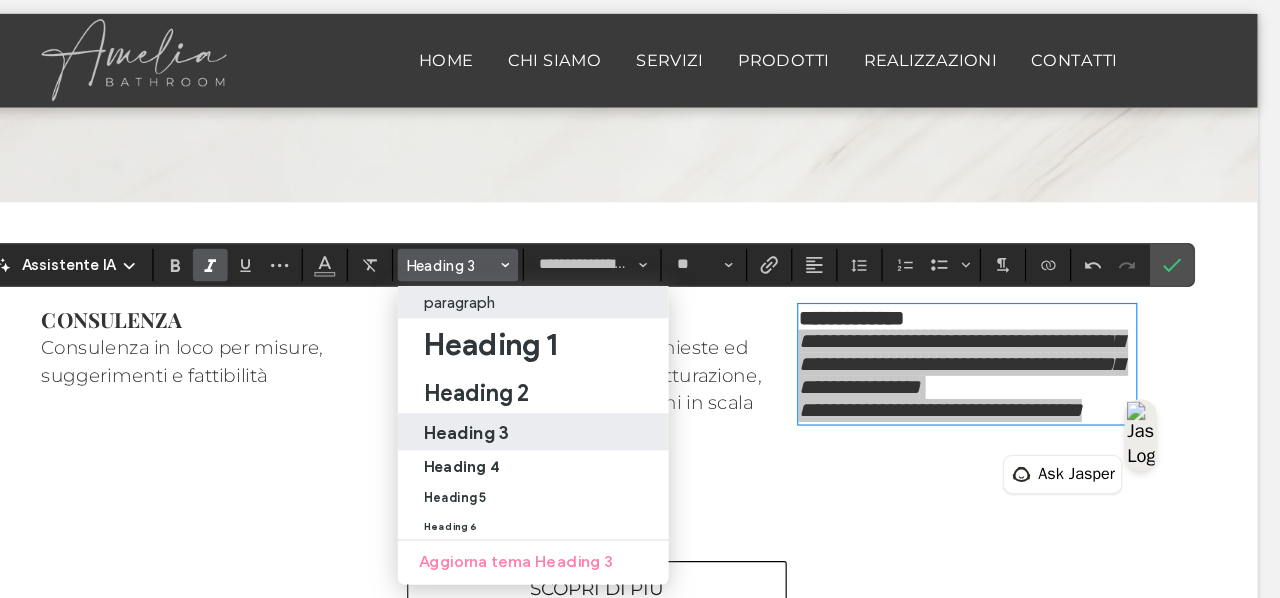 click on "paragraph" at bounding box center (634, 319) 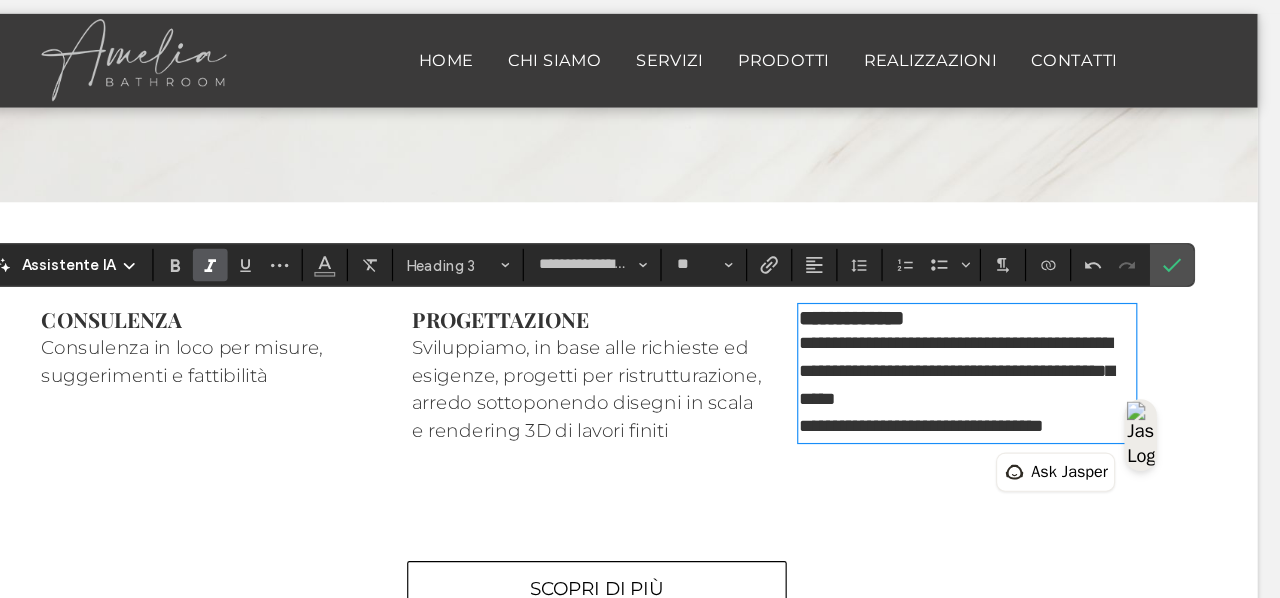 type on "**********" 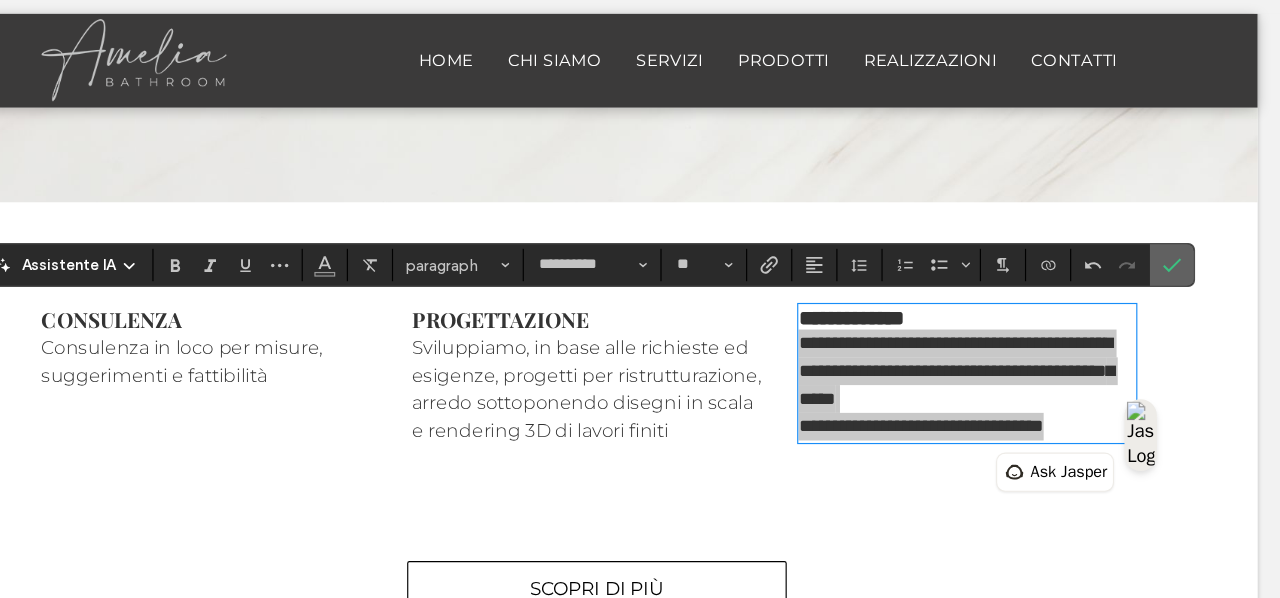 click 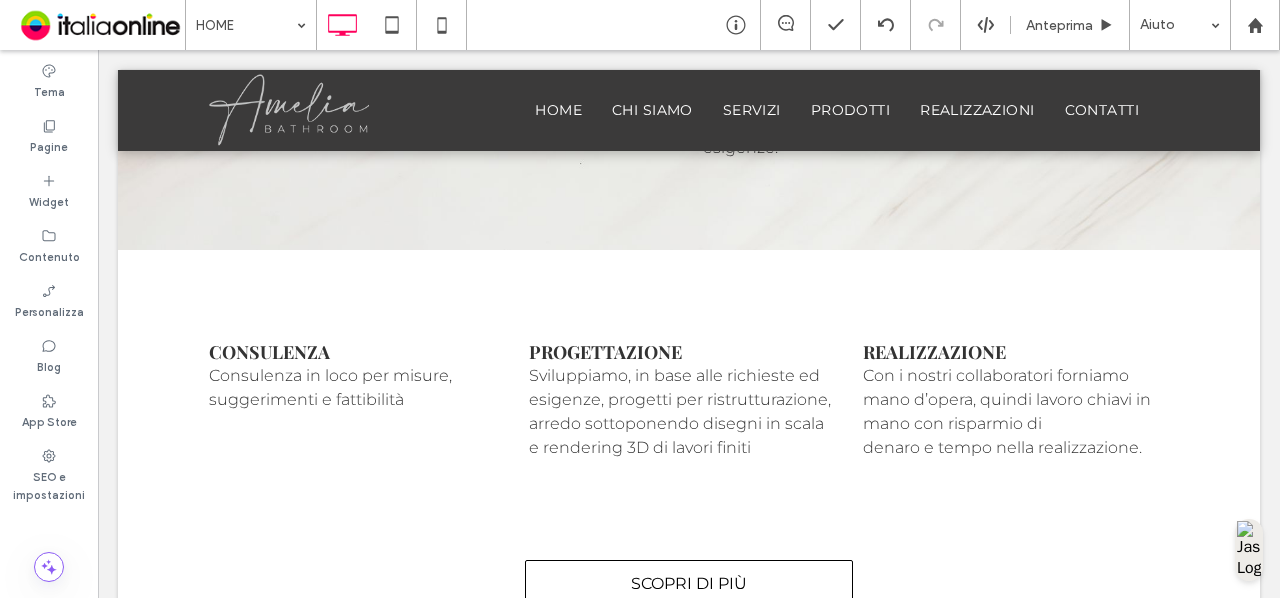 scroll, scrollTop: 1950, scrollLeft: 0, axis: vertical 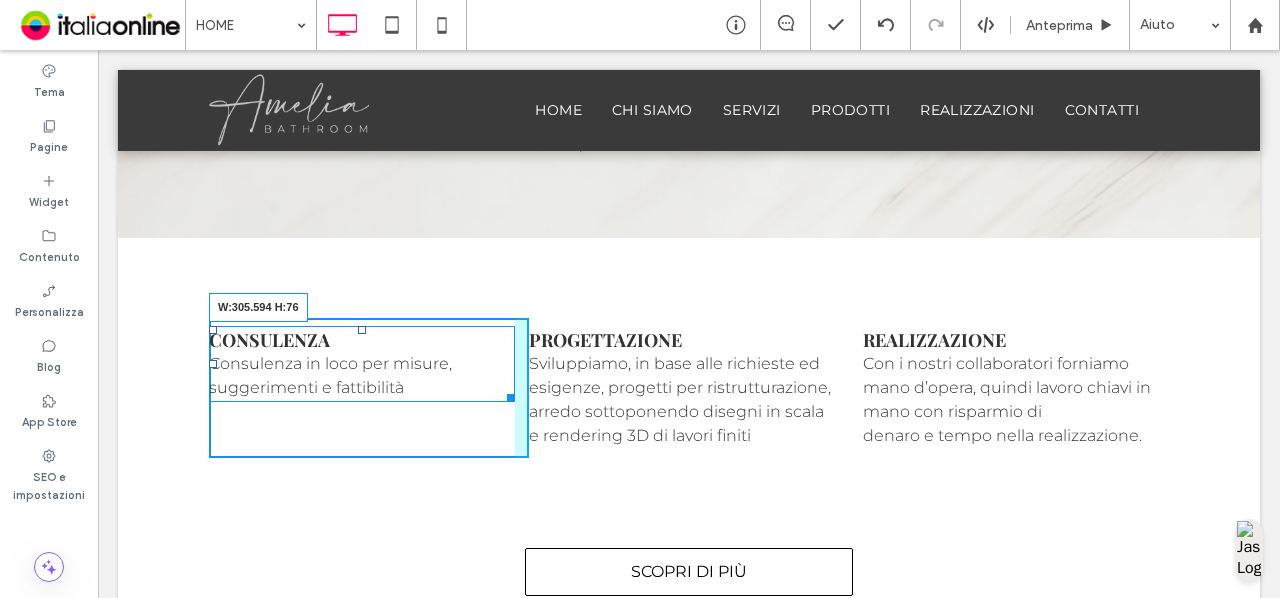 drag, startPoint x: 505, startPoint y: 391, endPoint x: 519, endPoint y: 393, distance: 14.142136 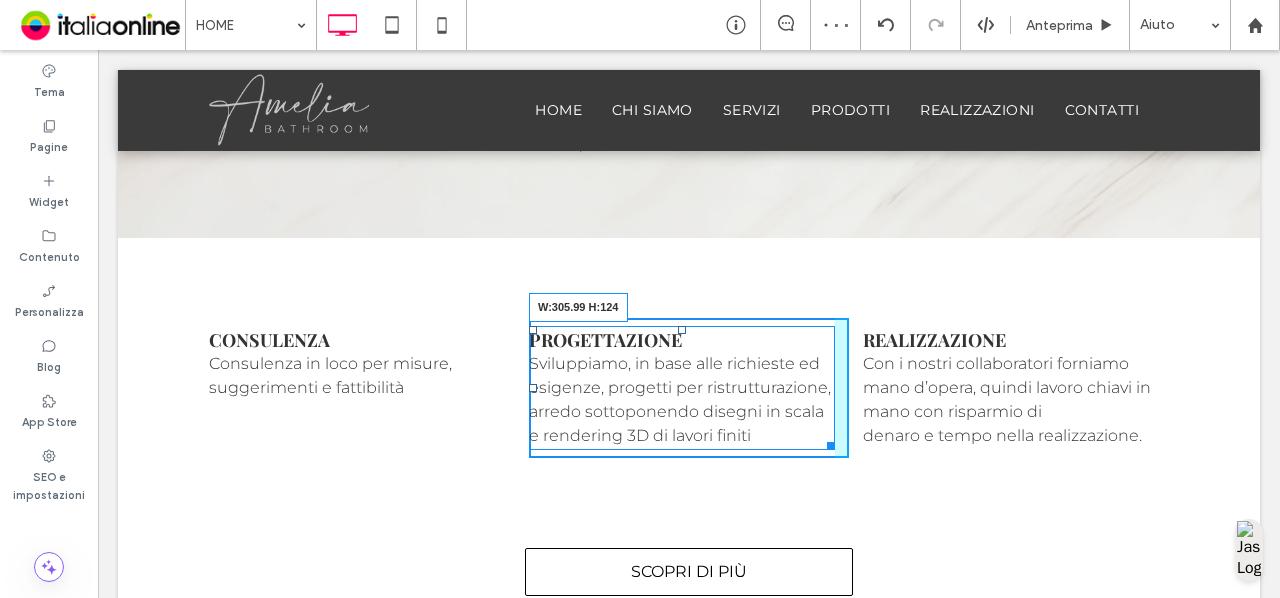 drag, startPoint x: 821, startPoint y: 444, endPoint x: 838, endPoint y: 447, distance: 17.262676 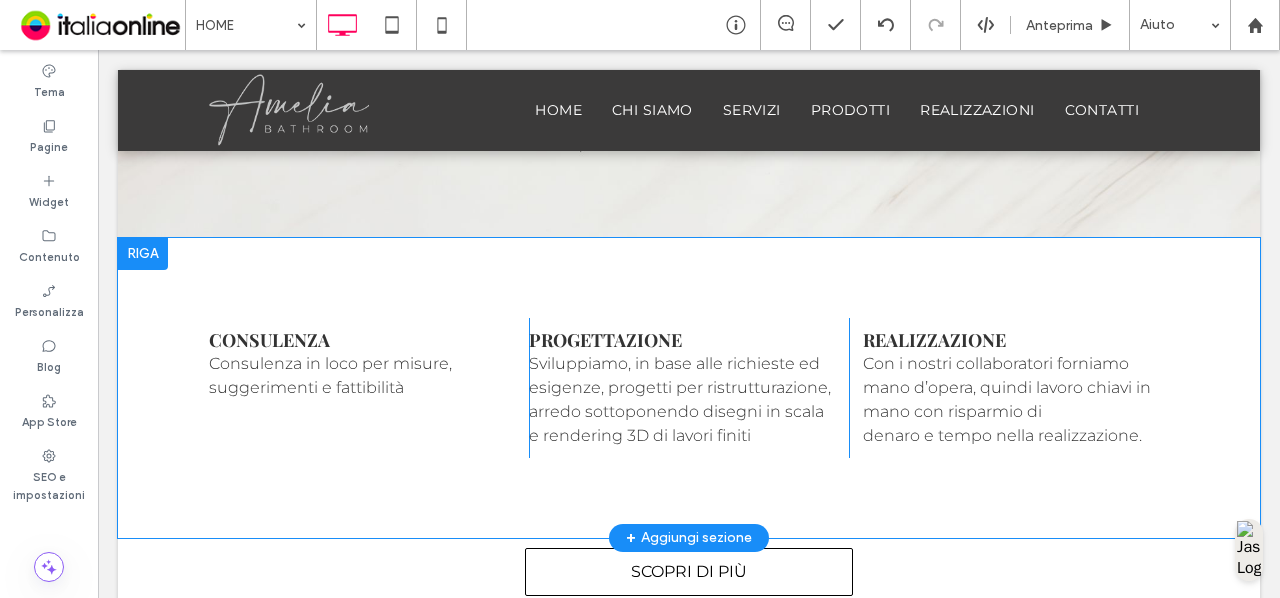 click on "Progettazione Sviluppiamo, in base alle richieste ed esigenze, progetti per ristrutturazione, arredo sottoponendo disegni in scala e rendering 3D di lavori finiti
Click To Paste" at bounding box center (689, 388) 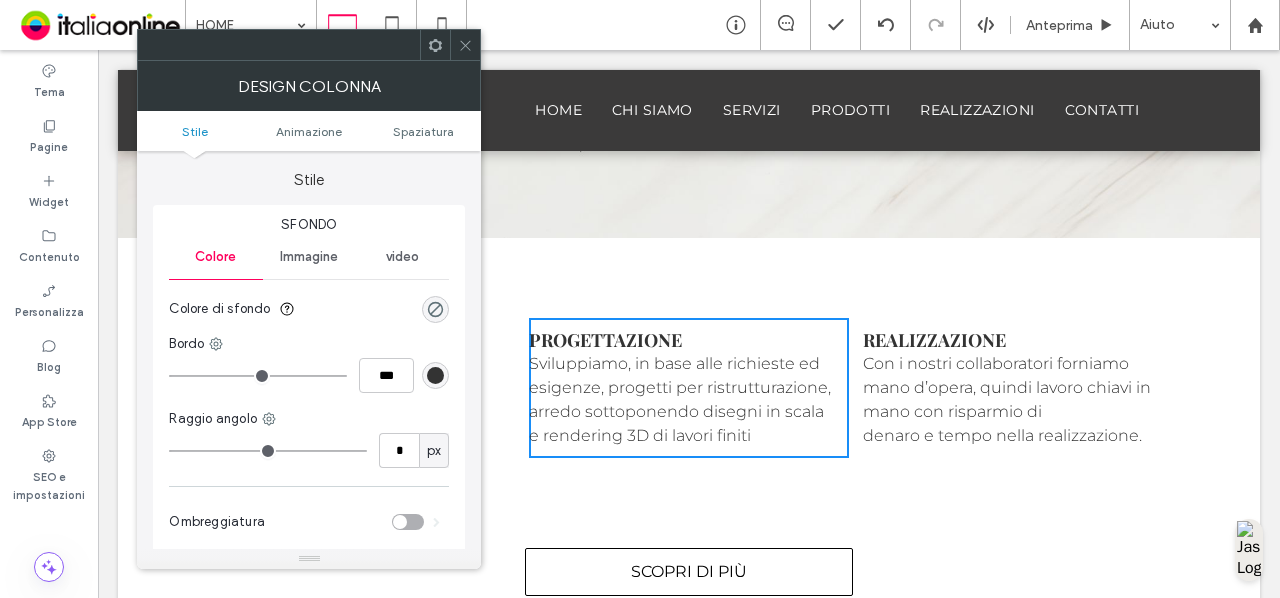scroll, scrollTop: 468, scrollLeft: 0, axis: vertical 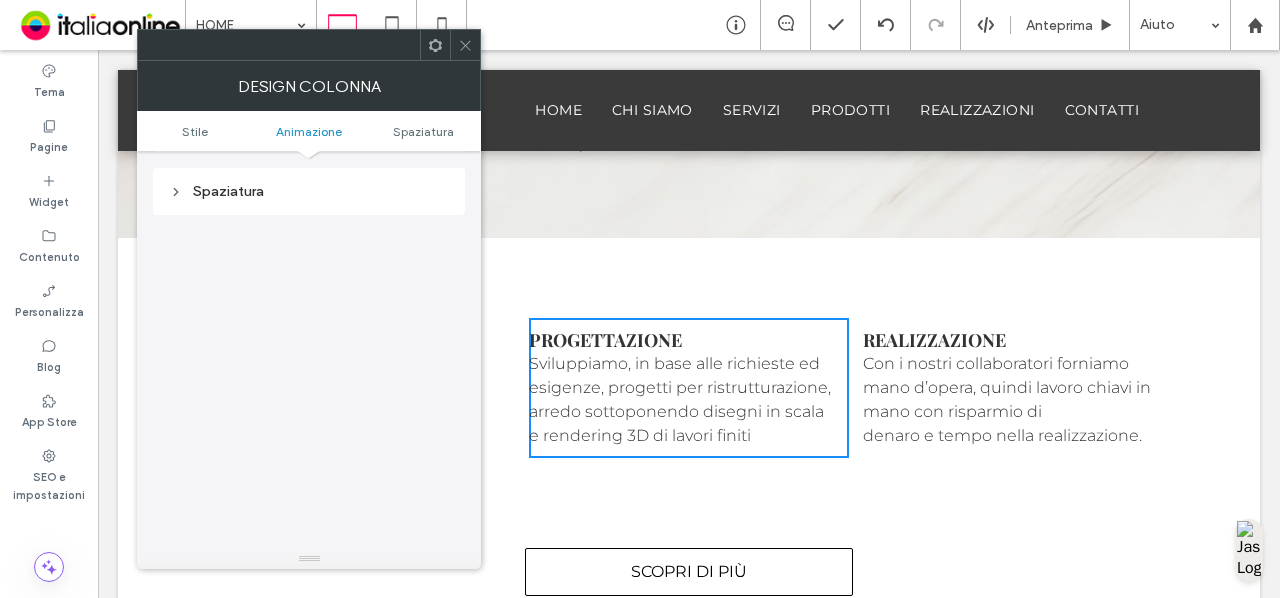 click on "Spaziatura" at bounding box center (309, 191) 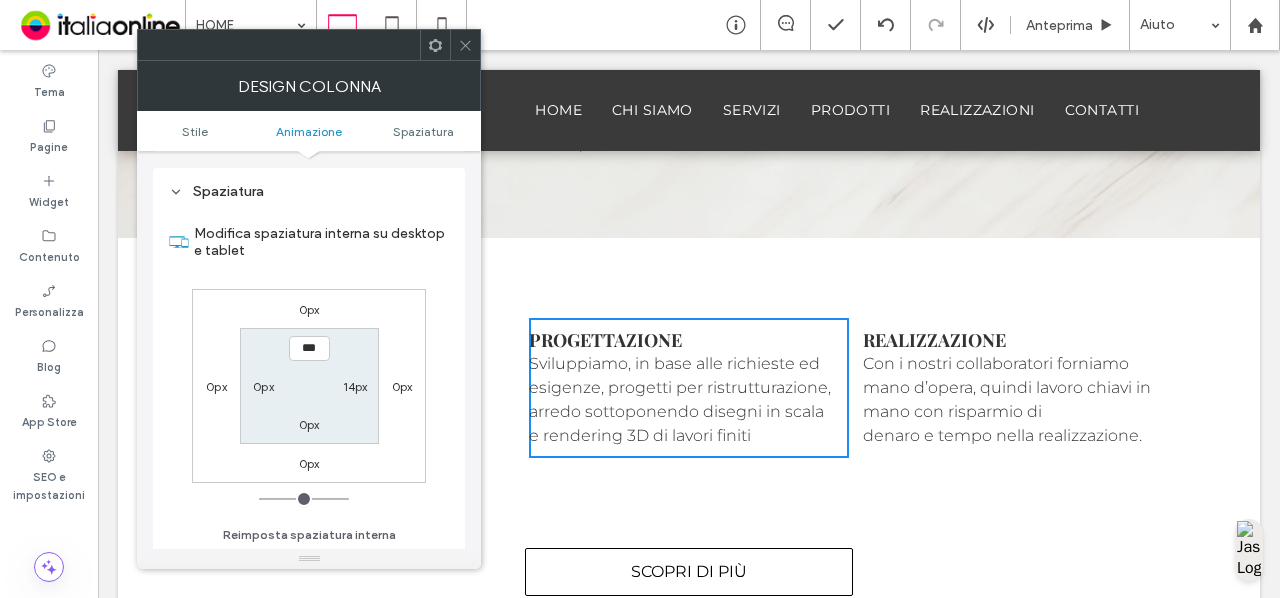 click on "0px" at bounding box center (263, 386) 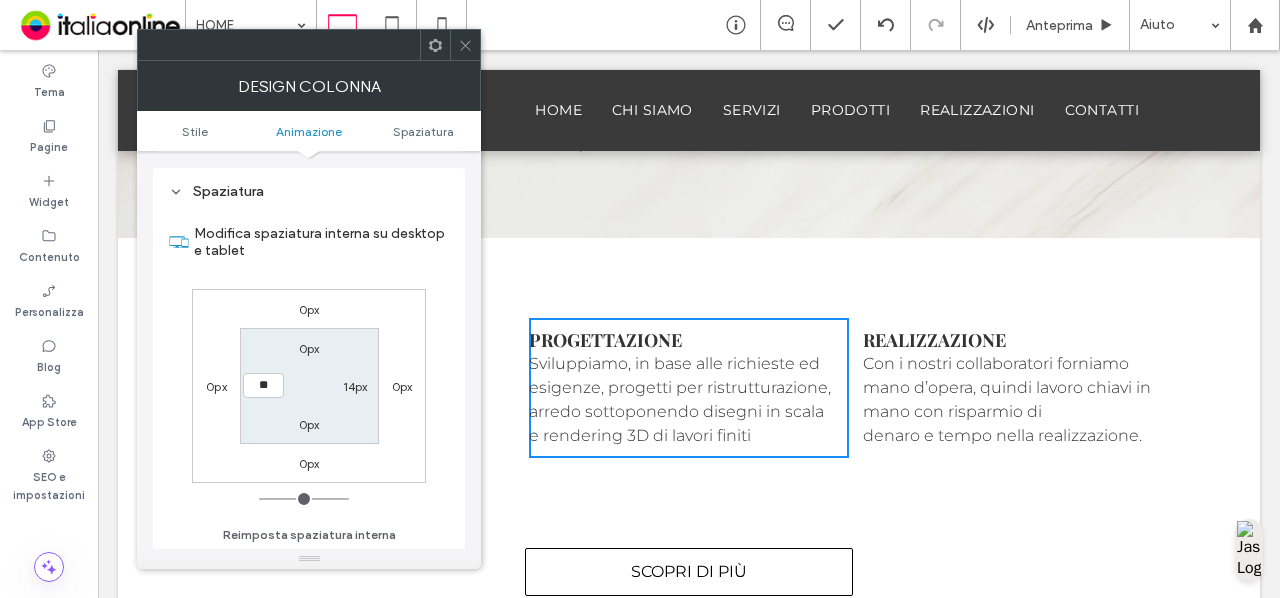 type on "**" 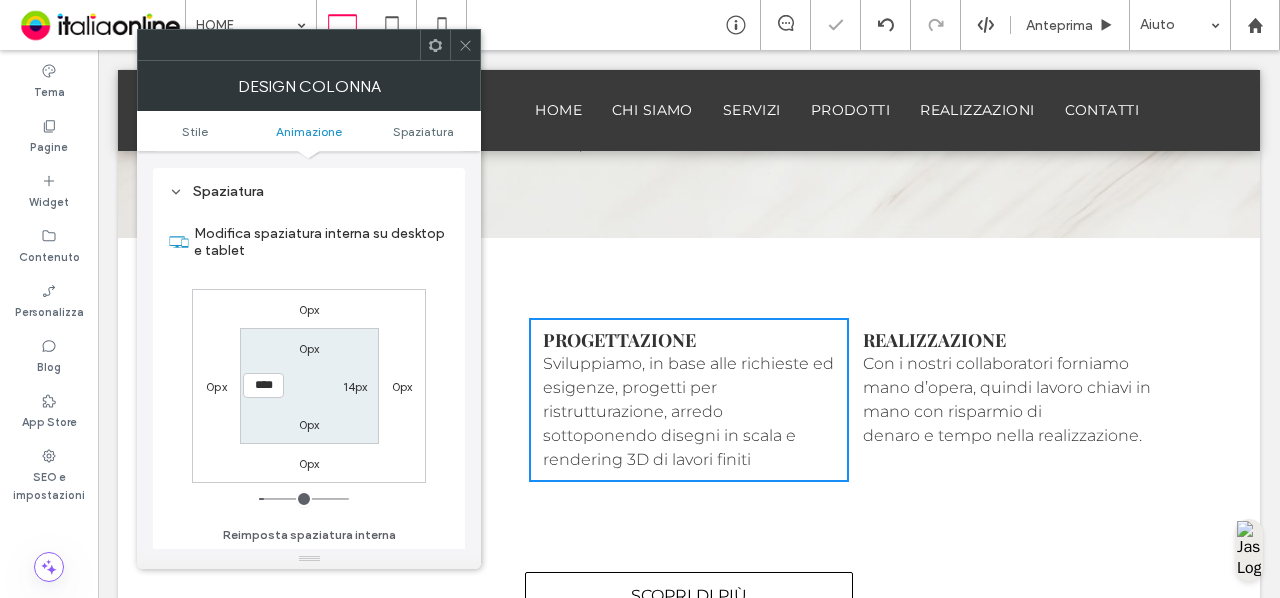 click 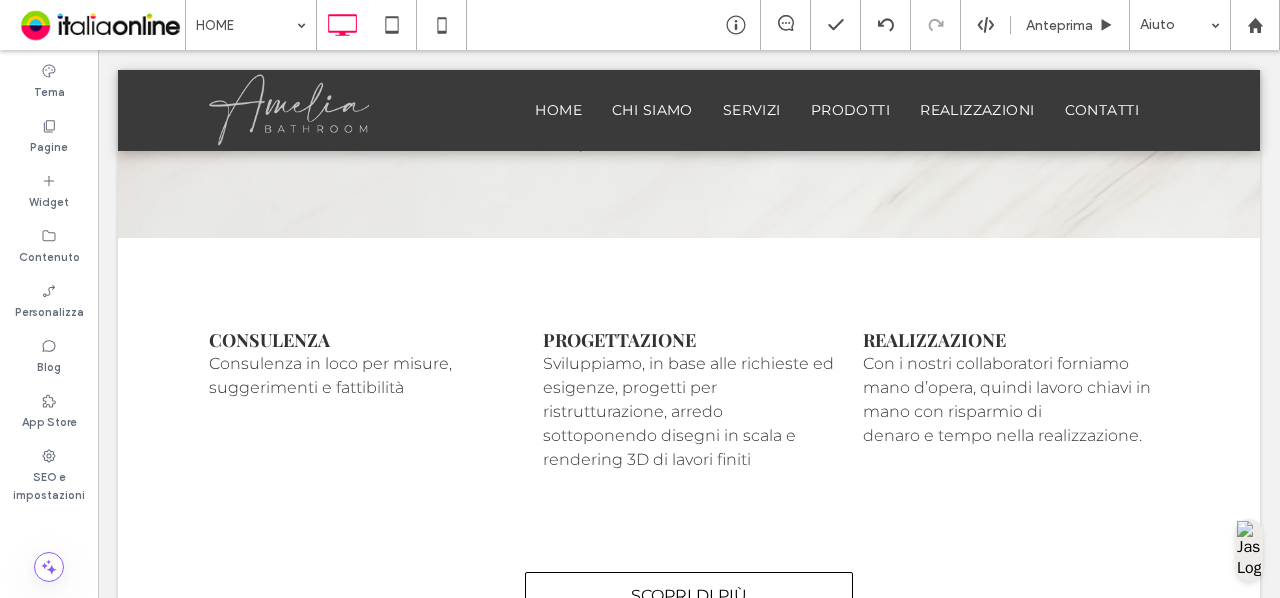 click at bounding box center (98, 50) 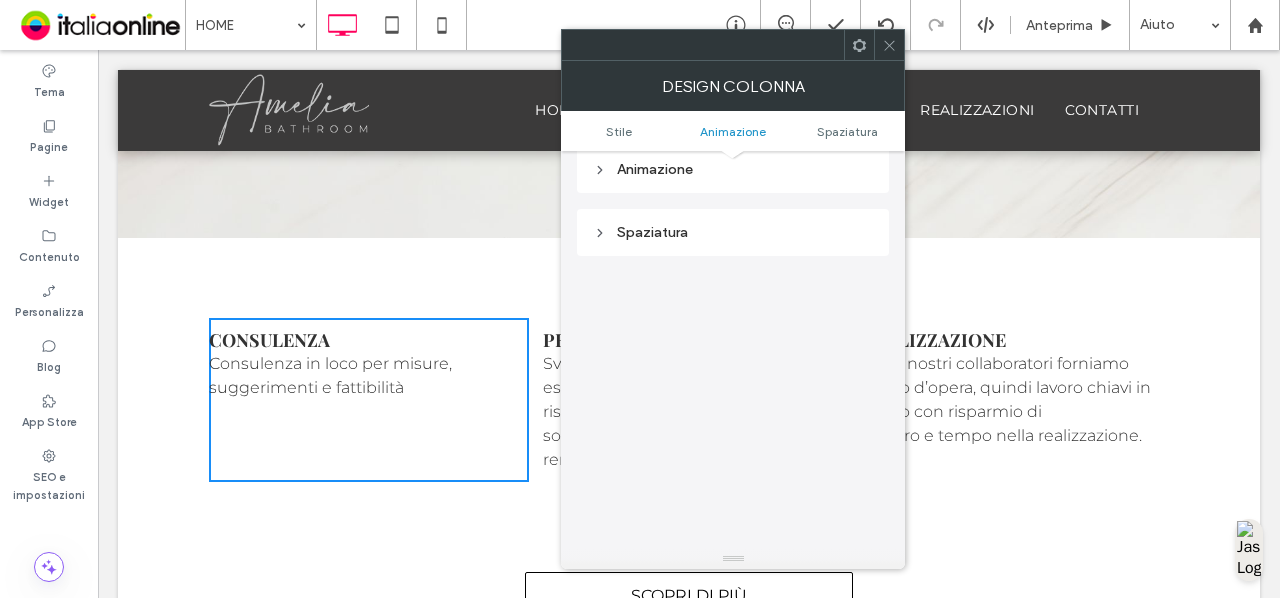 scroll, scrollTop: 468, scrollLeft: 0, axis: vertical 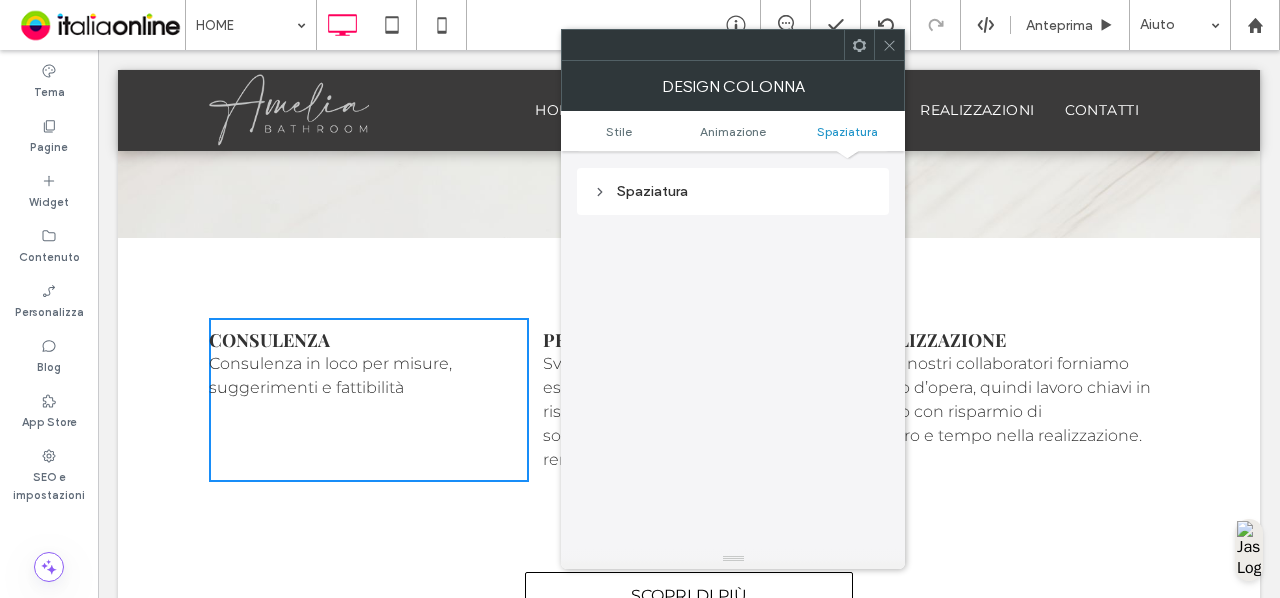 click on "Spaziatura" at bounding box center (733, 191) 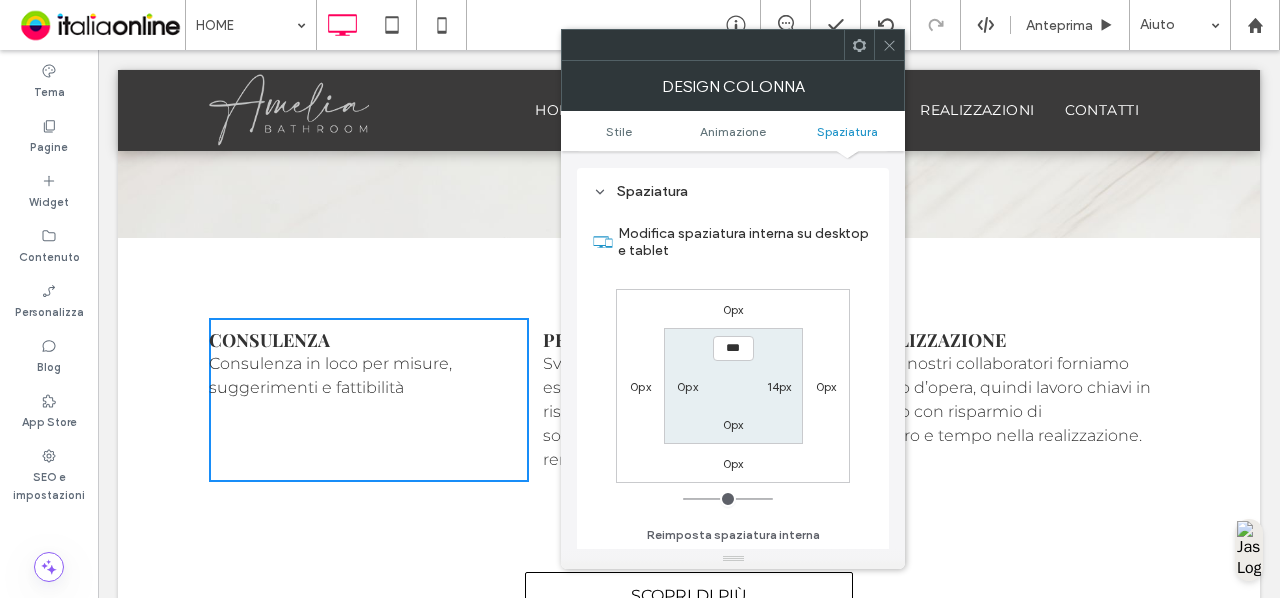 click on "0px" at bounding box center [687, 386] 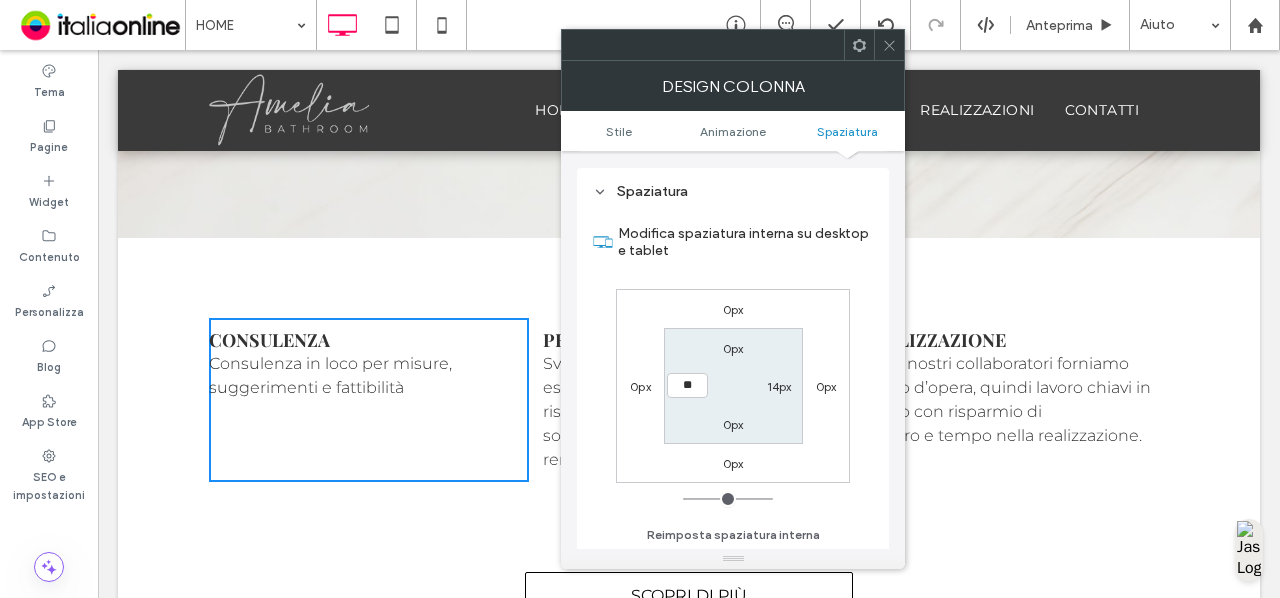 type on "**" 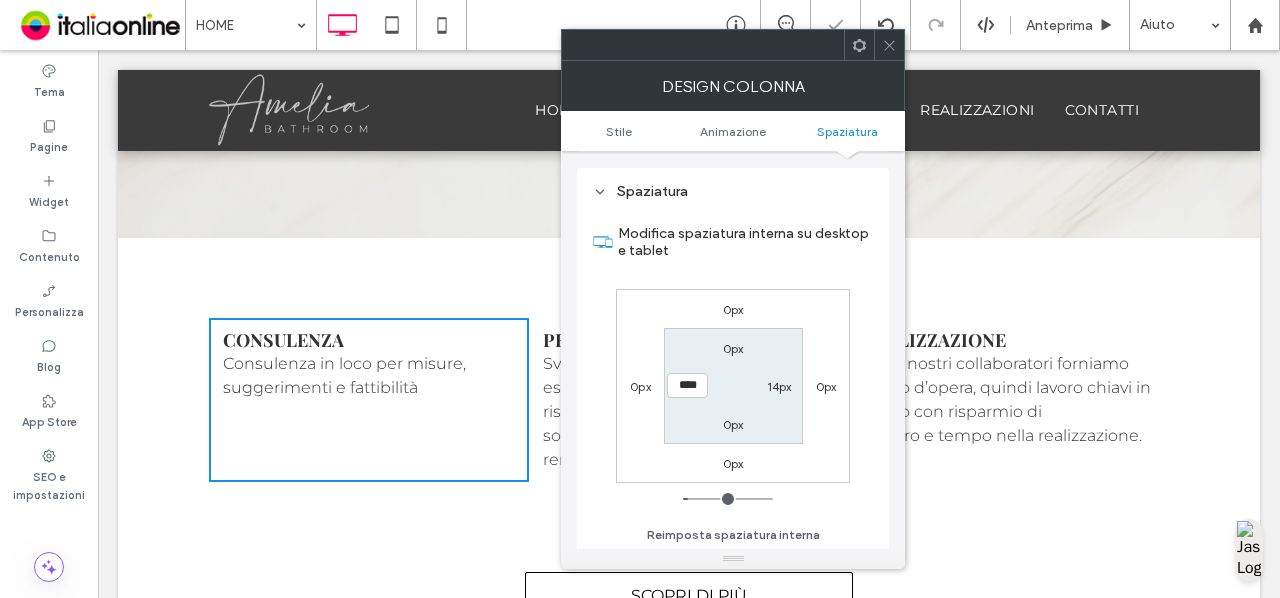 click at bounding box center (889, 45) 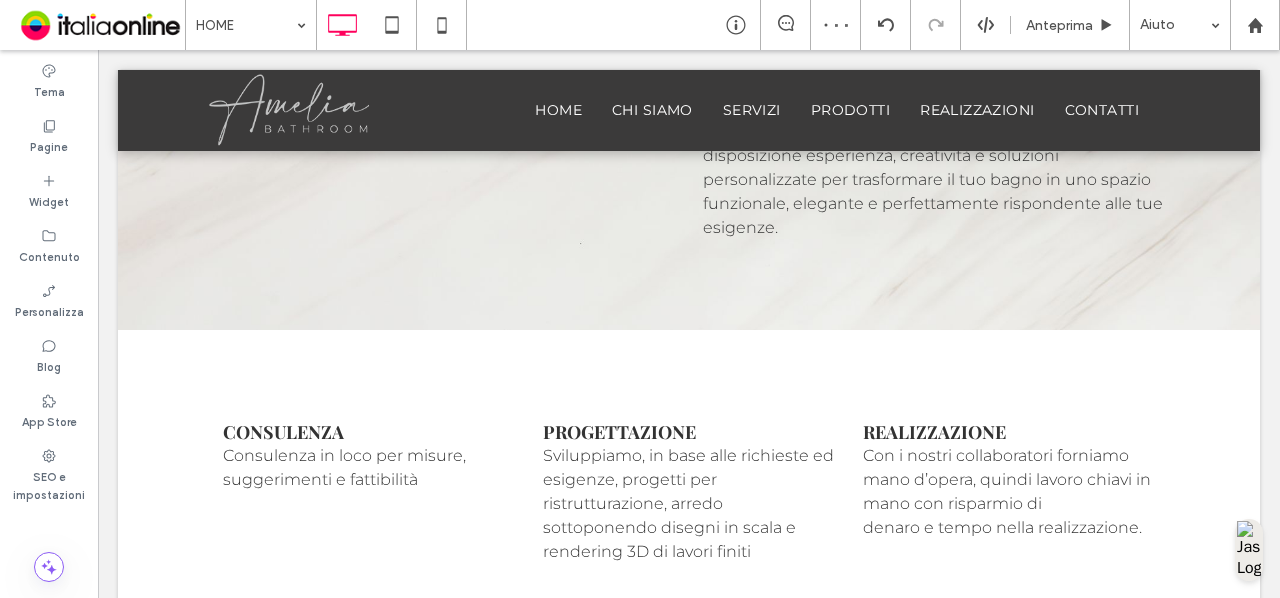 scroll, scrollTop: 1859, scrollLeft: 0, axis: vertical 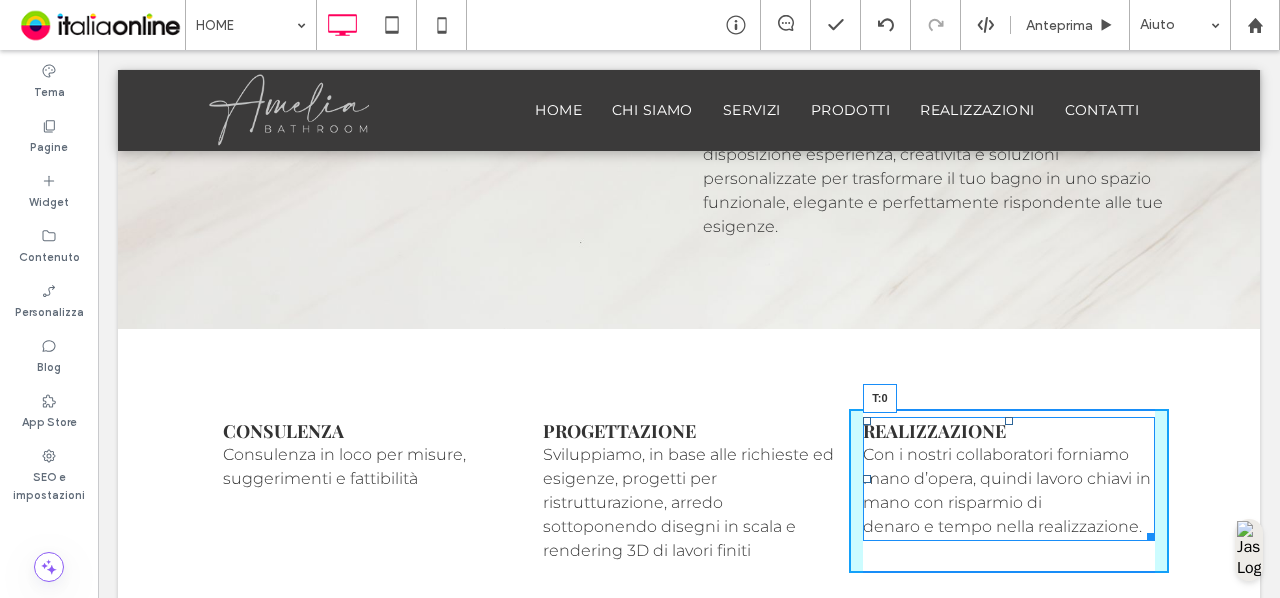 click on "rEALIZZAZIONE ﻿ Con i nostri collaboratori forniamo mano d’opera, quindi lavoro chiavi in mano con risparmio di denaro e tempo nella realizzazione. T:0" at bounding box center [1009, 479] 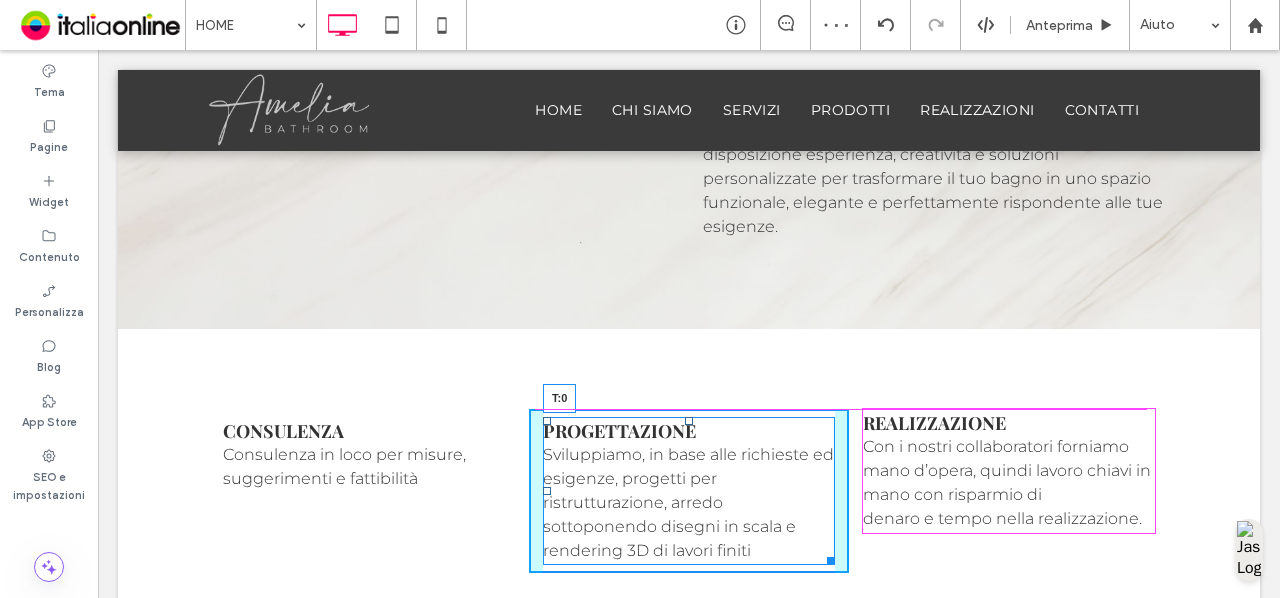 click at bounding box center [689, 421] 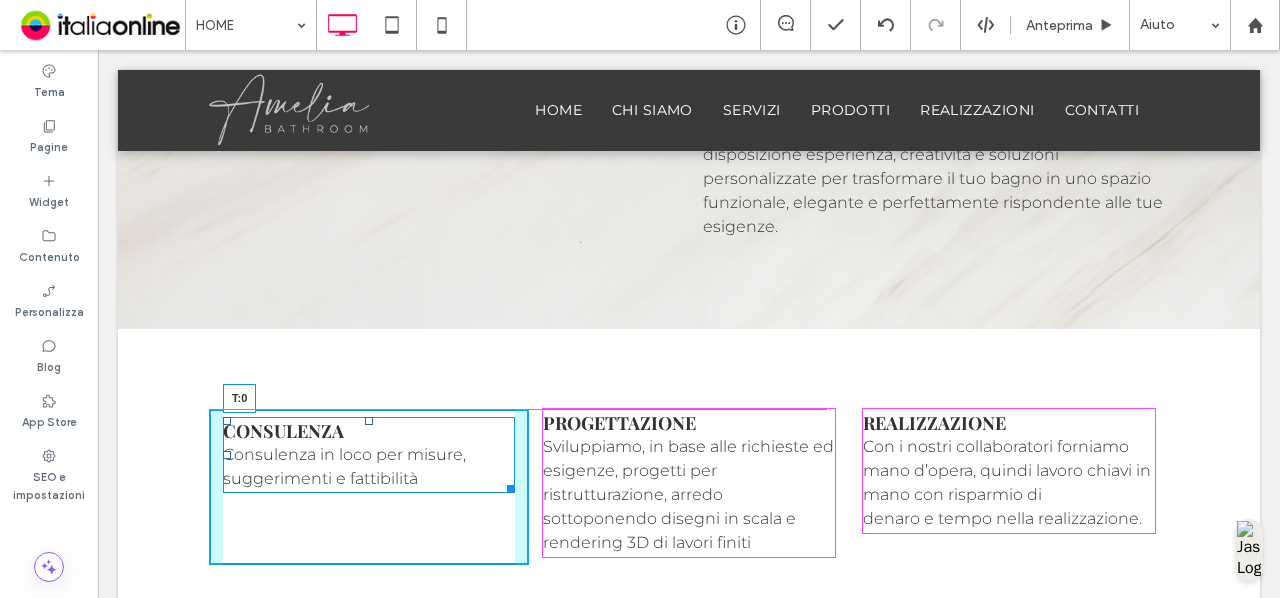 click at bounding box center [369, 421] 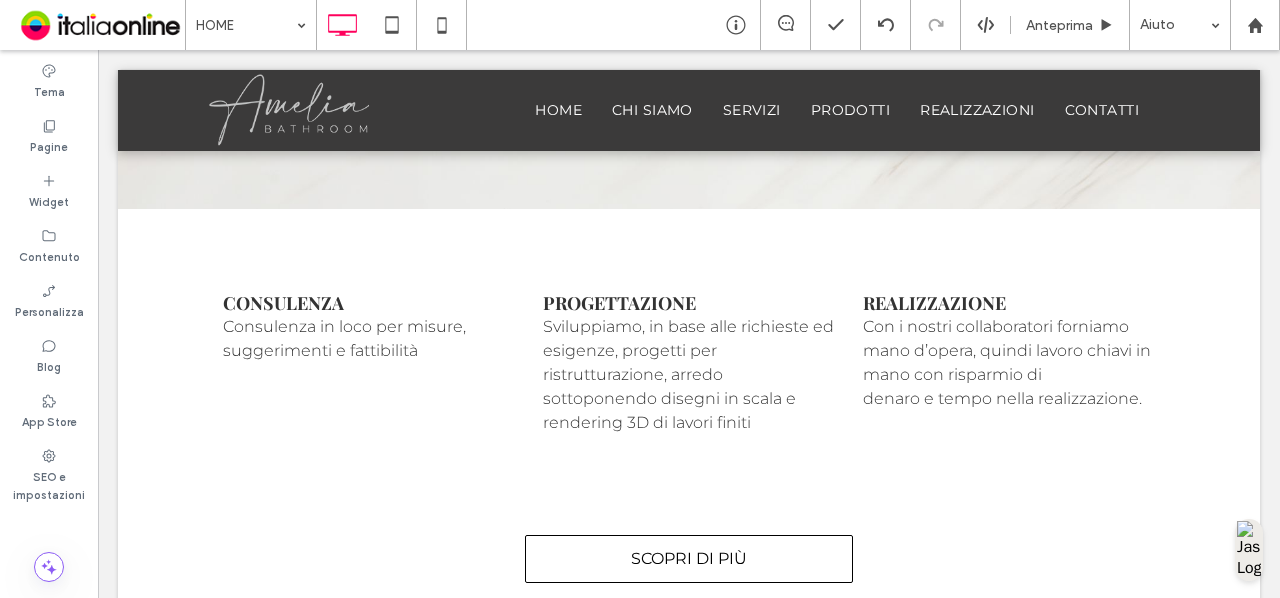 scroll, scrollTop: 1979, scrollLeft: 0, axis: vertical 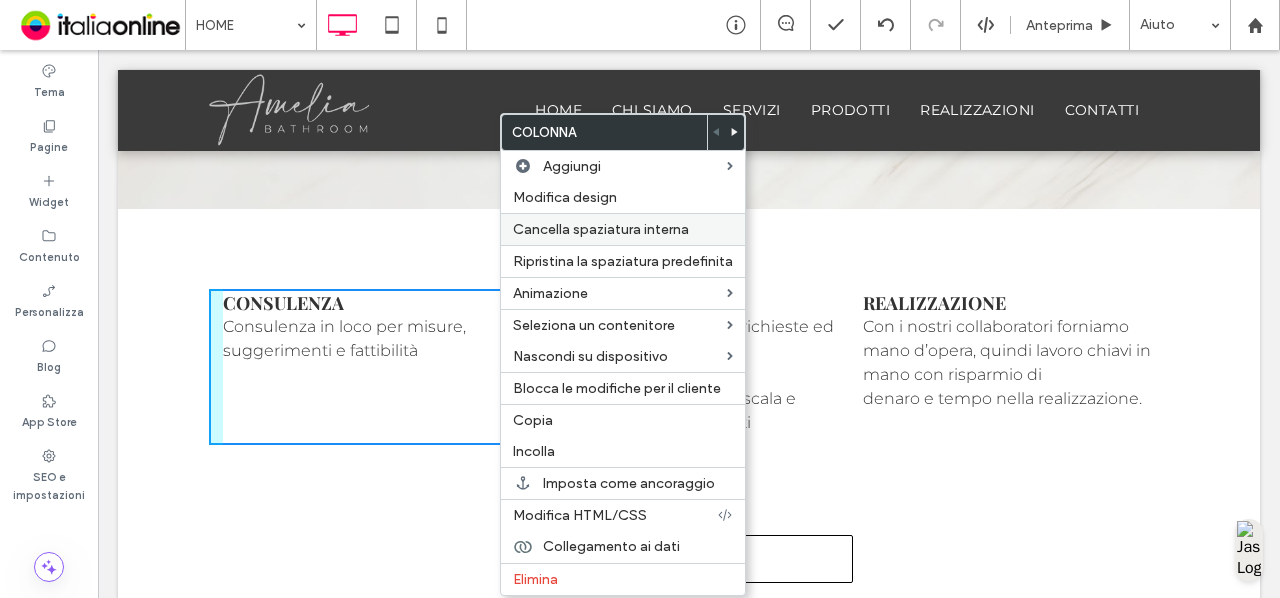 click on "Cancella spaziatura interna" at bounding box center [601, 229] 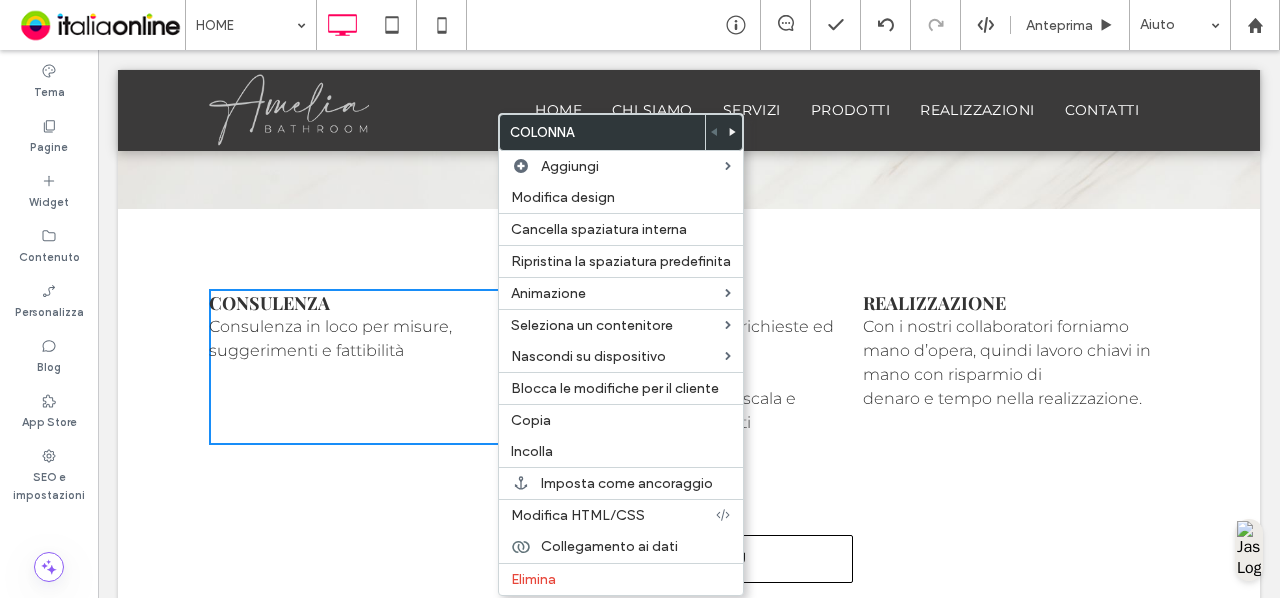 click on "Consulenza Consulenza in loco per misure, suggerimenti e fattibilità
Click To Paste
Progettazione Sviluppiamo, in base alle richieste ed esigenze, progetti per ristrutturazione, arredo sottoponendo disegni in scala e rendering 3D di lavori finiti
Click To Paste
rEALIZZAZIONE ﻿ Con i nostri collaboratori forniamo mano d’opera, quindi lavoro chiavi in mano con risparmio di denaro e tempo nella realizzazione.
Click To Paste
Riga + Aggiungi sezione" at bounding box center (689, 367) 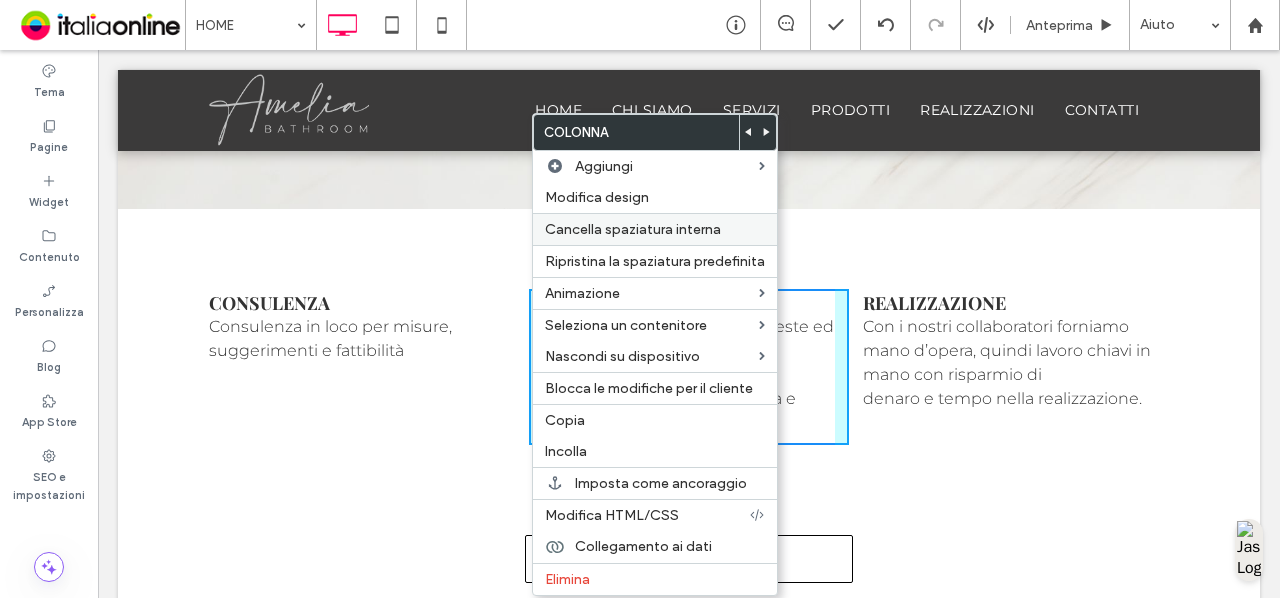 click on "Cancella spaziatura interna" at bounding box center [633, 229] 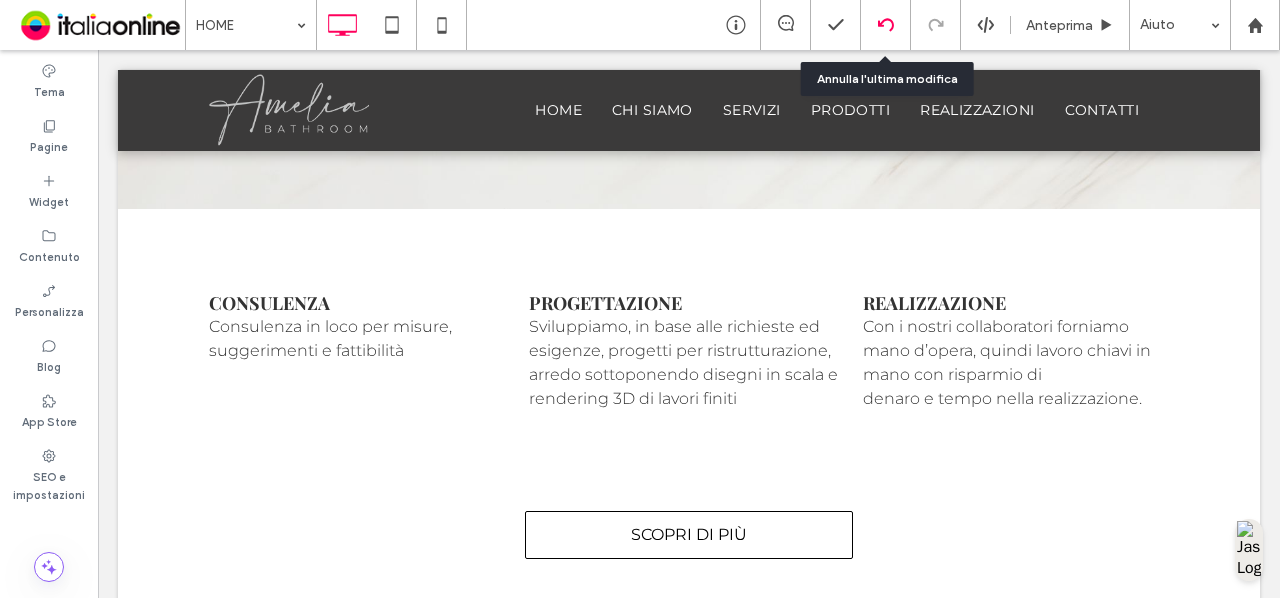 click at bounding box center (886, 25) 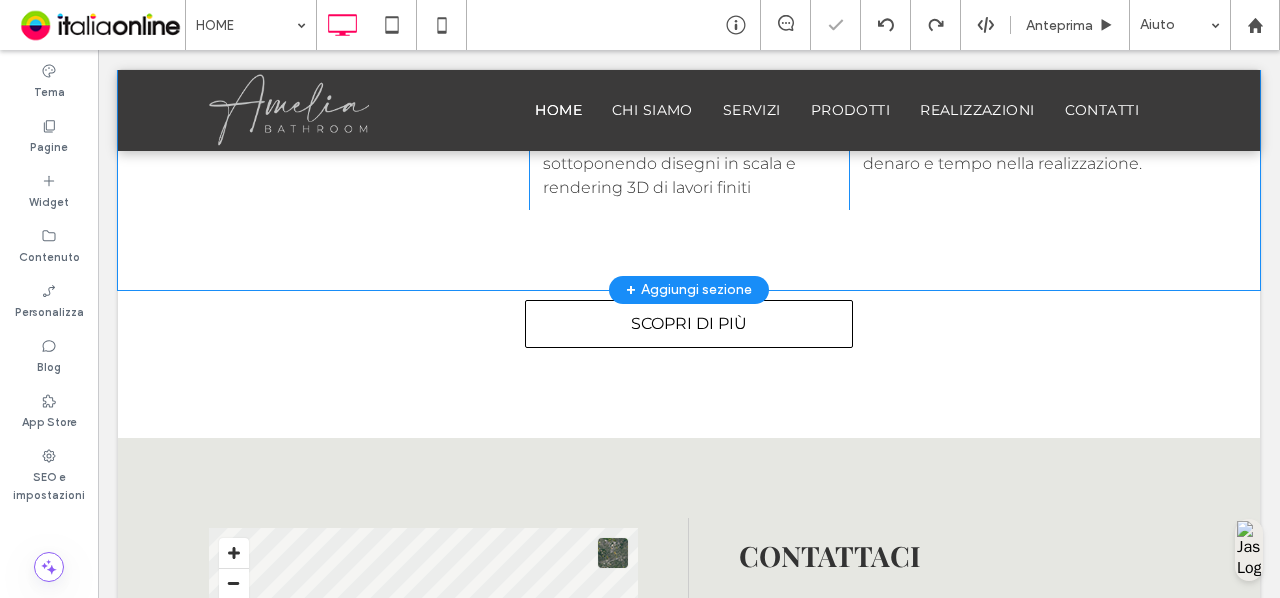 scroll, scrollTop: 1930, scrollLeft: 0, axis: vertical 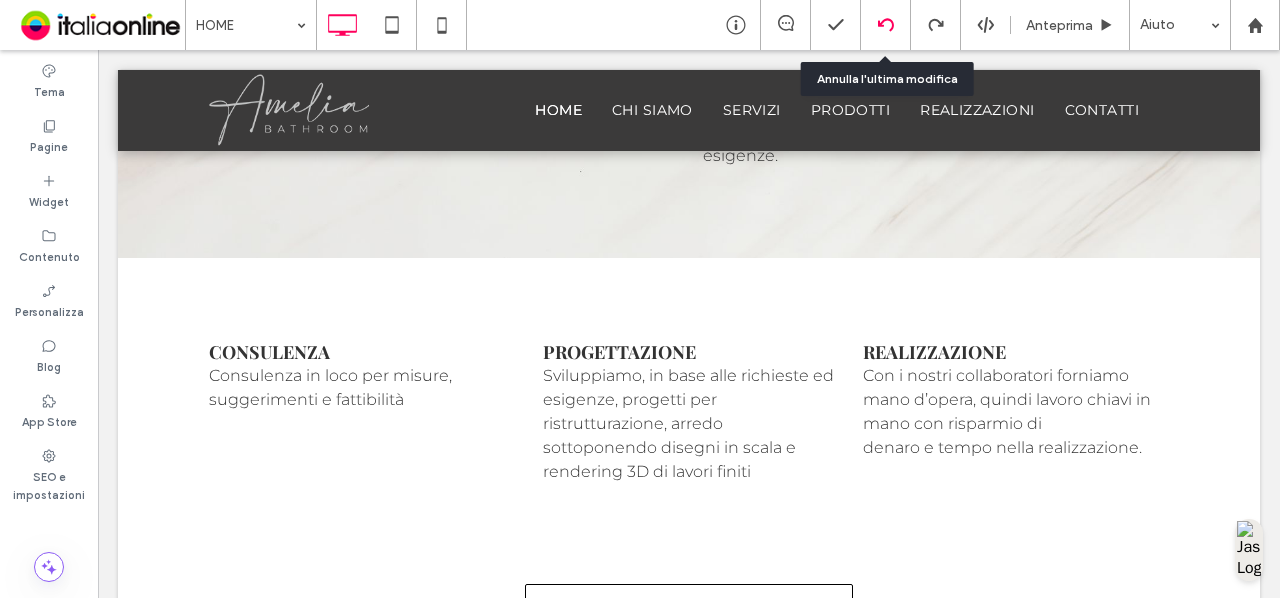 click at bounding box center (885, 25) 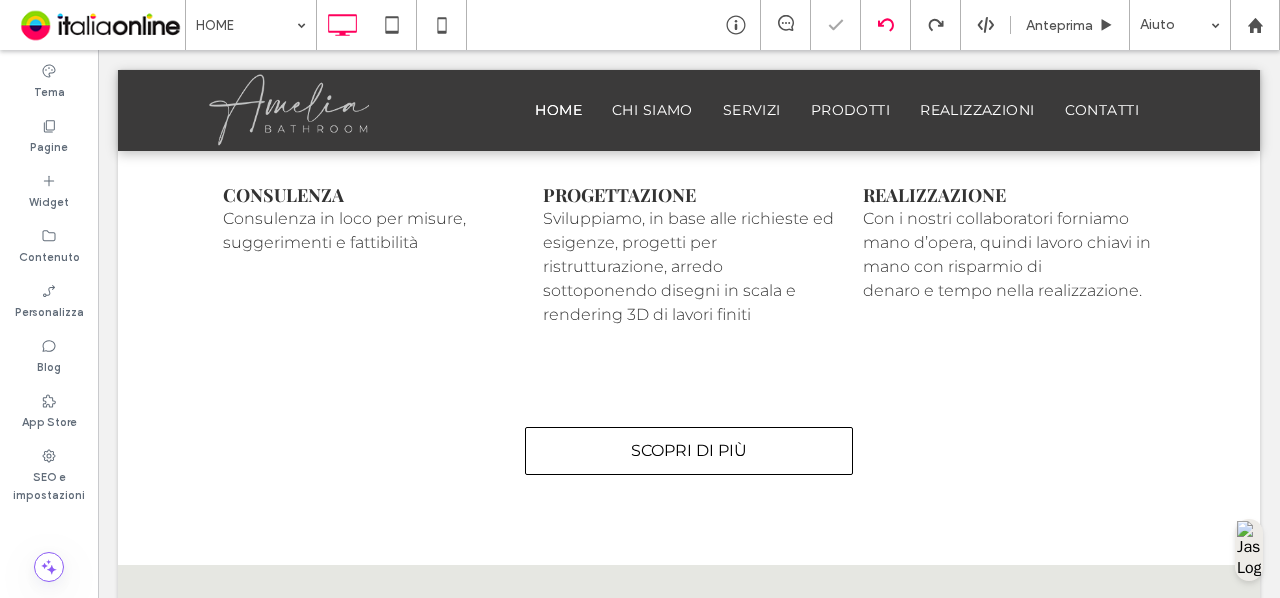 scroll, scrollTop: 1959, scrollLeft: 0, axis: vertical 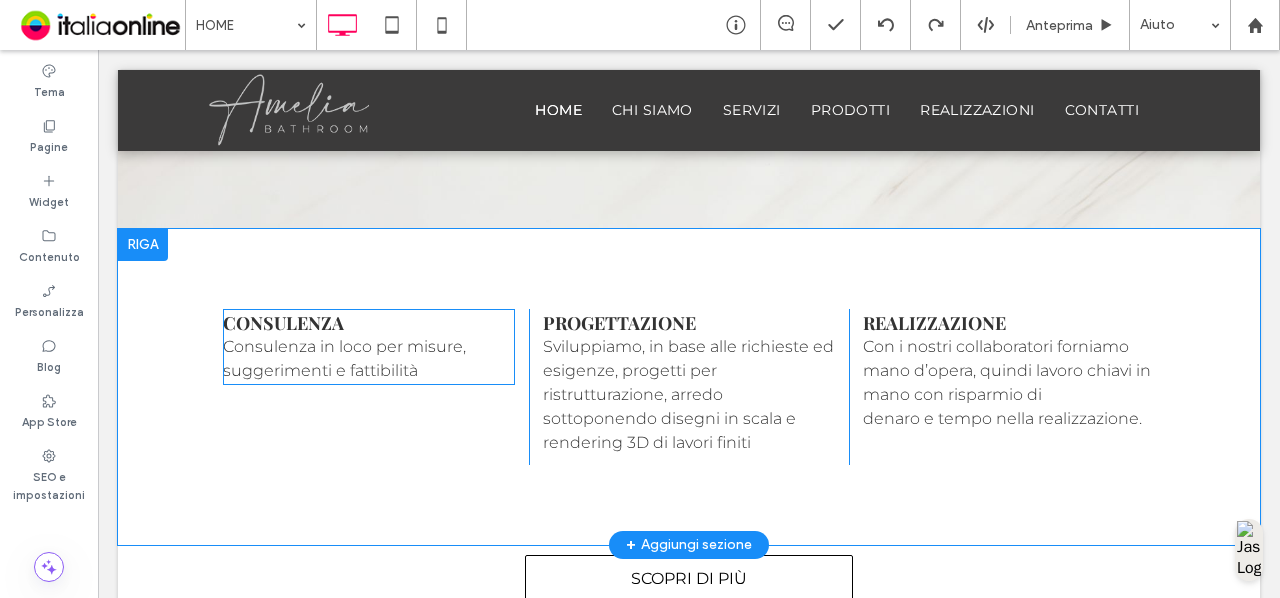 click on "Consulenza in loco per misure, suggerimenti e fattibilità" at bounding box center [344, 358] 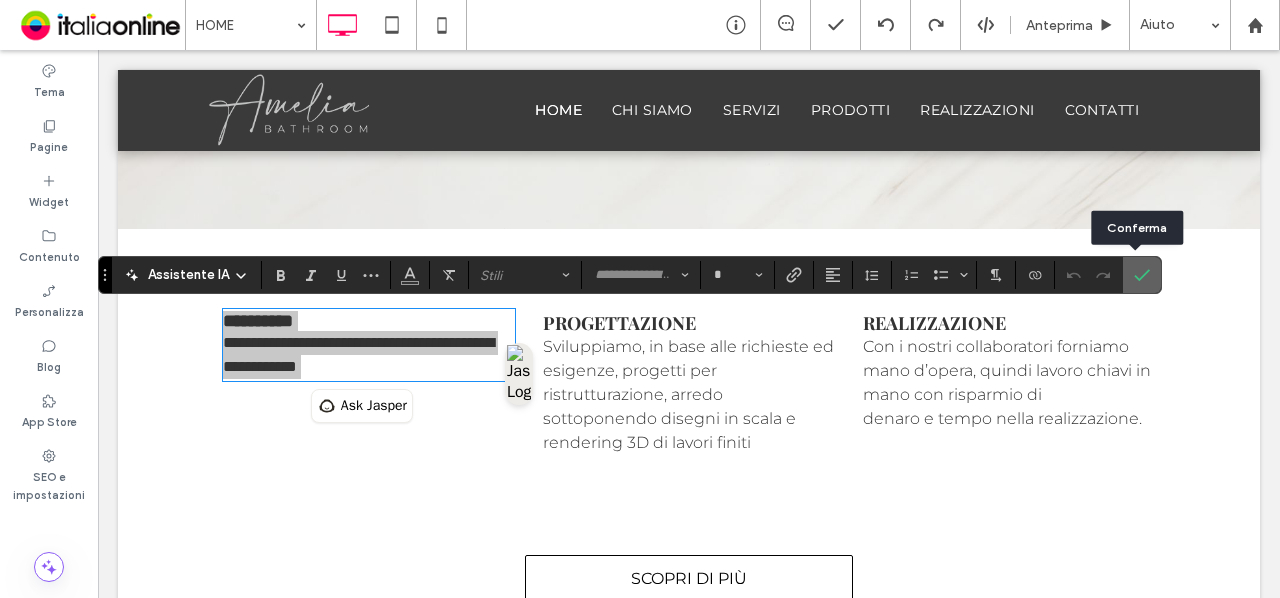 click at bounding box center (1142, 275) 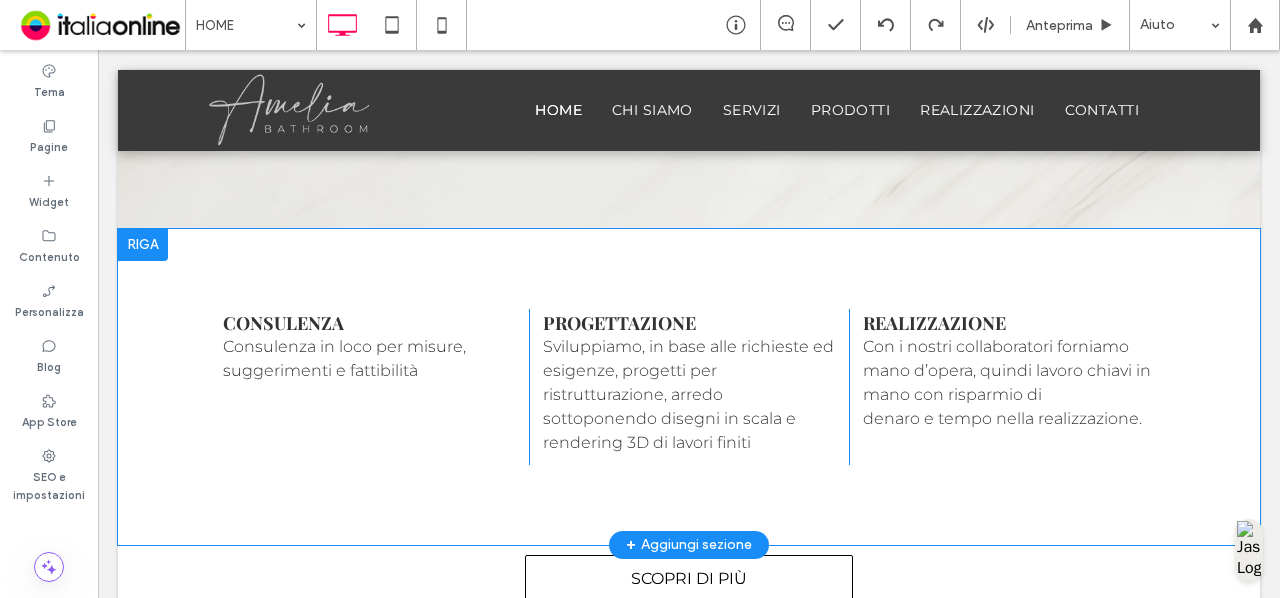 scroll, scrollTop: 0, scrollLeft: 0, axis: both 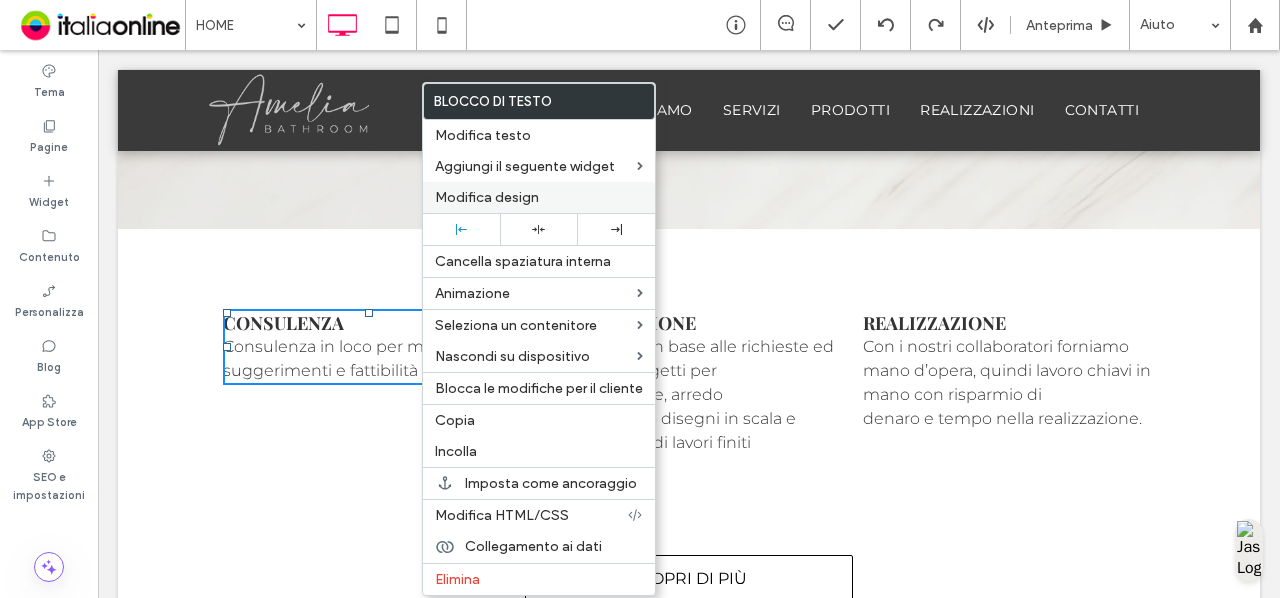 click on "Modifica design" at bounding box center [487, 197] 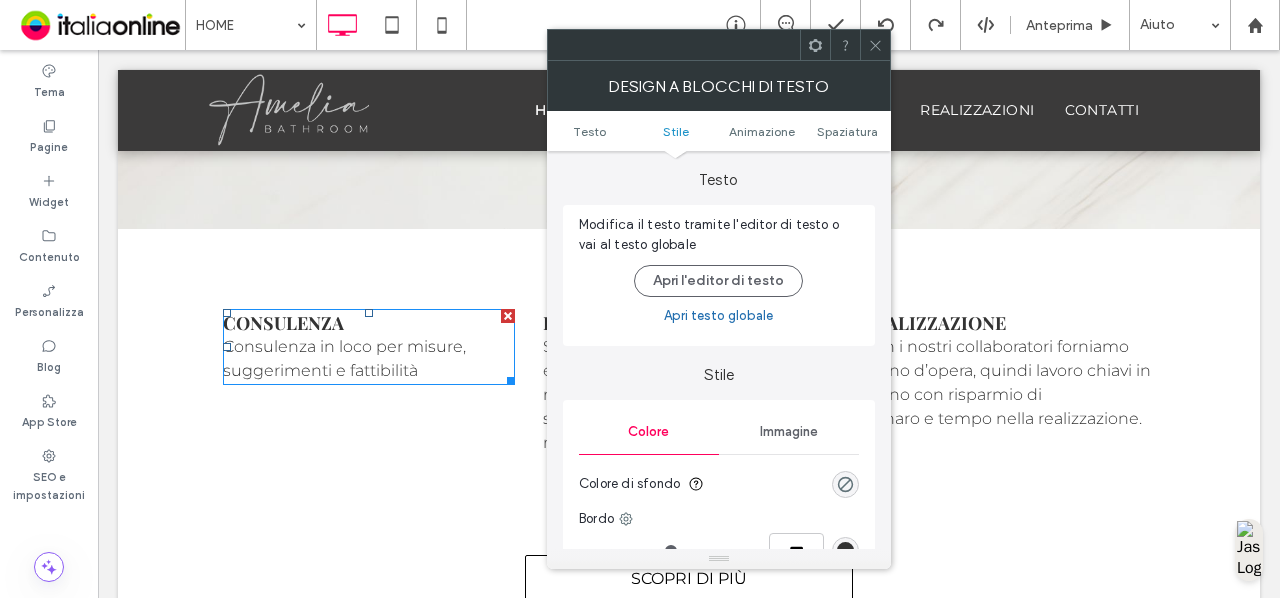 scroll, scrollTop: 573, scrollLeft: 0, axis: vertical 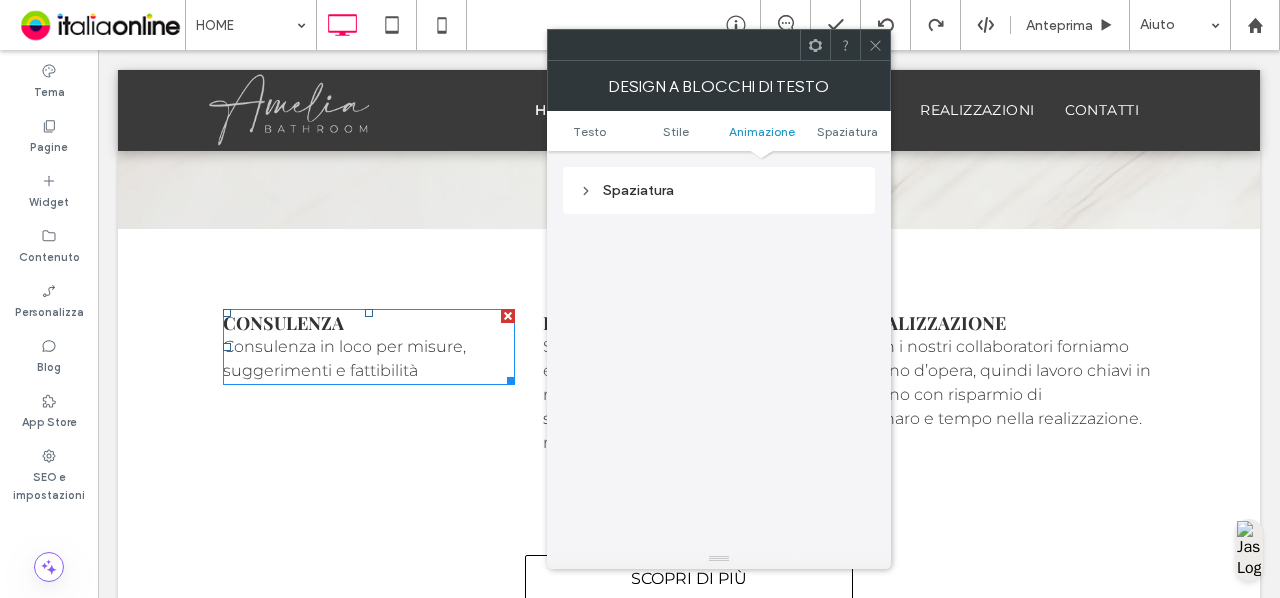 click on "Spaziatura" at bounding box center [719, 190] 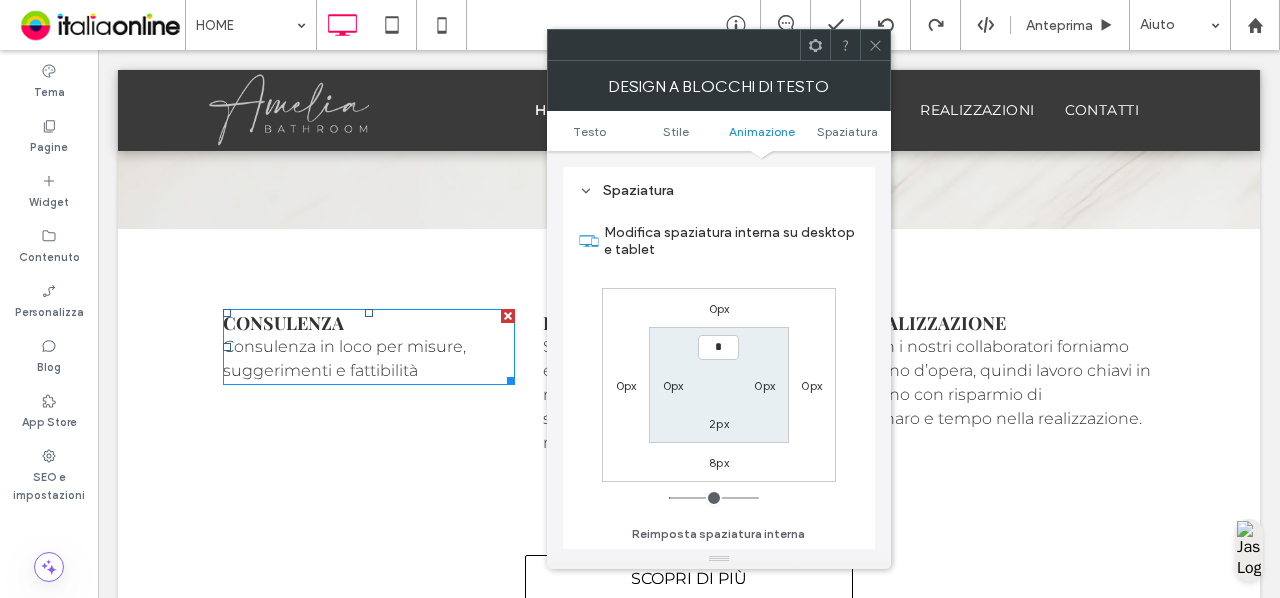 type on "***" 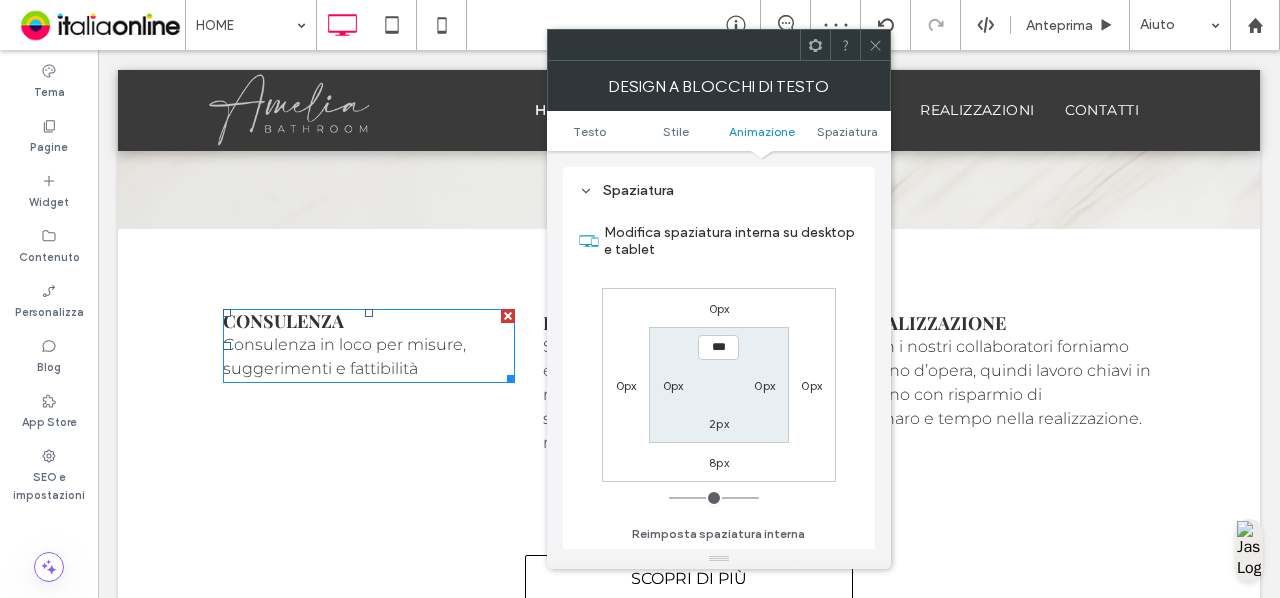 click 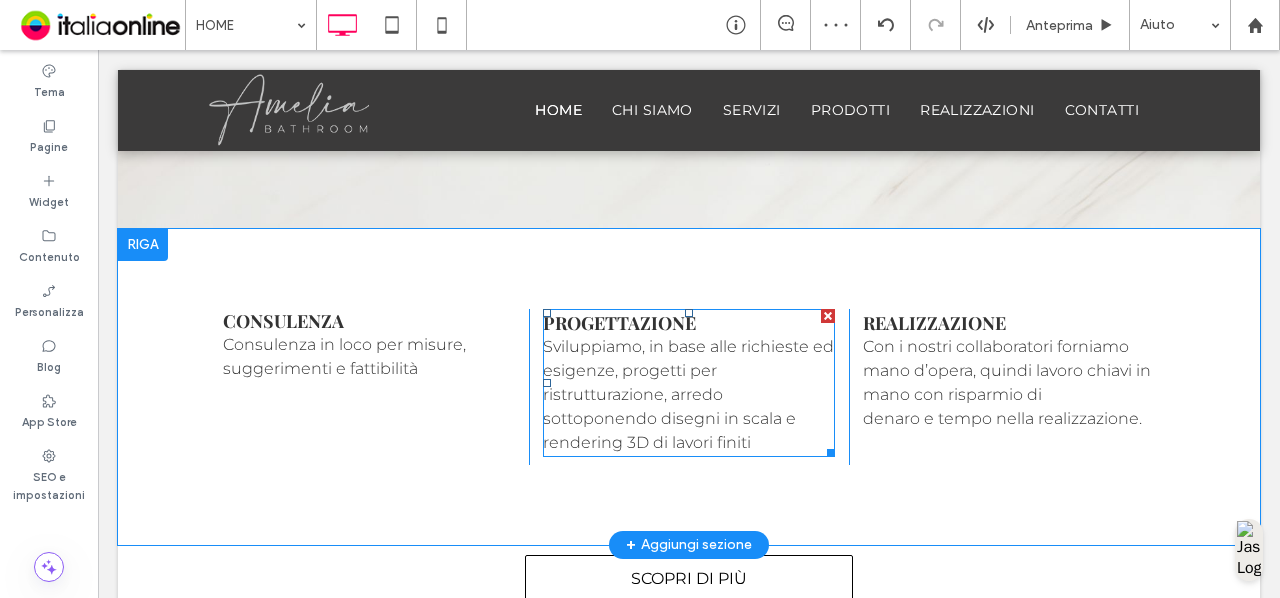 click on "Progettazione" at bounding box center [689, 323] 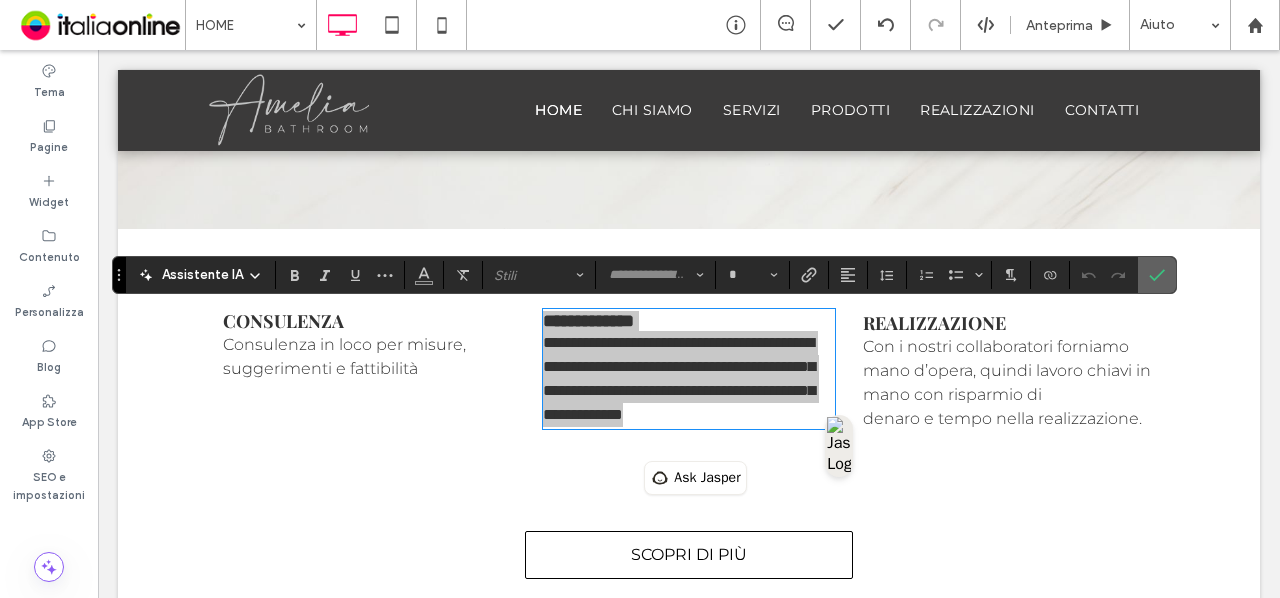 drag, startPoint x: 1166, startPoint y: 268, endPoint x: 1152, endPoint y: 270, distance: 14.142136 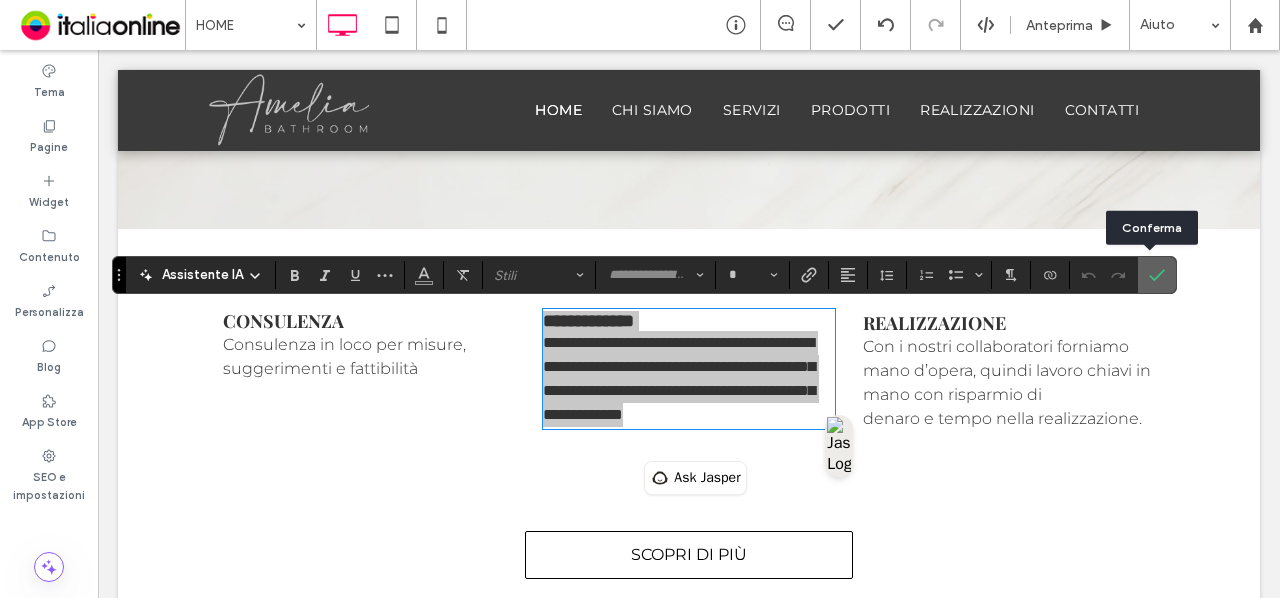 drag, startPoint x: 1152, startPoint y: 270, endPoint x: 978, endPoint y: 227, distance: 179.23448 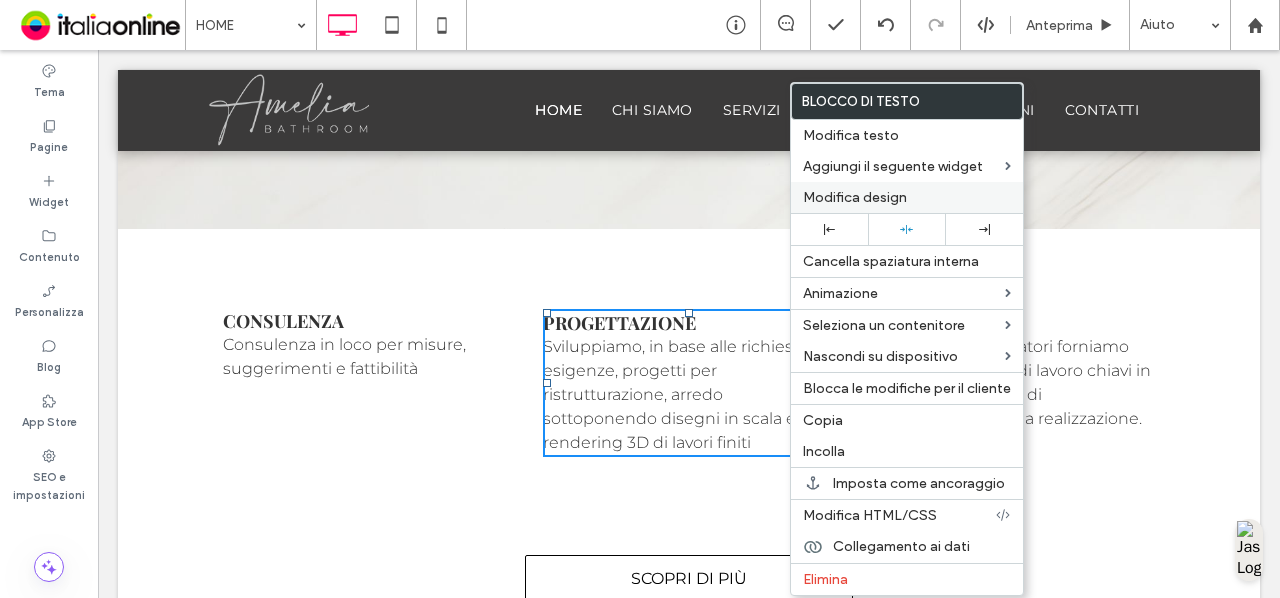 click on "Modifica design" at bounding box center (855, 197) 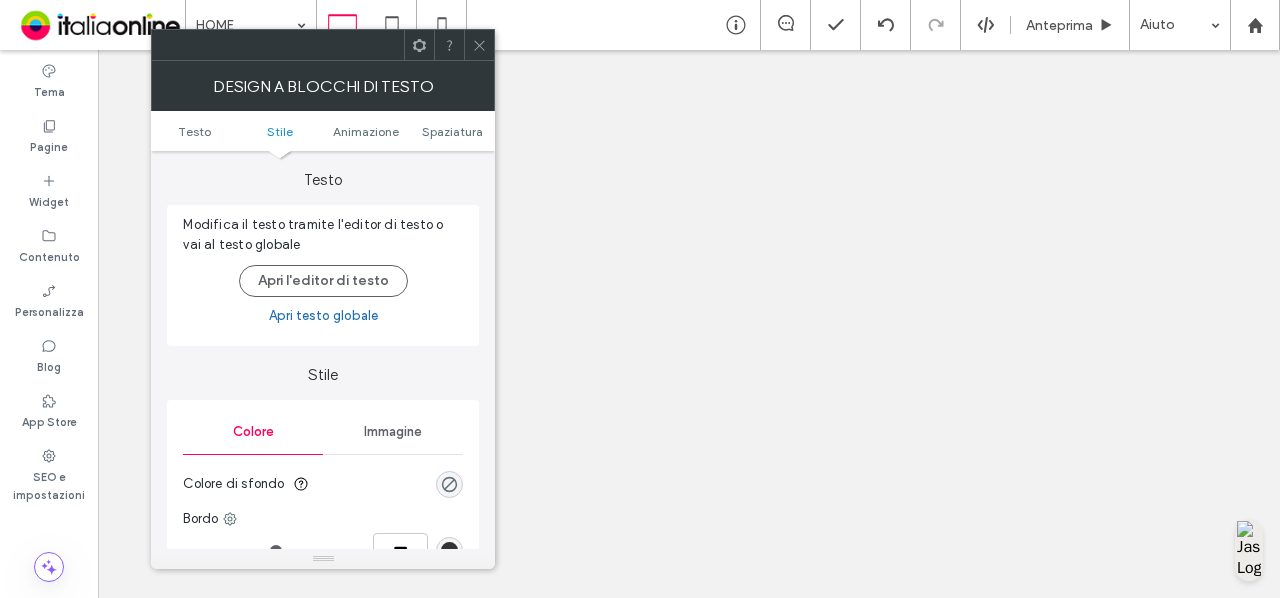 scroll, scrollTop: 0, scrollLeft: 0, axis: both 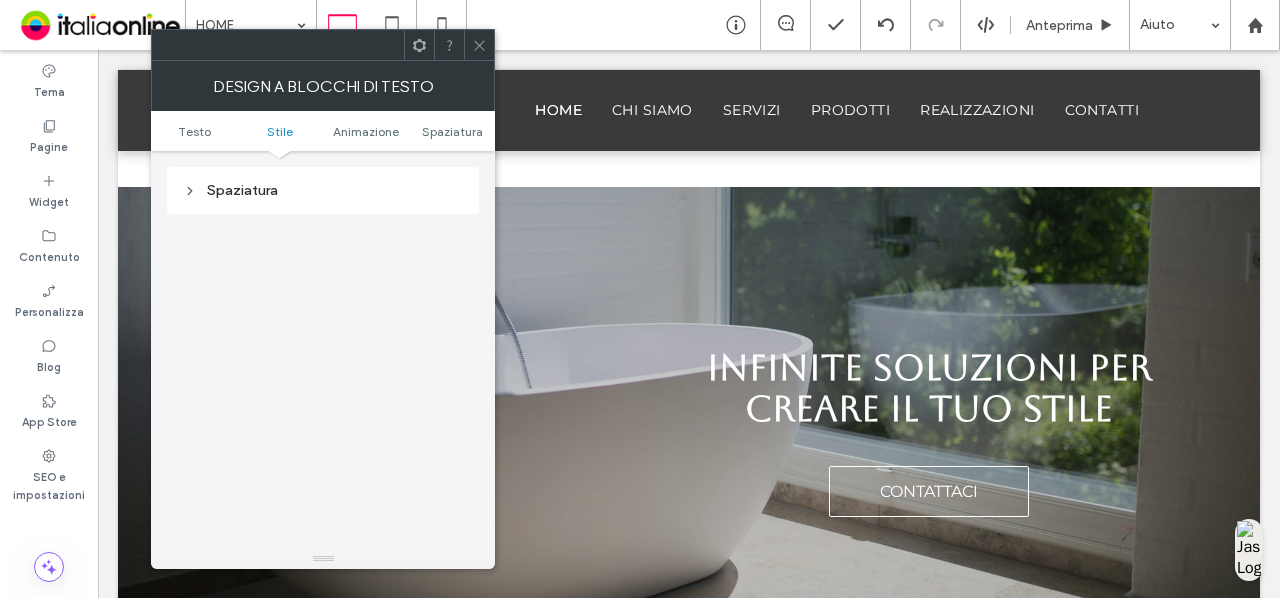 click on "Spaziatura" at bounding box center (323, 190) 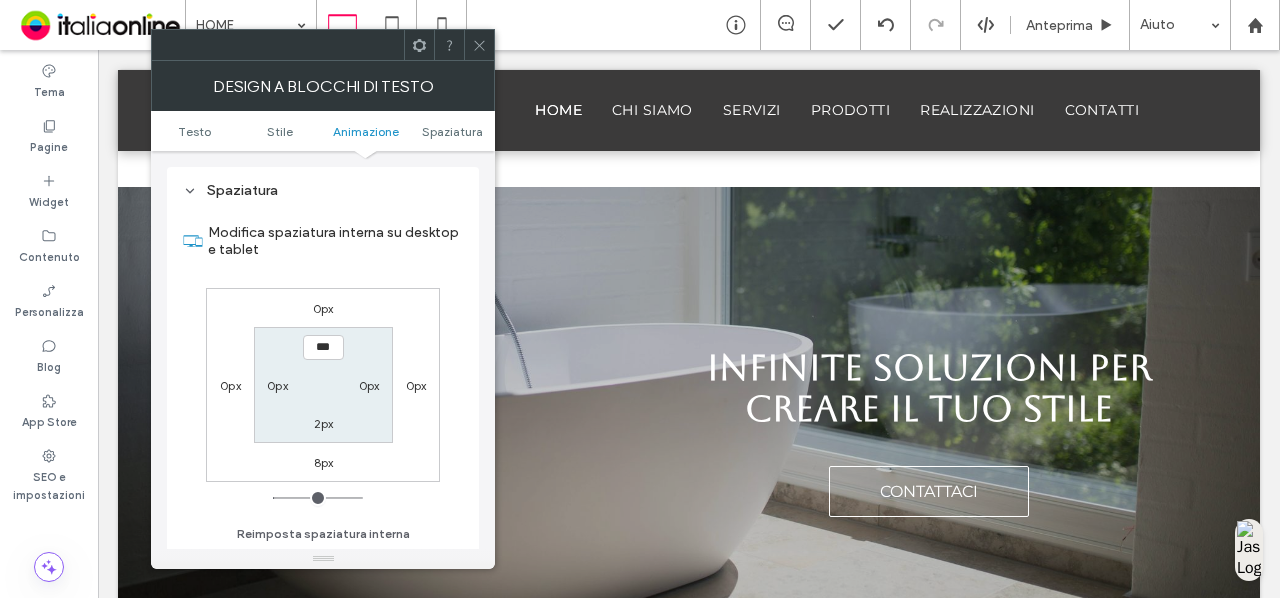scroll, scrollTop: 1959, scrollLeft: 0, axis: vertical 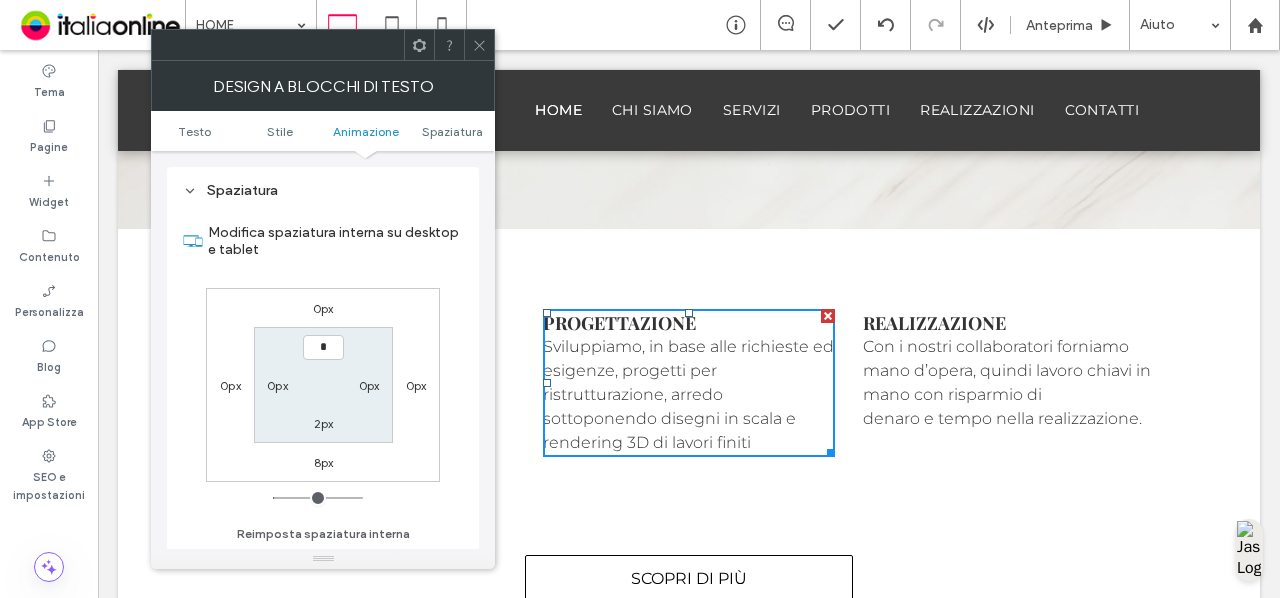 type on "***" 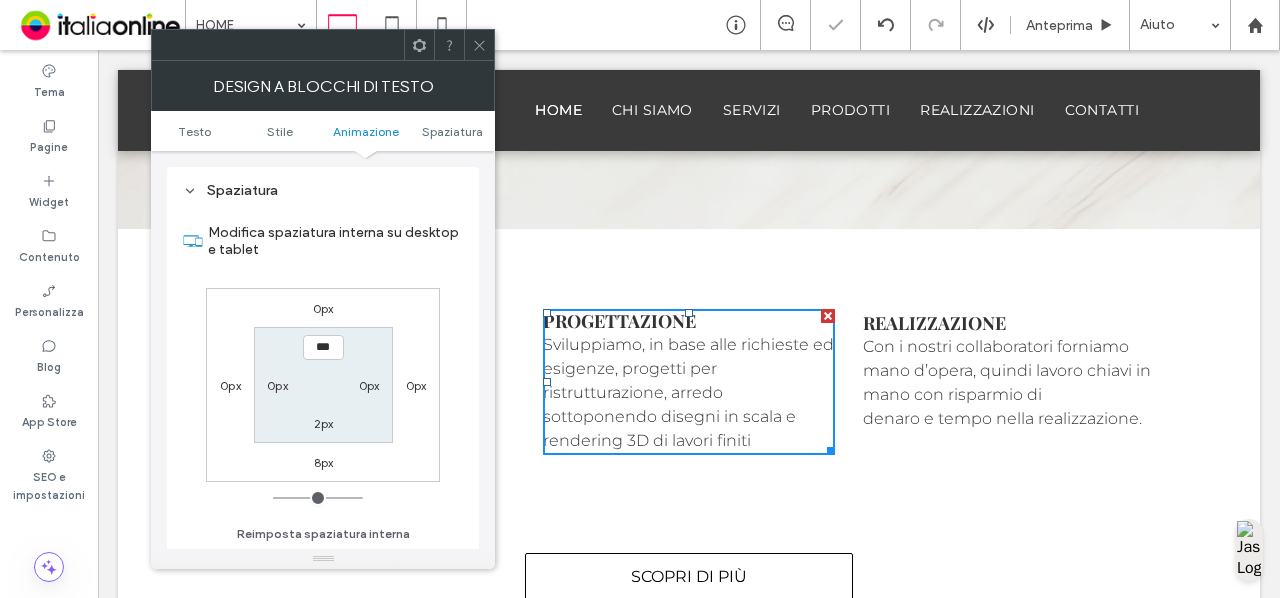 click 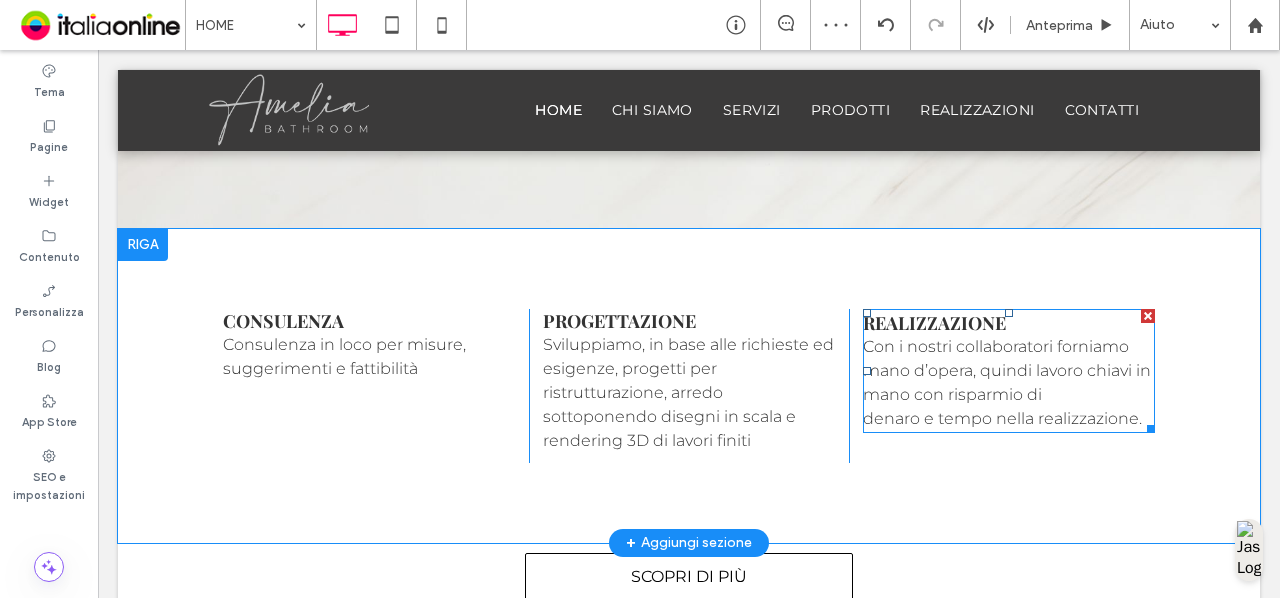 click on "rEALIZZAZIONE" at bounding box center (934, 323) 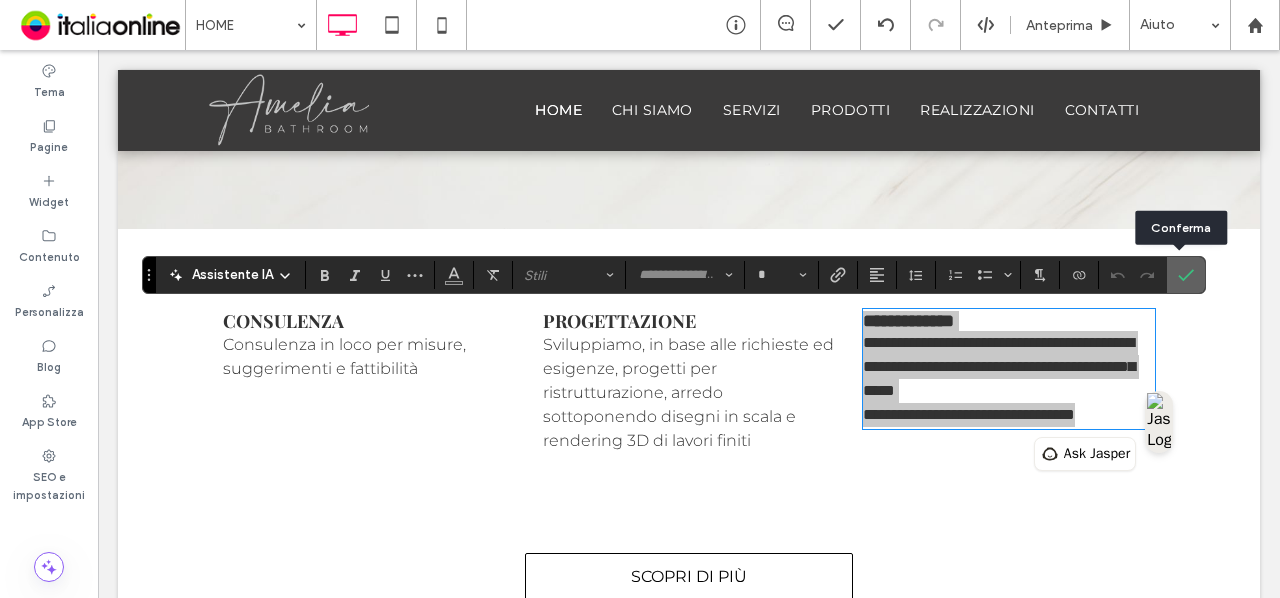 click 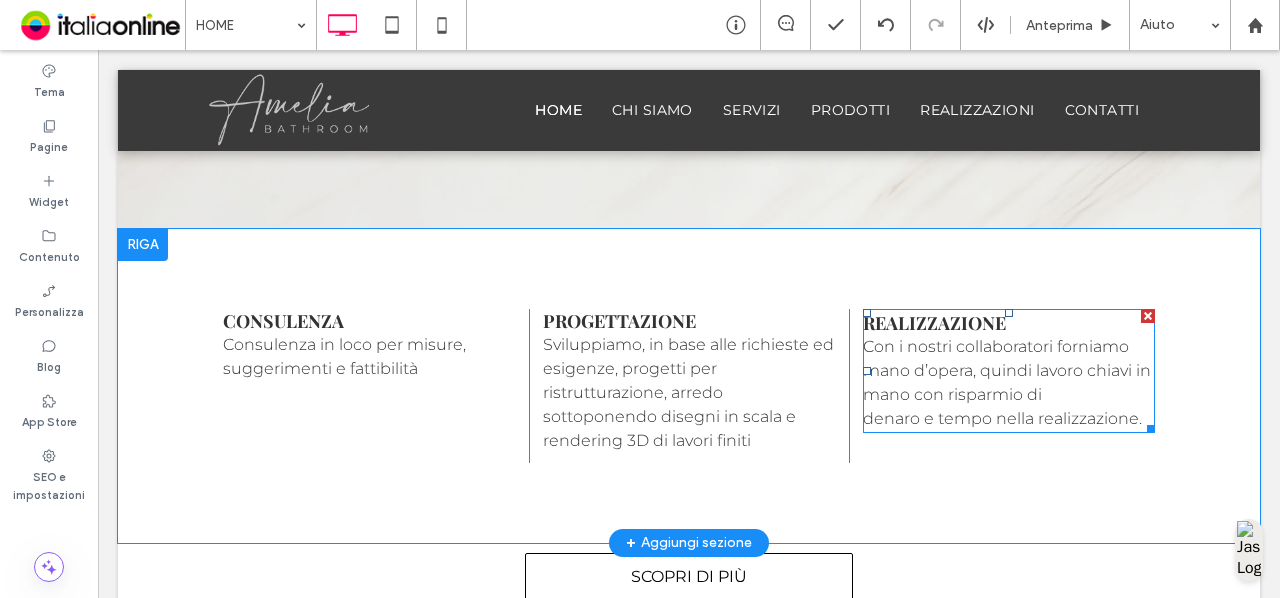 click on "rEALIZZAZIONE" at bounding box center (1009, 323) 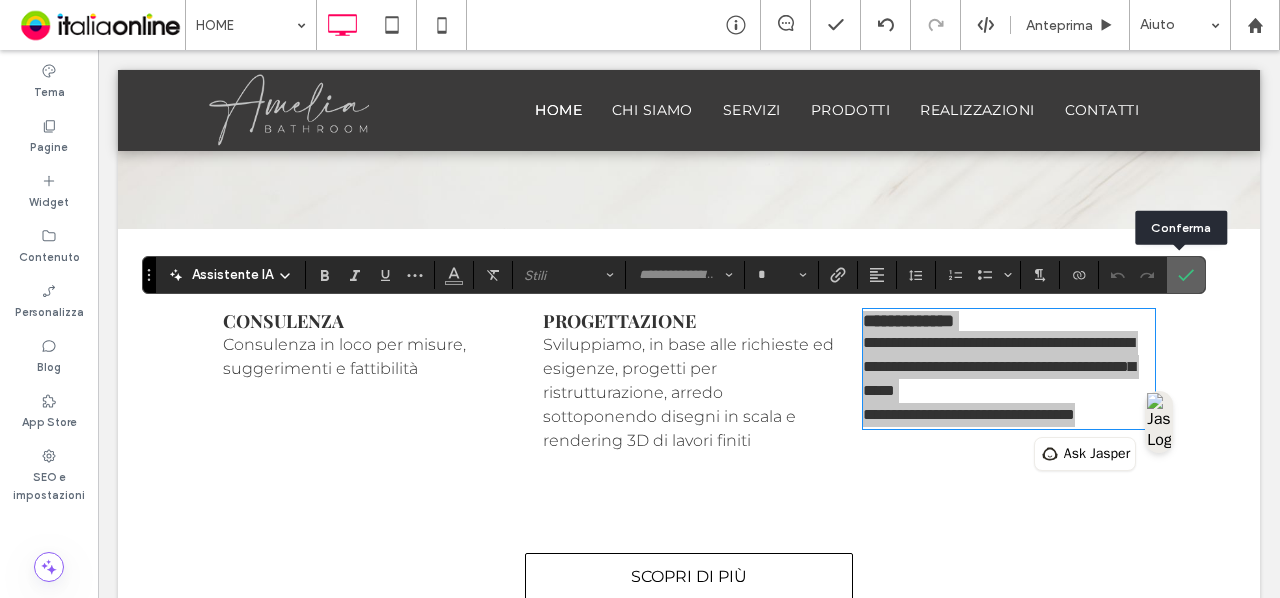 click at bounding box center [1186, 275] 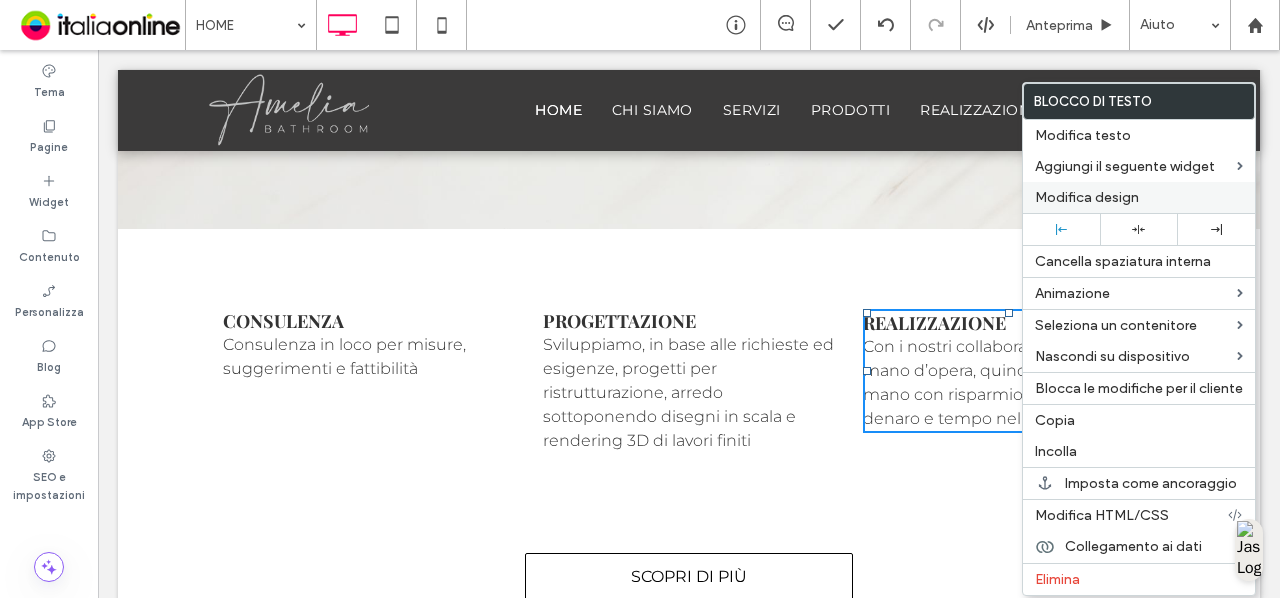click on "Modifica design" at bounding box center (1087, 197) 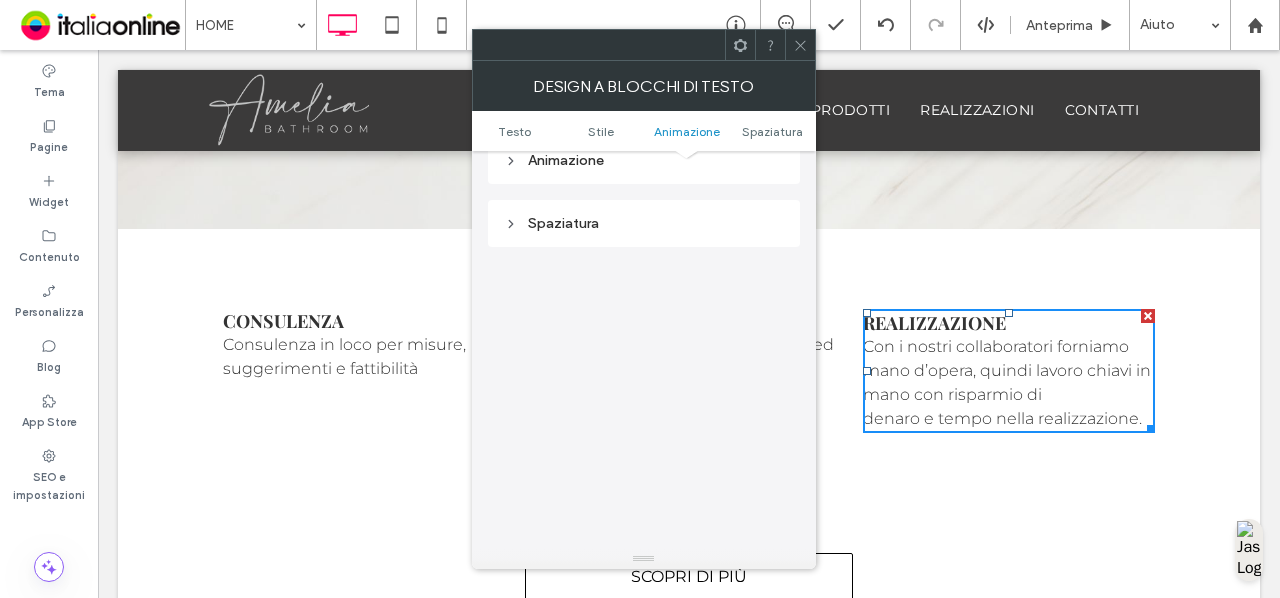 scroll, scrollTop: 573, scrollLeft: 0, axis: vertical 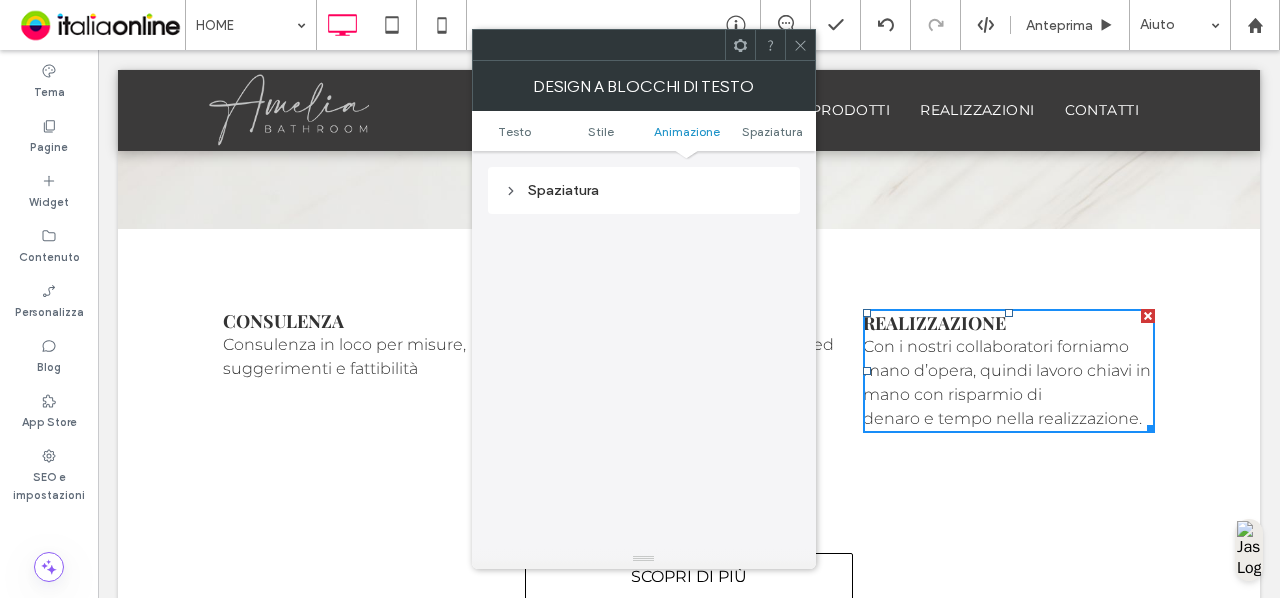click on "Spaziatura" at bounding box center [644, 190] 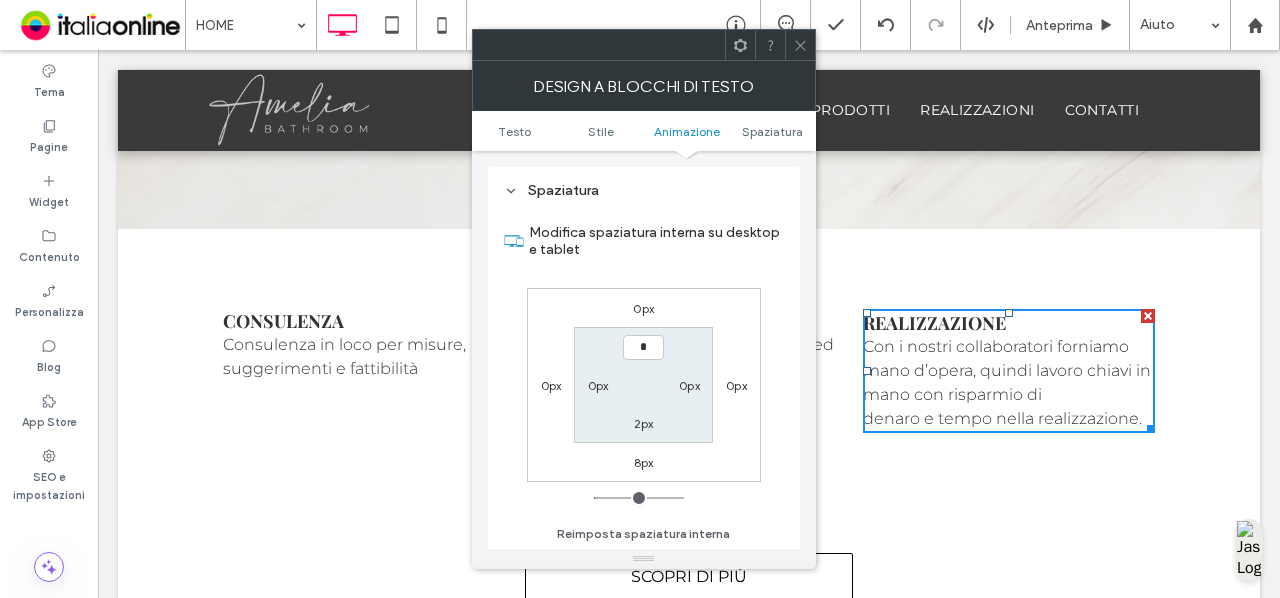 type on "***" 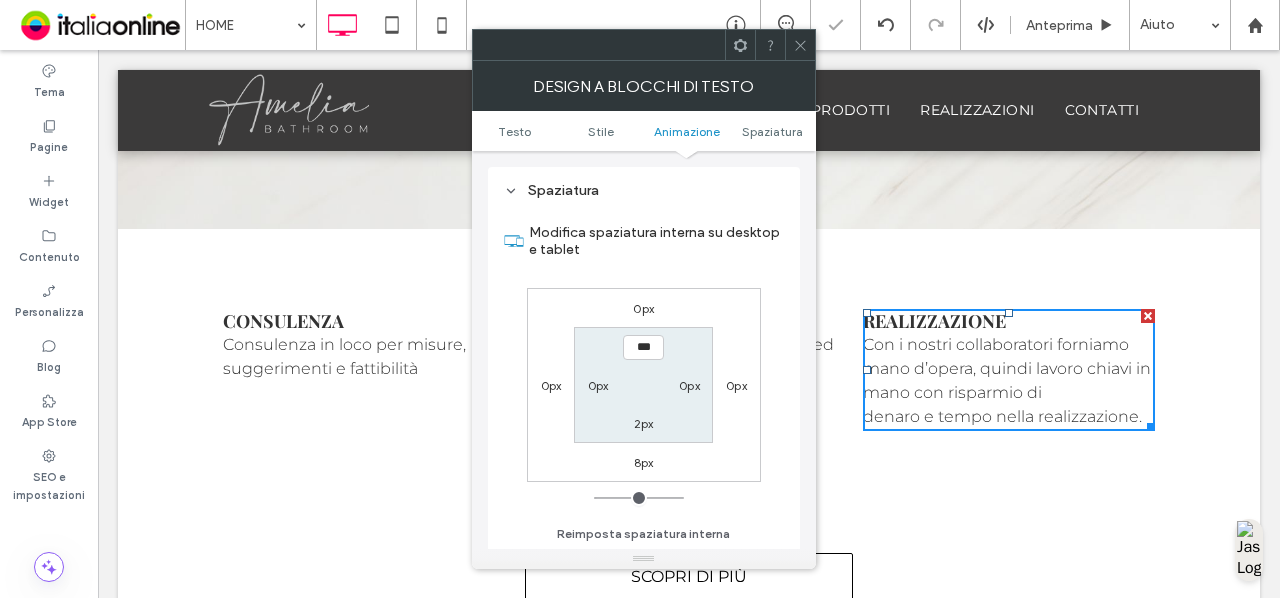click 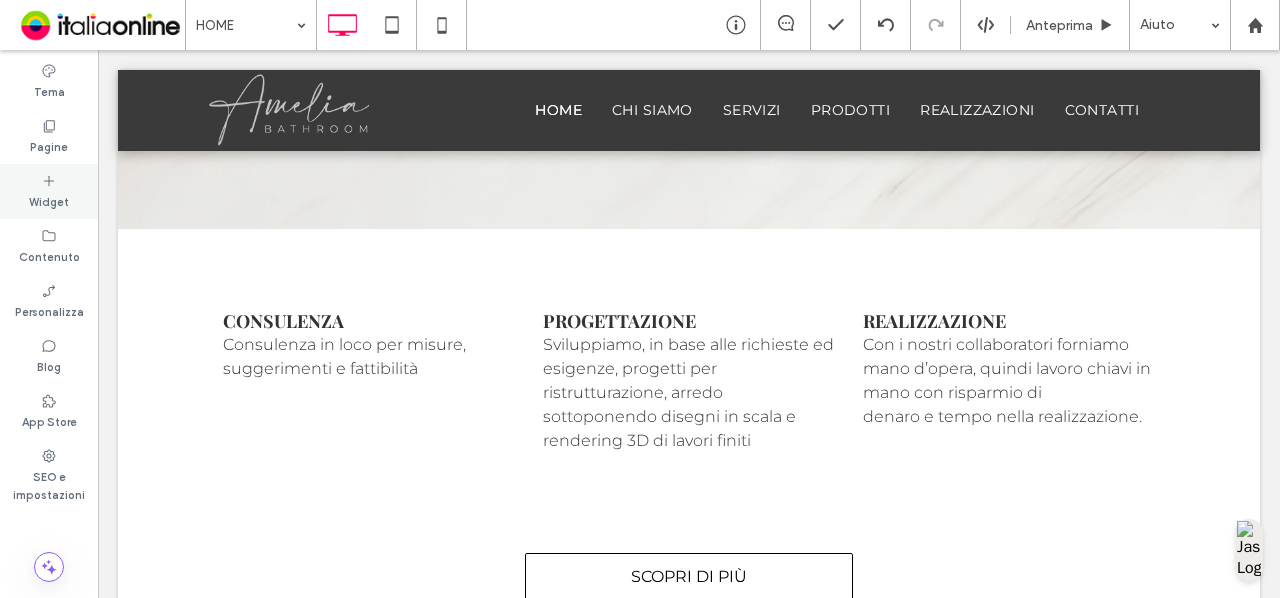 click on "Widget" at bounding box center [49, 191] 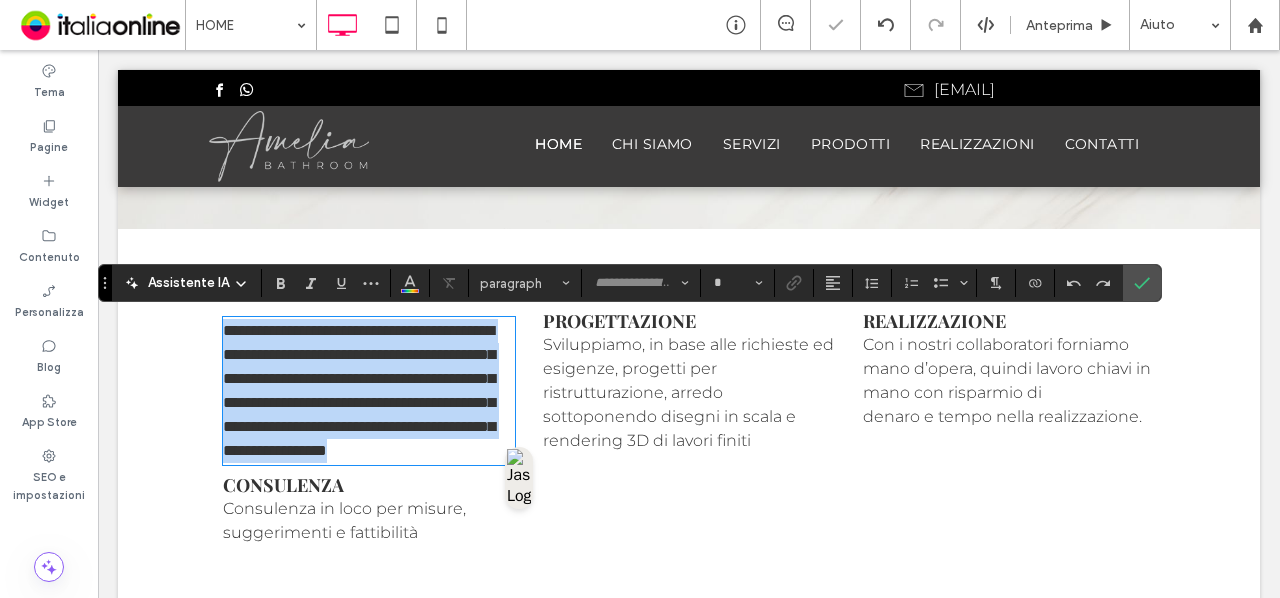 type on "**********" 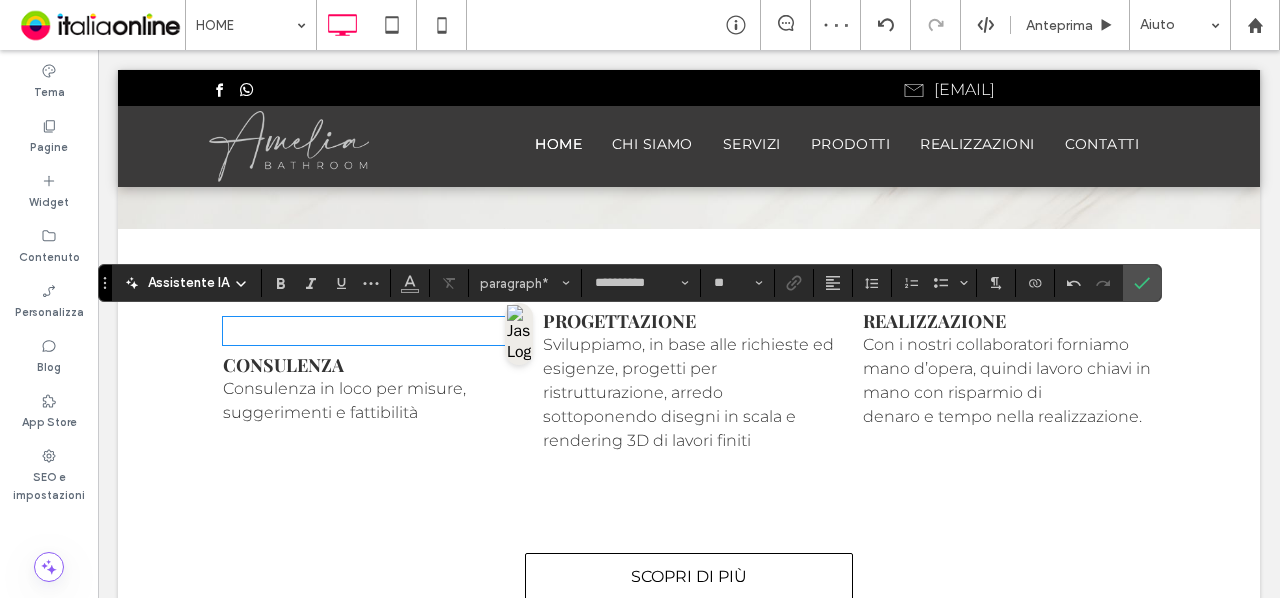 type 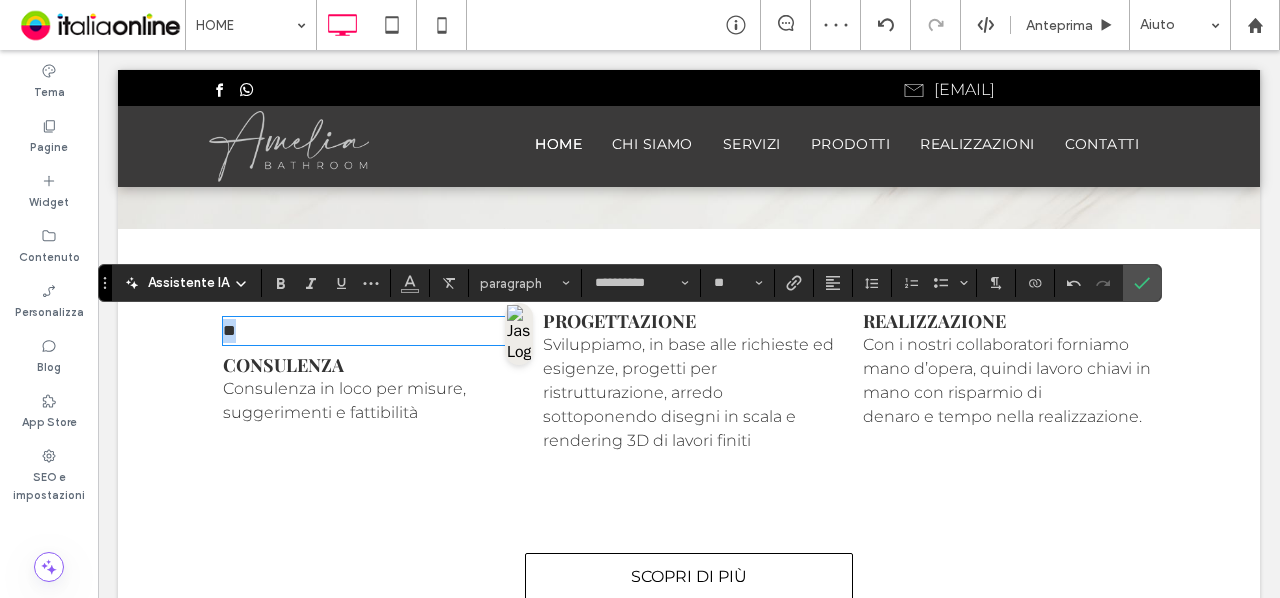 drag, startPoint x: 427, startPoint y: 379, endPoint x: 173, endPoint y: 341, distance: 256.82678 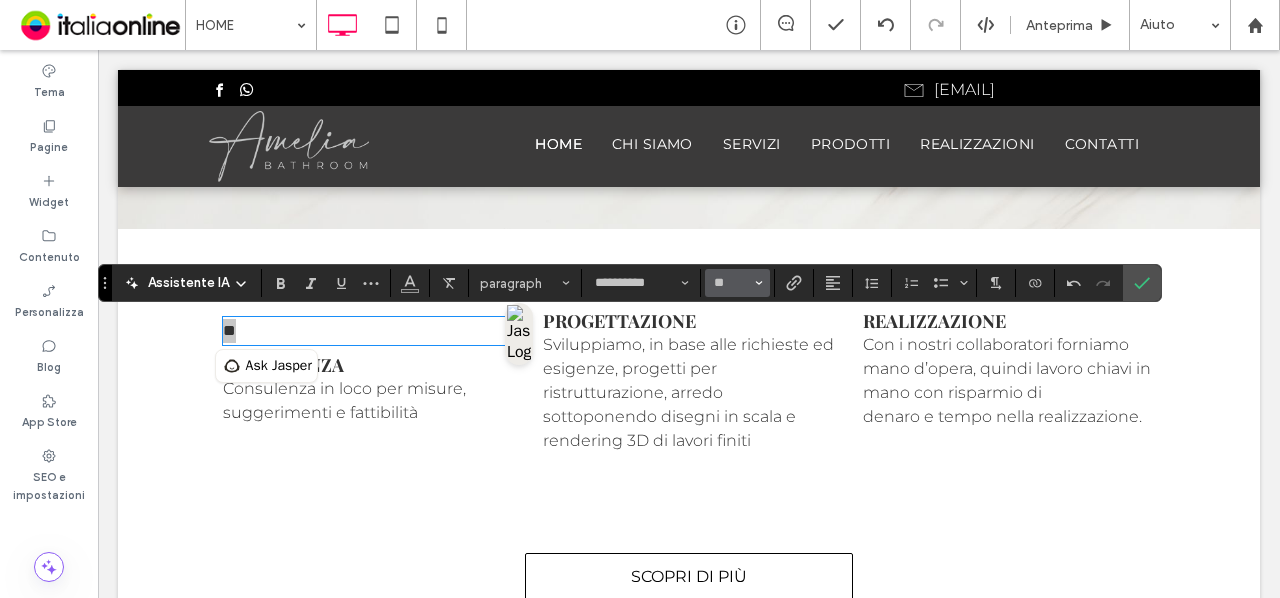 click on "**" at bounding box center (737, 283) 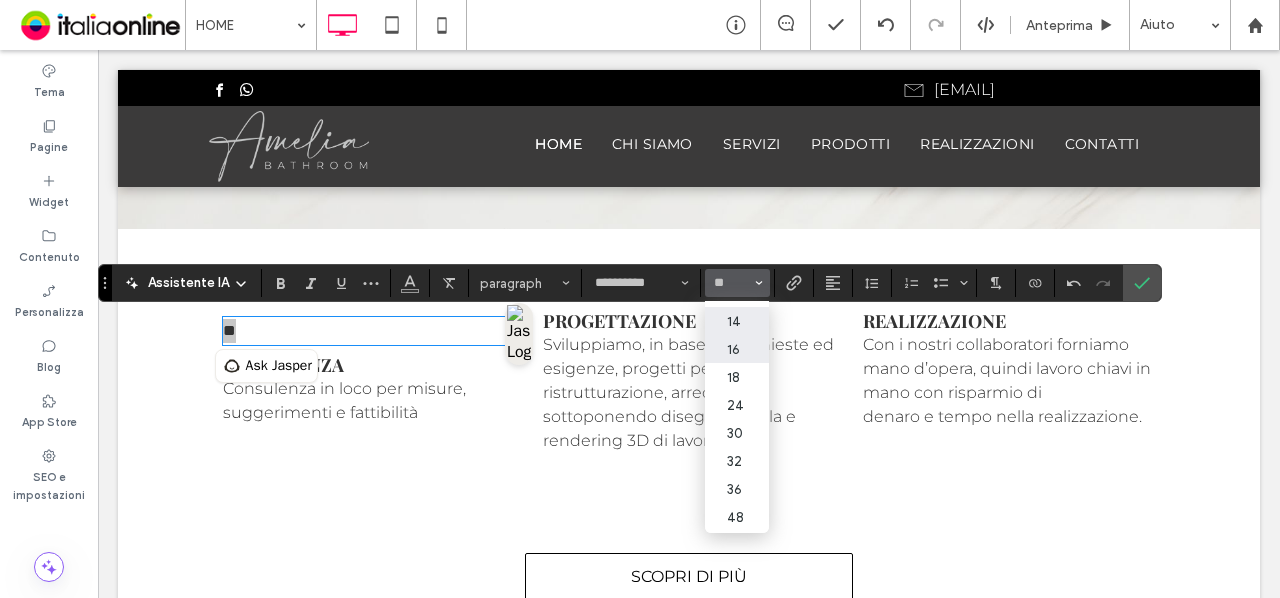 scroll, scrollTop: 135, scrollLeft: 0, axis: vertical 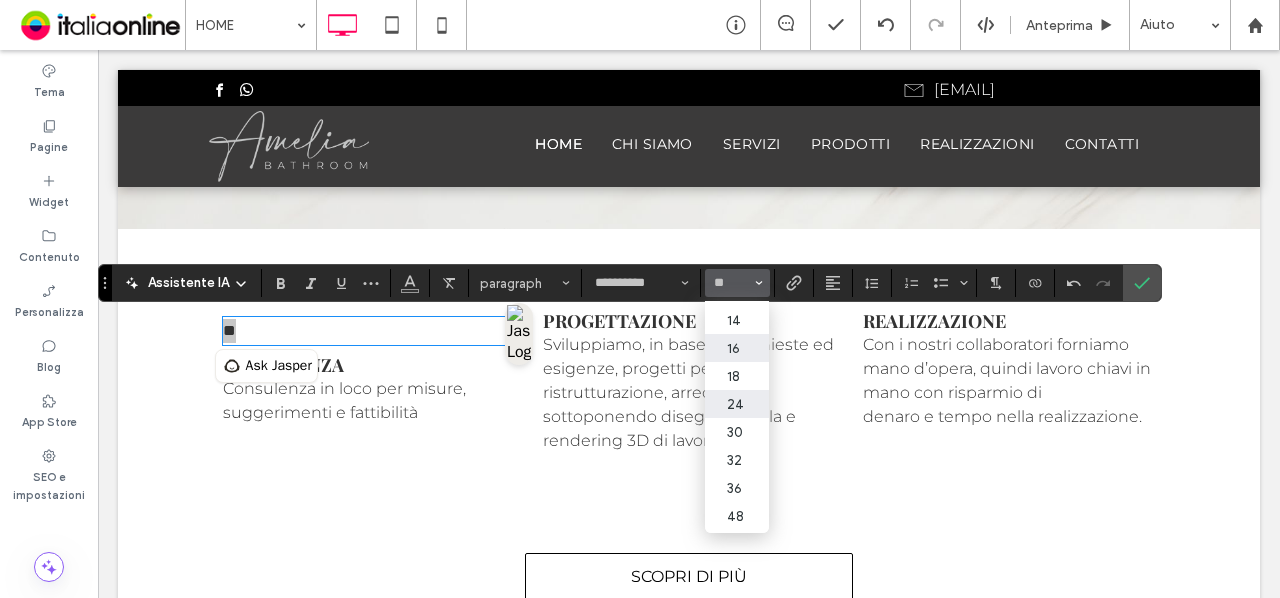 click on "24" at bounding box center (737, 404) 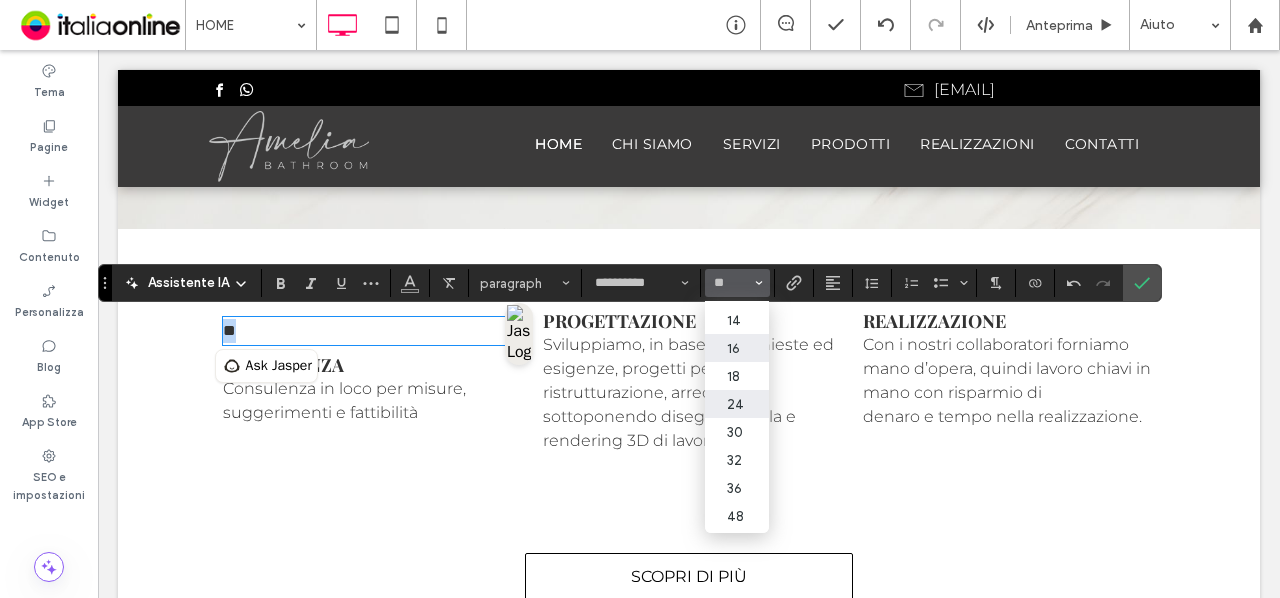 type on "**" 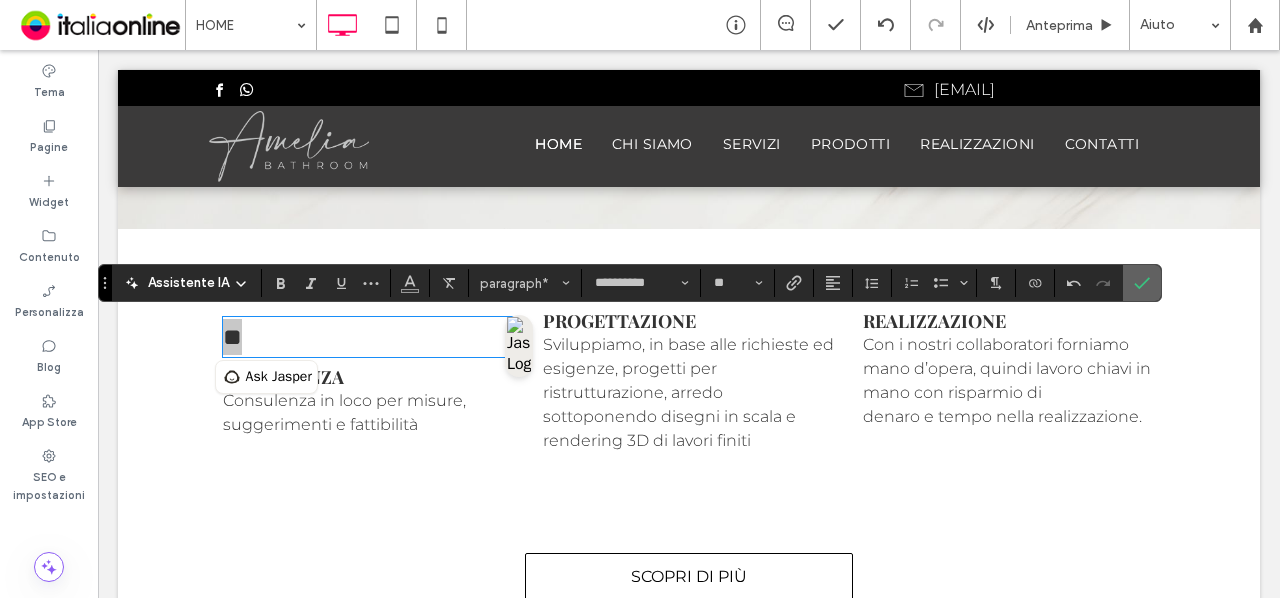 click at bounding box center (1142, 283) 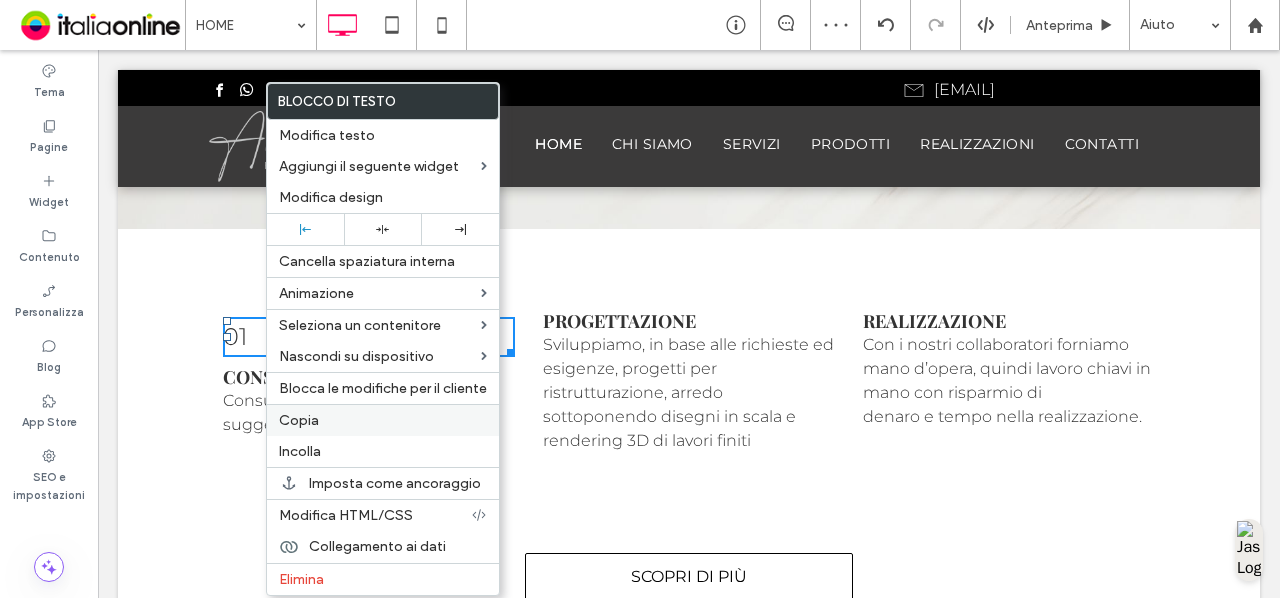 click on "Copia" at bounding box center [383, 420] 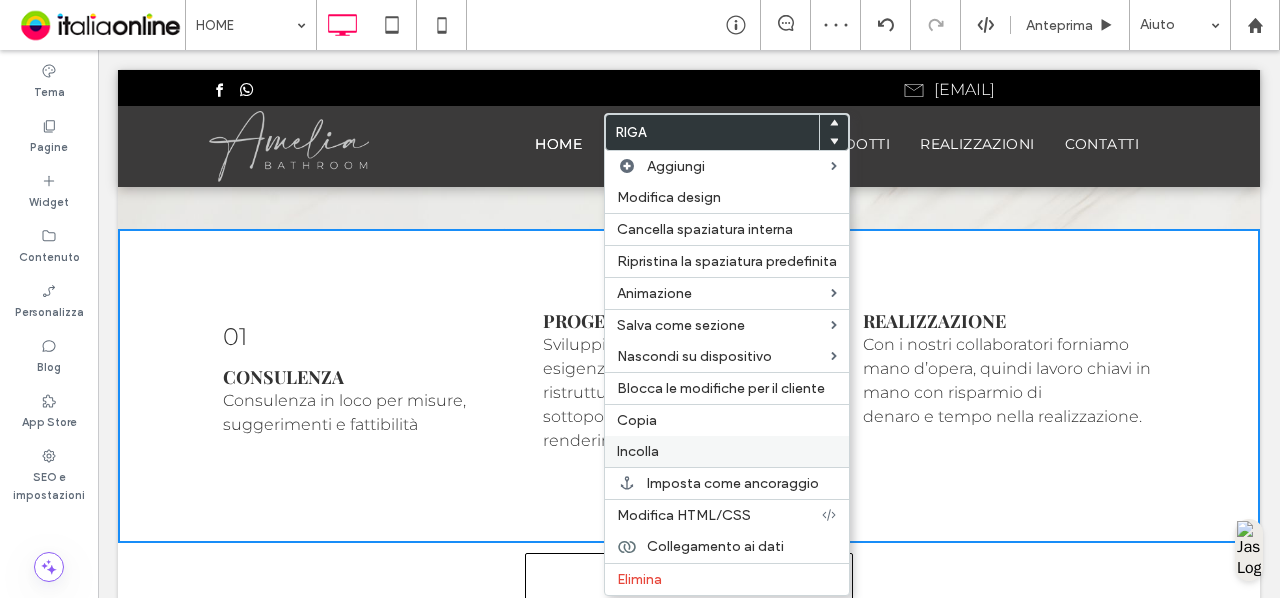 click on "Incolla" at bounding box center [727, 451] 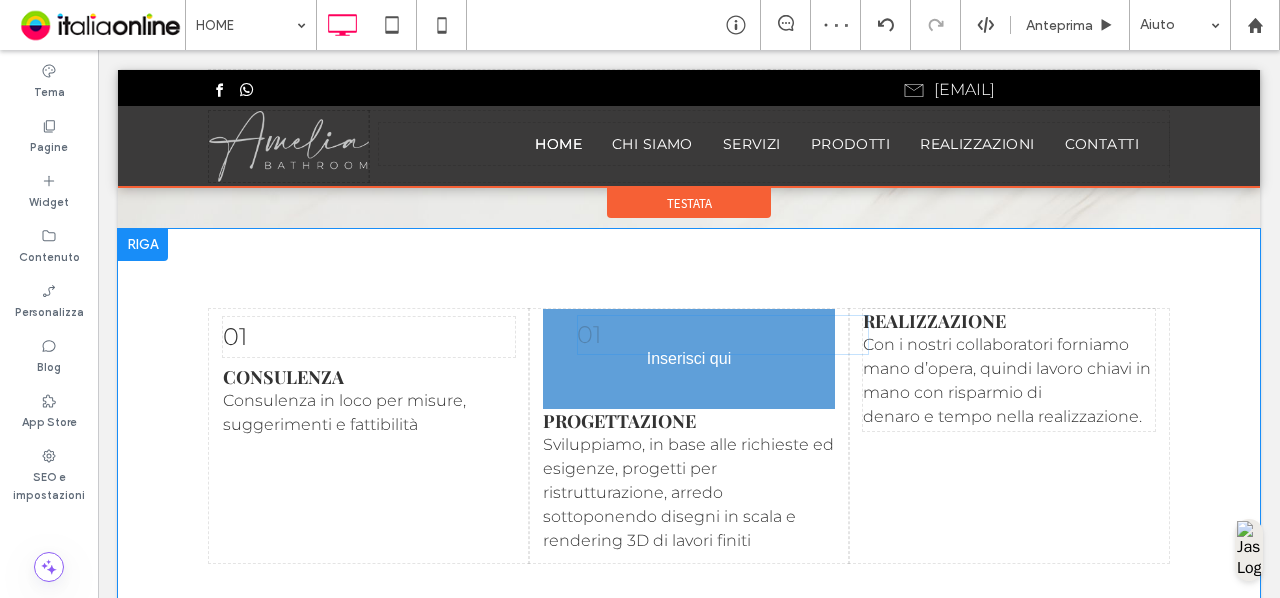 drag, startPoint x: 277, startPoint y: 388, endPoint x: 632, endPoint y: 339, distance: 358.36572 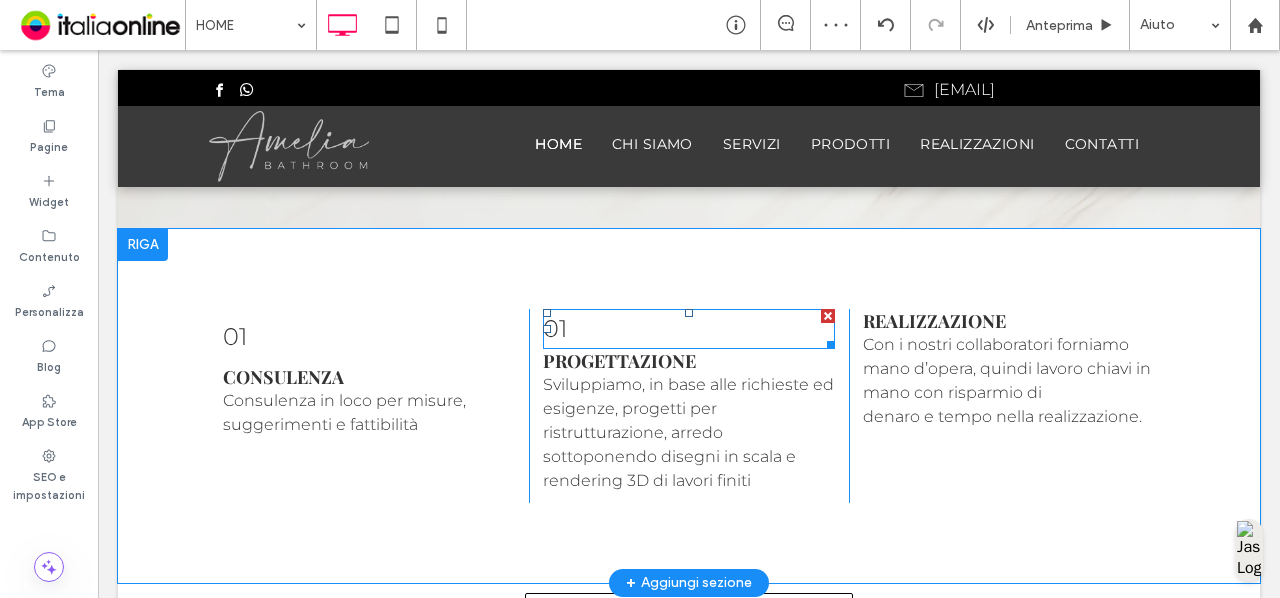 click on "01" at bounding box center [689, 329] 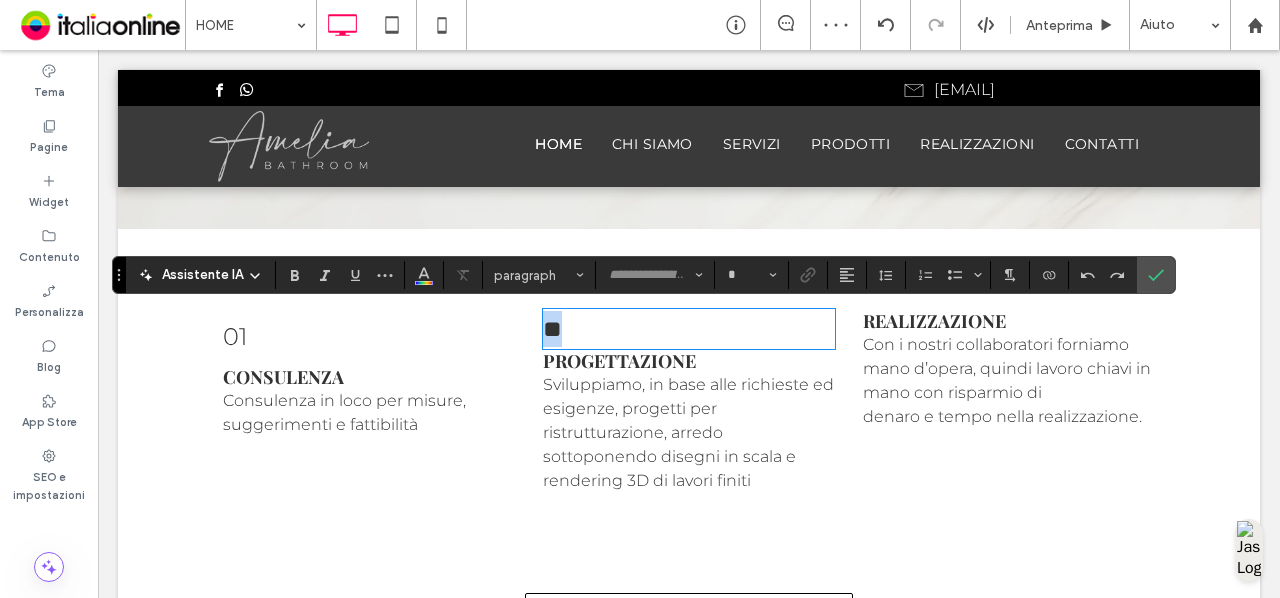 type on "**********" 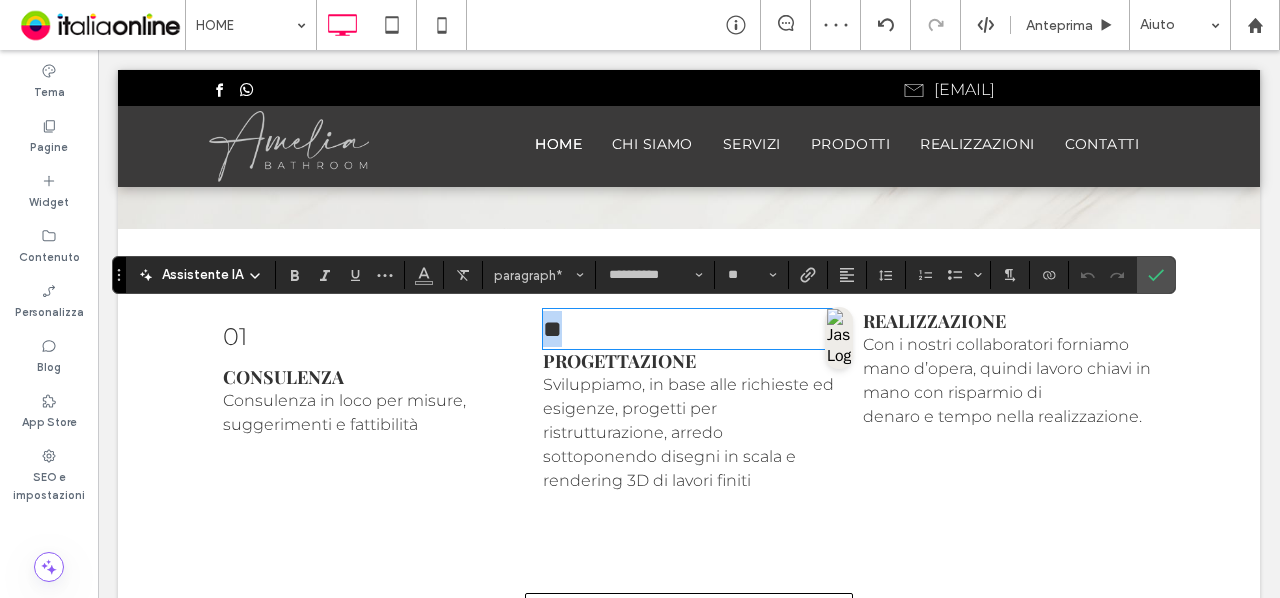 click on "**" at bounding box center [689, 329] 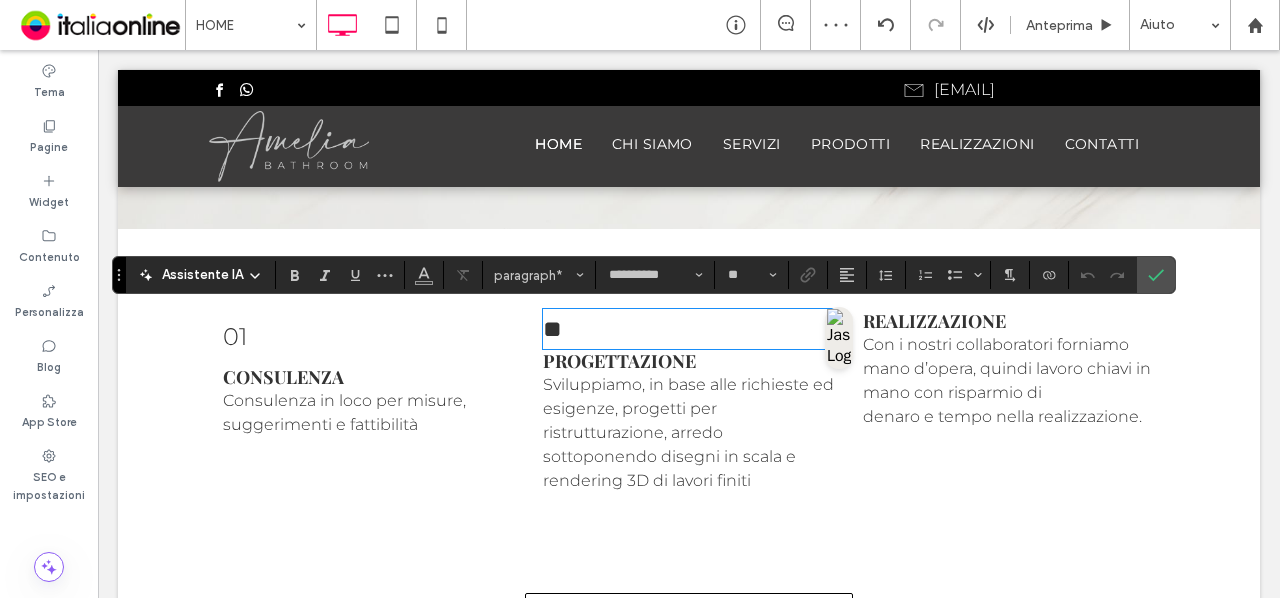 type 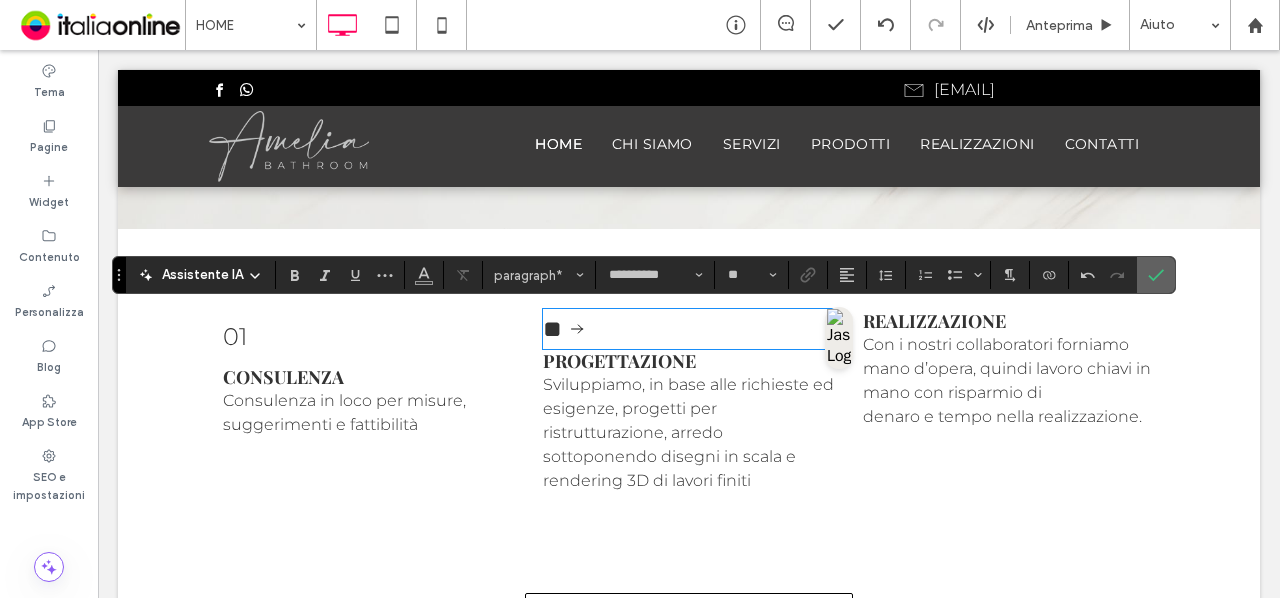 click at bounding box center (1152, 275) 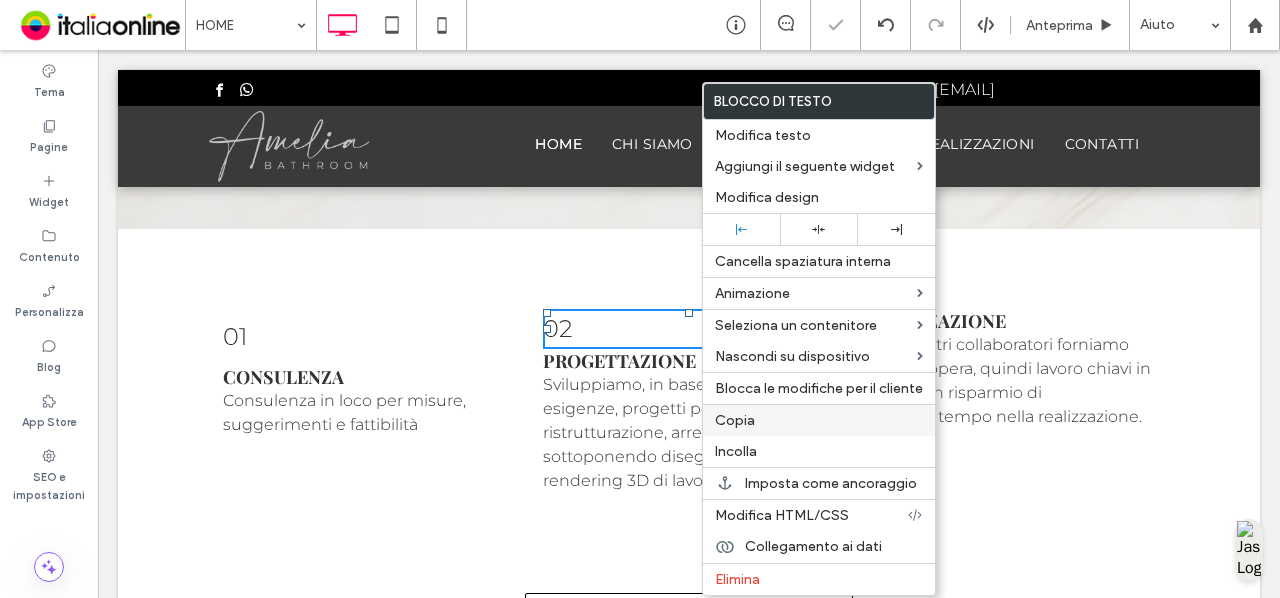 click on "Copia" at bounding box center (819, 420) 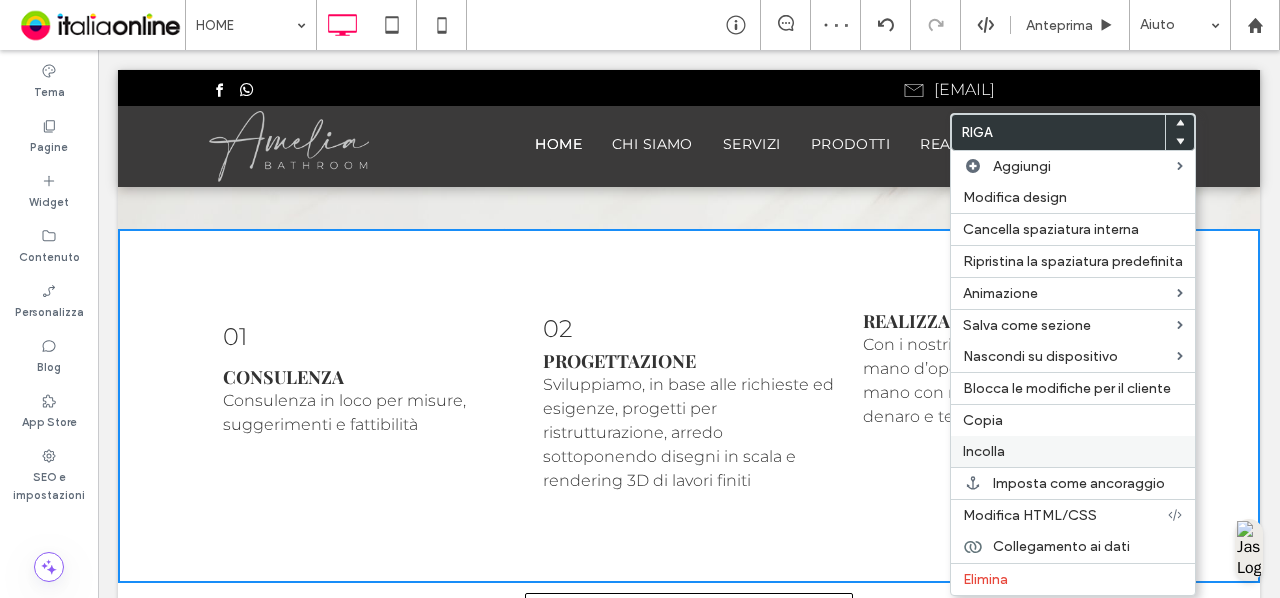 click on "Incolla" at bounding box center (1073, 451) 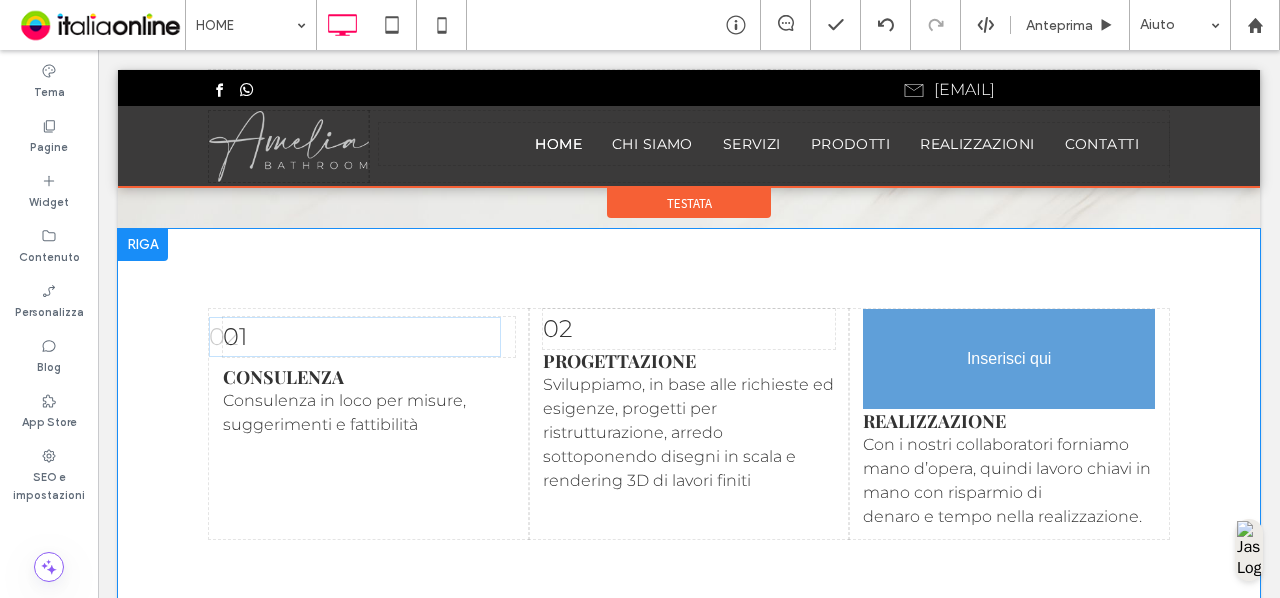 drag, startPoint x: 340, startPoint y: 343, endPoint x: 1114, endPoint y: 409, distance: 776.80884 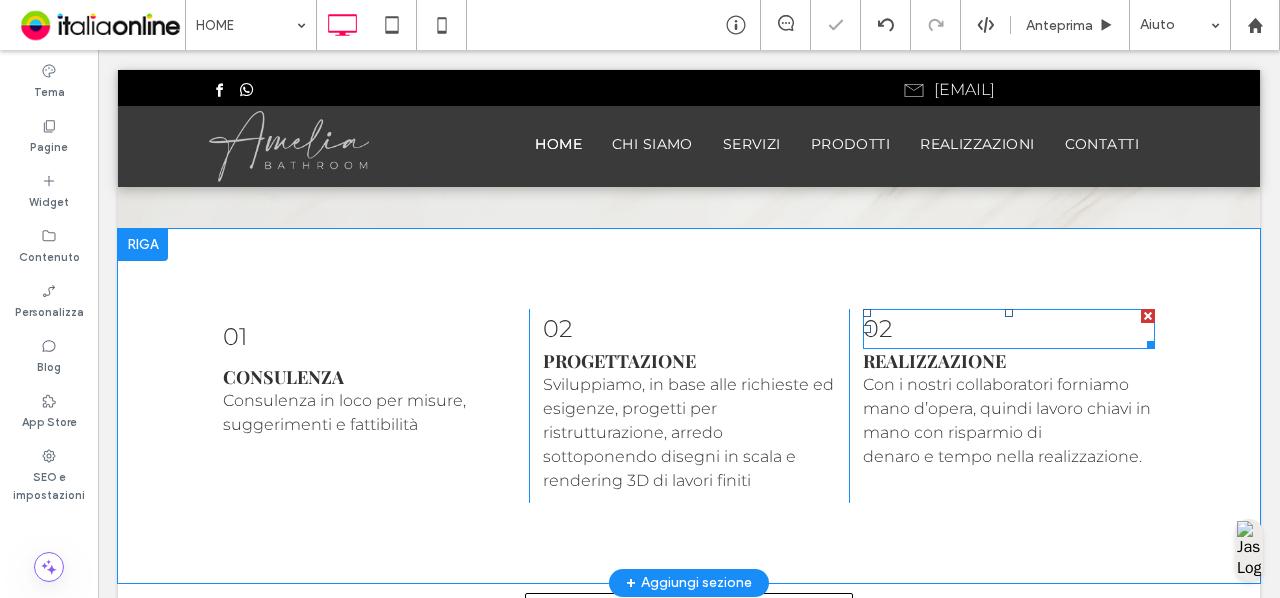 click on "02" at bounding box center [1009, 329] 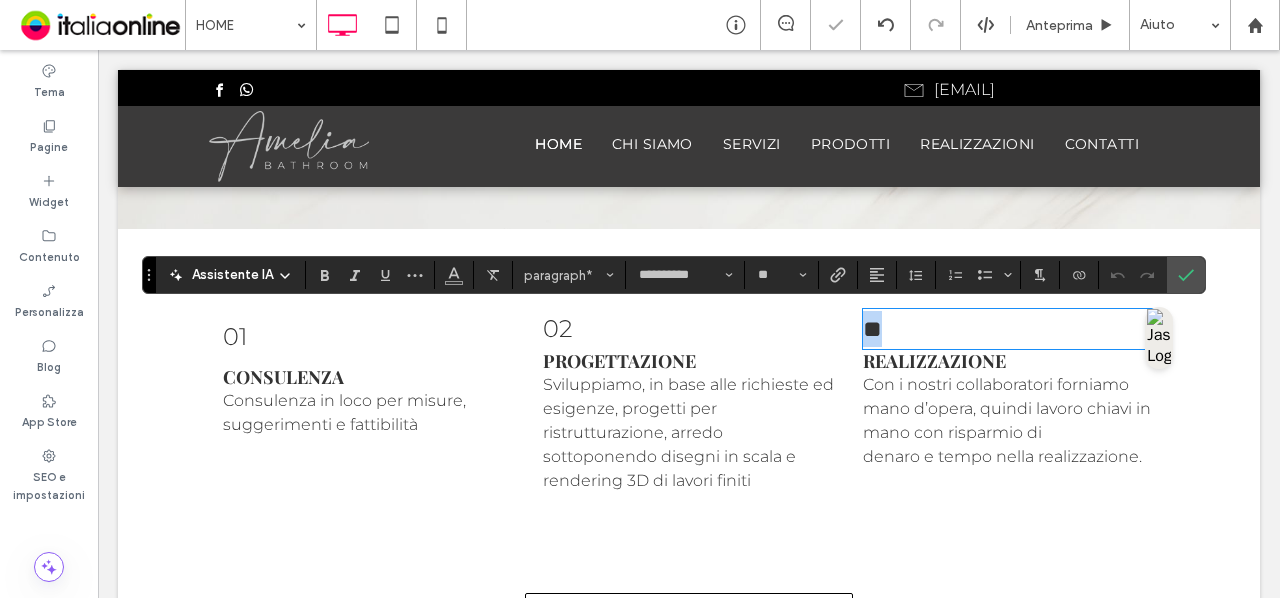 click on "**" at bounding box center [1009, 329] 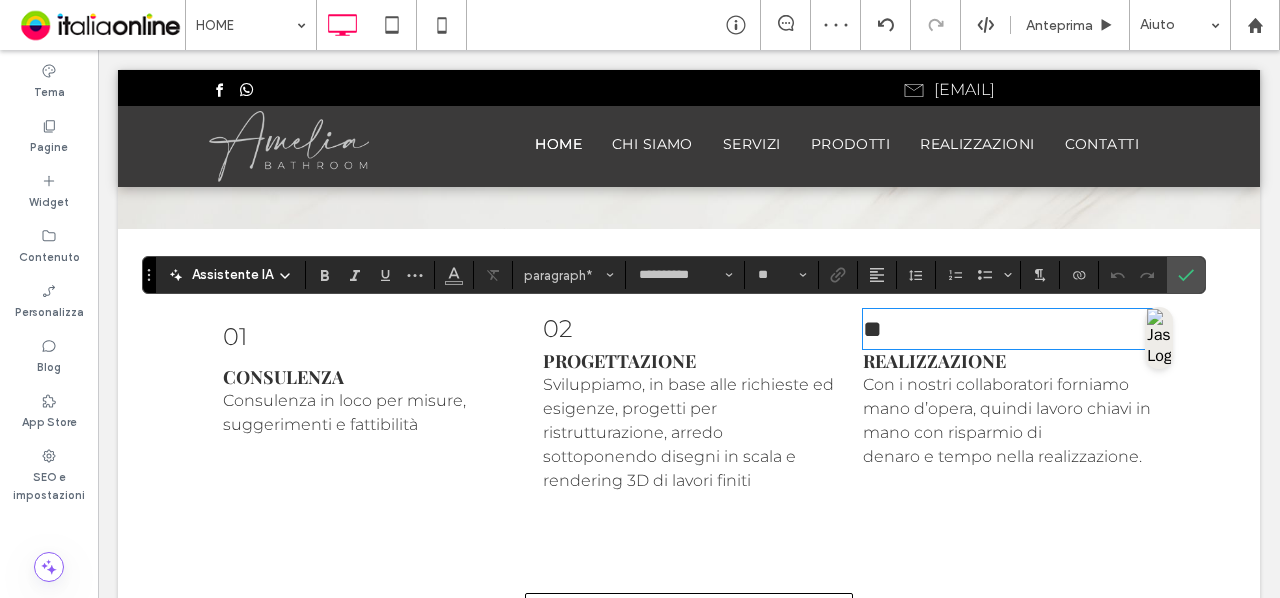 type 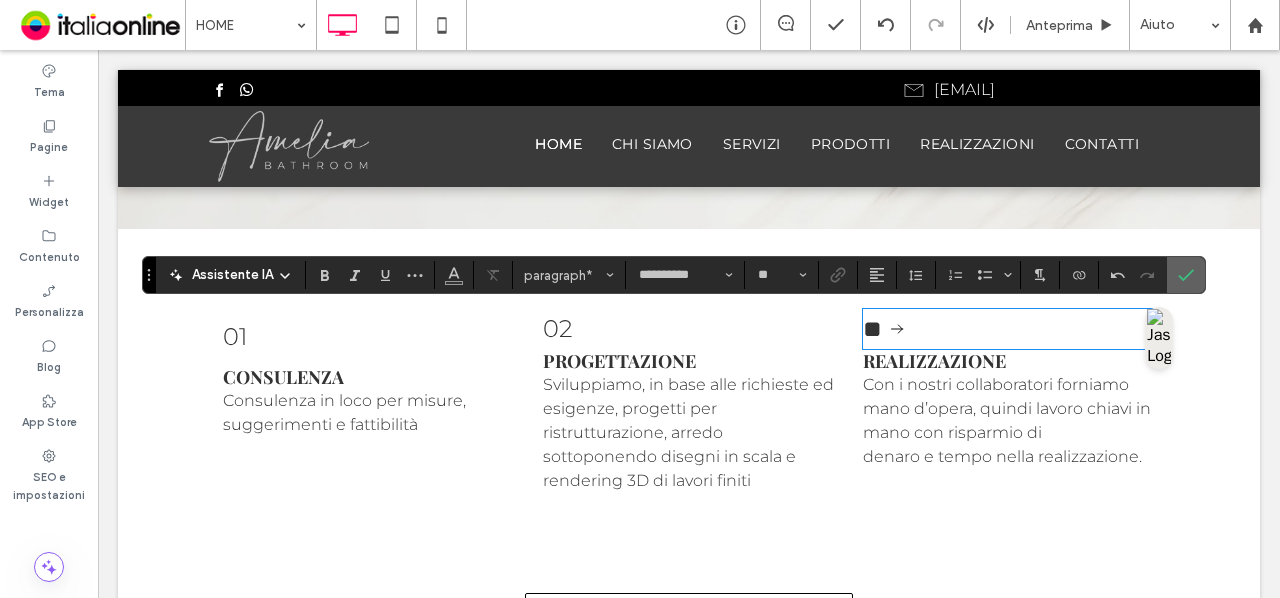 click at bounding box center (1182, 275) 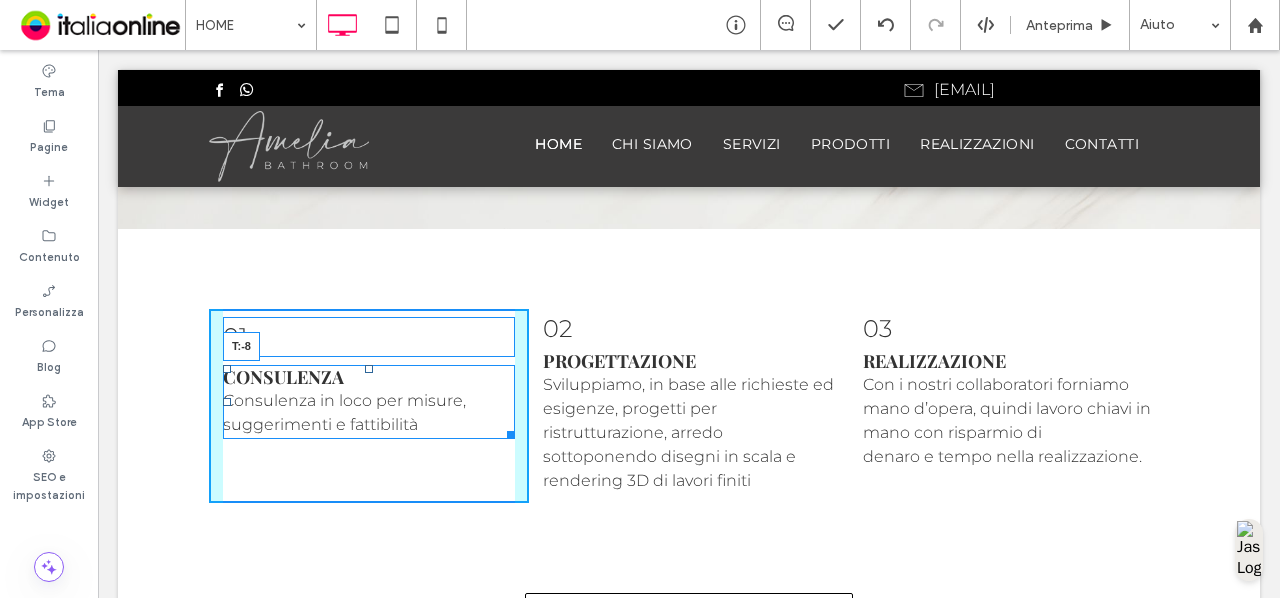 drag, startPoint x: 359, startPoint y: 369, endPoint x: 457, endPoint y: 395, distance: 101.390335 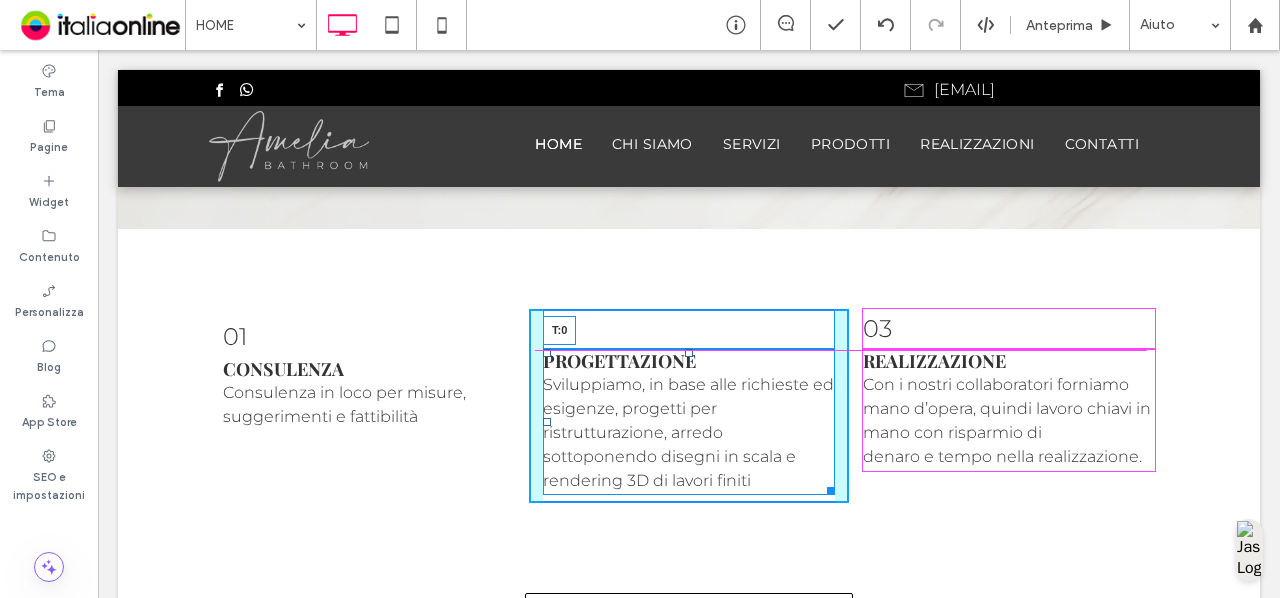 drag, startPoint x: 681, startPoint y: 351, endPoint x: 781, endPoint y: 401, distance: 111.8034 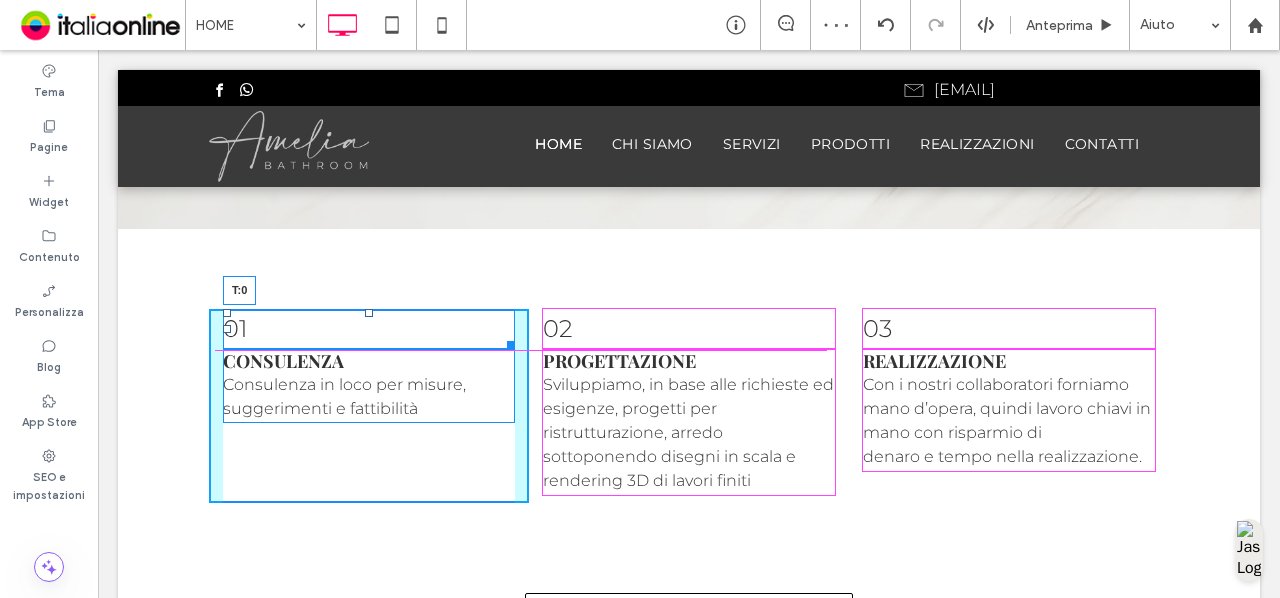 click at bounding box center (369, 313) 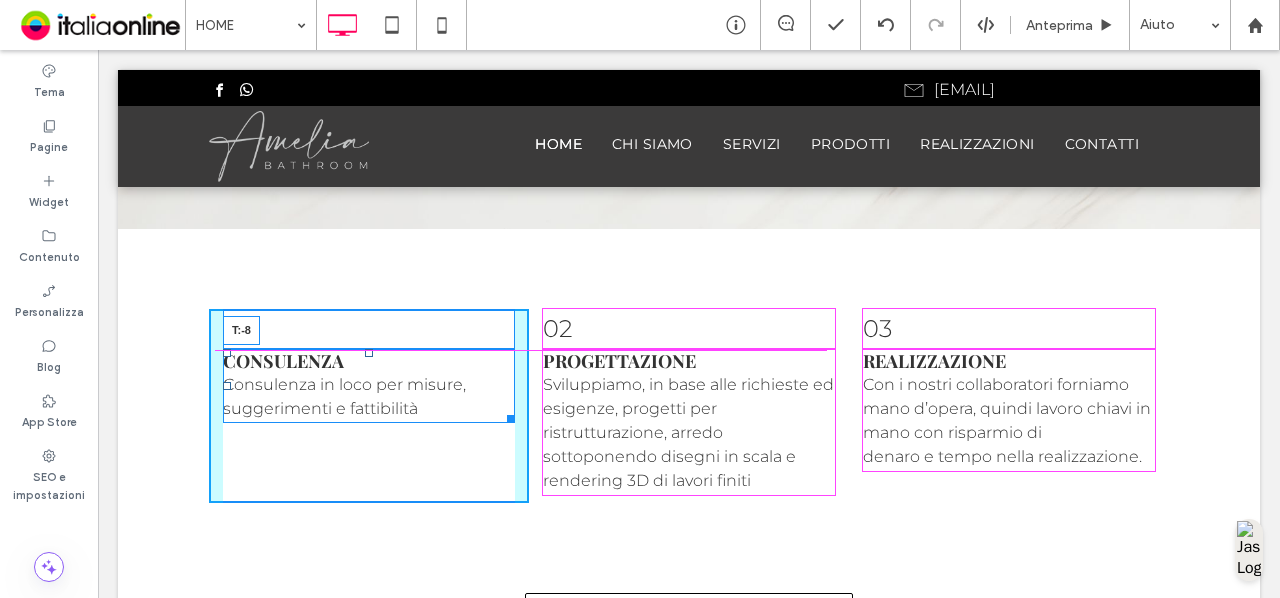 click on "01 Consulenza Consulenza in loco per misure, suggerimenti e fattibilità T:-8
Click To Paste" at bounding box center [369, 406] 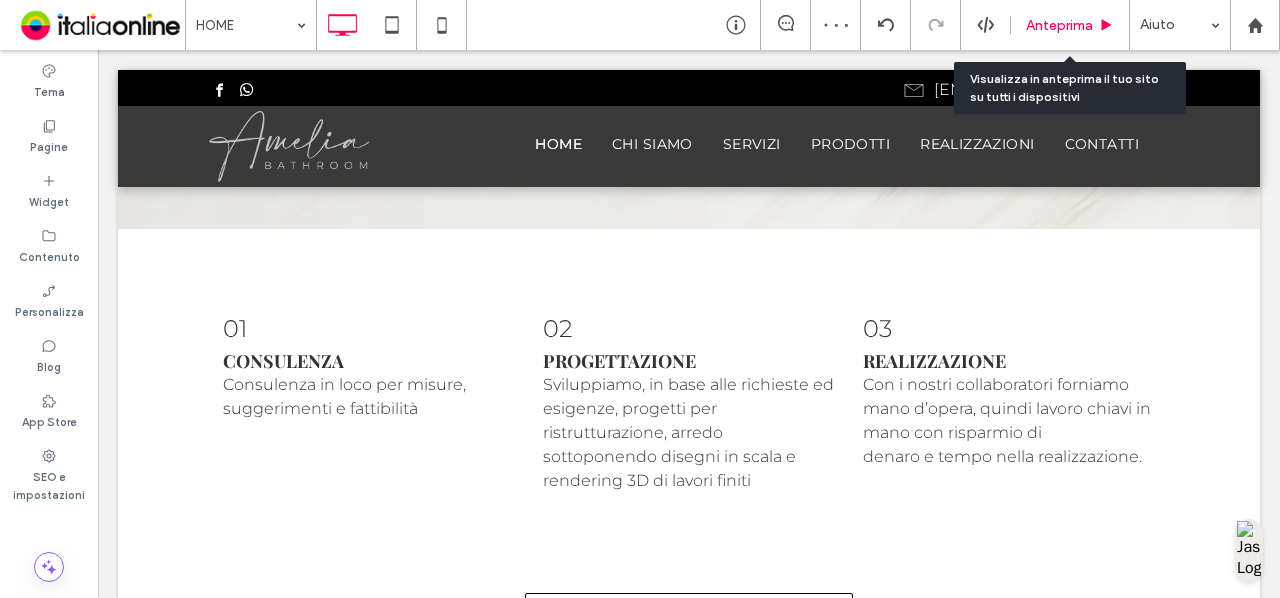 click on "Anteprima" at bounding box center [1070, 25] 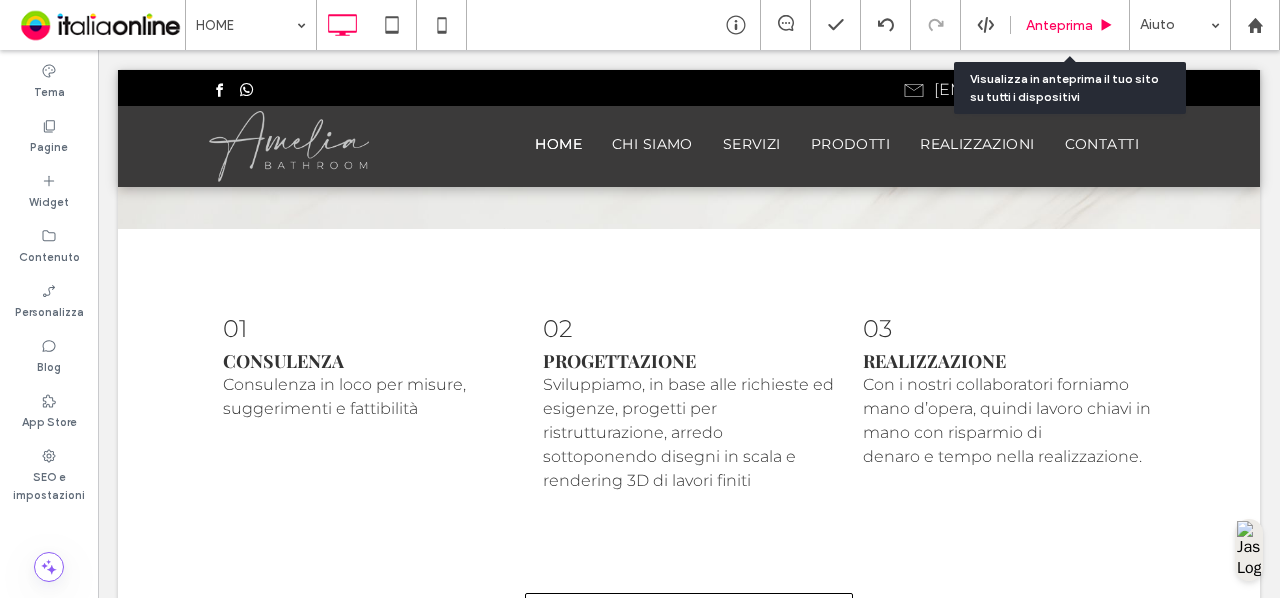 click on "Anteprima" at bounding box center (1059, 25) 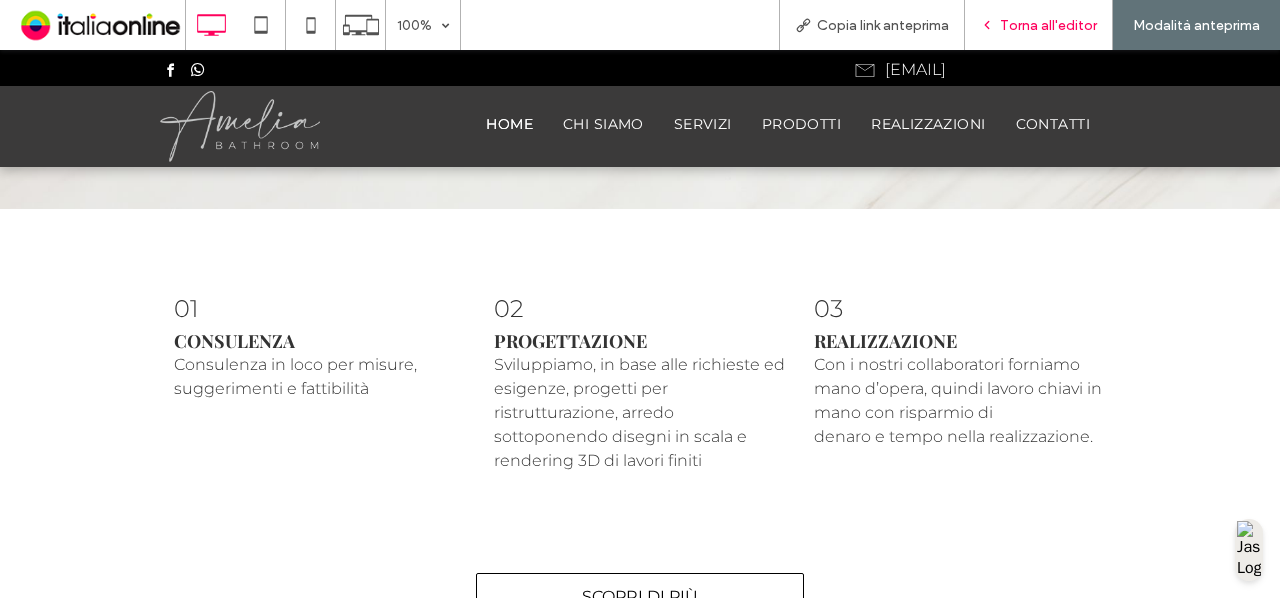 click on "Torna all'editor" at bounding box center (1048, 25) 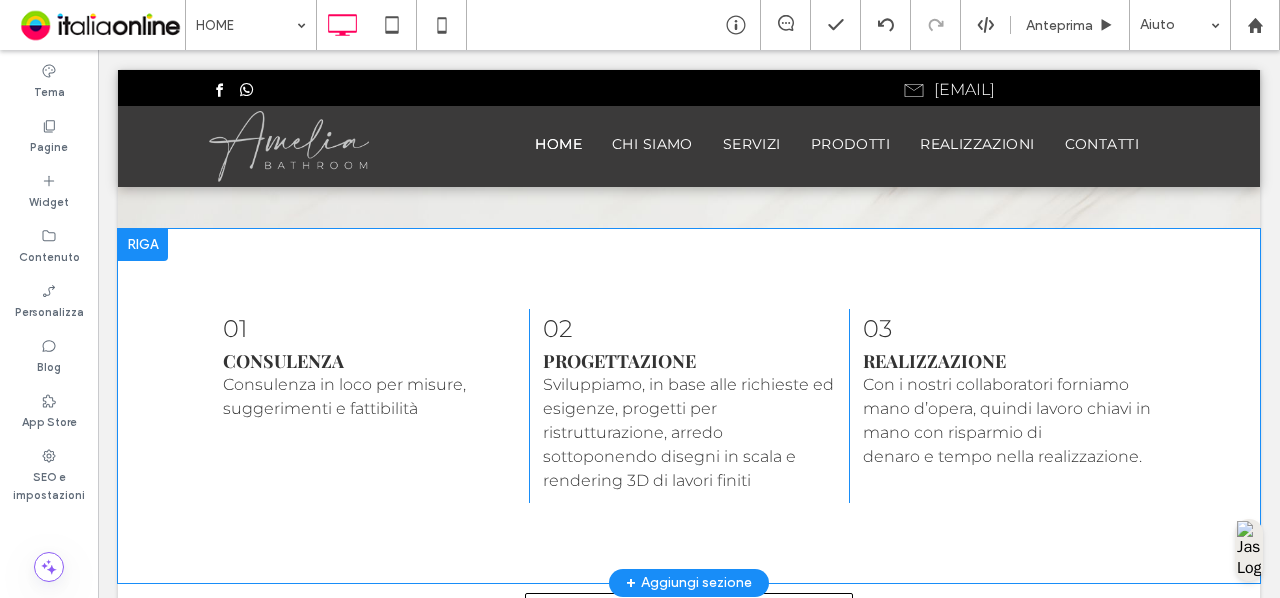 scroll, scrollTop: 1957, scrollLeft: 0, axis: vertical 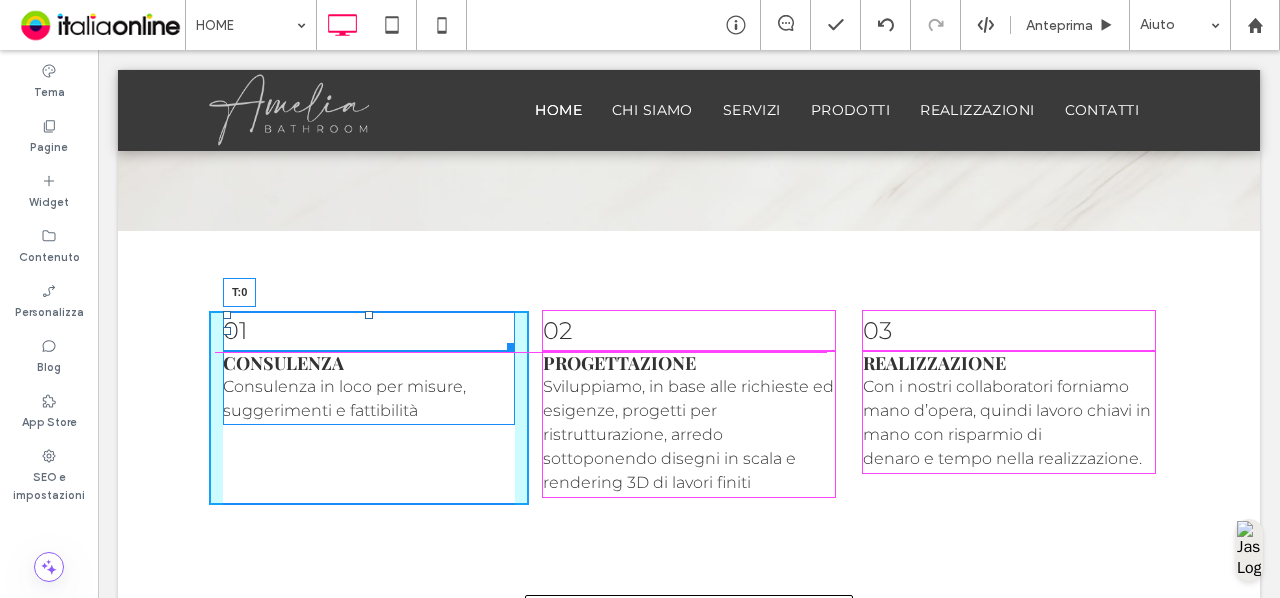click at bounding box center (369, 315) 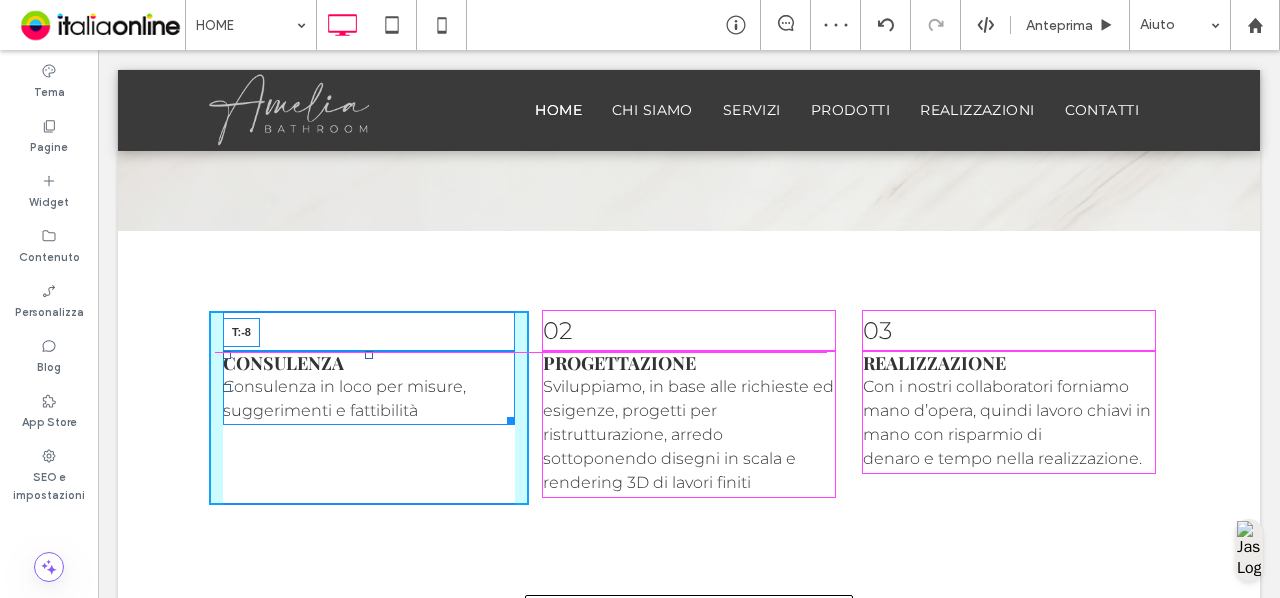 click on "Consulenza Consulenza in loco per misure, suggerimenti e fattibilità T:-8" at bounding box center [369, 388] 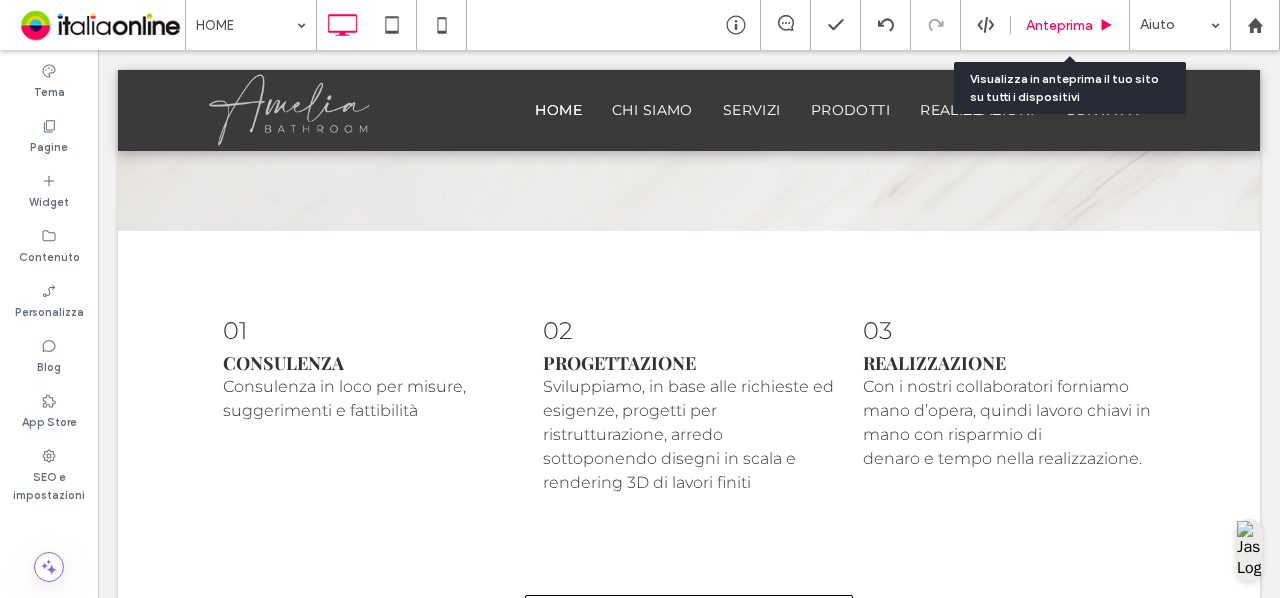 click on "Anteprima" at bounding box center (1059, 25) 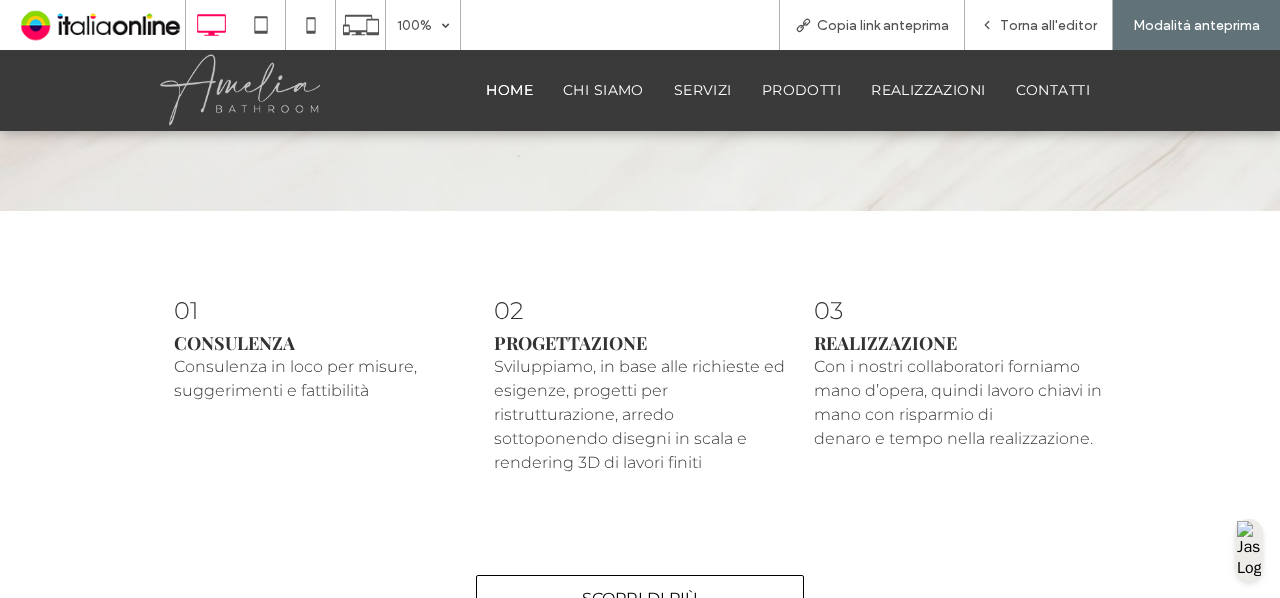 click on "Torna all'editor" at bounding box center (1048, 25) 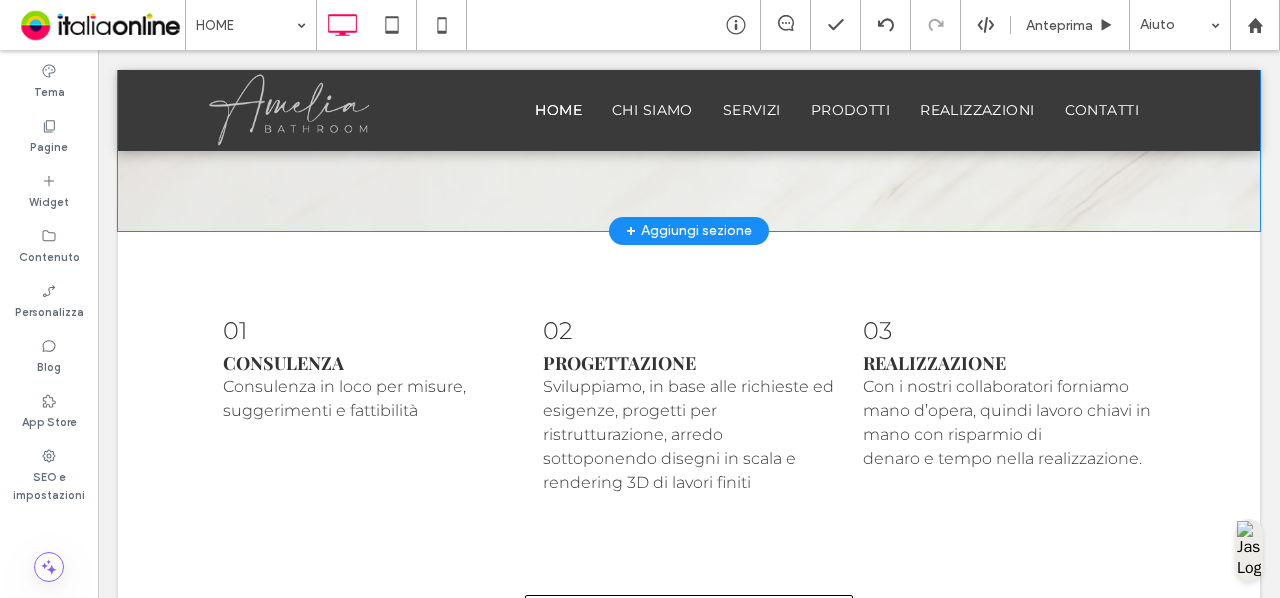 click on "+ Aggiungi sezione" at bounding box center [689, 231] 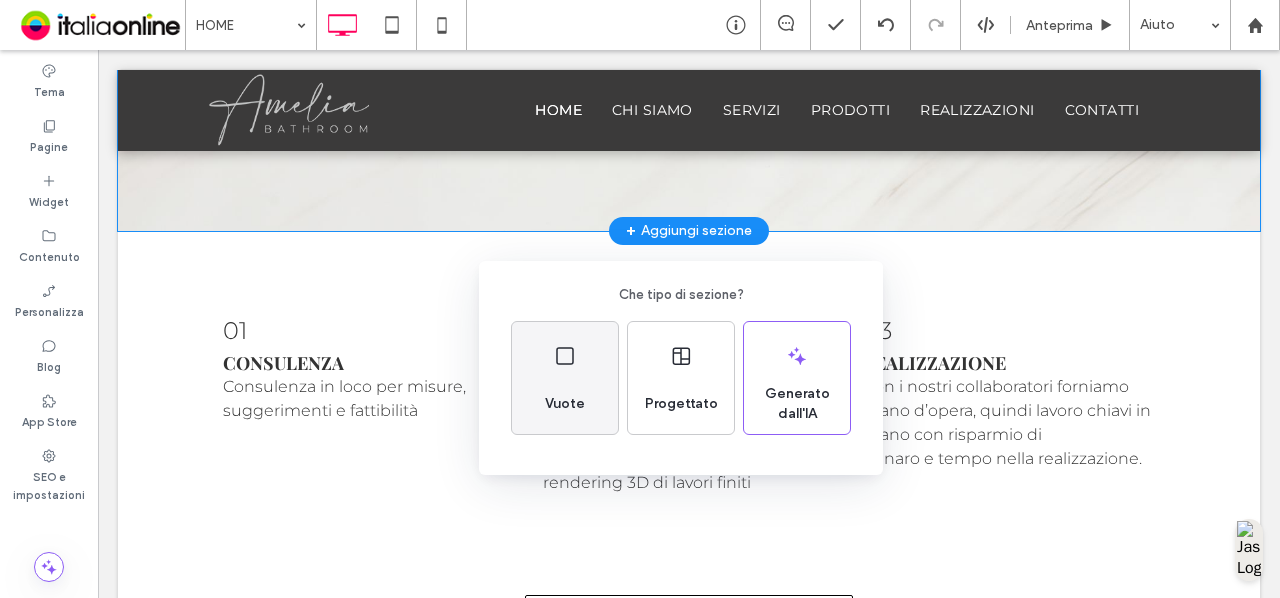 click on "Vuote" at bounding box center [565, 378] 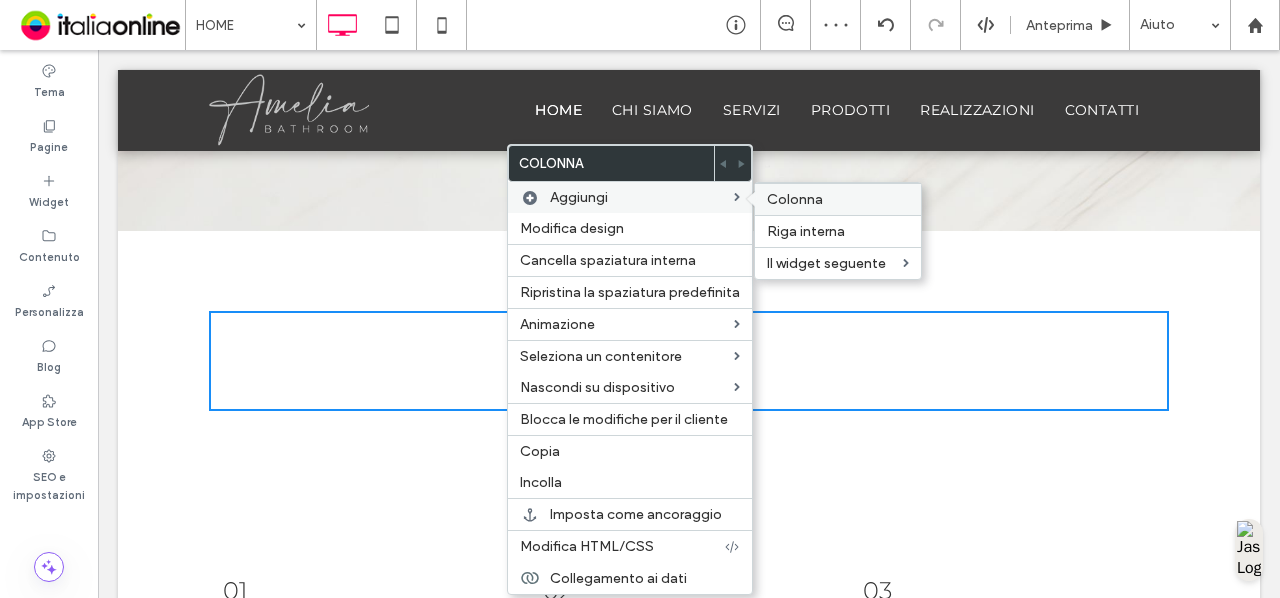 click on "Colonna" at bounding box center [795, 199] 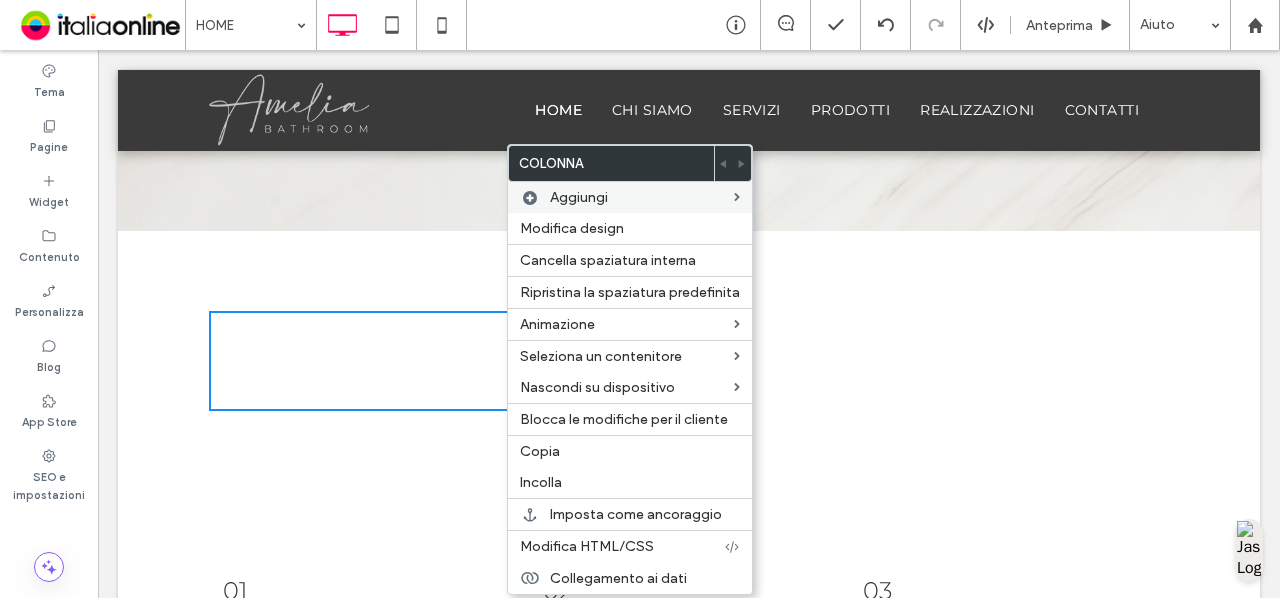 click on "Click To Paste     Click To Paste" at bounding box center [449, 361] 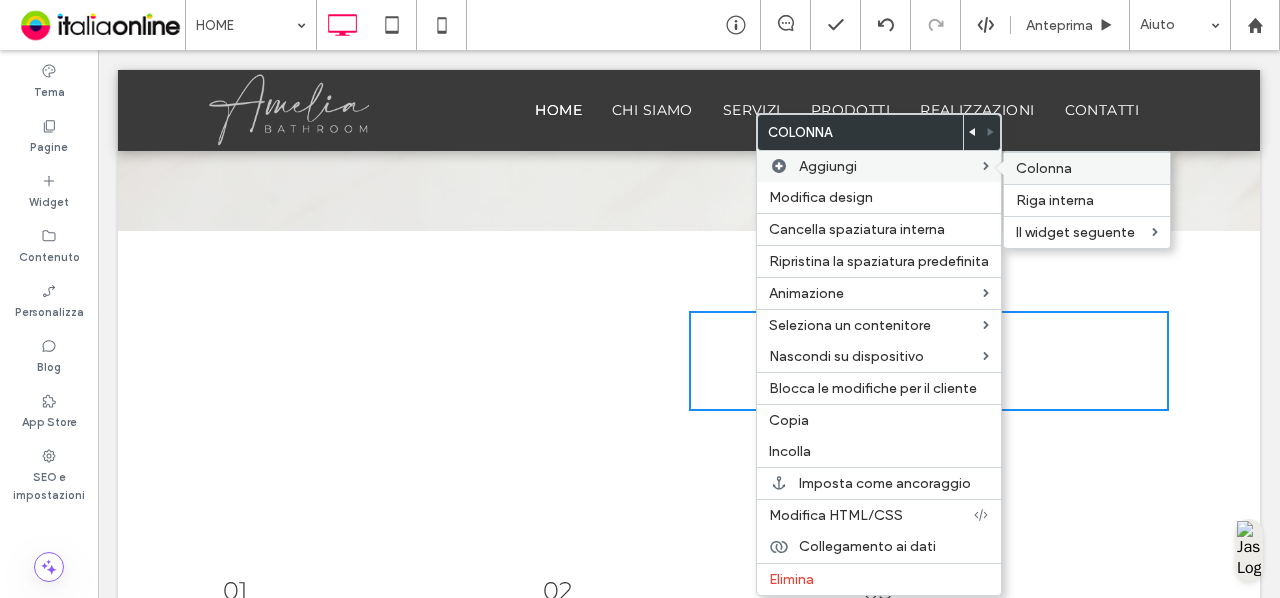 click on "Colonna" at bounding box center [1044, 168] 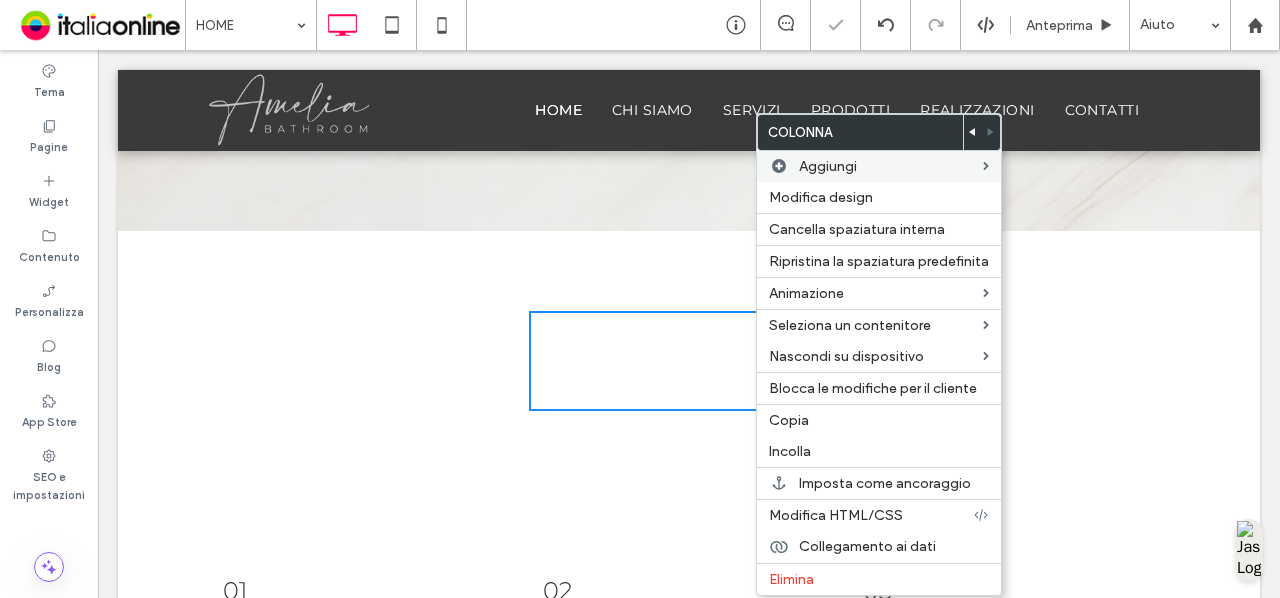 click on "Click To Paste     Click To Paste
Click To Paste     Click To Paste     Click To Paste     Click To Paste
Riga + Aggiungi sezione" at bounding box center [689, 361] 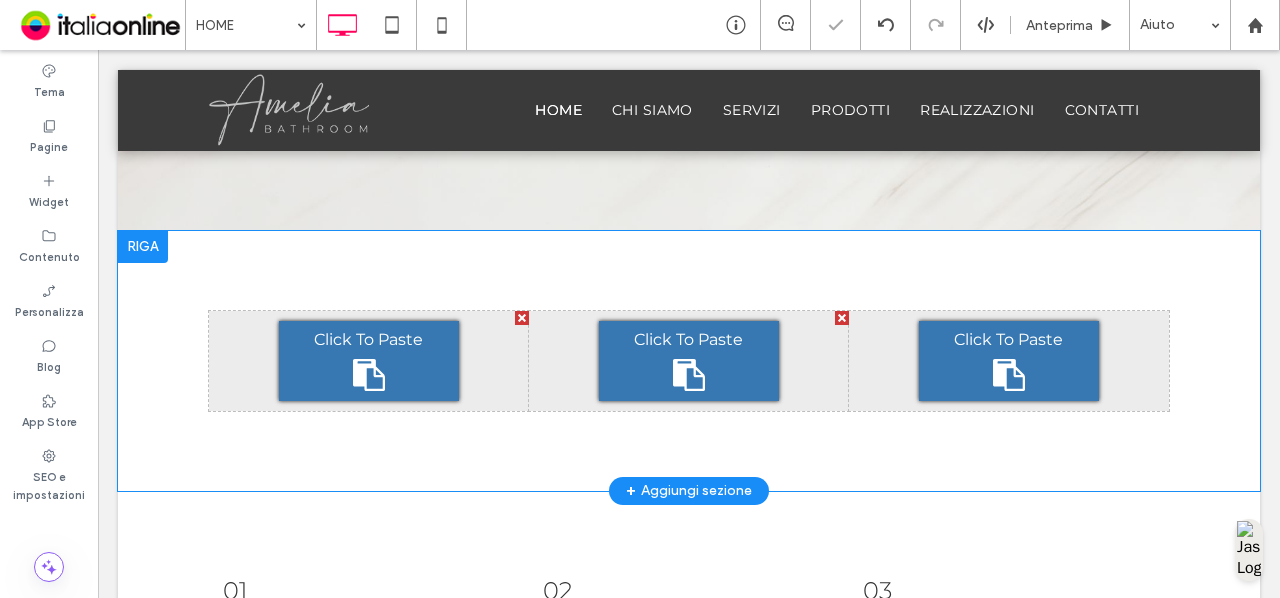 scroll, scrollTop: 2054, scrollLeft: 0, axis: vertical 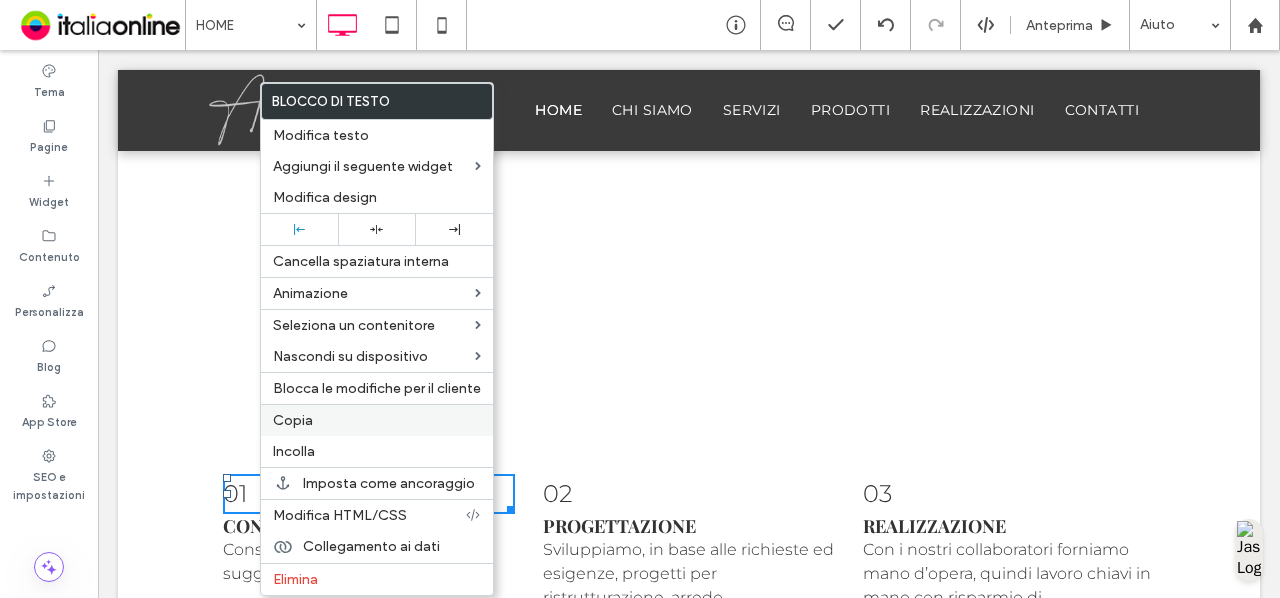 click on "Copia" at bounding box center [377, 420] 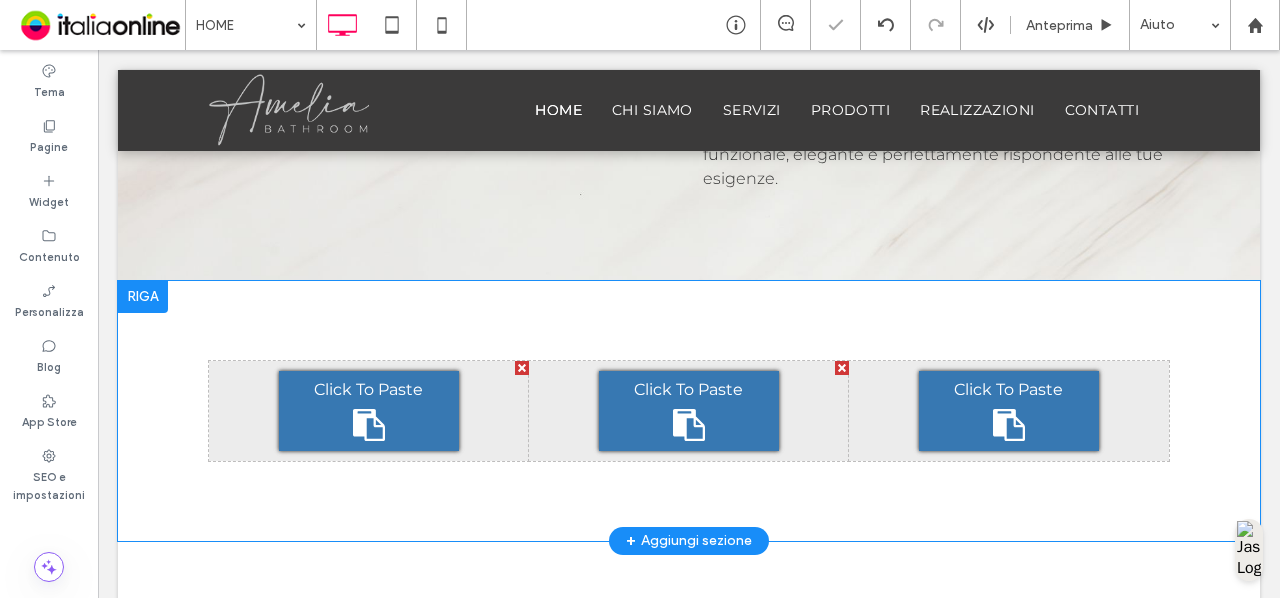 scroll, scrollTop: 1908, scrollLeft: 0, axis: vertical 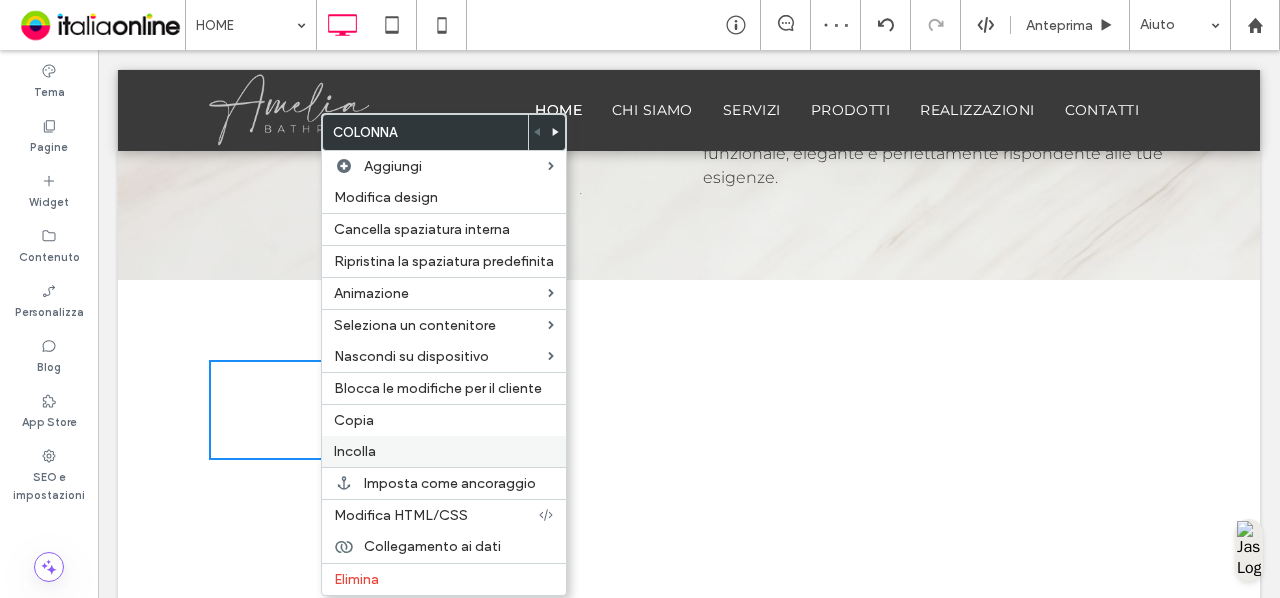 click on "Incolla" at bounding box center (444, 451) 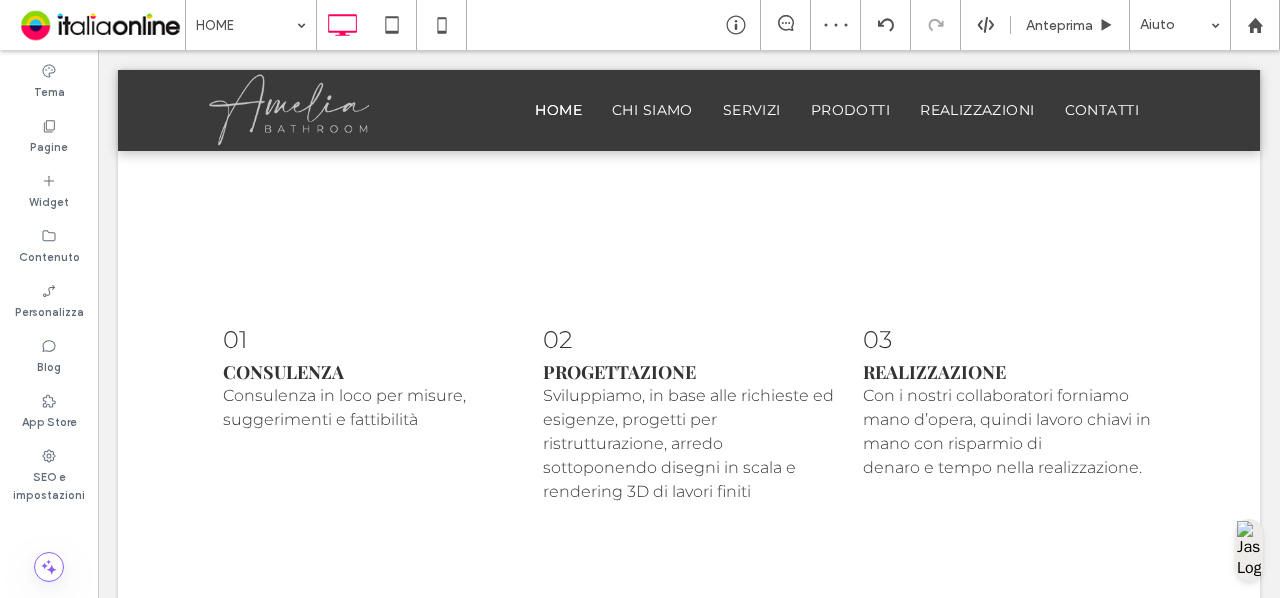 scroll, scrollTop: 2207, scrollLeft: 0, axis: vertical 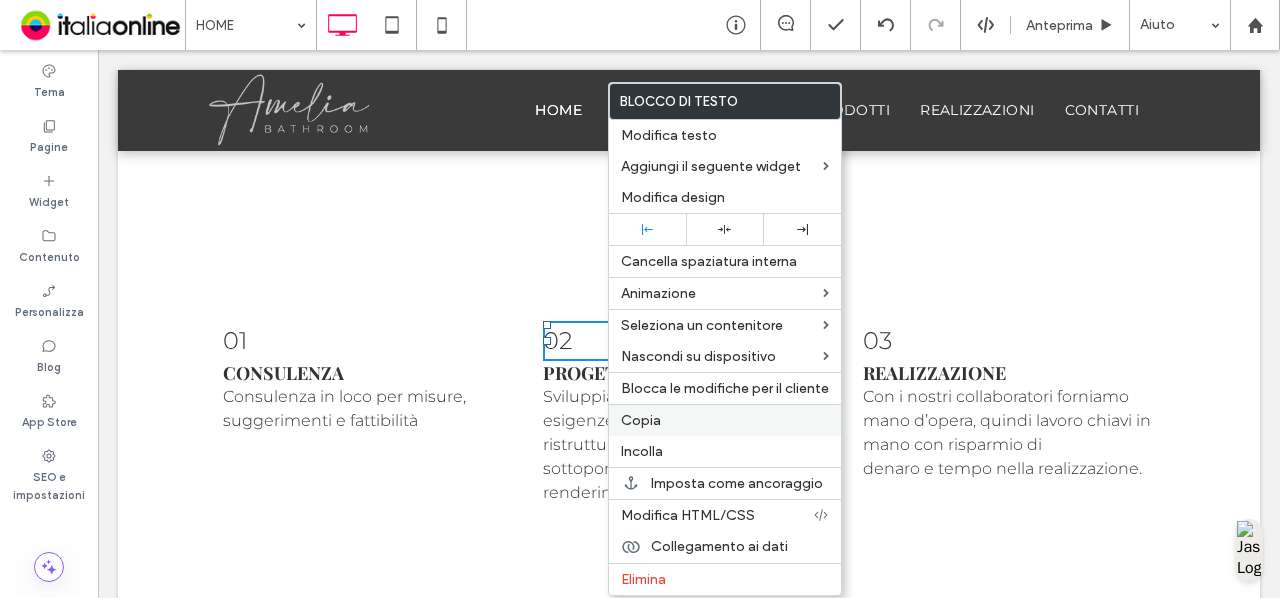 click on "Copia" at bounding box center [725, 420] 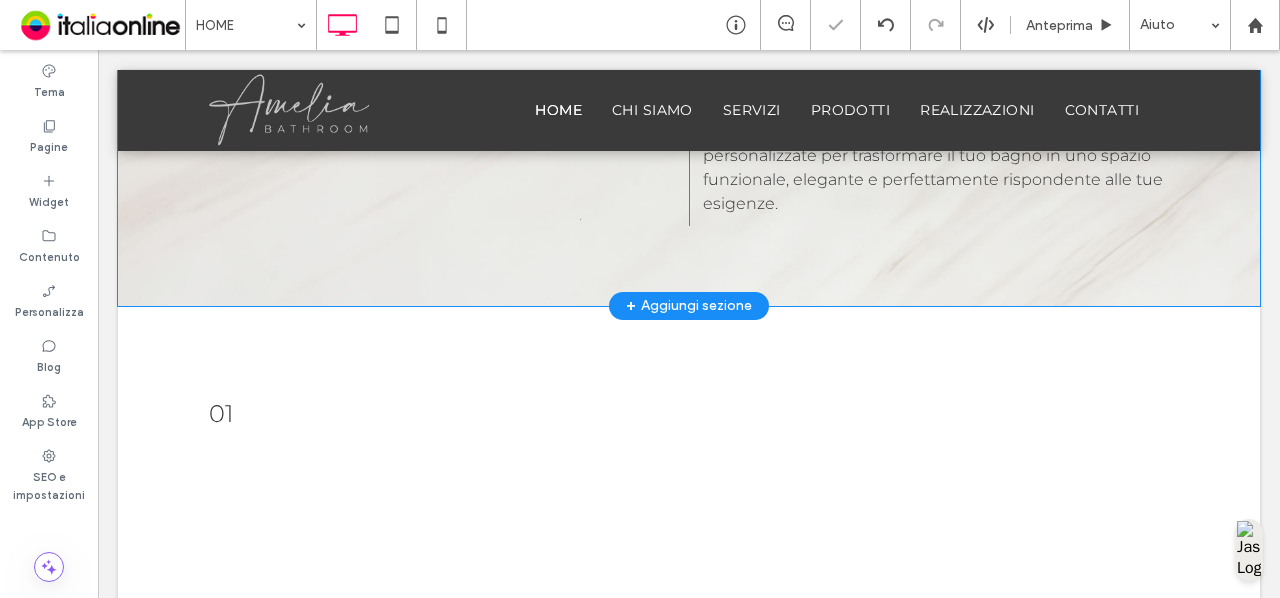 scroll, scrollTop: 1883, scrollLeft: 0, axis: vertical 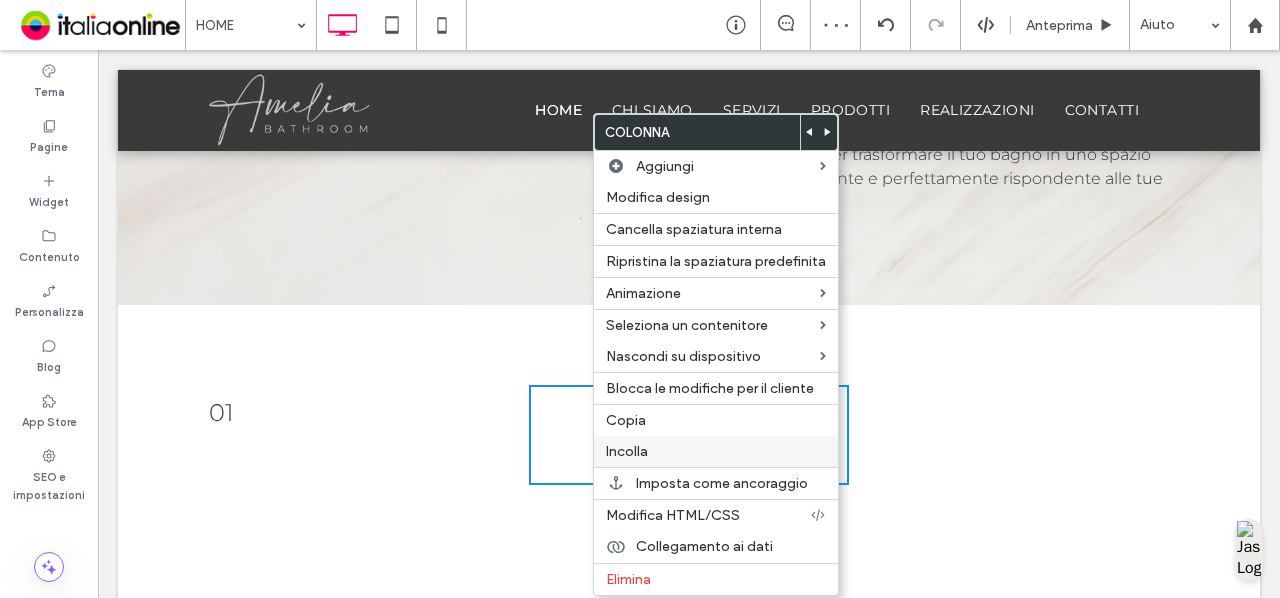 click on "Incolla" at bounding box center [716, 451] 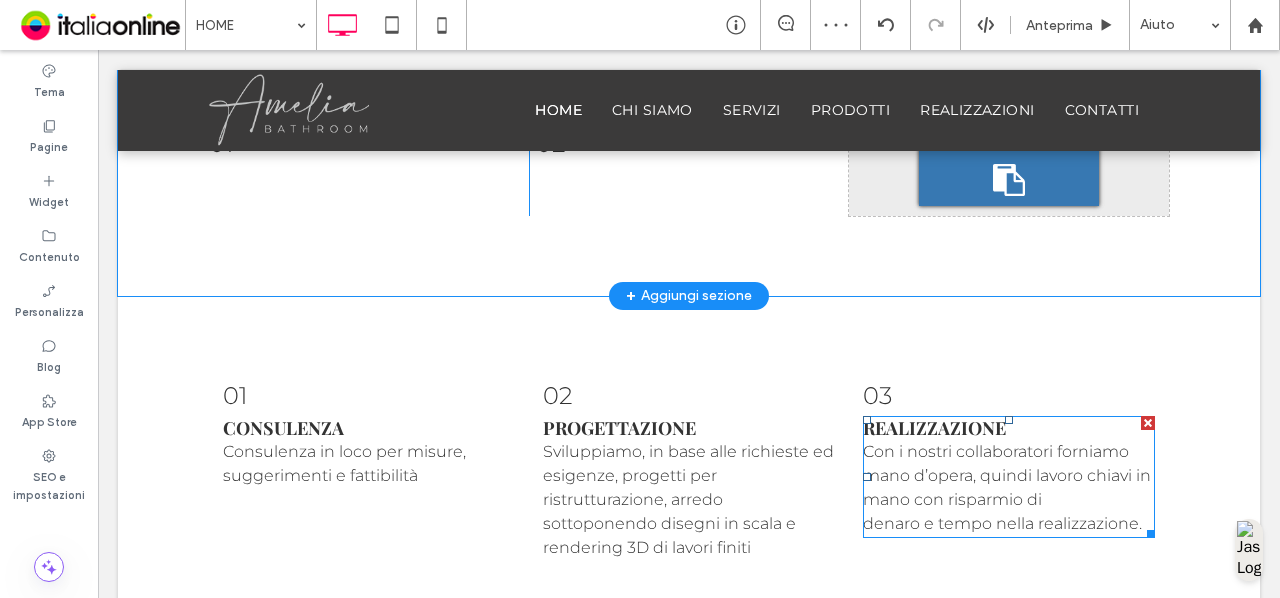 scroll, scrollTop: 2153, scrollLeft: 0, axis: vertical 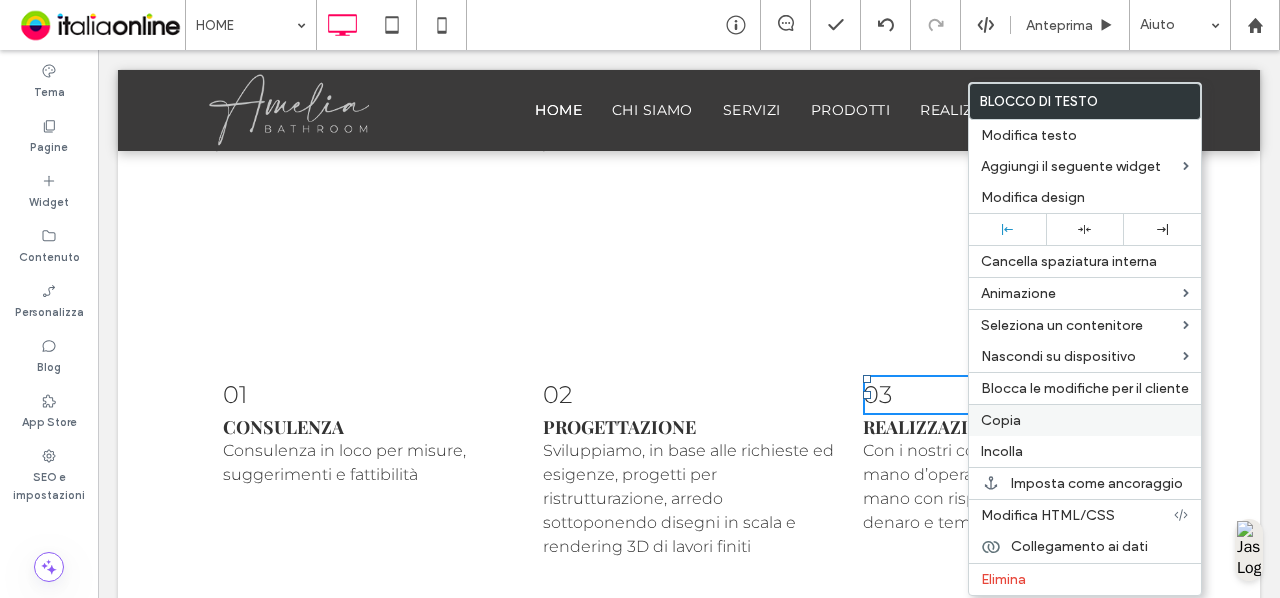 click on "Copia" at bounding box center [1085, 420] 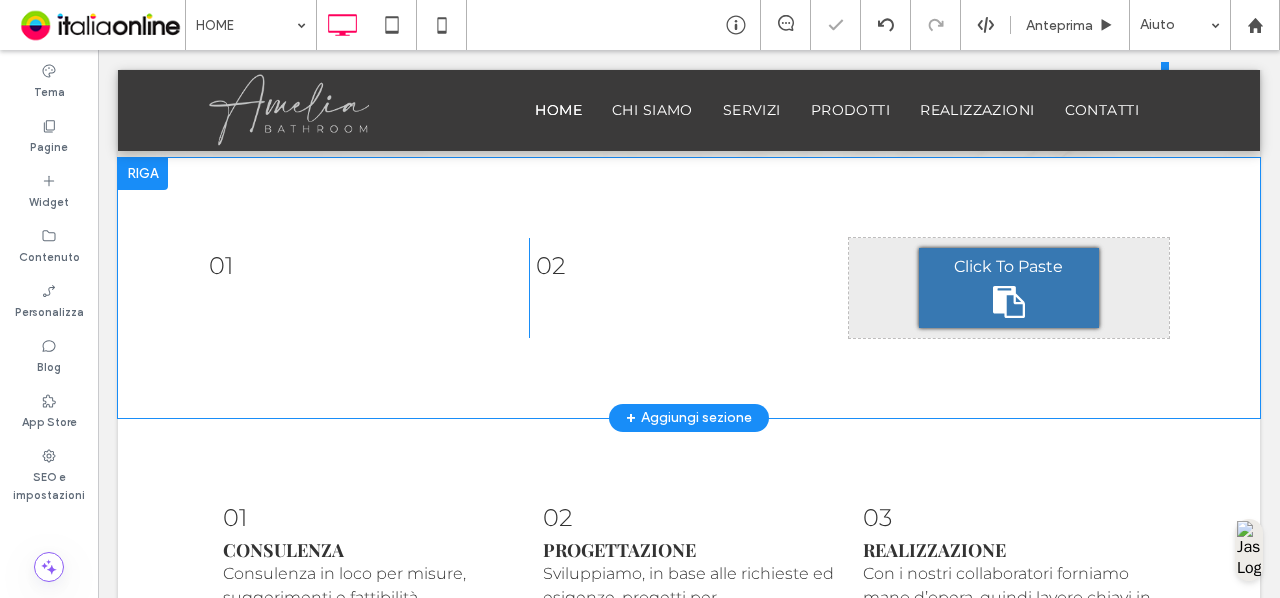 scroll, scrollTop: 2029, scrollLeft: 0, axis: vertical 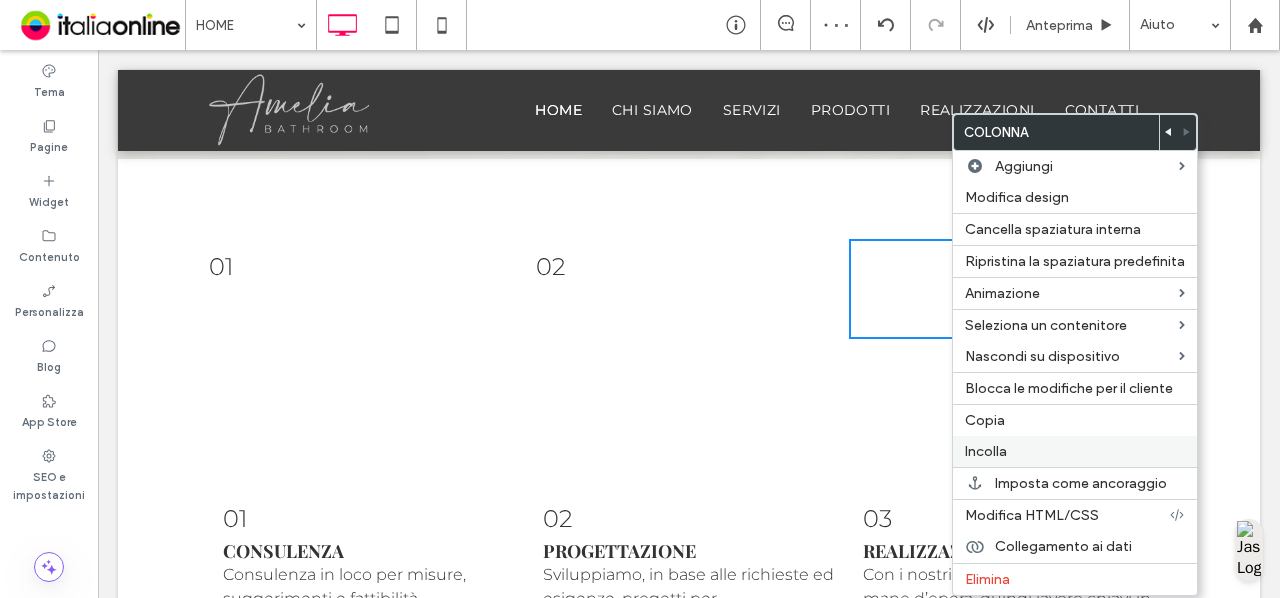 click on "Incolla" at bounding box center (986, 451) 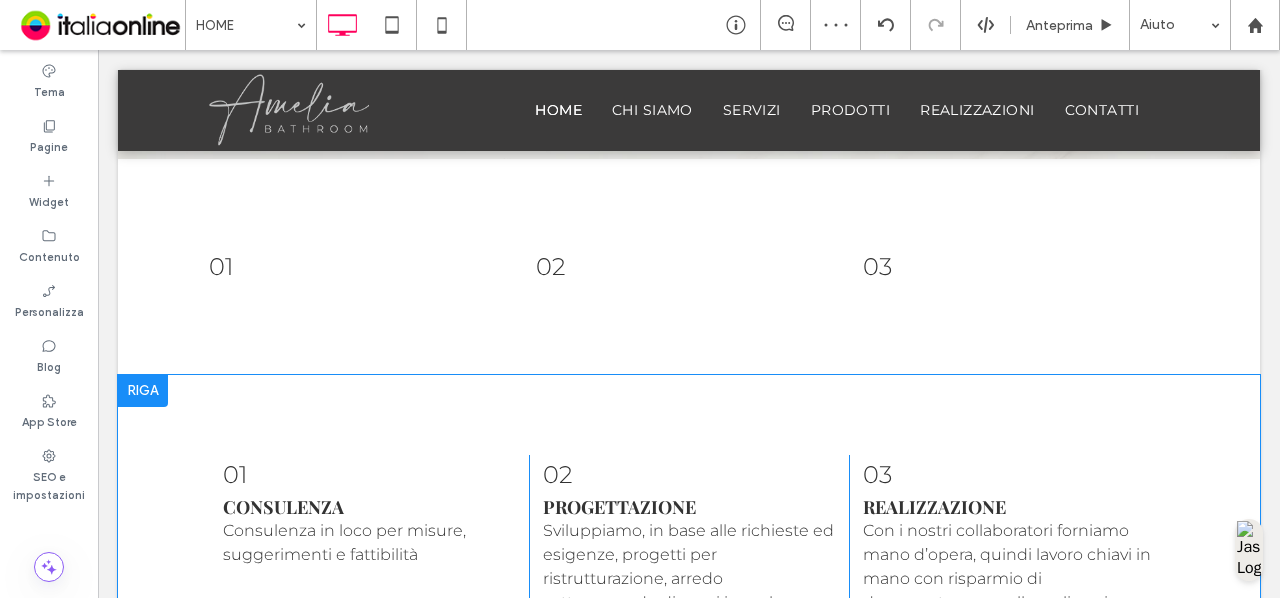 scroll, scrollTop: 2089, scrollLeft: 0, axis: vertical 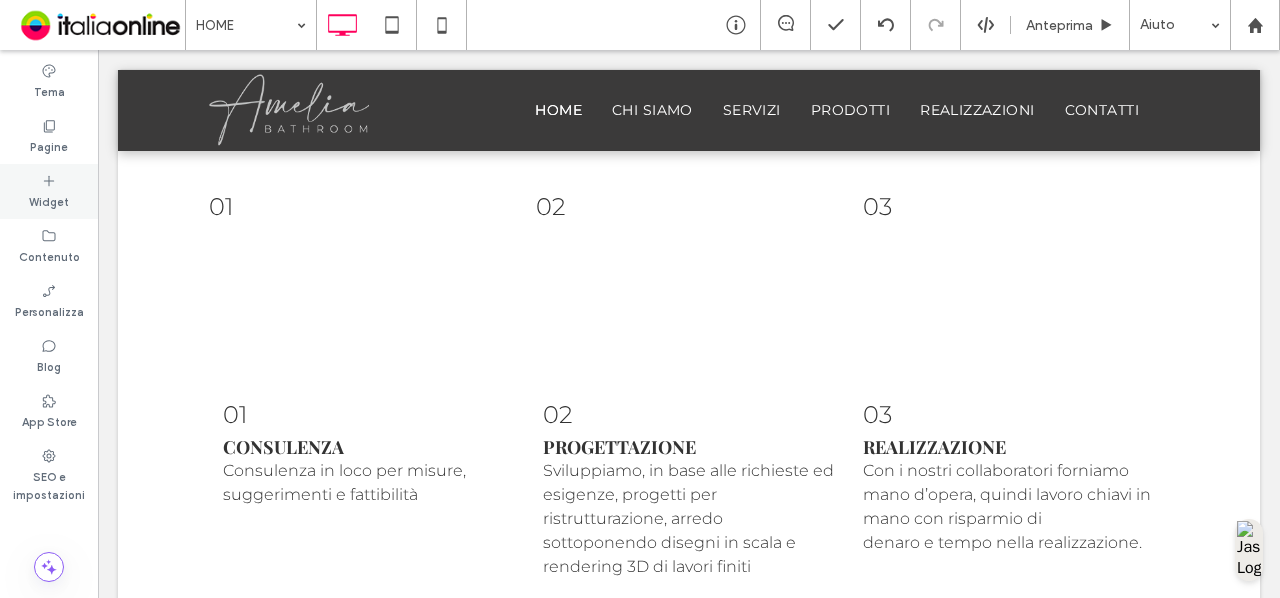 click on "Widget" at bounding box center (49, 191) 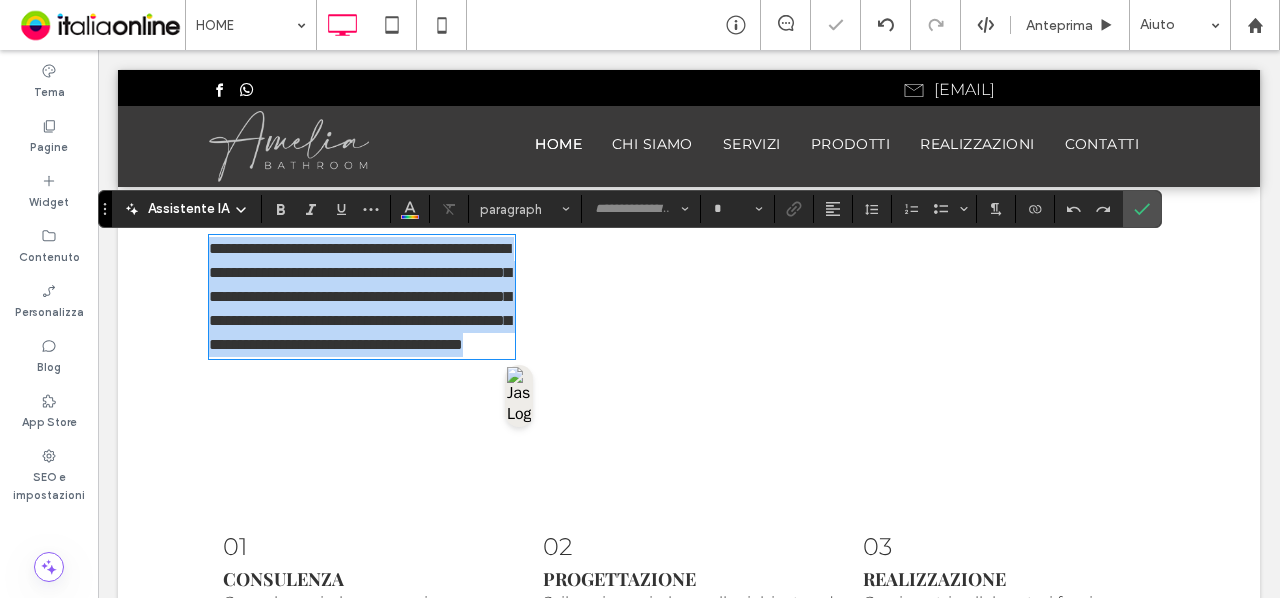 type on "**********" 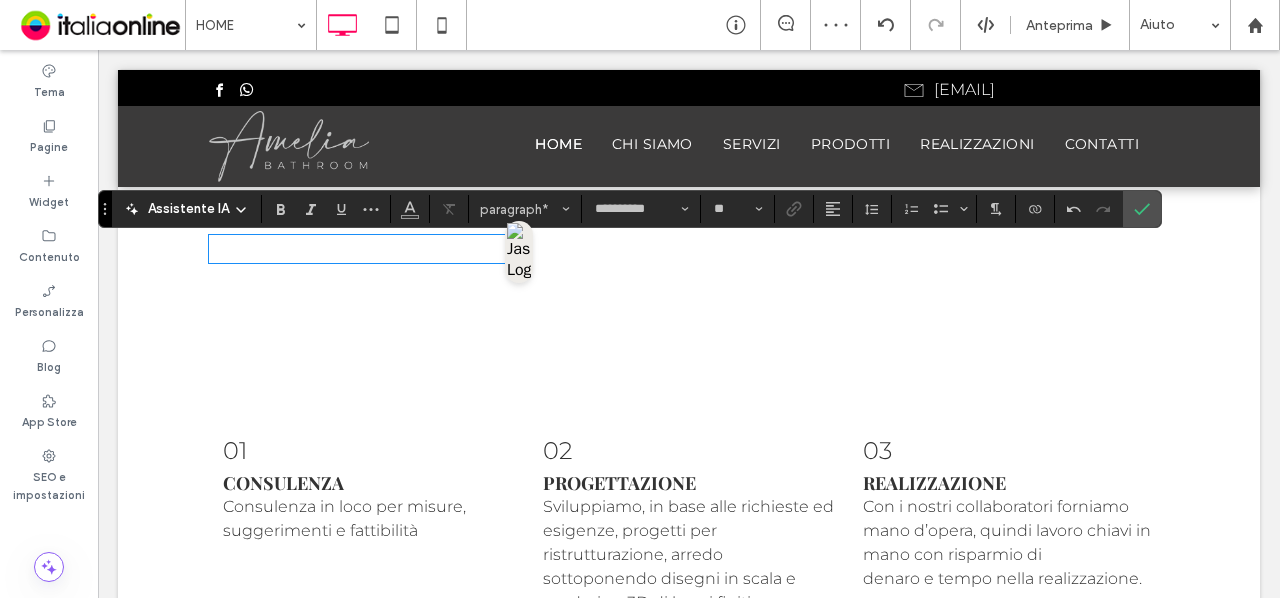 type 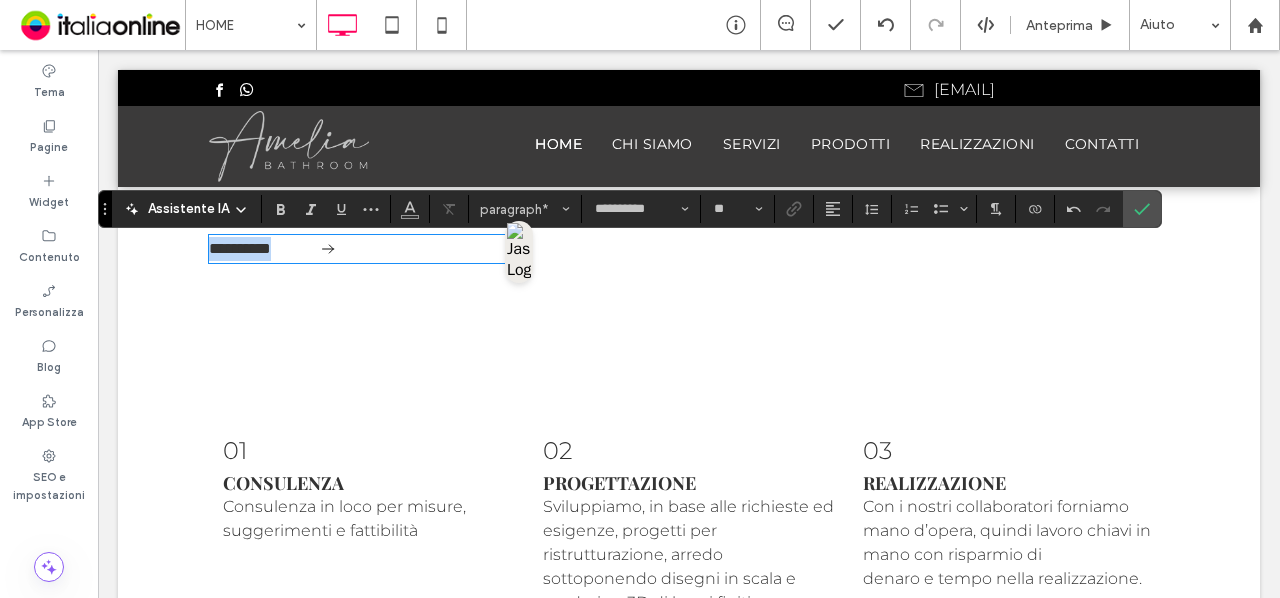 drag, startPoint x: 388, startPoint y: 253, endPoint x: 138, endPoint y: 191, distance: 257.5733 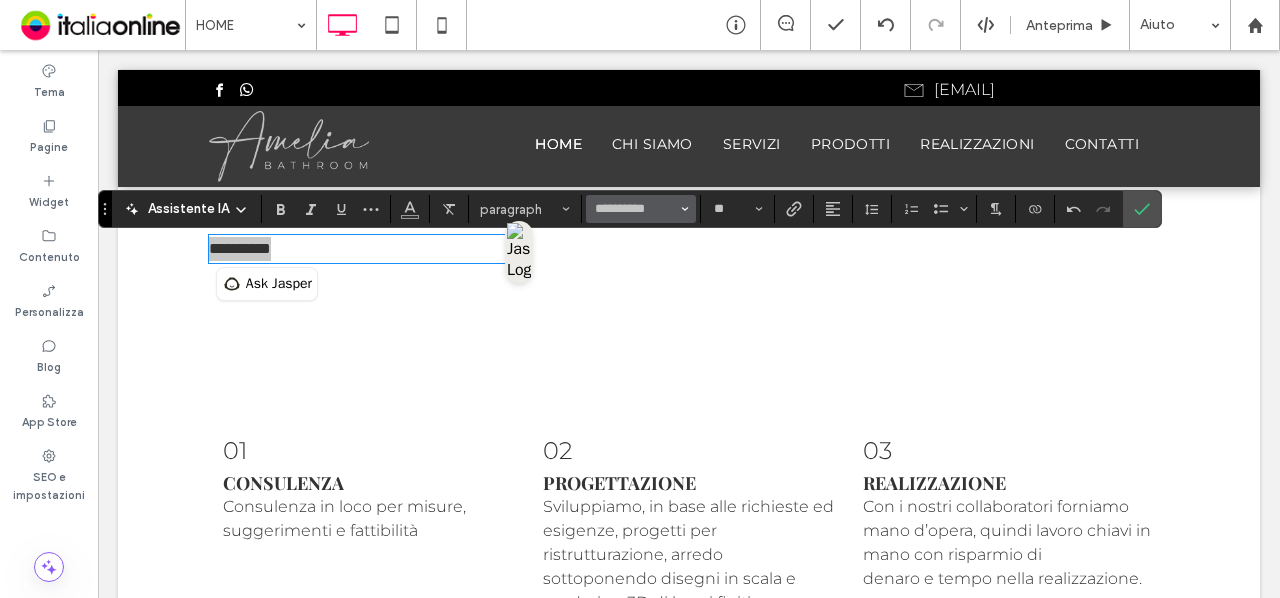 click on "**********" at bounding box center [641, 209] 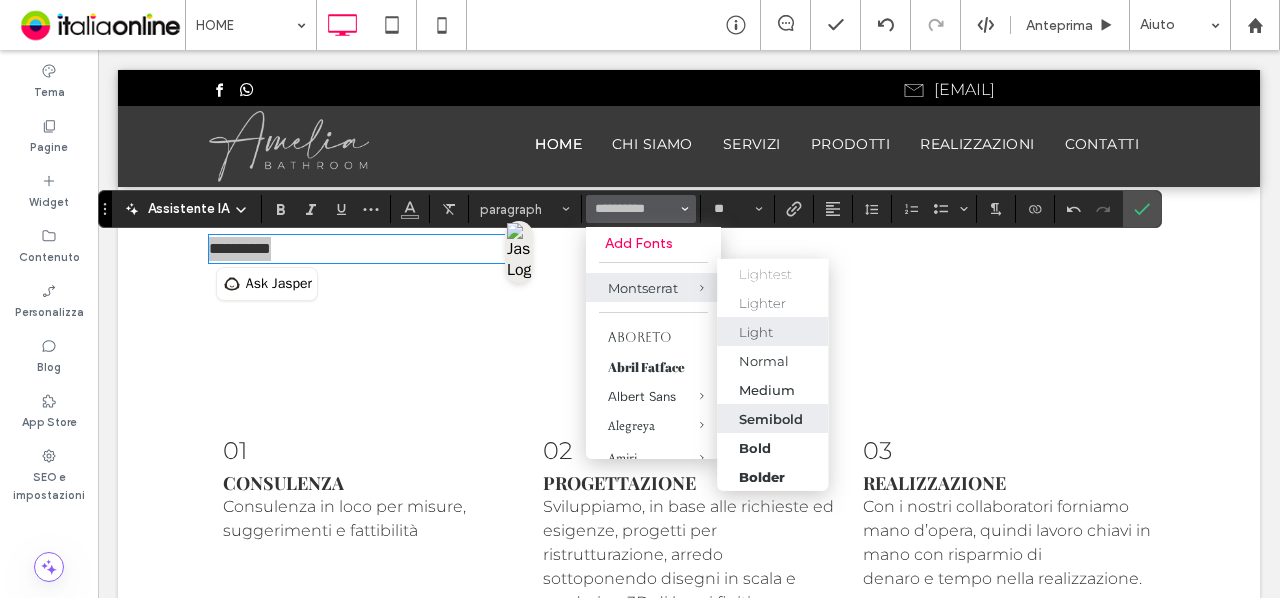 click on "Semibold" at bounding box center (771, 418) 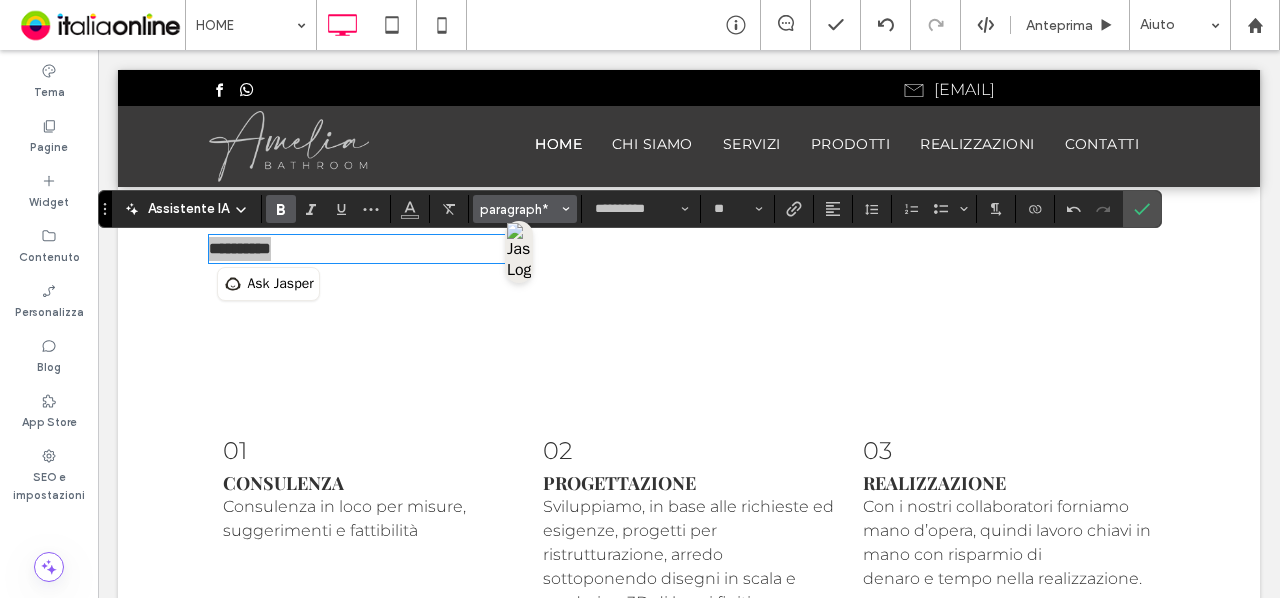 click on "paragraph*" at bounding box center [519, 209] 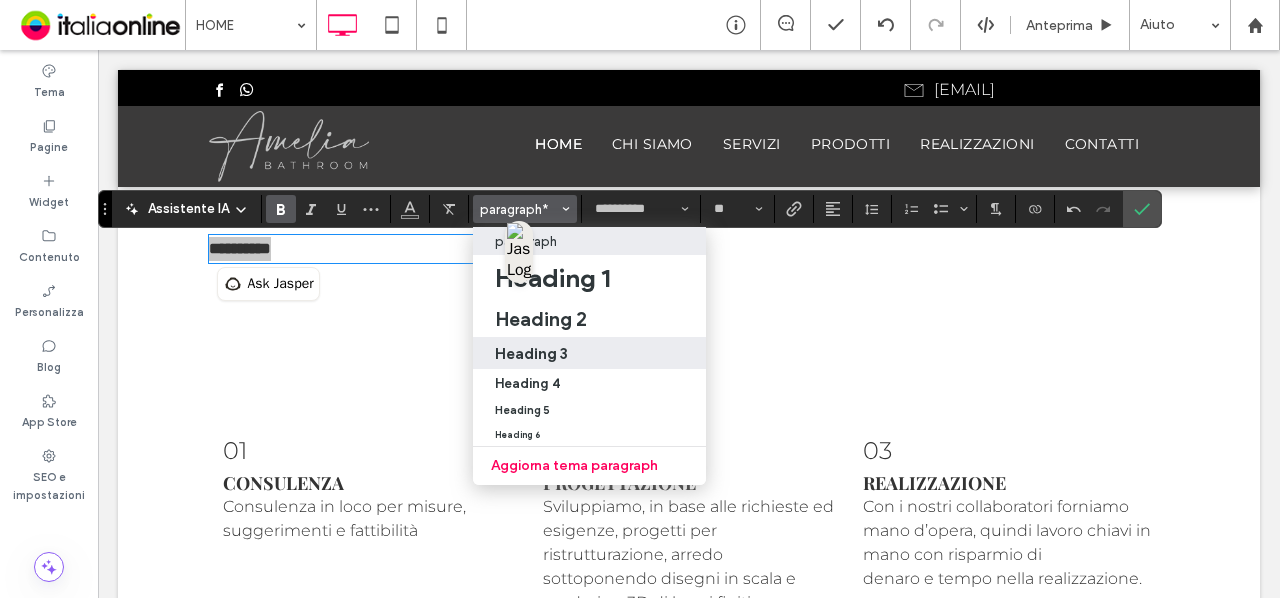 click on "Heading 3" at bounding box center [589, 353] 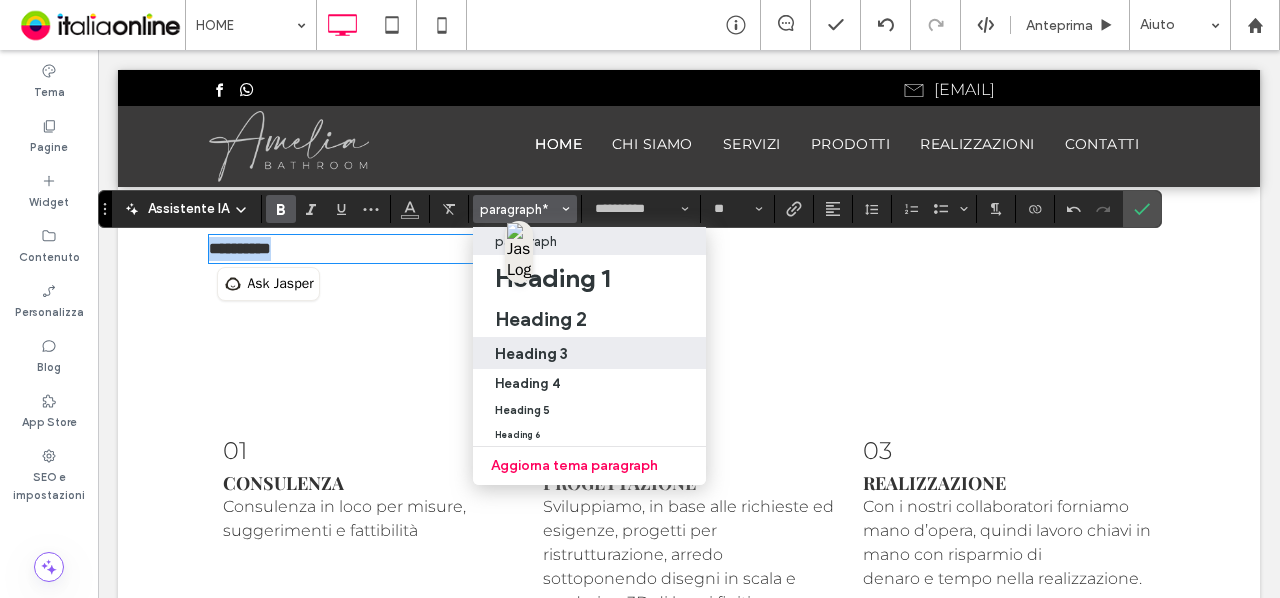 type on "**********" 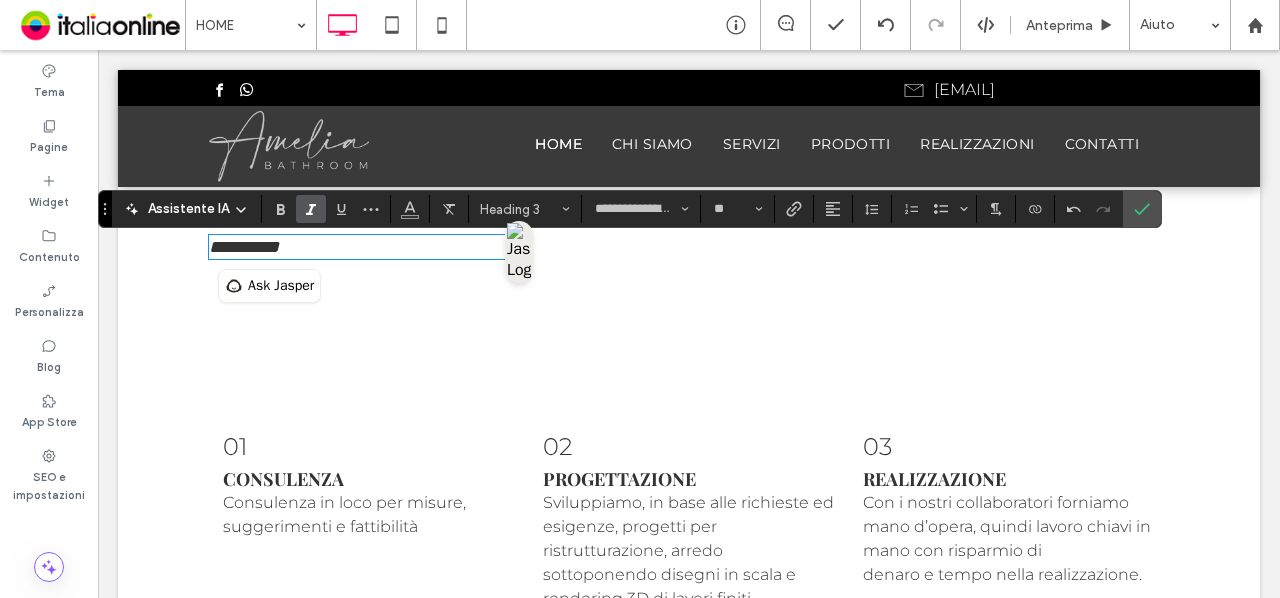 click 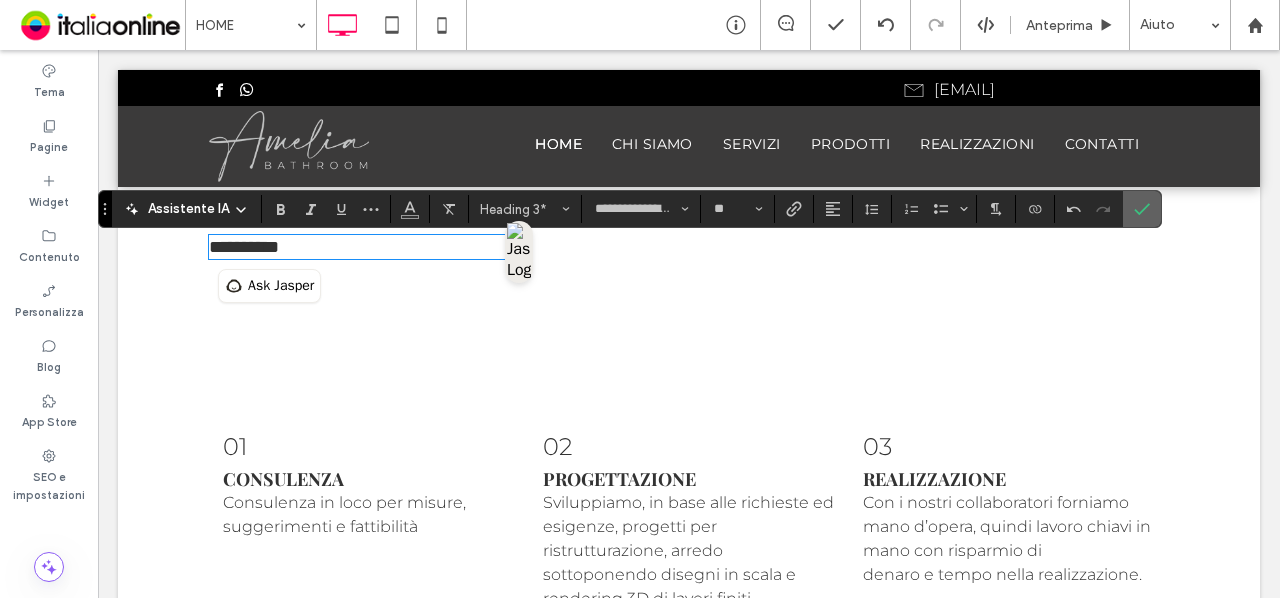 click 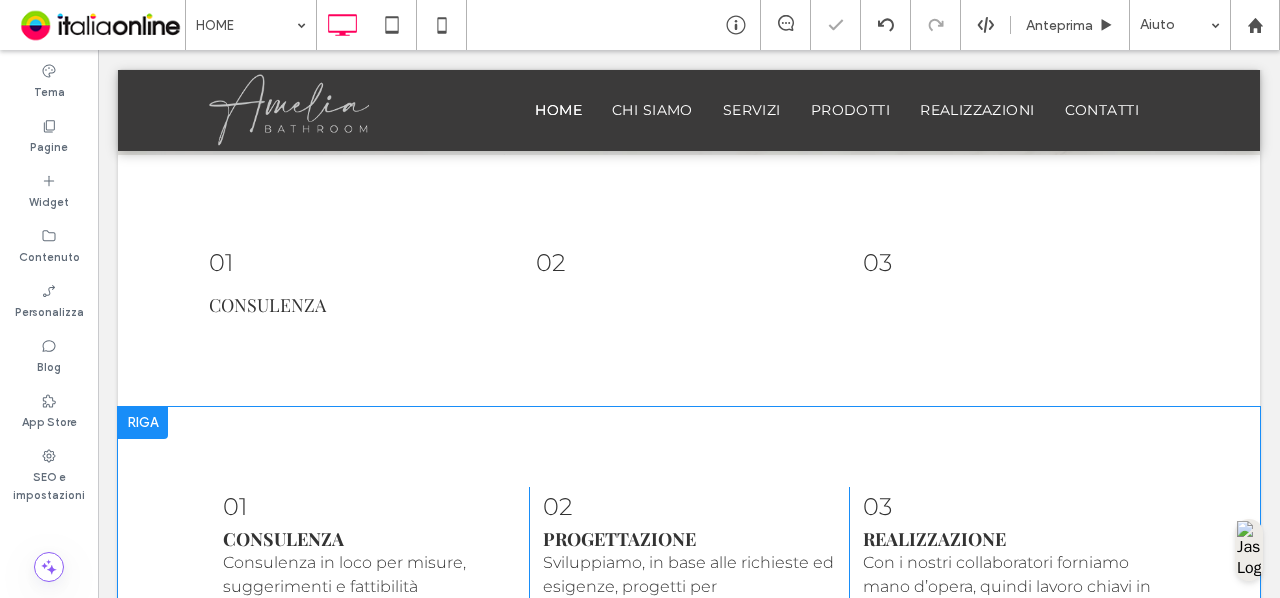 scroll, scrollTop: 2115, scrollLeft: 0, axis: vertical 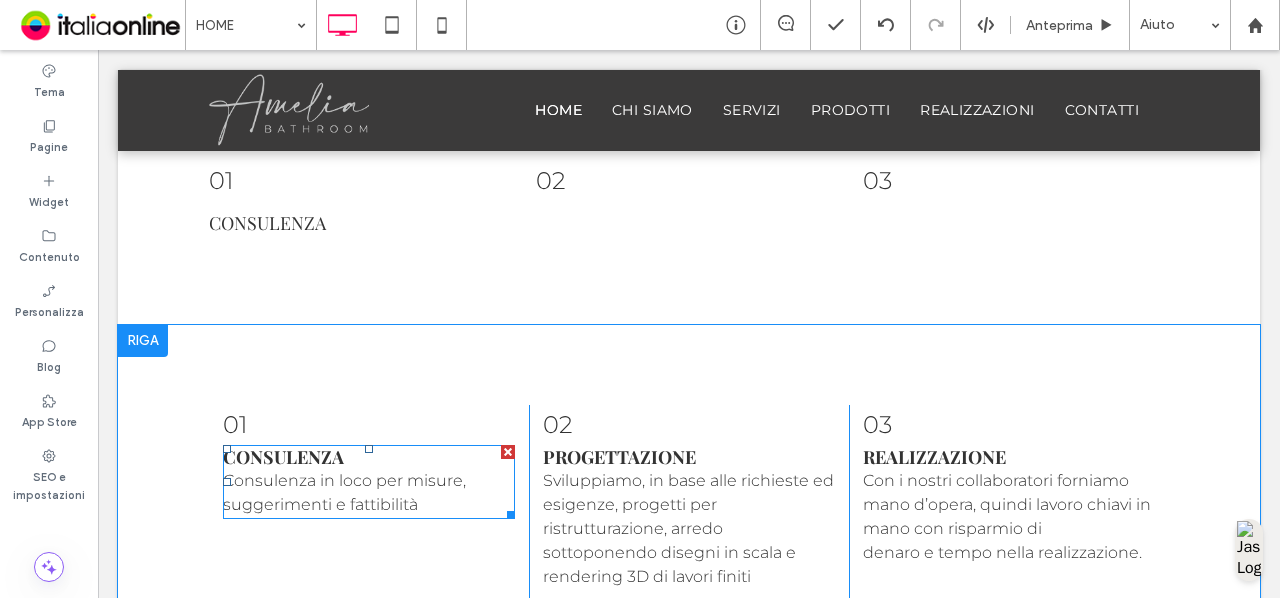 click on "Consulenza in loco per misure, suggerimenti e fattibilità" at bounding box center (344, 492) 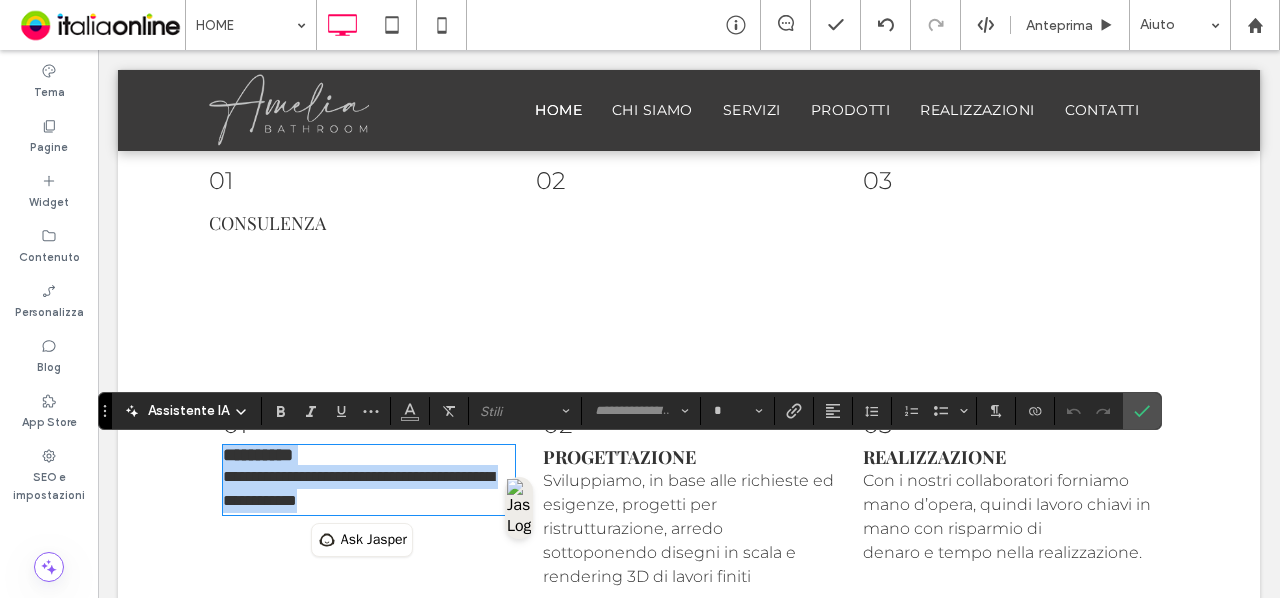 click on "**********" at bounding box center [369, 455] 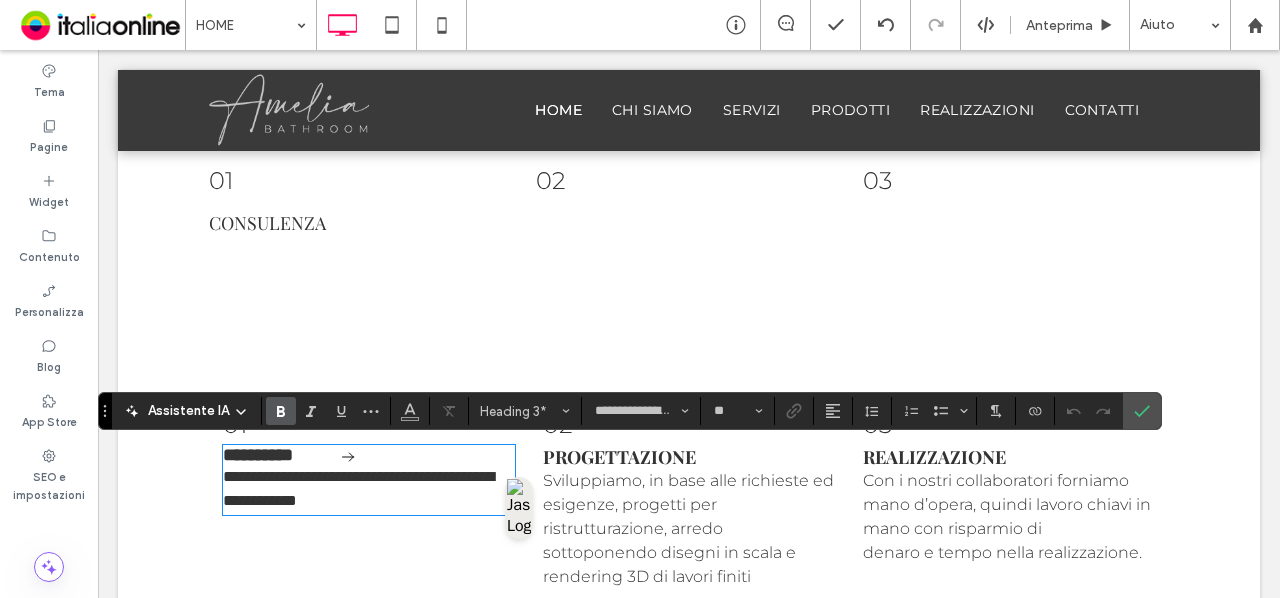 drag, startPoint x: 396, startPoint y: 464, endPoint x: 144, endPoint y: 434, distance: 253.77943 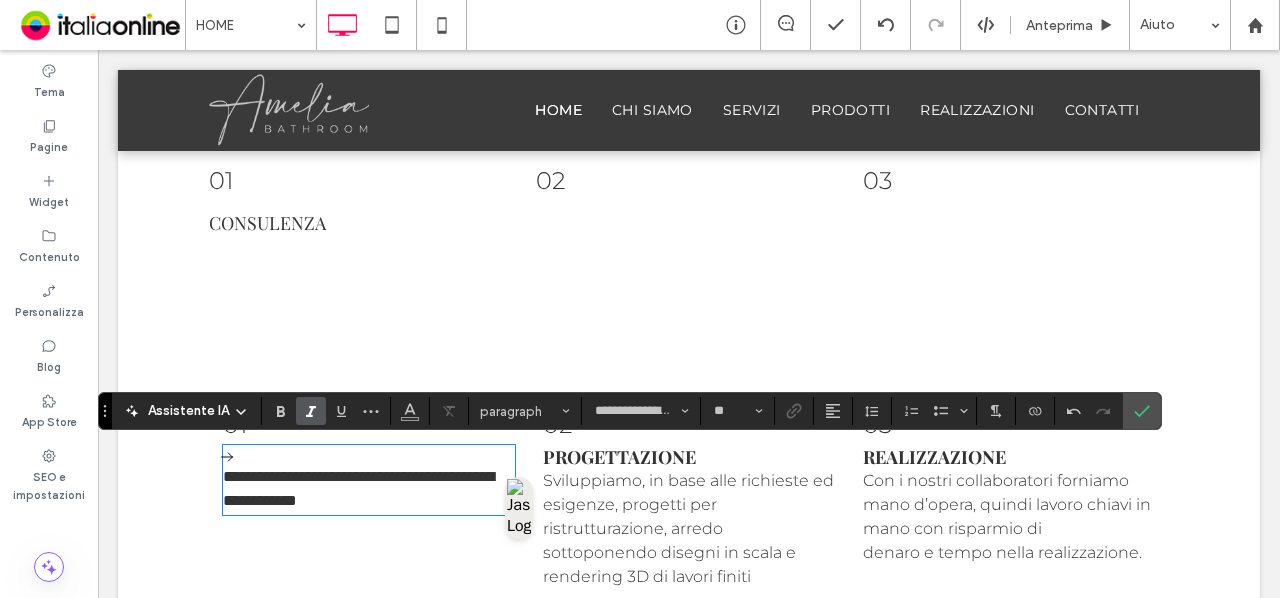 type on "**********" 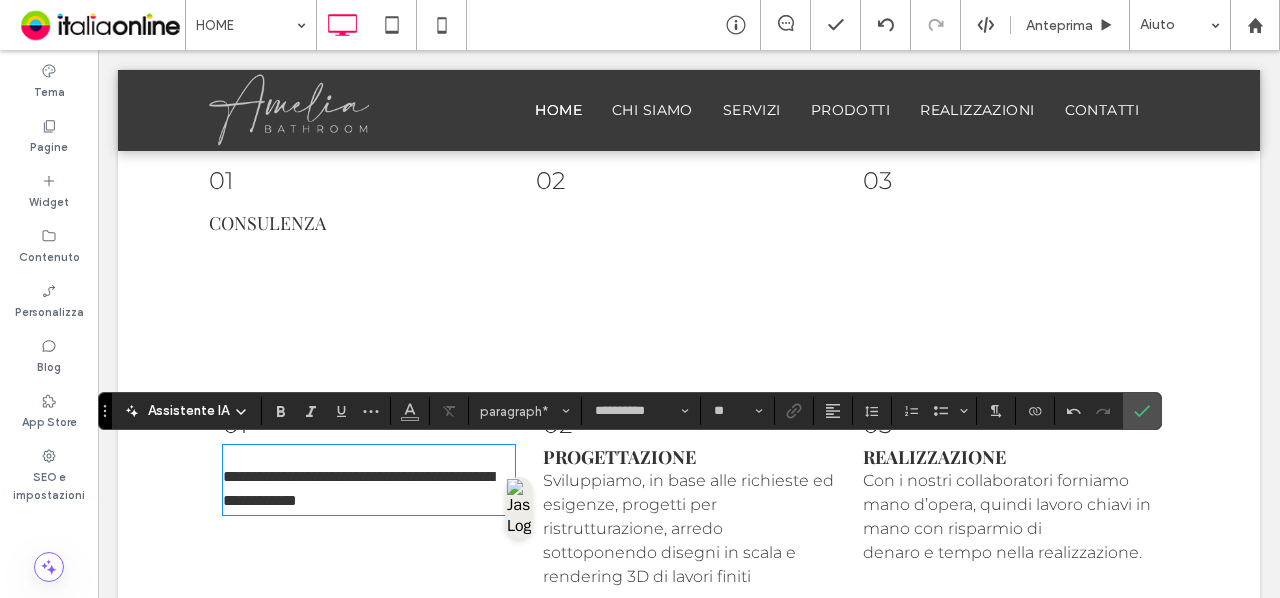 type on "**********" 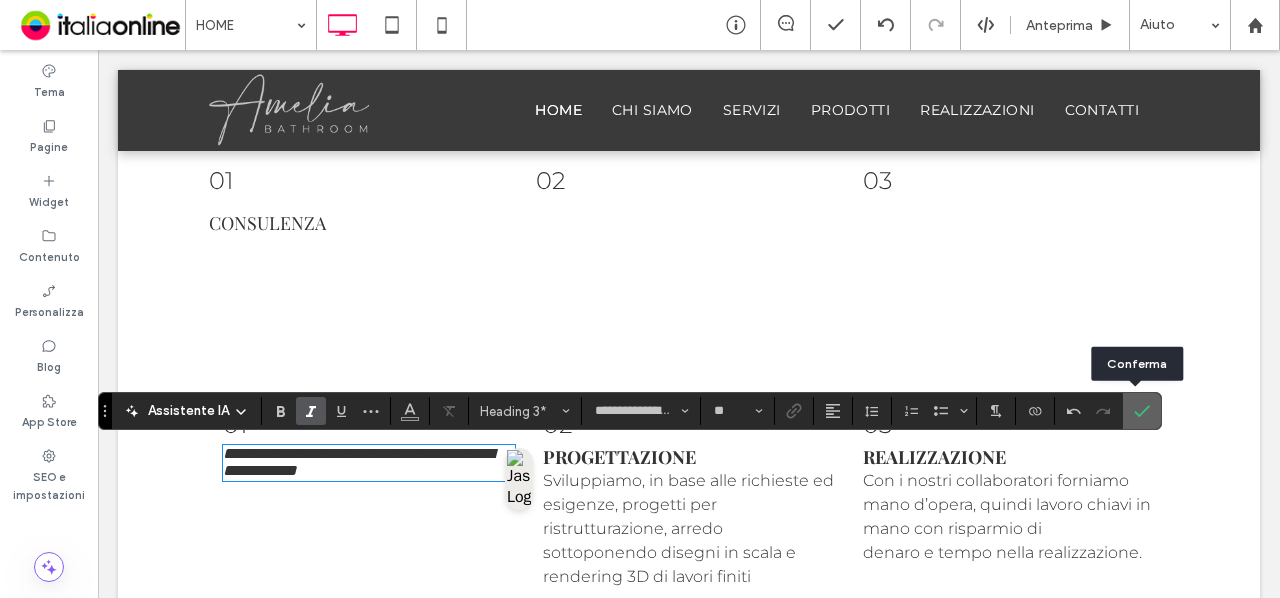 click at bounding box center [1142, 411] 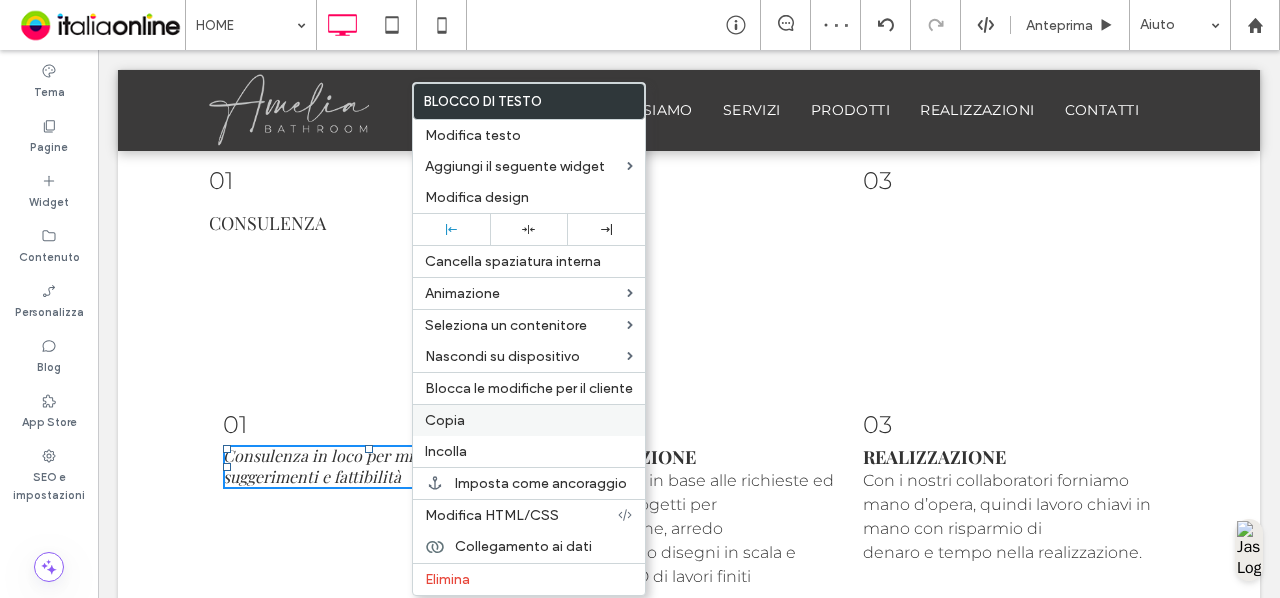 click on "Copia" at bounding box center (529, 420) 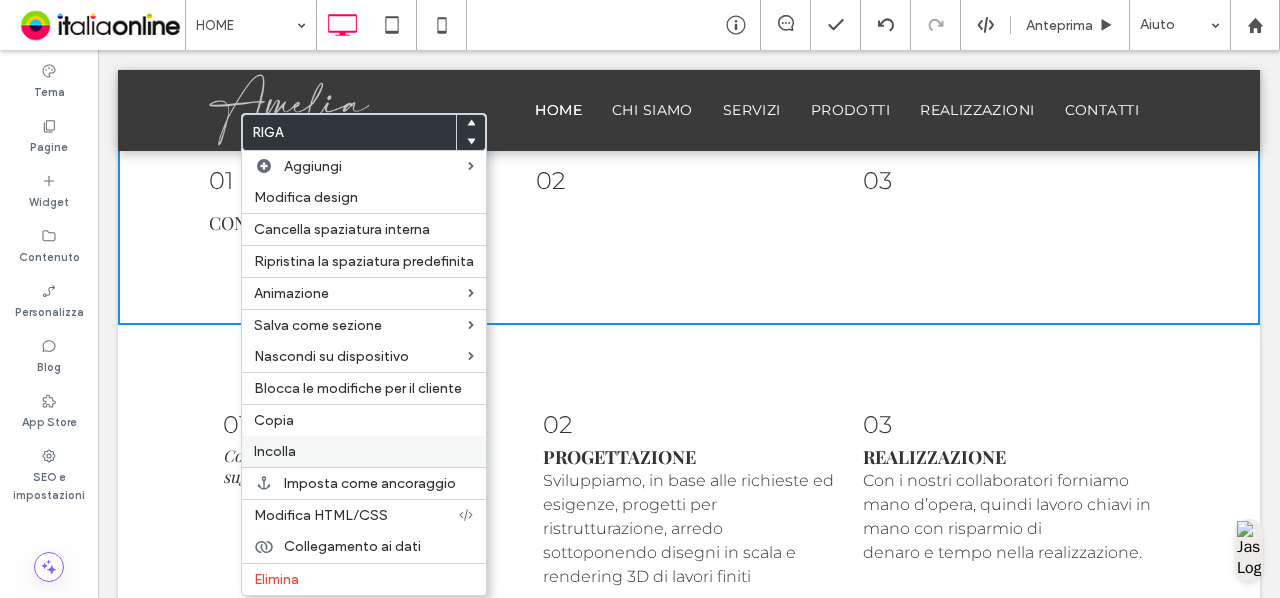 click on "Incolla" at bounding box center (364, 451) 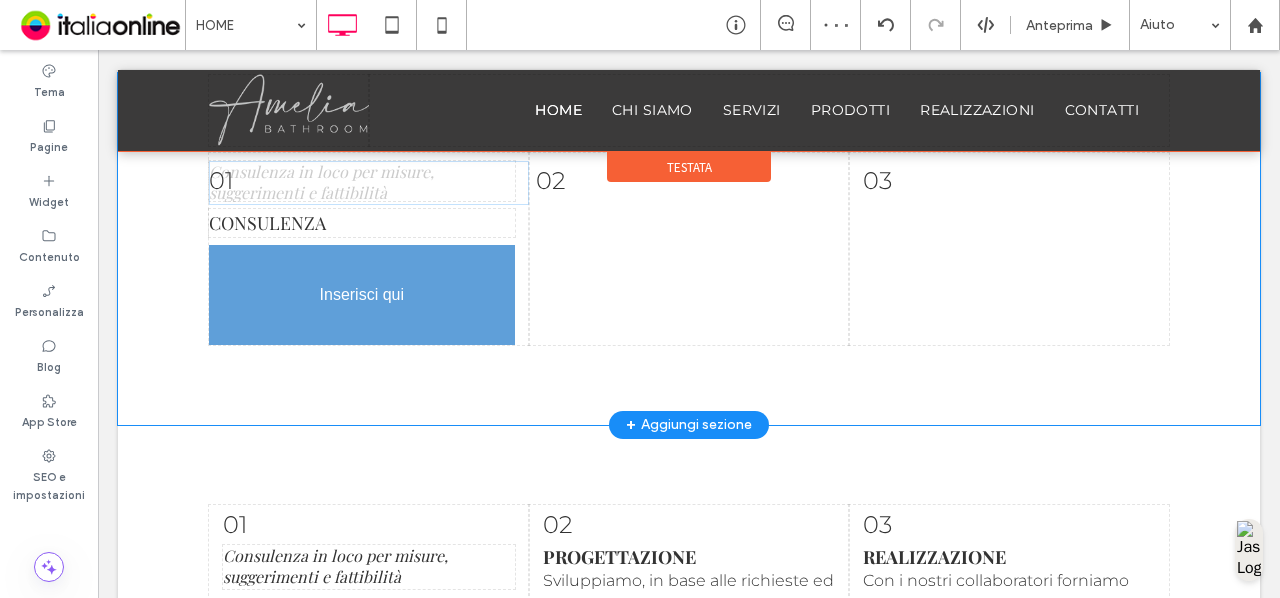drag, startPoint x: 331, startPoint y: 177, endPoint x: 423, endPoint y: 390, distance: 232.0194 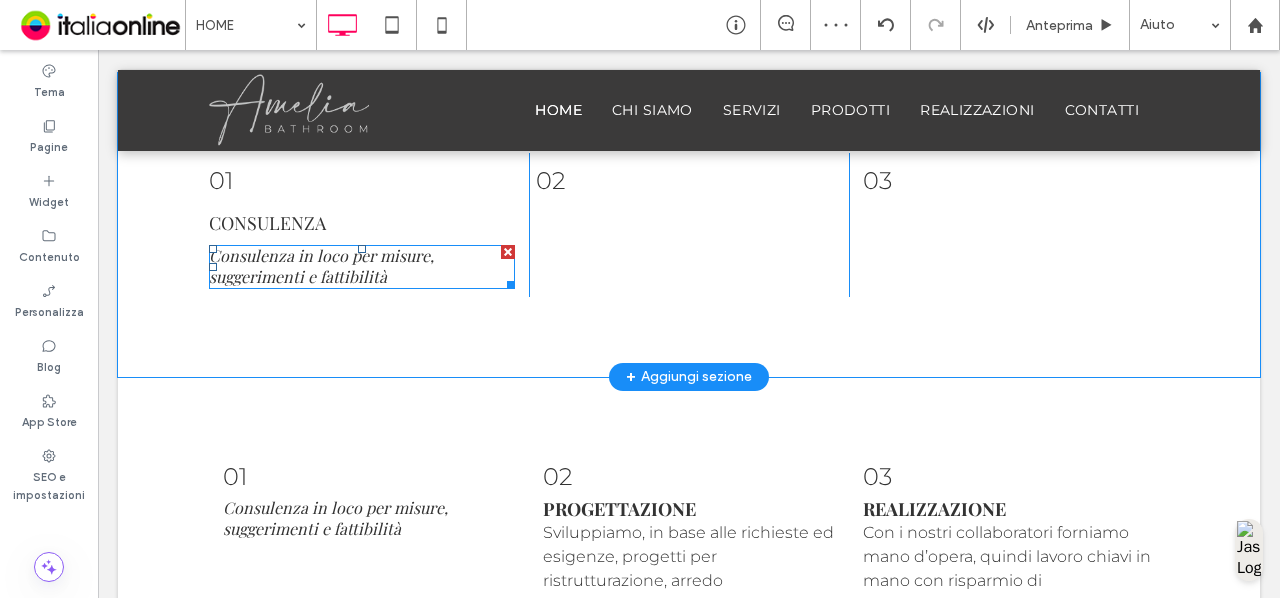 click on "Consulenza in loco per misure, suggerimenti e fattibilità" at bounding box center [321, 266] 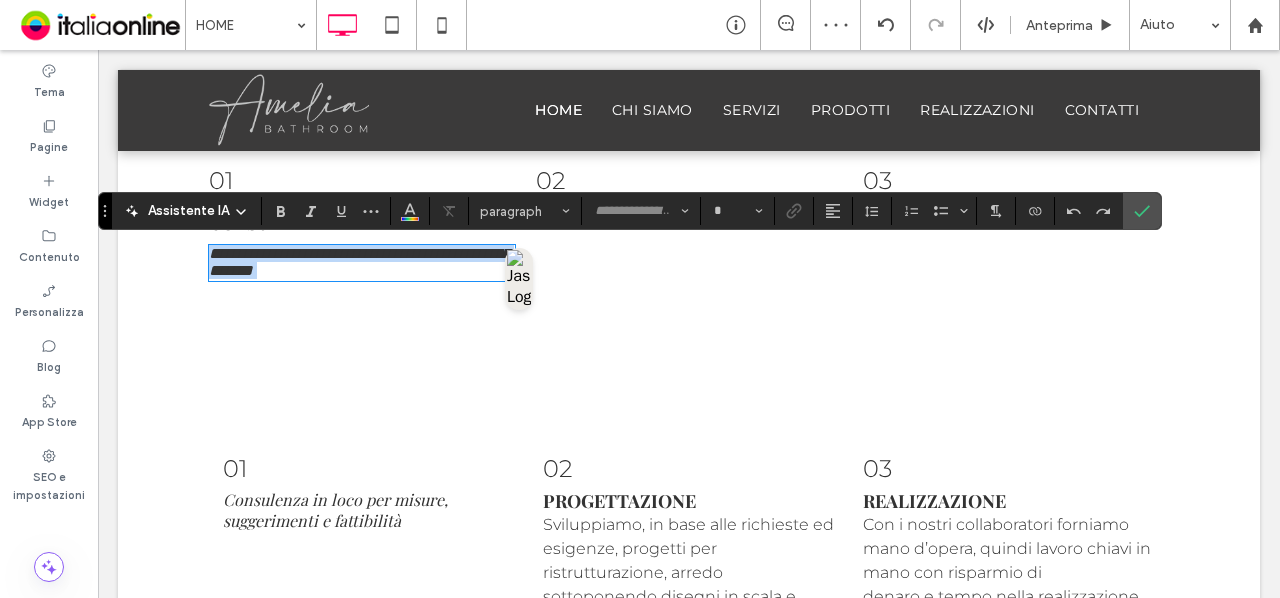 type on "**********" 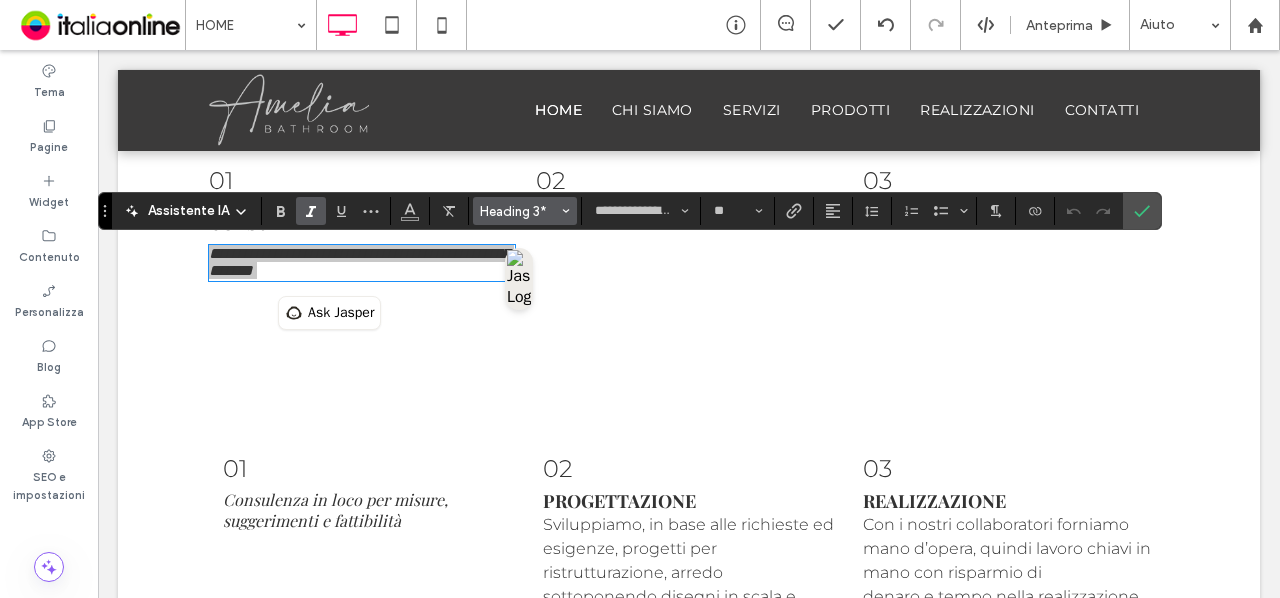 click 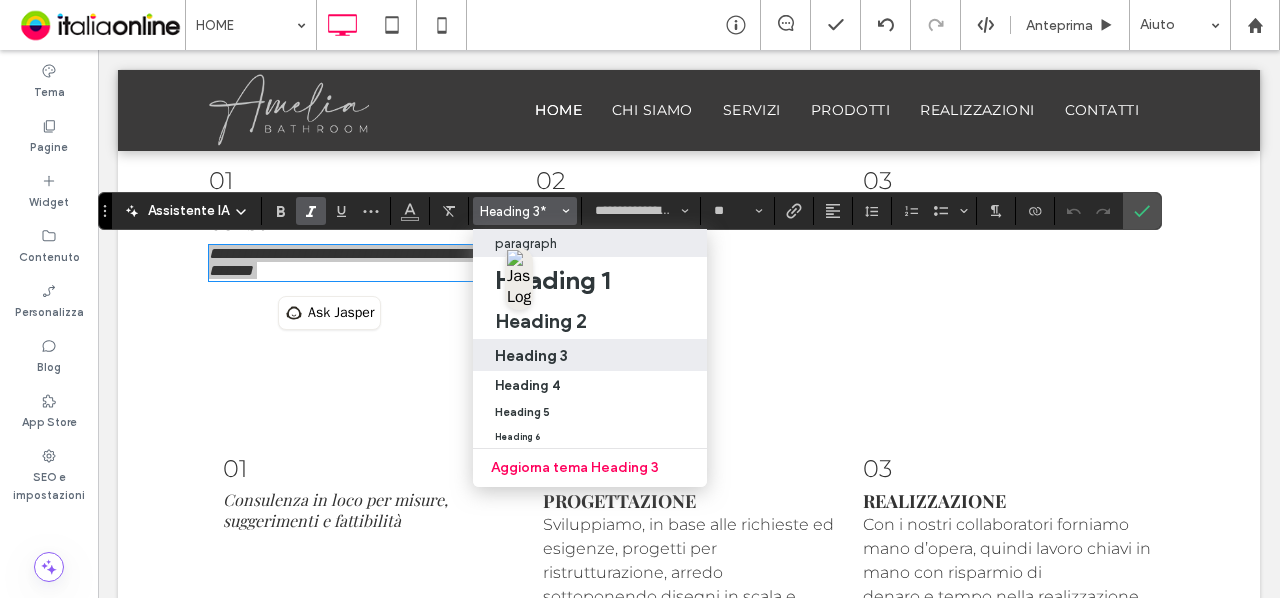 click on "paragraph" at bounding box center (590, 243) 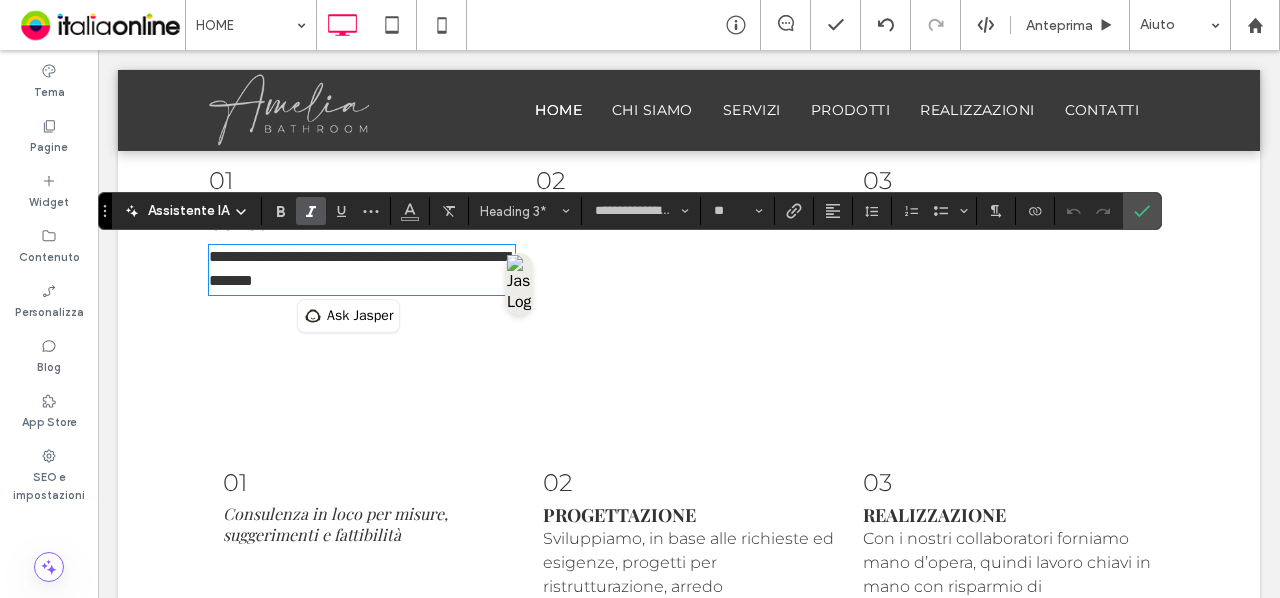 type on "**********" 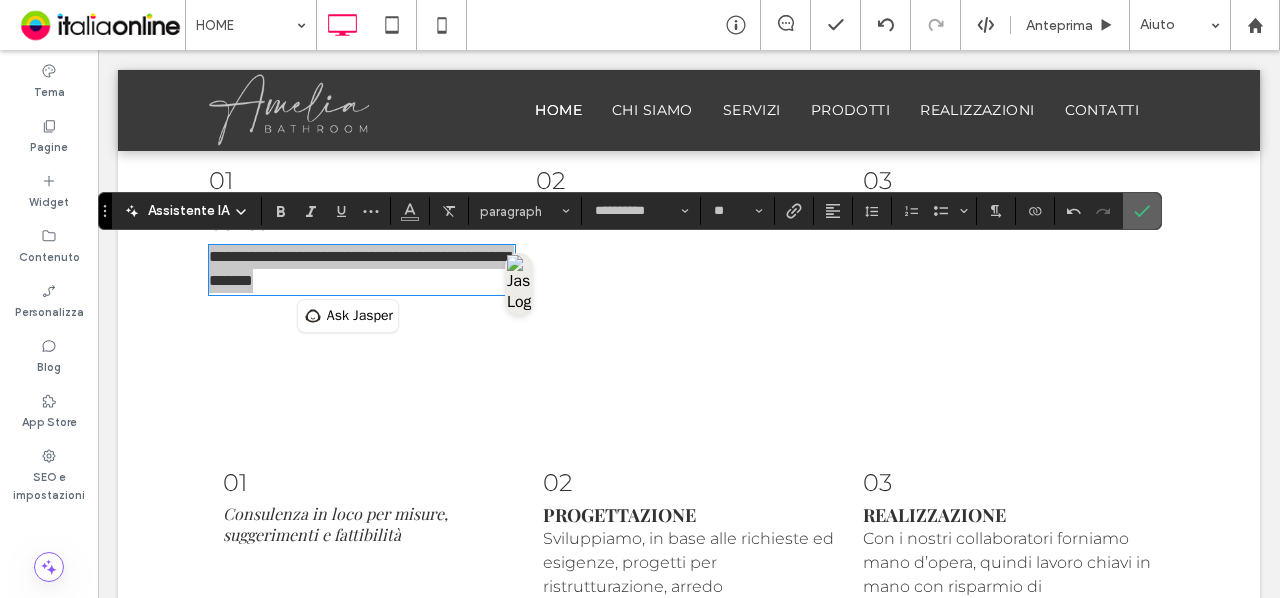 click at bounding box center (1142, 211) 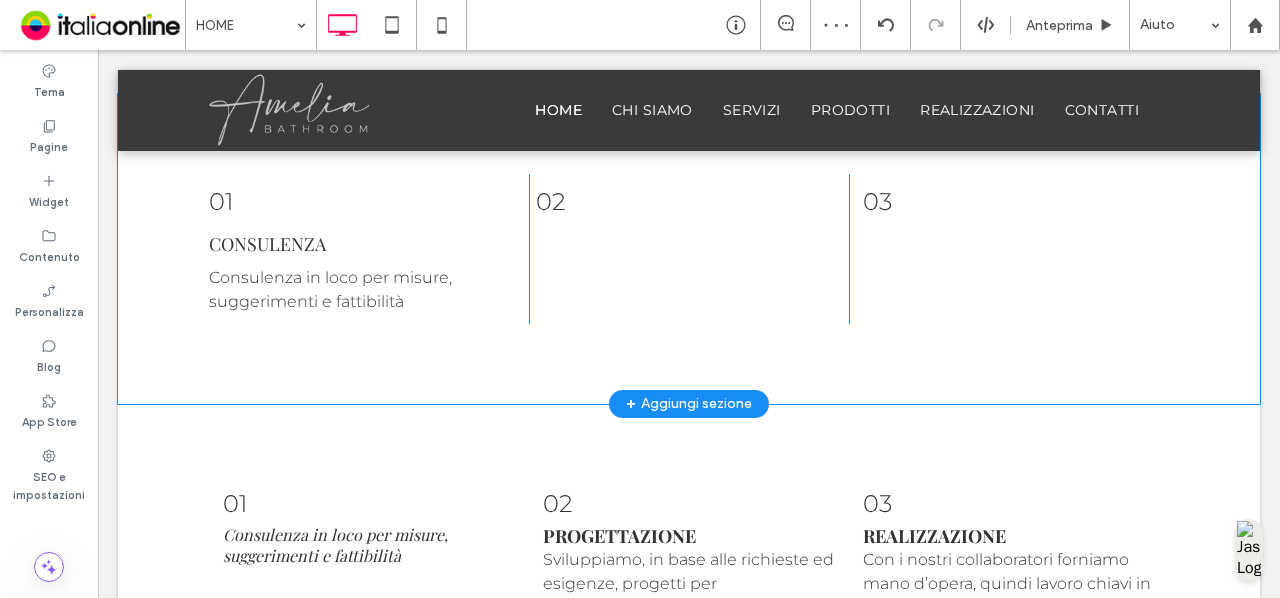 scroll, scrollTop: 2096, scrollLeft: 0, axis: vertical 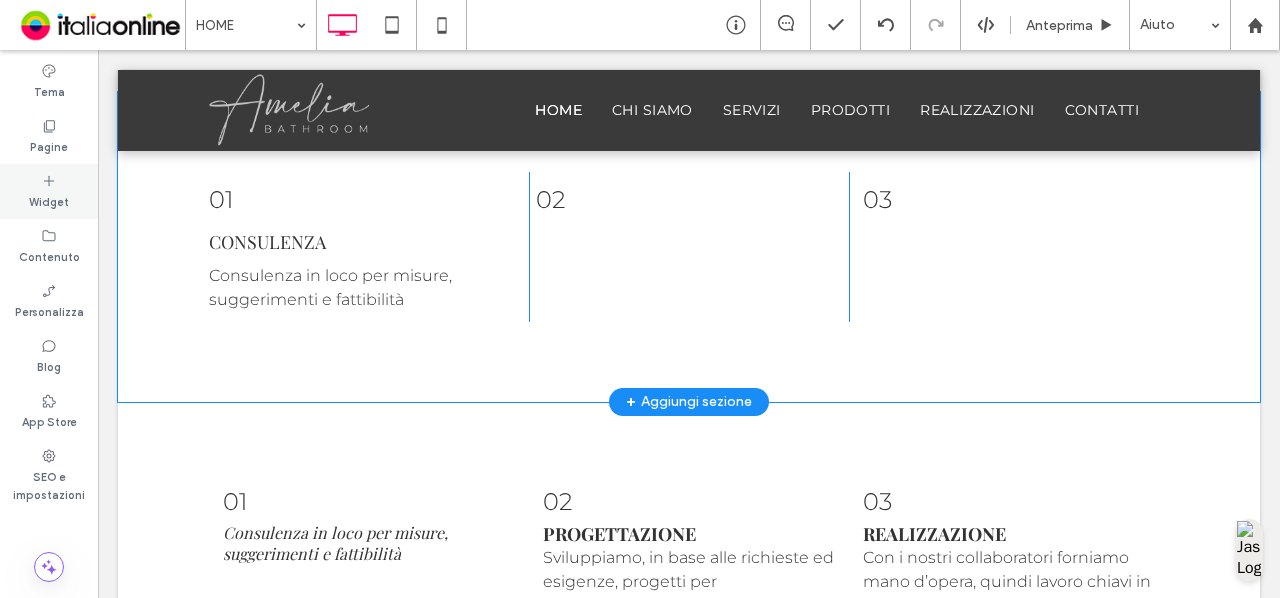 click on "Widget" at bounding box center [49, 191] 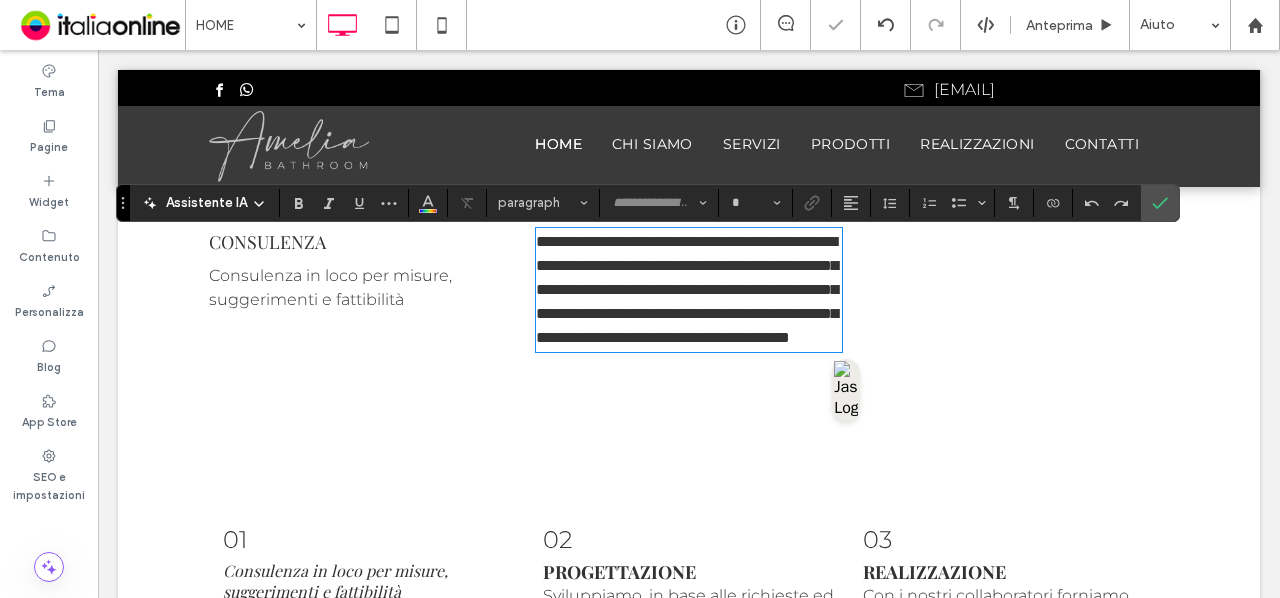 type on "**********" 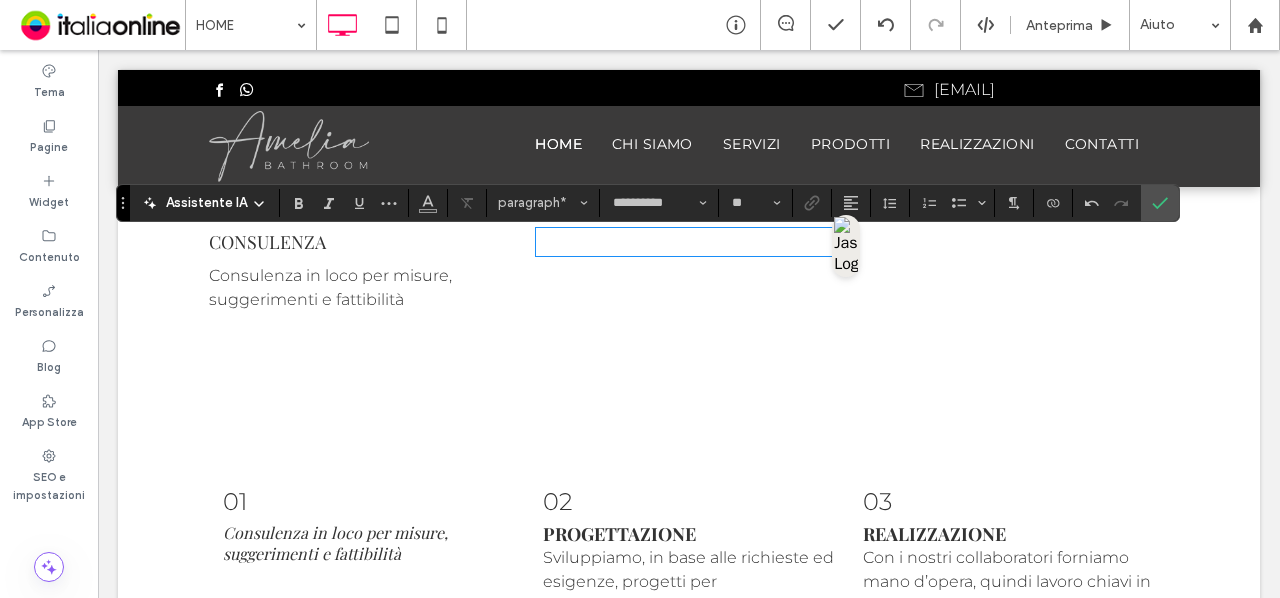 type 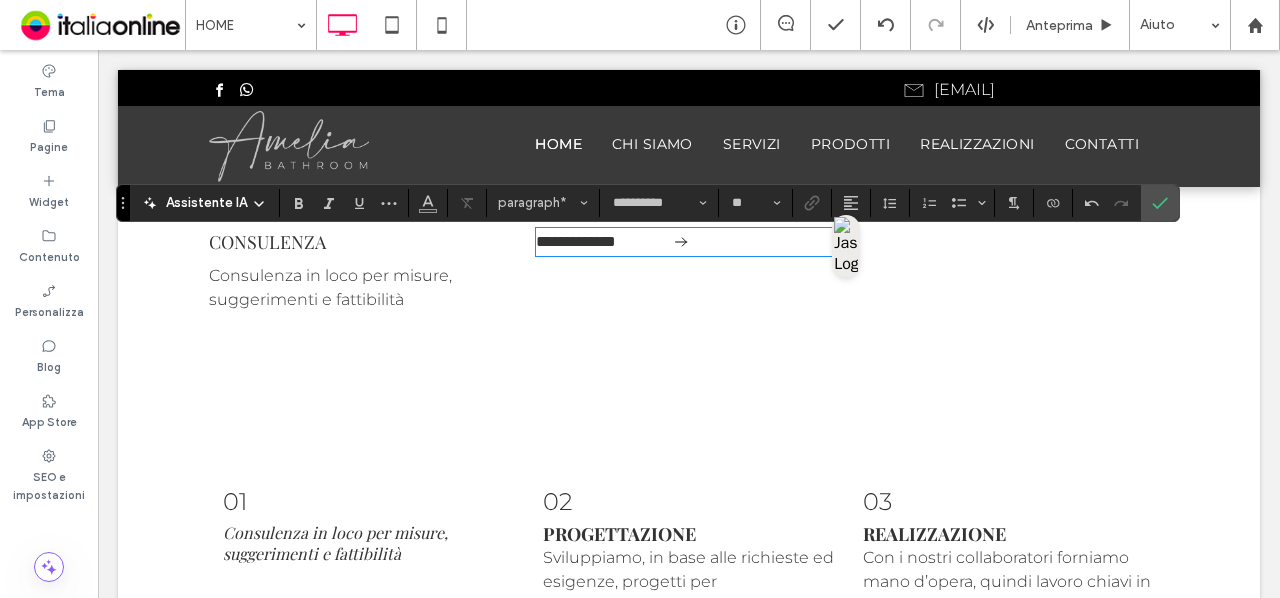click on "CONSULENZA" at bounding box center [267, 242] 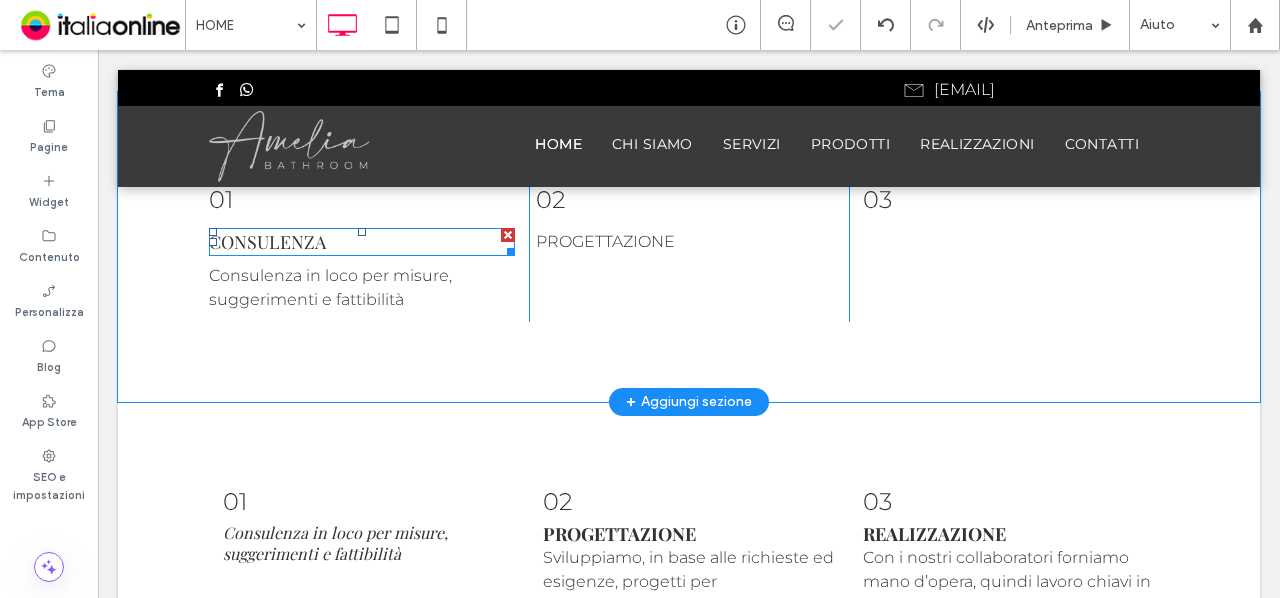 click on "CONSULENZA" at bounding box center [267, 242] 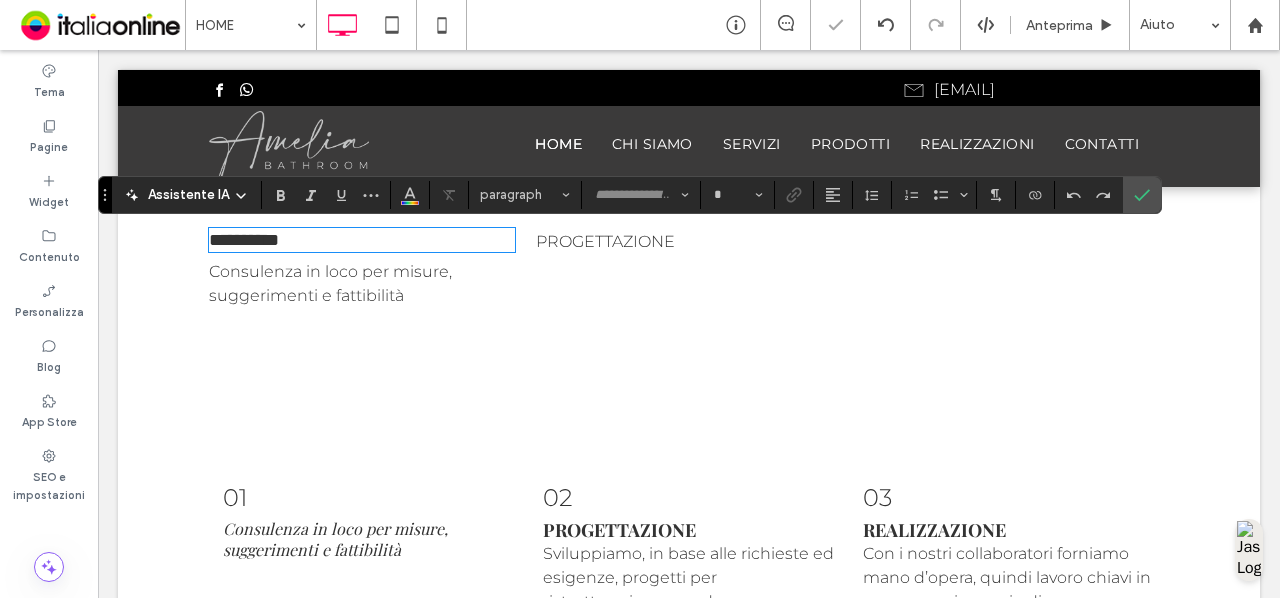 type on "**********" 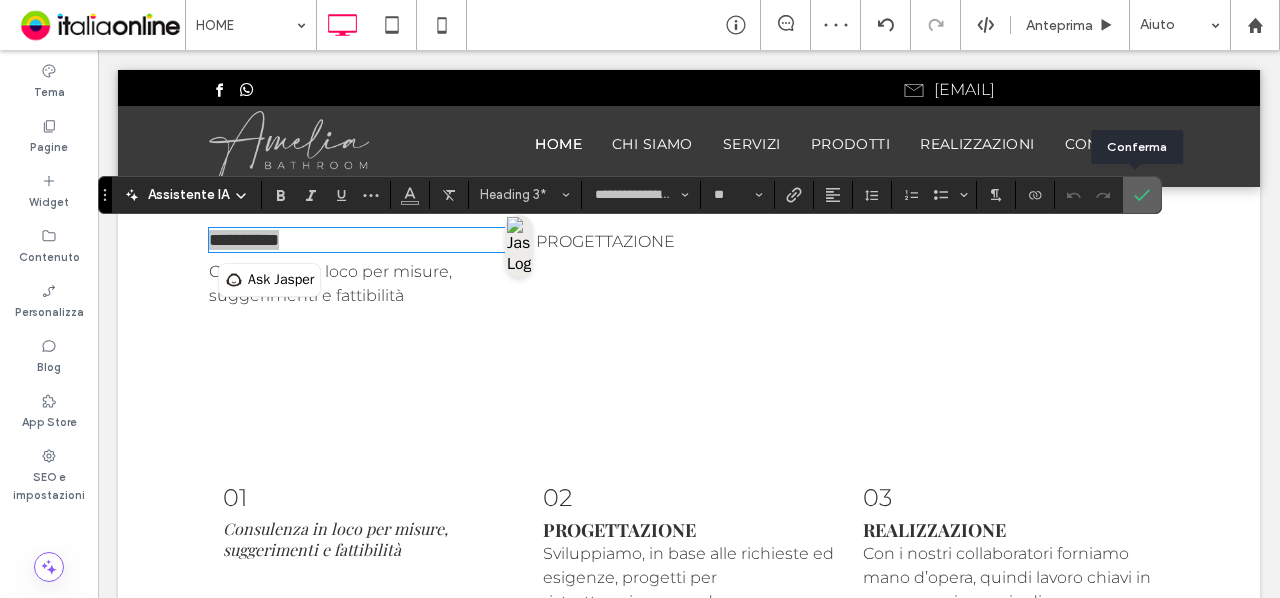 click 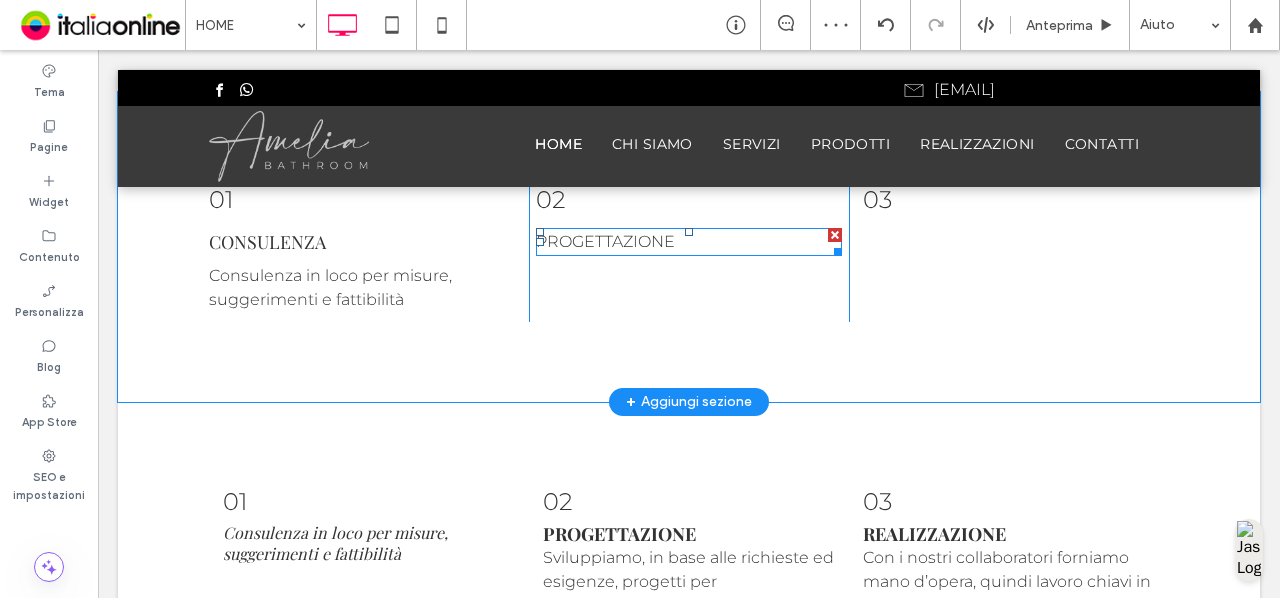 click on "PROGETTAZIONE" at bounding box center [689, 242] 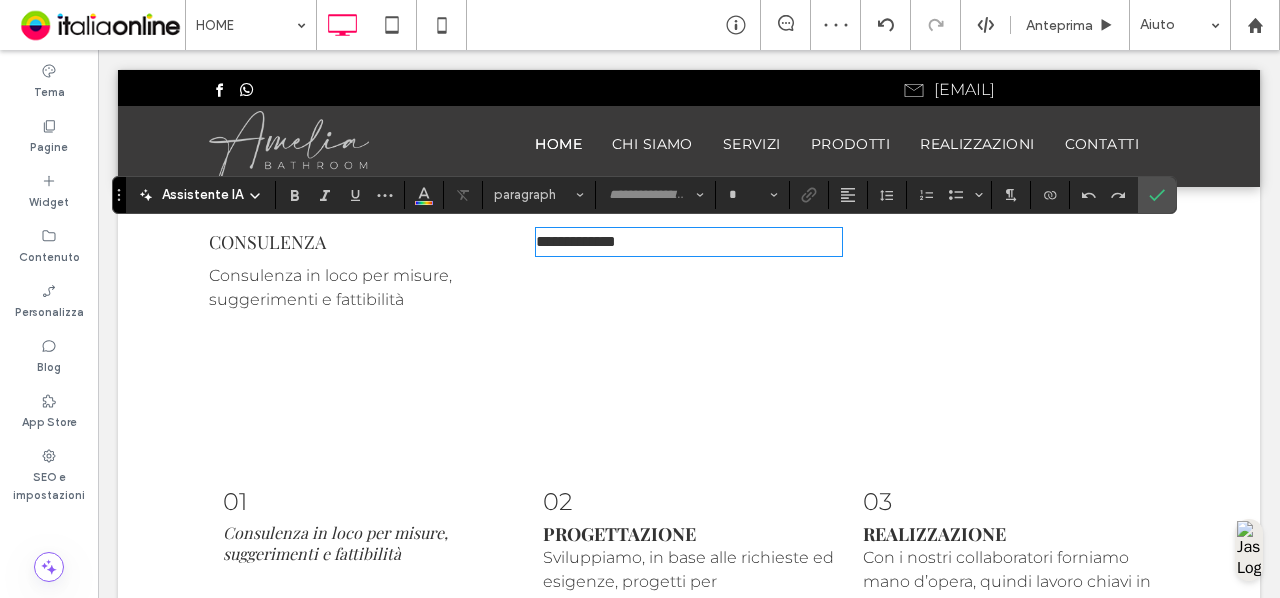 type on "**********" 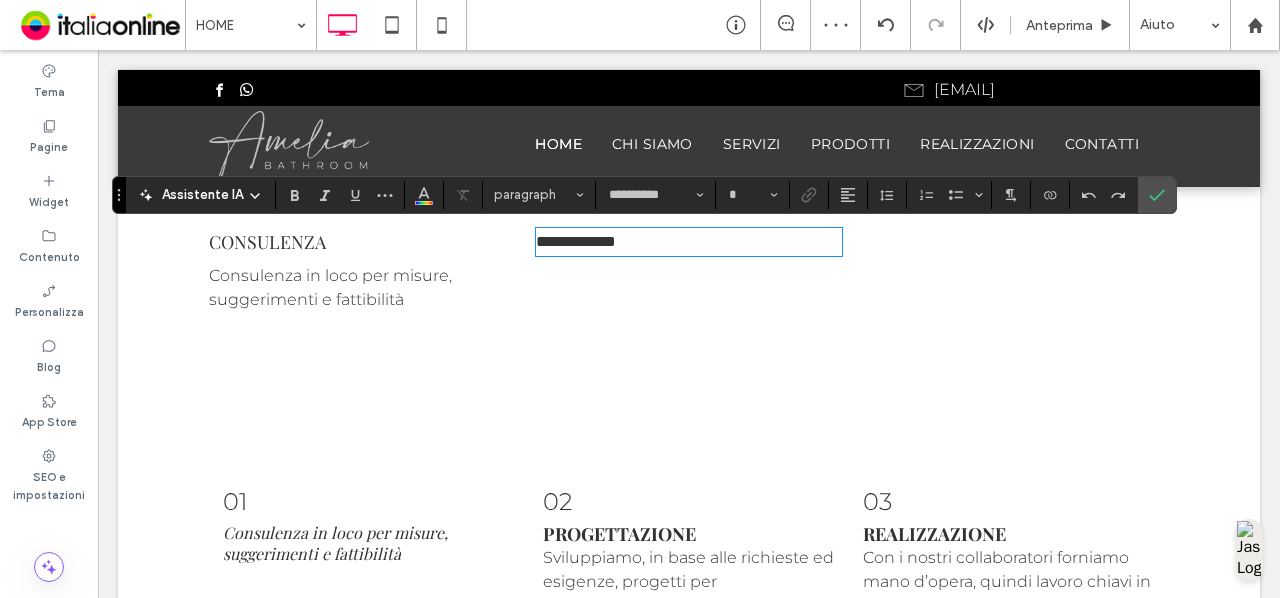 type on "**" 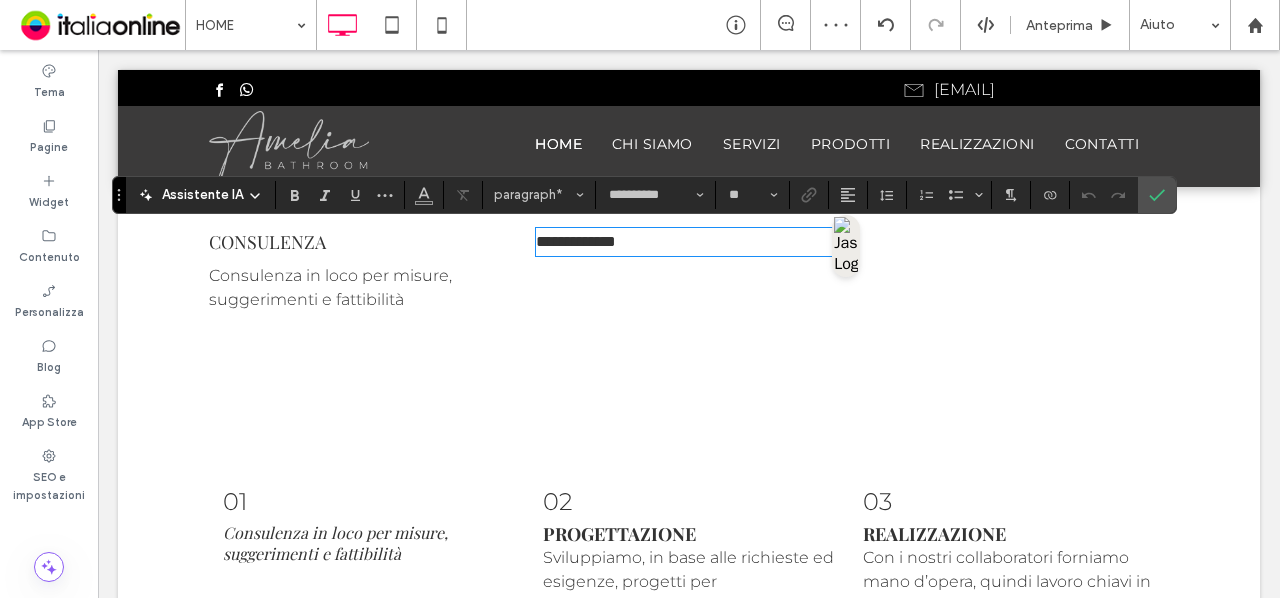 click on "**********" at bounding box center [689, 242] 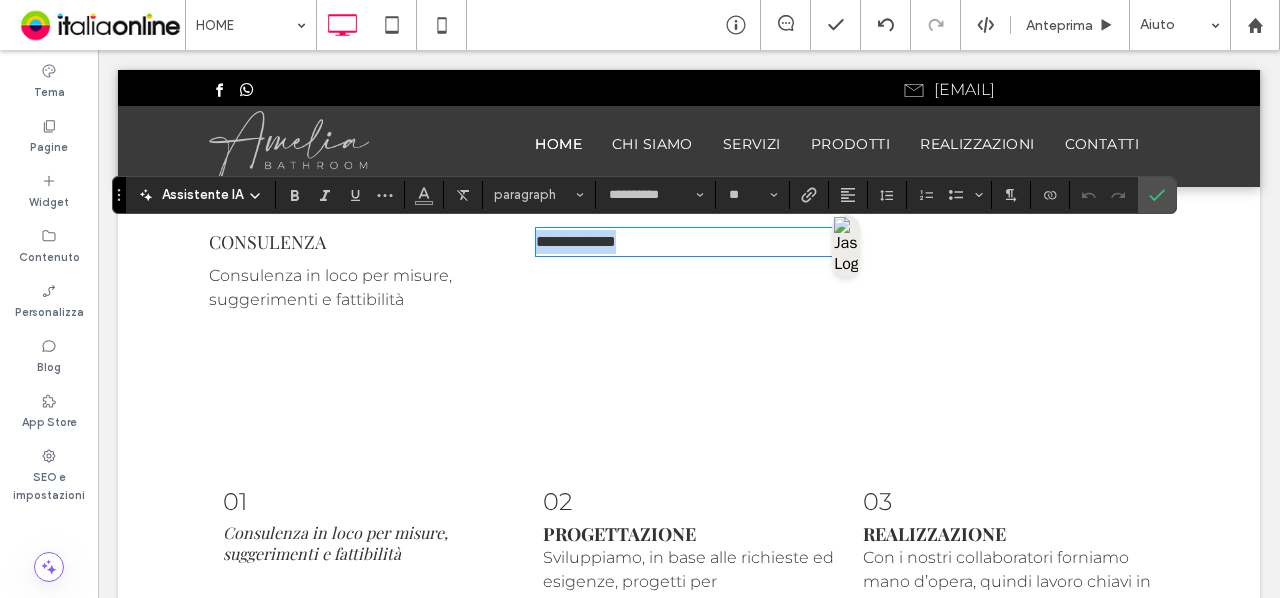 drag, startPoint x: 695, startPoint y: 239, endPoint x: 485, endPoint y: 213, distance: 211.60341 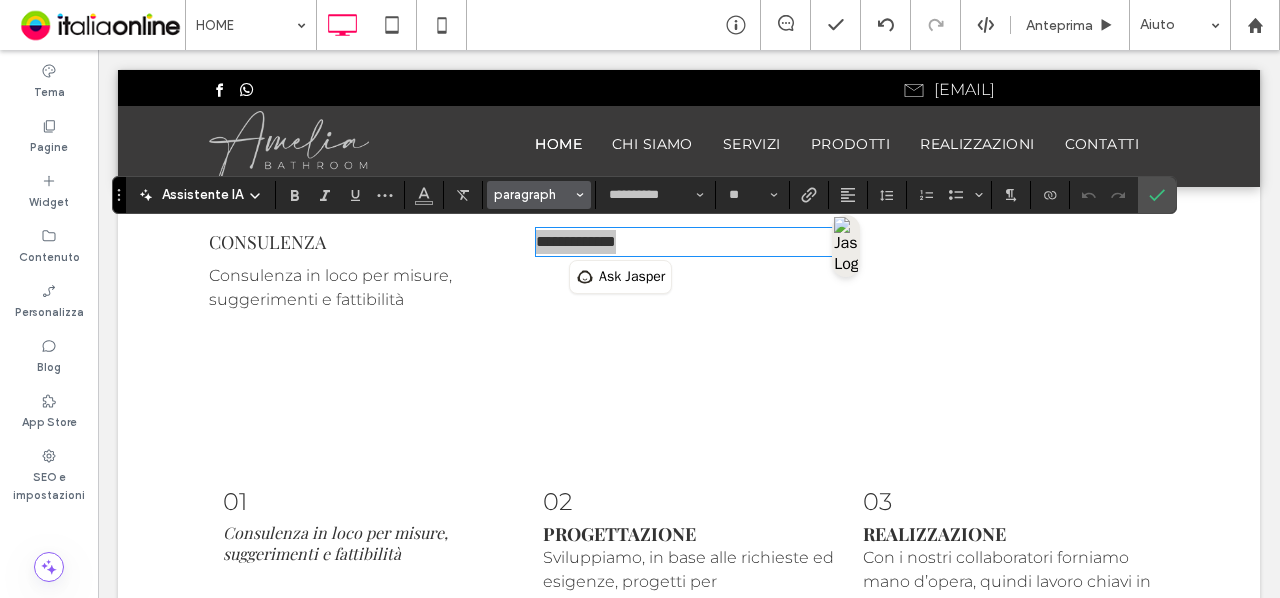 click on "paragraph" at bounding box center [533, 194] 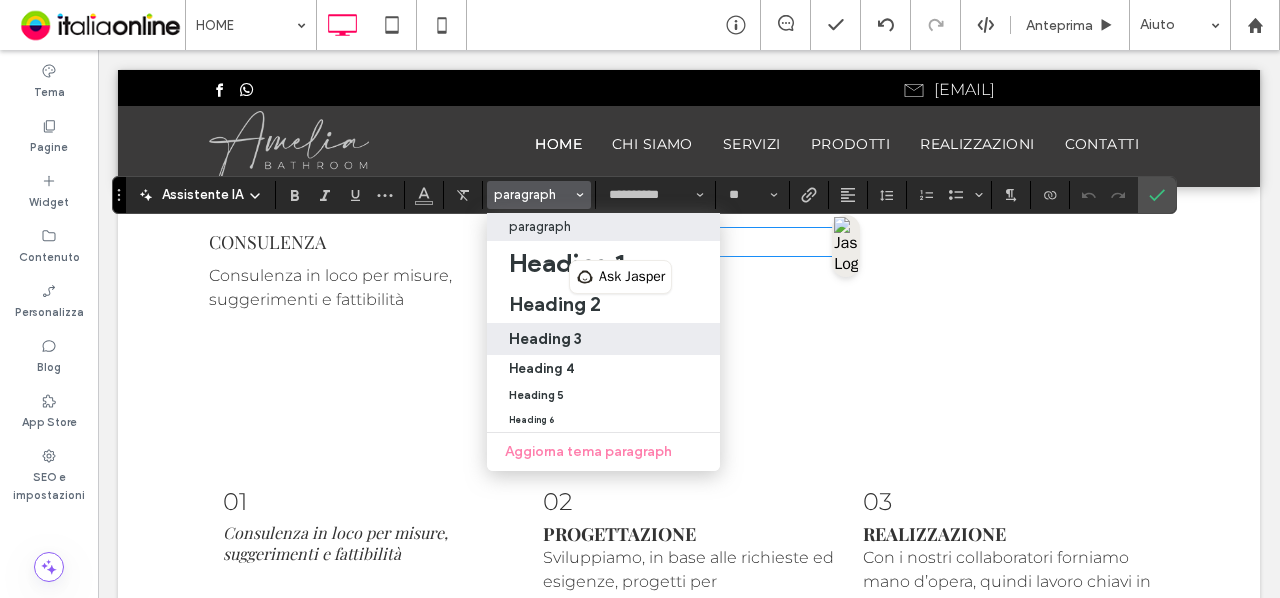 click on "Heading 3" at bounding box center [545, 338] 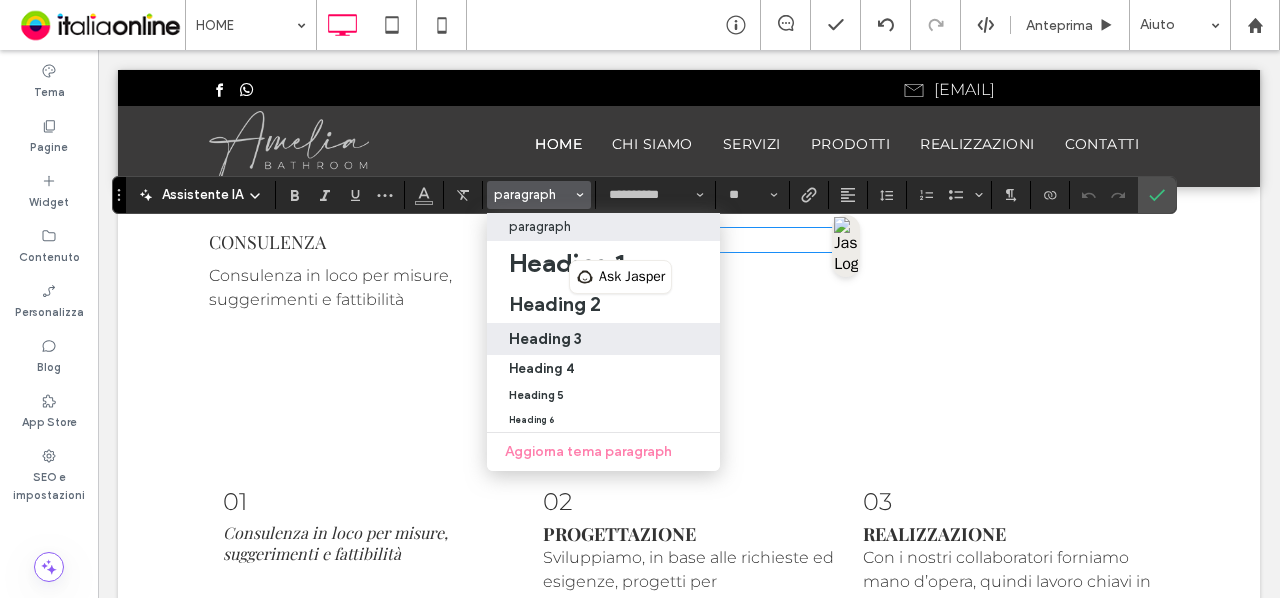 type on "**********" 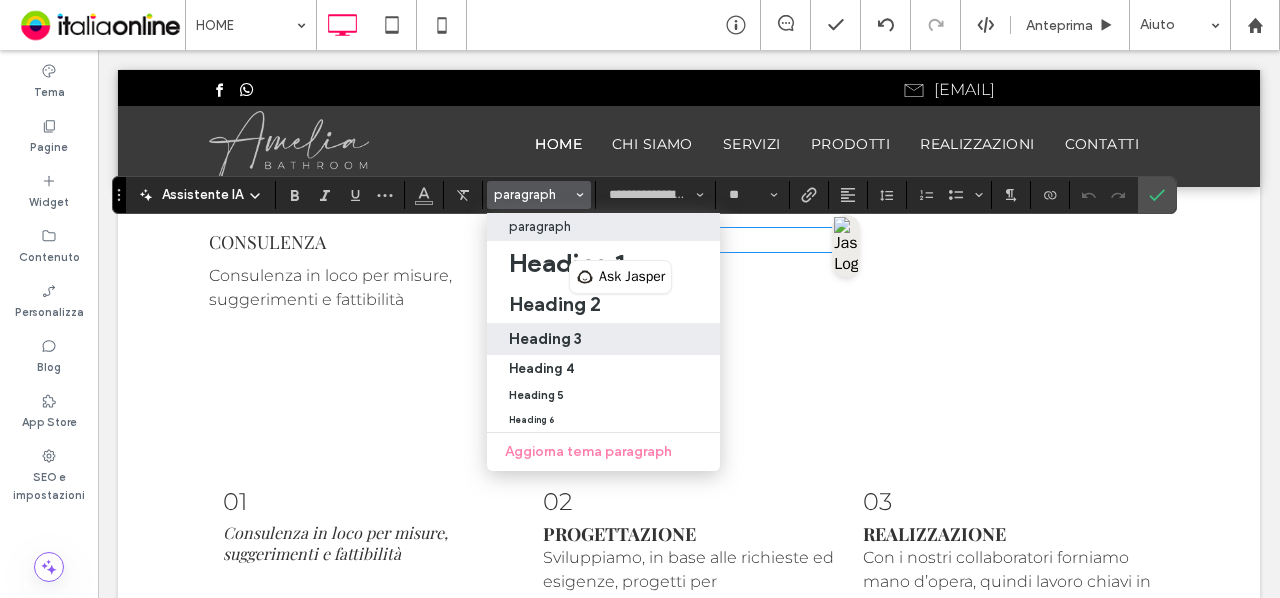 type on "**" 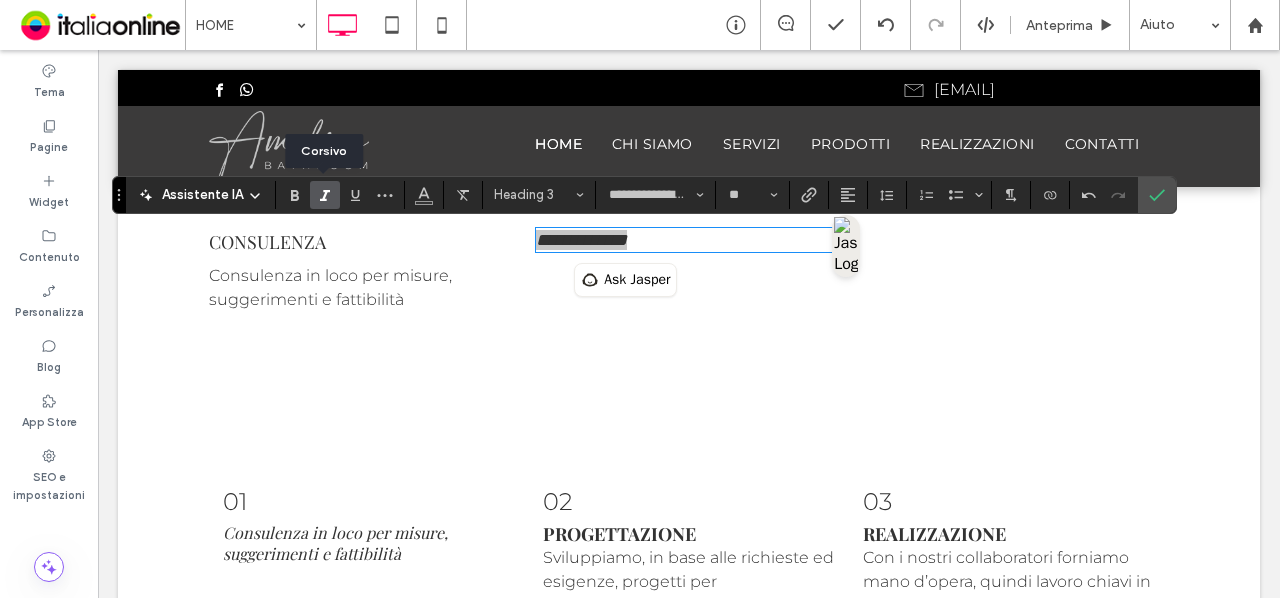 click 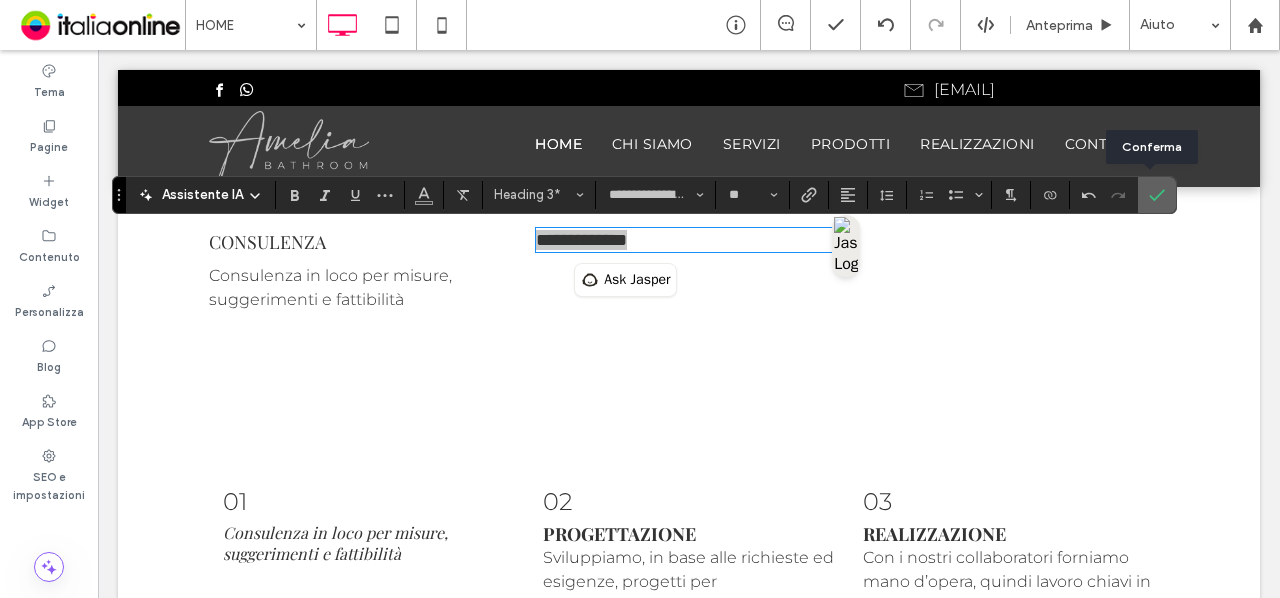 click at bounding box center (1153, 195) 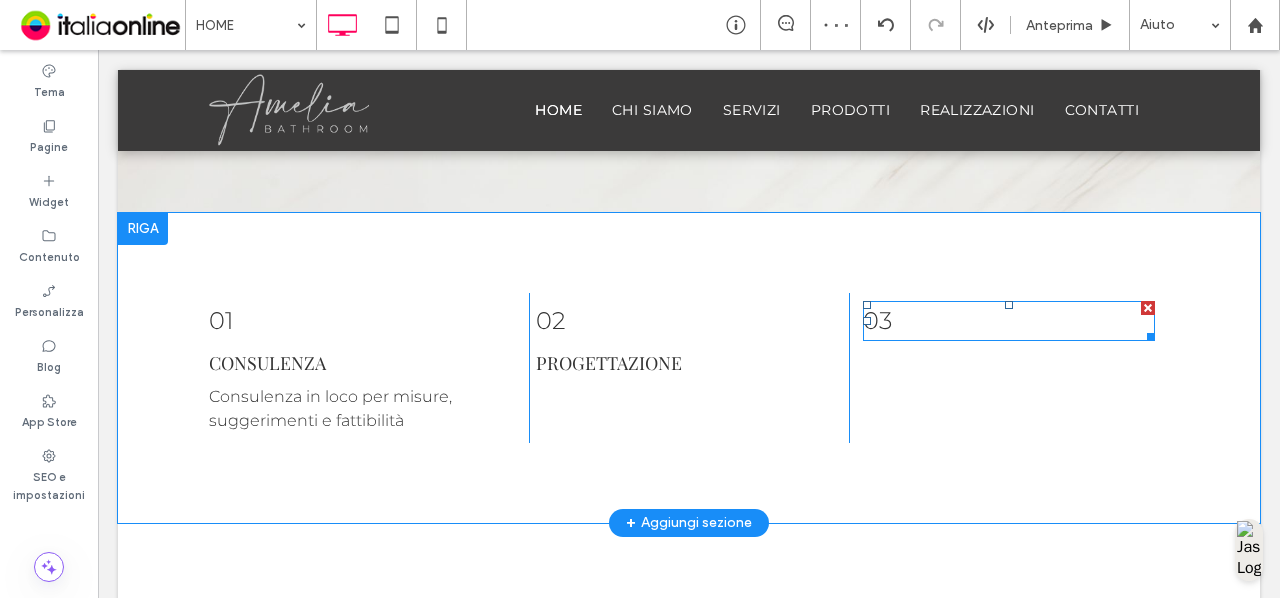scroll, scrollTop: 1976, scrollLeft: 0, axis: vertical 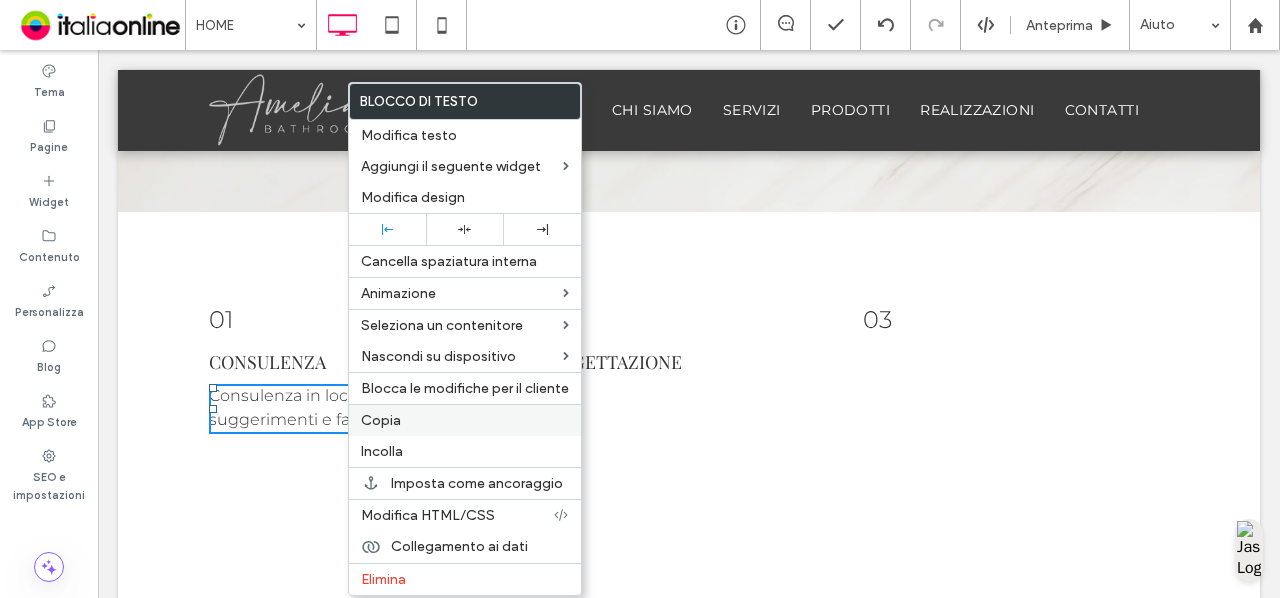 click on "Copia" at bounding box center (465, 420) 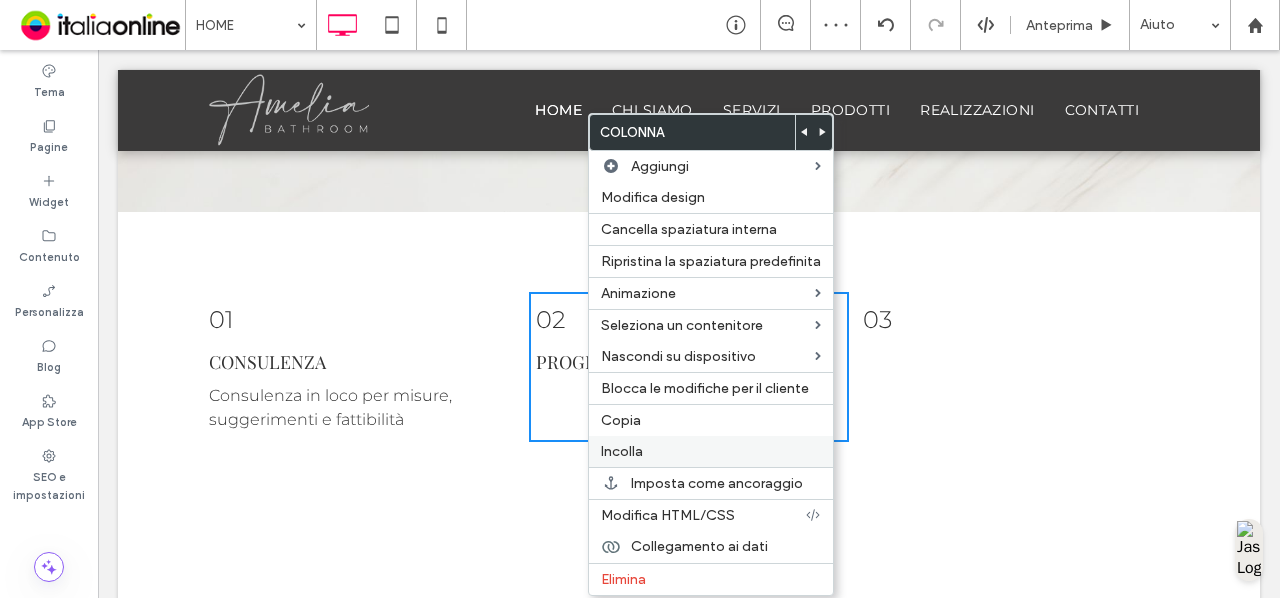 click on "Incolla" at bounding box center (711, 451) 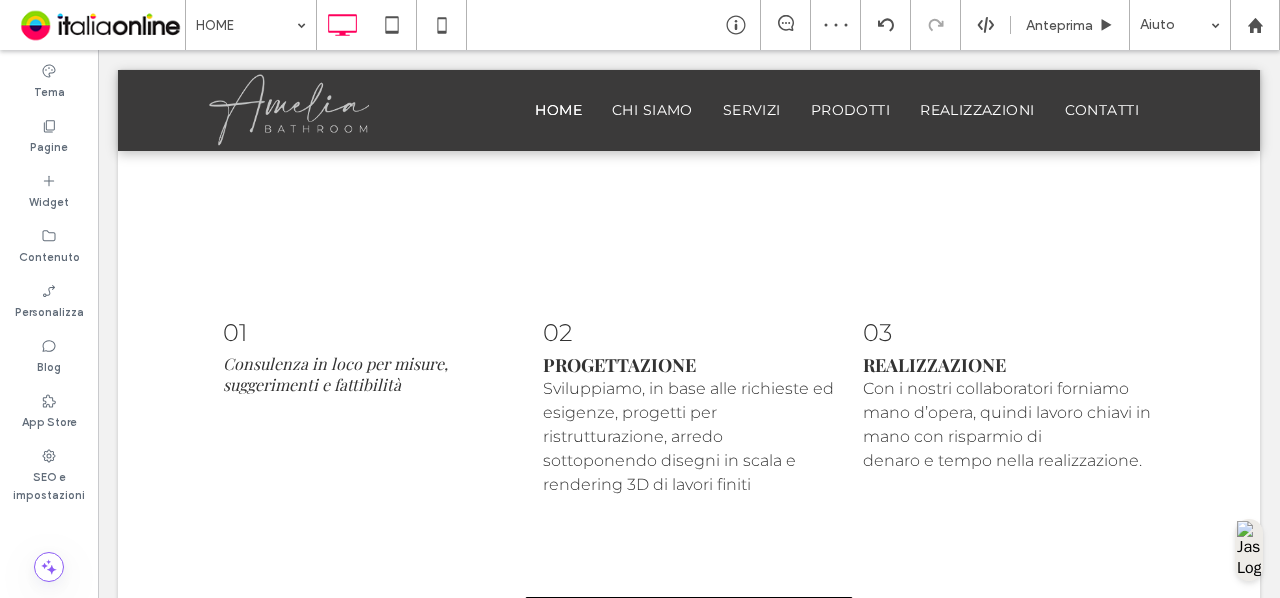 scroll, scrollTop: 2366, scrollLeft: 0, axis: vertical 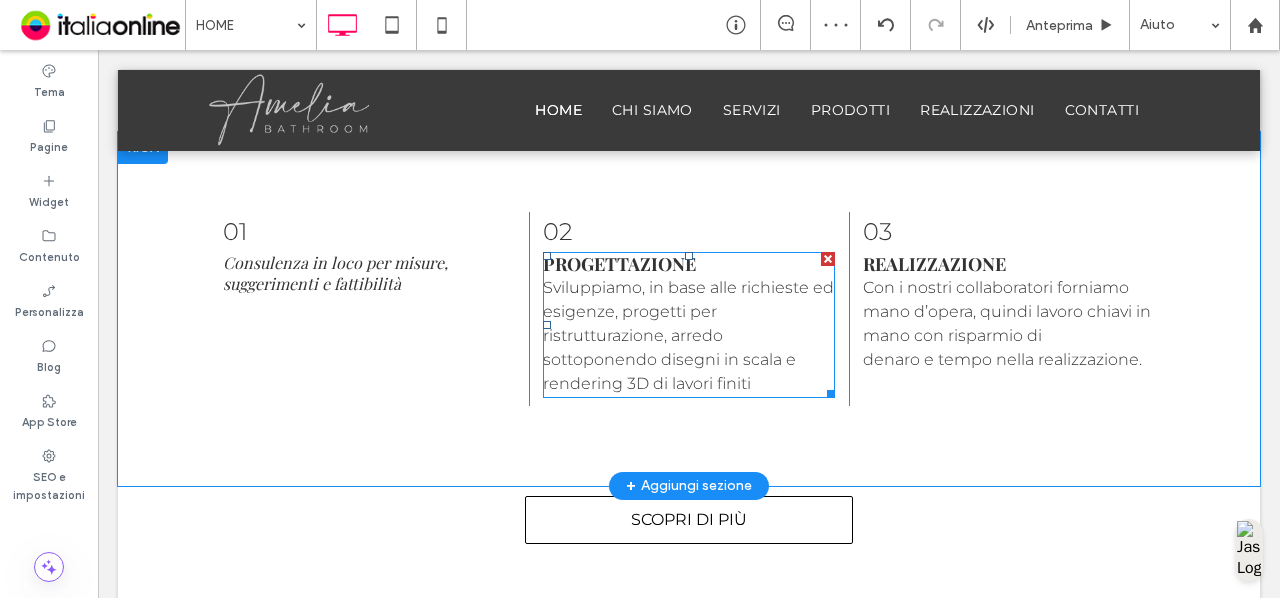 click on "Sviluppiamo, in base alle richieste ed esigenze, progetti per ristrutturazione, arredo sottoponendo disegni in scala e rendering 3D di lavori finiti" at bounding box center [688, 335] 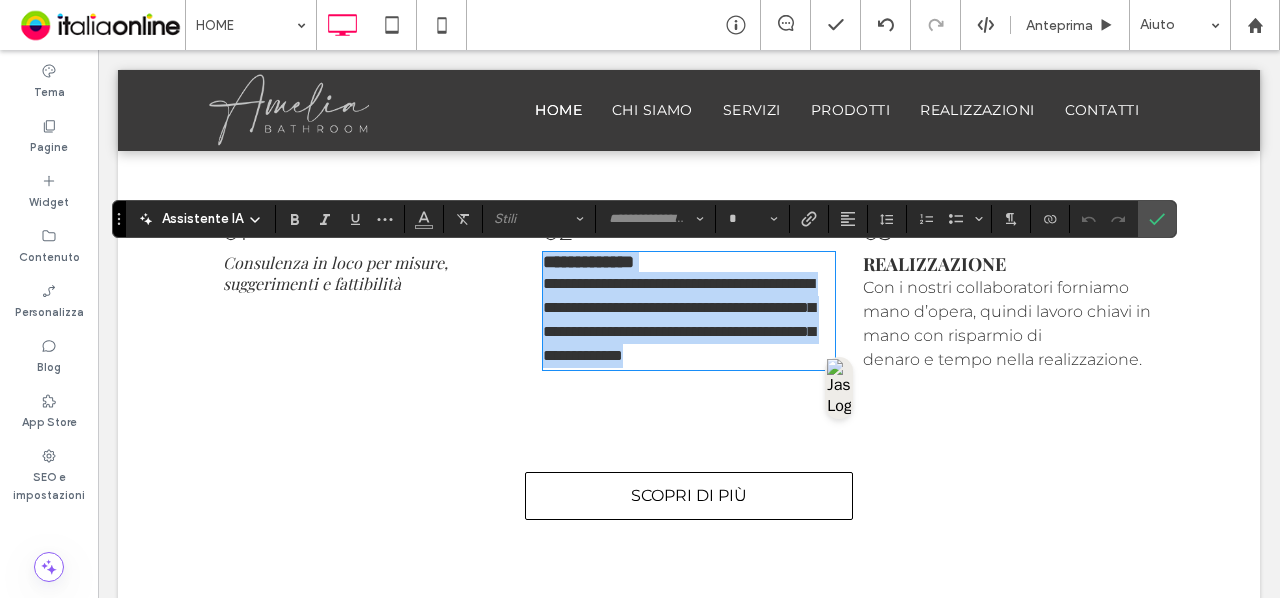 click on "**********" at bounding box center [679, 319] 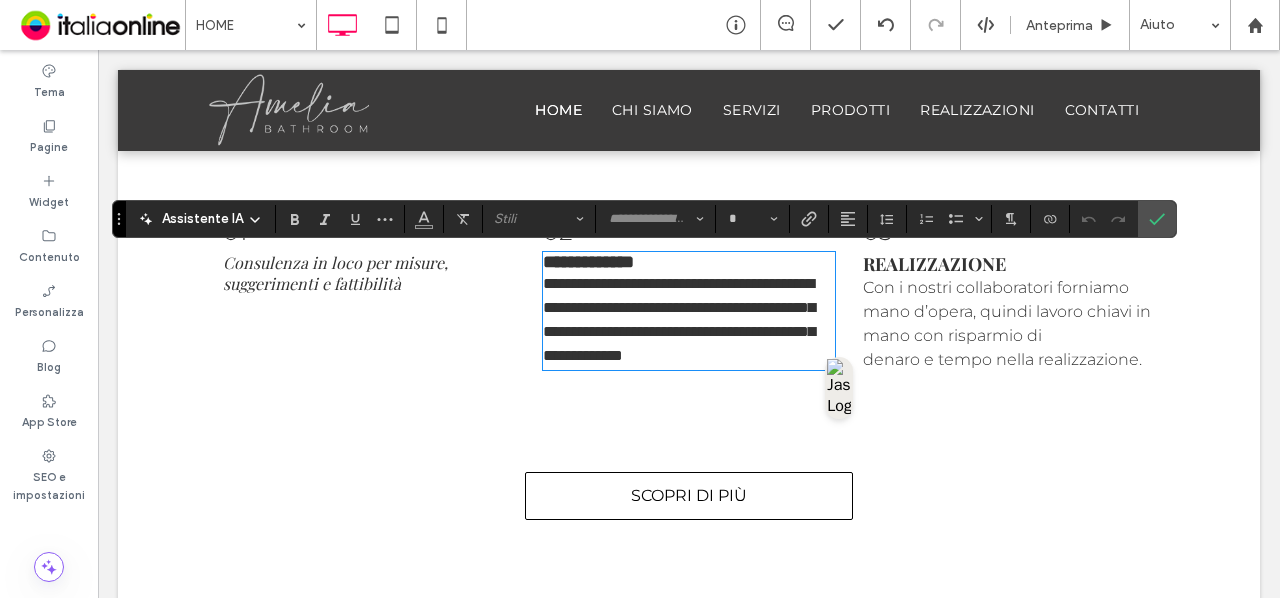 type on "**********" 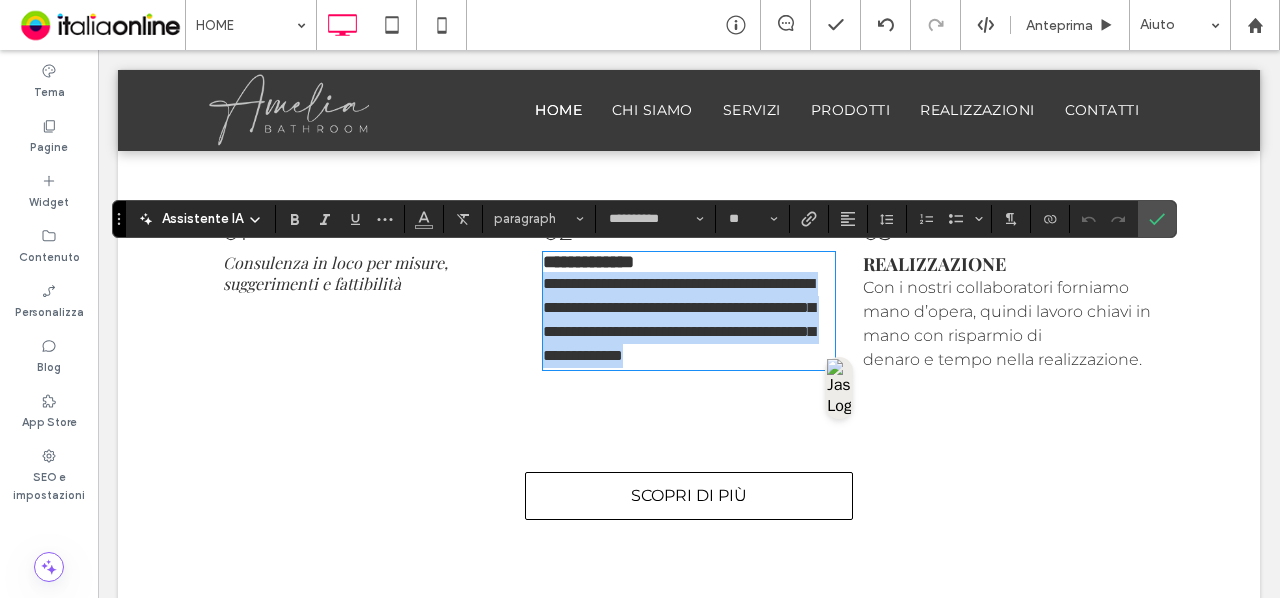 drag, startPoint x: 760, startPoint y: 391, endPoint x: 478, endPoint y: 283, distance: 301.9735 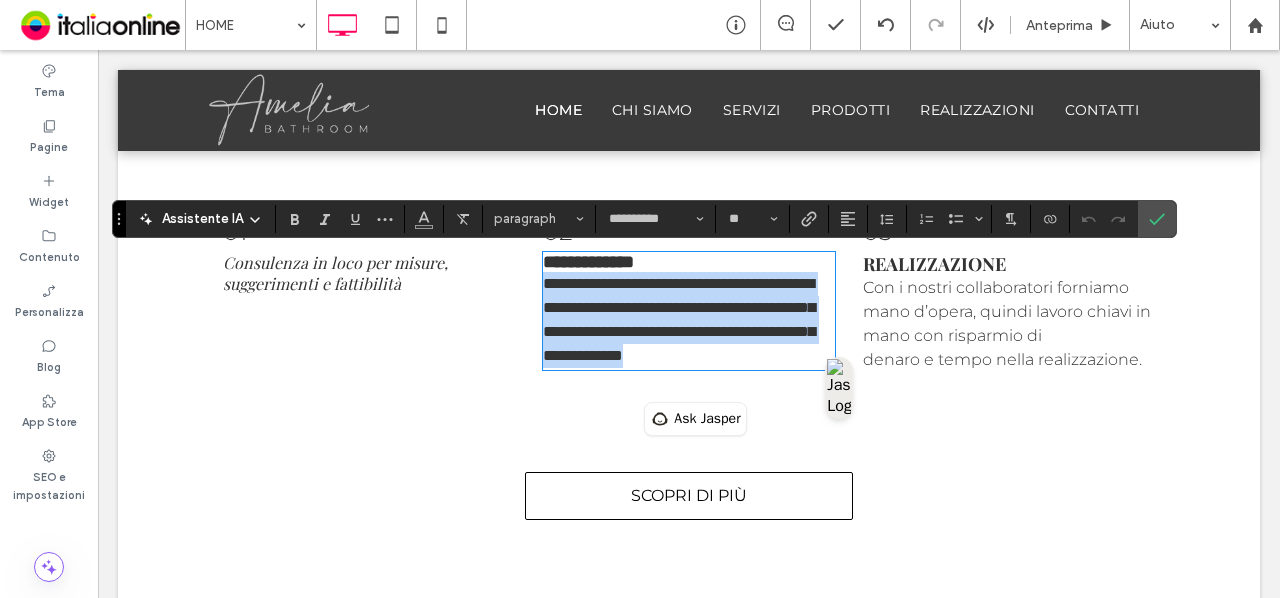 copy on "**********" 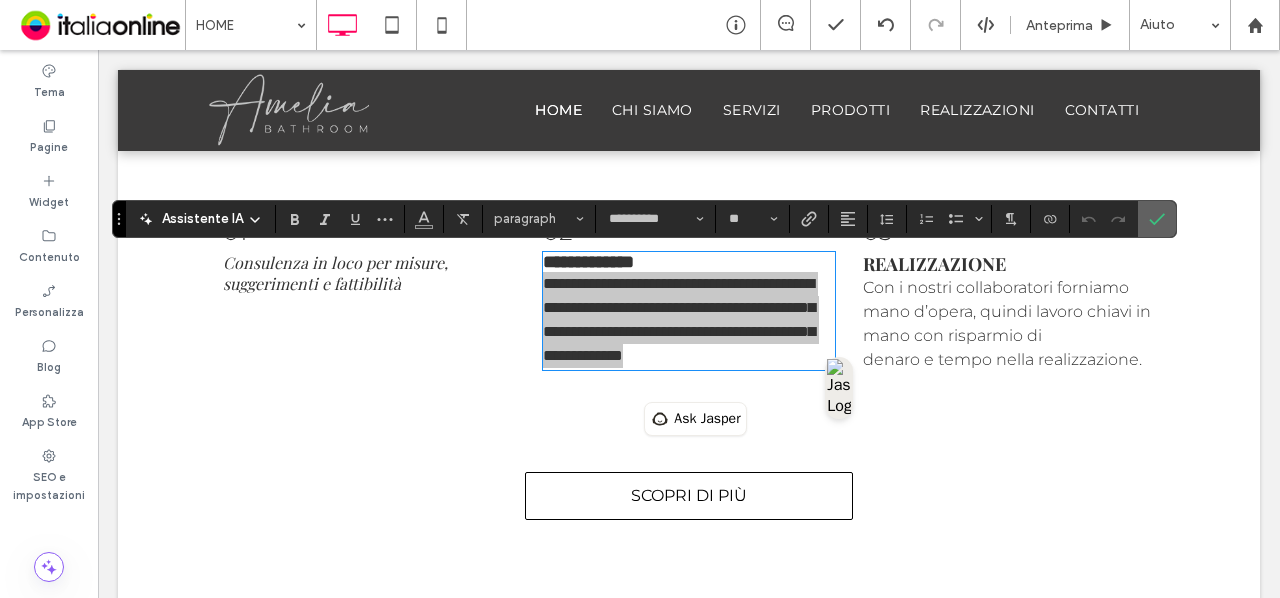 click at bounding box center (1157, 219) 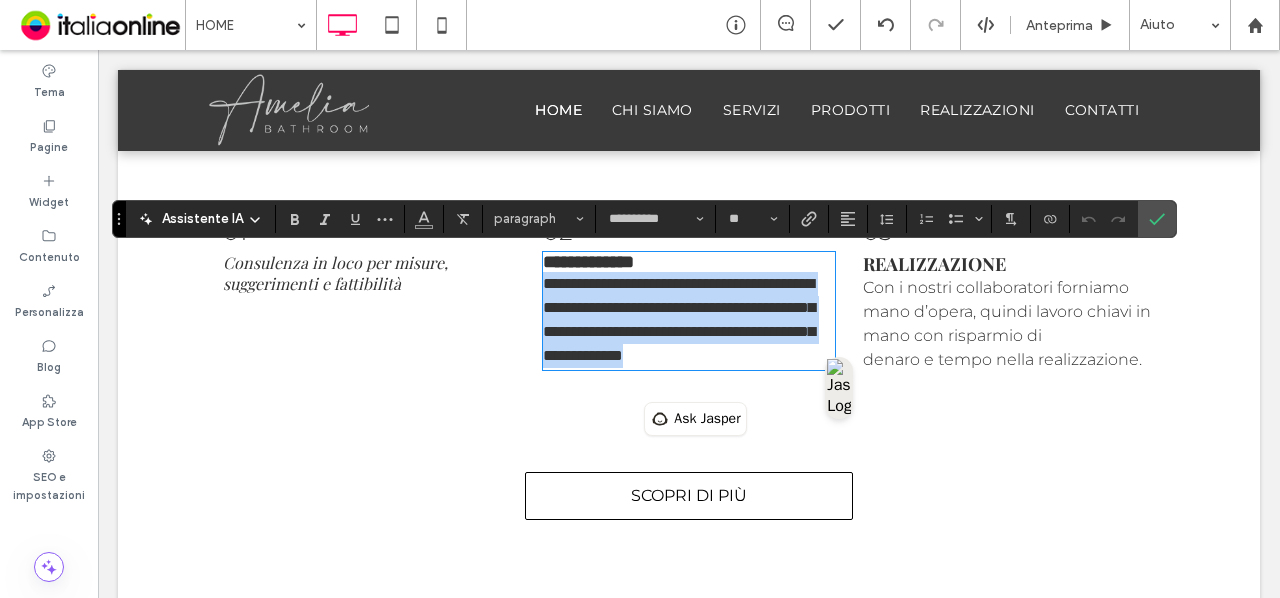 scroll, scrollTop: 2045, scrollLeft: 0, axis: vertical 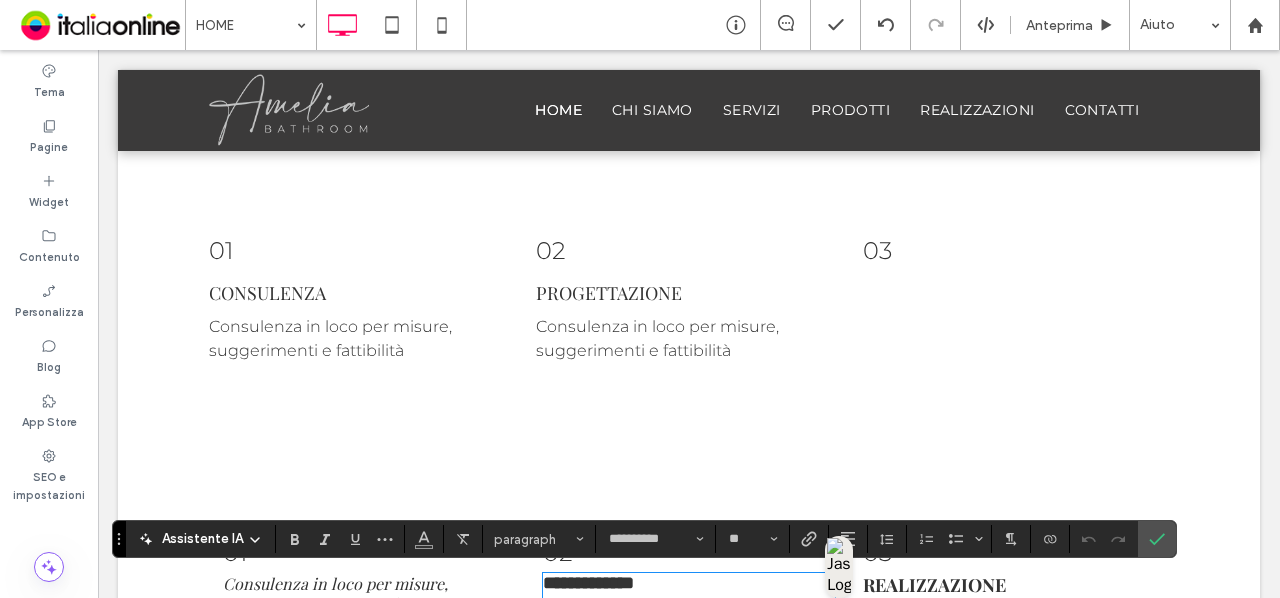 click on "Consulenza in loco per misure, suggerimenti e fattibilità" at bounding box center (657, 338) 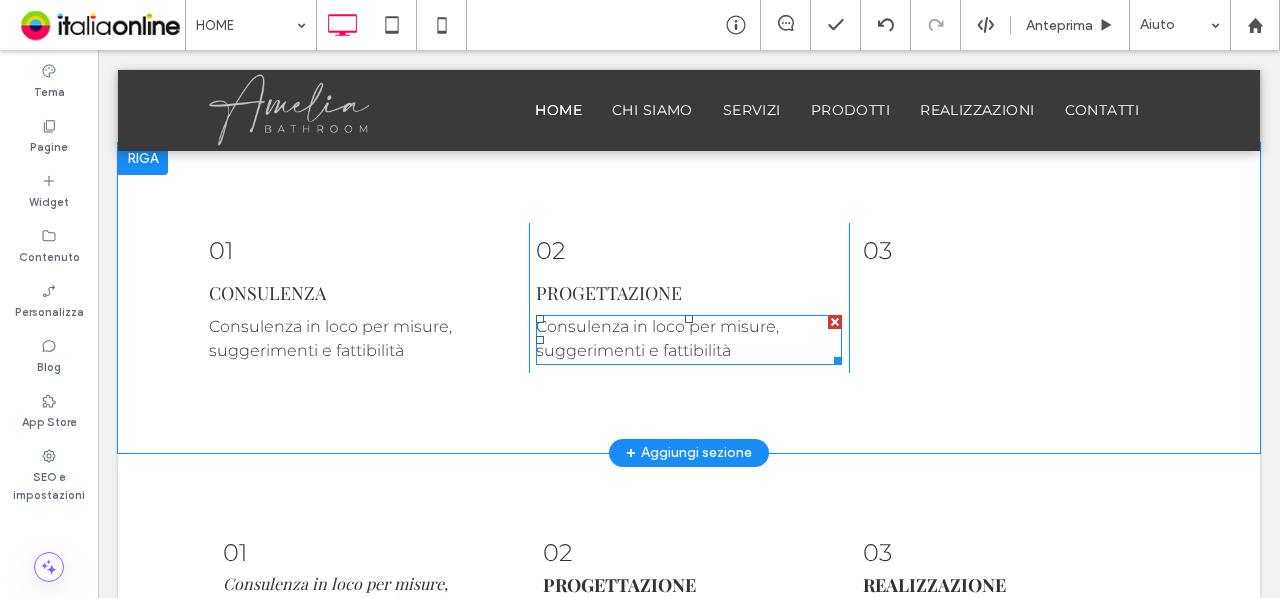 click on "Consulenza in loco per misure, suggerimenti e fattibilità" at bounding box center (657, 338) 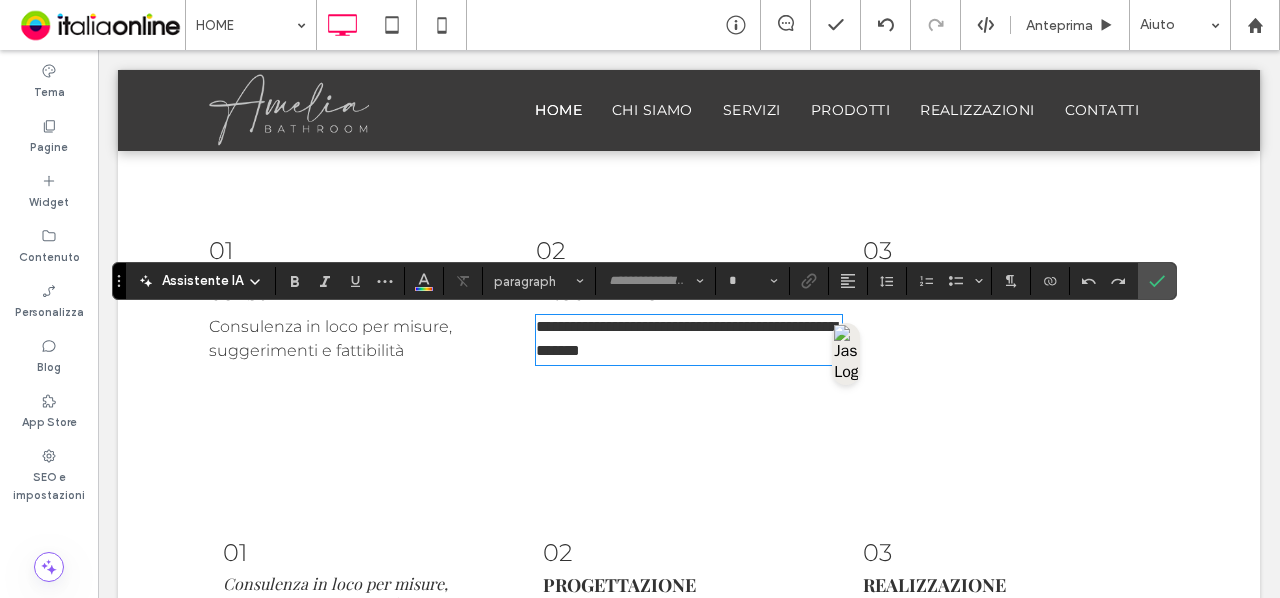 type on "**********" 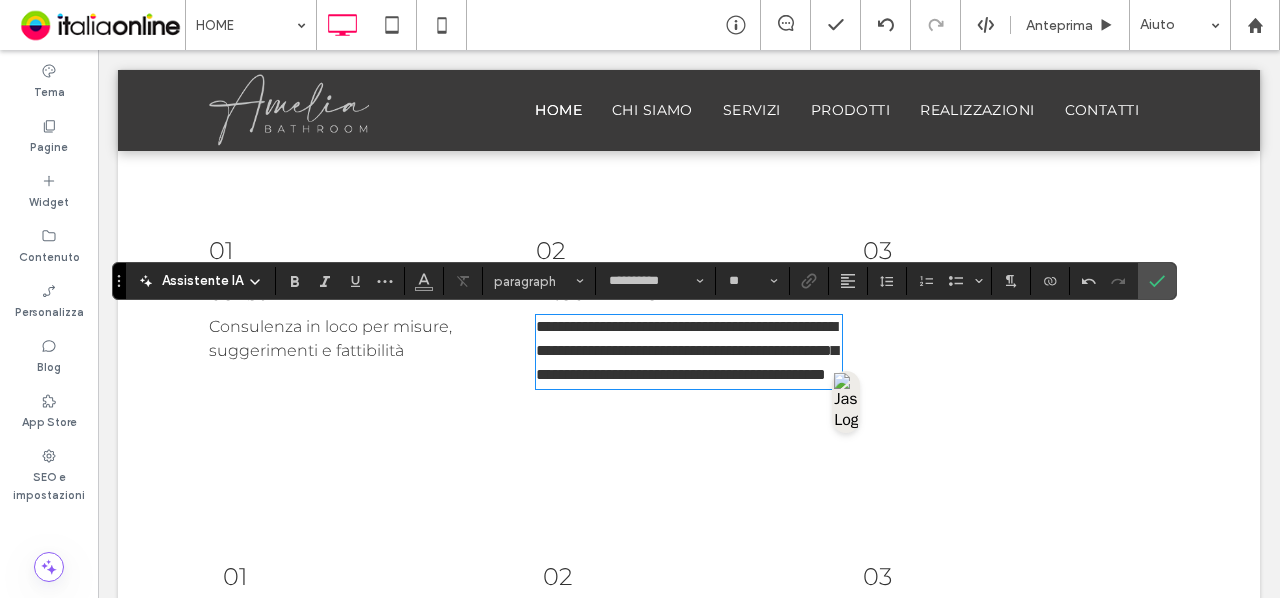 type on "**" 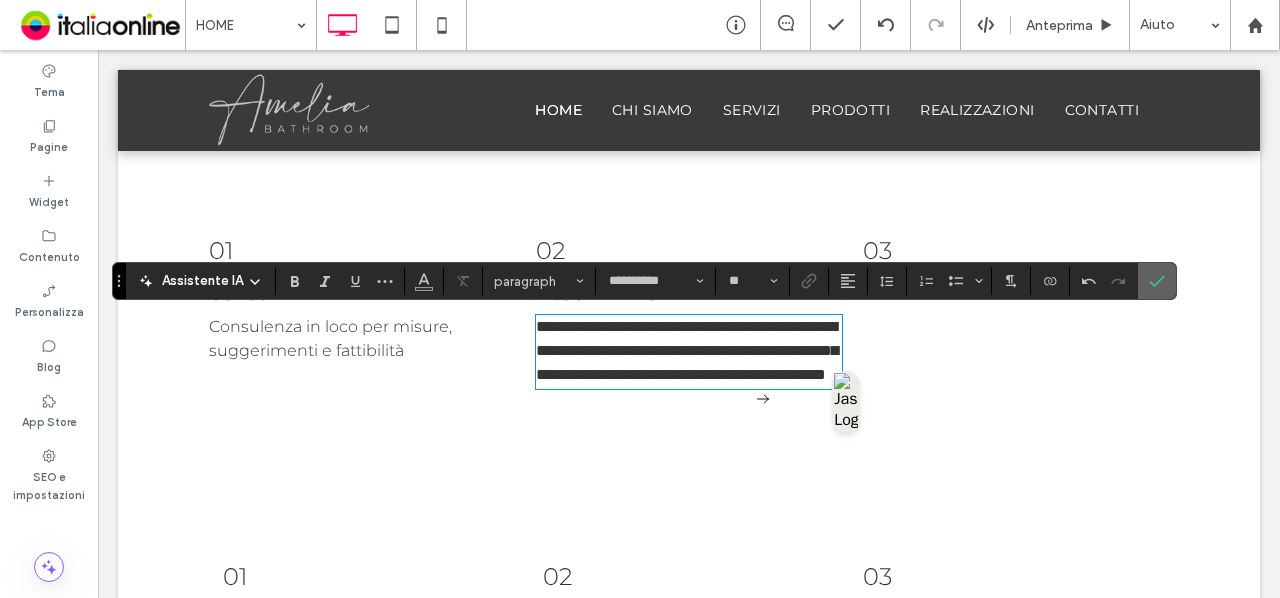 click 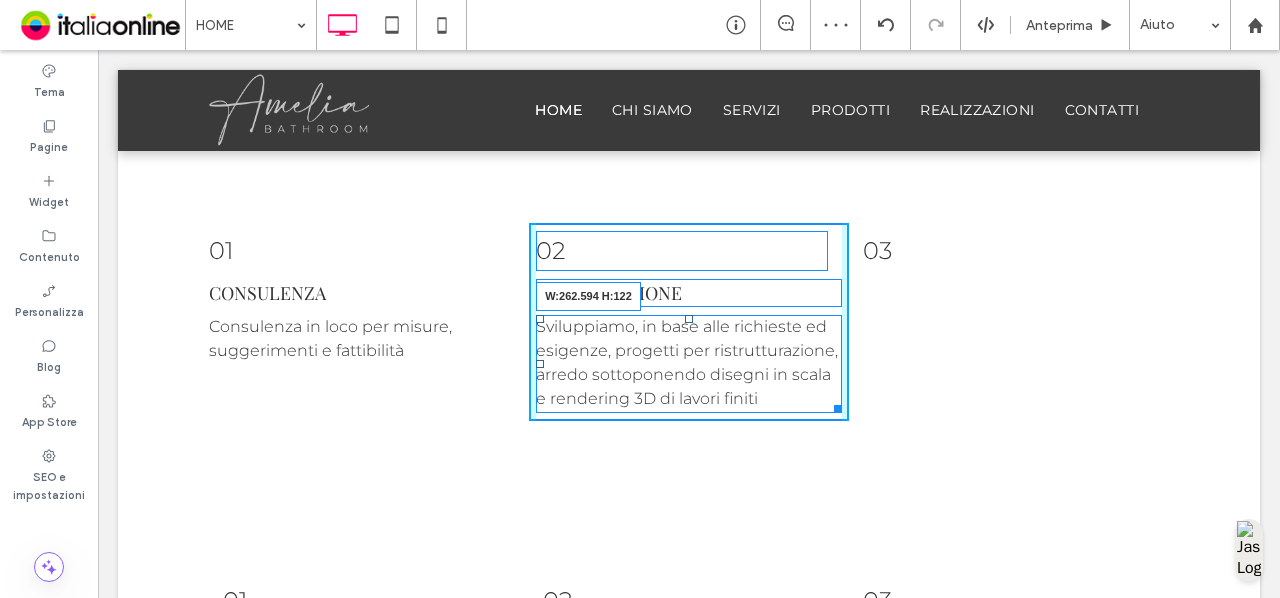 drag, startPoint x: 828, startPoint y: 407, endPoint x: 786, endPoint y: 405, distance: 42.047592 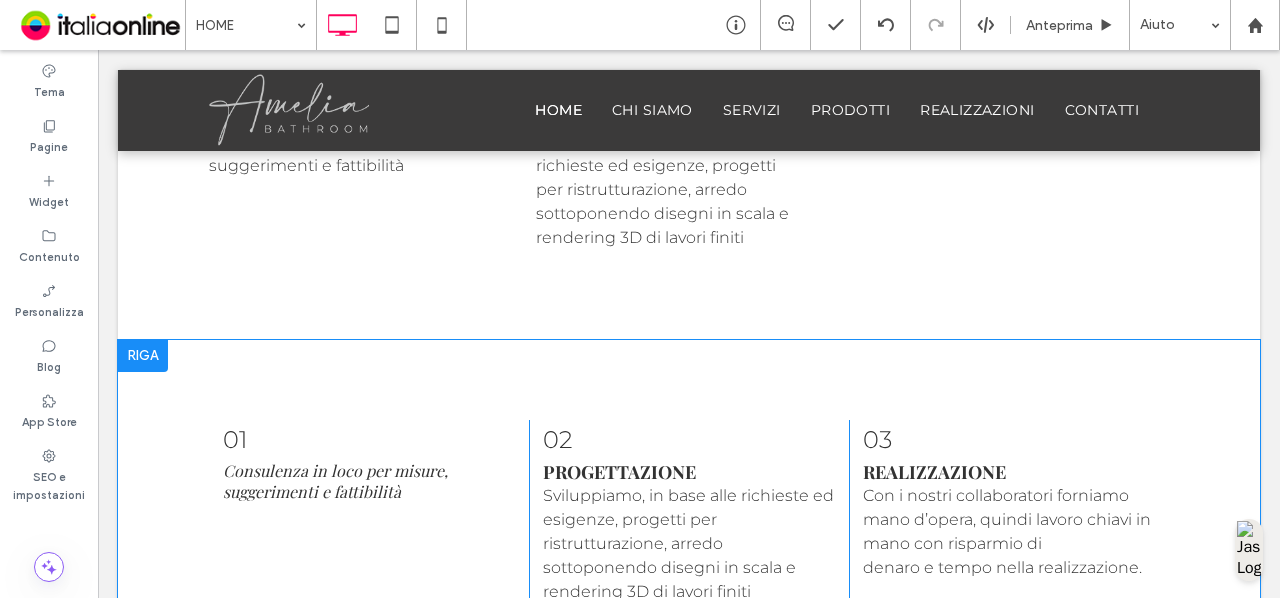 scroll, scrollTop: 1979, scrollLeft: 0, axis: vertical 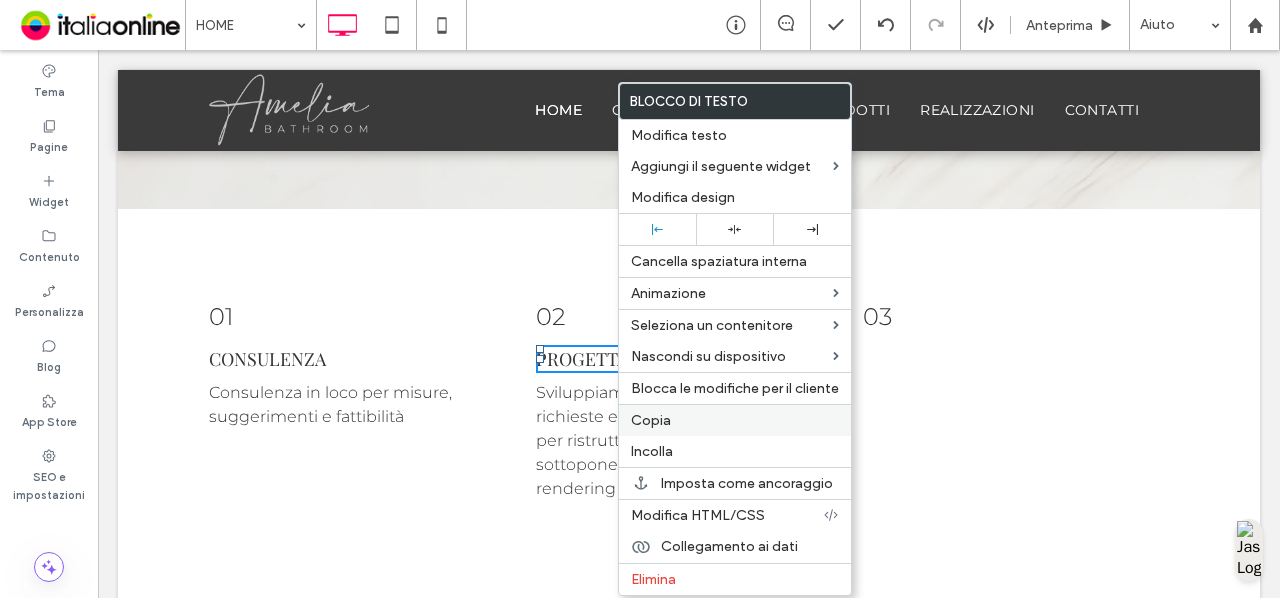 click on "Copia" at bounding box center (735, 420) 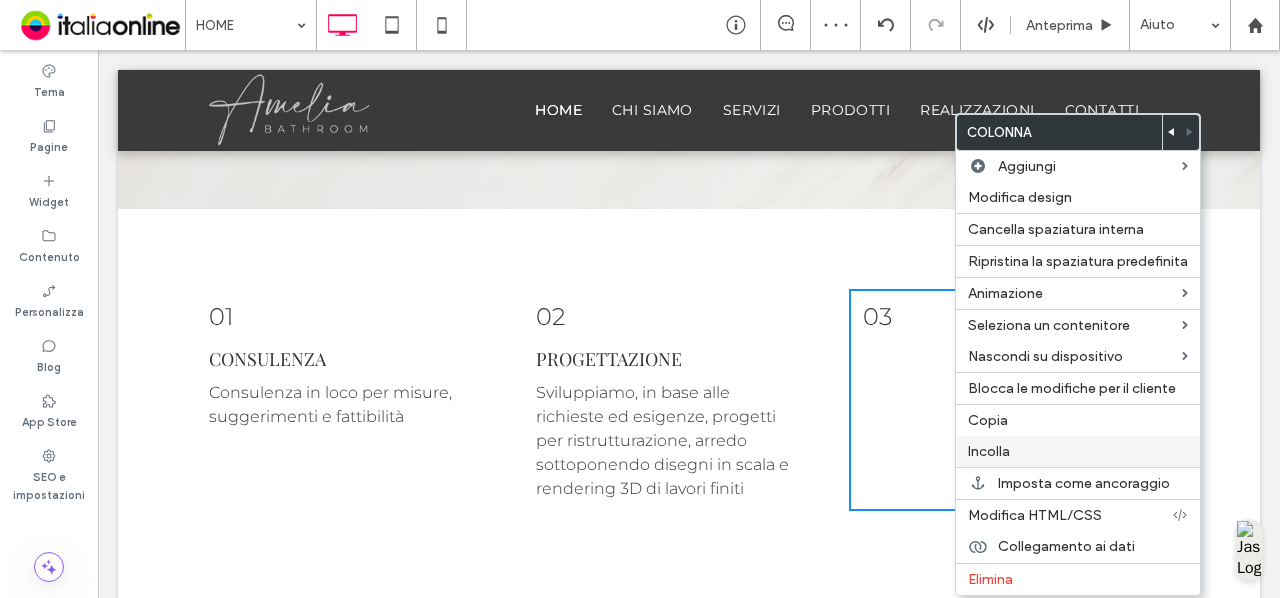 click on "Incolla" at bounding box center (989, 451) 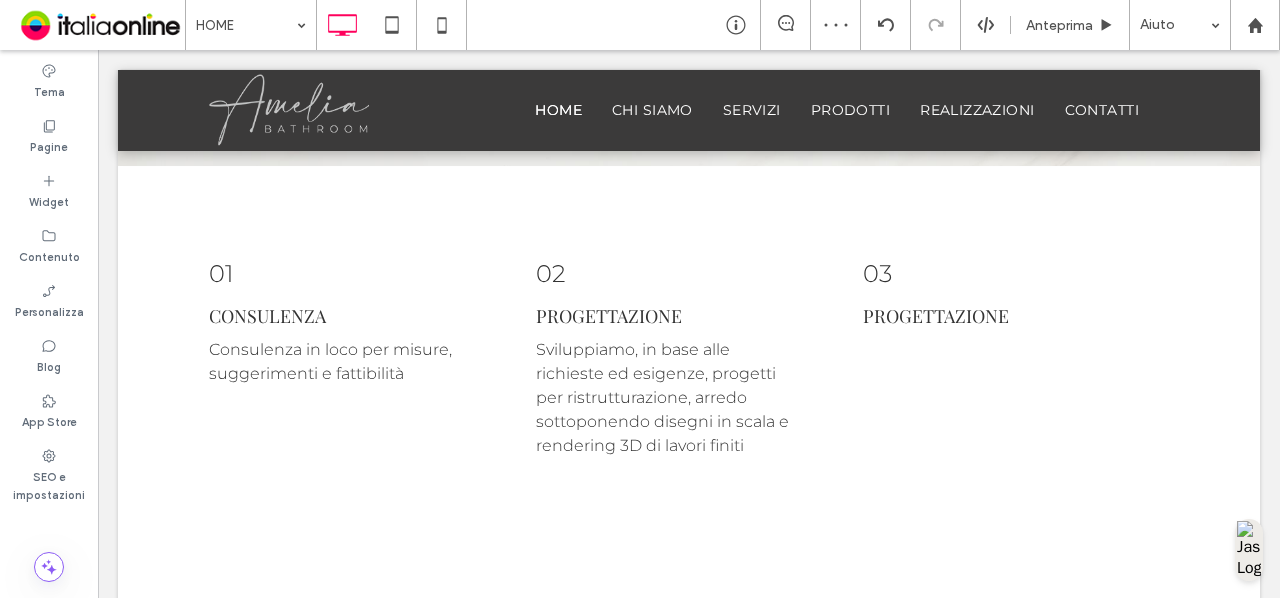 scroll, scrollTop: 2017, scrollLeft: 0, axis: vertical 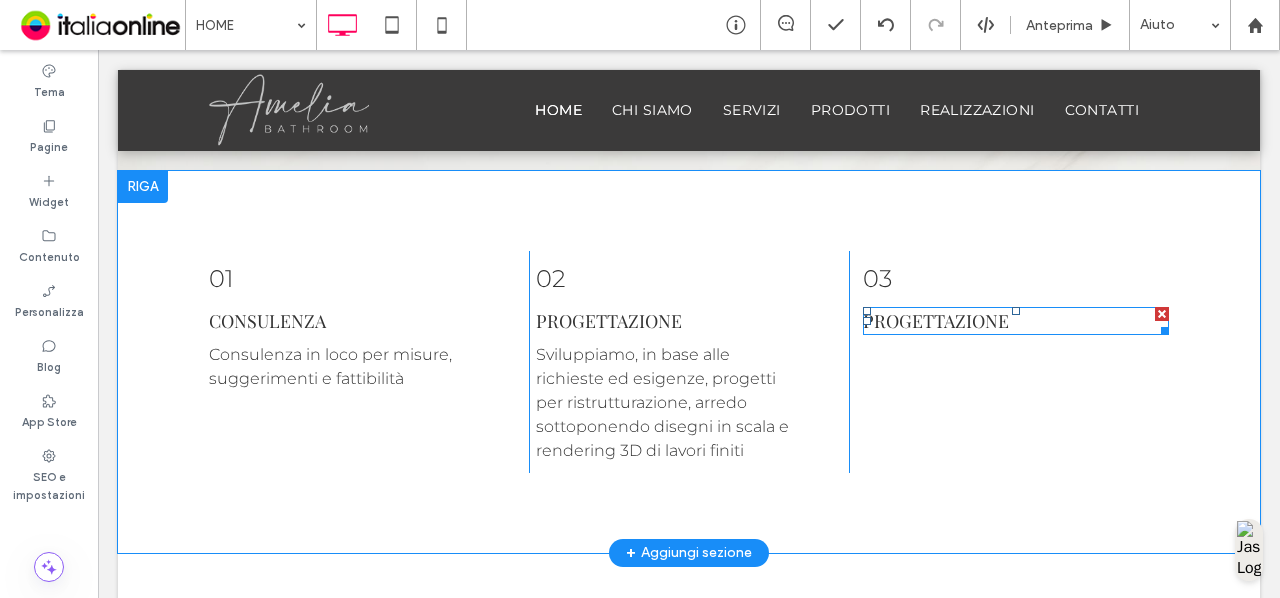 click on "PROGETTAZIONE" at bounding box center [936, 321] 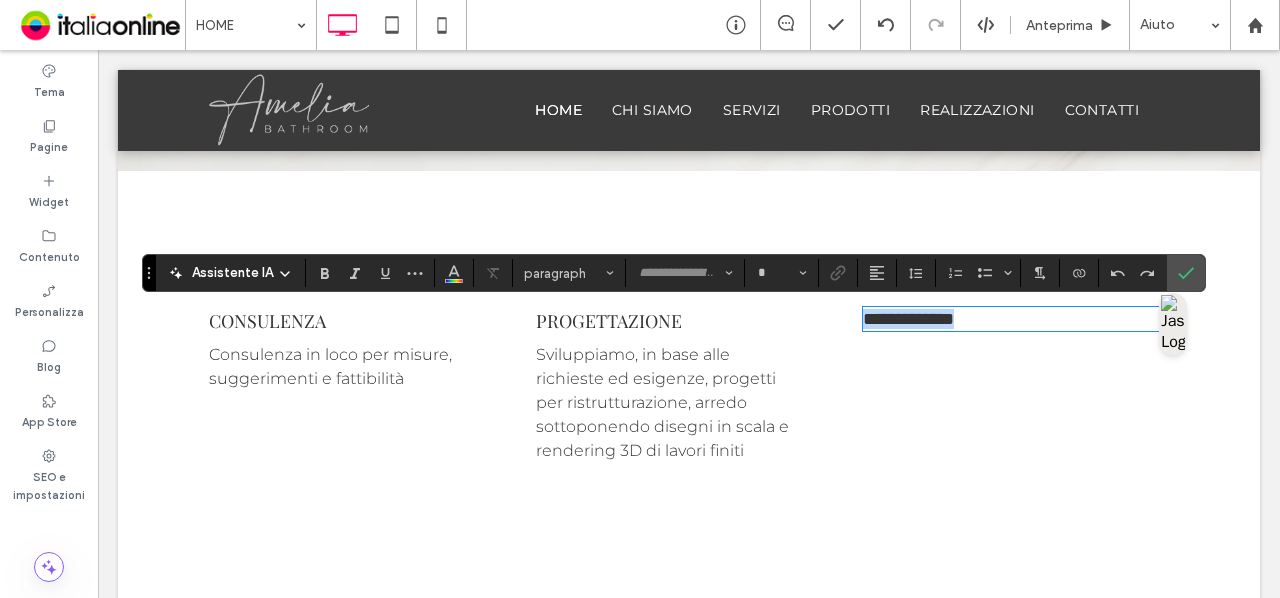 type on "**********" 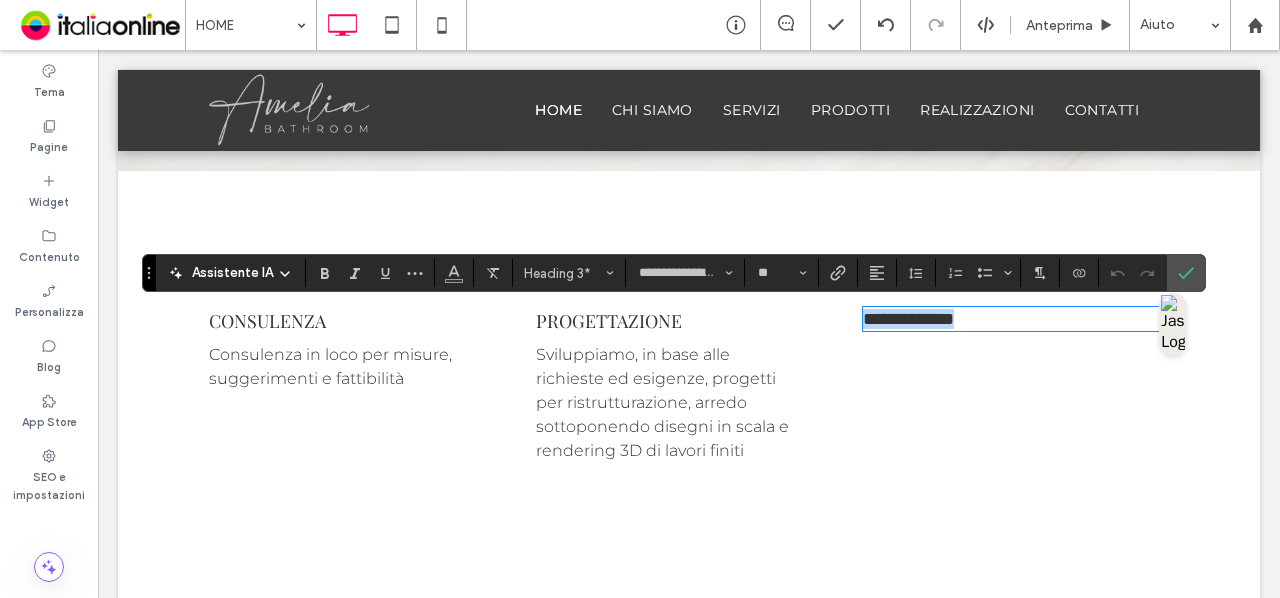 click on "**********" at bounding box center (908, 319) 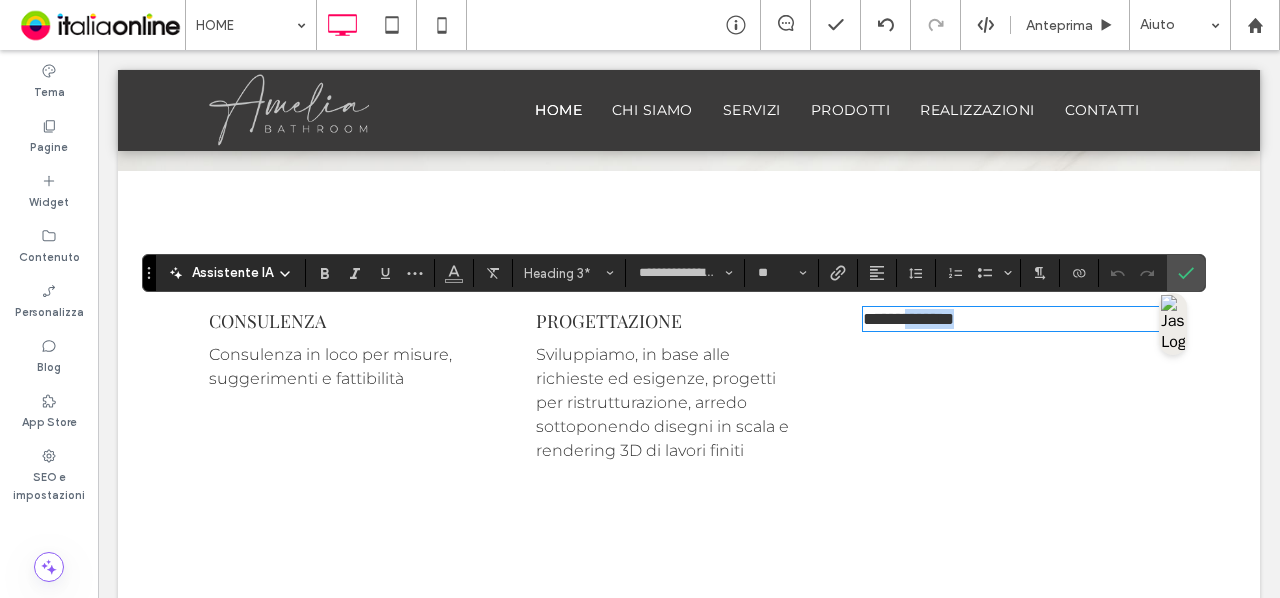 drag, startPoint x: 998, startPoint y: 323, endPoint x: 910, endPoint y: 323, distance: 88 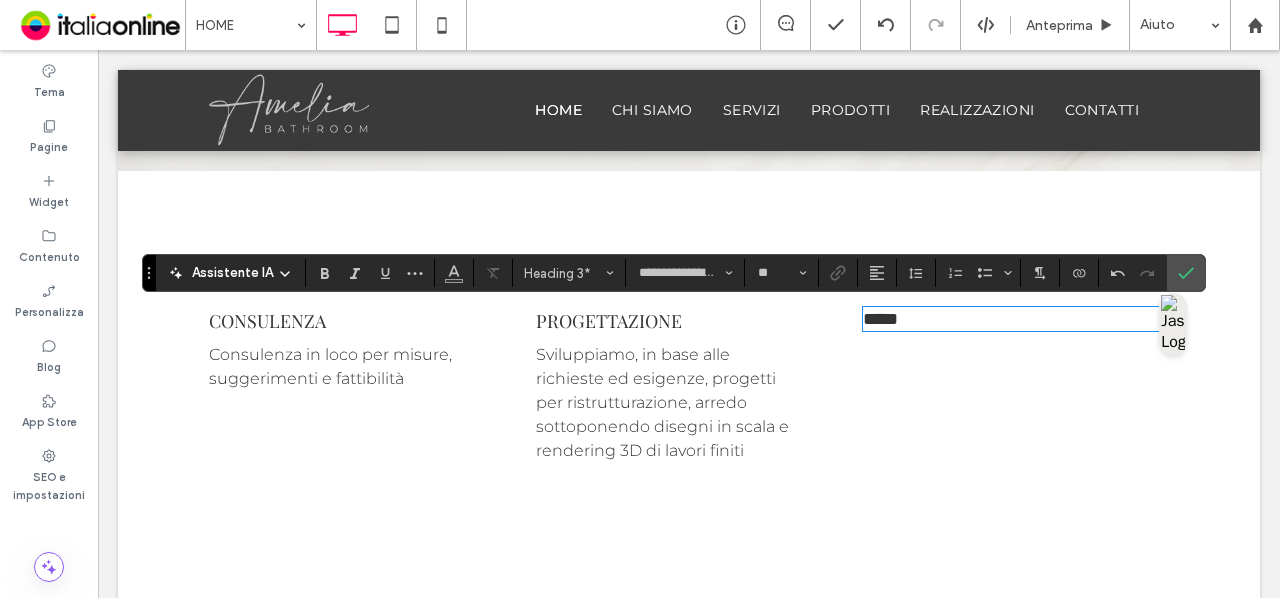 type 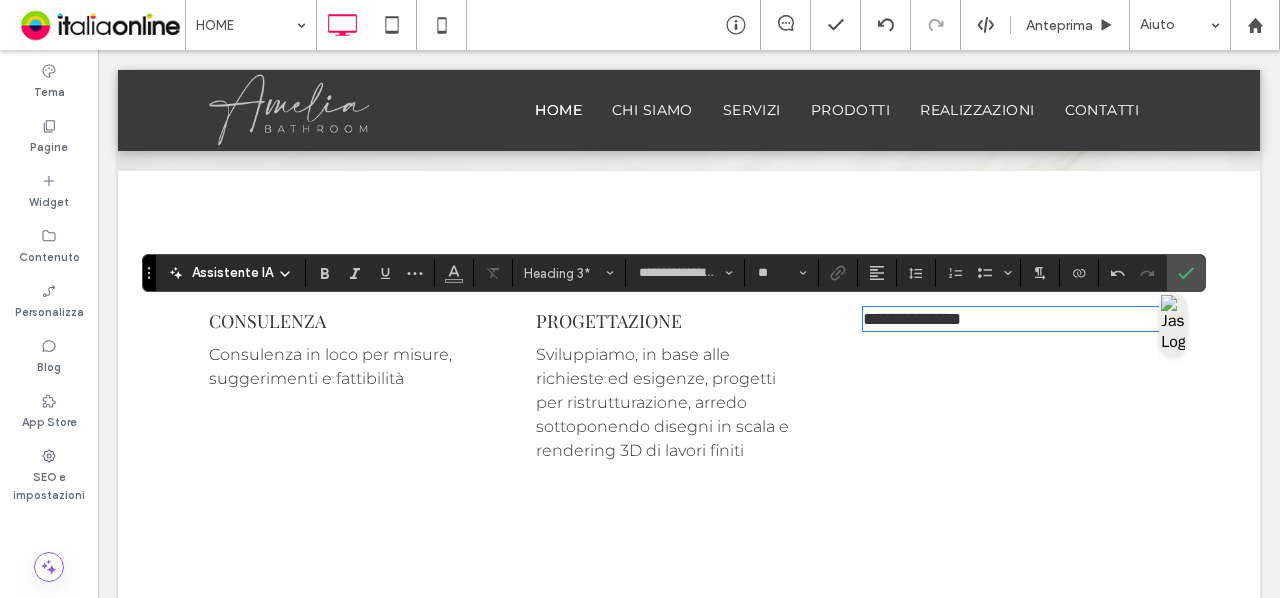click on "**********" at bounding box center (912, 319) 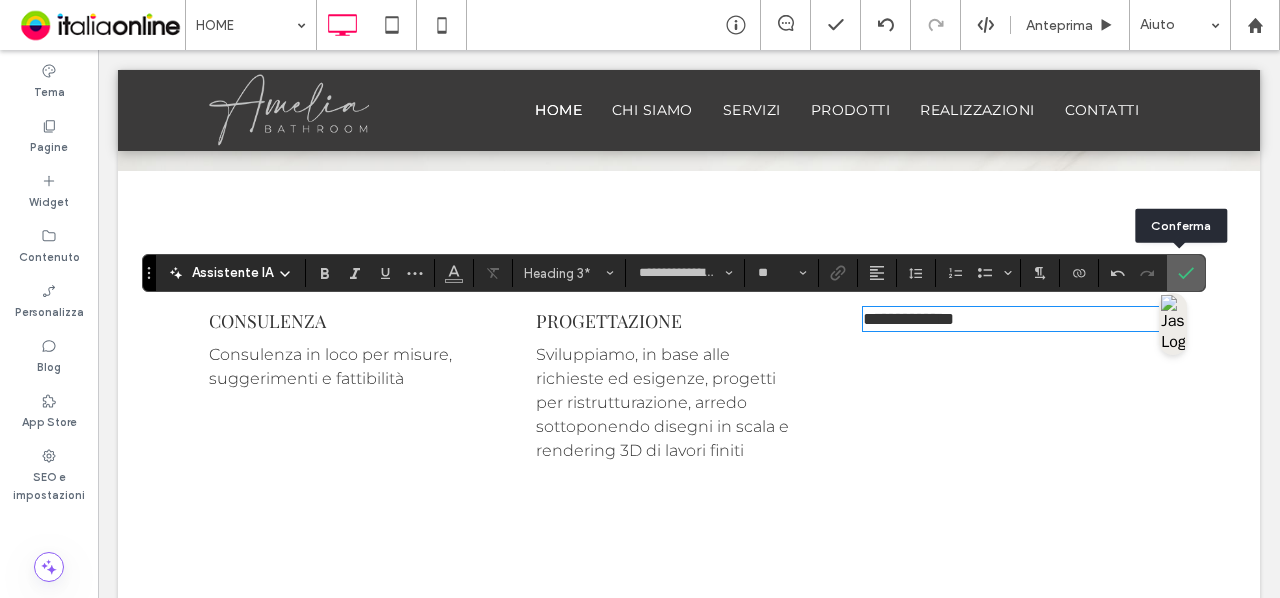 click at bounding box center [1186, 273] 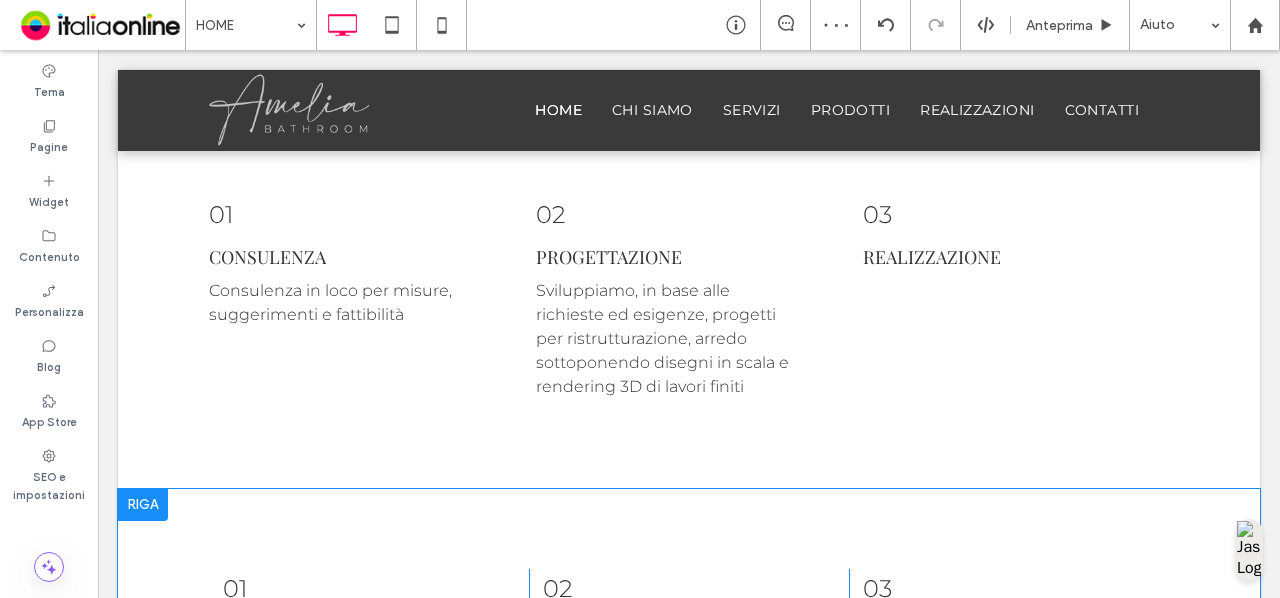 scroll, scrollTop: 2080, scrollLeft: 0, axis: vertical 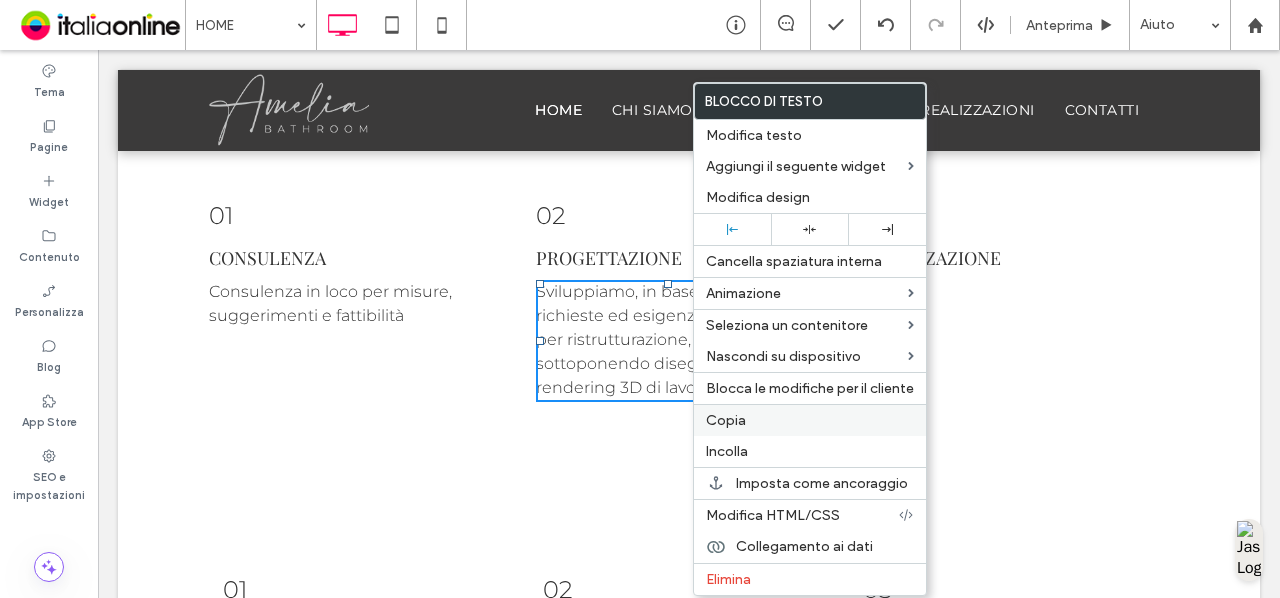 click on "Copia" at bounding box center [810, 420] 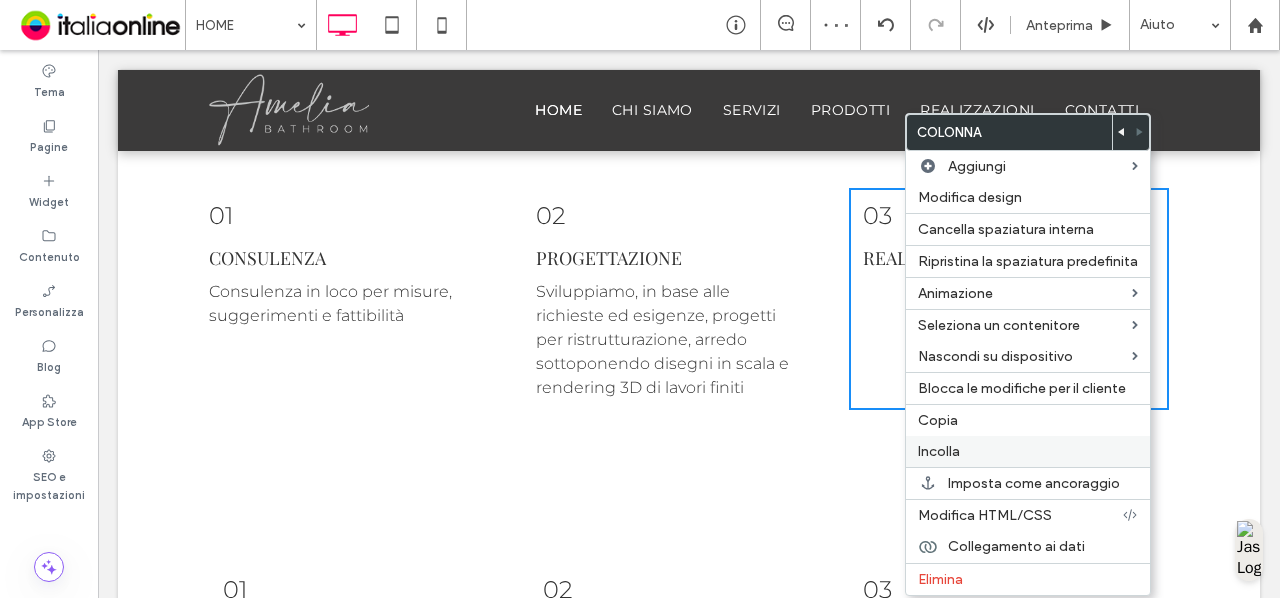 click on "Incolla" at bounding box center [1028, 451] 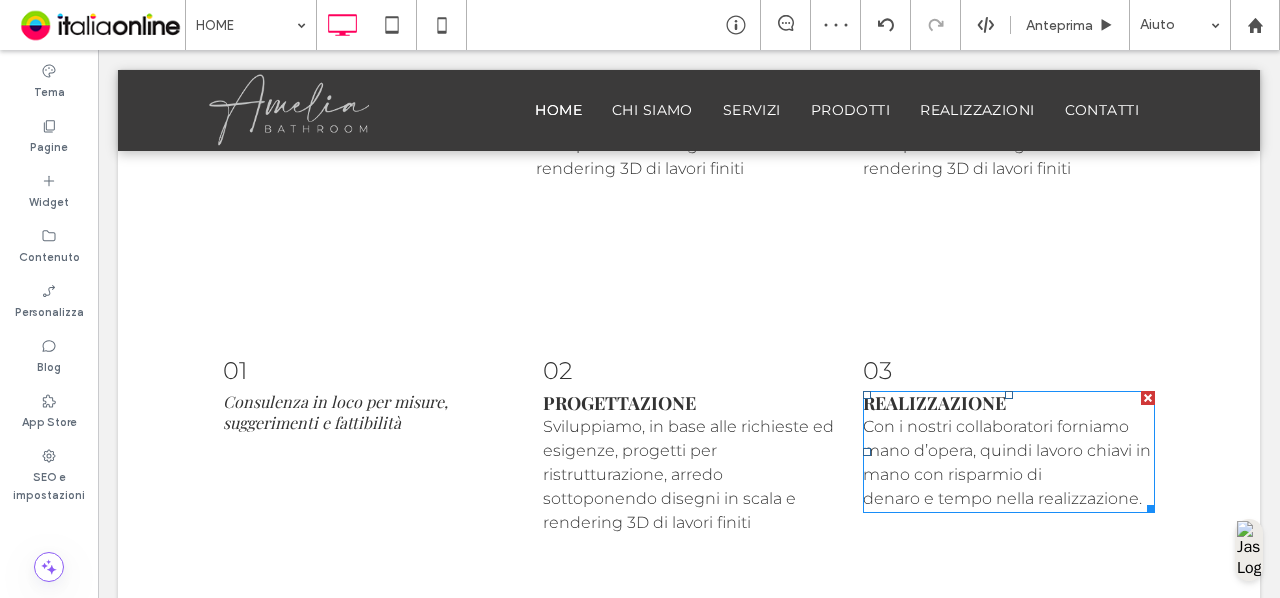 scroll, scrollTop: 2298, scrollLeft: 0, axis: vertical 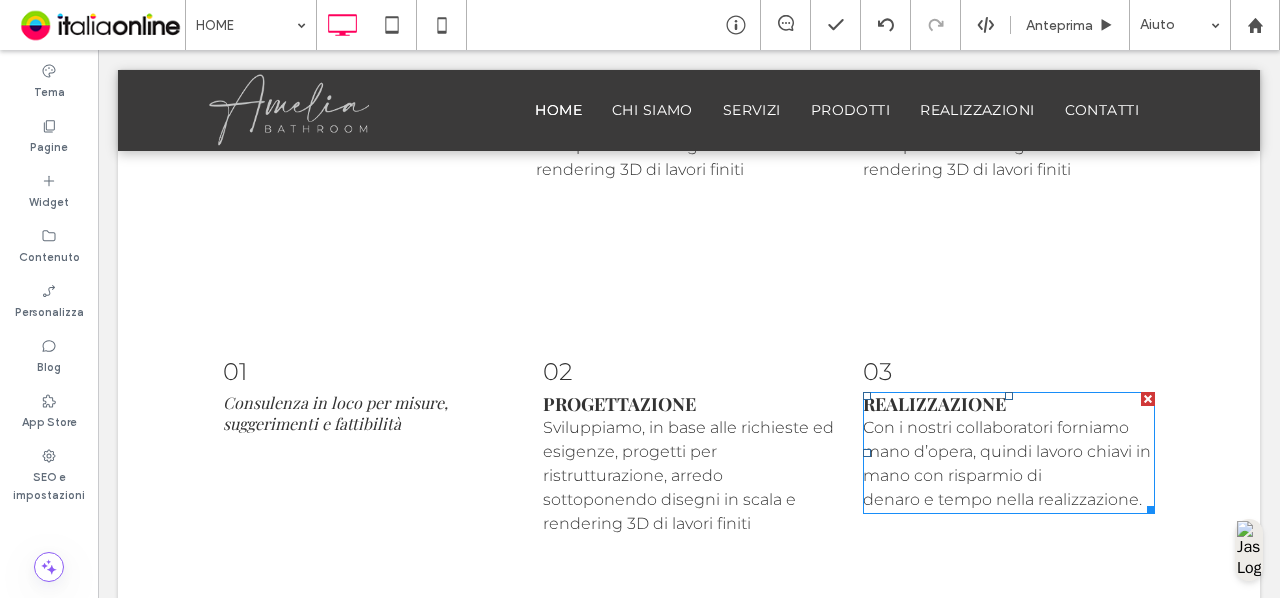 click on "Con i nostri collaboratori forniamo mano d’opera, quindi lavoro chiavi in mano con risparmio di denaro e tempo nella realizzazione." at bounding box center (1007, 463) 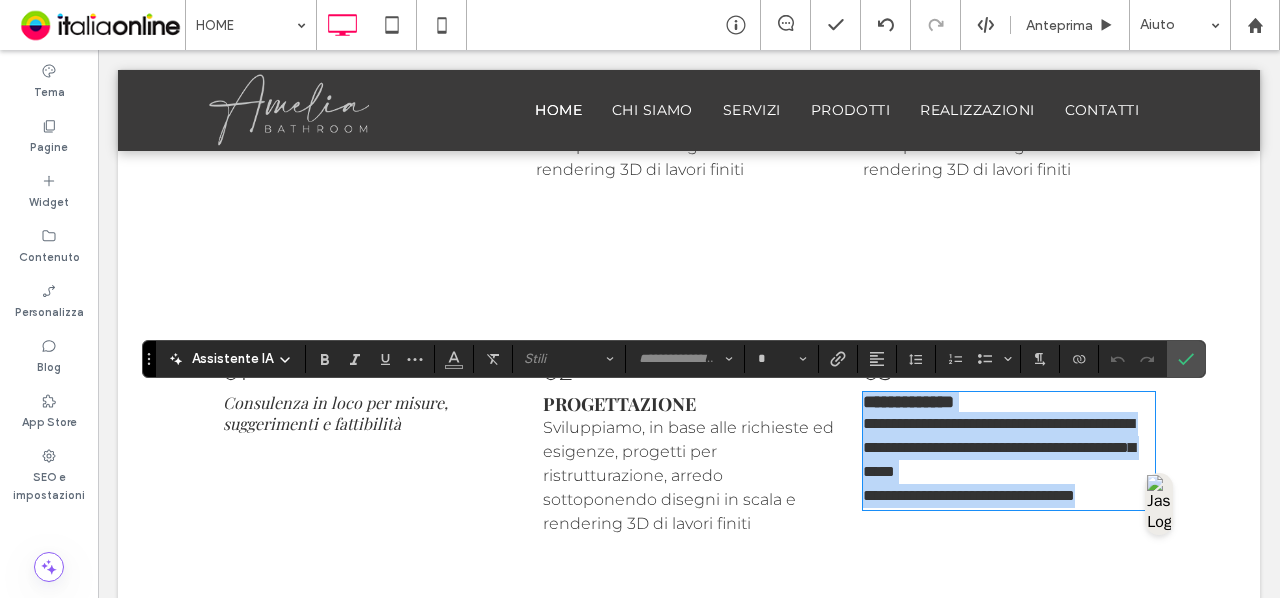 click on "**********" at bounding box center (999, 459) 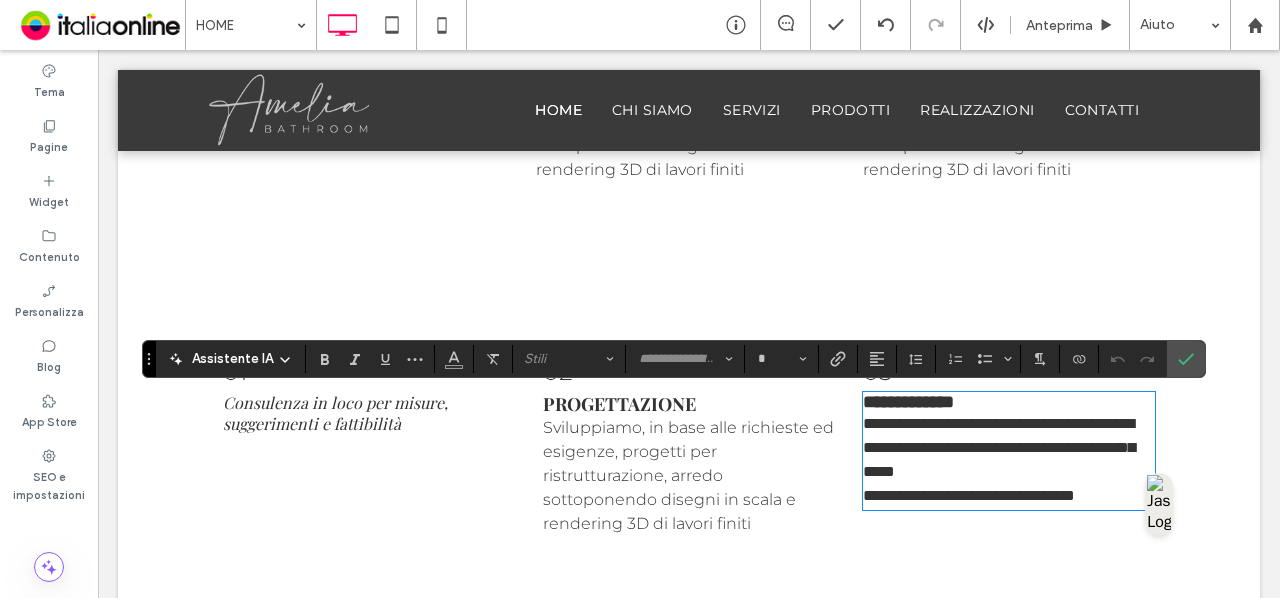 type on "**********" 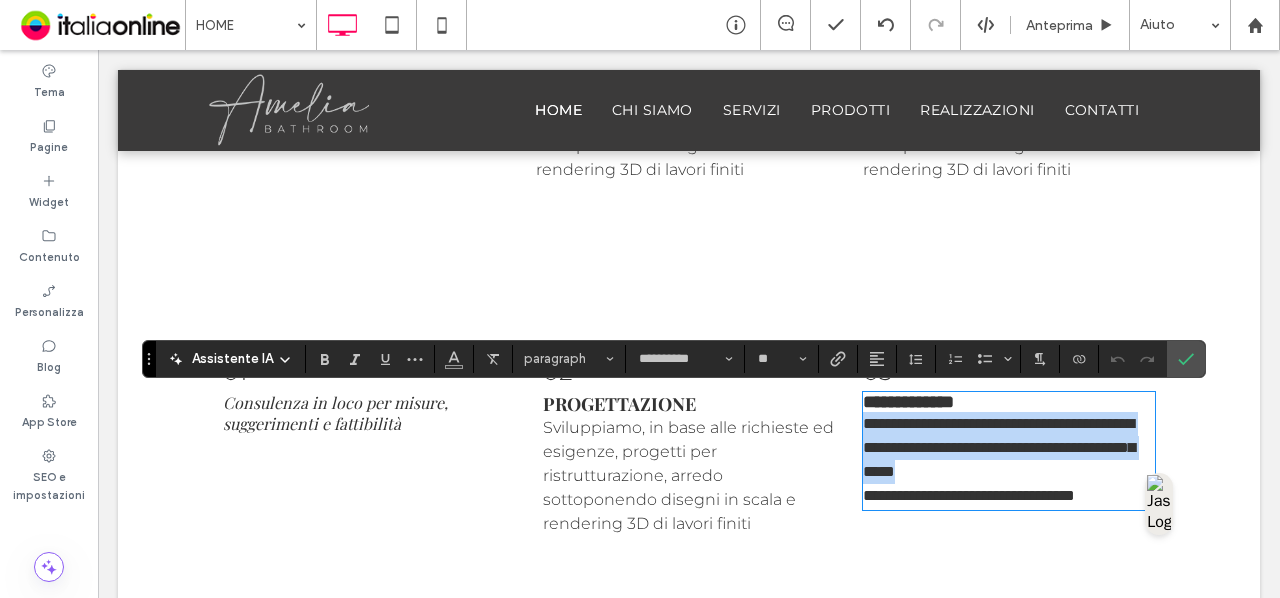 drag, startPoint x: 1136, startPoint y: 497, endPoint x: 850, endPoint y: 433, distance: 293.07336 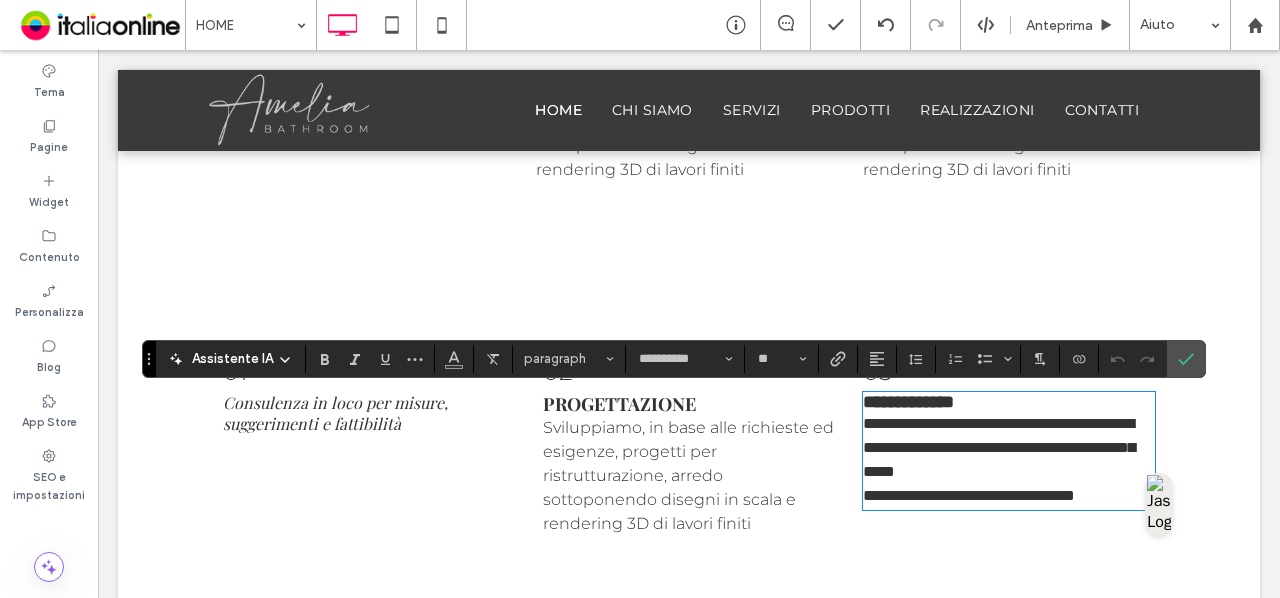 click on "**********" at bounding box center [1009, 449] 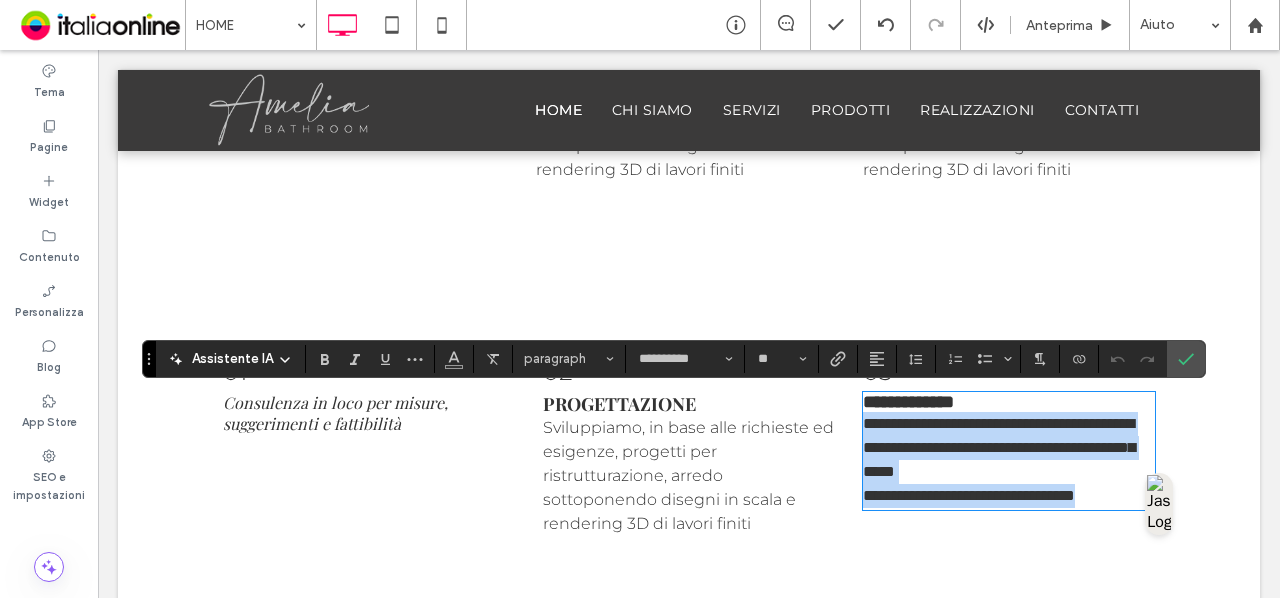 drag, startPoint x: 857, startPoint y: 427, endPoint x: 1141, endPoint y: 515, distance: 297.32138 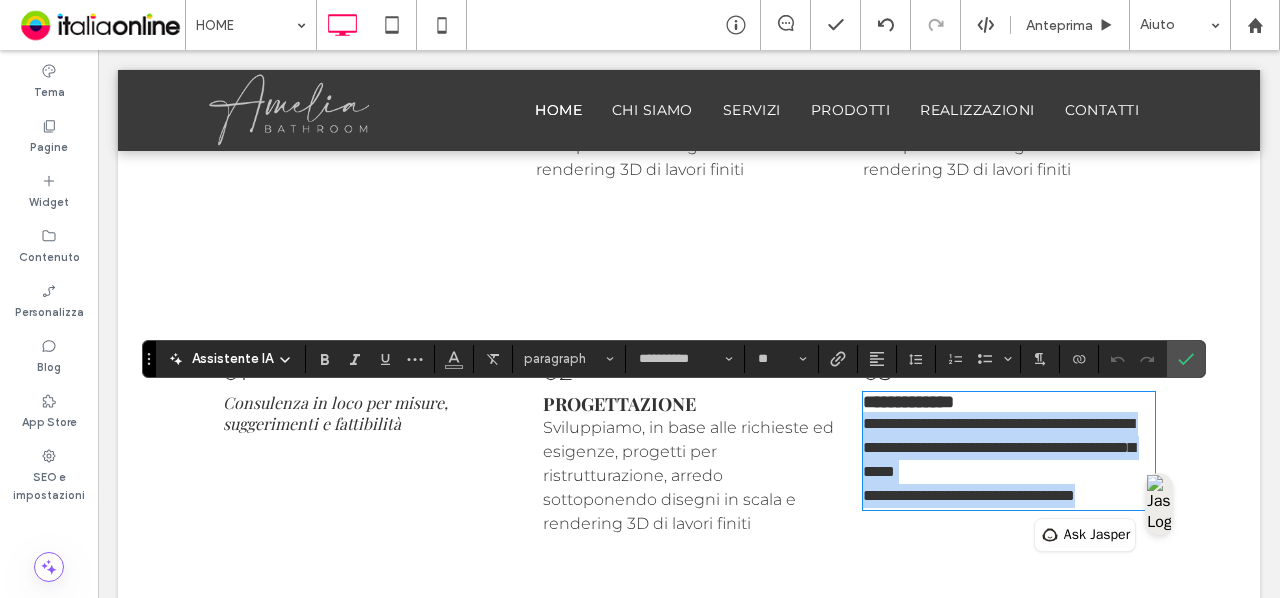 copy on "**********" 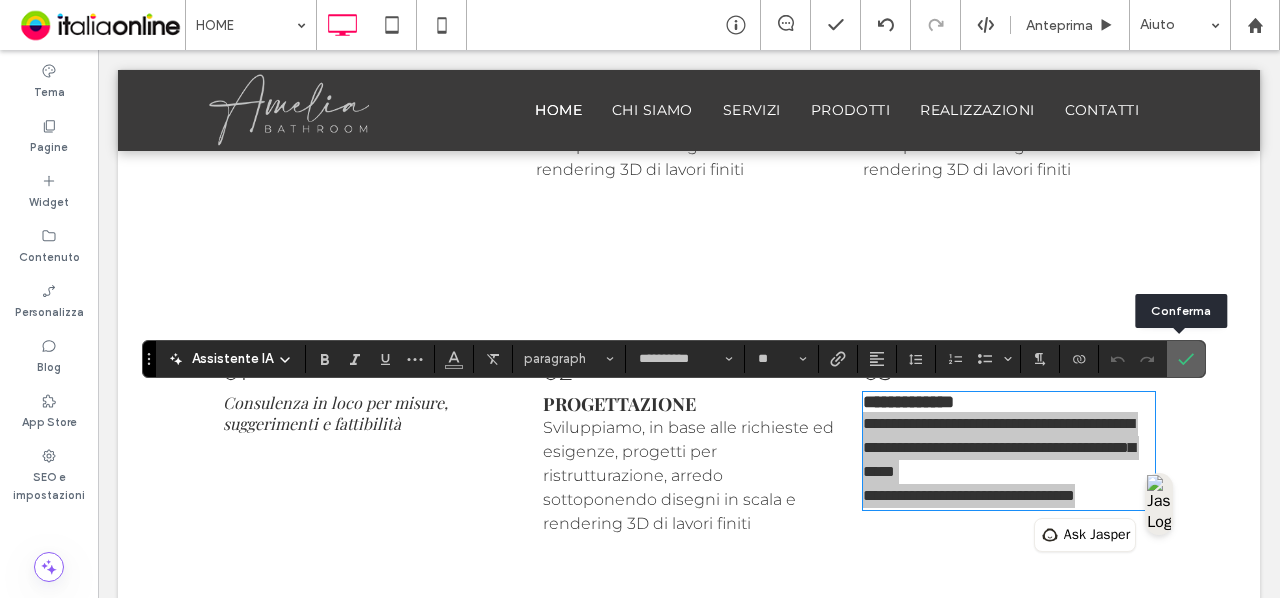 click at bounding box center [1186, 359] 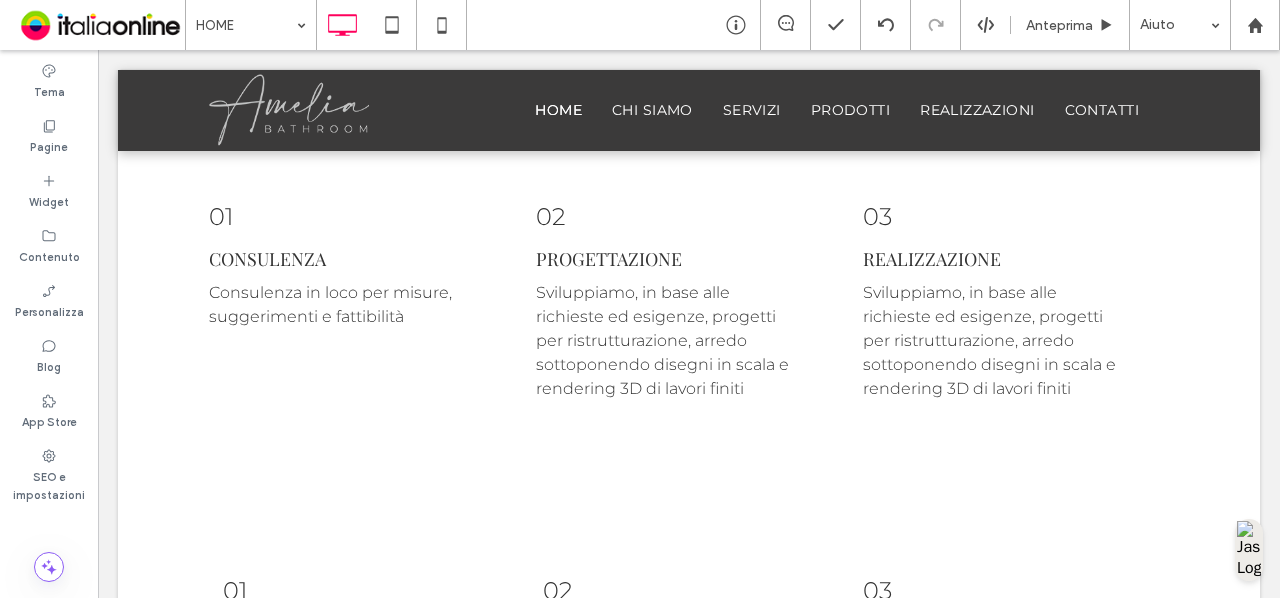 scroll, scrollTop: 2078, scrollLeft: 0, axis: vertical 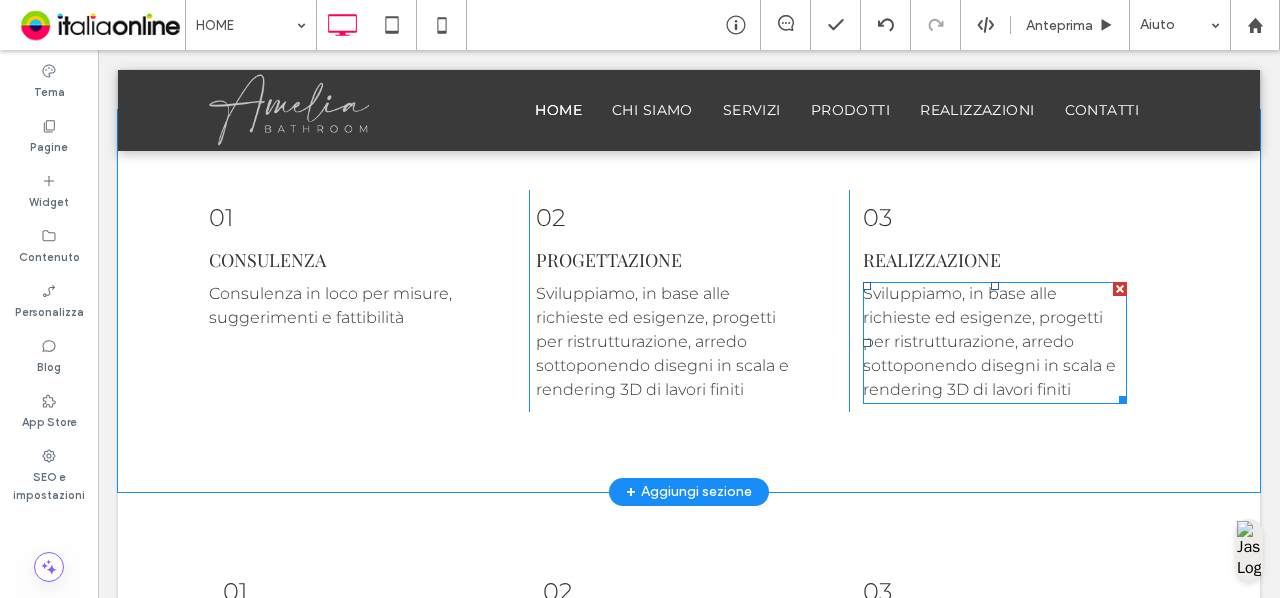 click on "Sviluppiamo, in base alle richieste ed esigenze, progetti per ristrutturazione, arredo sottoponendo disegni in scala e rendering 3D di lavori finiti" at bounding box center (989, 341) 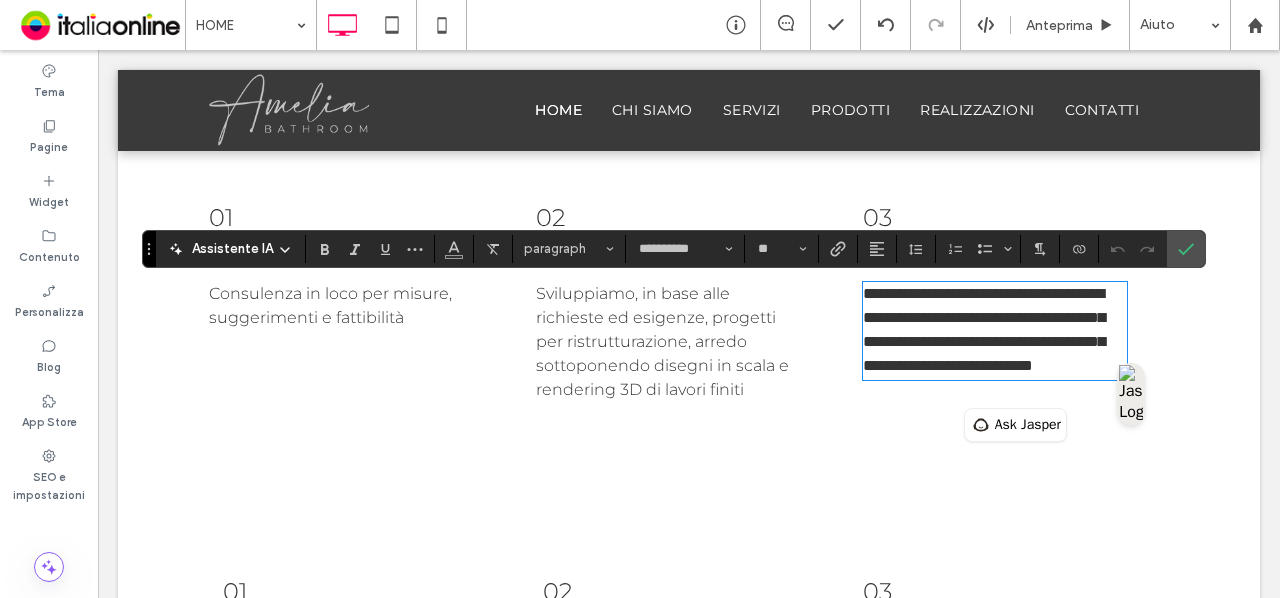 click on "**********" at bounding box center (995, 330) 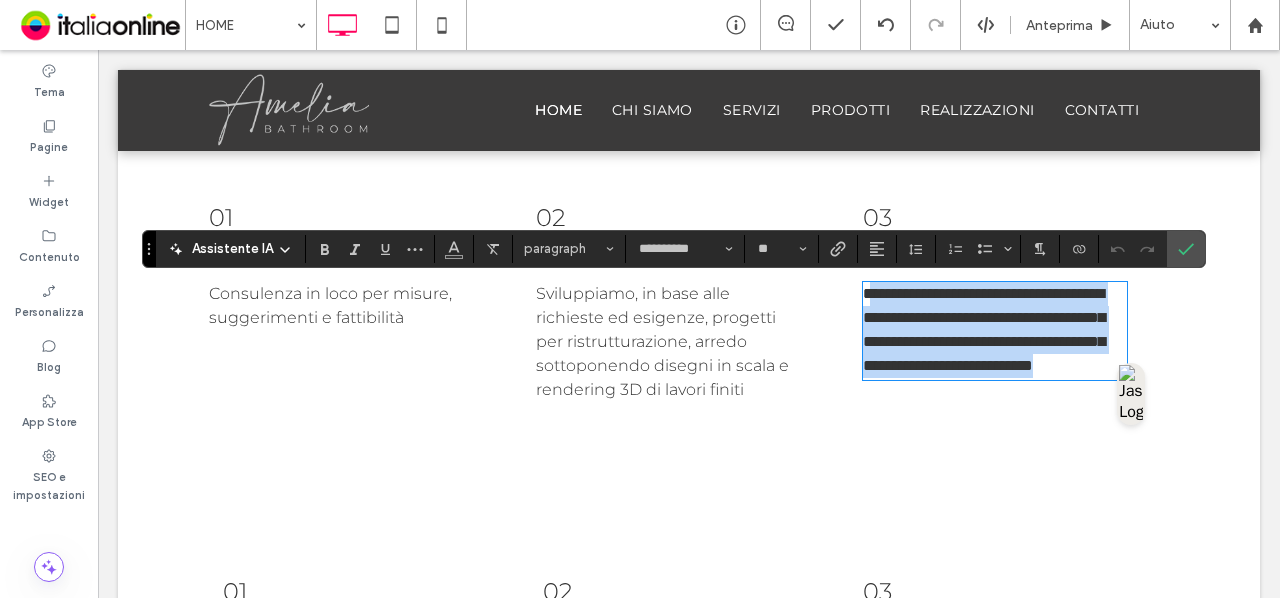 drag, startPoint x: 1072, startPoint y: 397, endPoint x: 866, endPoint y: 295, distance: 229.86952 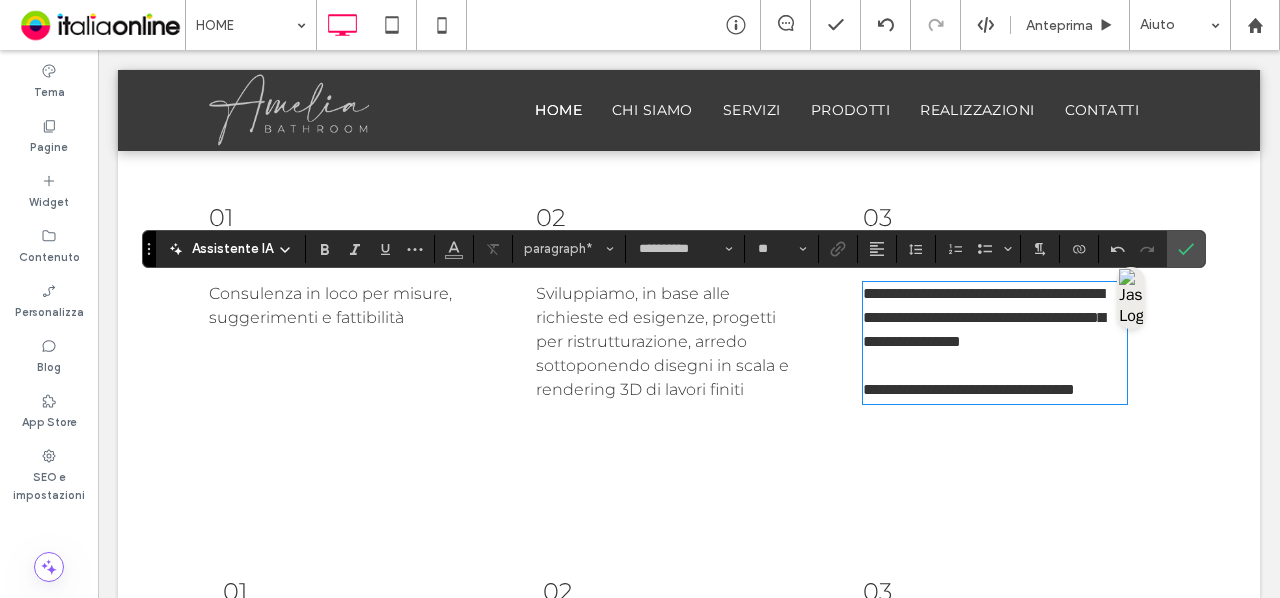 scroll, scrollTop: 0, scrollLeft: 0, axis: both 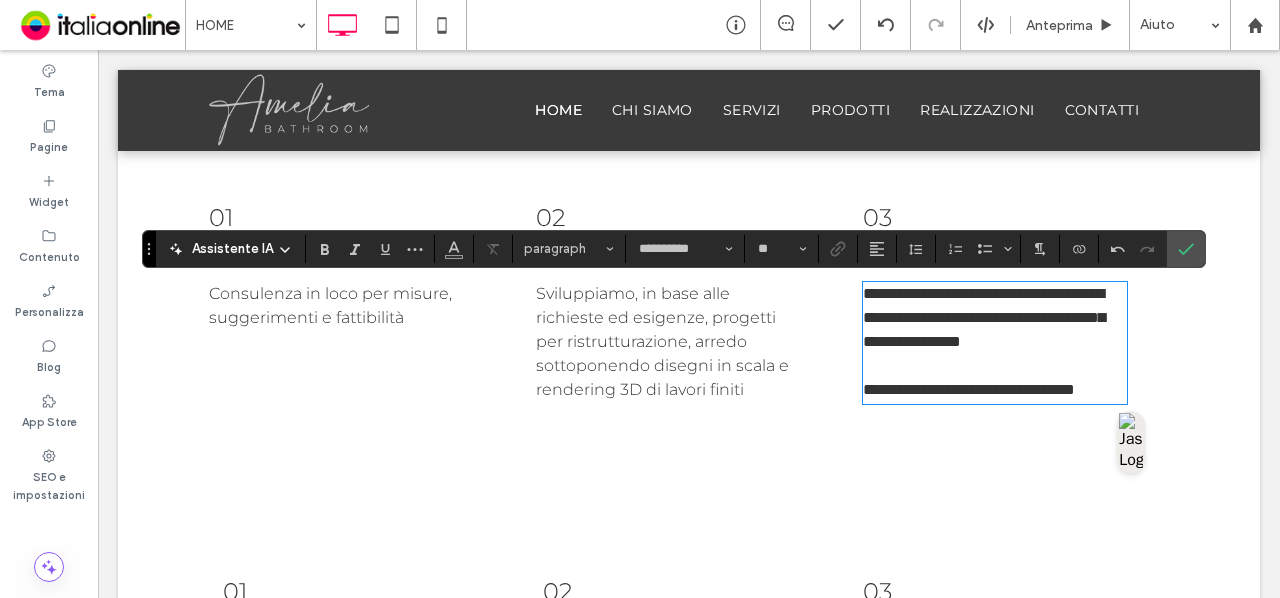 type on "**" 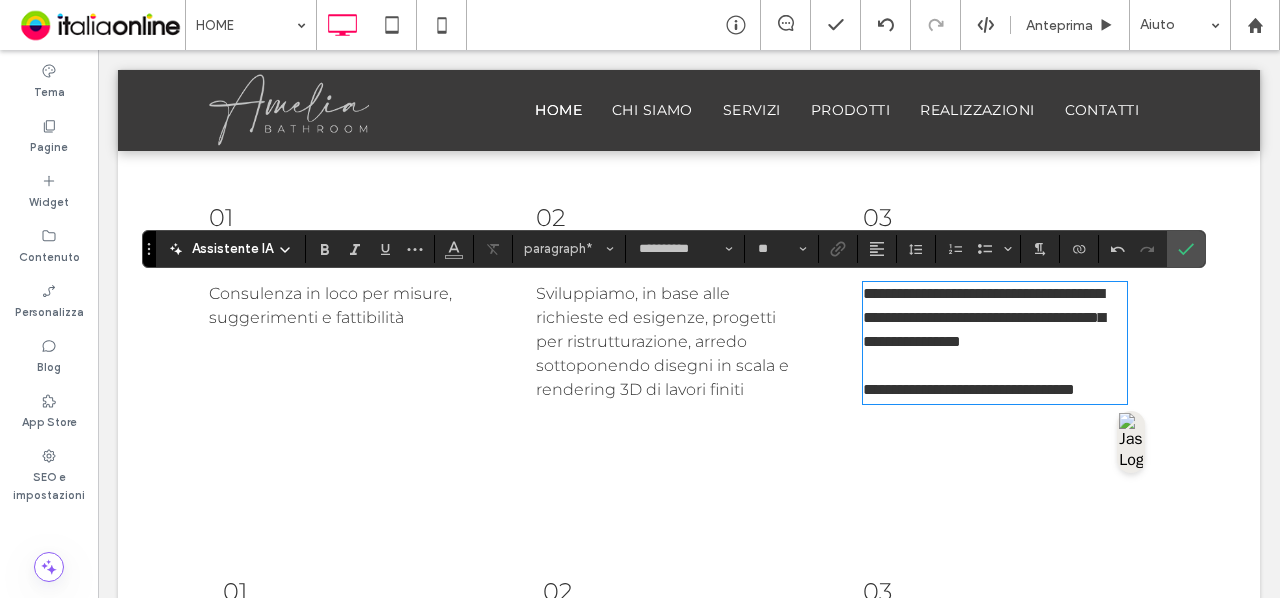 click on "**********" at bounding box center [984, 341] 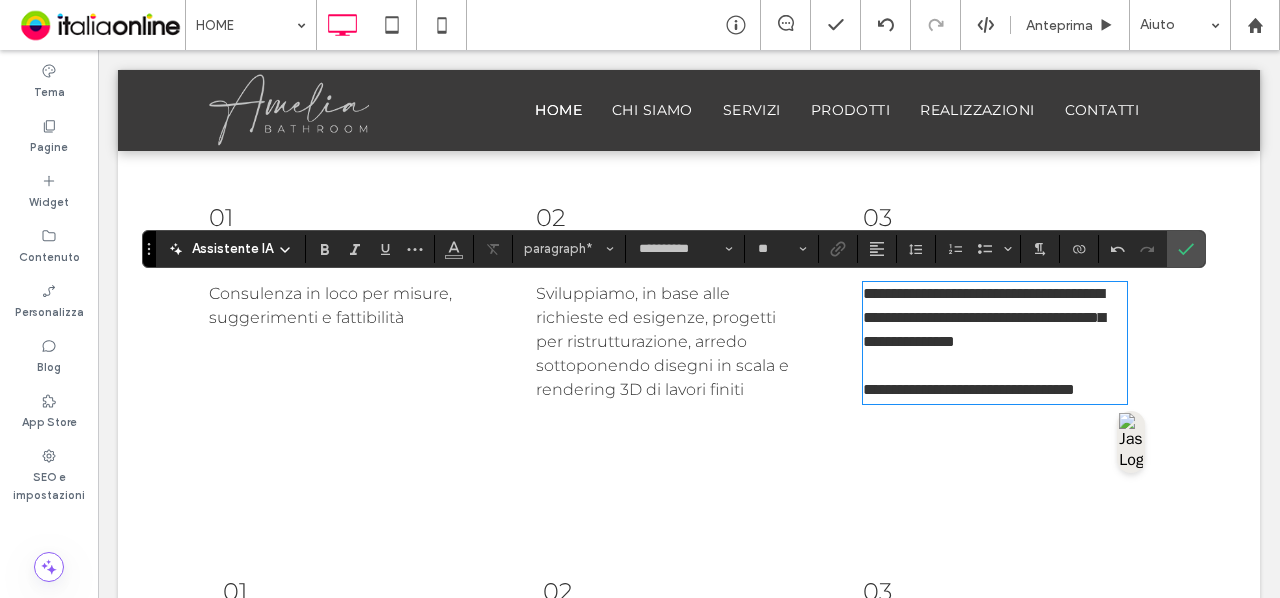 click on "**********" at bounding box center (995, 342) 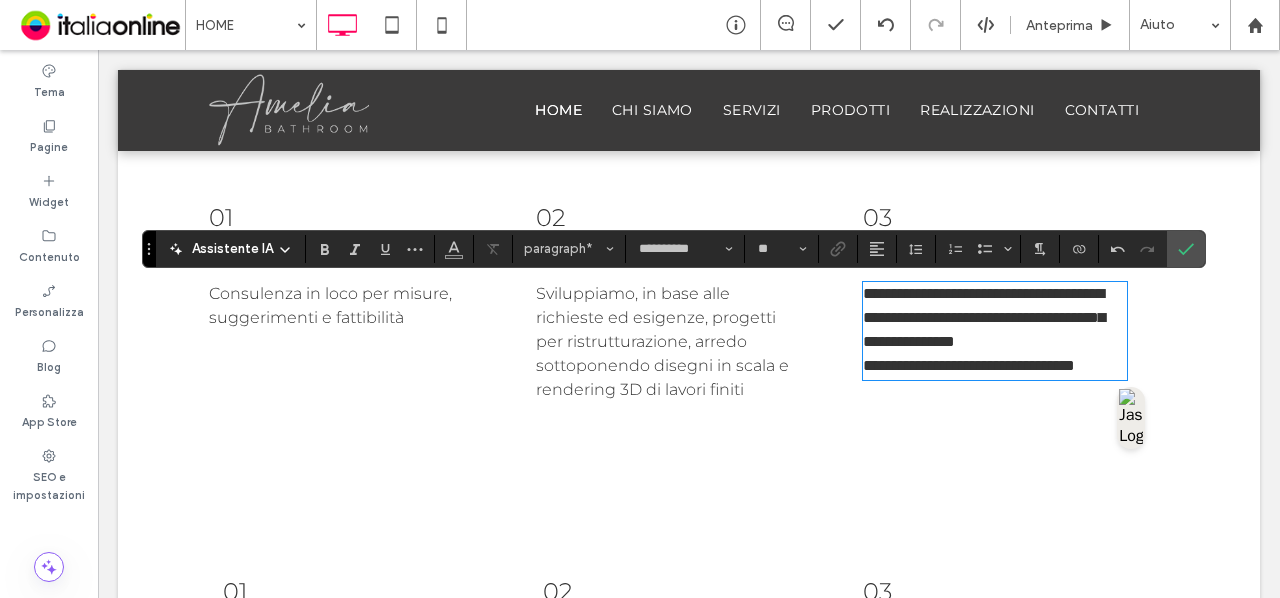 click on "**********" at bounding box center [984, 329] 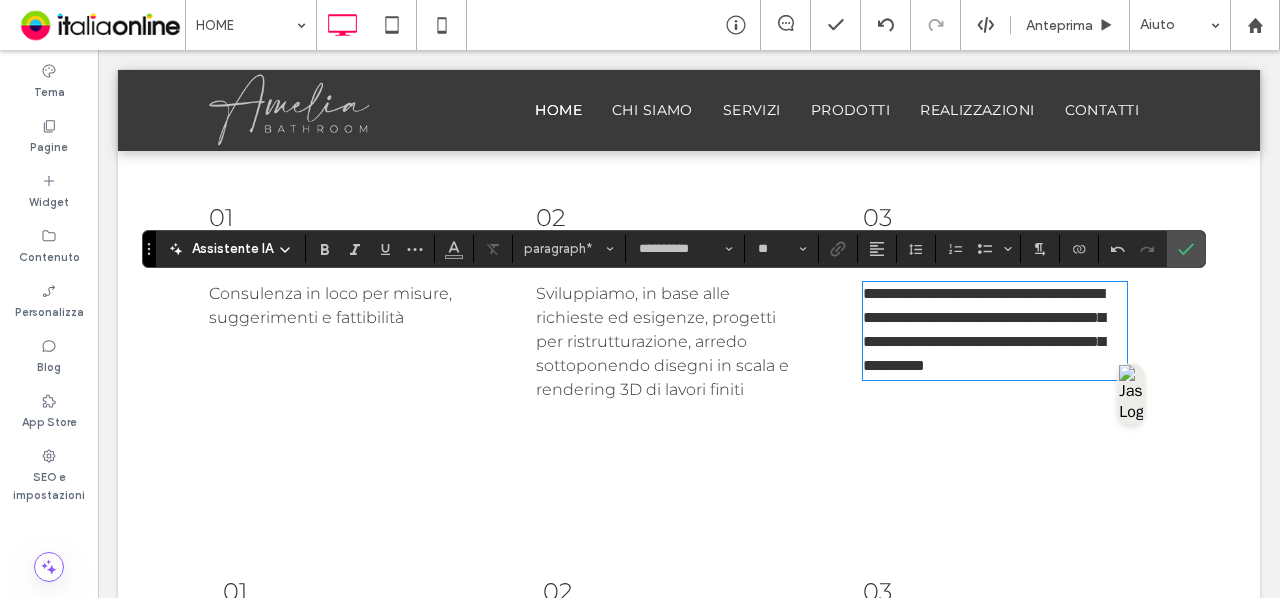 type 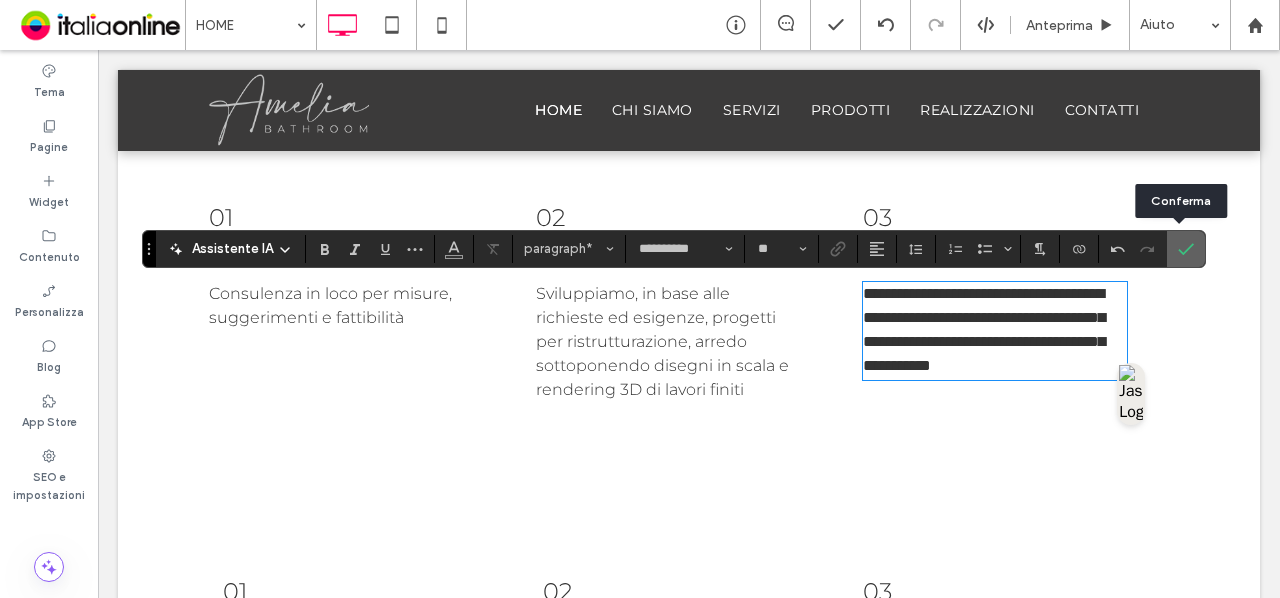 click 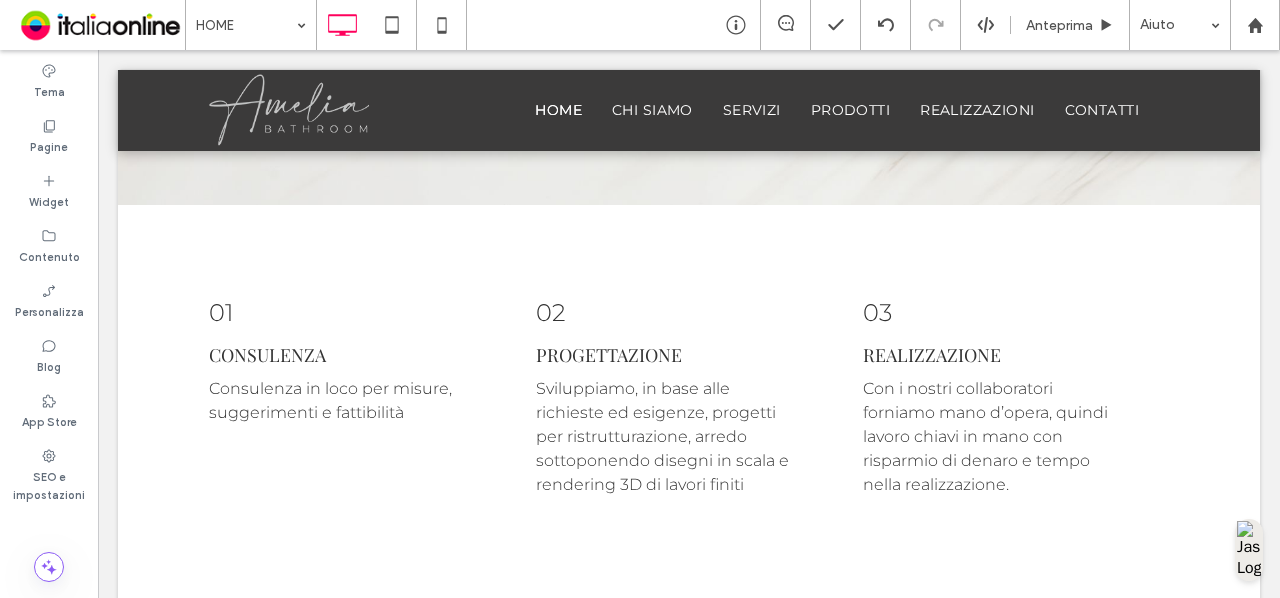 scroll, scrollTop: 2249, scrollLeft: 0, axis: vertical 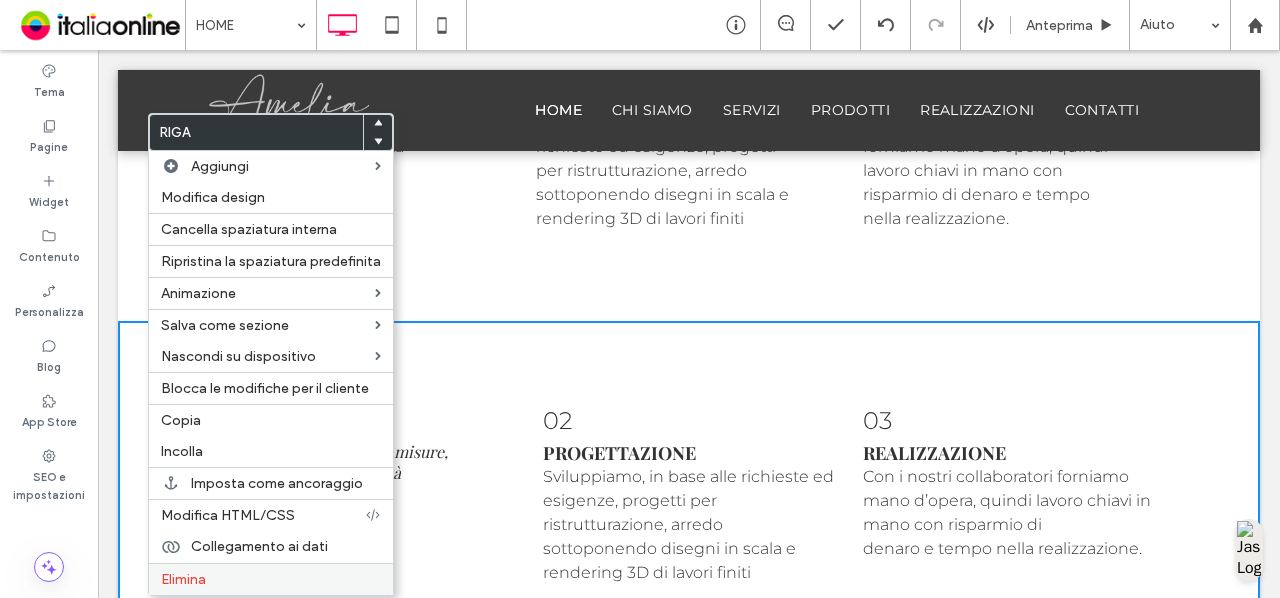 click on "Elimina" at bounding box center (271, 579) 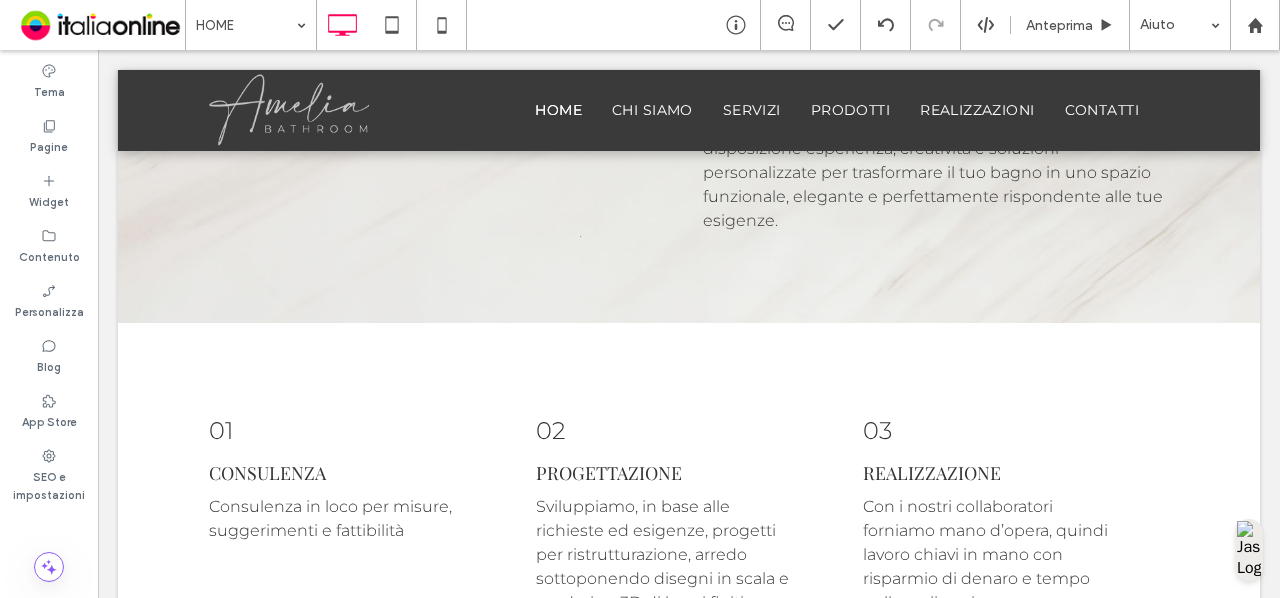 scroll, scrollTop: 1856, scrollLeft: 0, axis: vertical 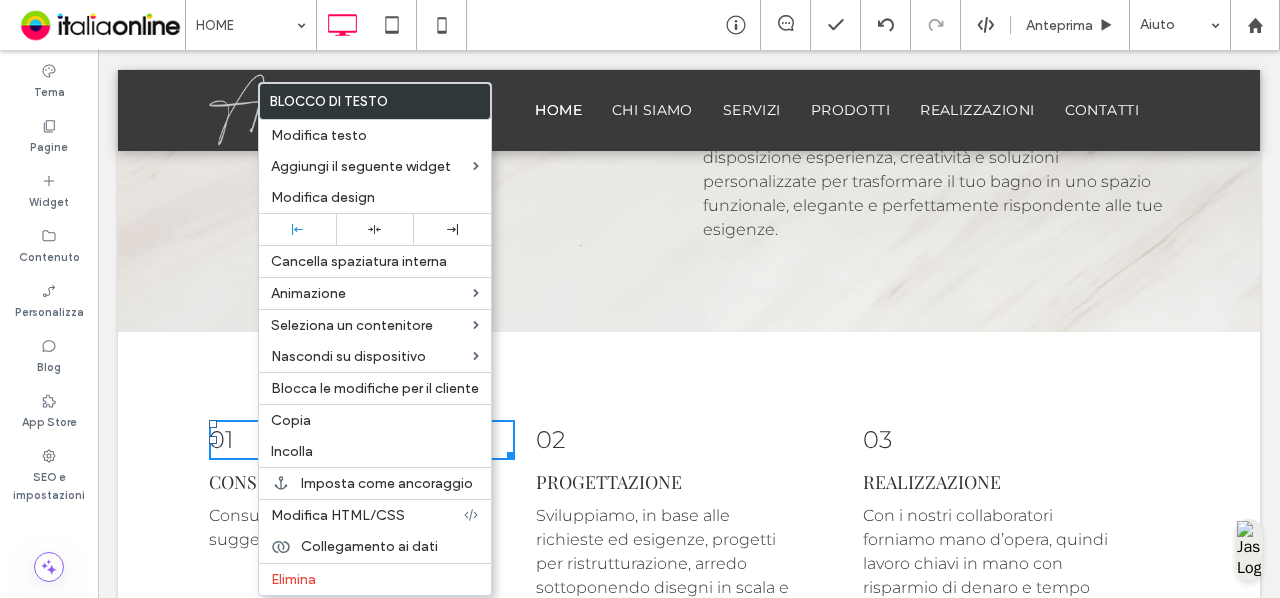 click on "Click To Paste     Click To Paste     01 CONSULENZA Consulenza in loco per misure, suggerimenti e fattibilità
Click To Paste     Click To Paste     02 PROGETTAZIONE Sviluppiamo, in base alle richieste ed esigenze, progetti per ristrutturazione, arredo sottoponendo disegni in scala e rendering 3D di lavori finiti Click To Paste     Click To Paste     03 REALIZZAZIONE Con i nostri collaboratori forniamo mano d’opera, quindi lavoro chiavi in mano con risparmio di denaro e tempo nella realizzazione.
Riga + Aggiungi sezione" at bounding box center (689, 523) 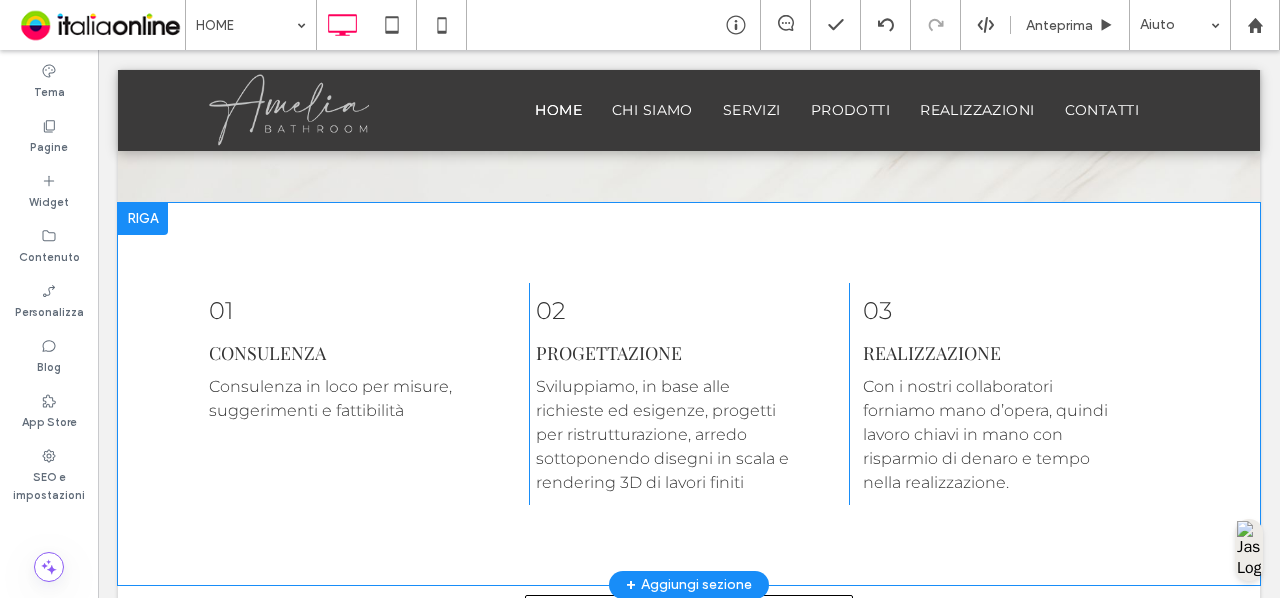 scroll, scrollTop: 1986, scrollLeft: 0, axis: vertical 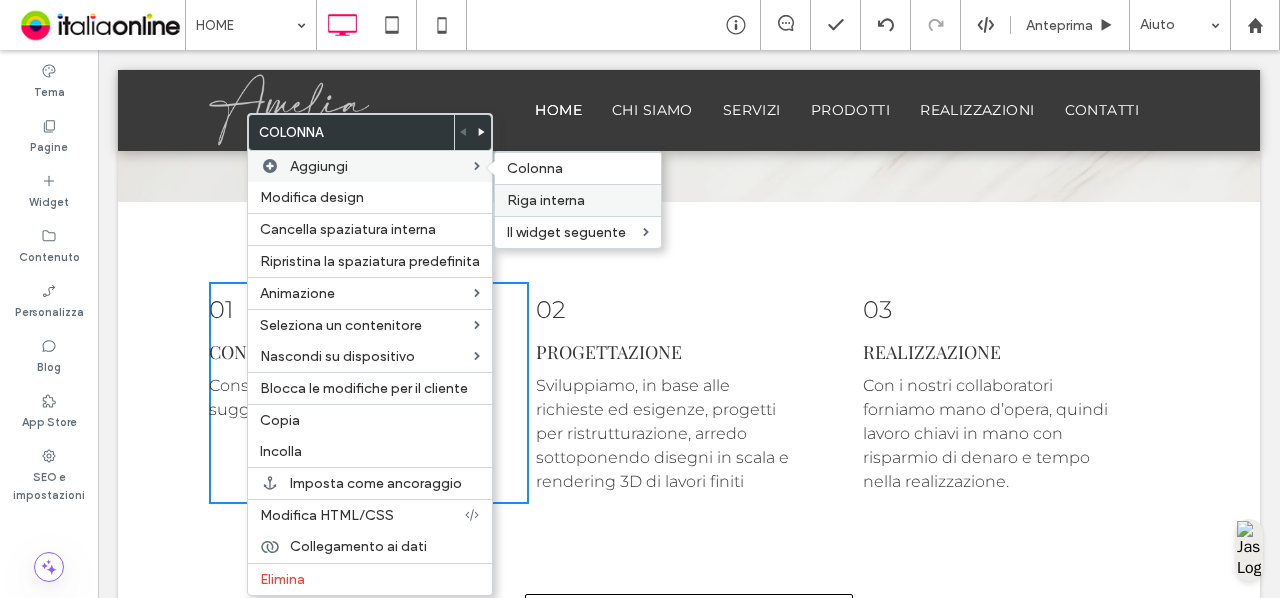 click on "Riga interna" at bounding box center (578, 200) 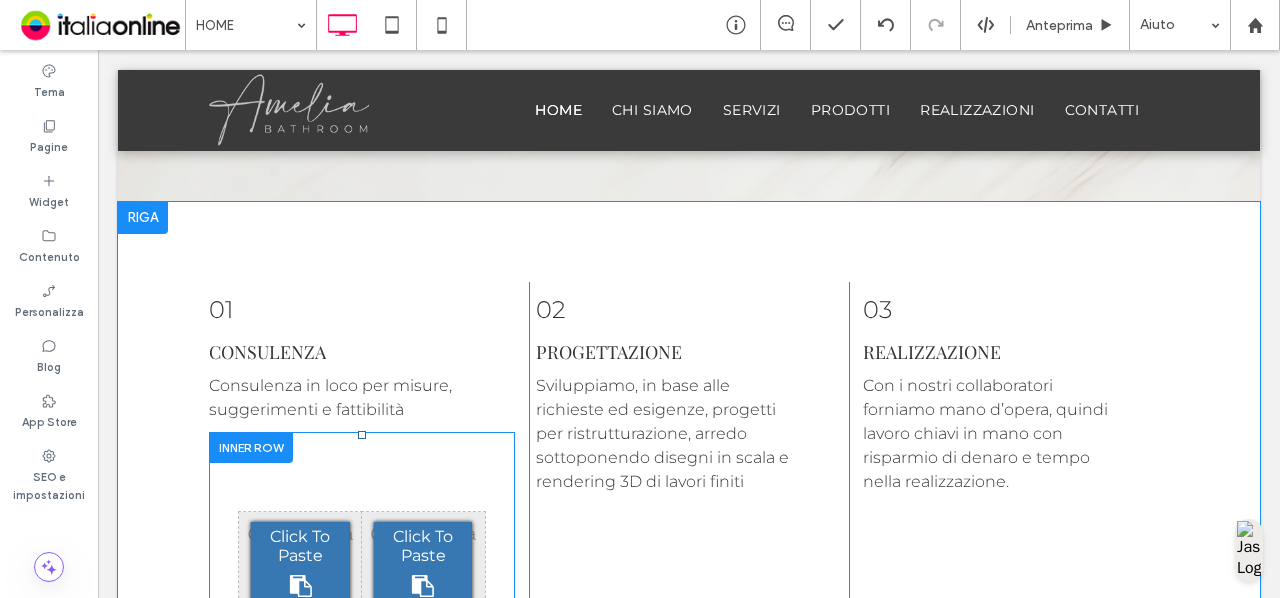 drag, startPoint x: 346, startPoint y: 469, endPoint x: 251, endPoint y: 445, distance: 97.984695 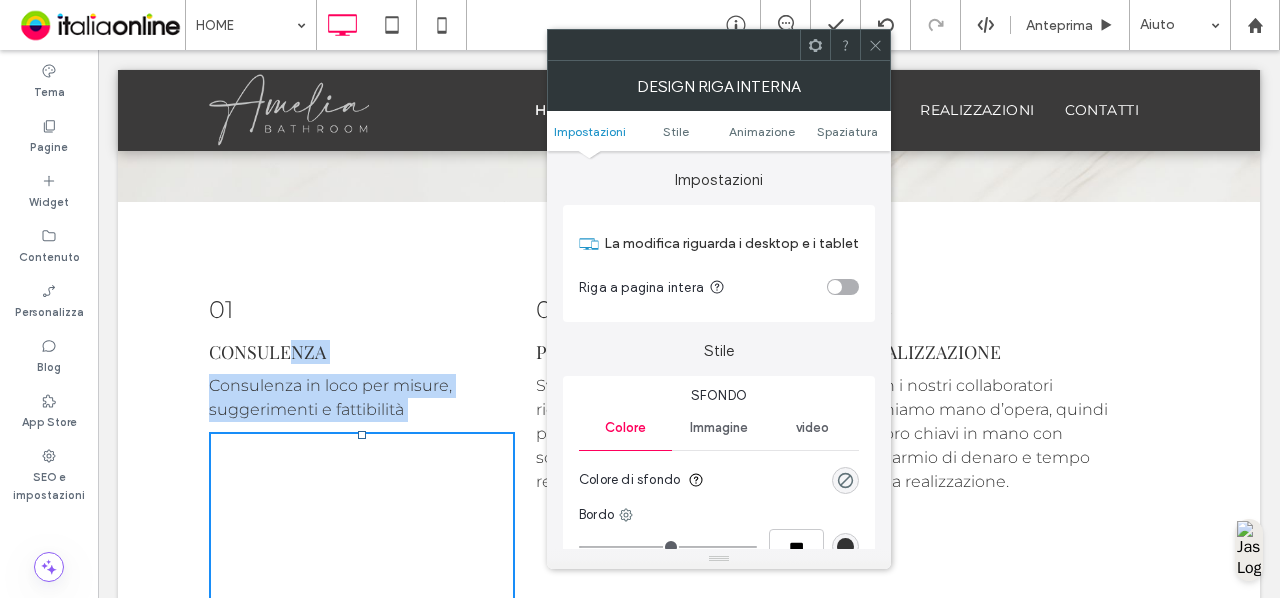 drag, startPoint x: 251, startPoint y: 445, endPoint x: 280, endPoint y: 367, distance: 83.21658 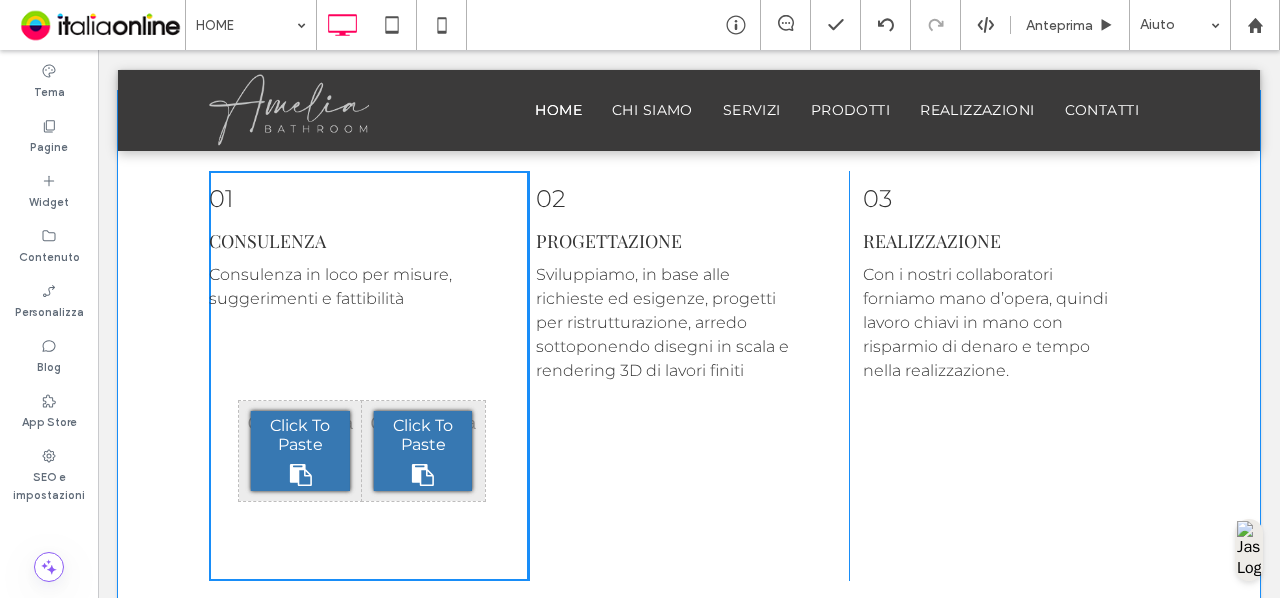 scroll, scrollTop: 2104, scrollLeft: 0, axis: vertical 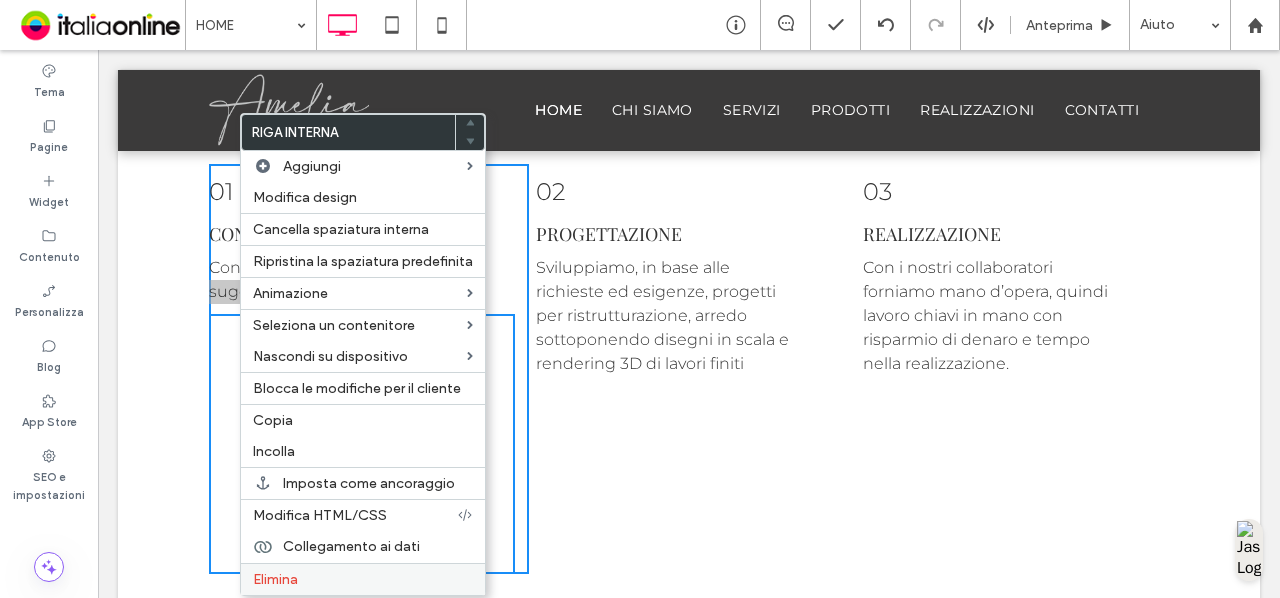 click on "Elimina" at bounding box center [363, 579] 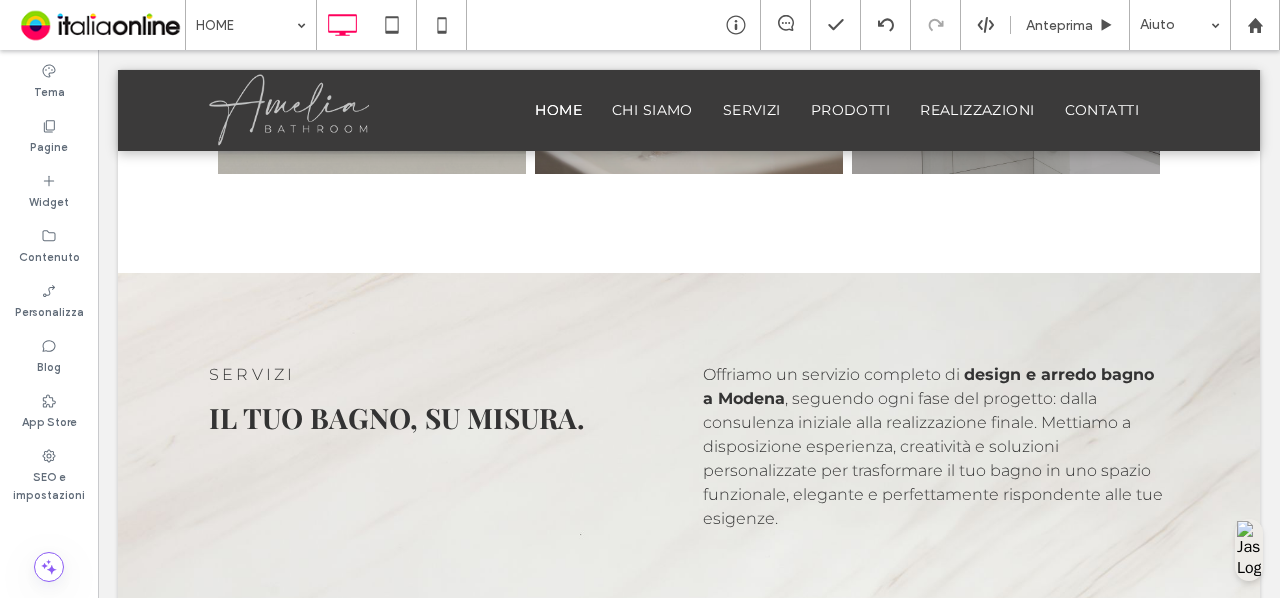 scroll, scrollTop: 1398, scrollLeft: 0, axis: vertical 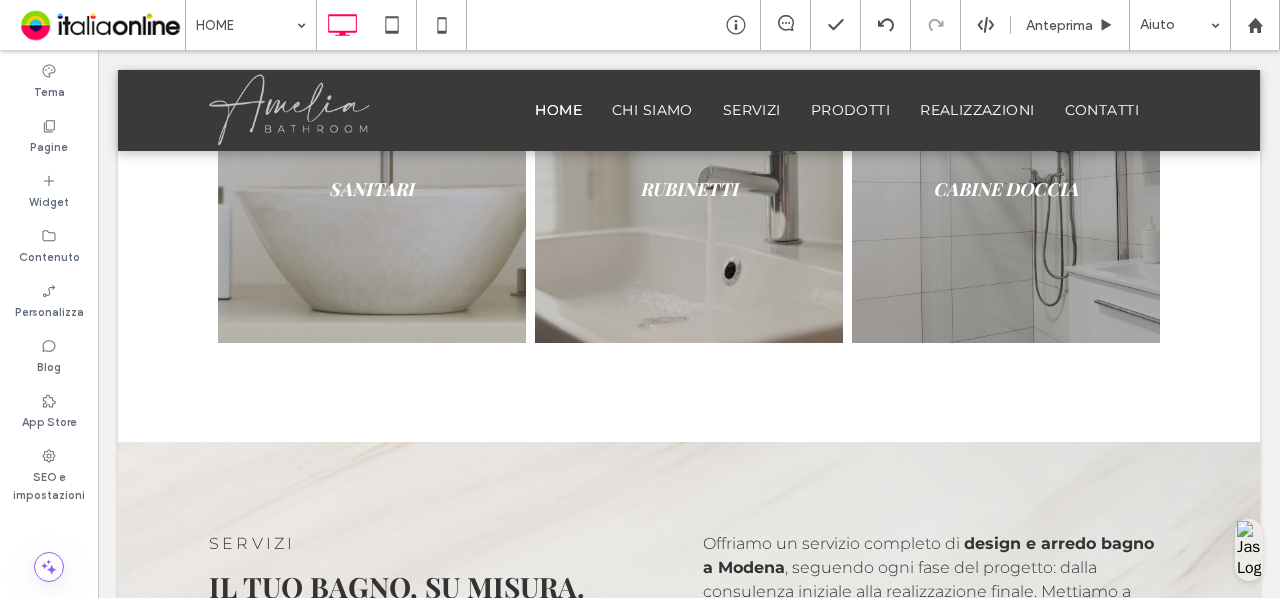 drag, startPoint x: 286, startPoint y: 50, endPoint x: 270, endPoint y: 25, distance: 29.681644 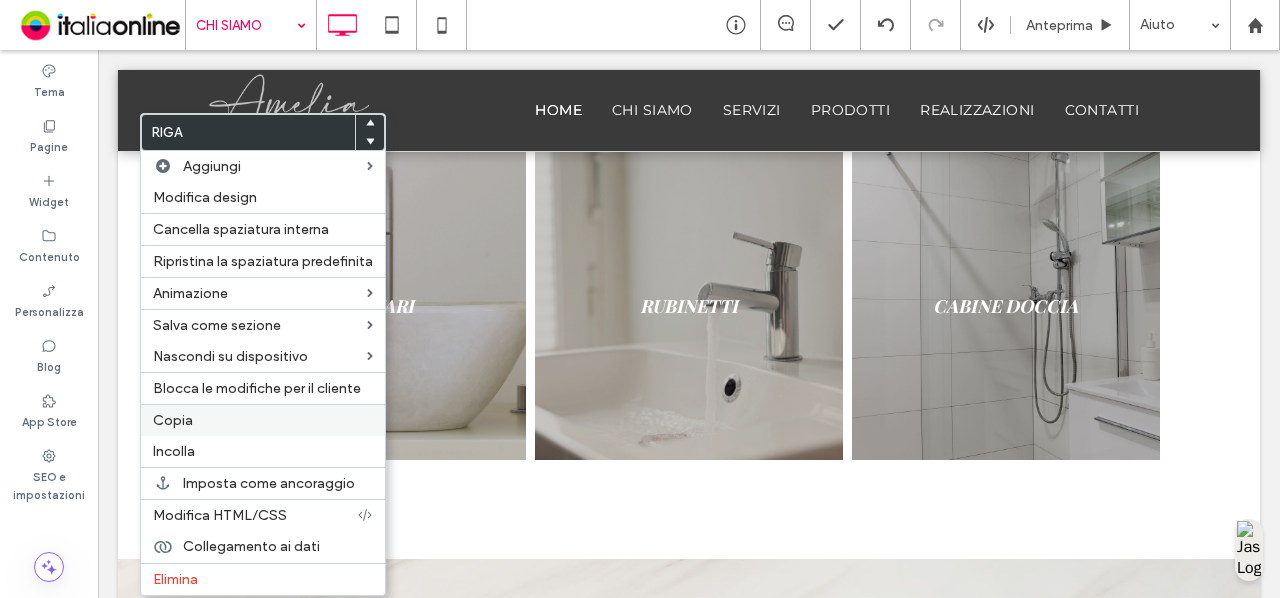 click on "Copia" at bounding box center (263, 420) 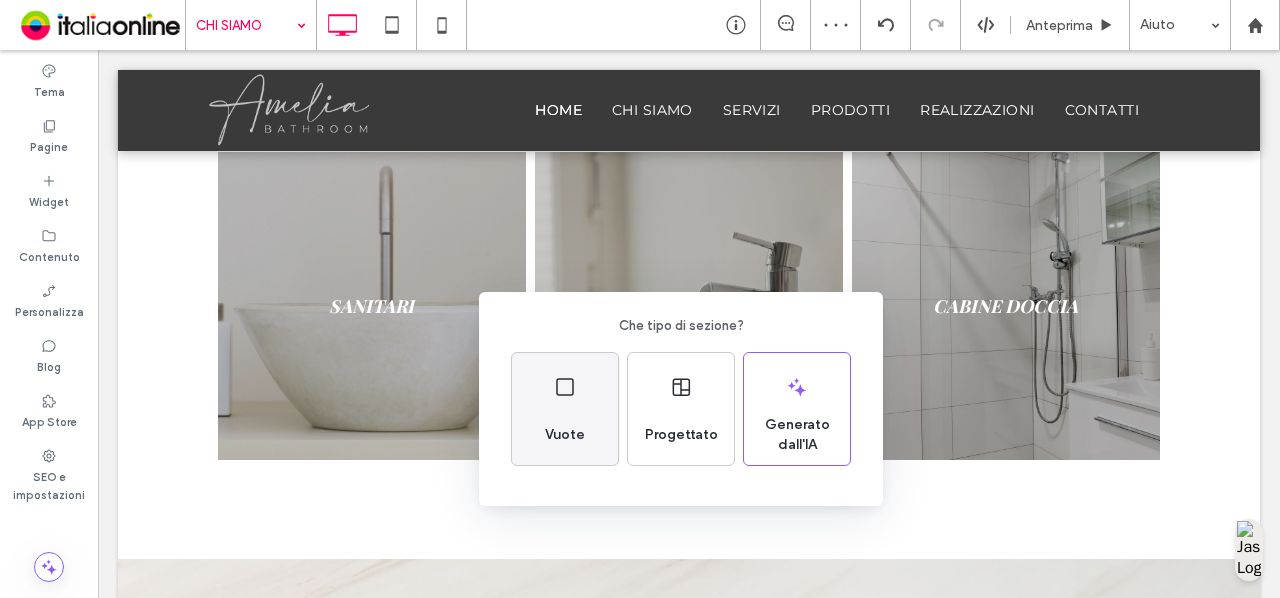 click on "Vuote" at bounding box center (565, 409) 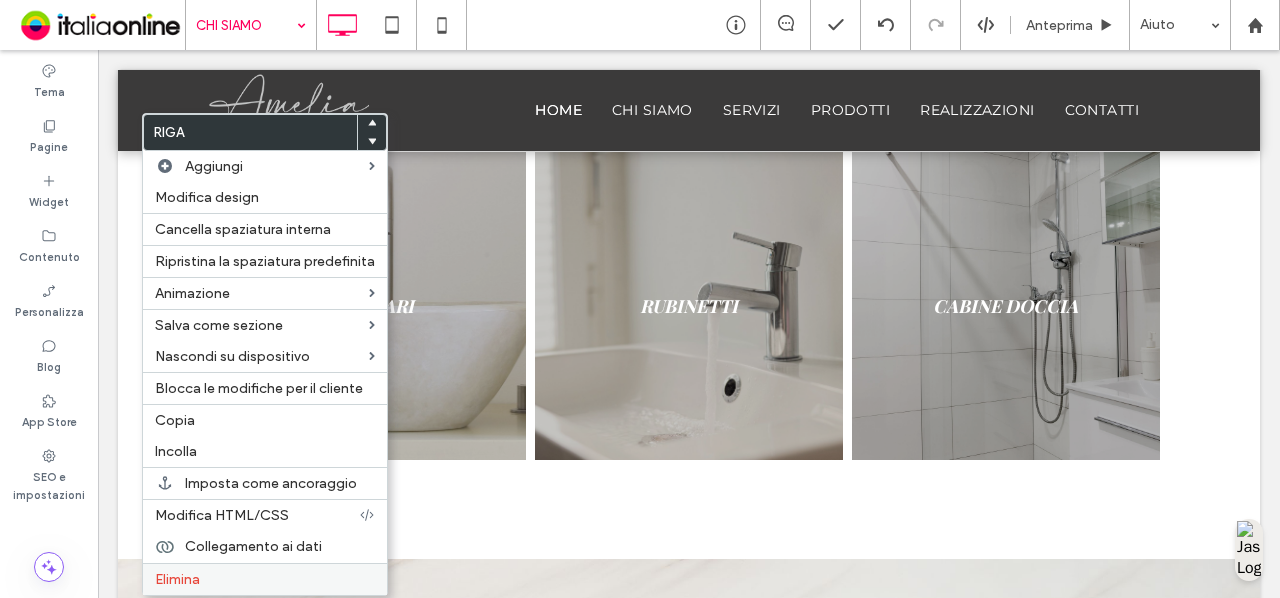 click on "Elimina" at bounding box center (265, 579) 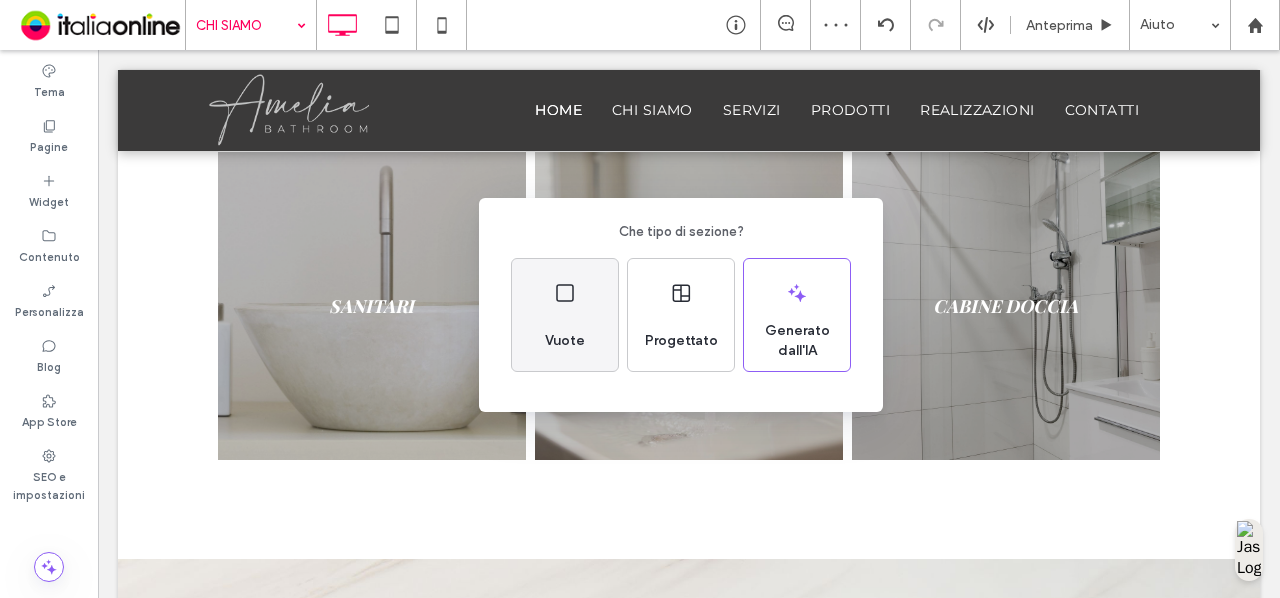 click on "Vuote" at bounding box center (565, 315) 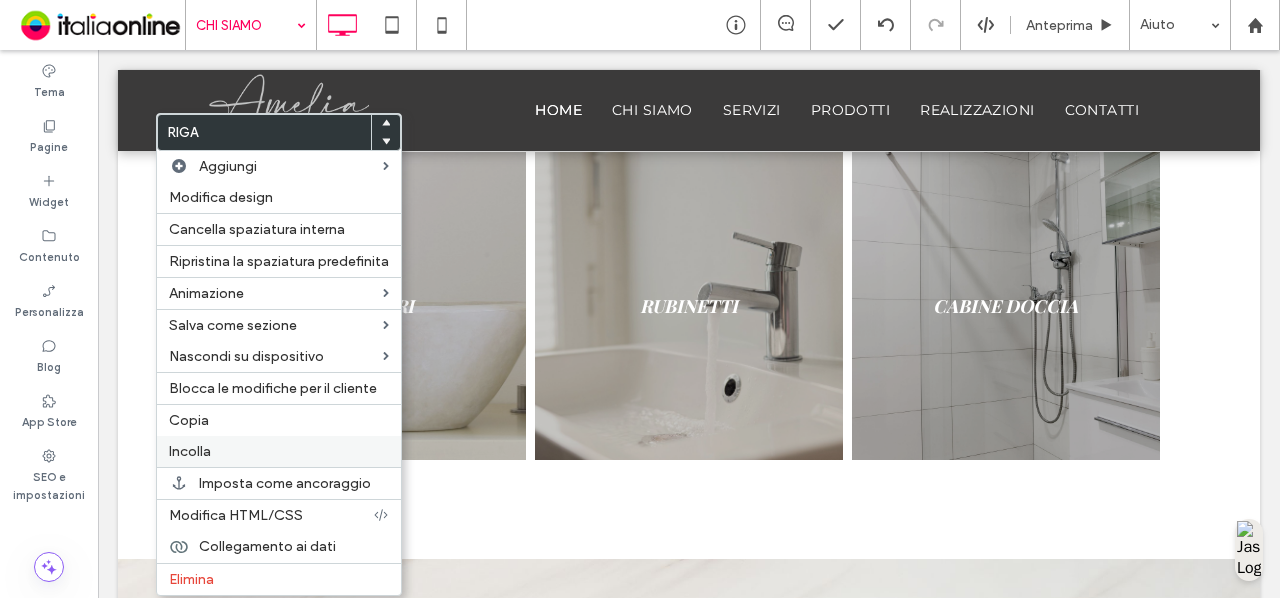 click on "Incolla" at bounding box center [279, 451] 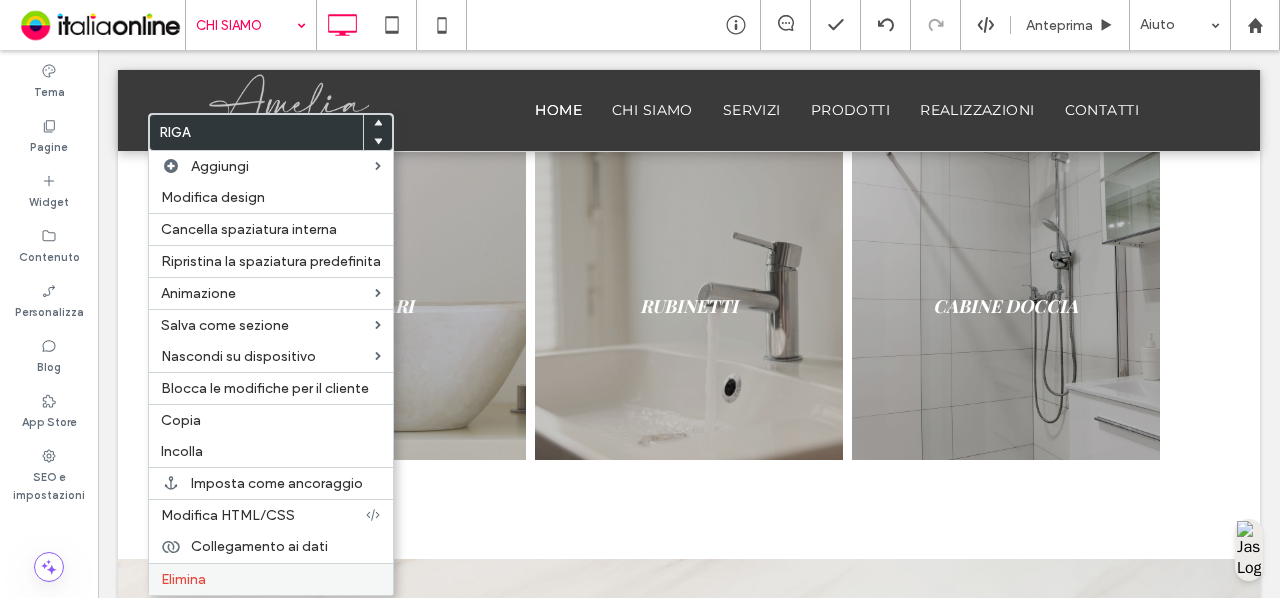 click on "Elimina" at bounding box center (271, 579) 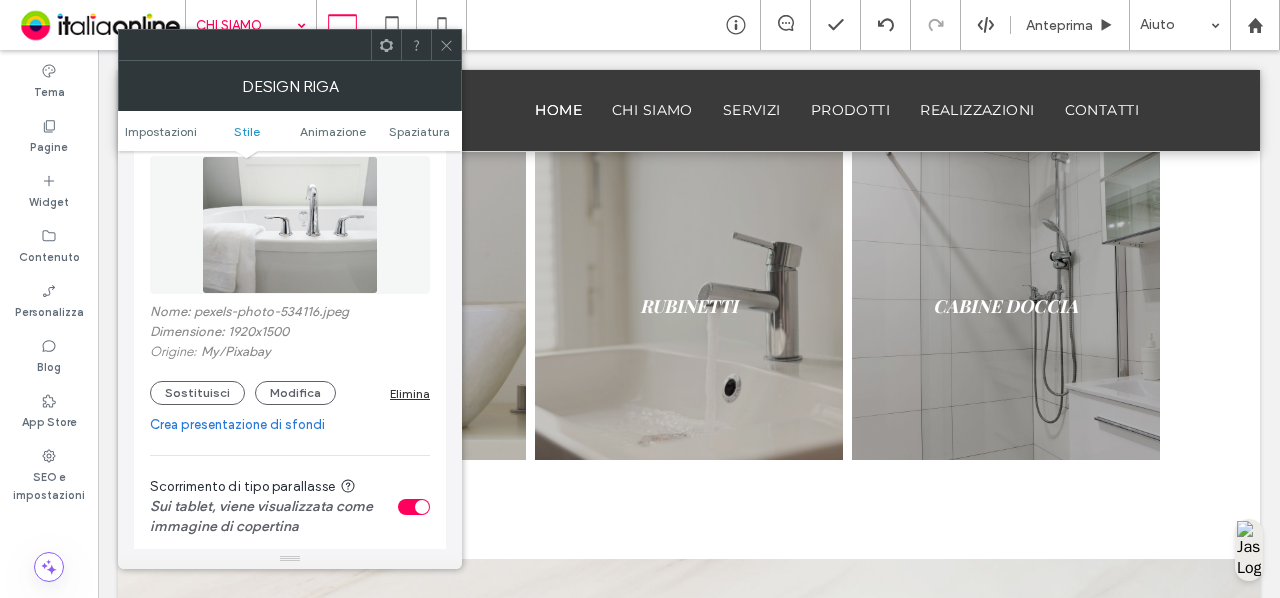 scroll, scrollTop: 321, scrollLeft: 0, axis: vertical 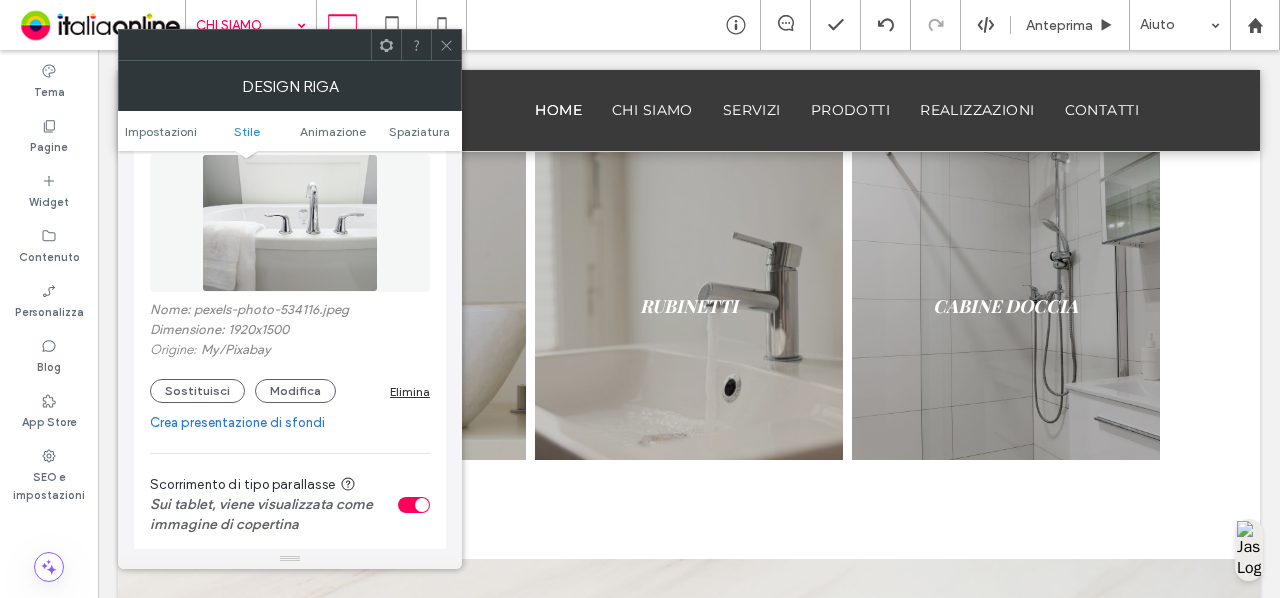 click at bounding box center [414, 505] 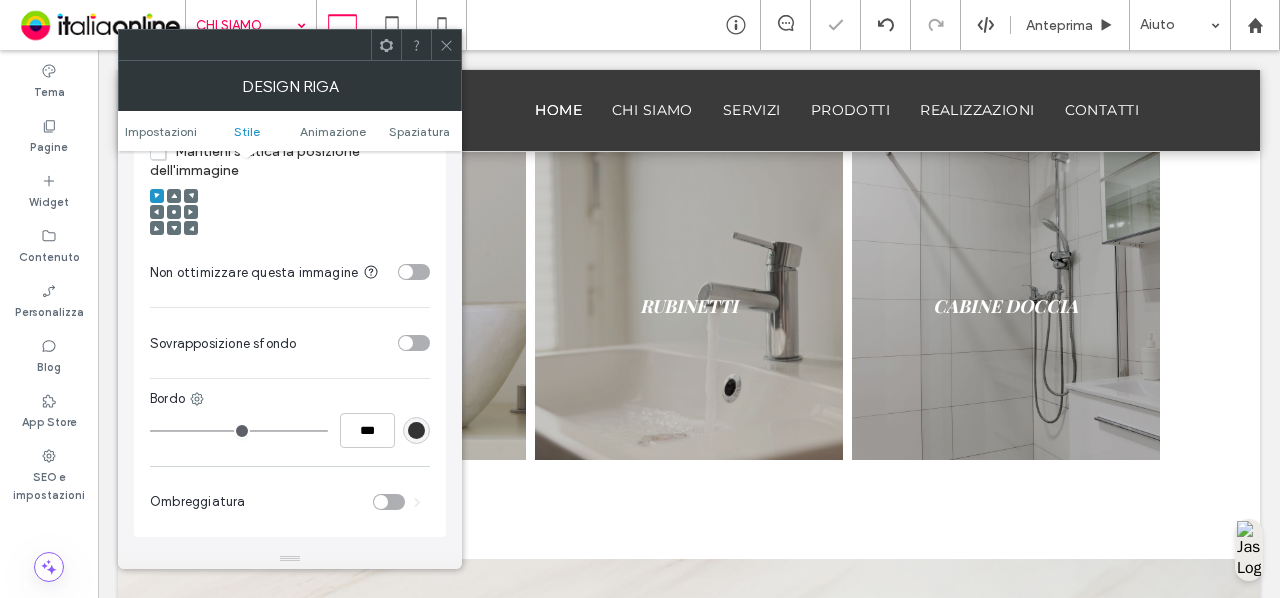 scroll, scrollTop: 836, scrollLeft: 0, axis: vertical 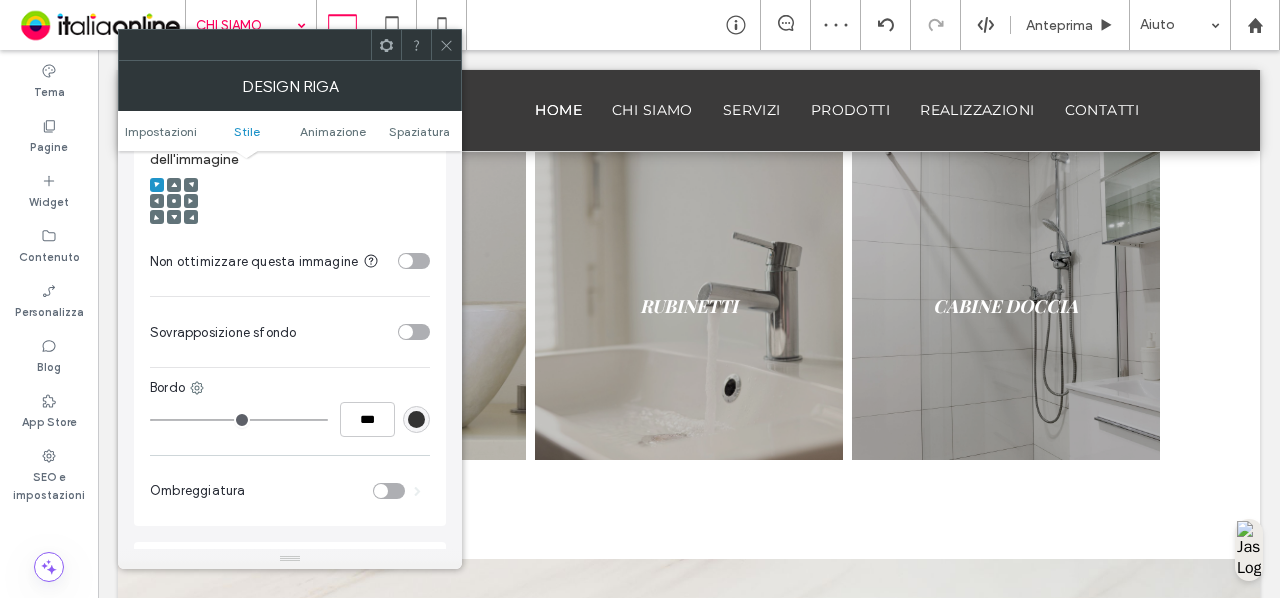 click 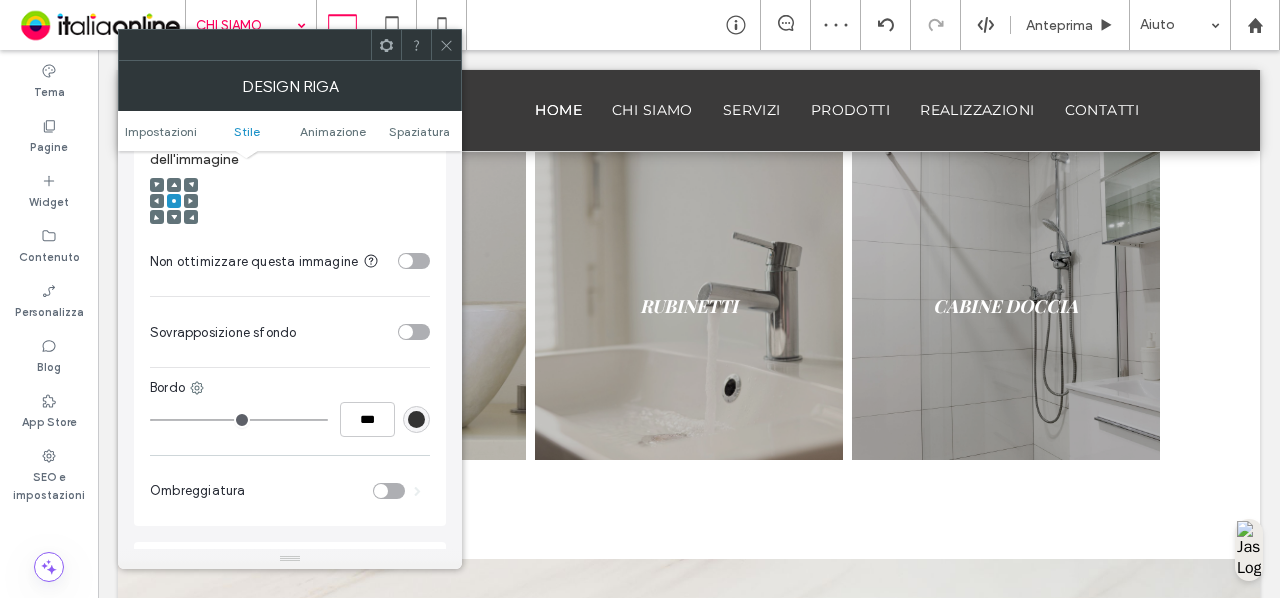 click 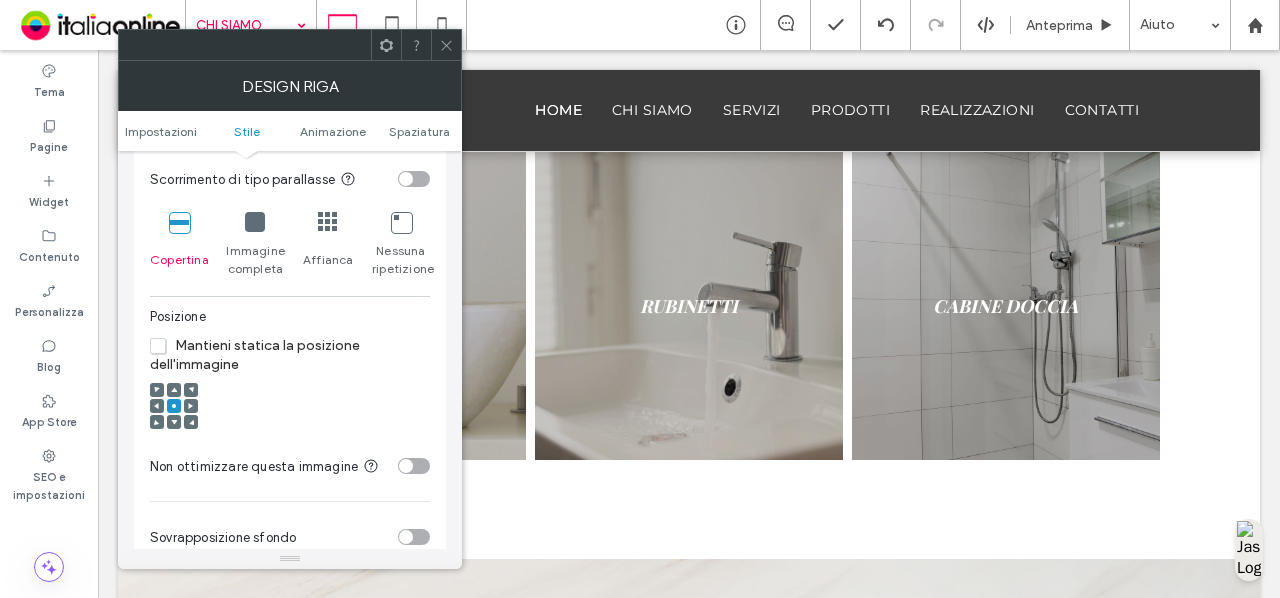 scroll, scrollTop: 644, scrollLeft: 0, axis: vertical 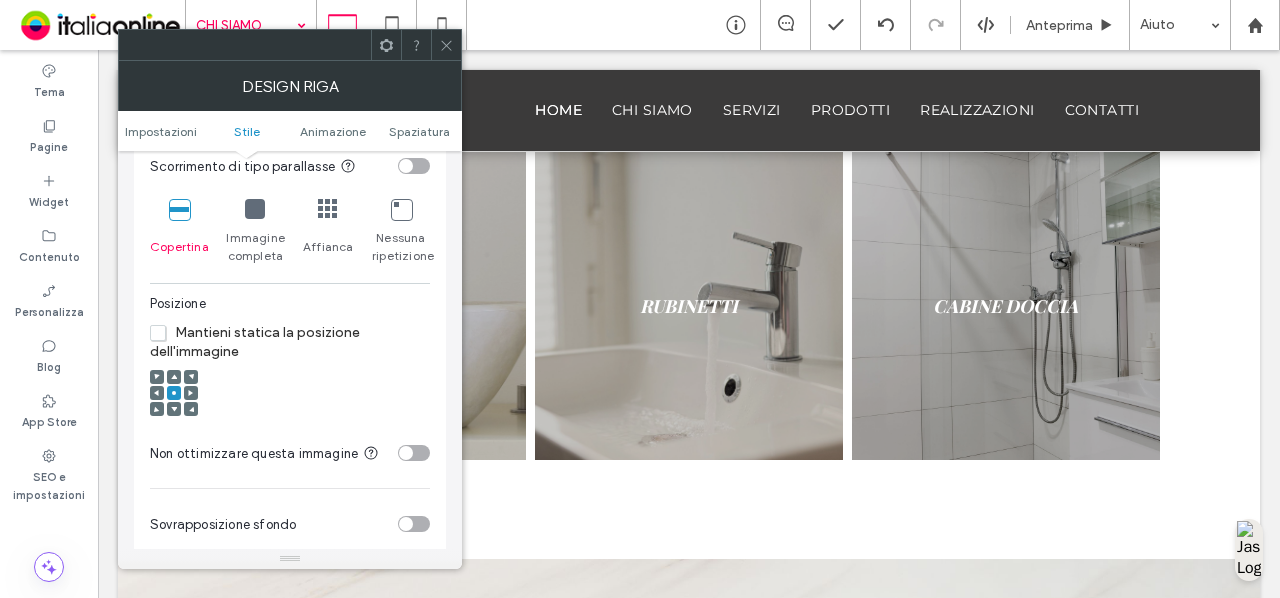 click at bounding box center (174, 409) 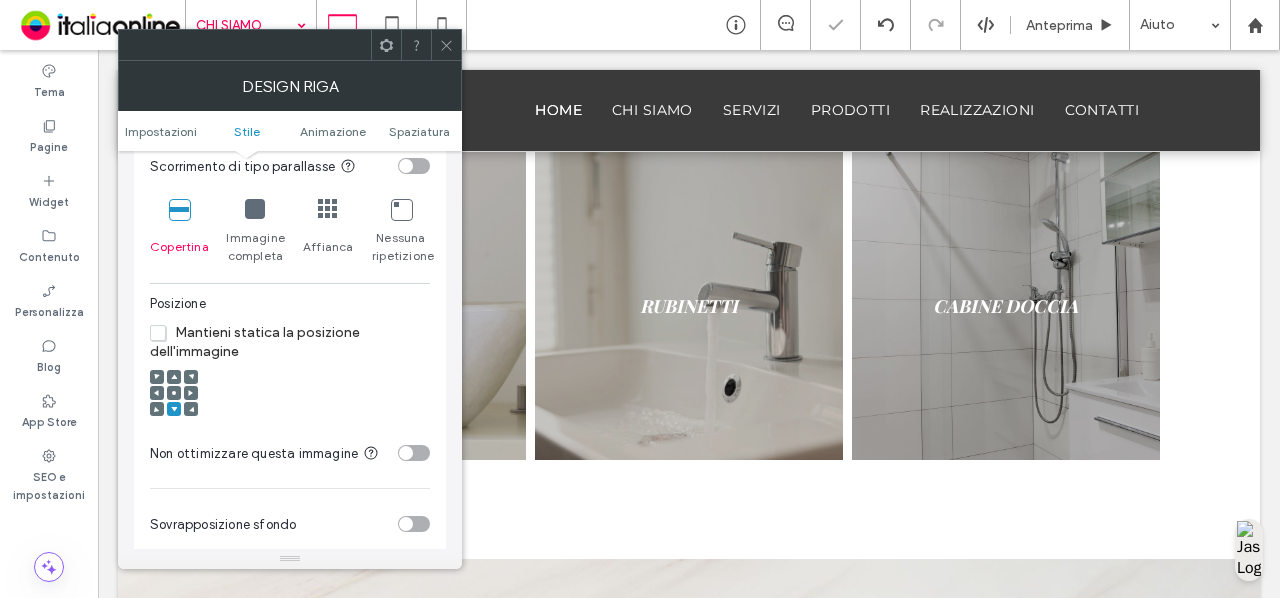 click at bounding box center [174, 377] 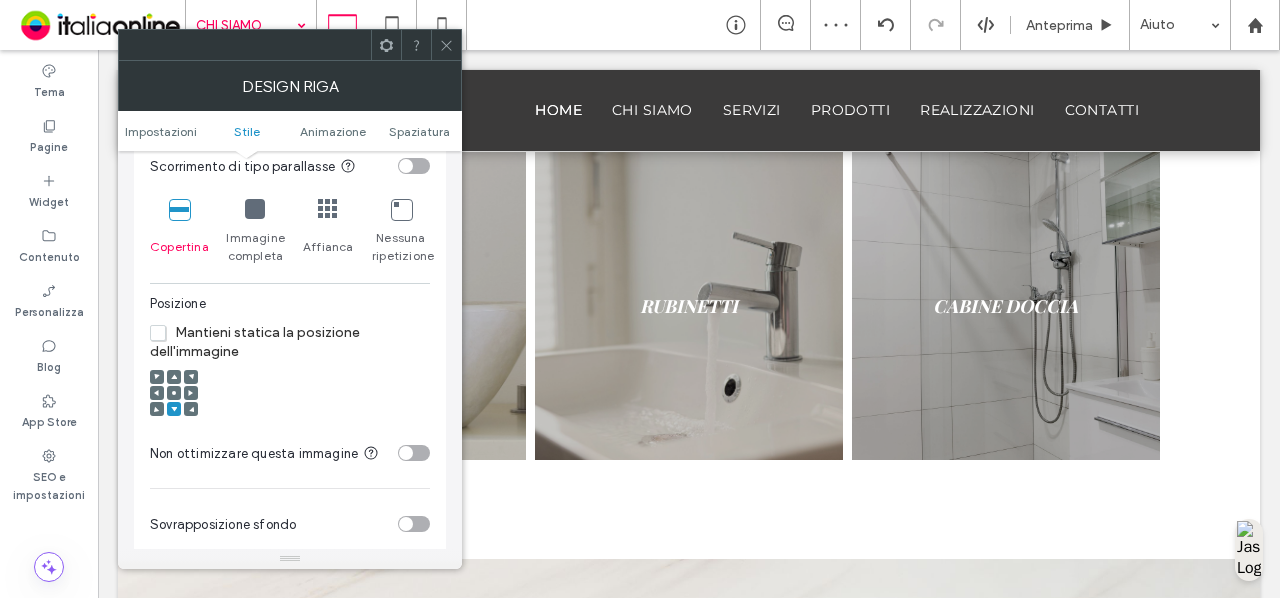 click at bounding box center [174, 377] 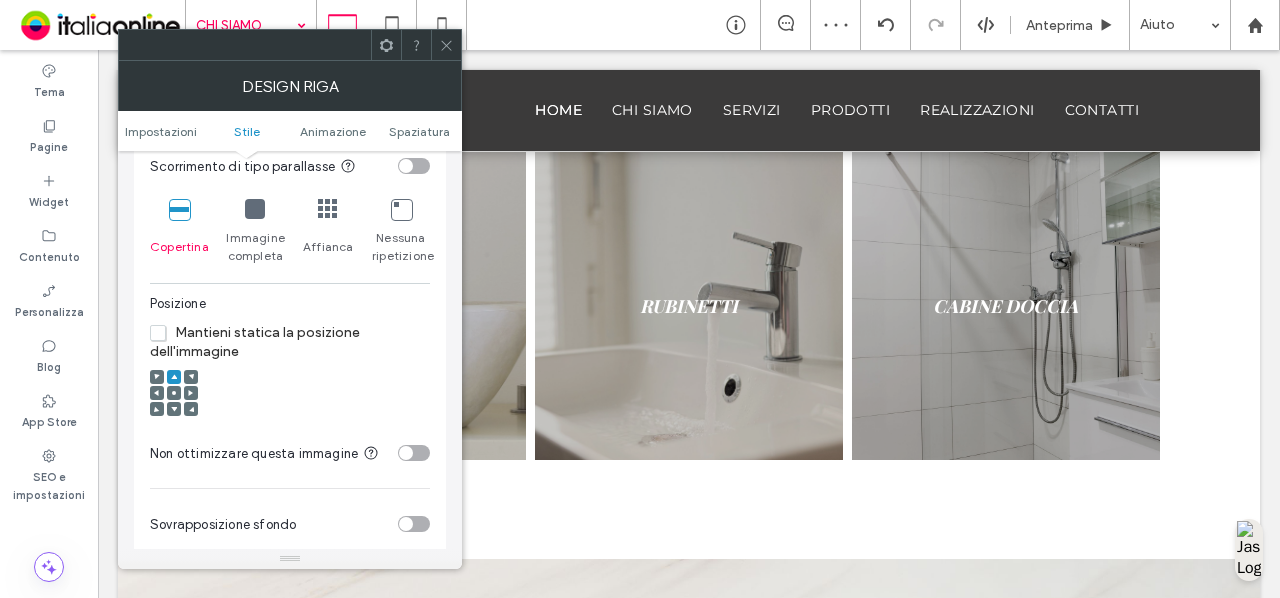 click 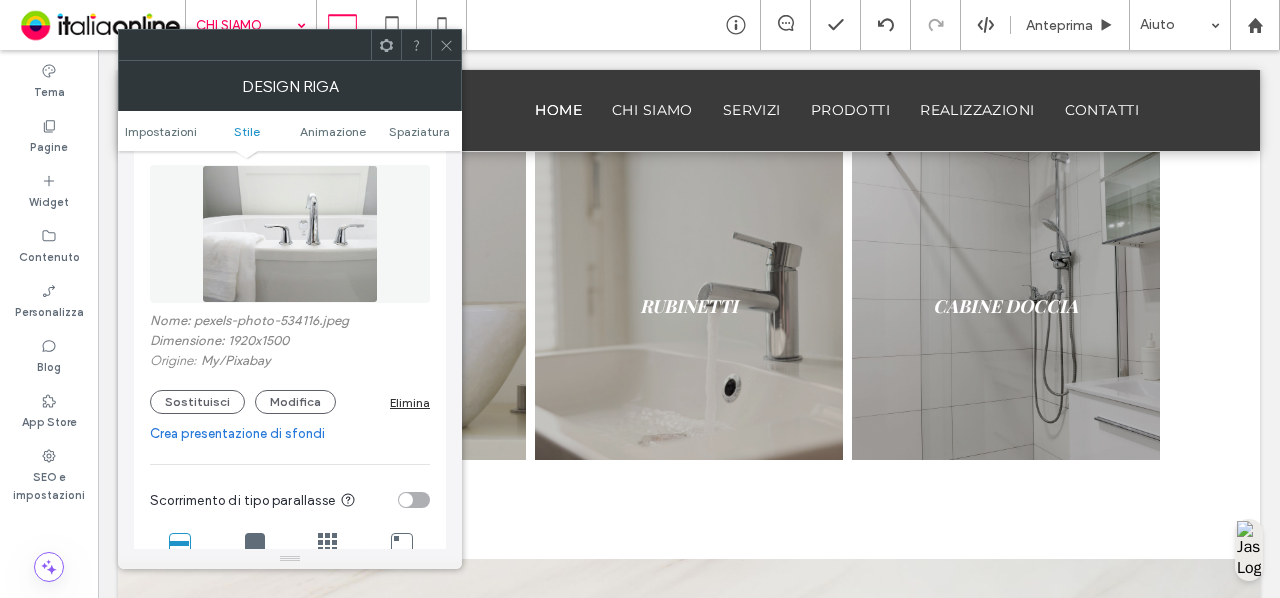 scroll, scrollTop: 500, scrollLeft: 0, axis: vertical 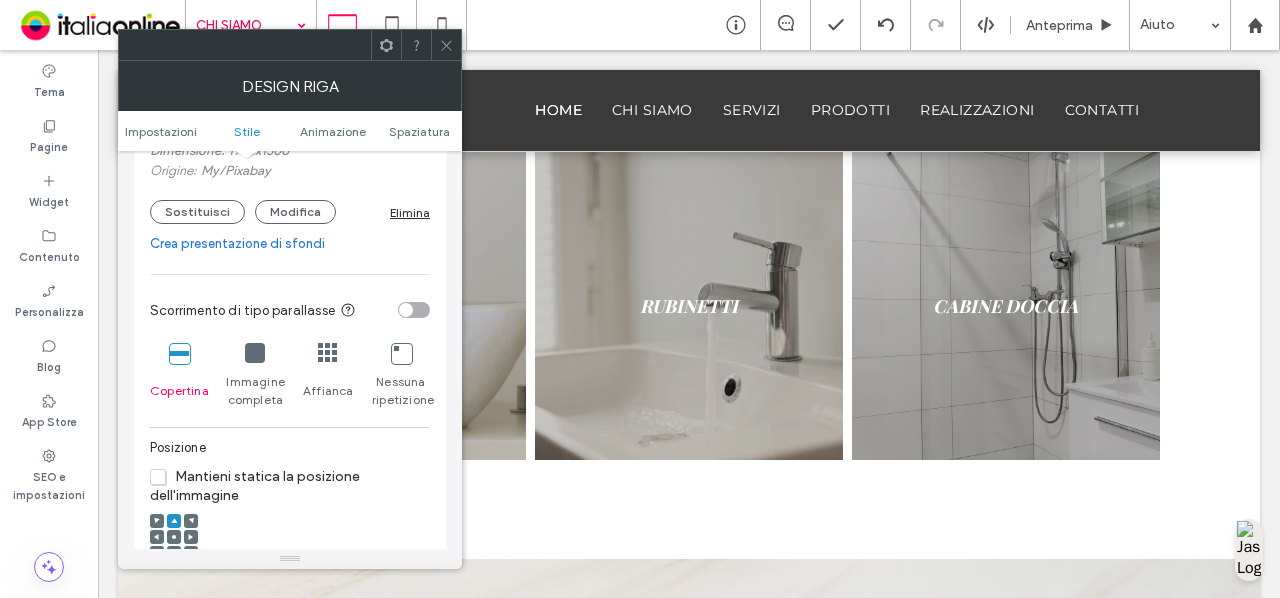 click at bounding box center [174, 537] 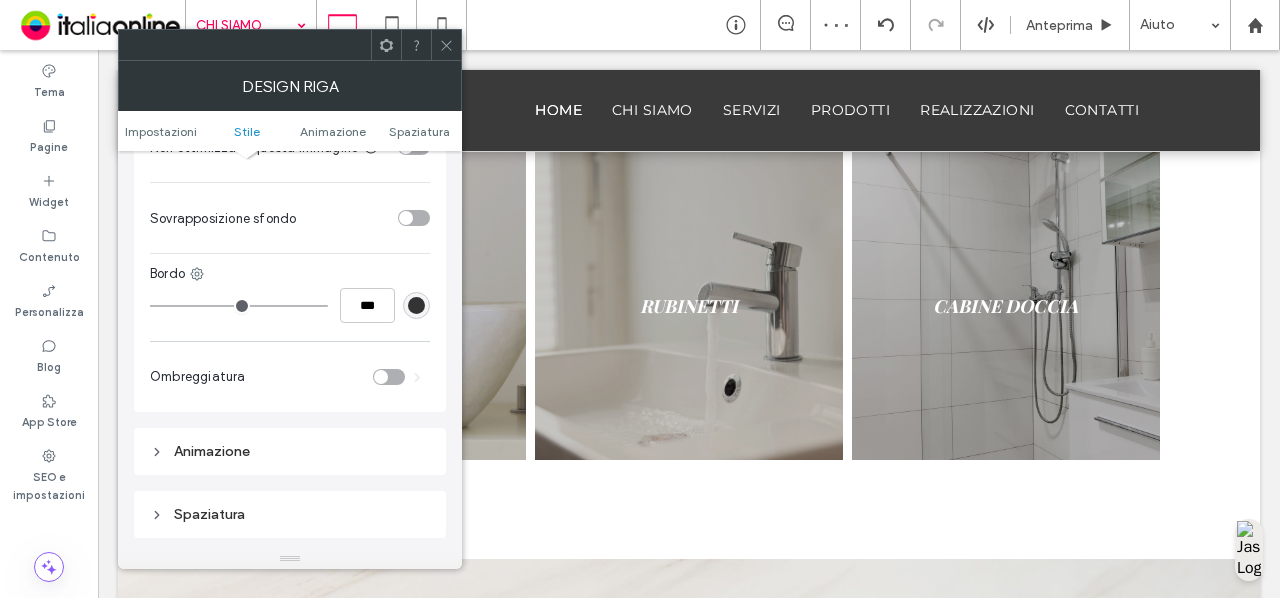scroll, scrollTop: 1275, scrollLeft: 0, axis: vertical 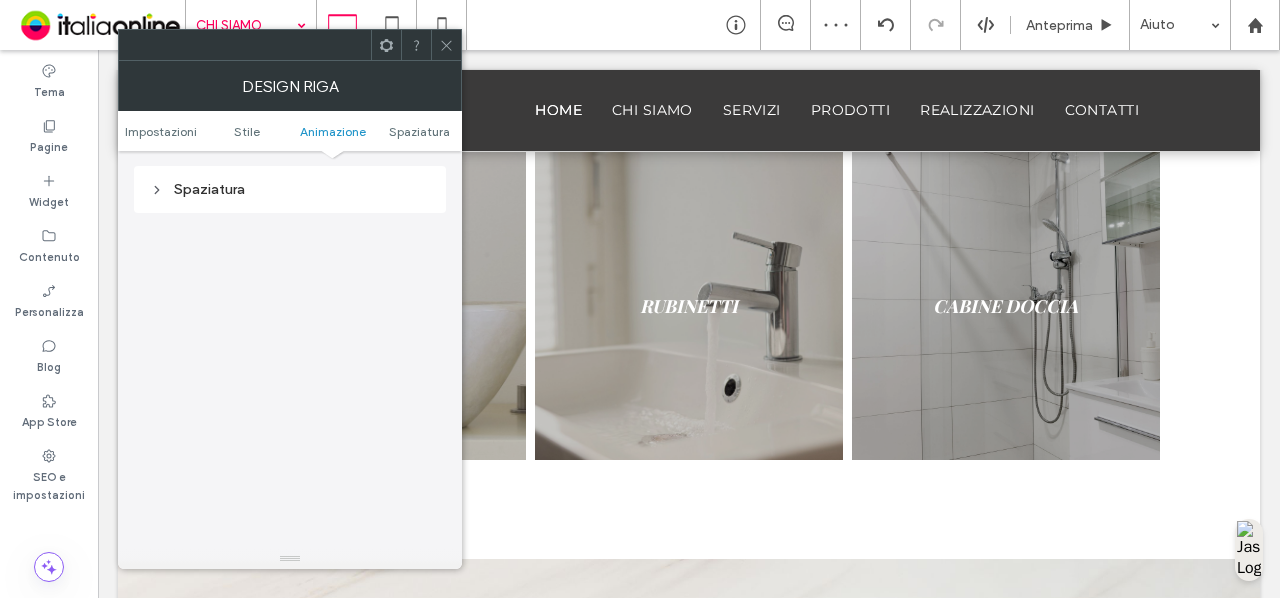 click on "Spaziatura" at bounding box center [290, 189] 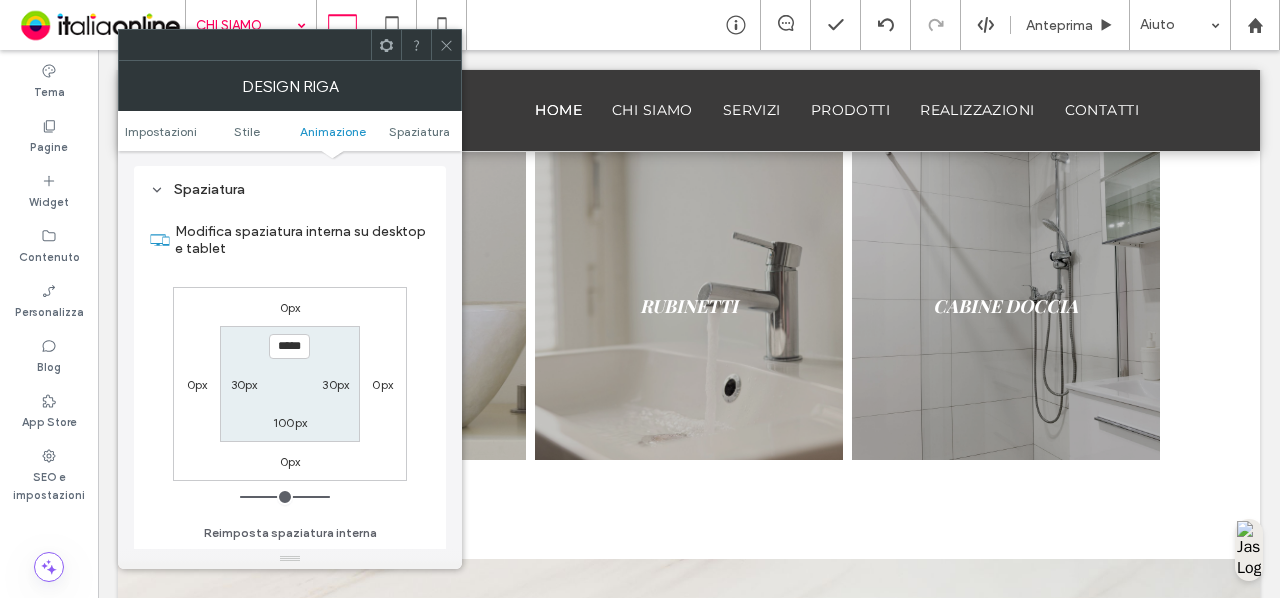 click on "***** 30px 100px 30px" at bounding box center (289, 383) 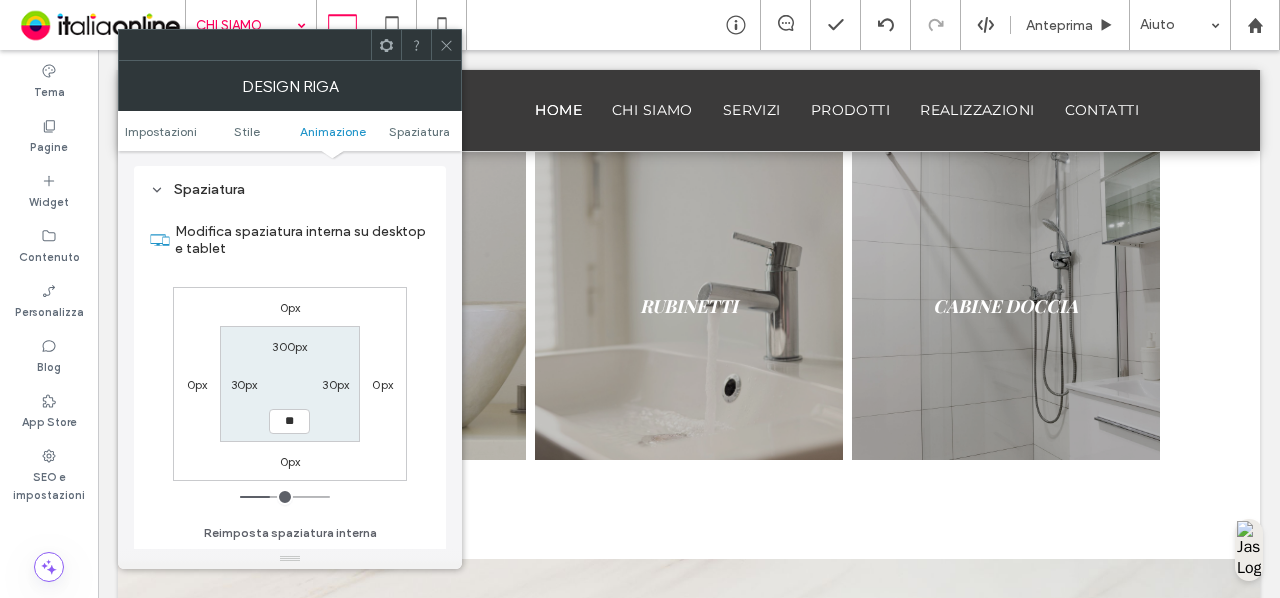 type on "**" 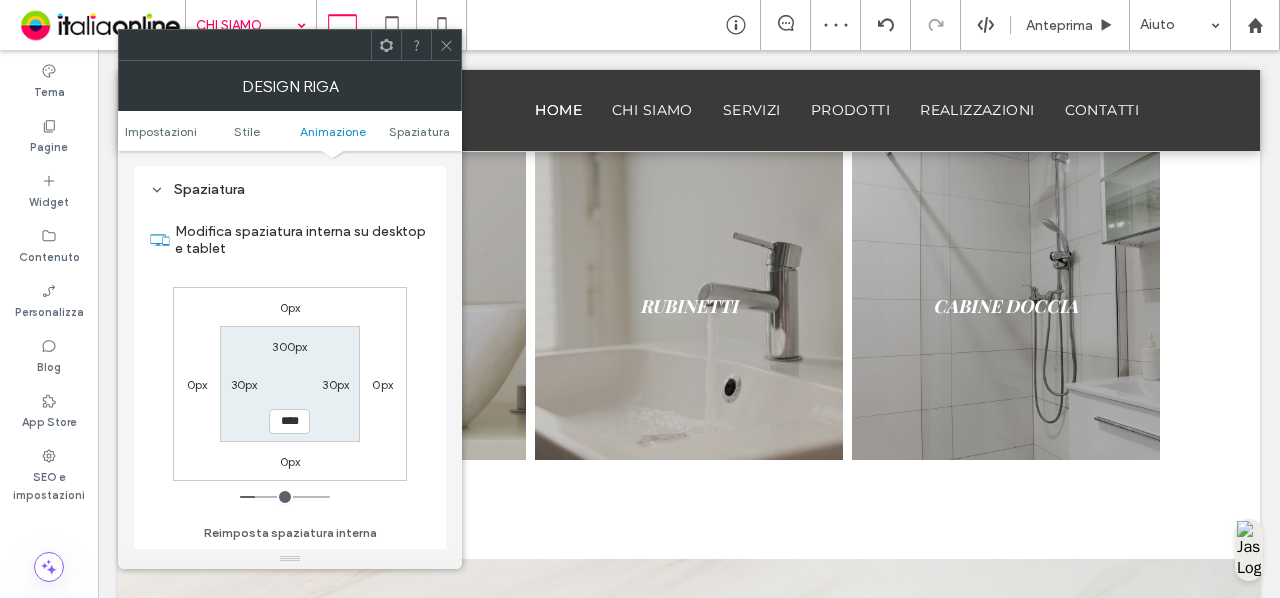 click on "300px" at bounding box center (289, 346) 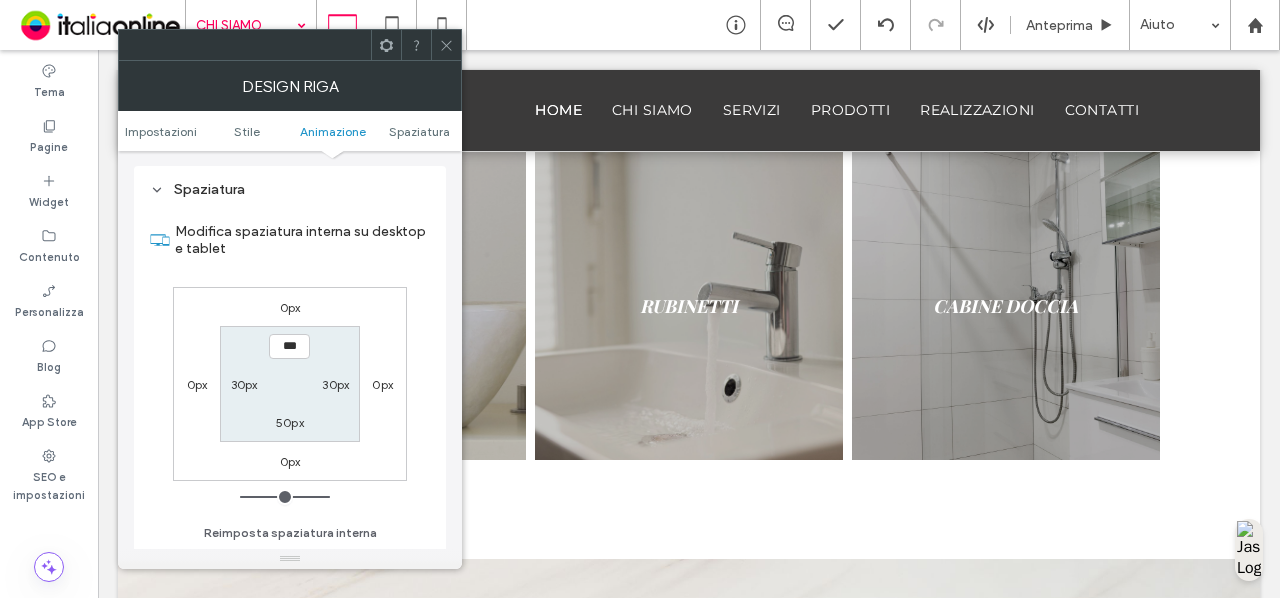 type on "***" 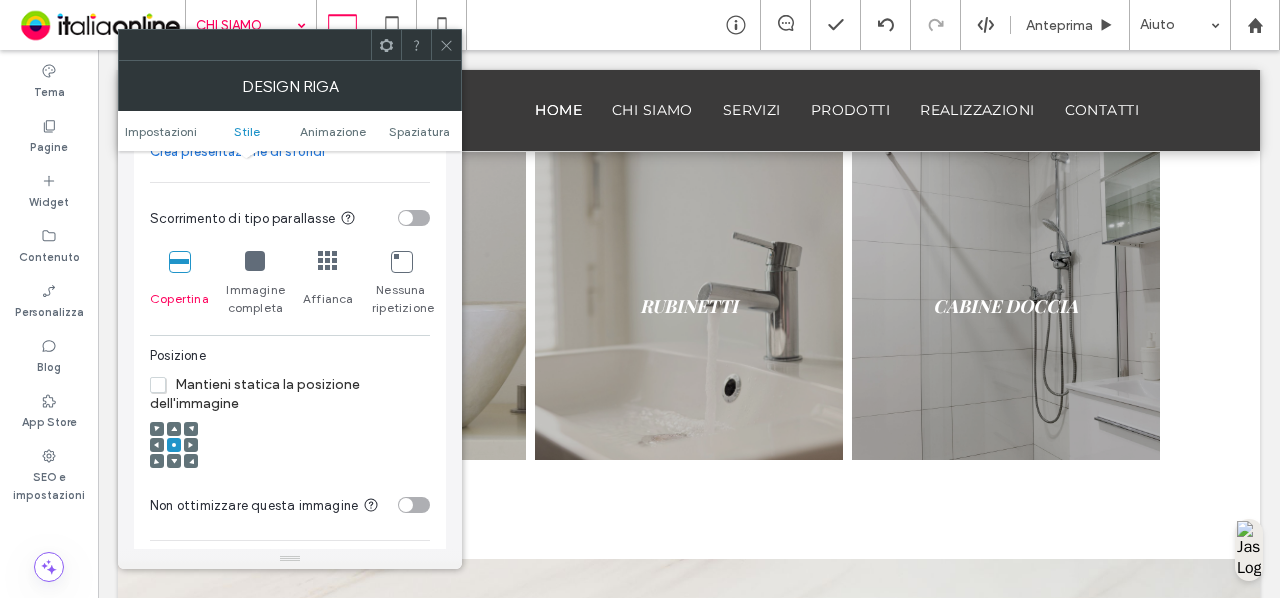 scroll, scrollTop: 227, scrollLeft: 0, axis: vertical 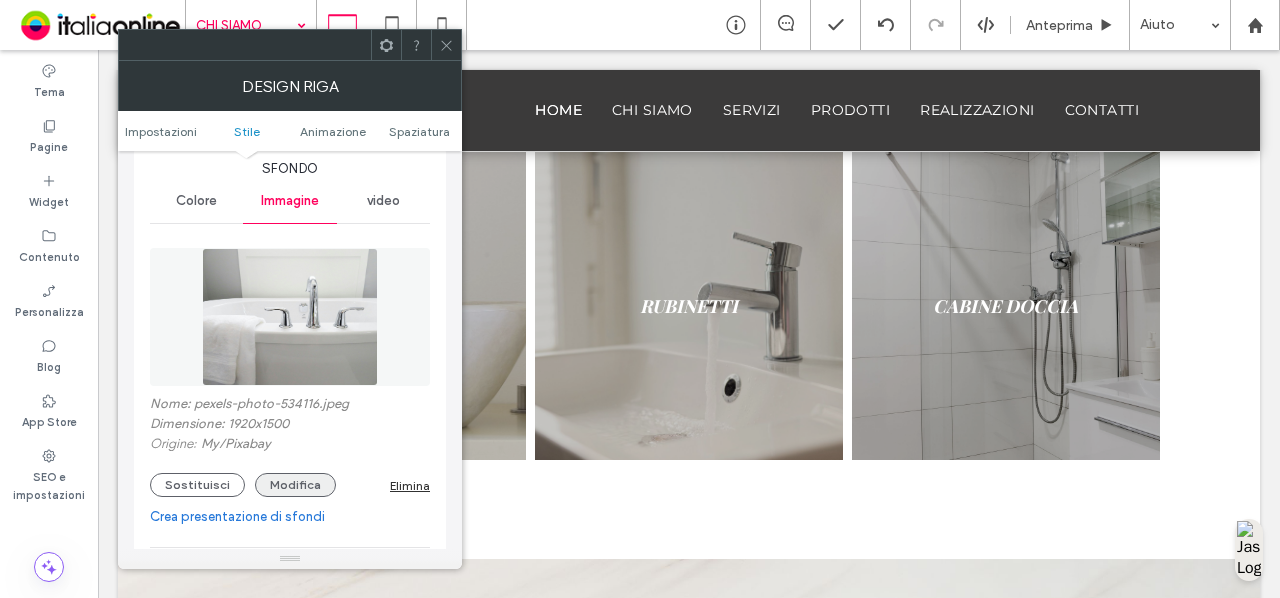 click on "Modifica" at bounding box center (295, 485) 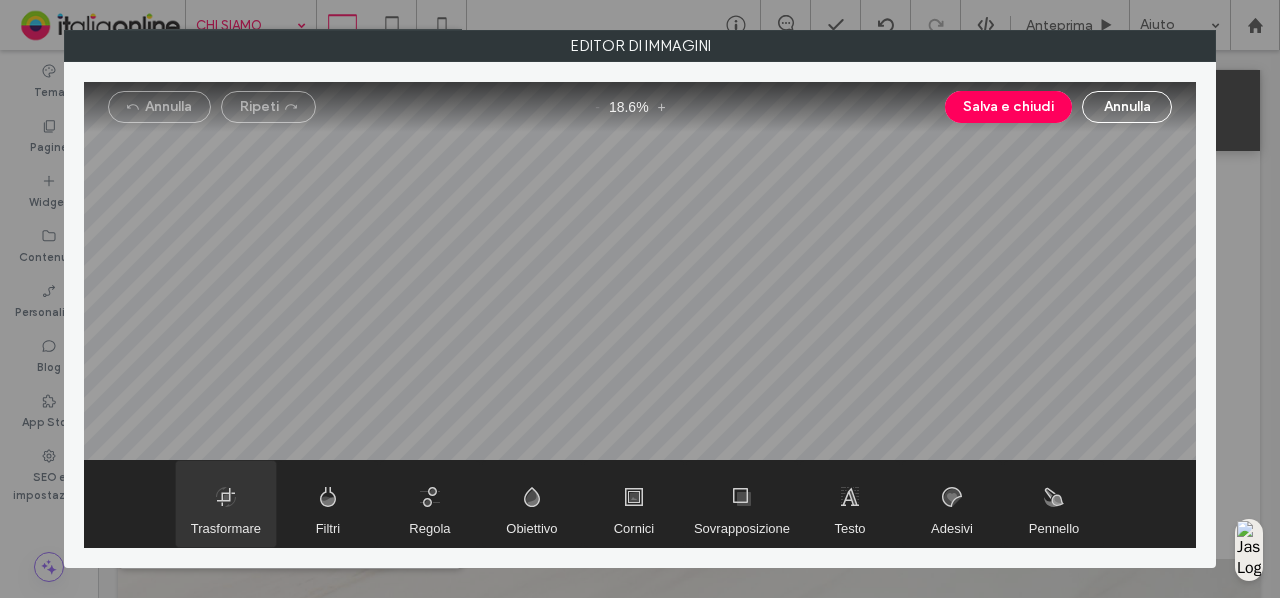 click at bounding box center (226, 504) 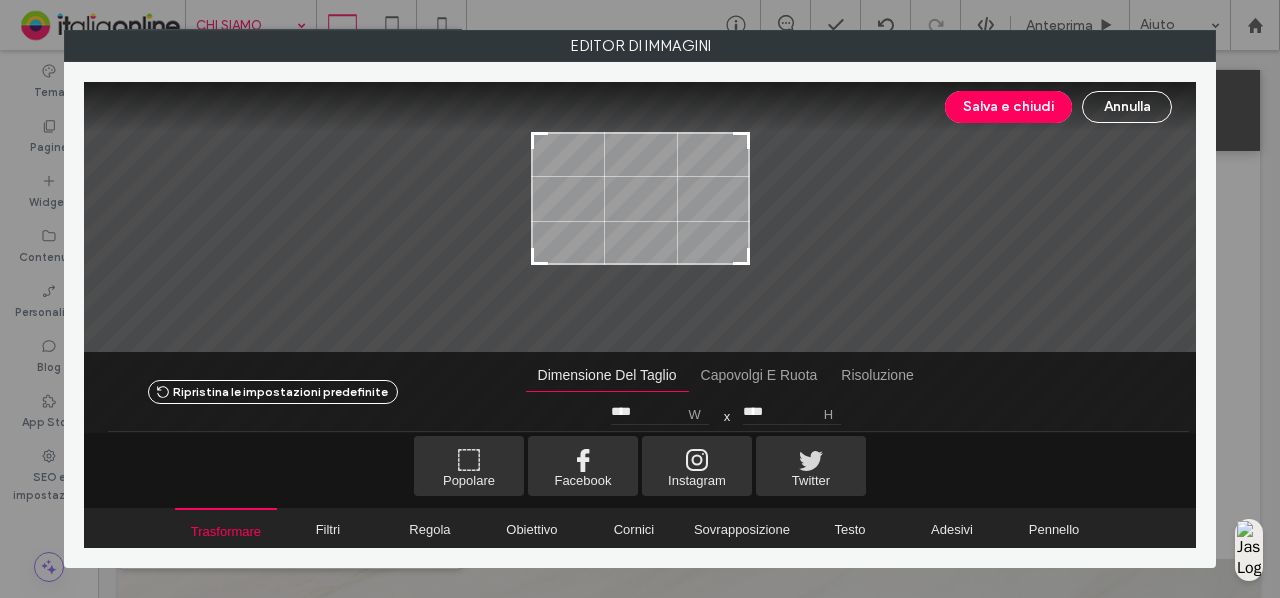 drag, startPoint x: 744, startPoint y: 299, endPoint x: 774, endPoint y: 262, distance: 47.63402 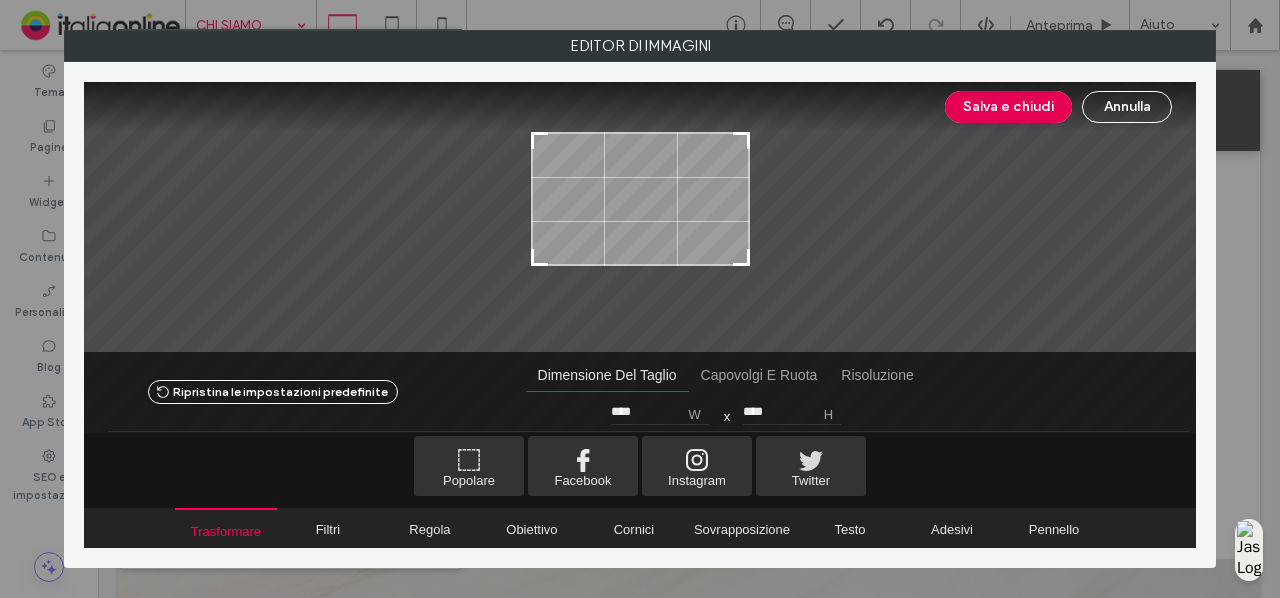 click on "Salva e chiudi" at bounding box center [1008, 107] 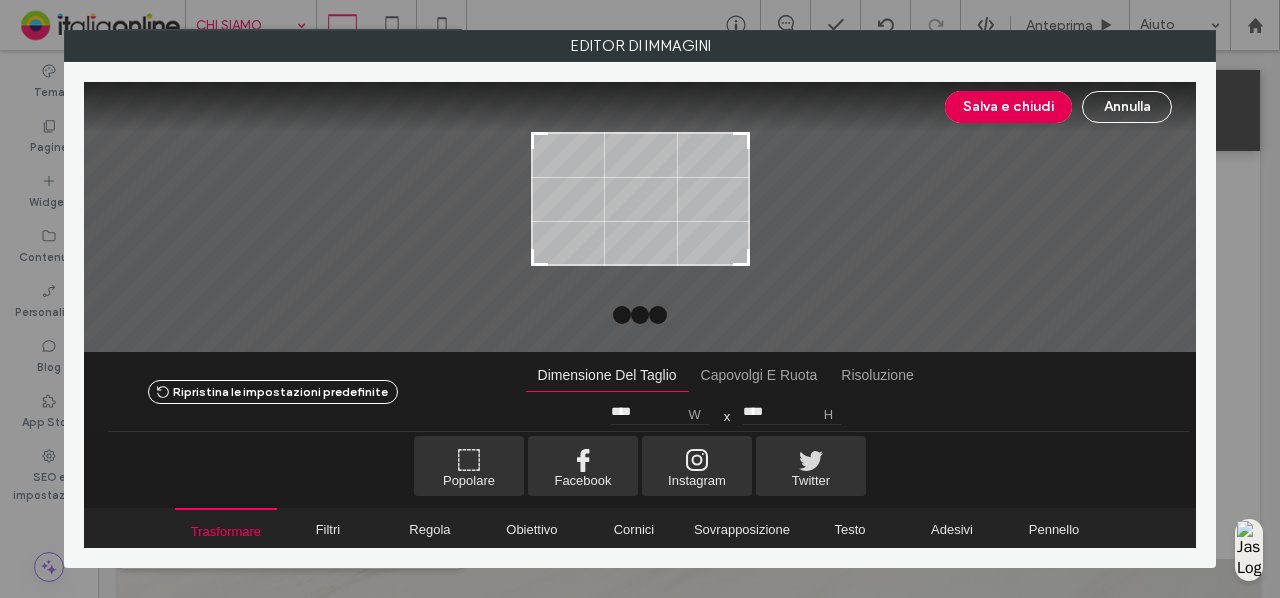 type on "***" 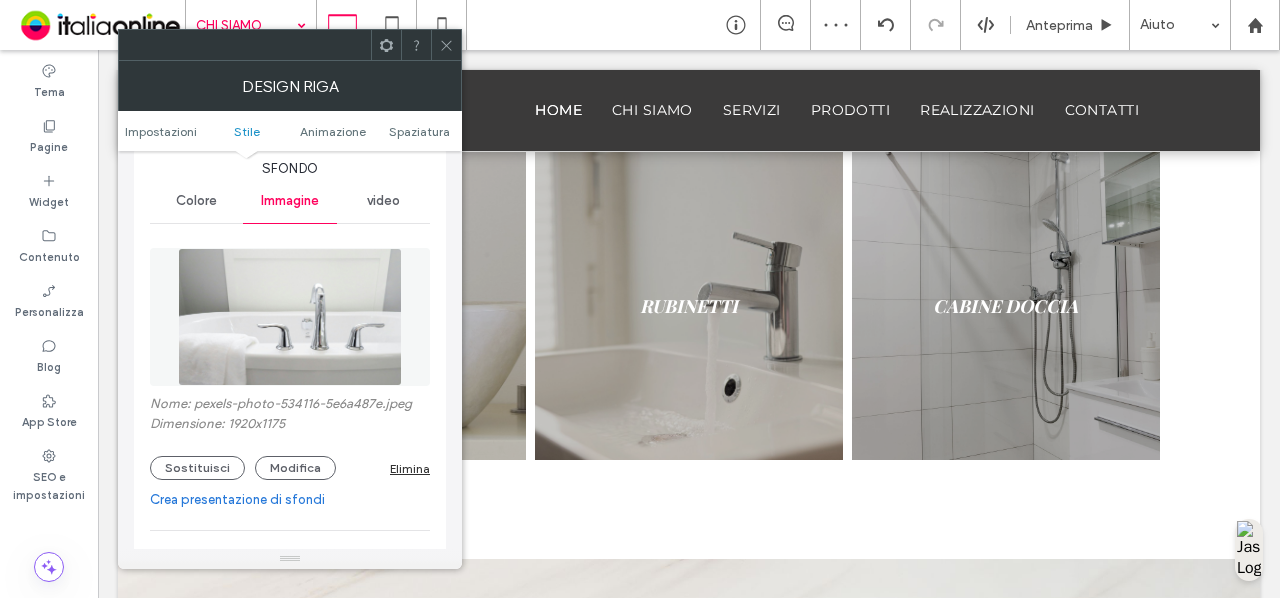 click 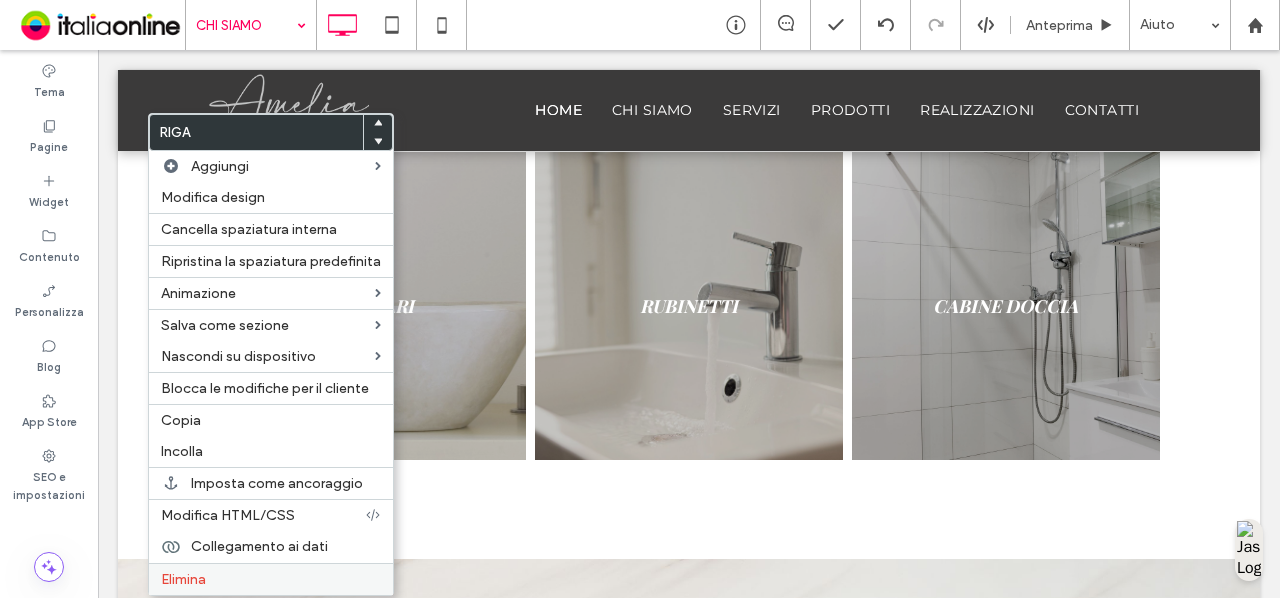 click on "Elimina" at bounding box center [271, 579] 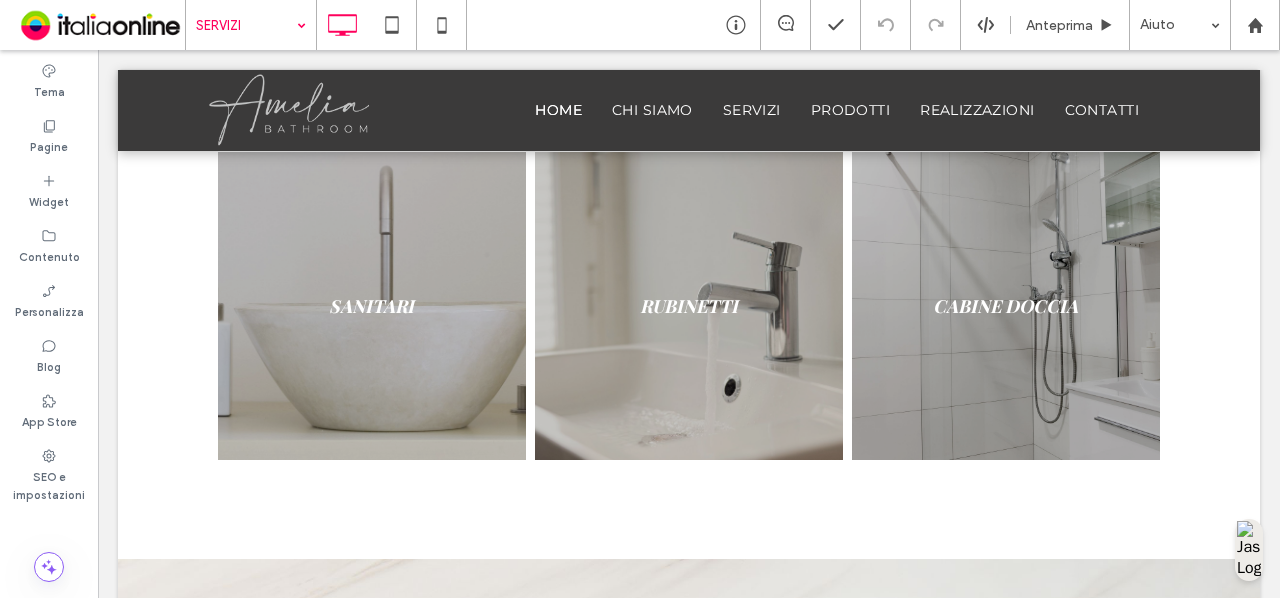 click on "SERVIZI" at bounding box center [251, 25] 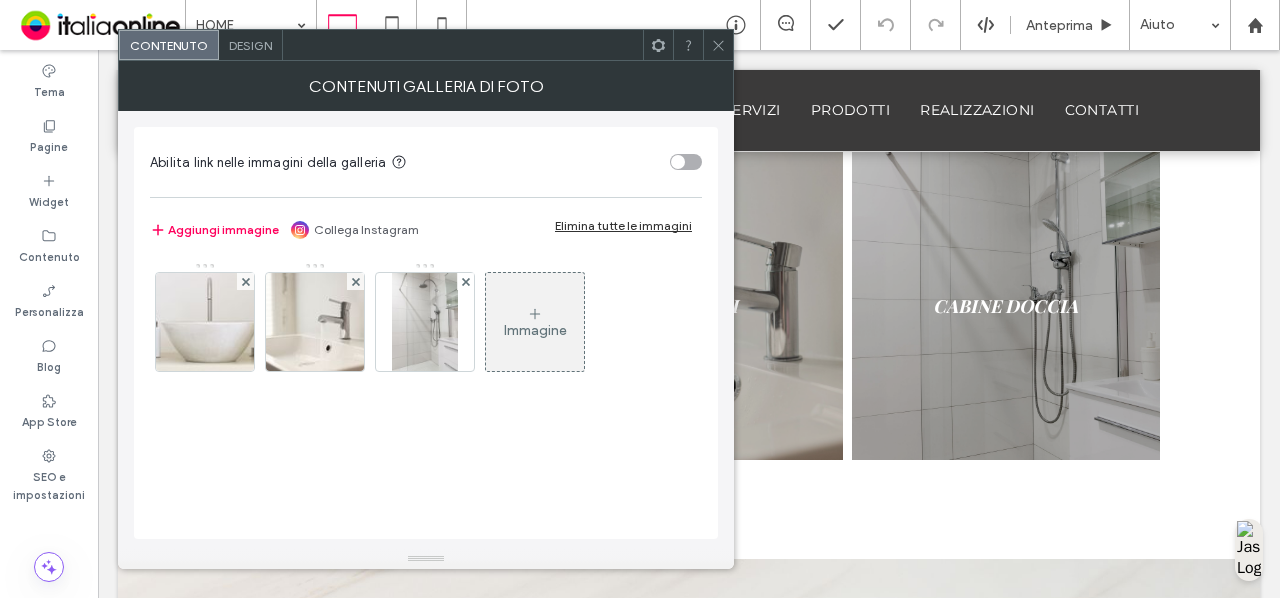 click on "Design" at bounding box center (250, 45) 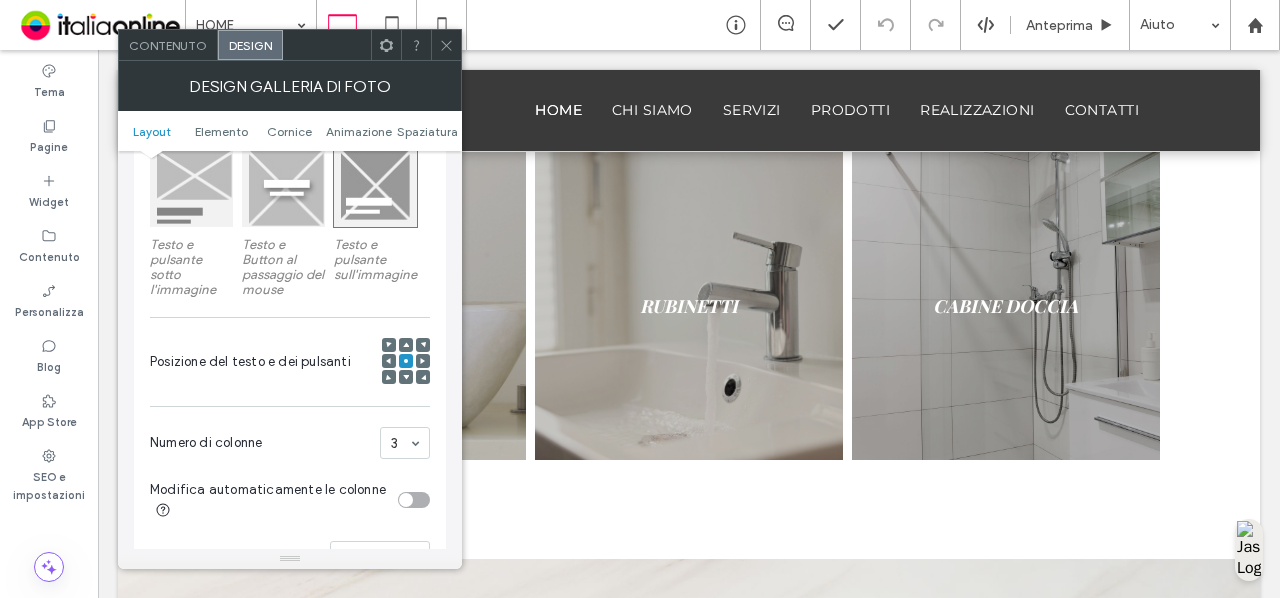 scroll, scrollTop: 344, scrollLeft: 0, axis: vertical 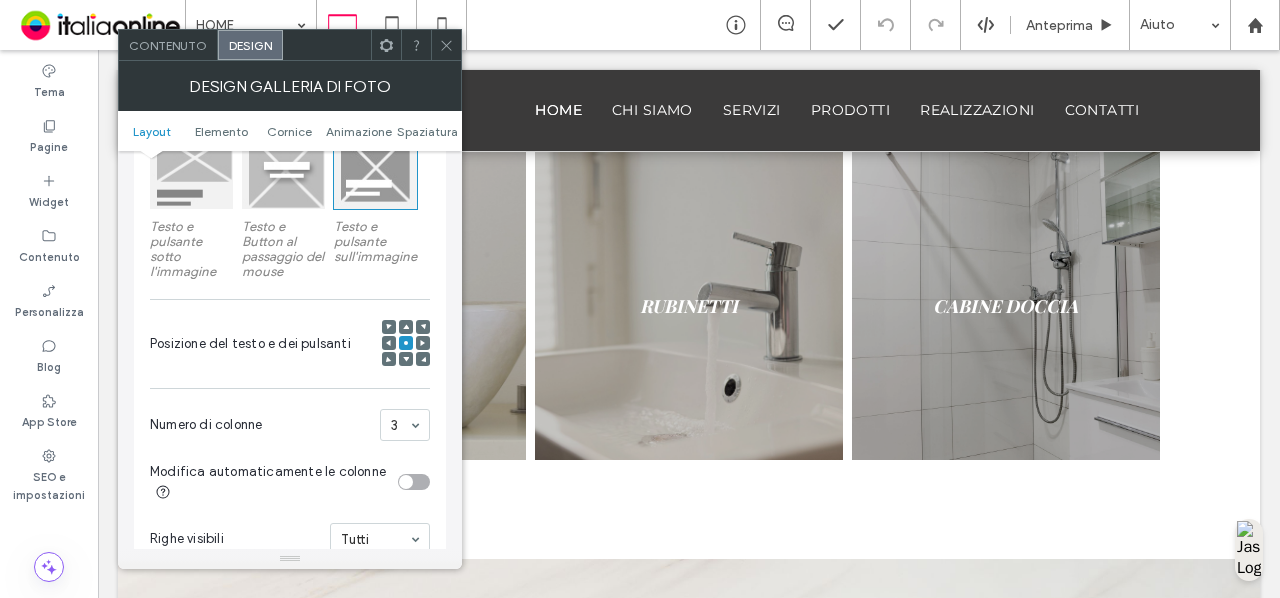 click at bounding box center [191, 167] 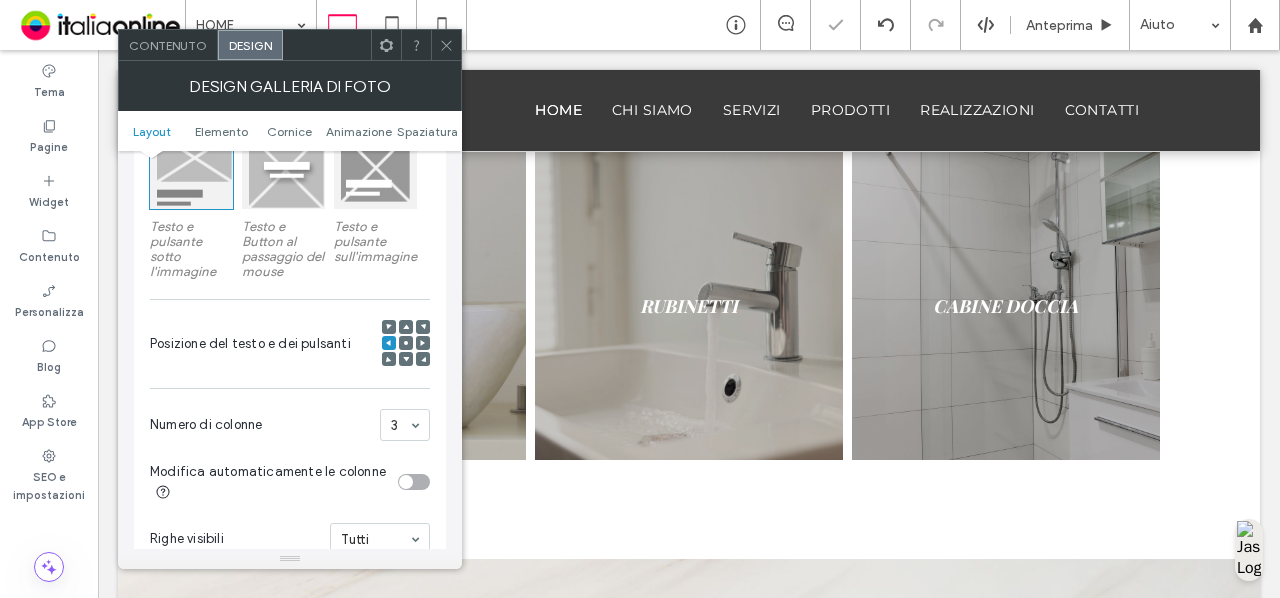 click 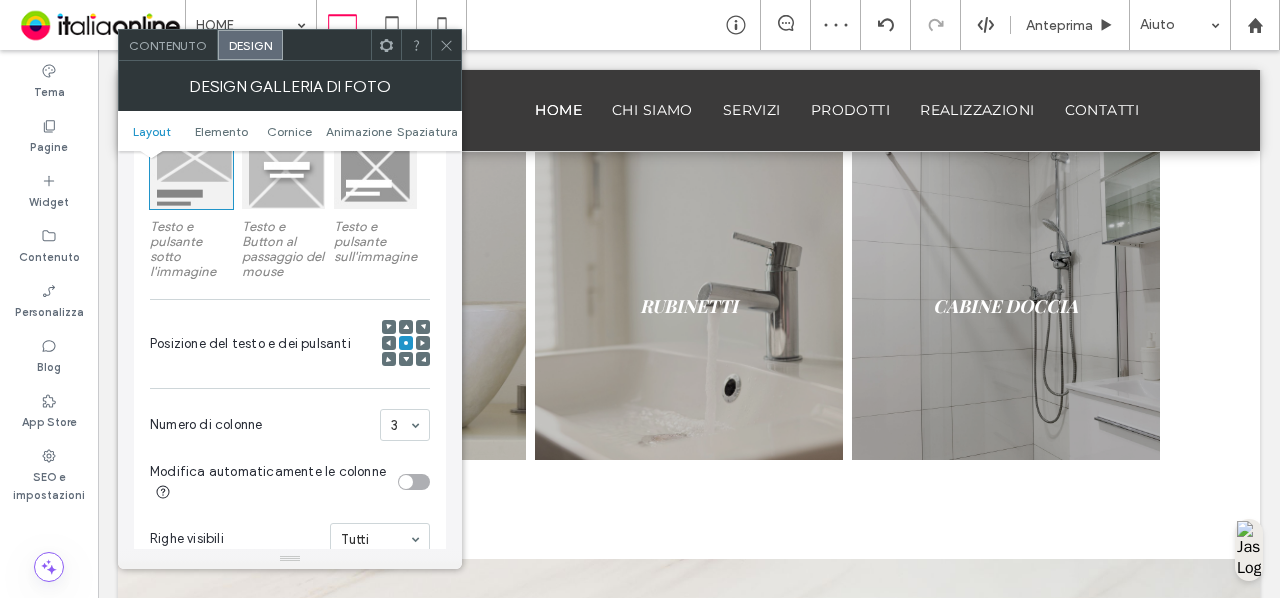 click 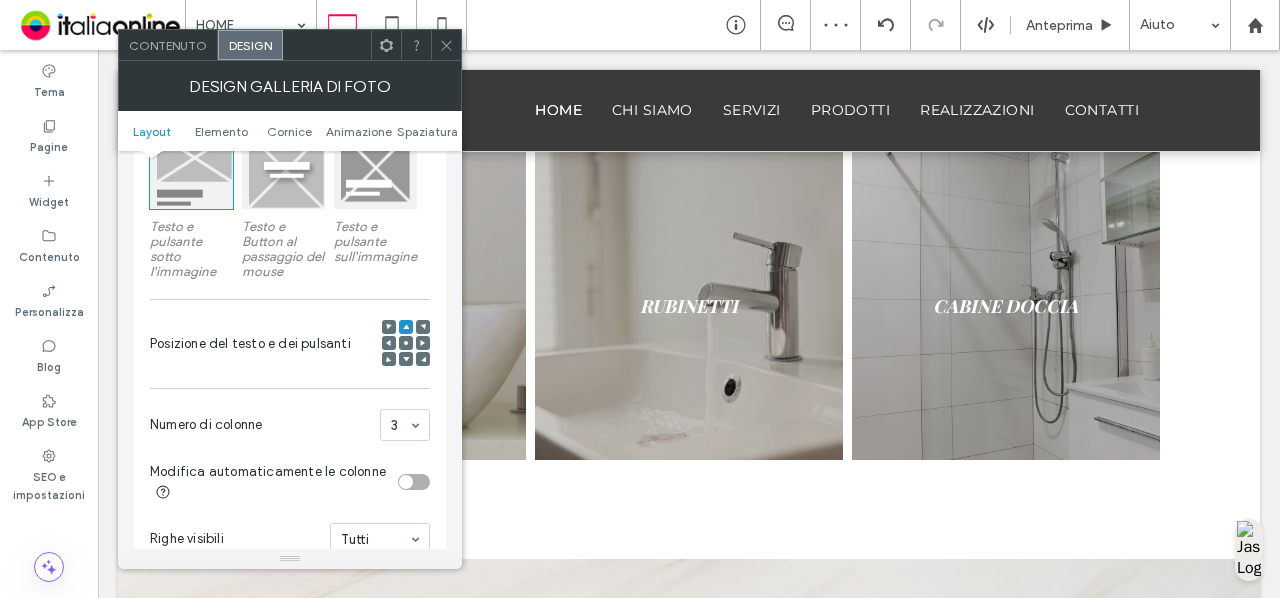 click 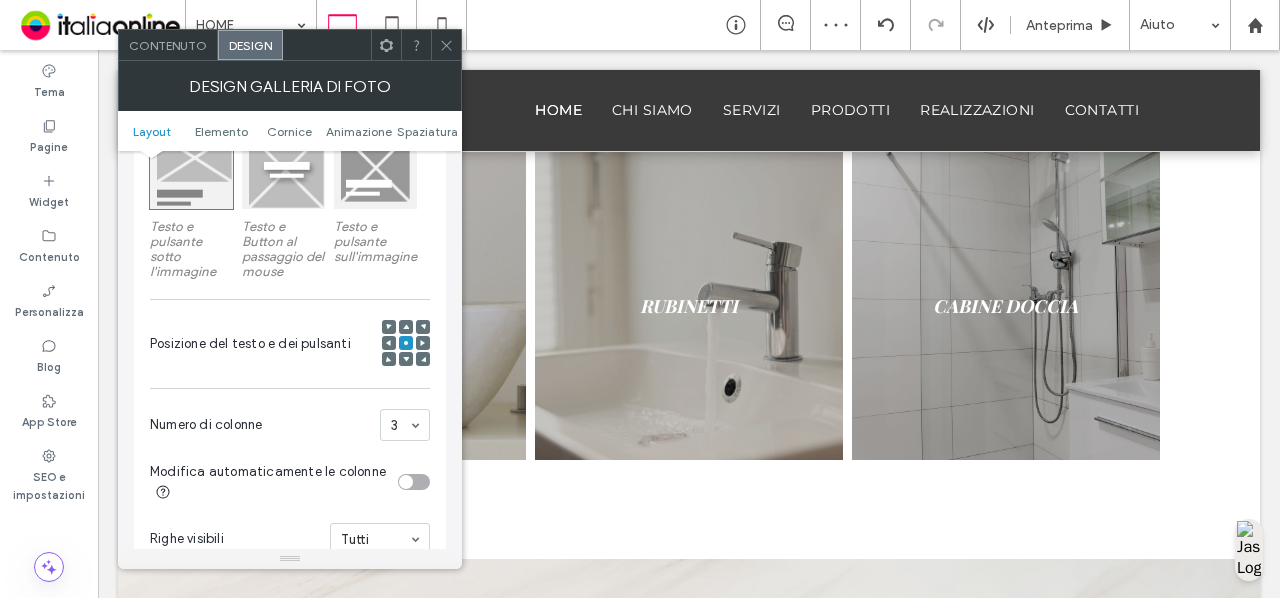 click on "Testo e Button al passaggio del mouse" at bounding box center [283, 249] 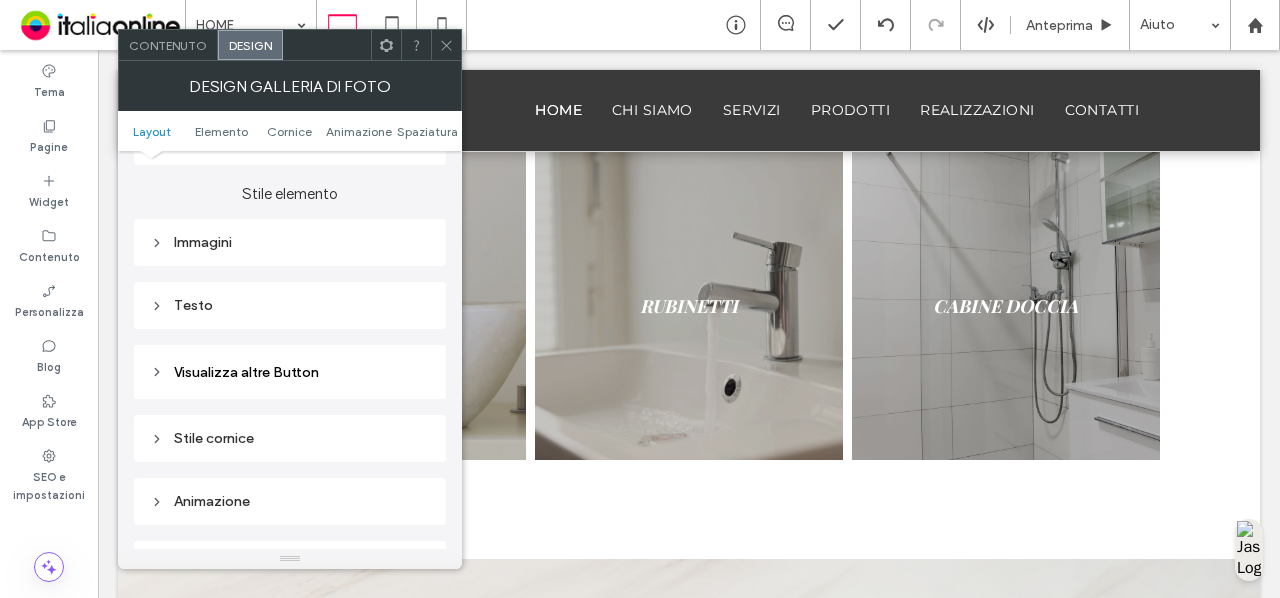 scroll, scrollTop: 754, scrollLeft: 0, axis: vertical 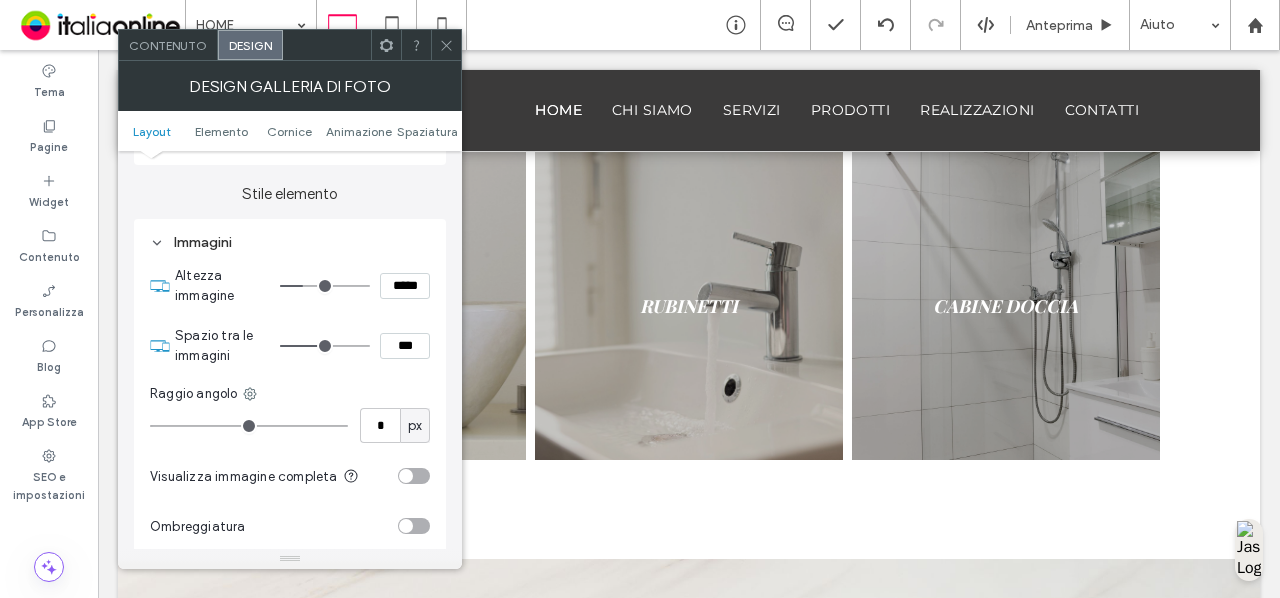 type on "**" 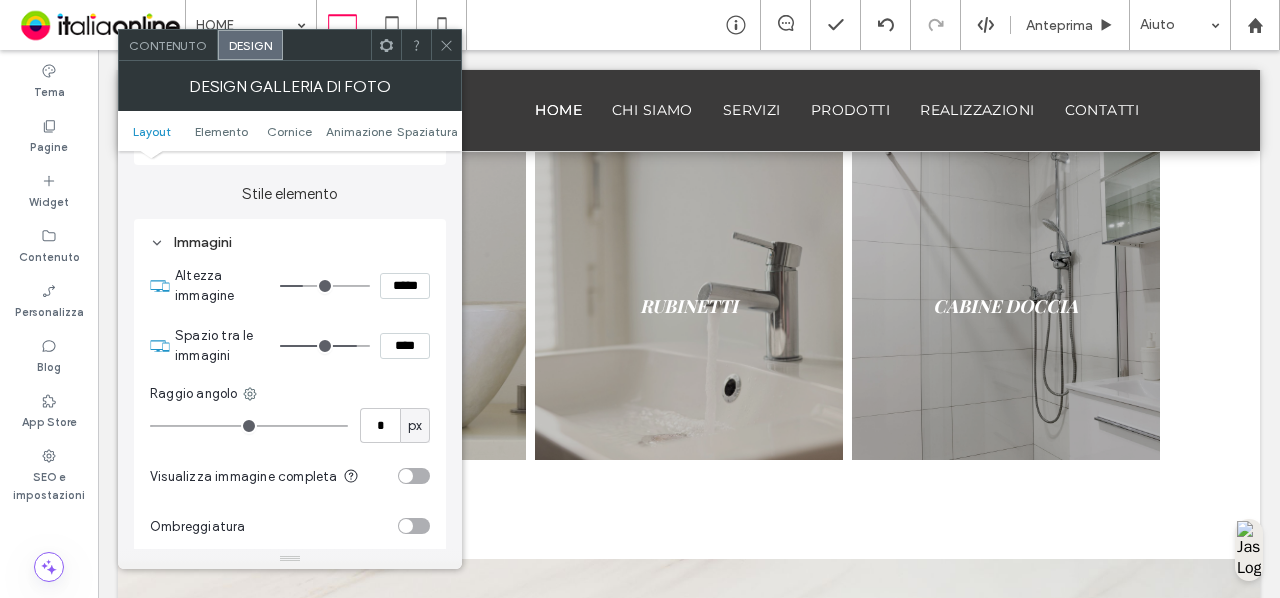 type on "**" 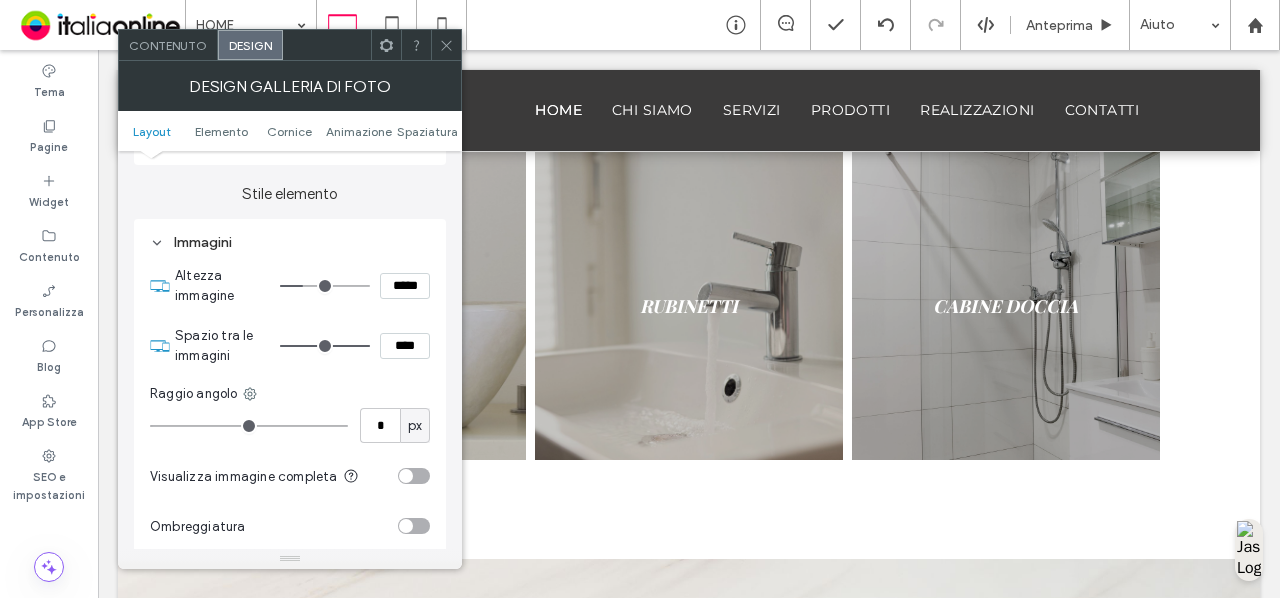 drag, startPoint x: 324, startPoint y: 346, endPoint x: 367, endPoint y: 346, distance: 43 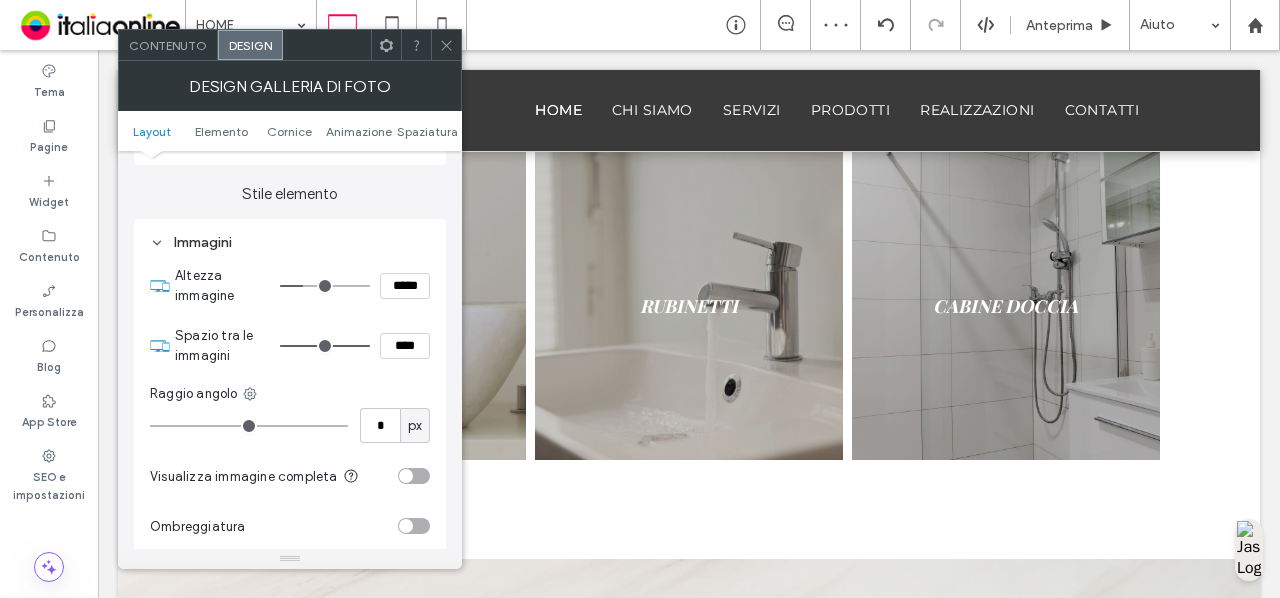 click 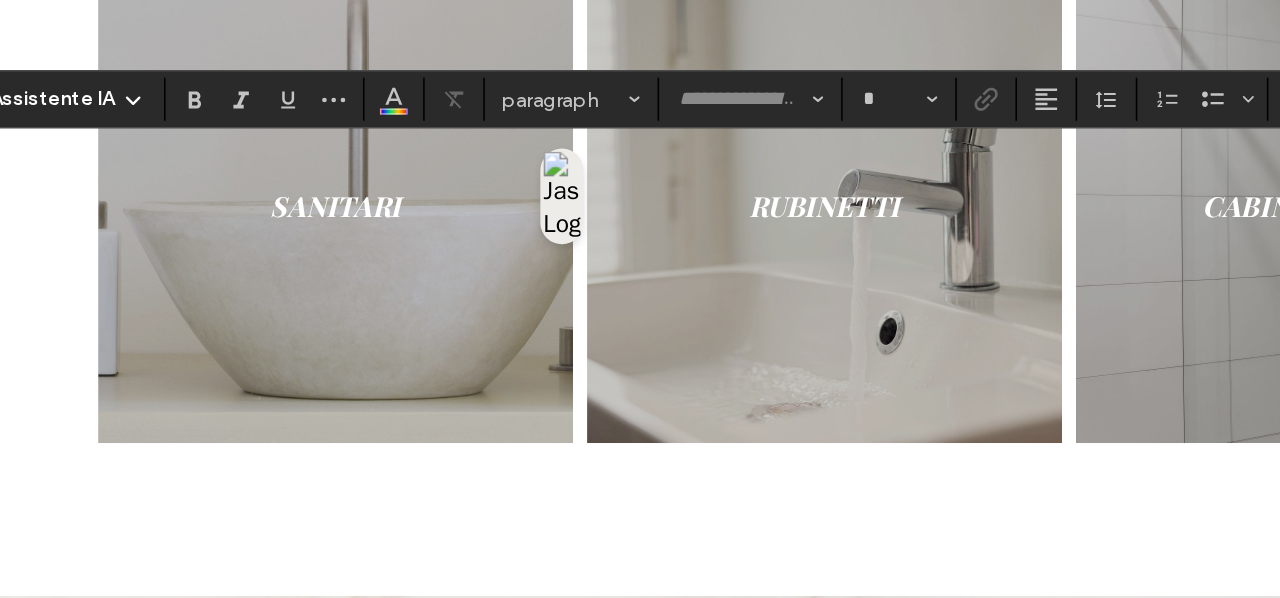 type on "**********" 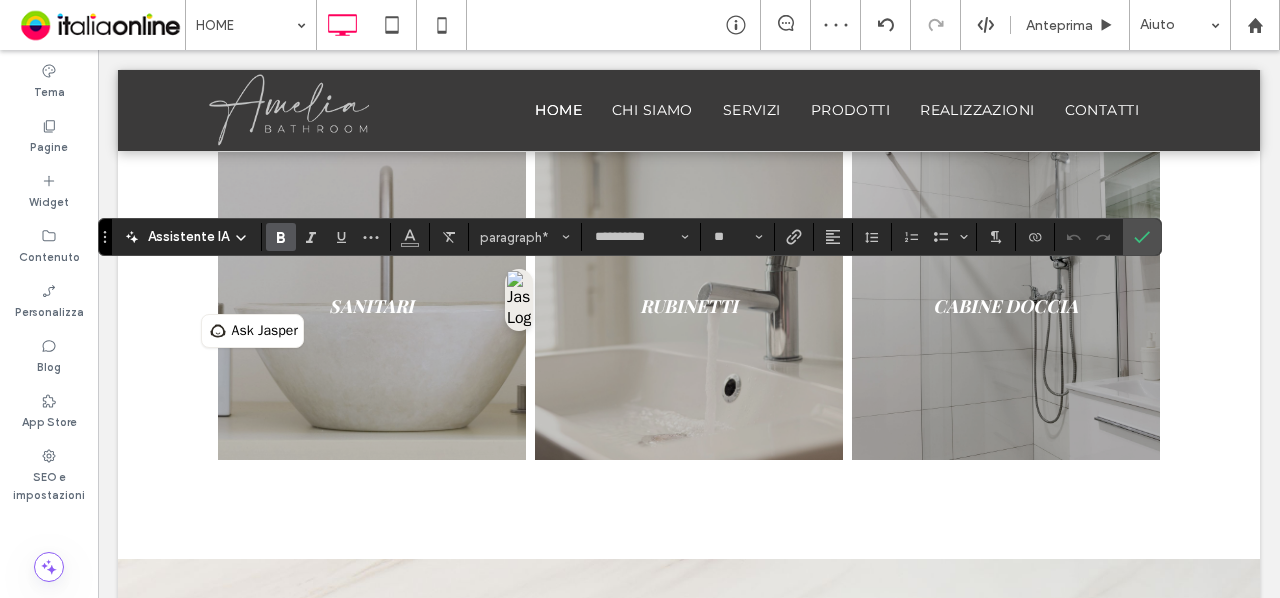 click at bounding box center [277, 237] 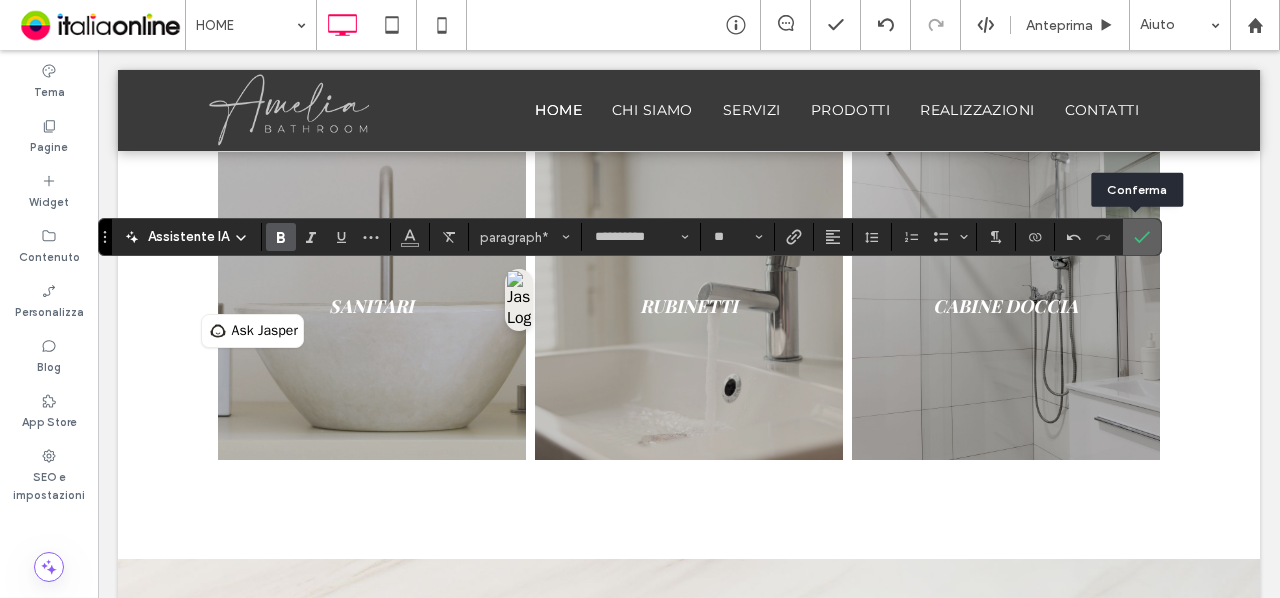 click 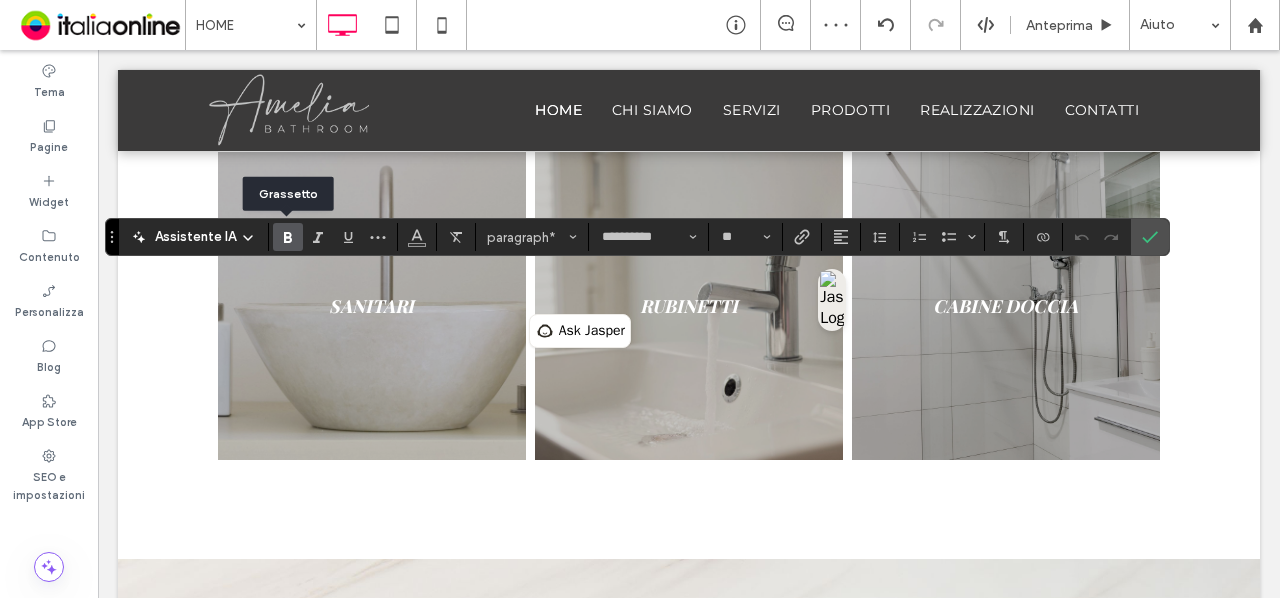 click at bounding box center [284, 237] 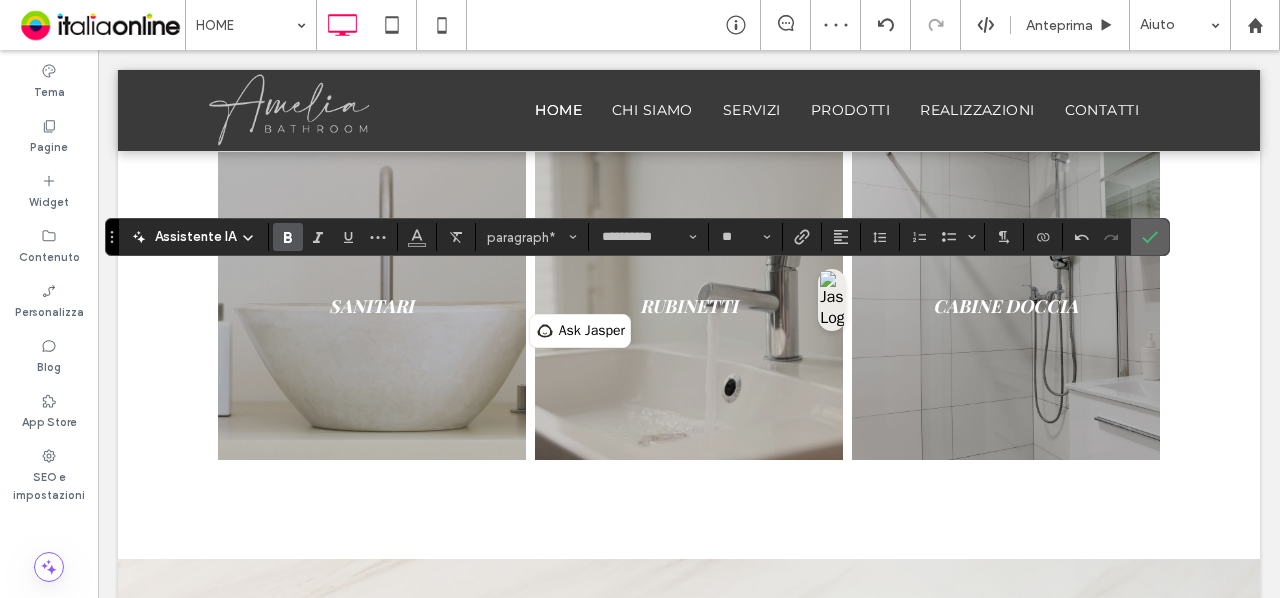 click 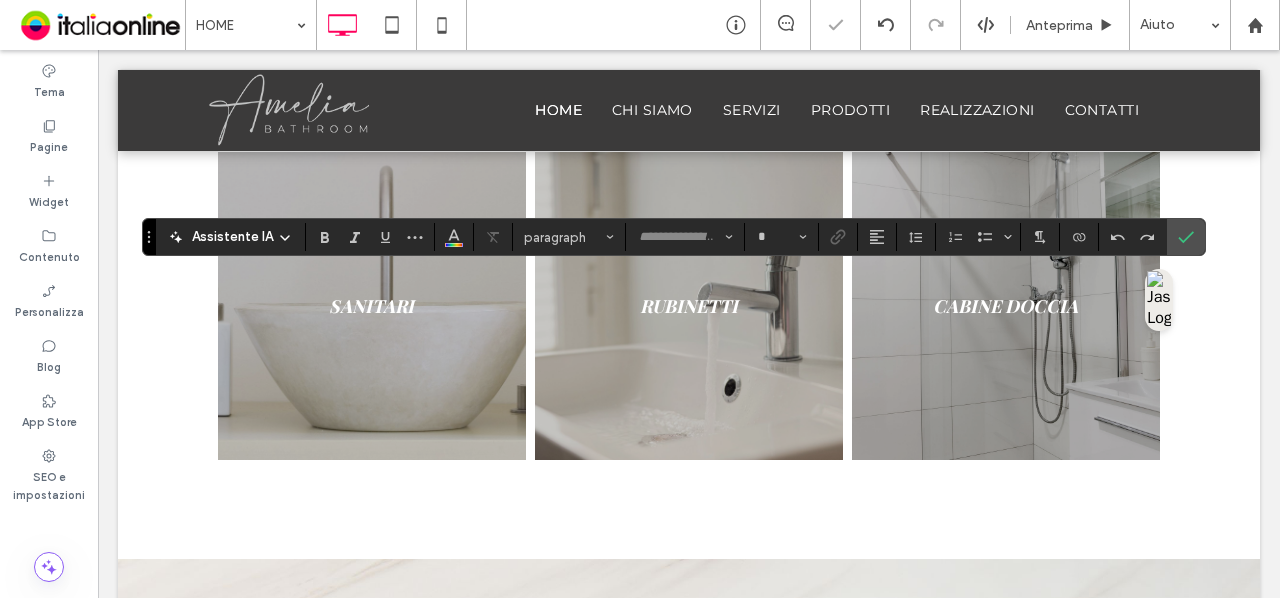 type on "**********" 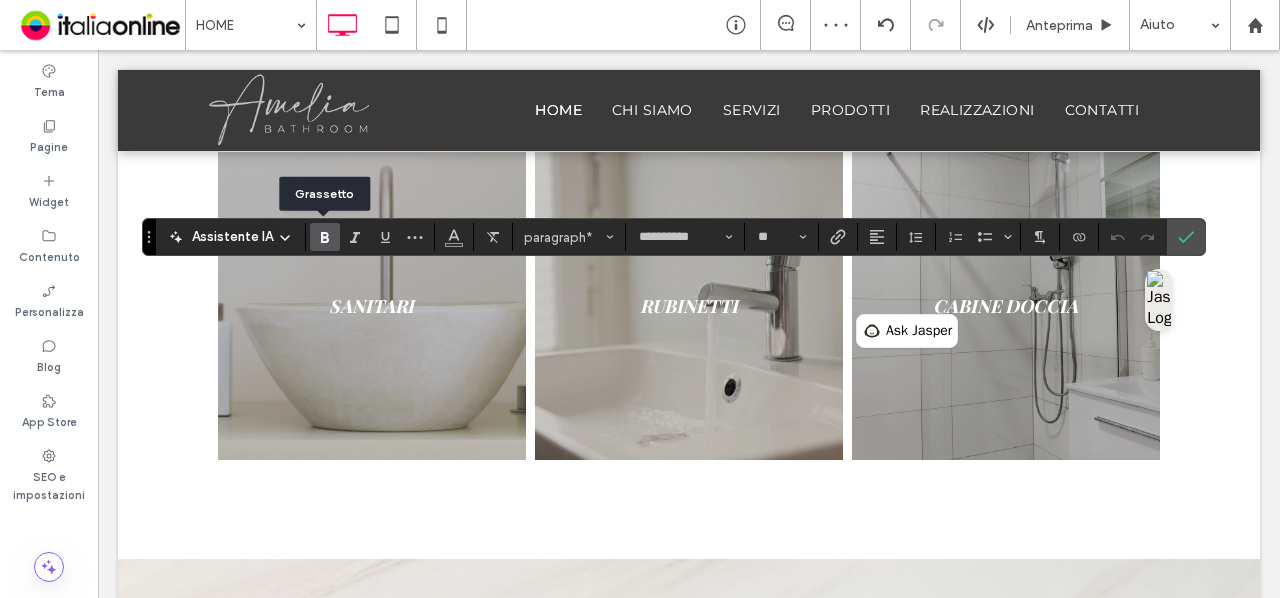 click 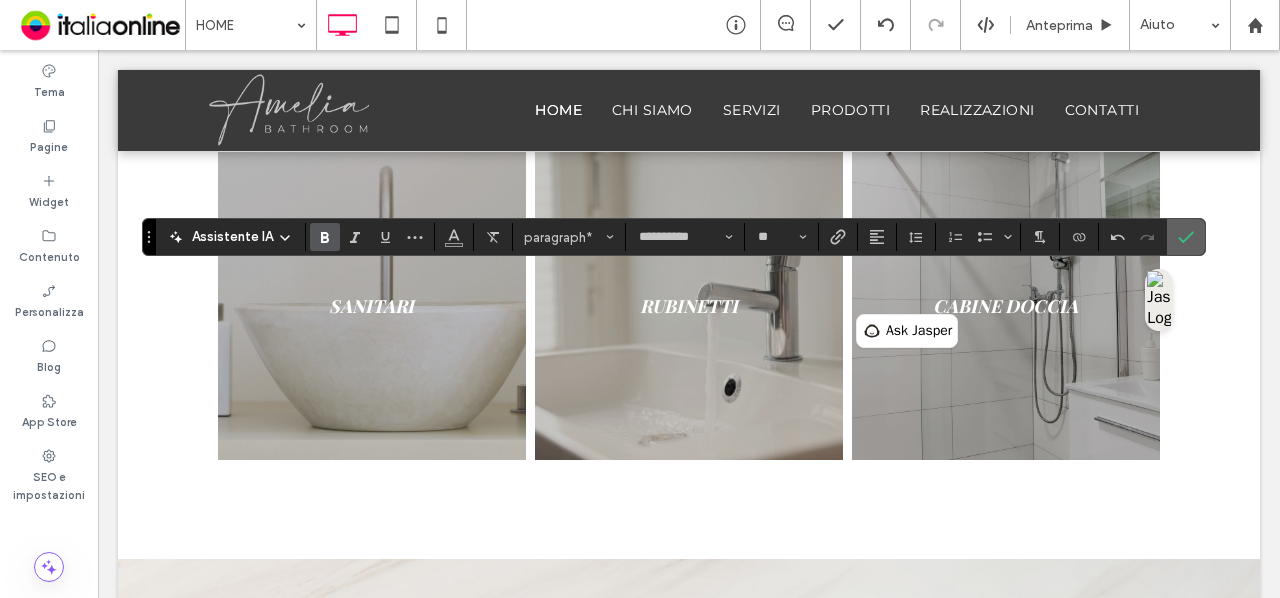 click 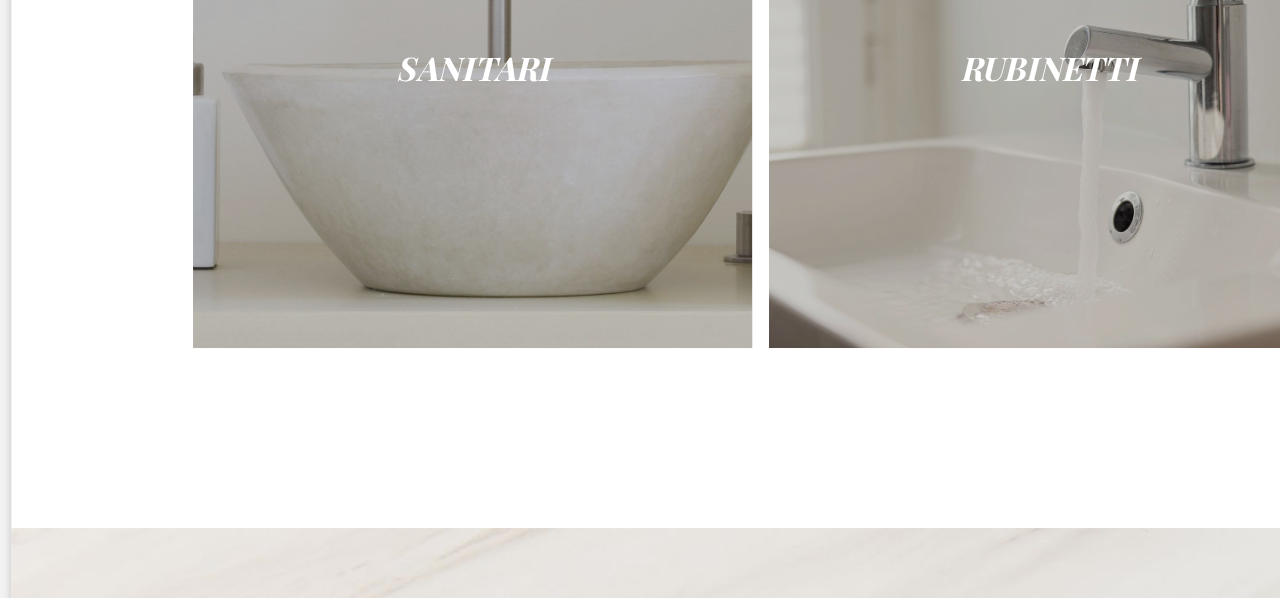scroll, scrollTop: 0, scrollLeft: 0, axis: both 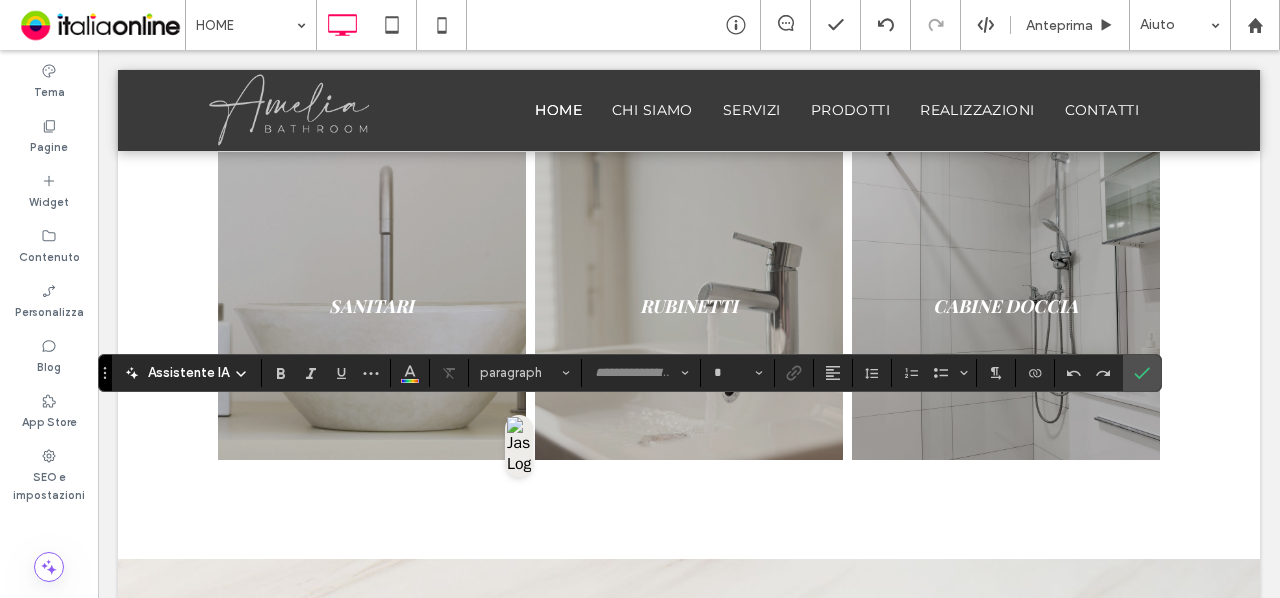 type on "**********" 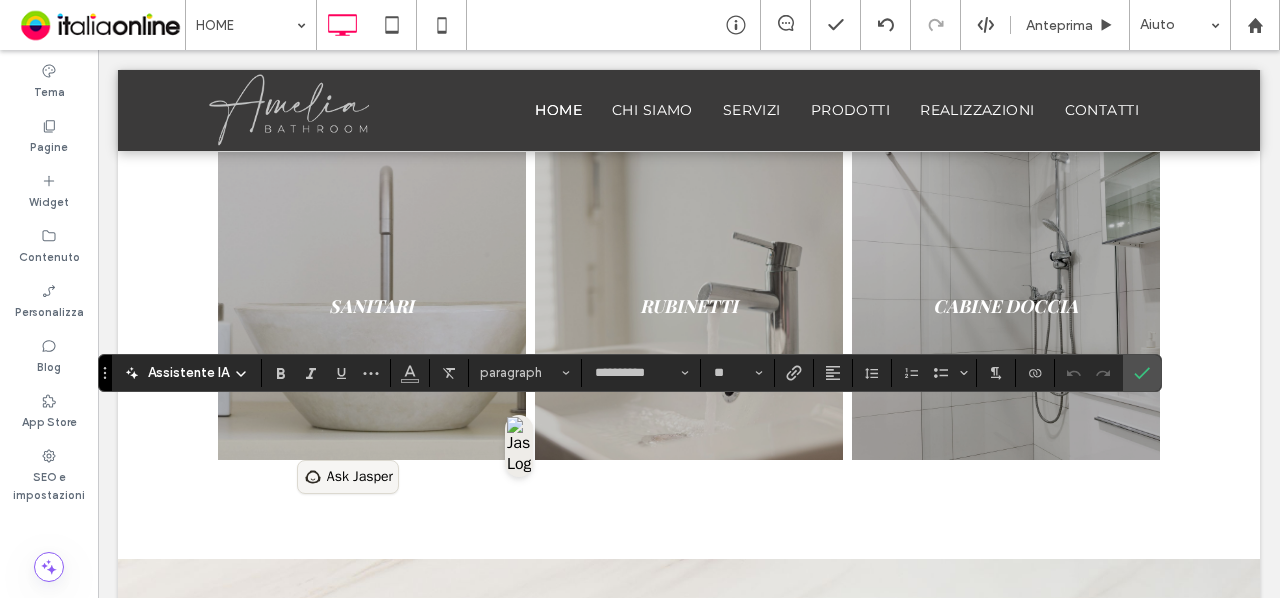 click on "Ask Jasper" at bounding box center (360, 477) 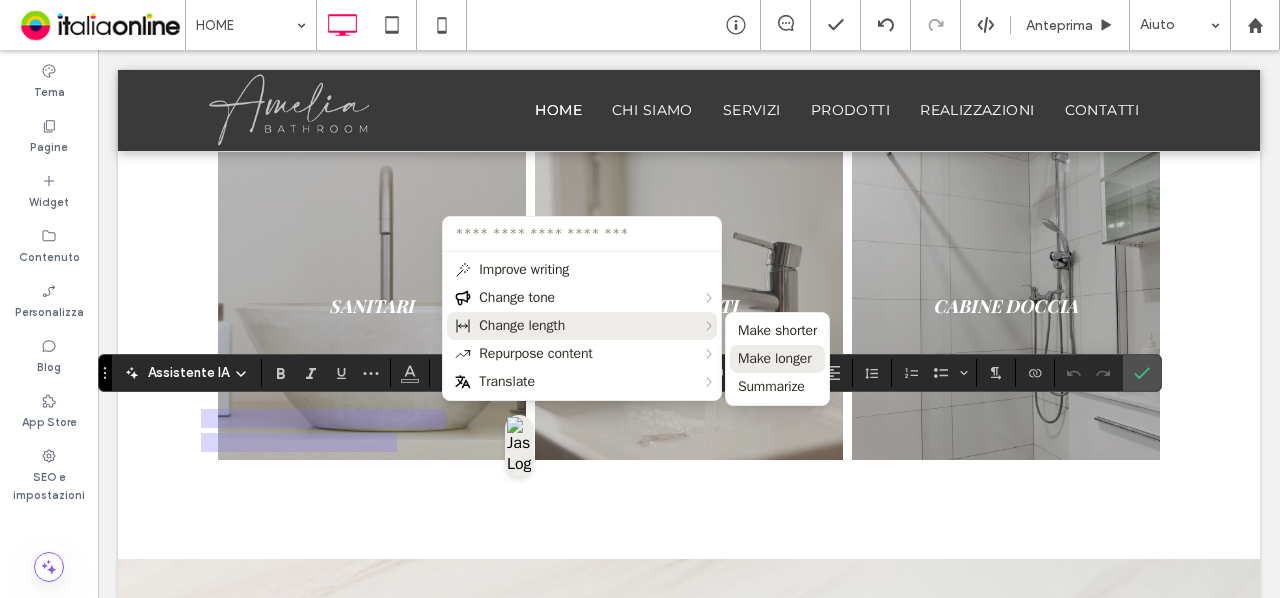 click on "Make longer" at bounding box center [775, 359] 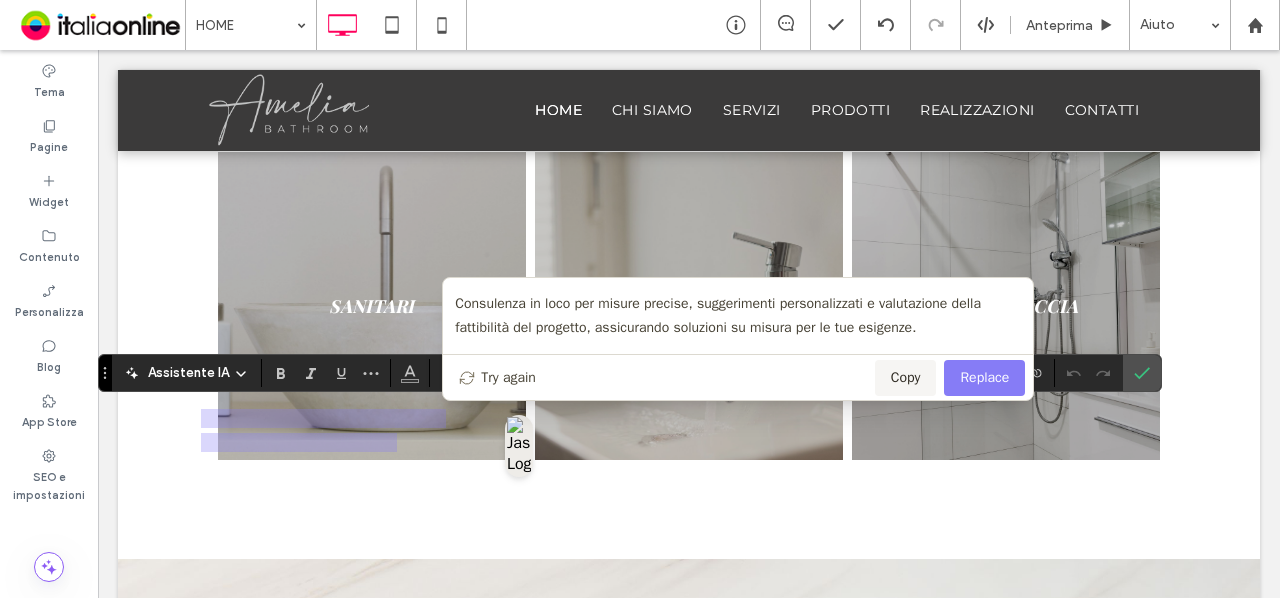 click on "Replace" at bounding box center [984, 378] 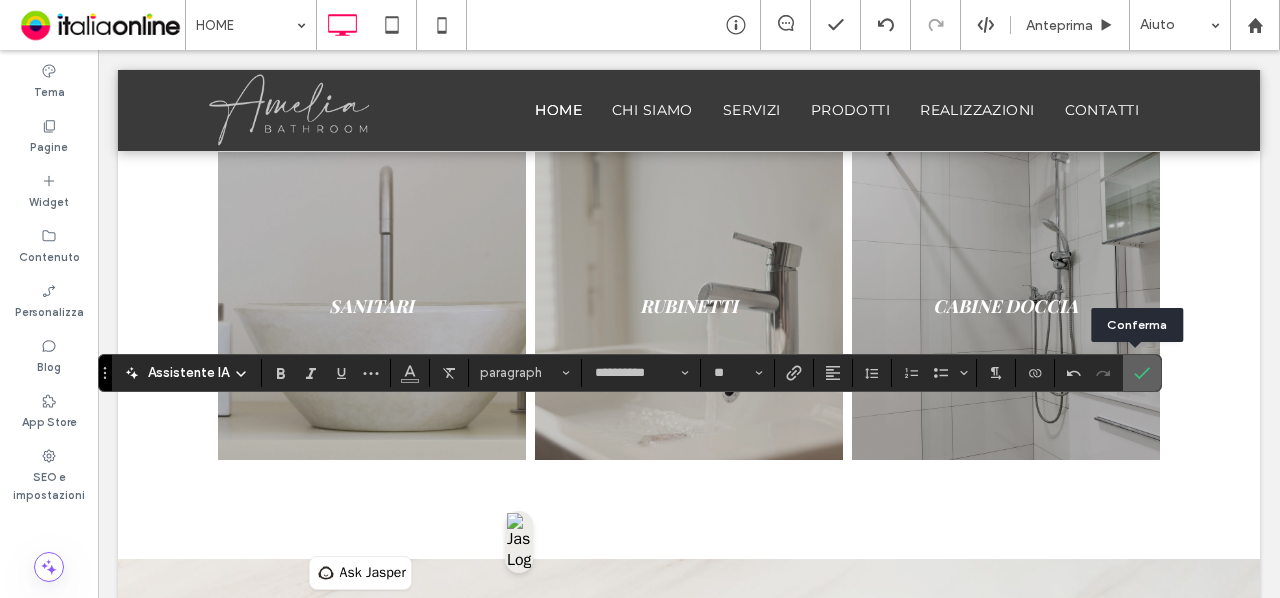 click at bounding box center [1142, 373] 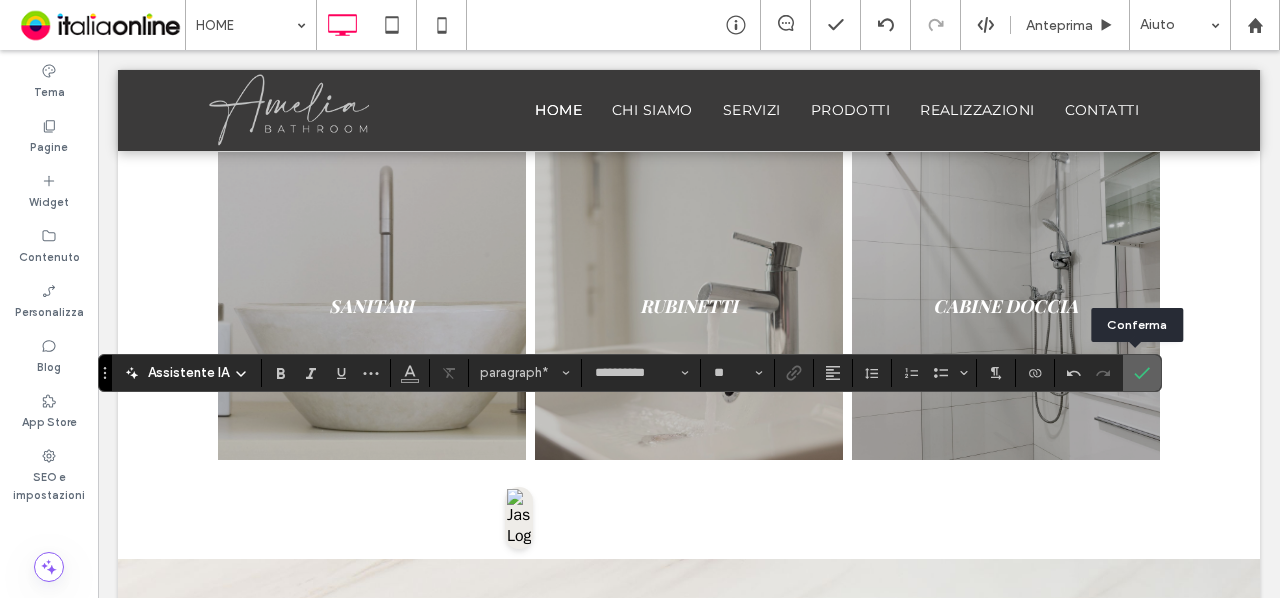 click 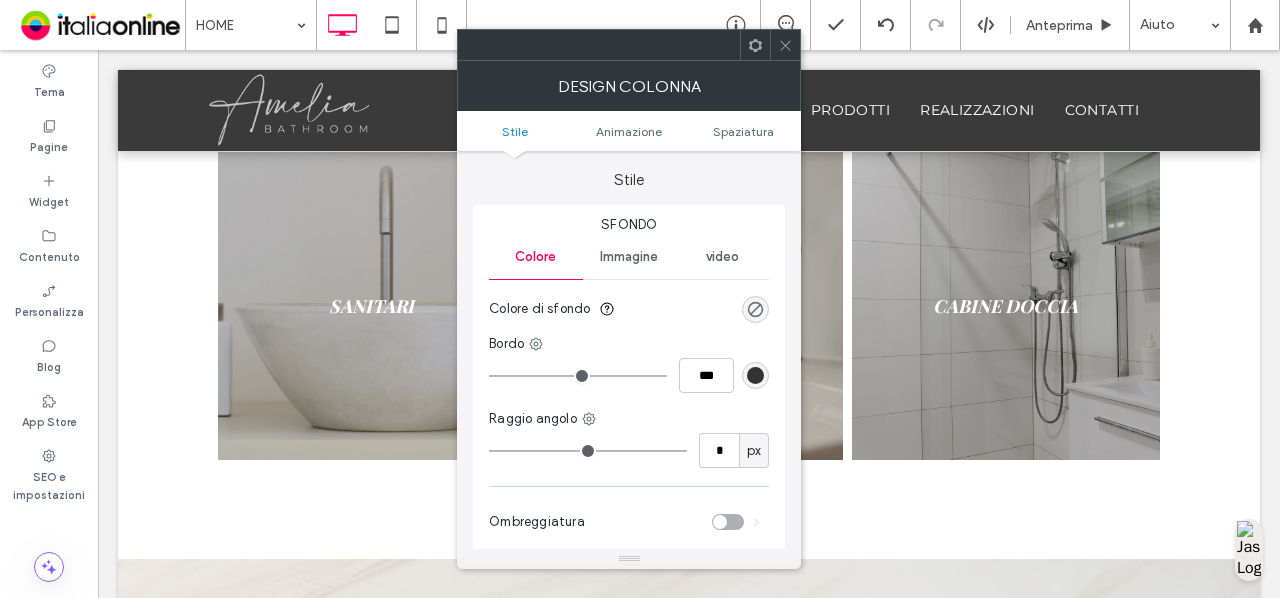 scroll, scrollTop: 468, scrollLeft: 0, axis: vertical 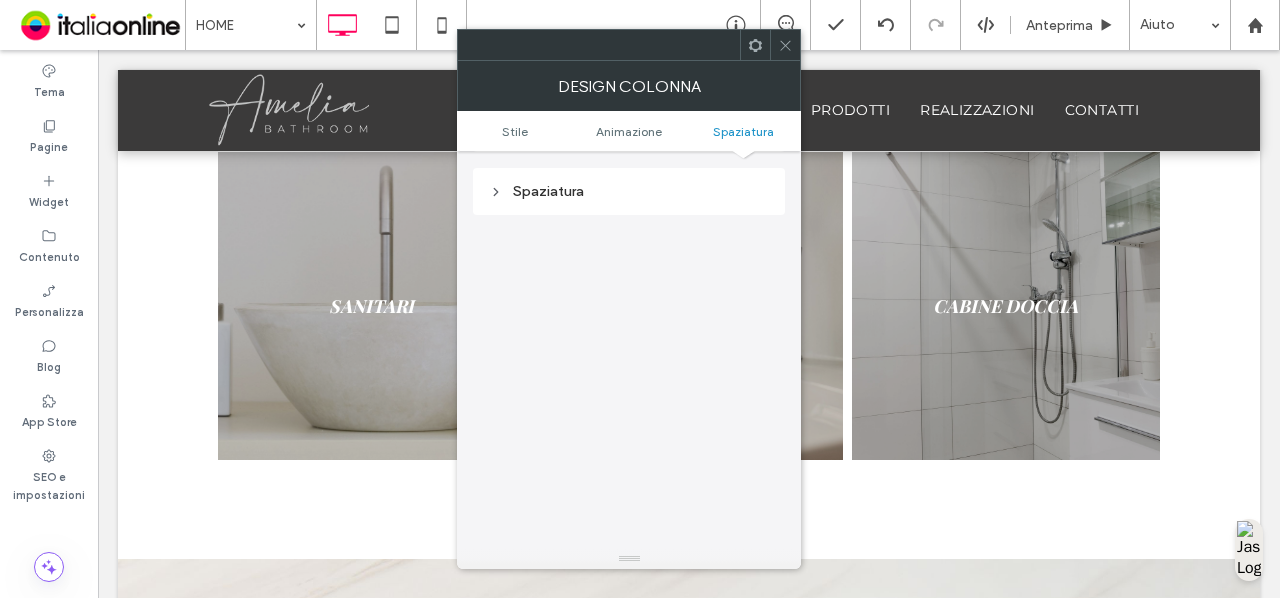 click on "Spaziatura" at bounding box center (629, 191) 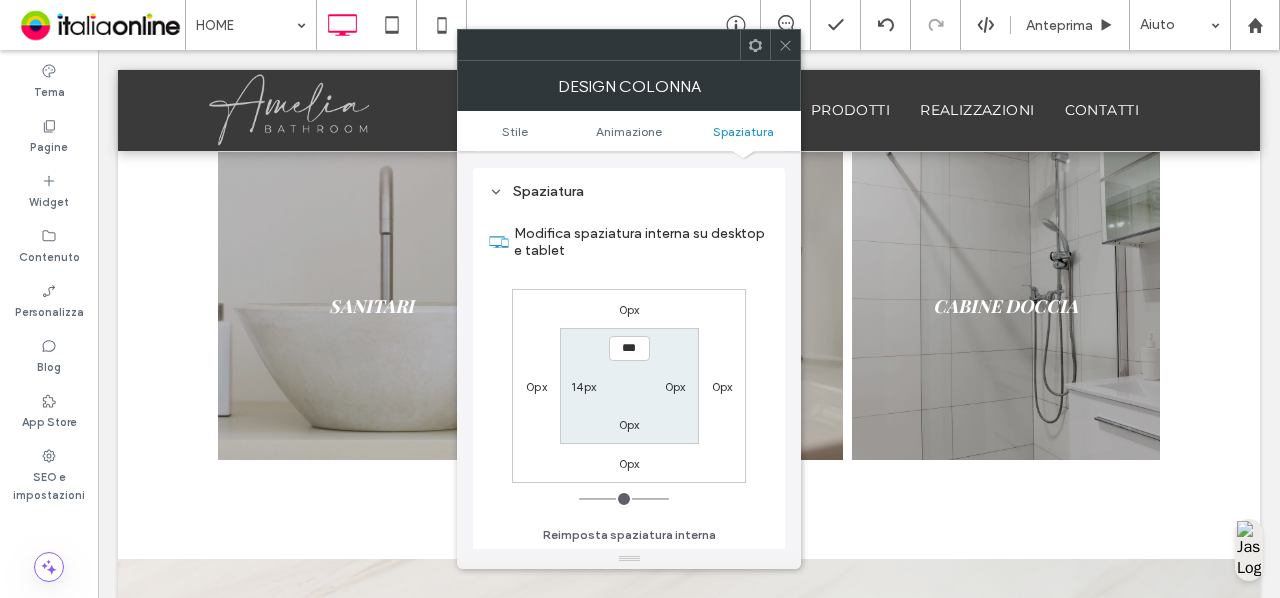 click at bounding box center (785, 45) 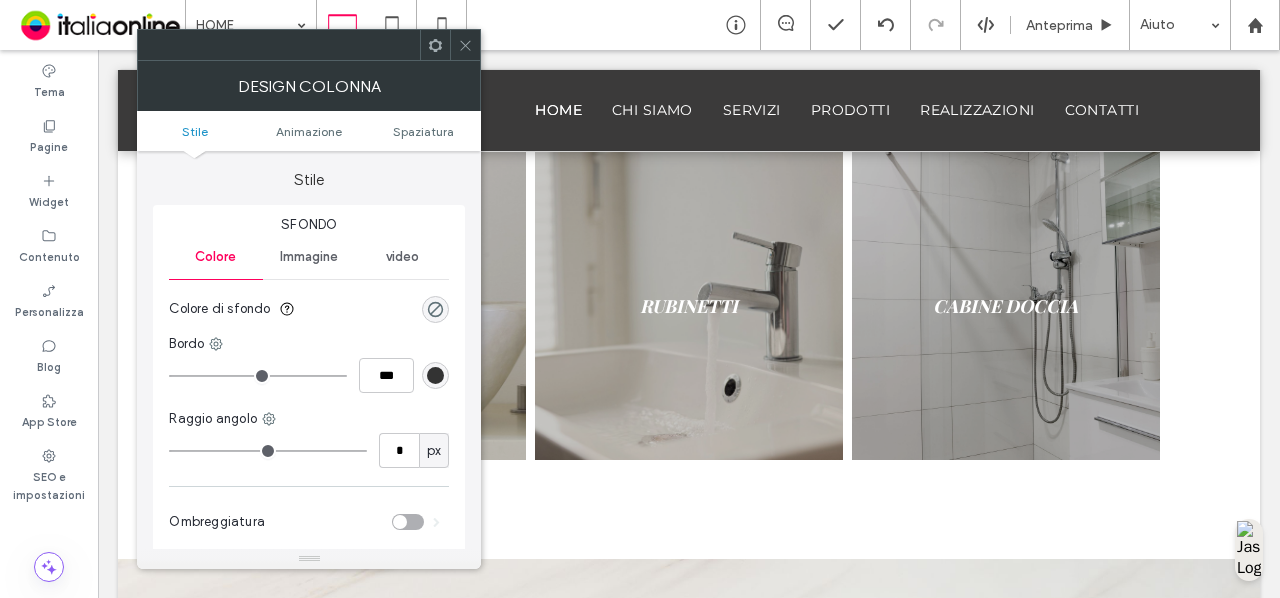 scroll, scrollTop: 468, scrollLeft: 0, axis: vertical 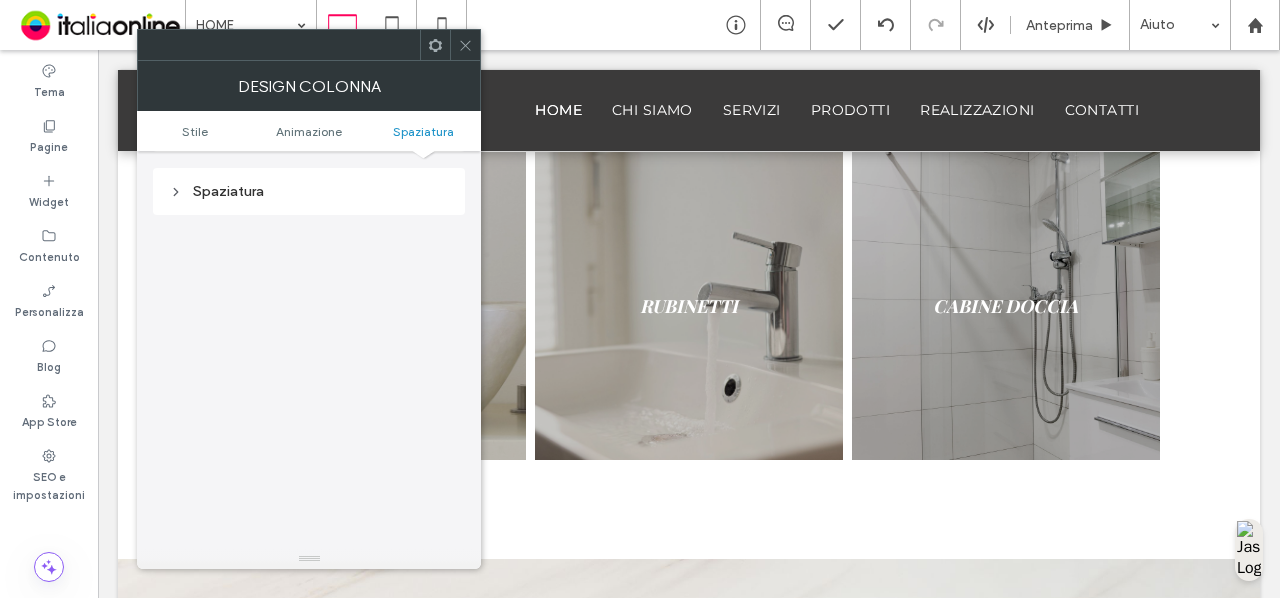 click on "Spaziatura" at bounding box center [309, 191] 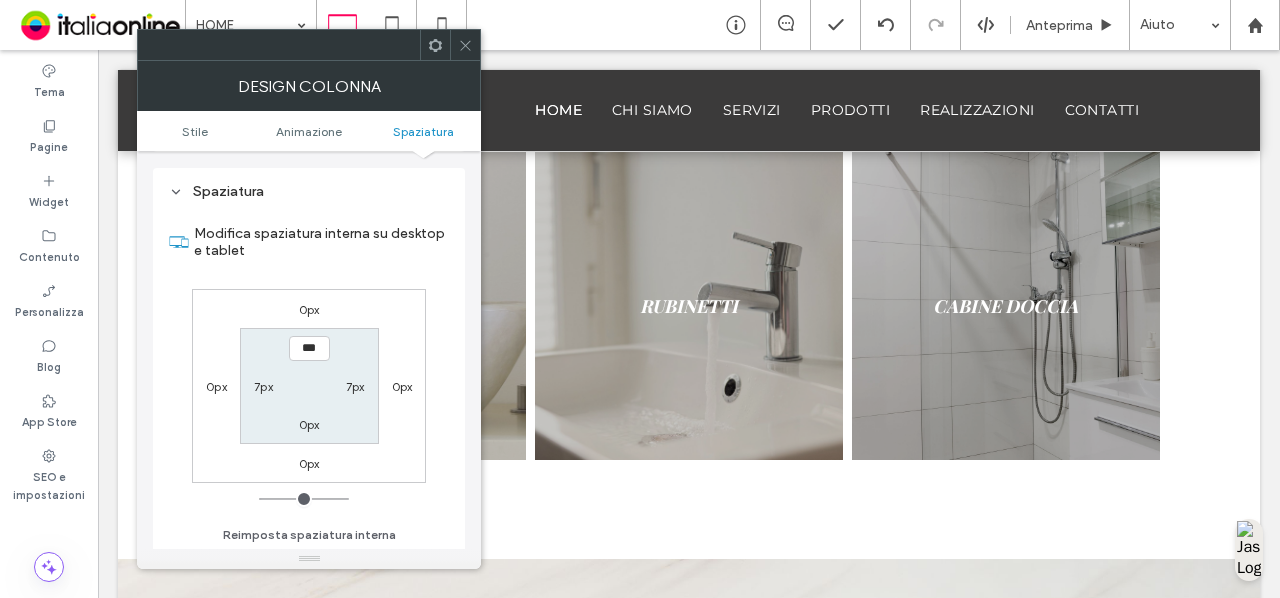 click on "7px" at bounding box center [263, 386] 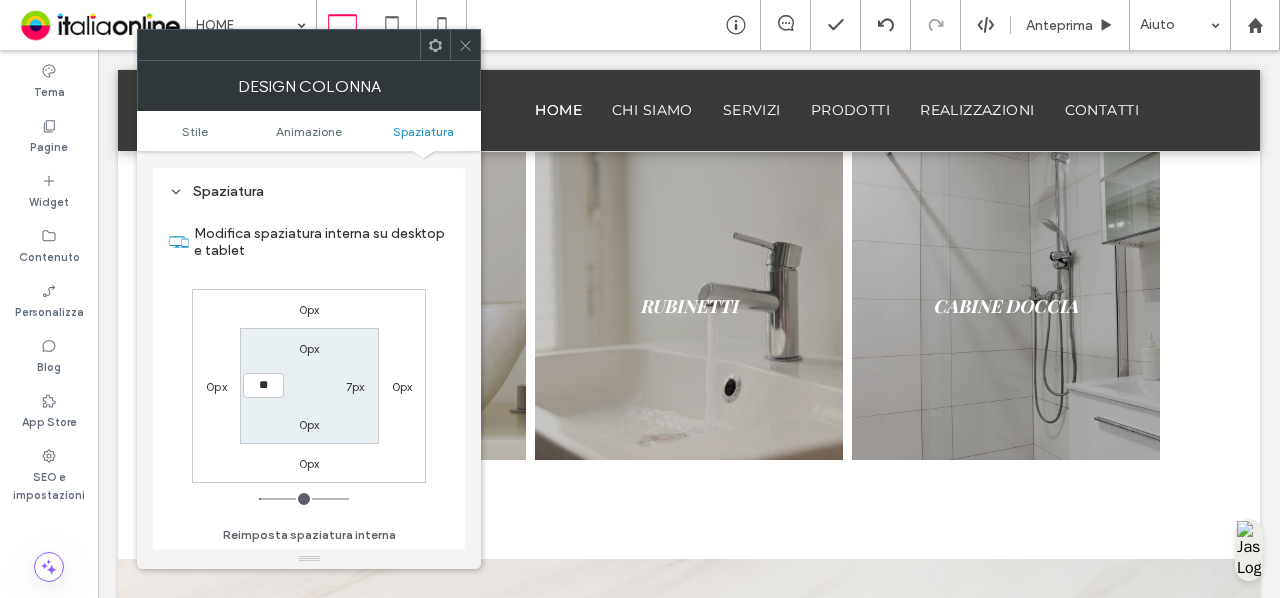 type on "**" 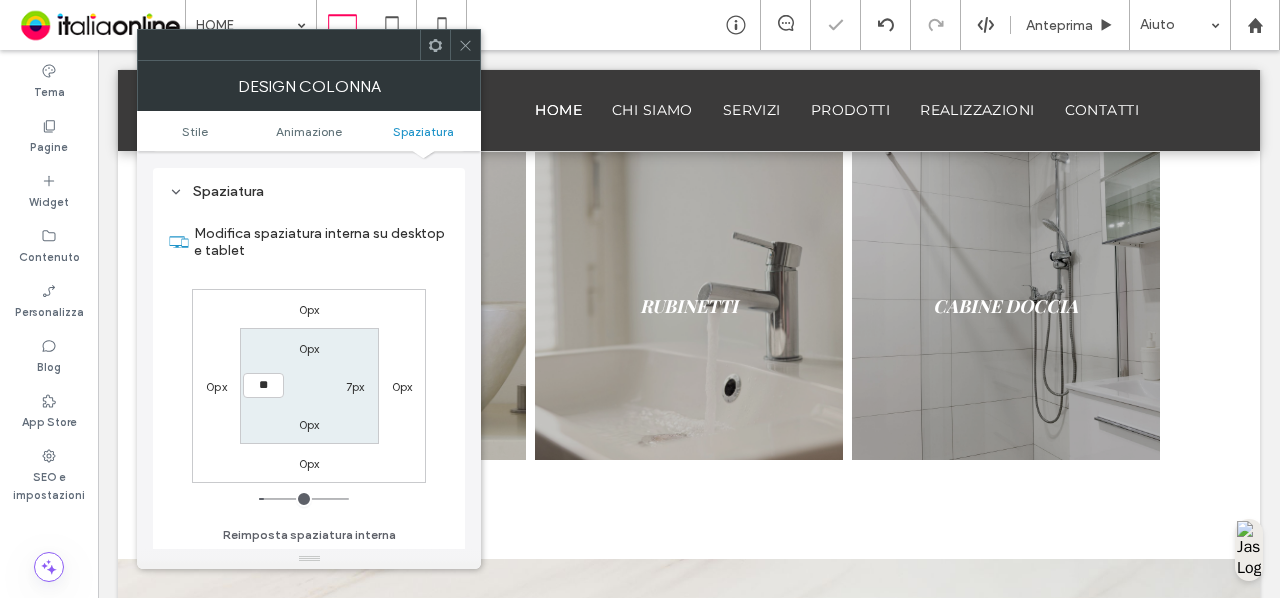 type on "**" 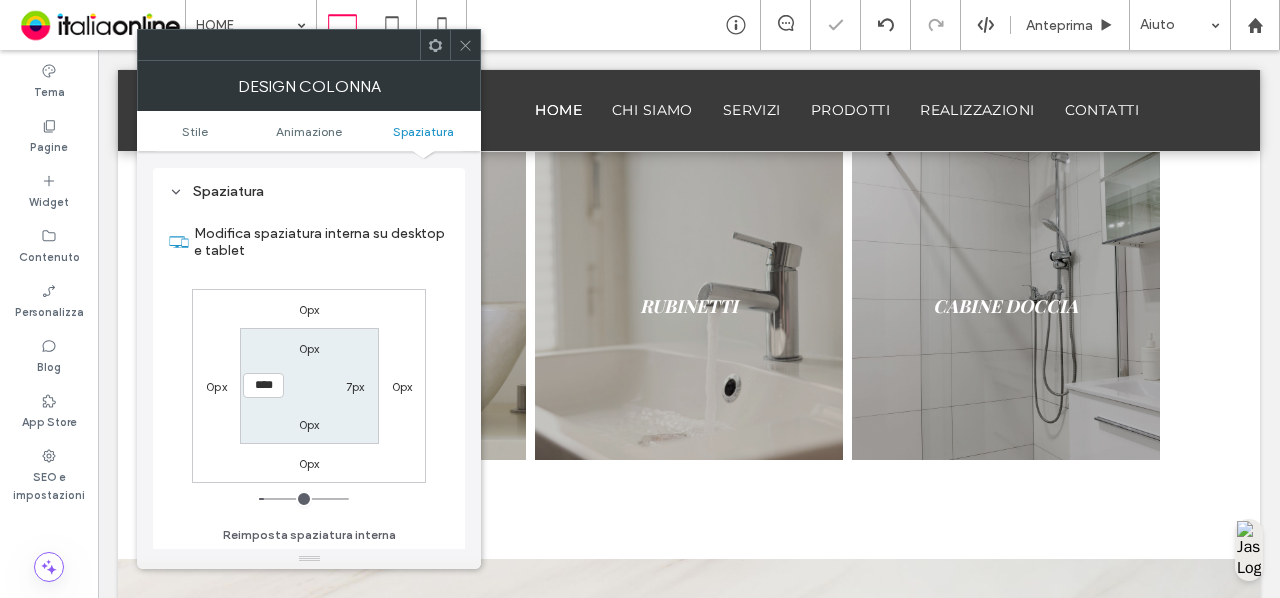 click on "7px" at bounding box center (355, 386) 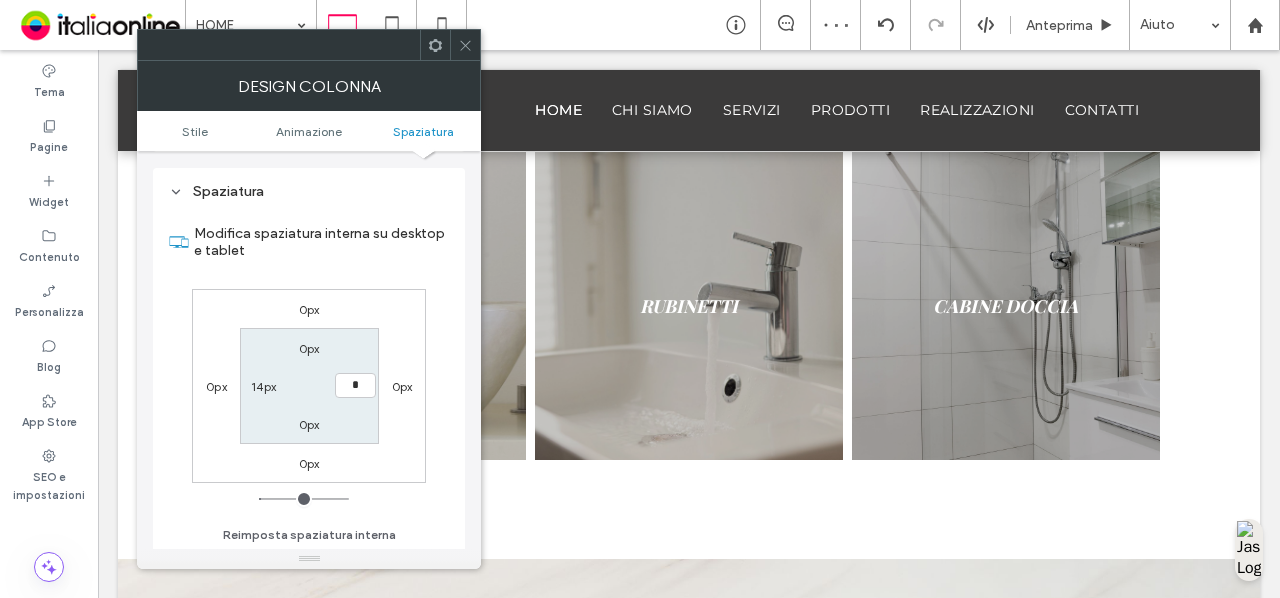 type on "*" 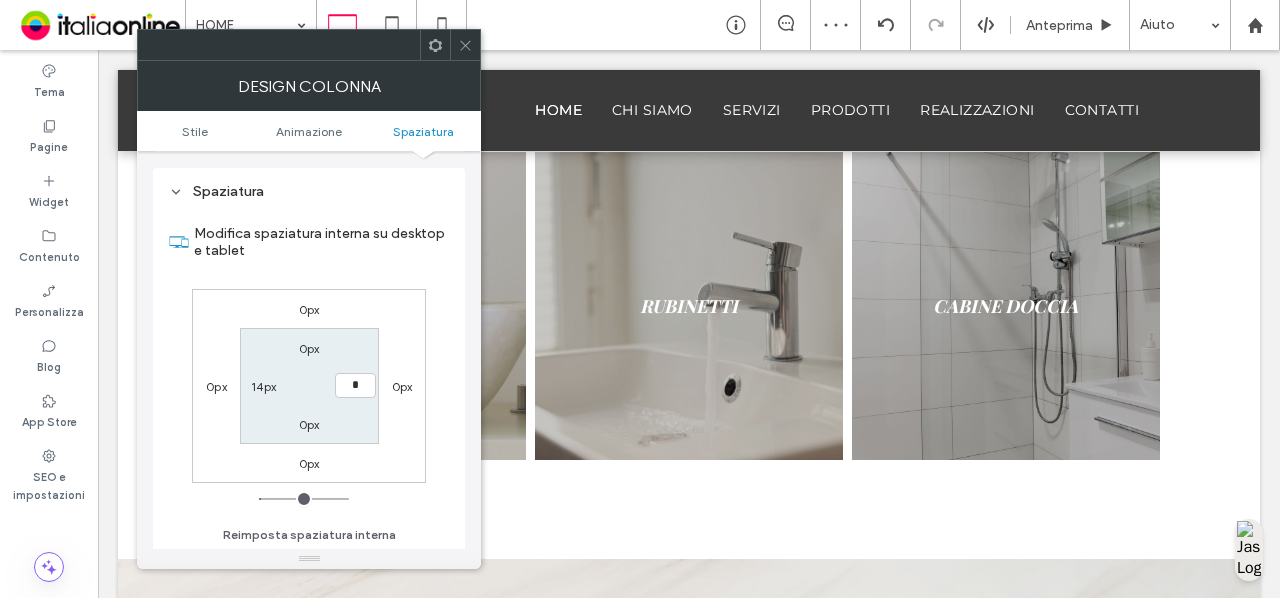 type on "*" 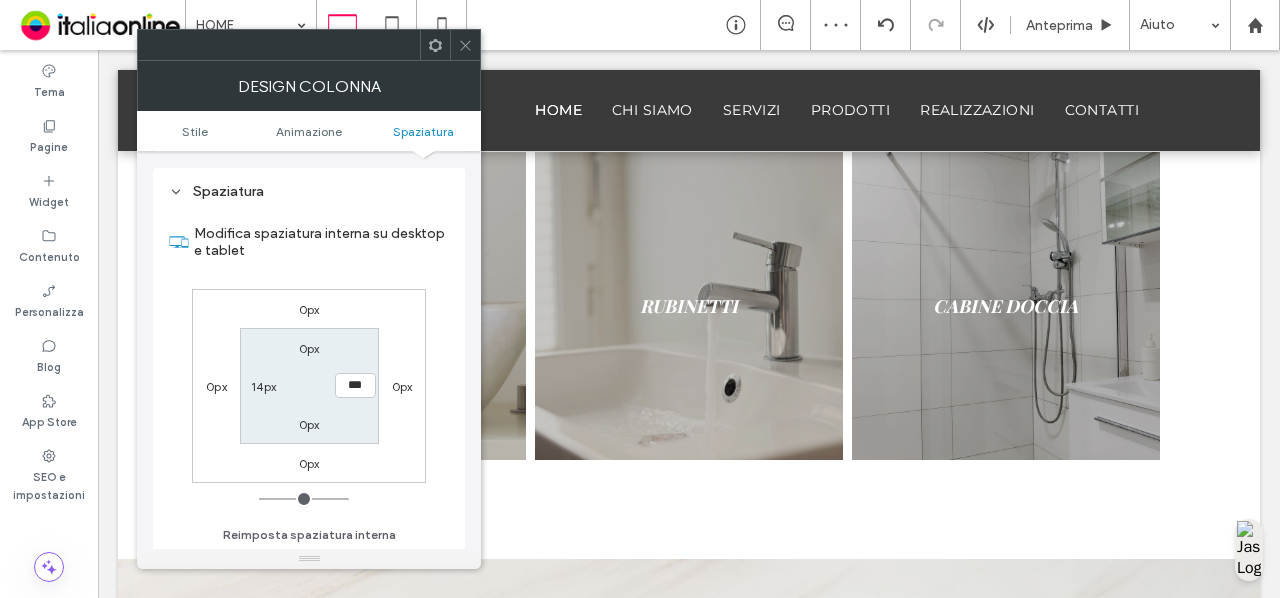click 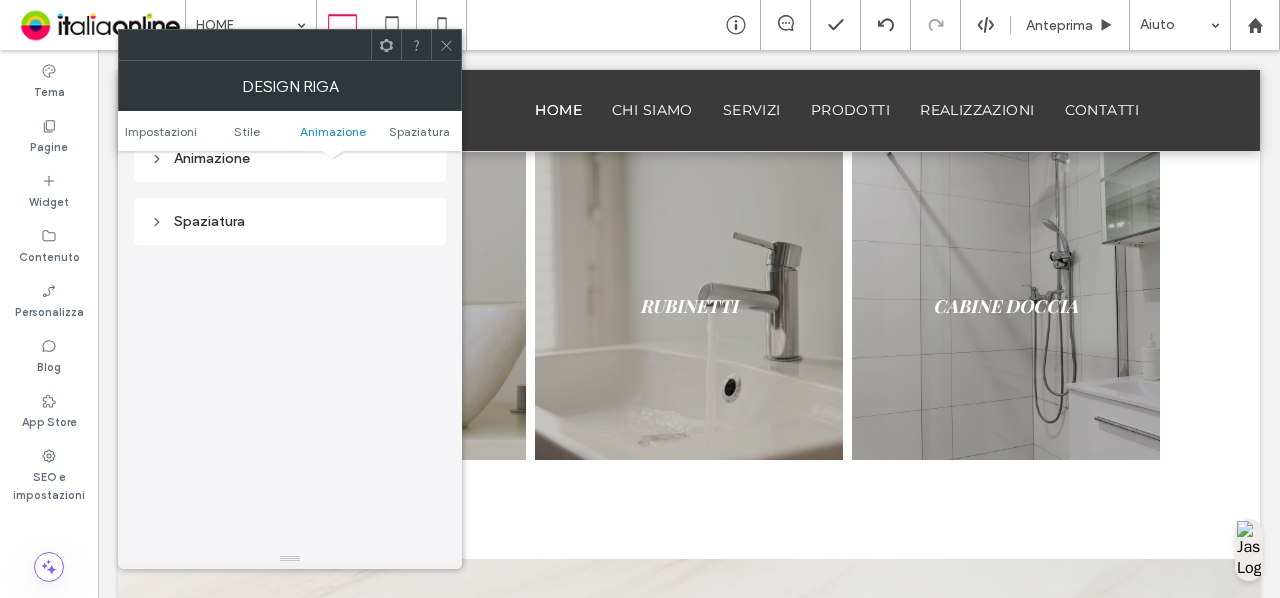 scroll, scrollTop: 564, scrollLeft: 0, axis: vertical 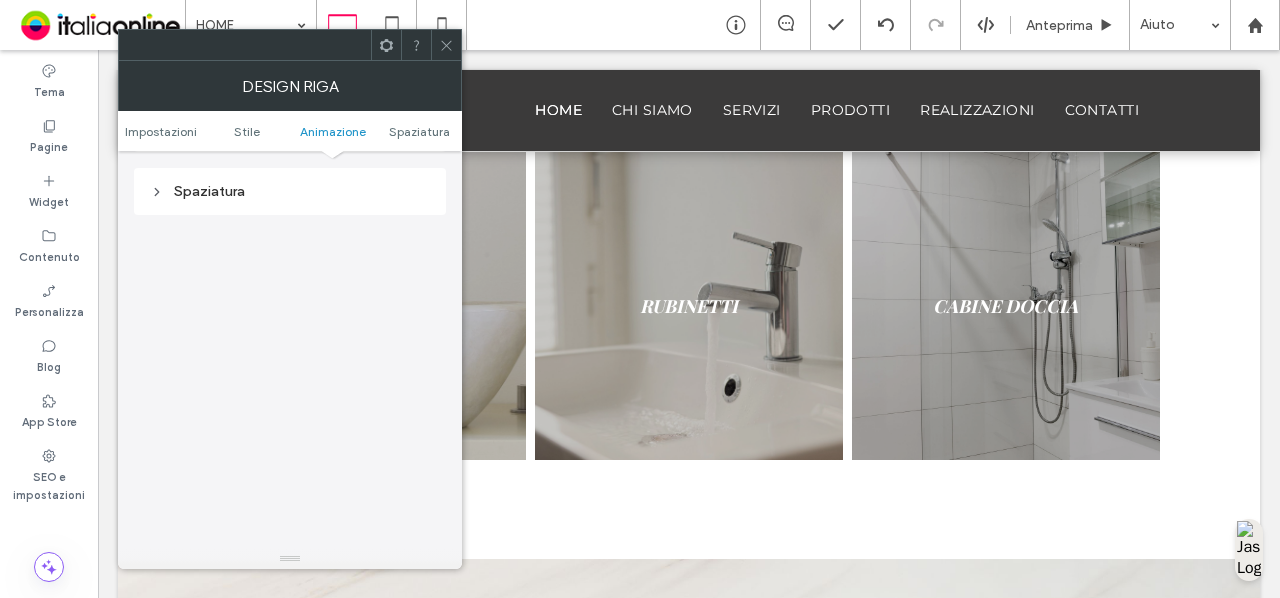 click on "Spaziatura" at bounding box center [290, 191] 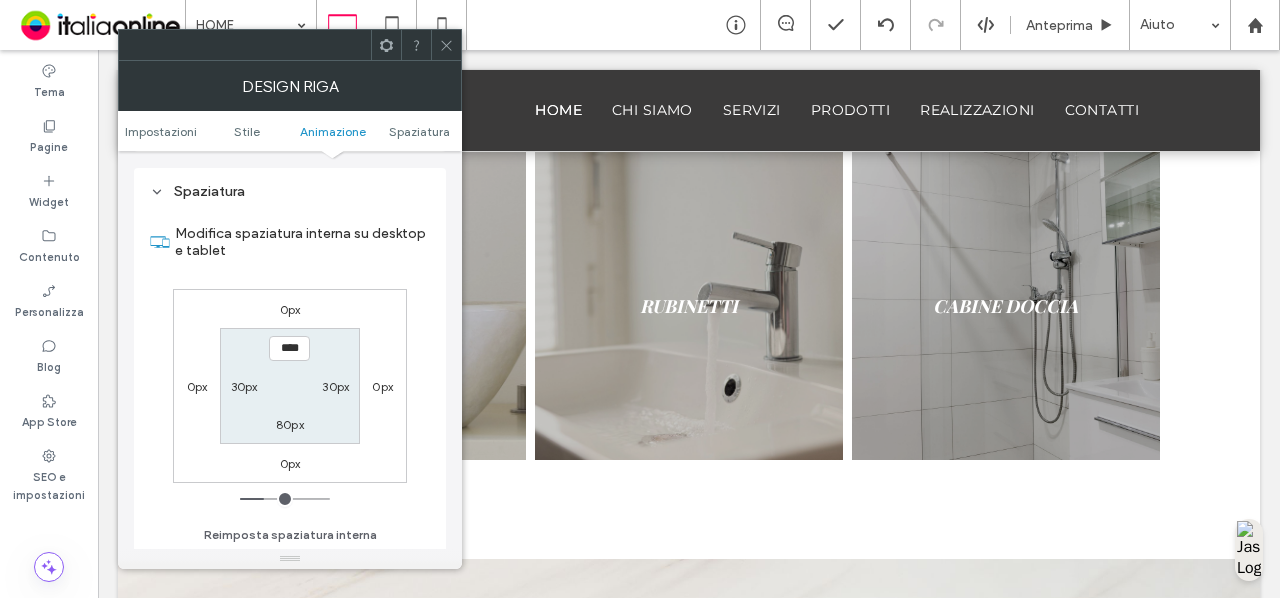 click at bounding box center [446, 45] 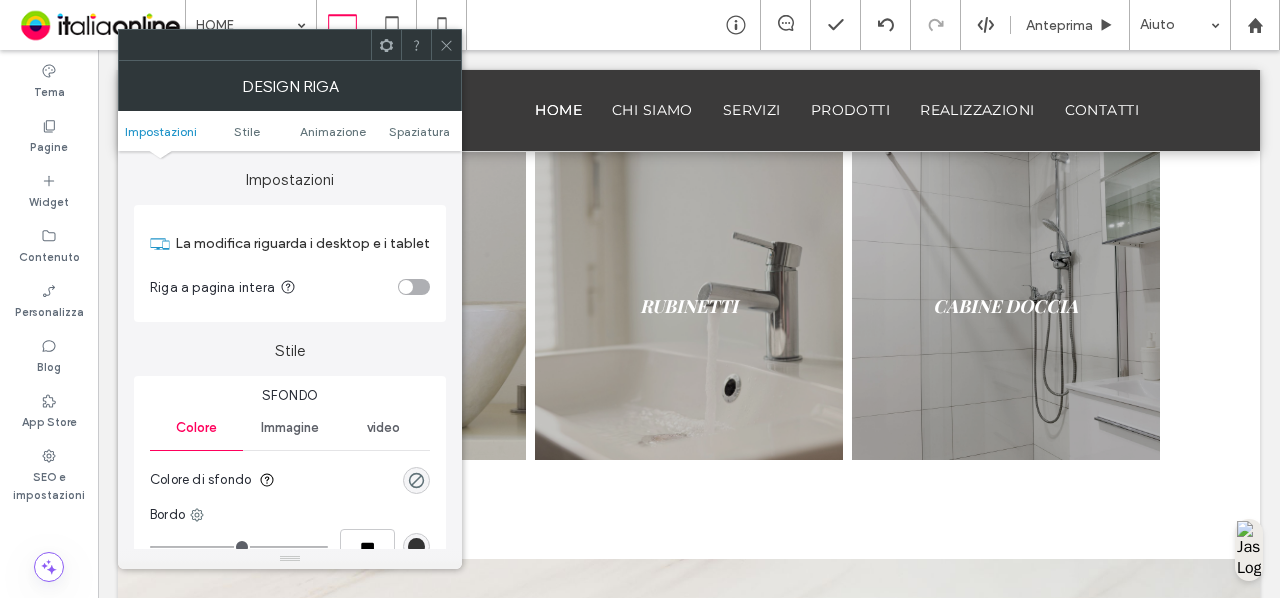 click at bounding box center (446, 45) 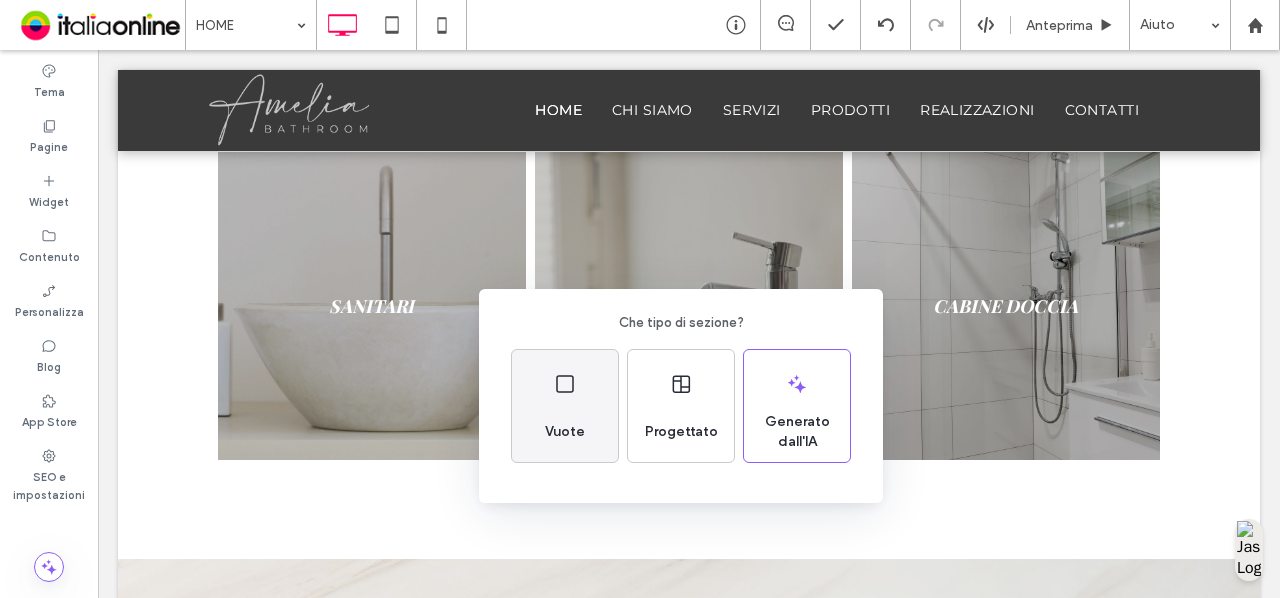 click 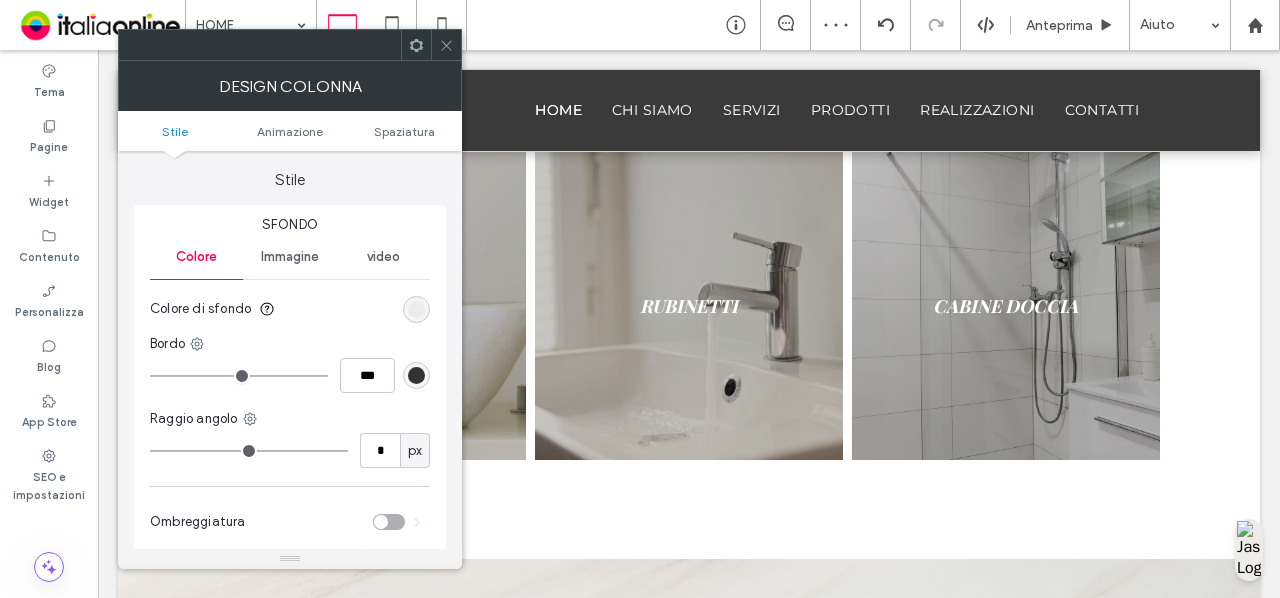click 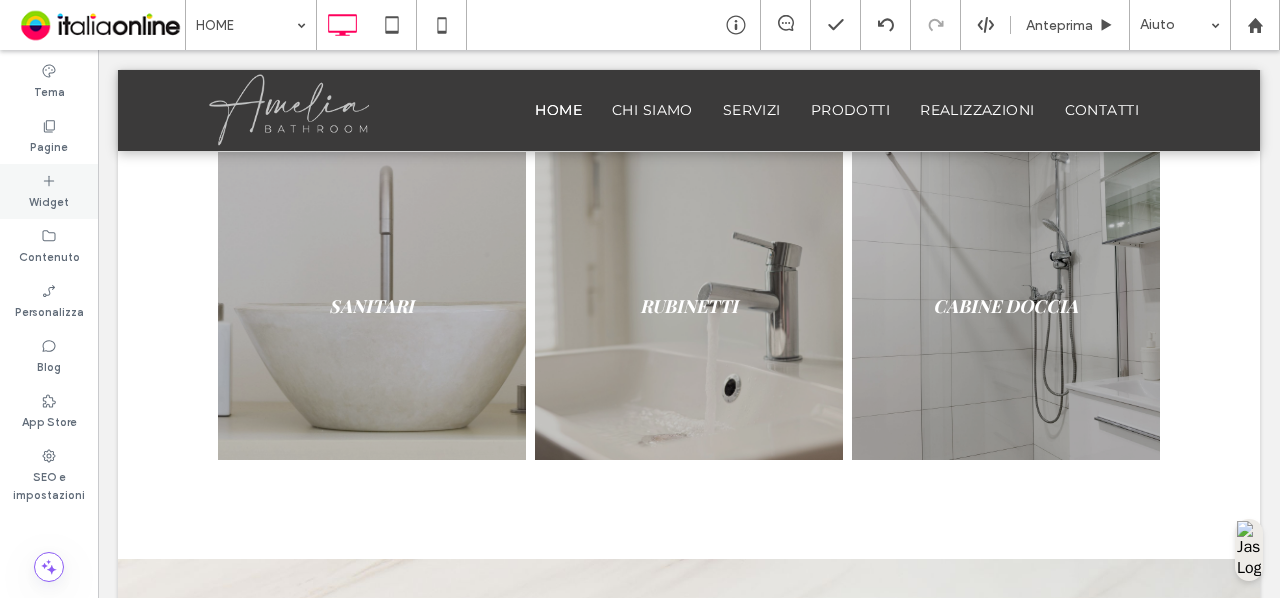 click on "Widget" at bounding box center (49, 200) 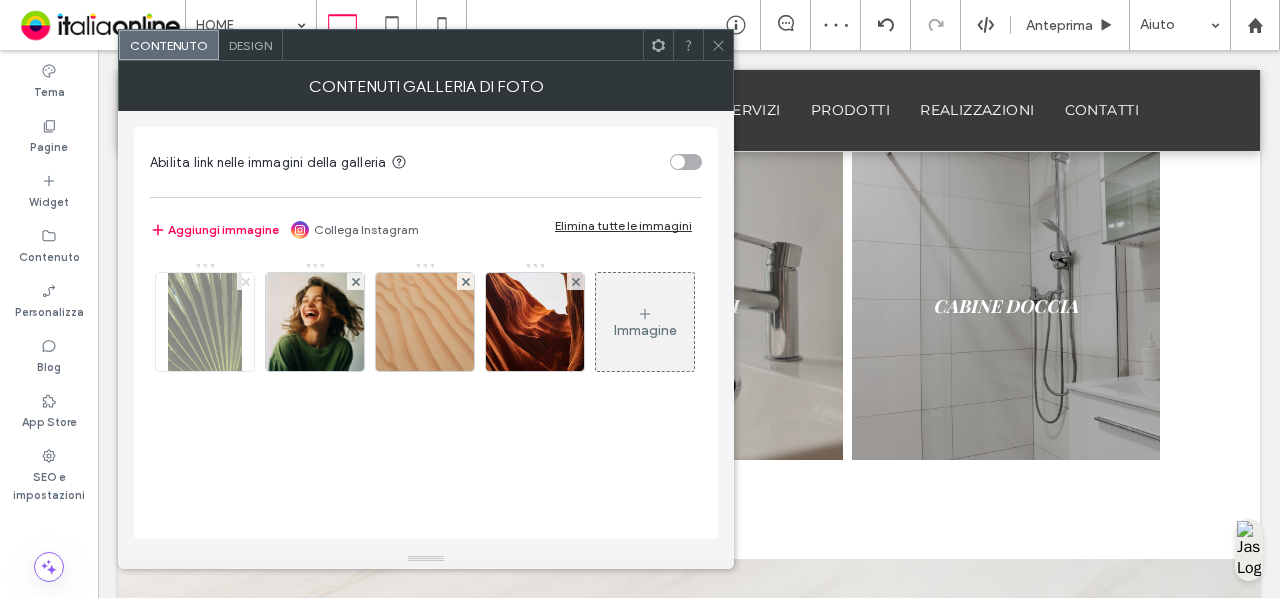 click 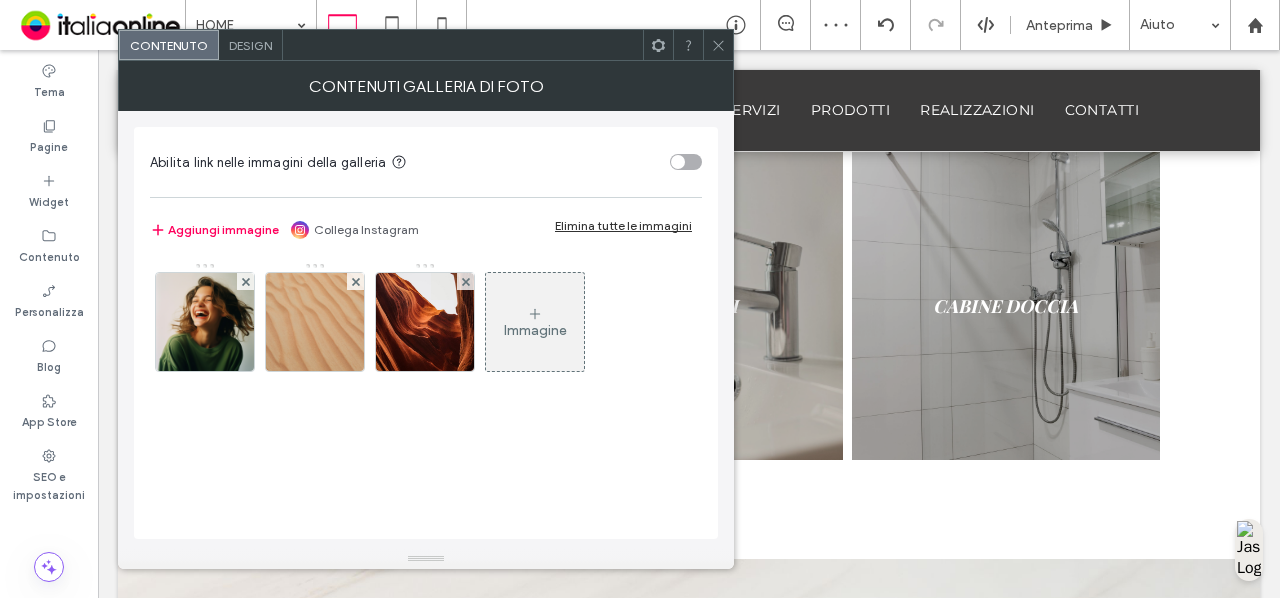click 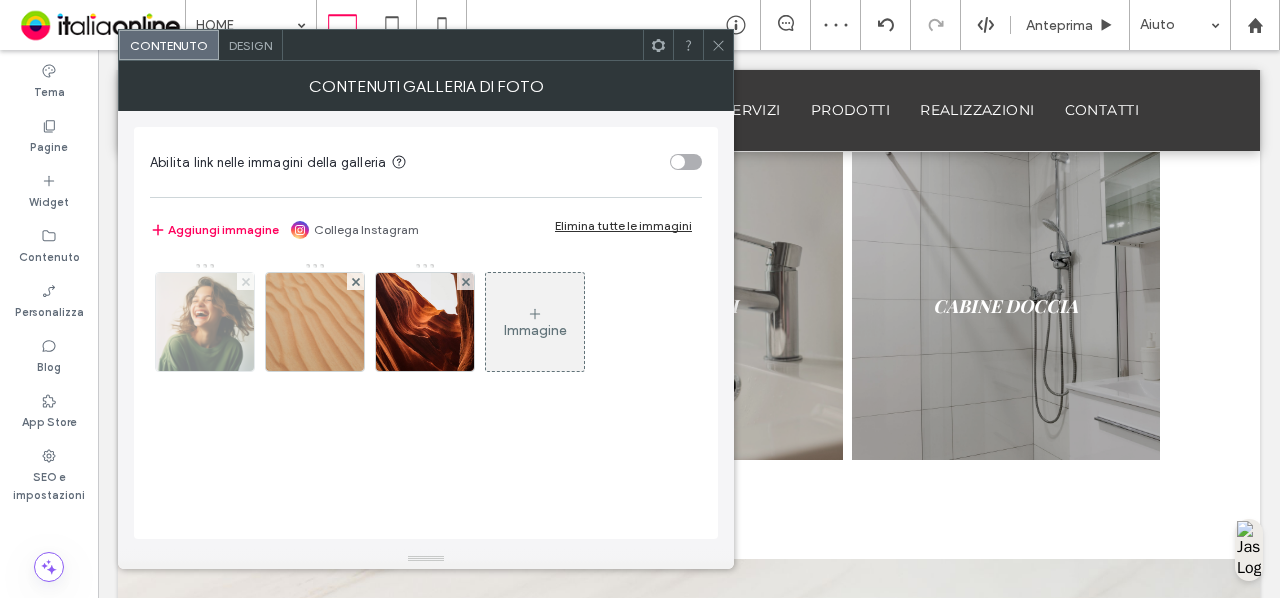 click 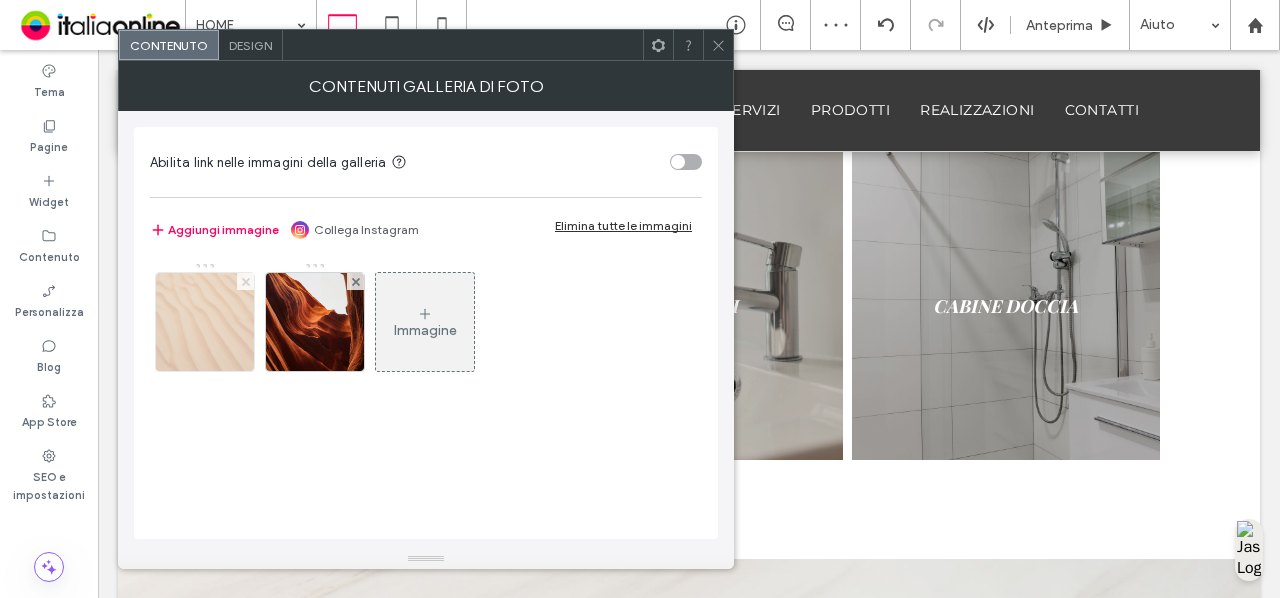click 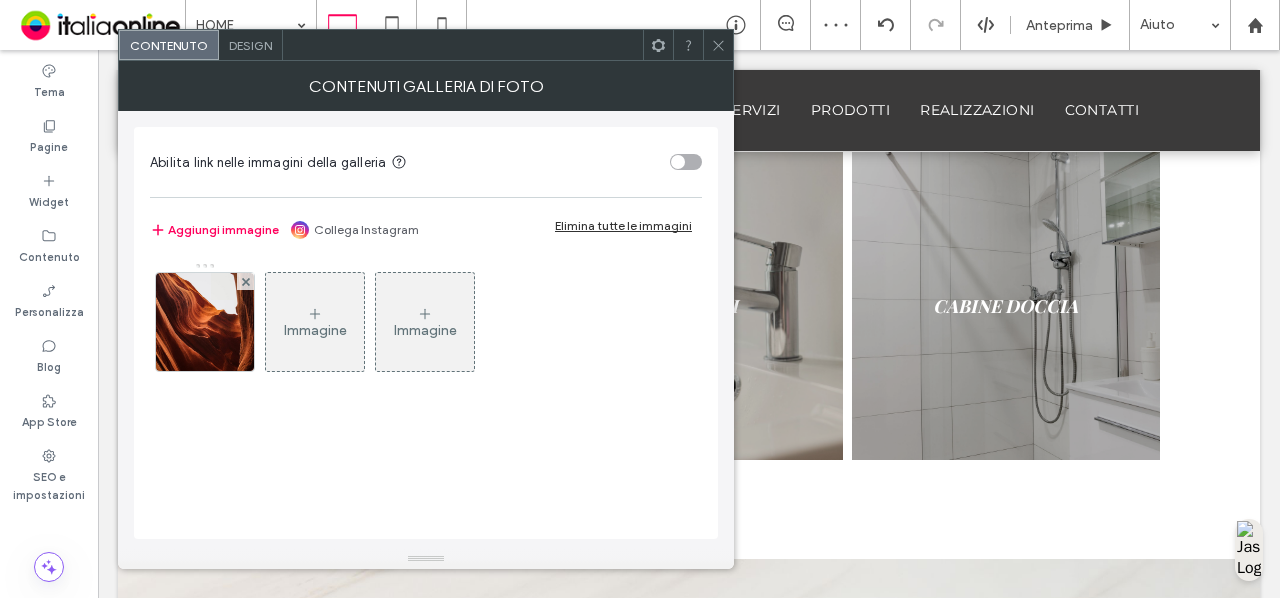 click 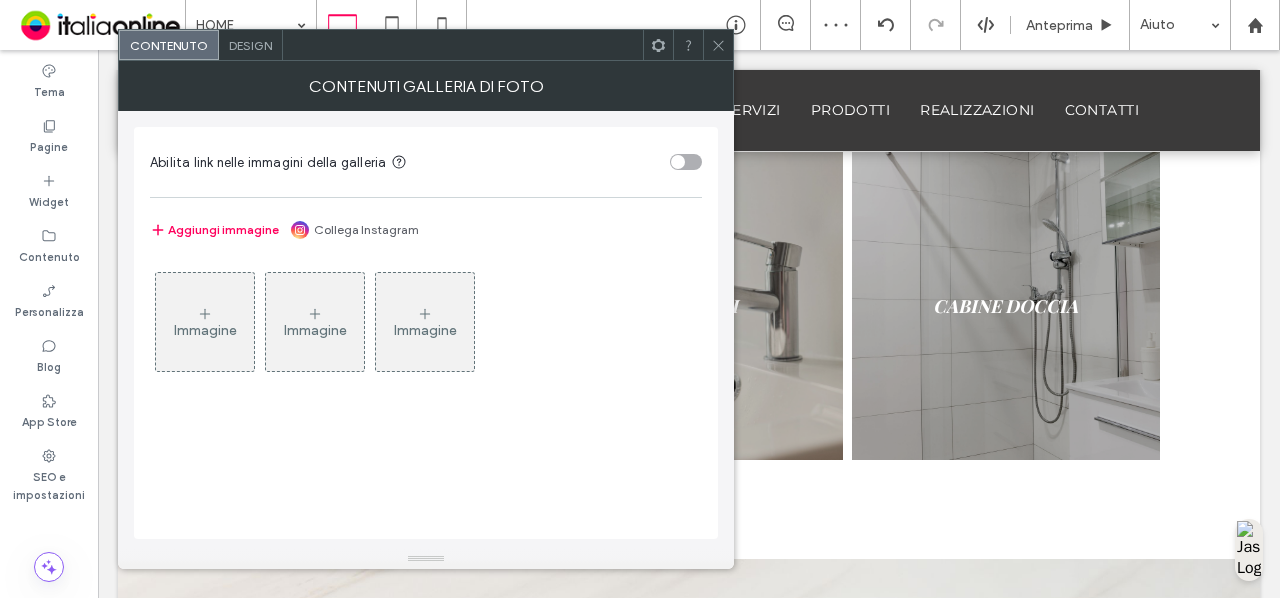 click on "Immagine" at bounding box center [205, 330] 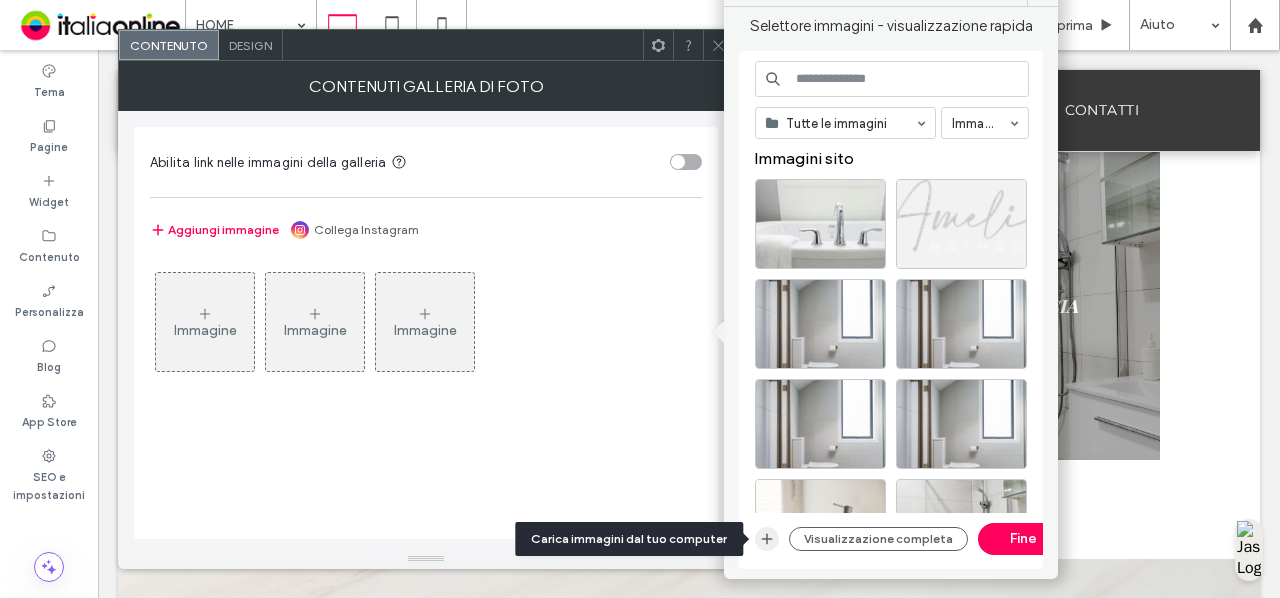 click at bounding box center [767, 539] 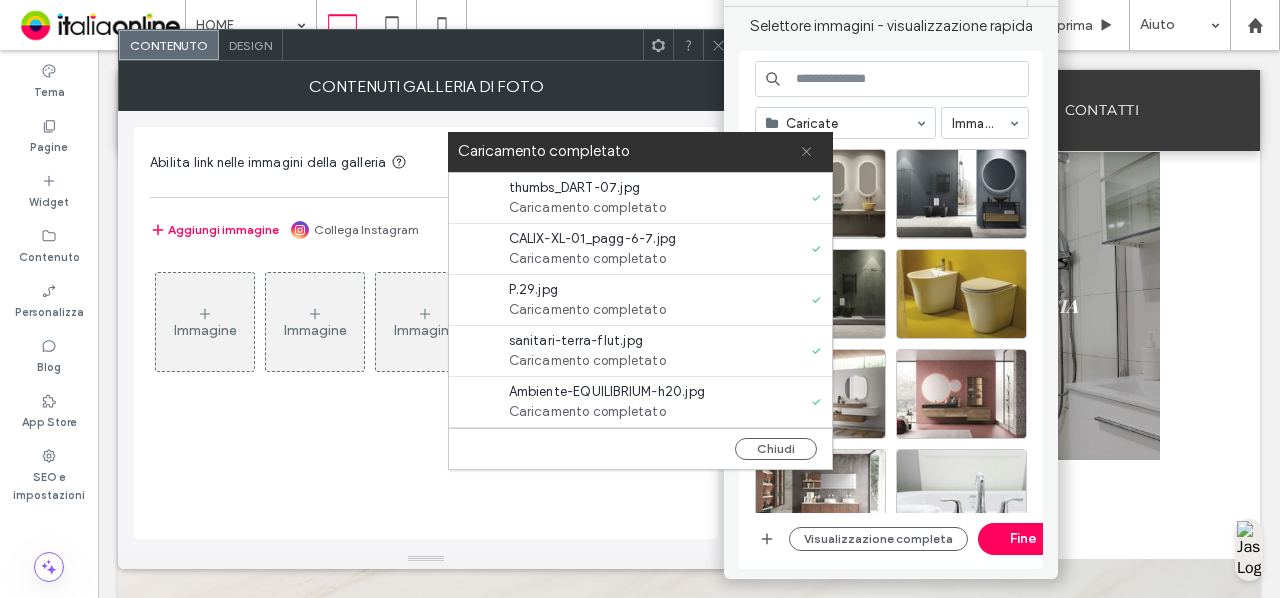 click 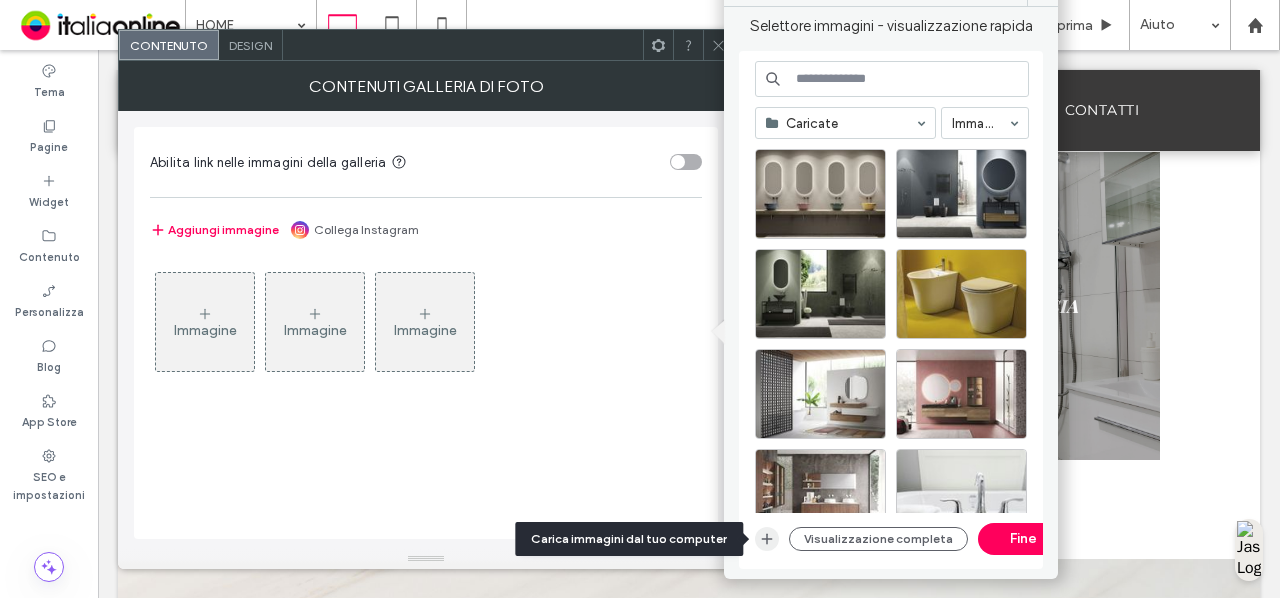 click 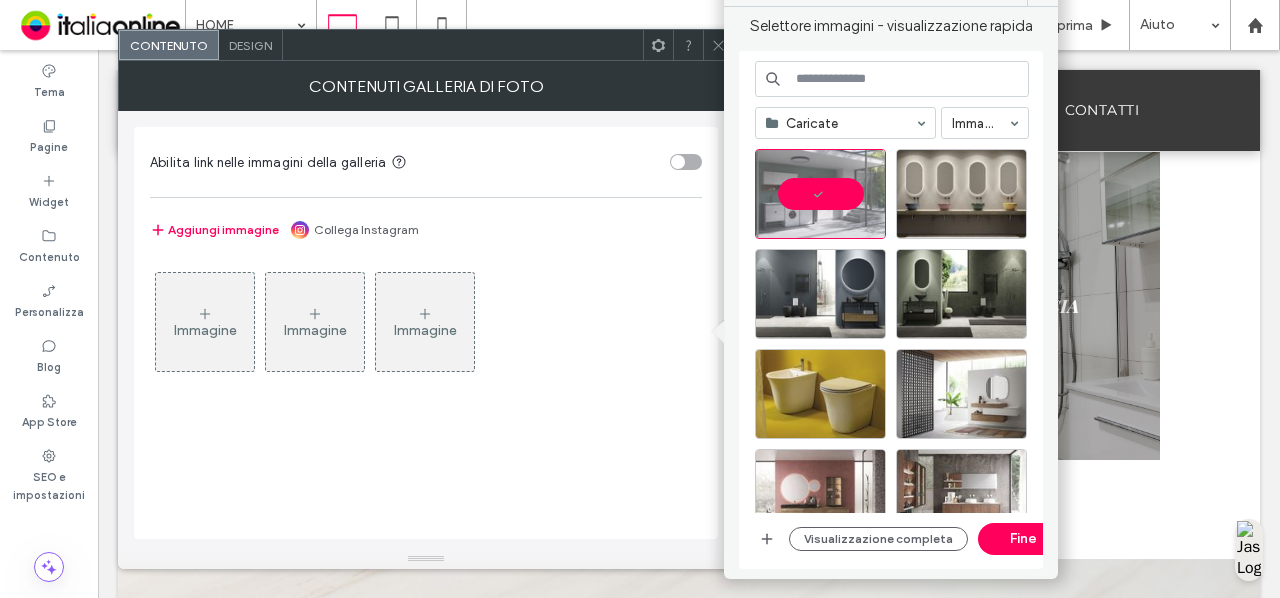 click on "Immagine" at bounding box center [205, 322] 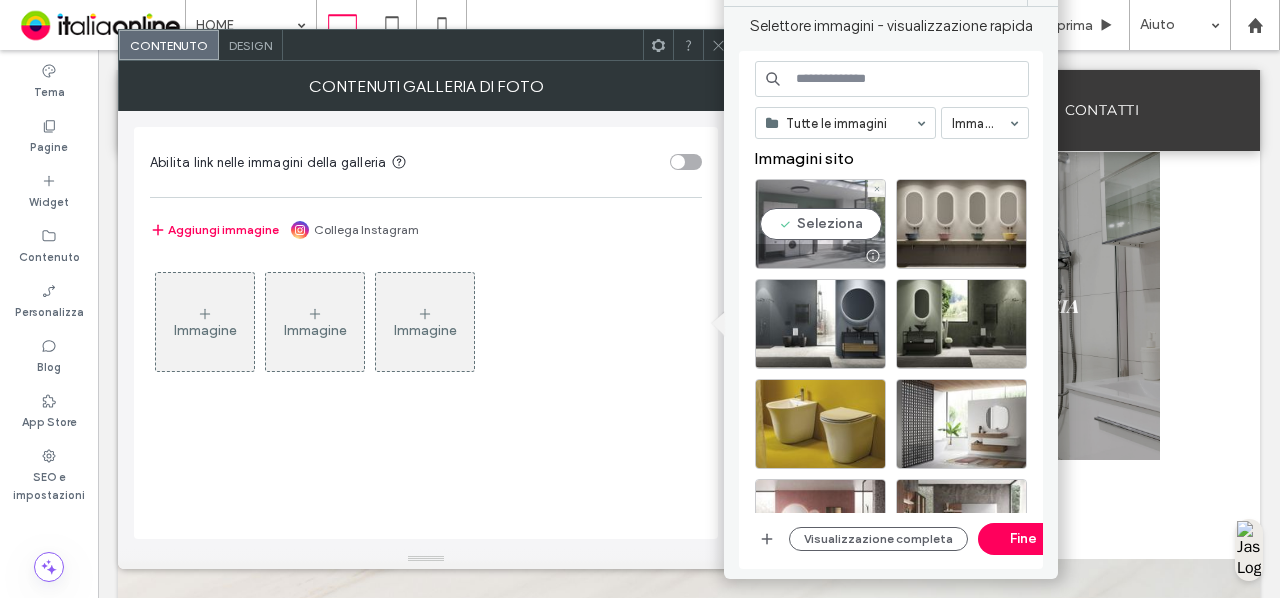 click on "Seleziona" at bounding box center [820, 224] 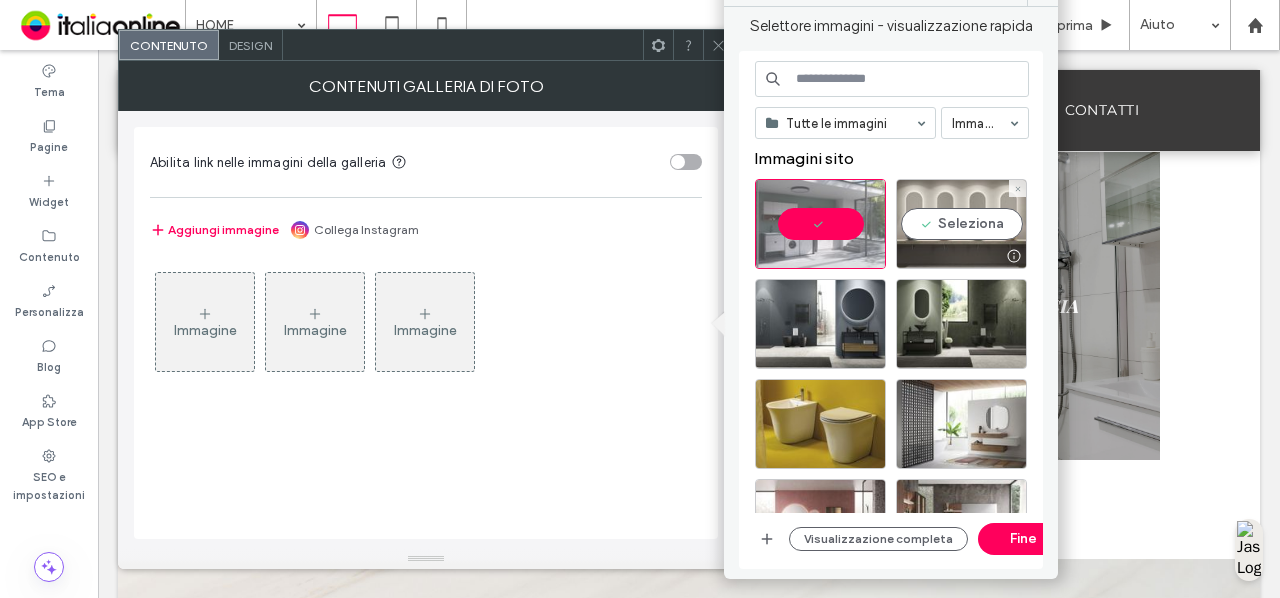 click on "Seleziona" at bounding box center (961, 224) 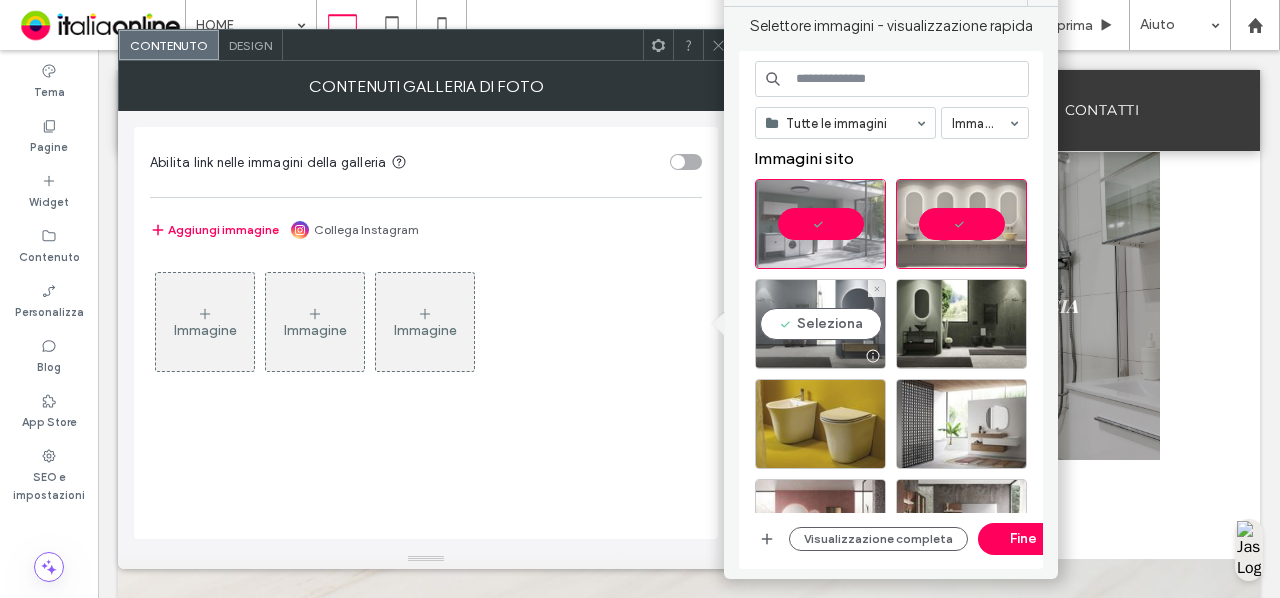 click on "Seleziona" at bounding box center [820, 324] 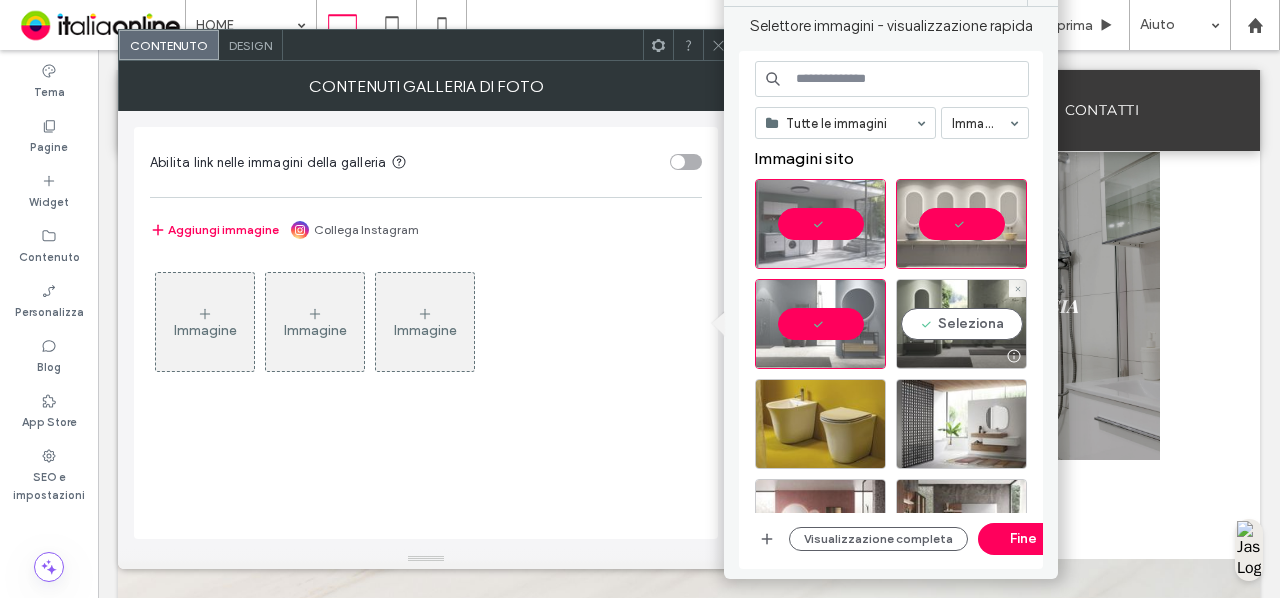 click on "Seleziona" at bounding box center [961, 324] 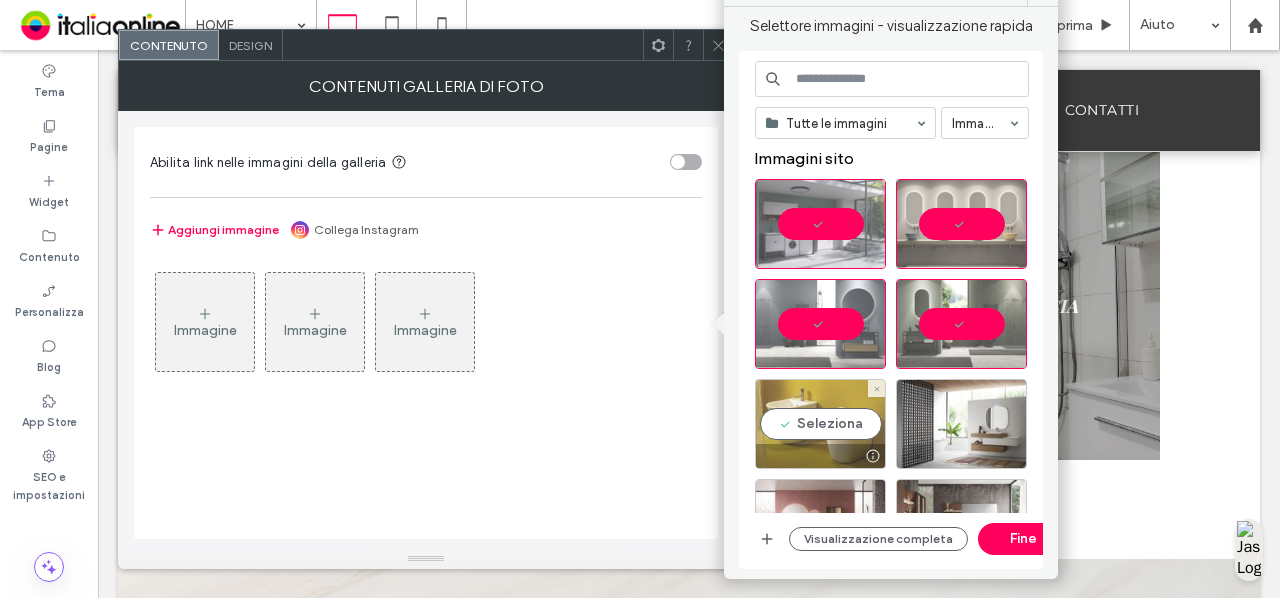 click on "Seleziona" at bounding box center (820, 424) 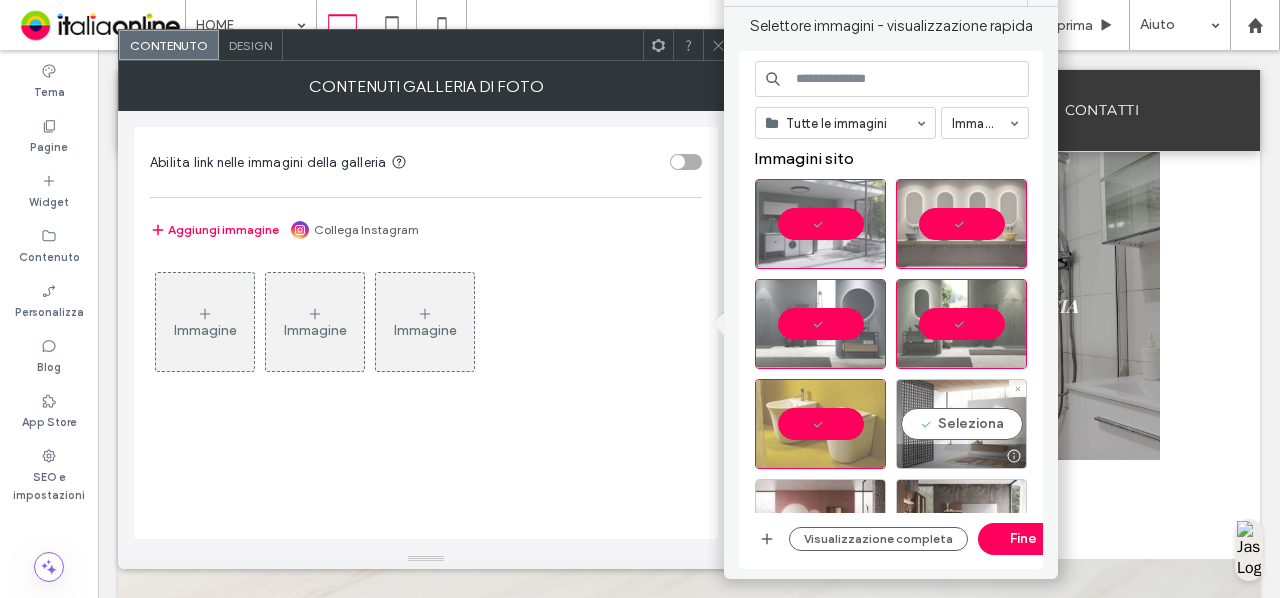 click on "Seleziona" at bounding box center [961, 424] 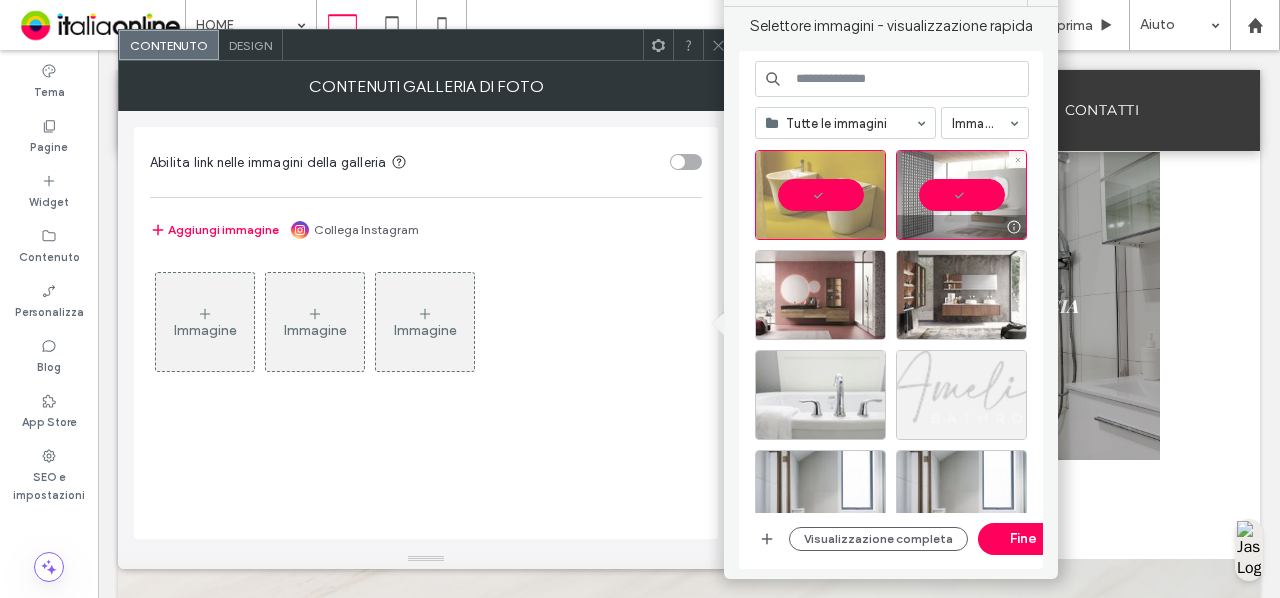 scroll, scrollTop: 245, scrollLeft: 0, axis: vertical 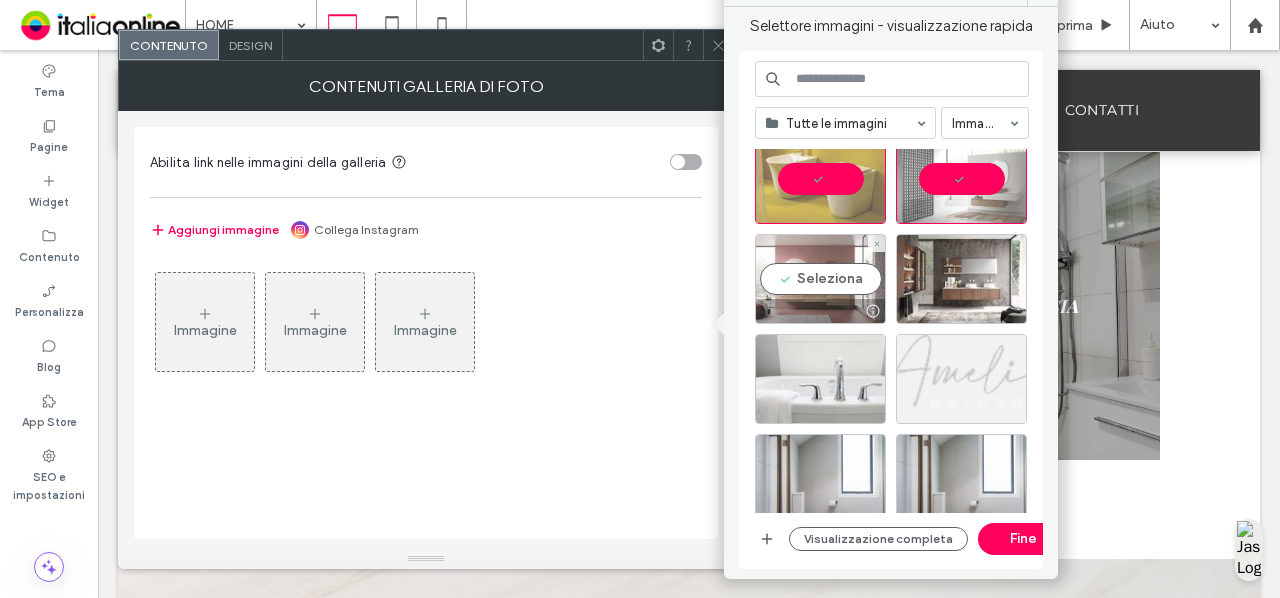 click on "Seleziona" at bounding box center (820, 279) 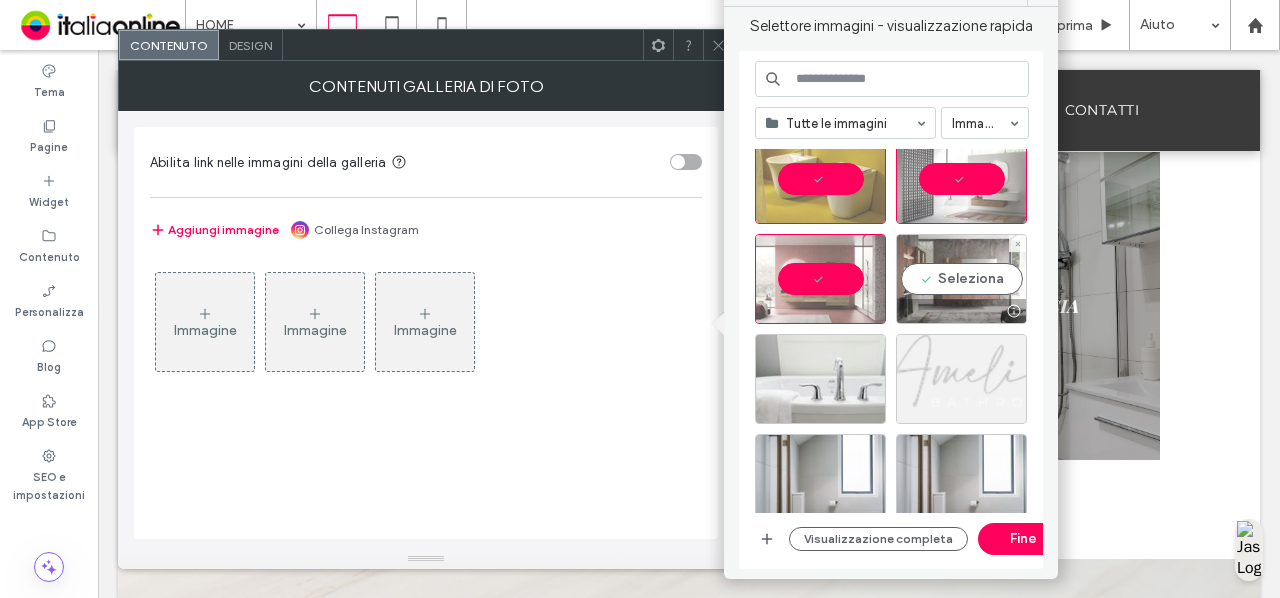 click on "Seleziona" at bounding box center (961, 279) 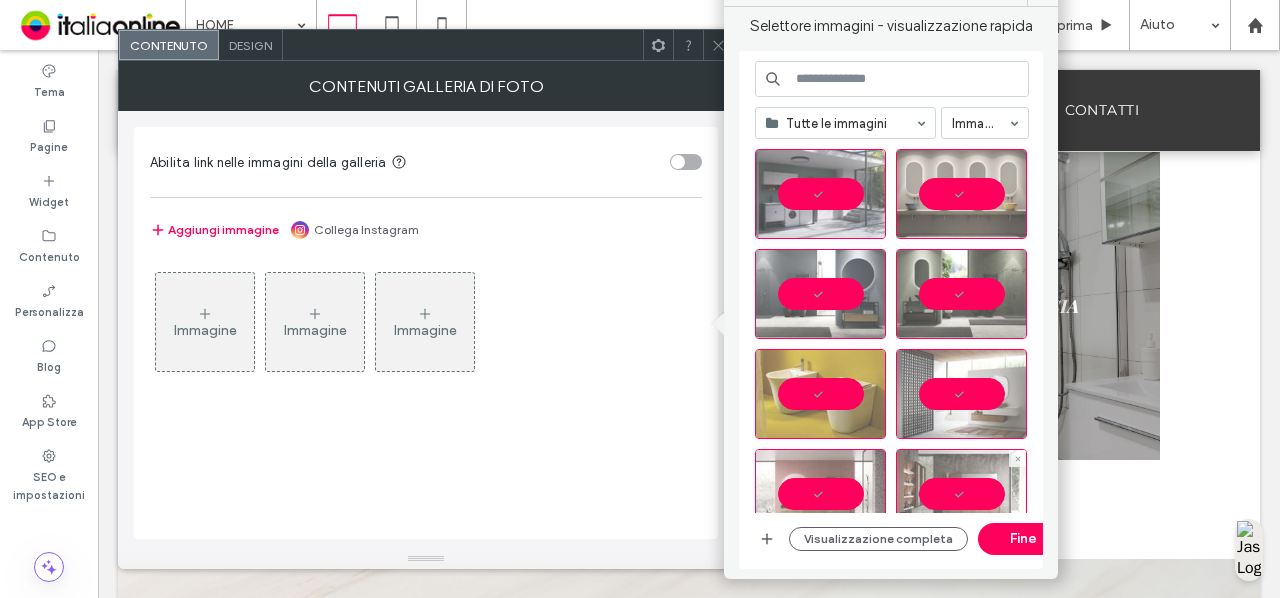 scroll, scrollTop: 28, scrollLeft: 0, axis: vertical 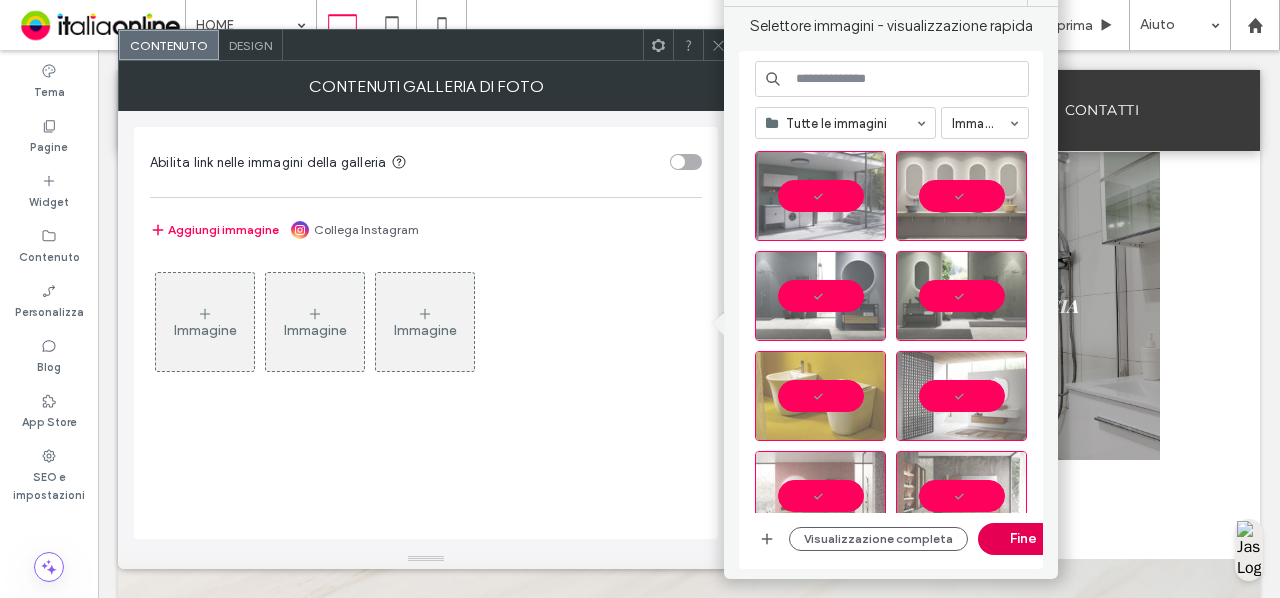click on "Fine" at bounding box center (1023, 539) 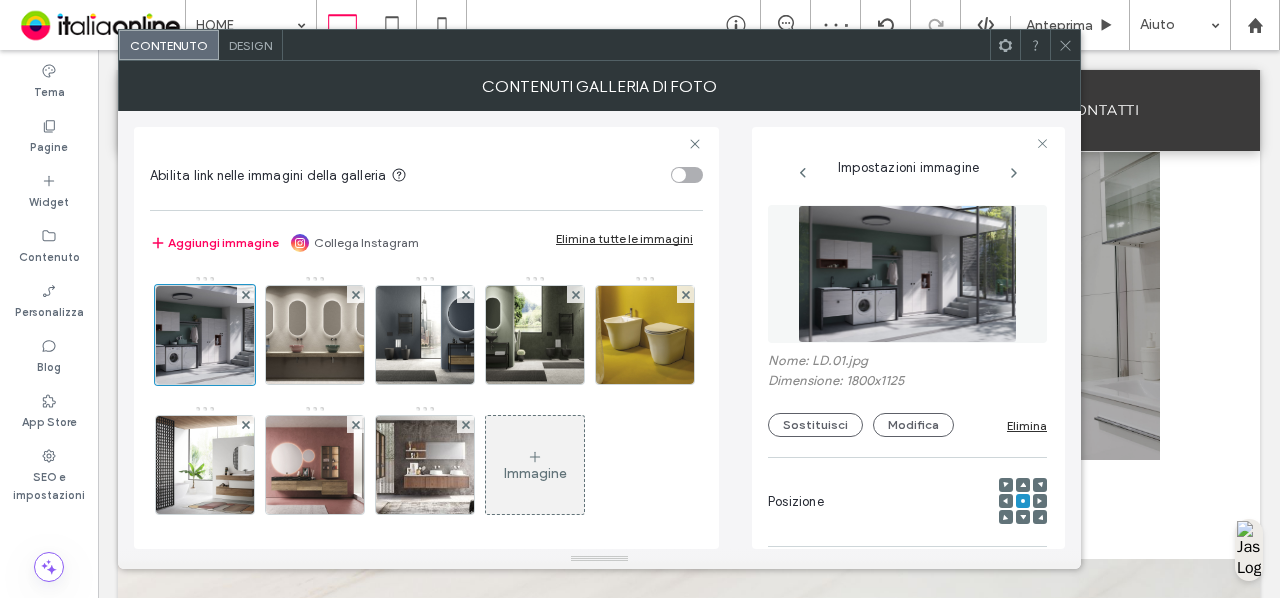 click on "Design" at bounding box center (251, 45) 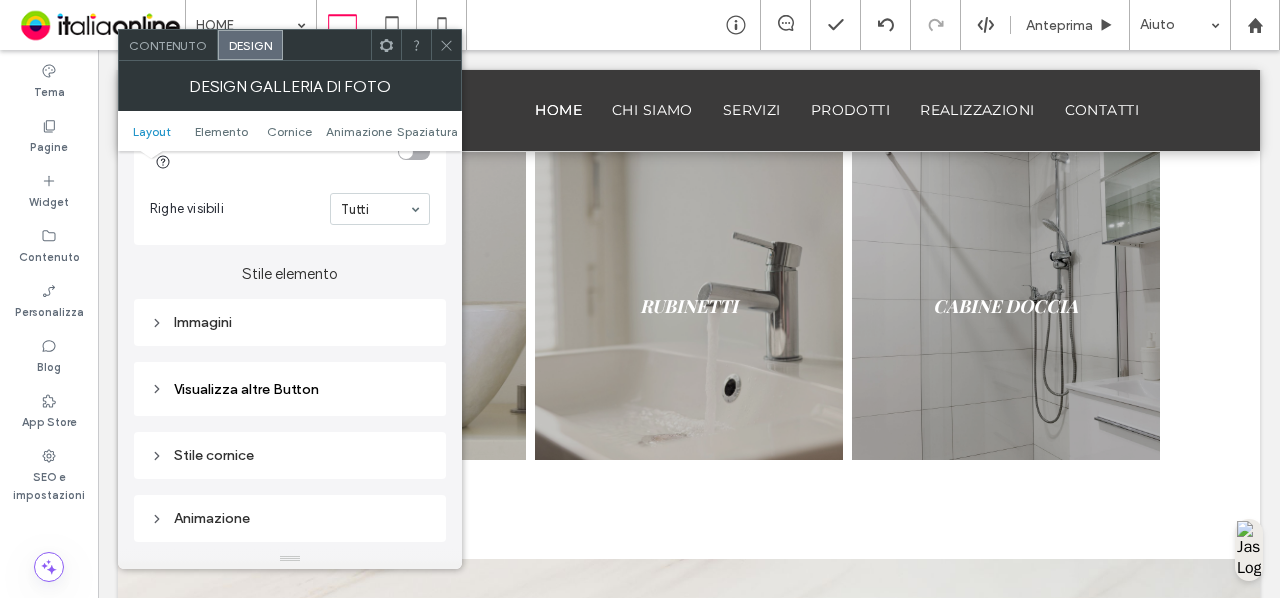scroll, scrollTop: 676, scrollLeft: 0, axis: vertical 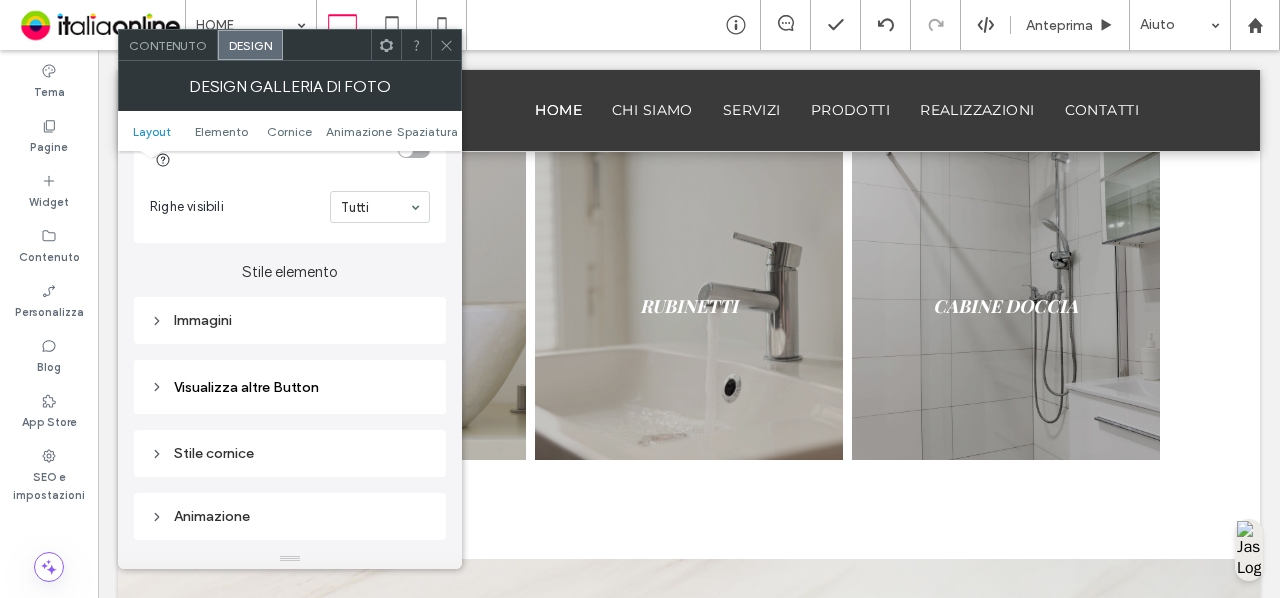 click on "Immagini" at bounding box center (290, 320) 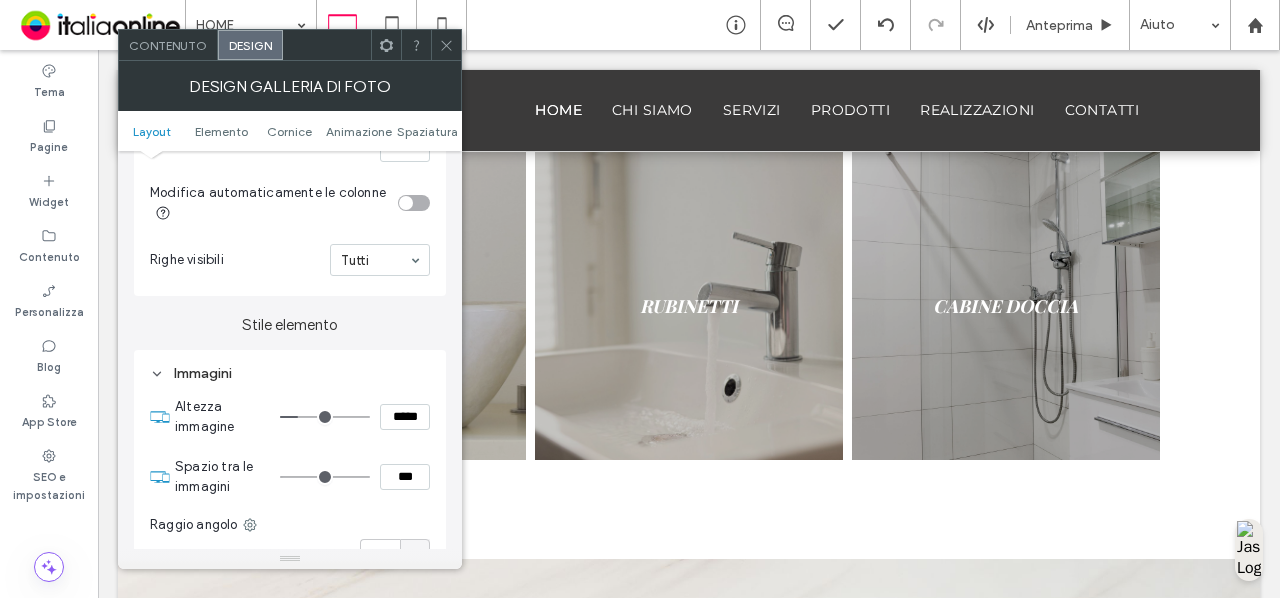 scroll, scrollTop: 578, scrollLeft: 0, axis: vertical 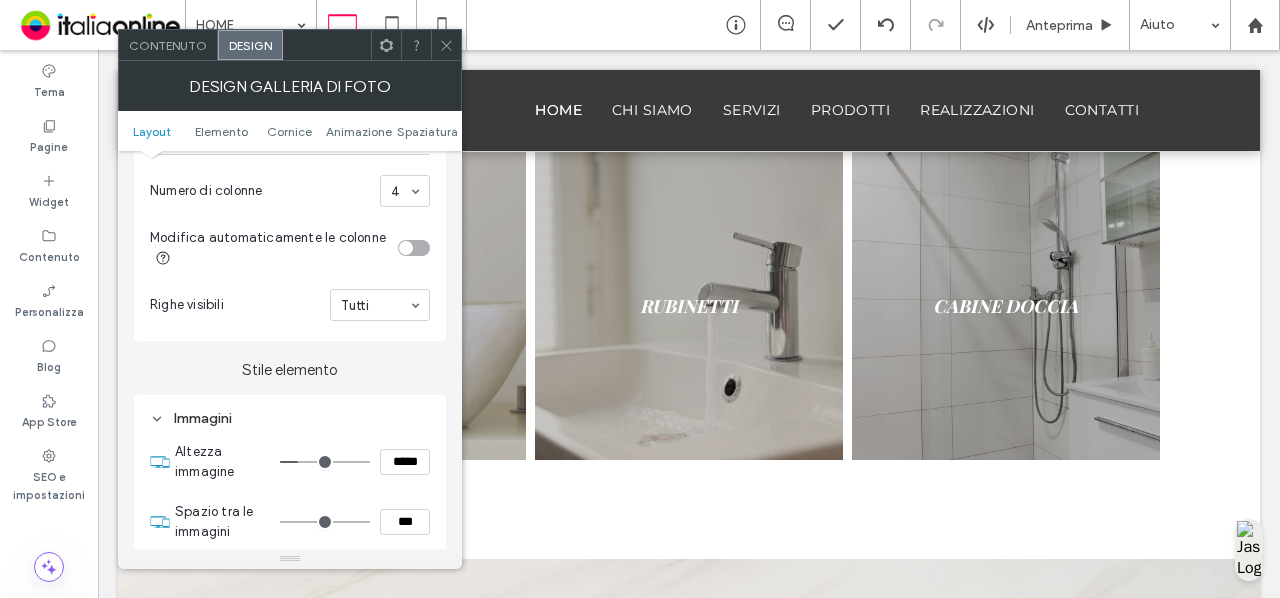 click on "Righe visibili" at bounding box center (236, 305) 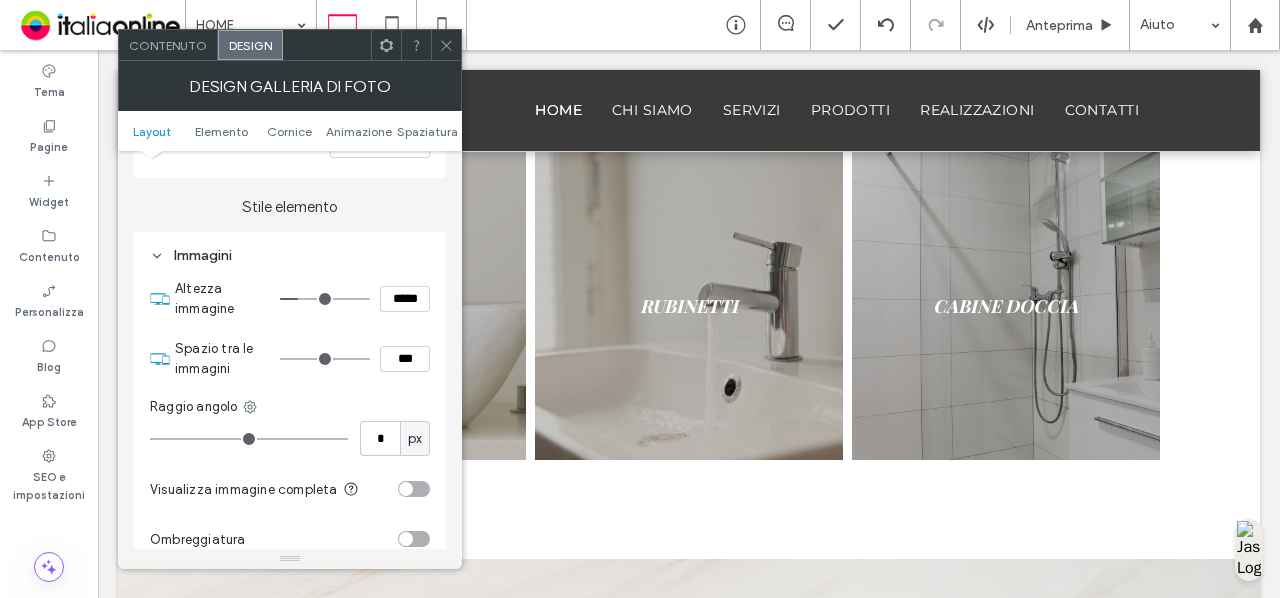 scroll, scrollTop: 742, scrollLeft: 0, axis: vertical 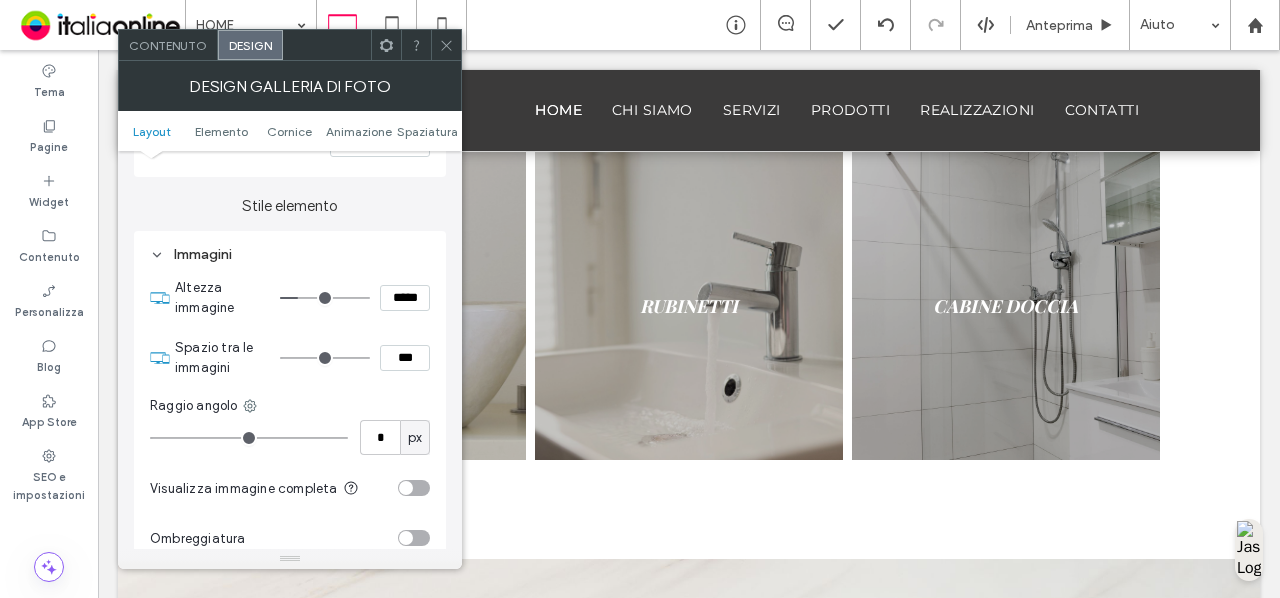 type on "*" 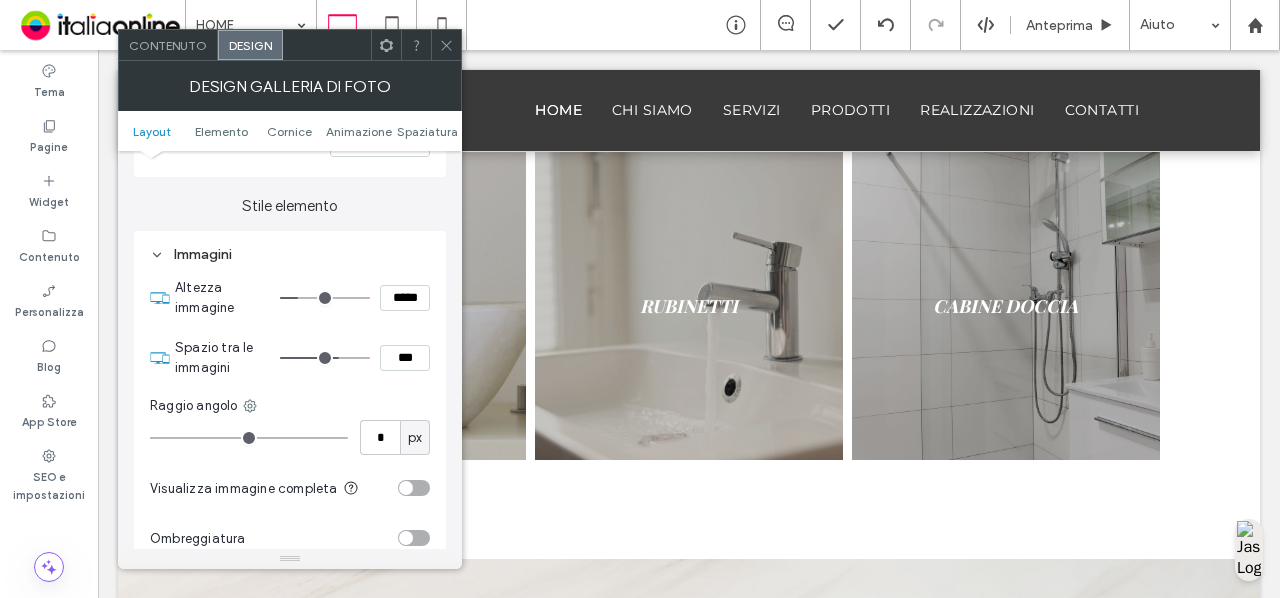 type on "**" 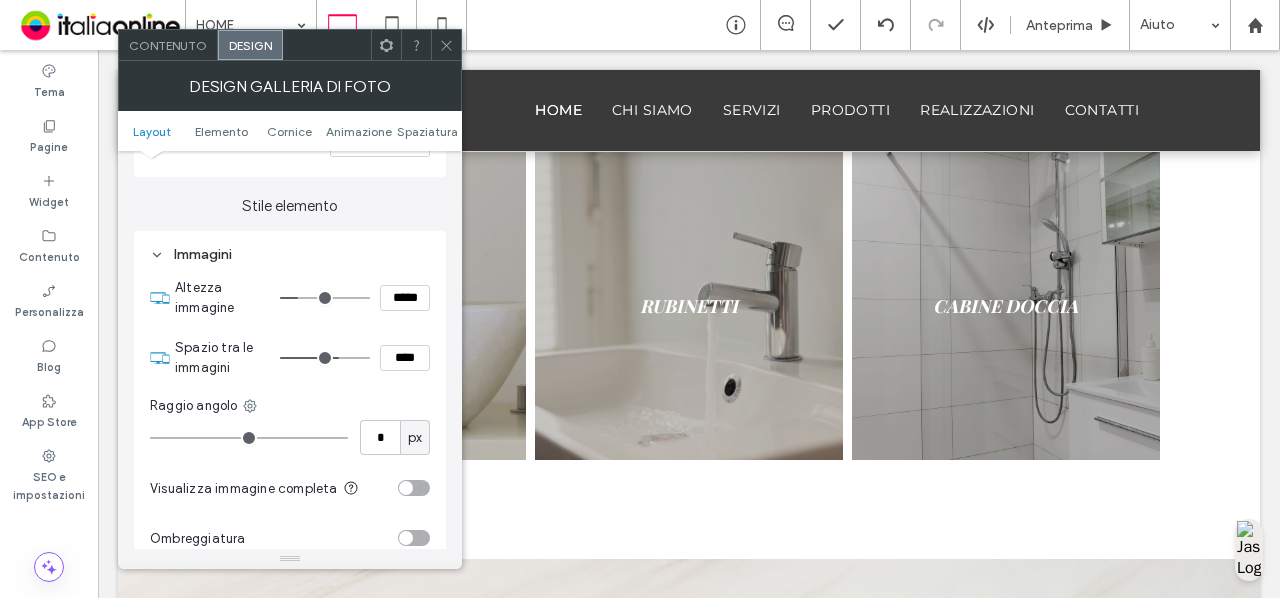 type on "**" 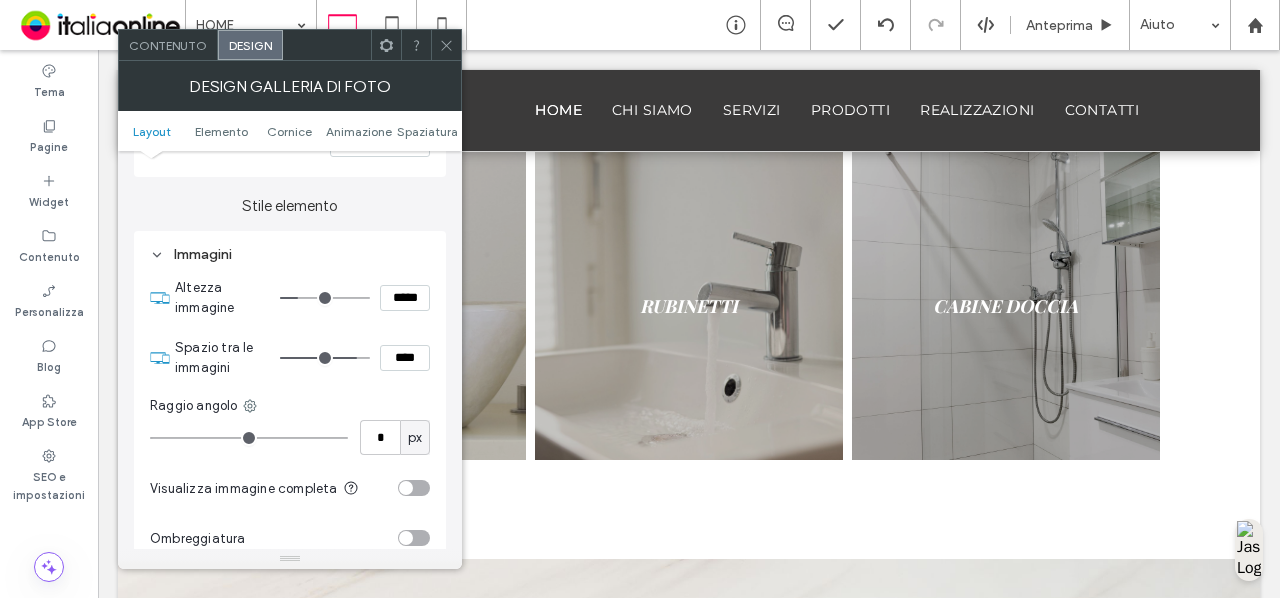 drag, startPoint x: 285, startPoint y: 362, endPoint x: 350, endPoint y: 363, distance: 65.00769 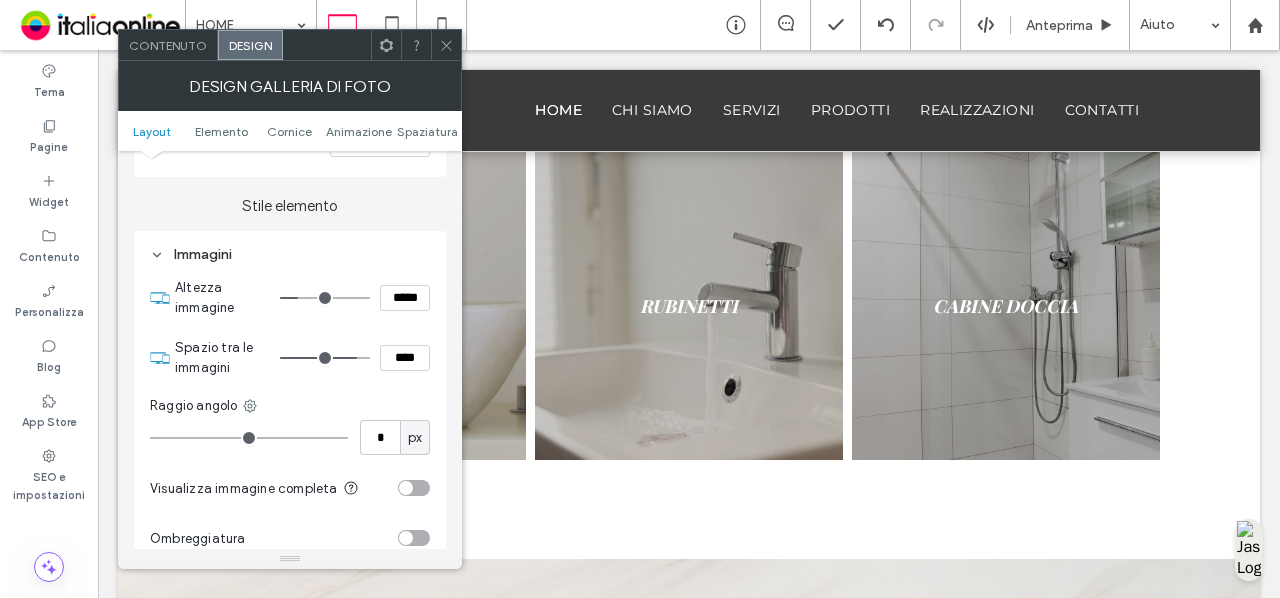 type on "**" 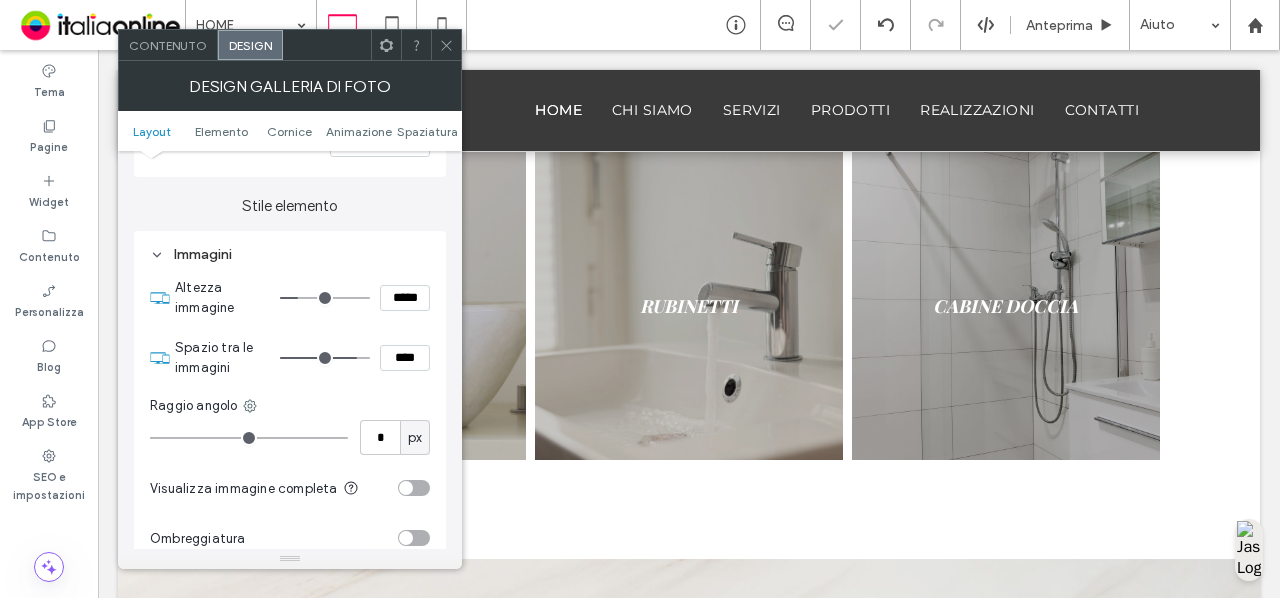 click 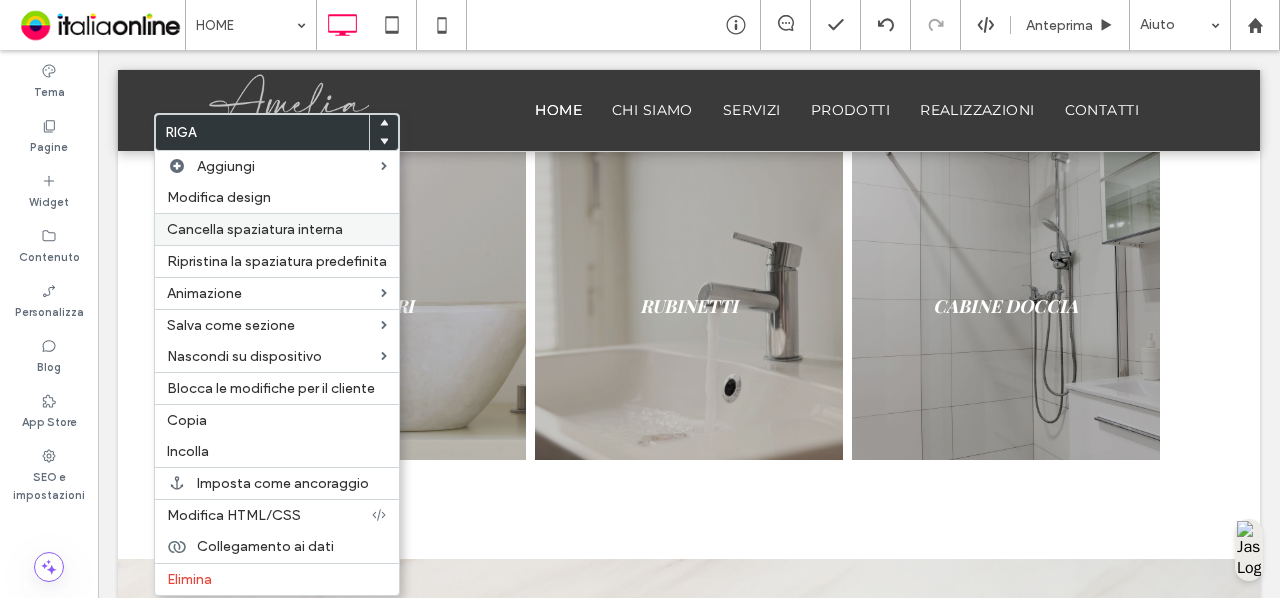 click on "Cancella spaziatura interna" at bounding box center (255, 229) 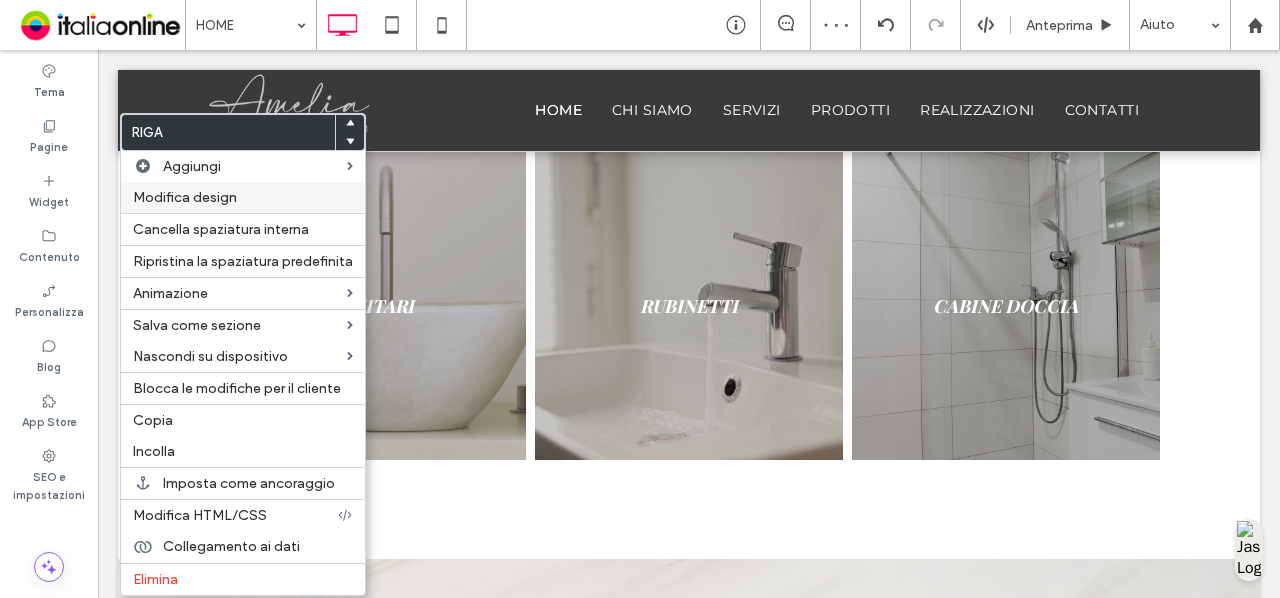 click on "Modifica design" at bounding box center [185, 197] 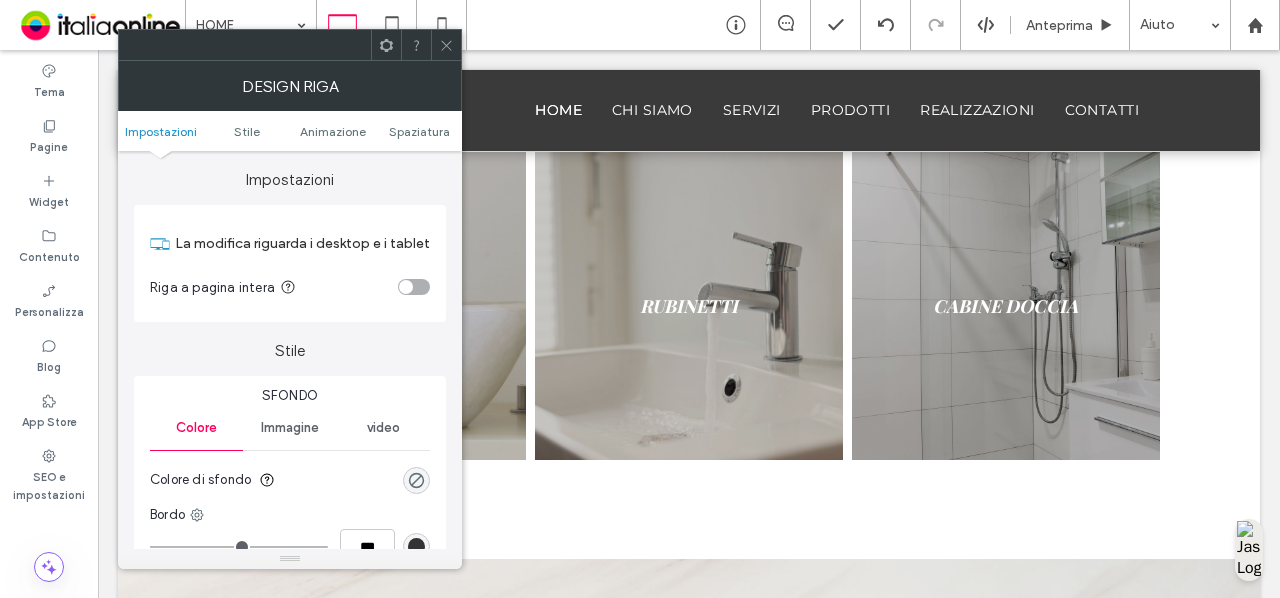 click at bounding box center (406, 287) 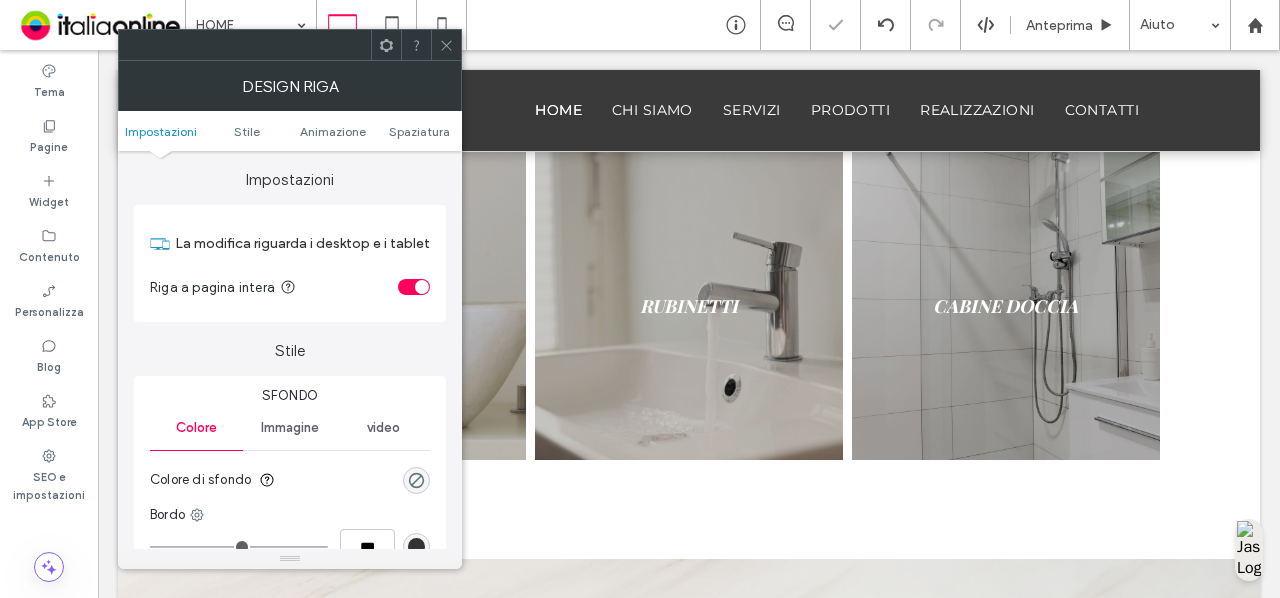 click 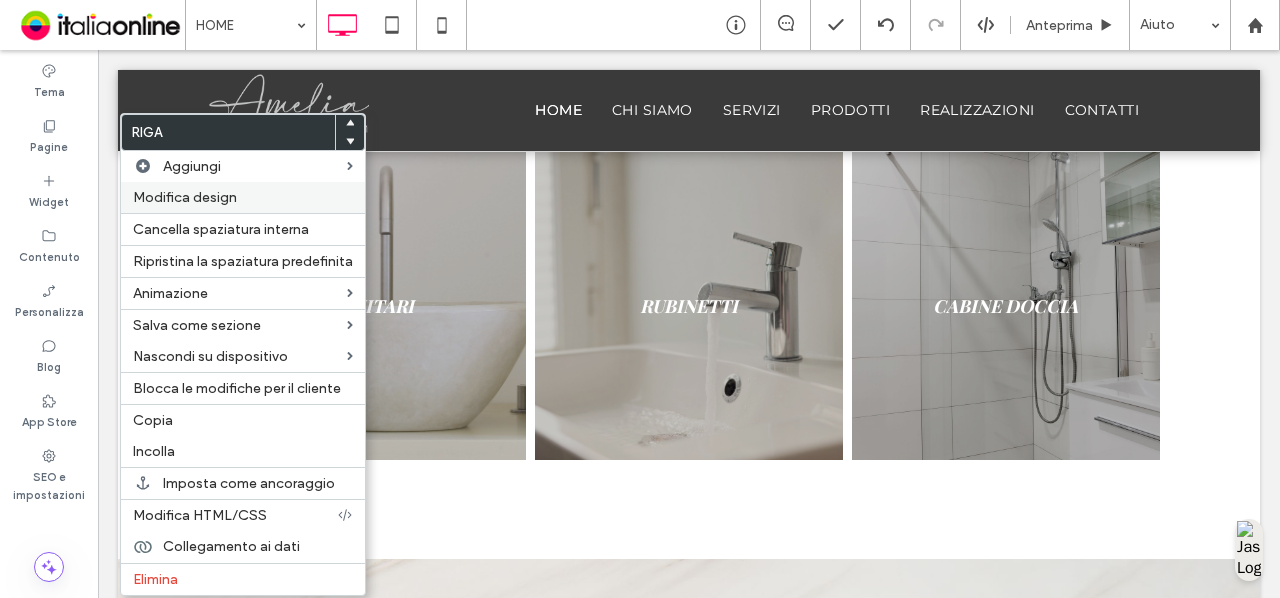 click on "Modifica design" at bounding box center (243, 197) 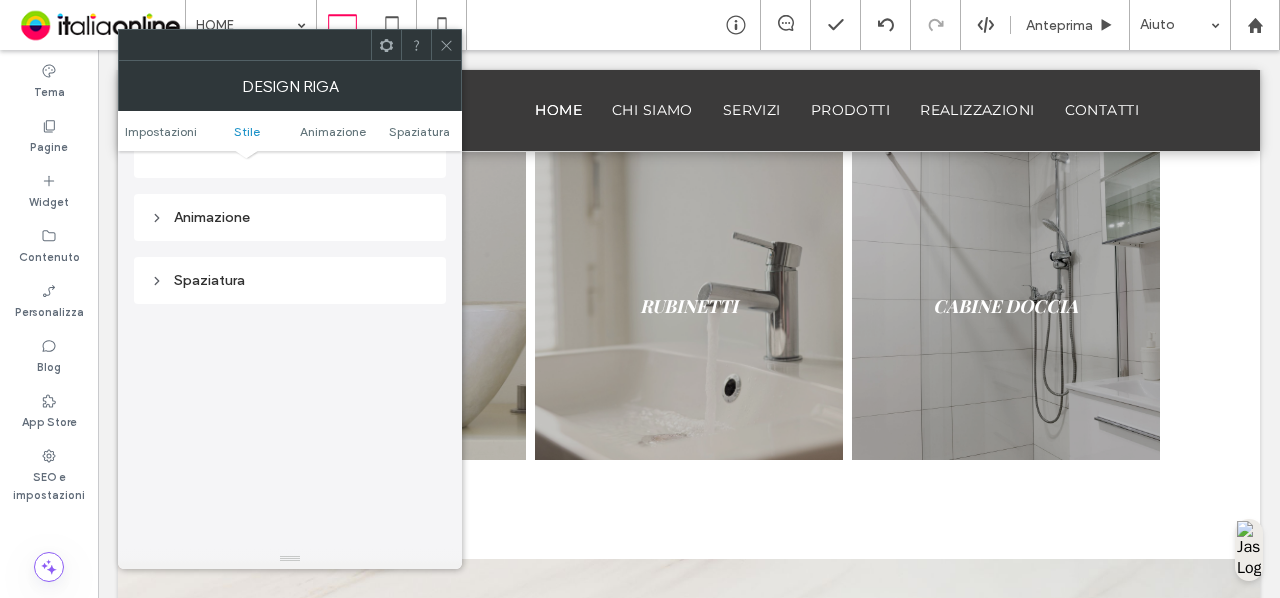 scroll, scrollTop: 483, scrollLeft: 0, axis: vertical 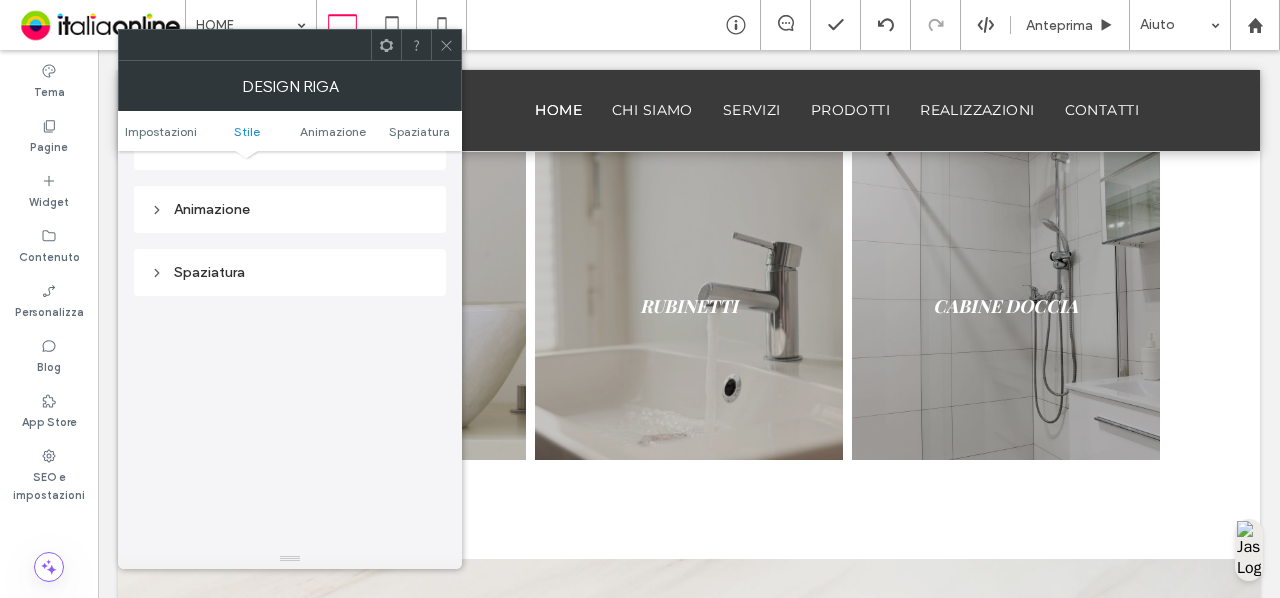 click on "Spaziatura" at bounding box center (290, 272) 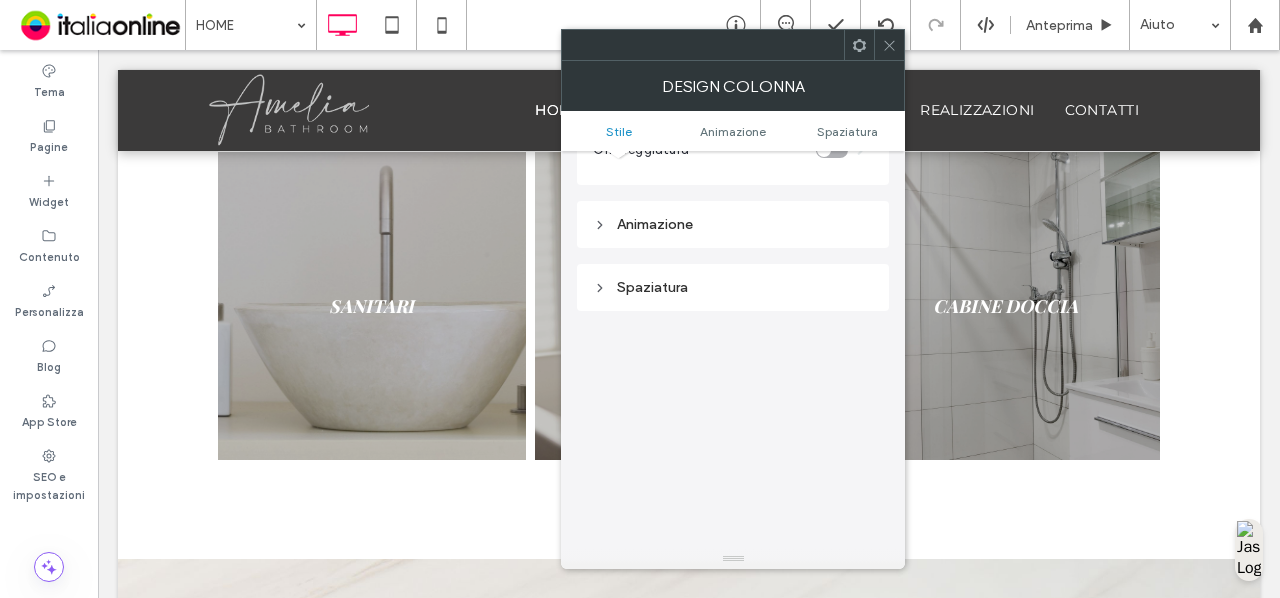 scroll, scrollTop: 468, scrollLeft: 0, axis: vertical 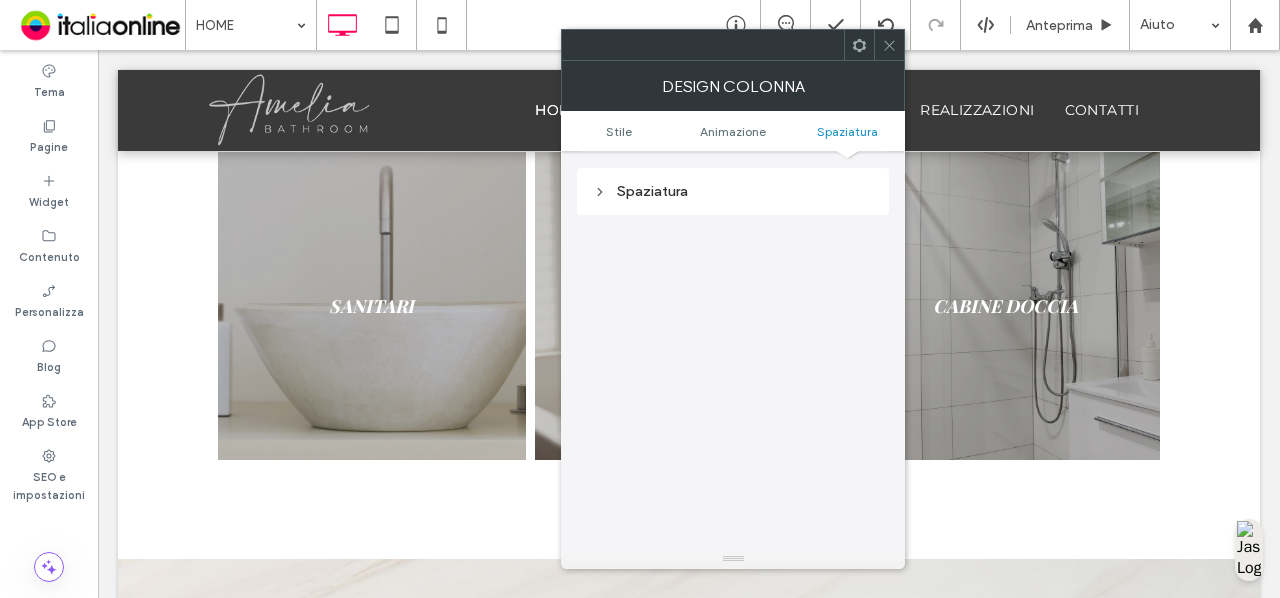 click on "Spaziatura" at bounding box center (733, 191) 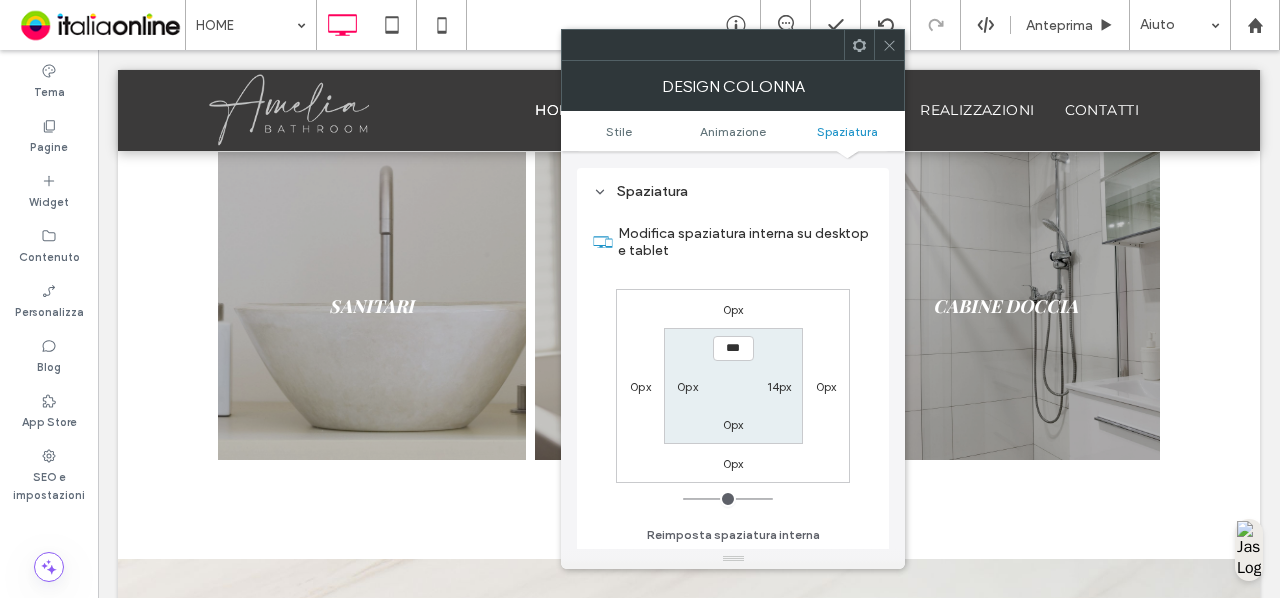 click on "0px" at bounding box center (687, 386) 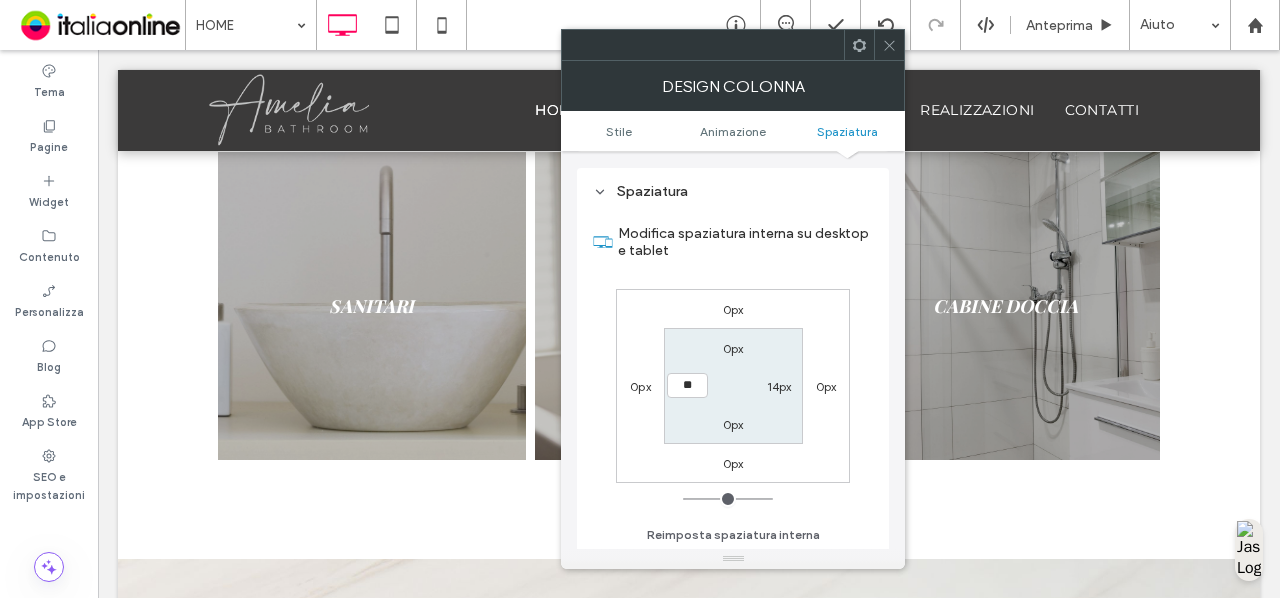 type on "**" 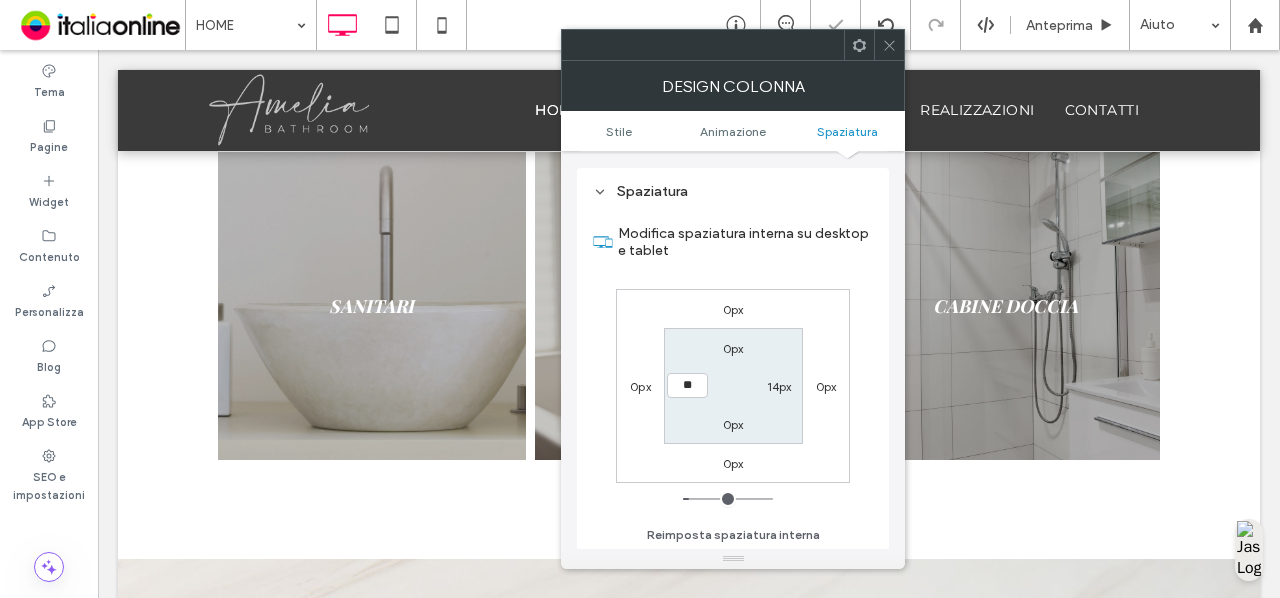 type on "**" 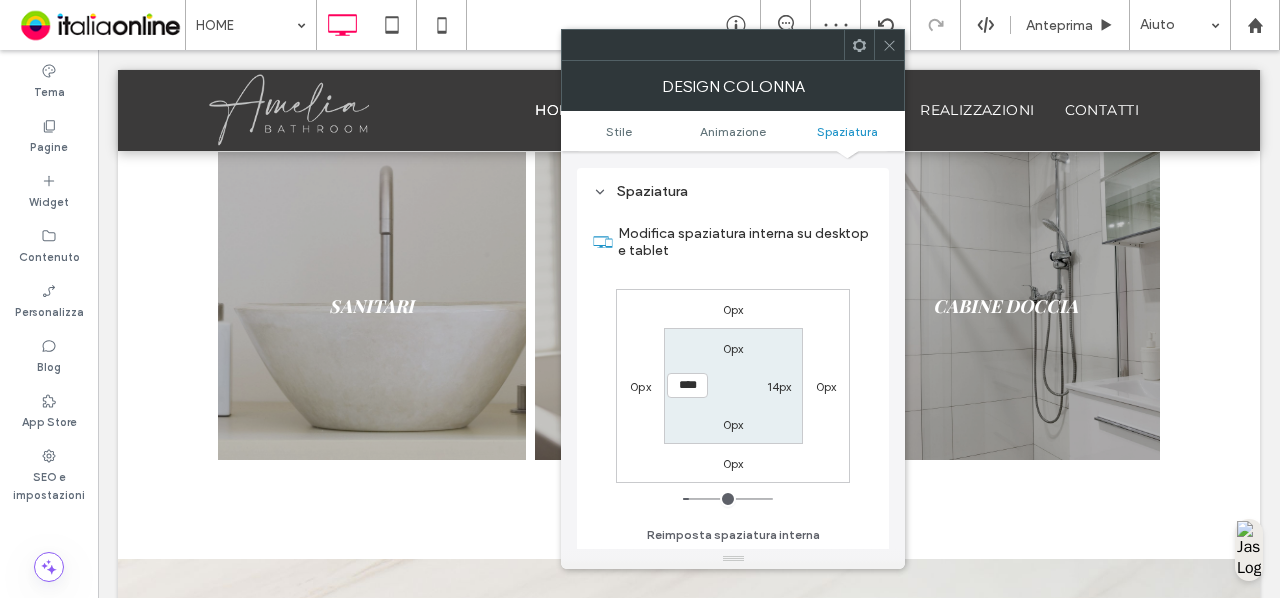 click 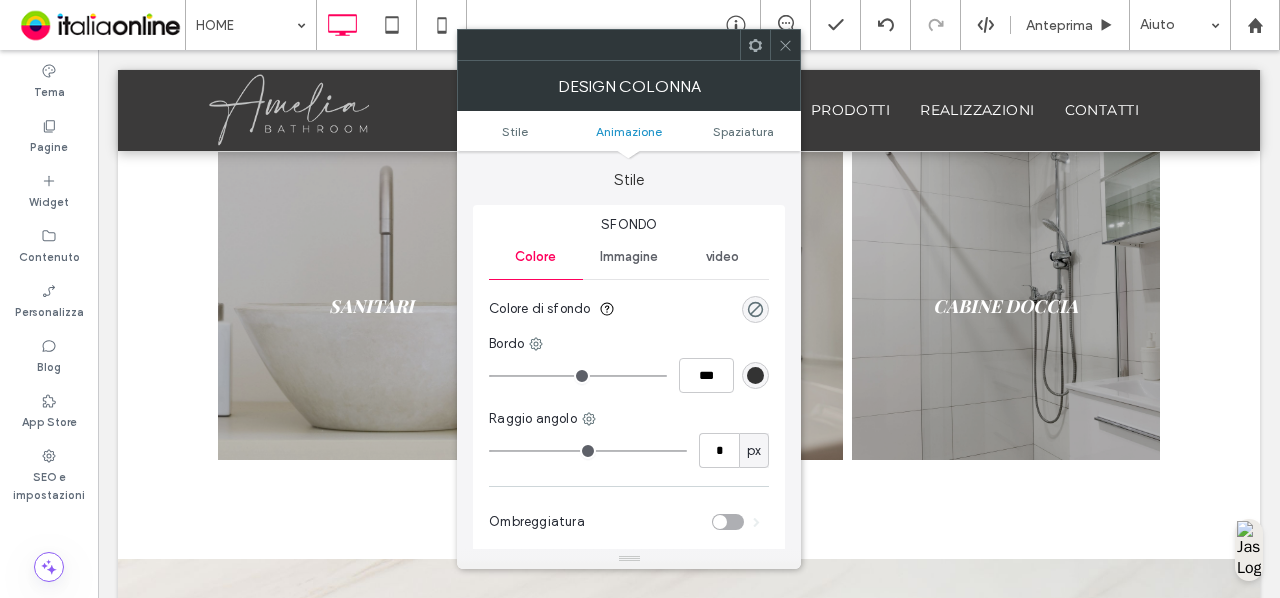 scroll, scrollTop: 468, scrollLeft: 0, axis: vertical 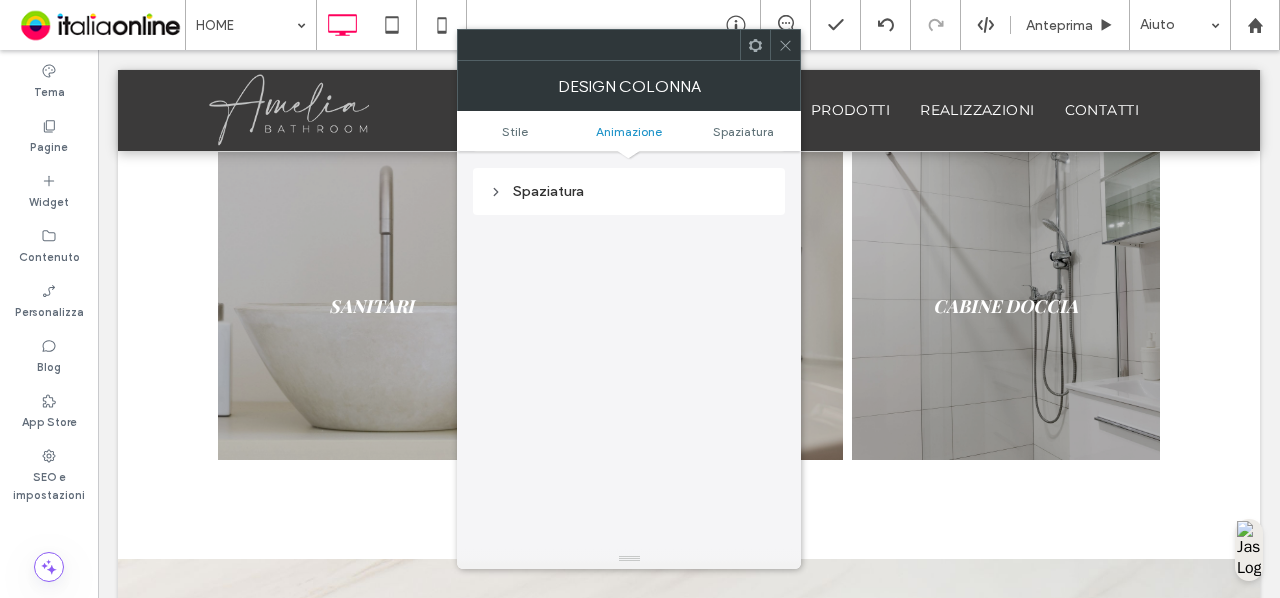 click on "Spaziatura" at bounding box center [629, 191] 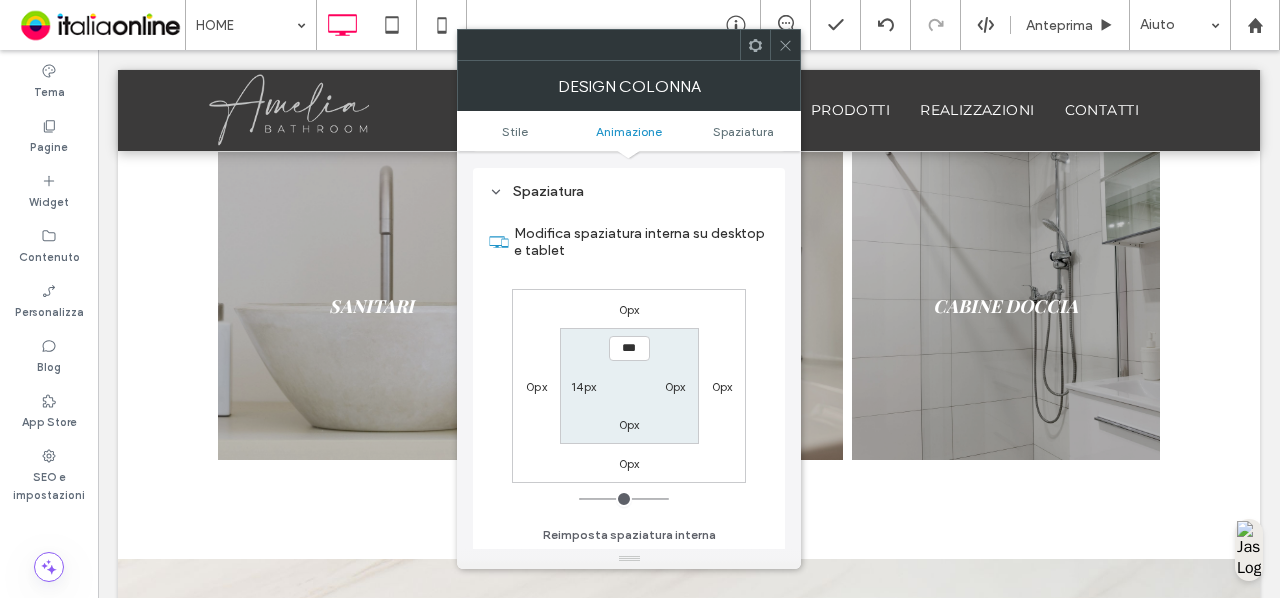 click on "14px" at bounding box center (583, 386) 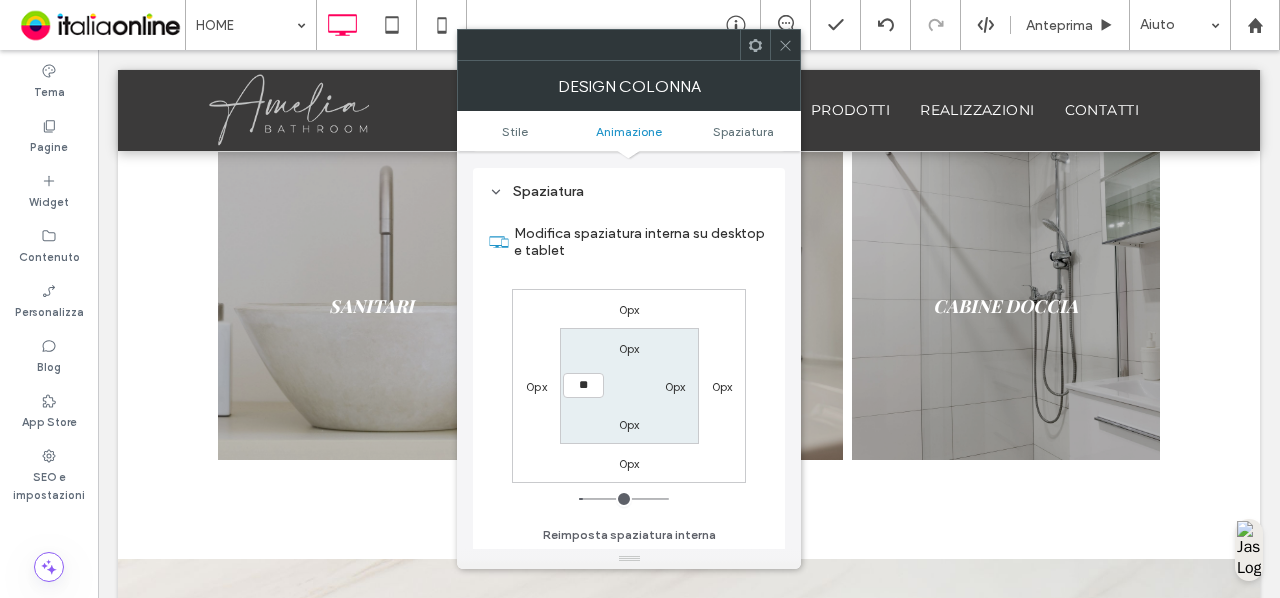 type on "**" 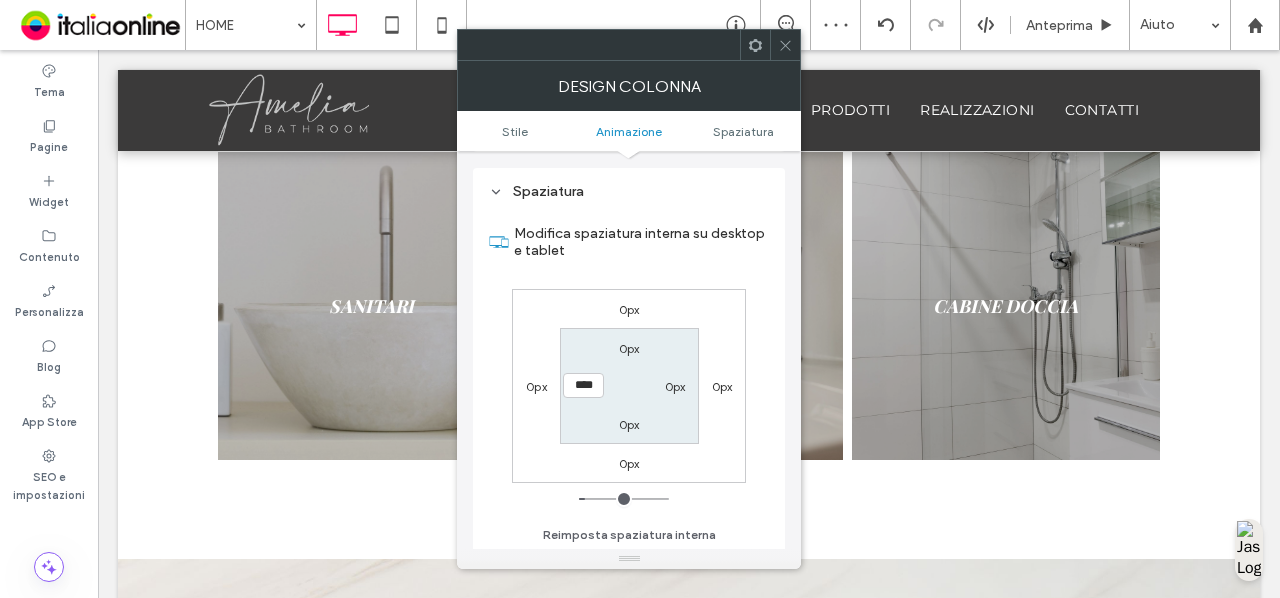 click 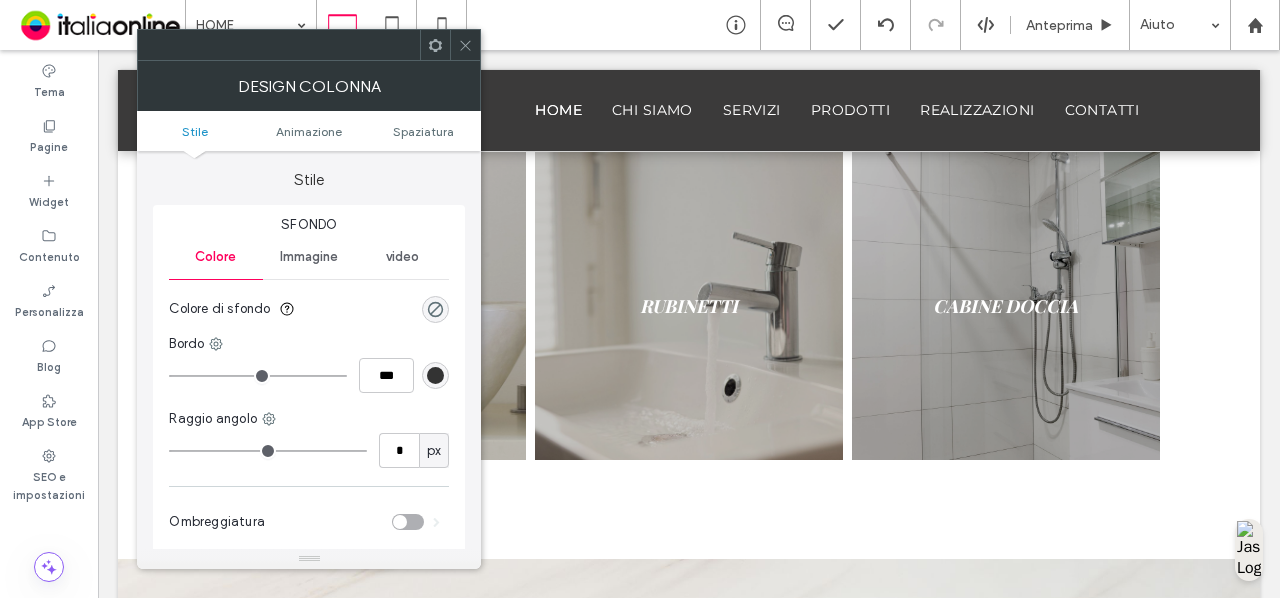 scroll, scrollTop: 468, scrollLeft: 0, axis: vertical 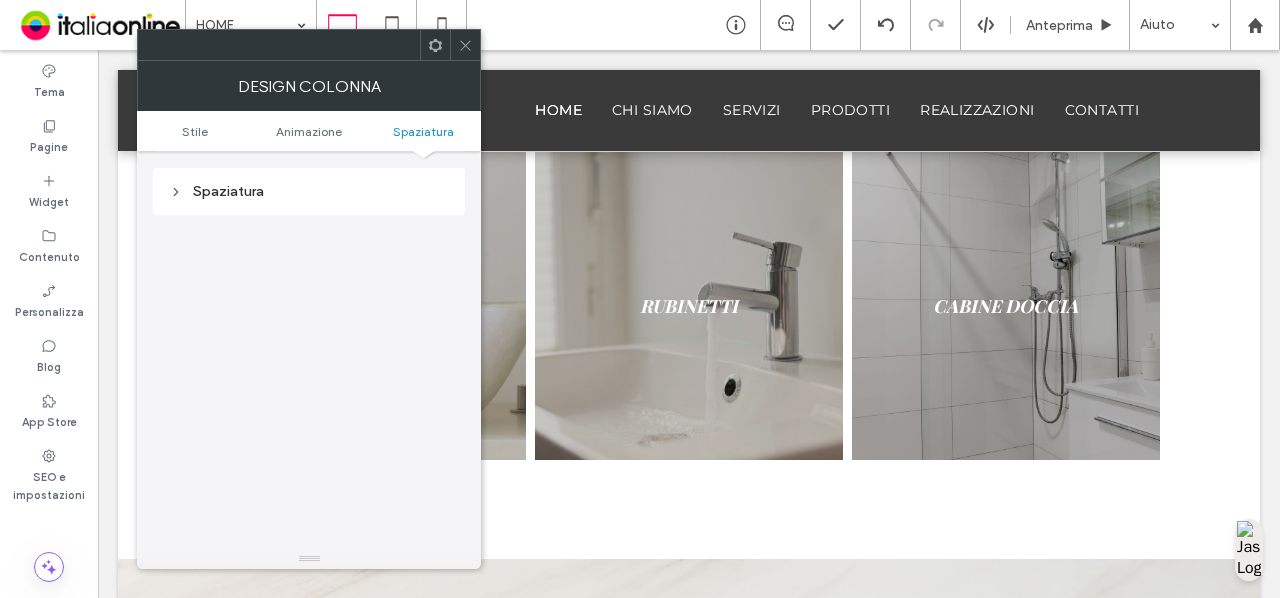 click on "Spaziatura" at bounding box center [309, 191] 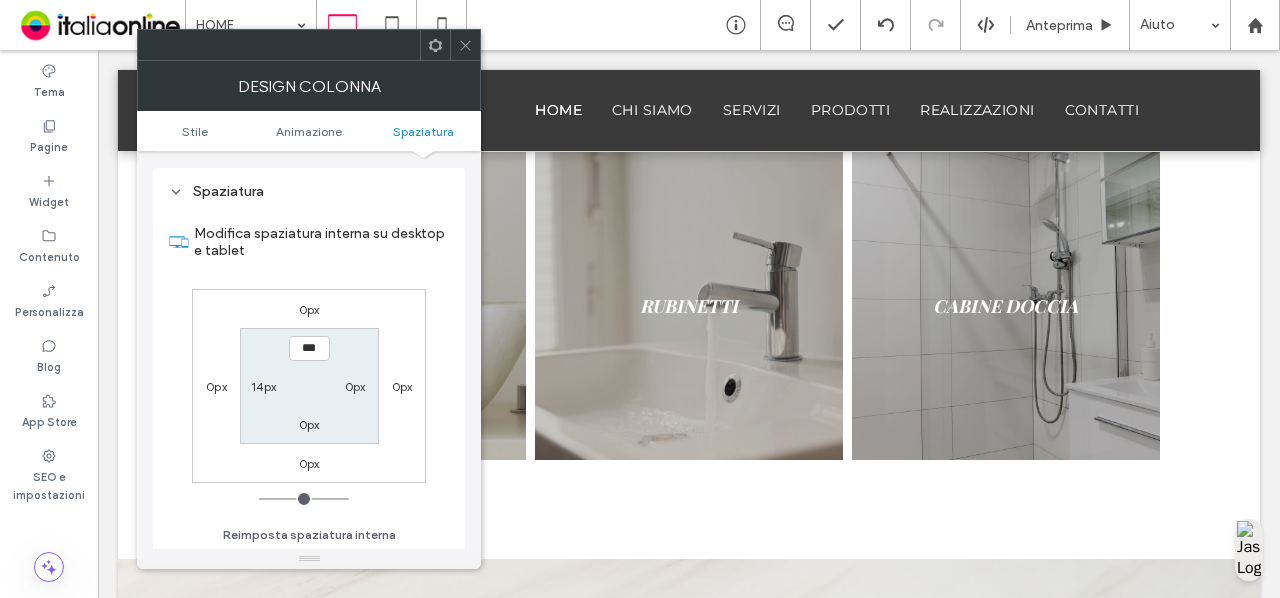click on "14px" at bounding box center (263, 386) 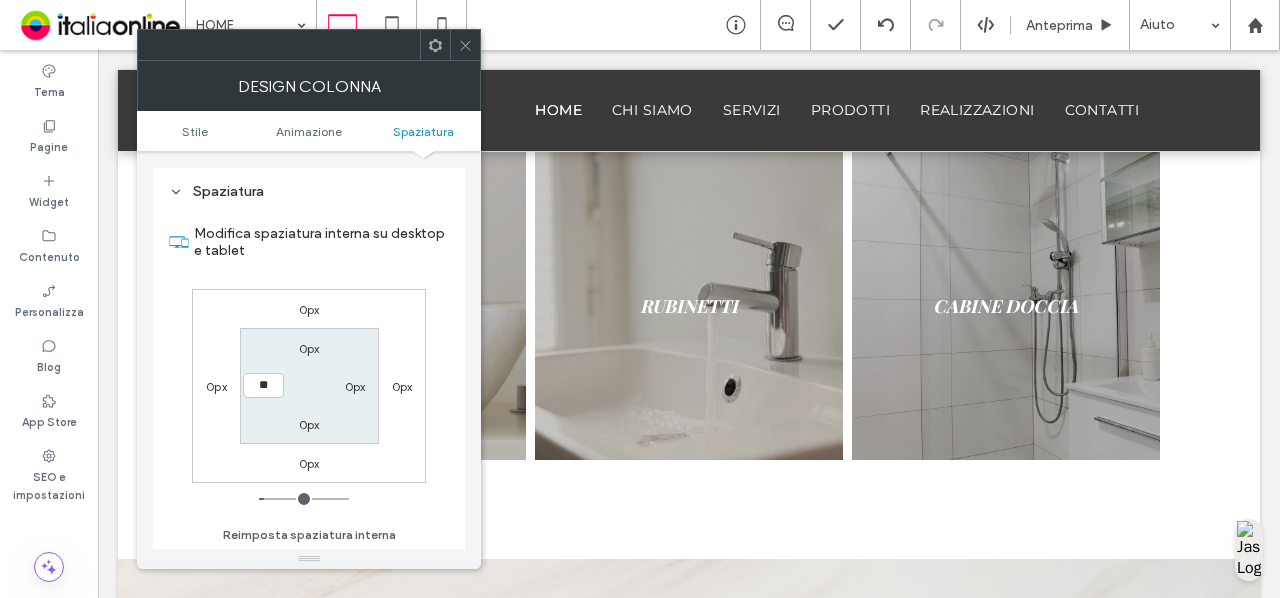 type on "**" 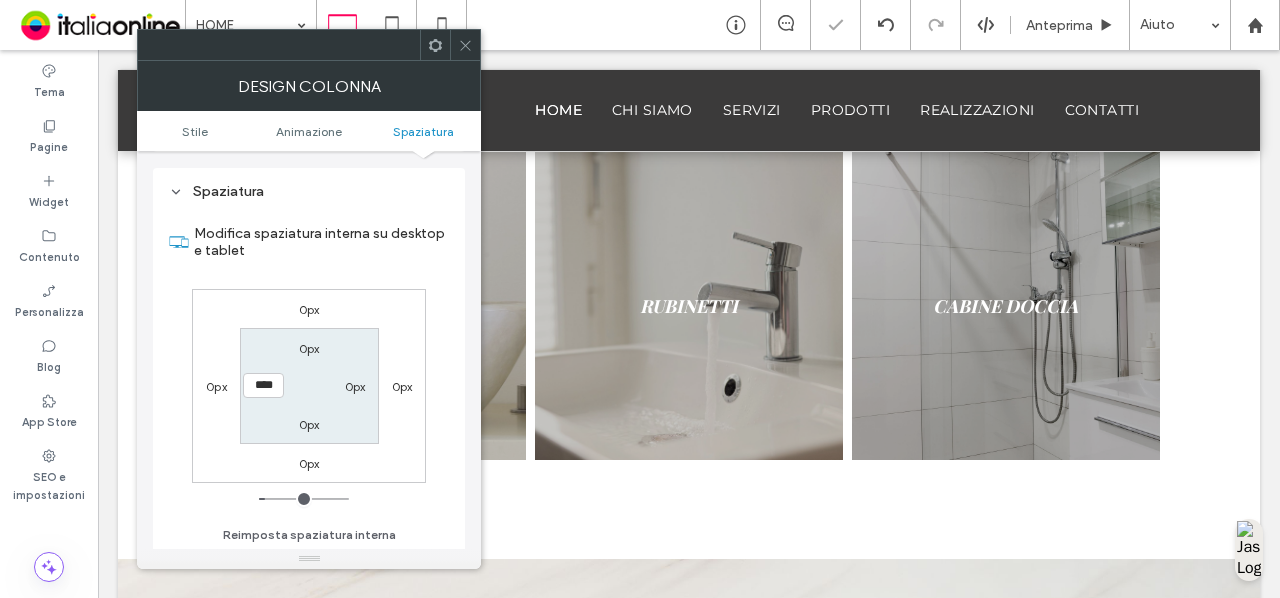 click 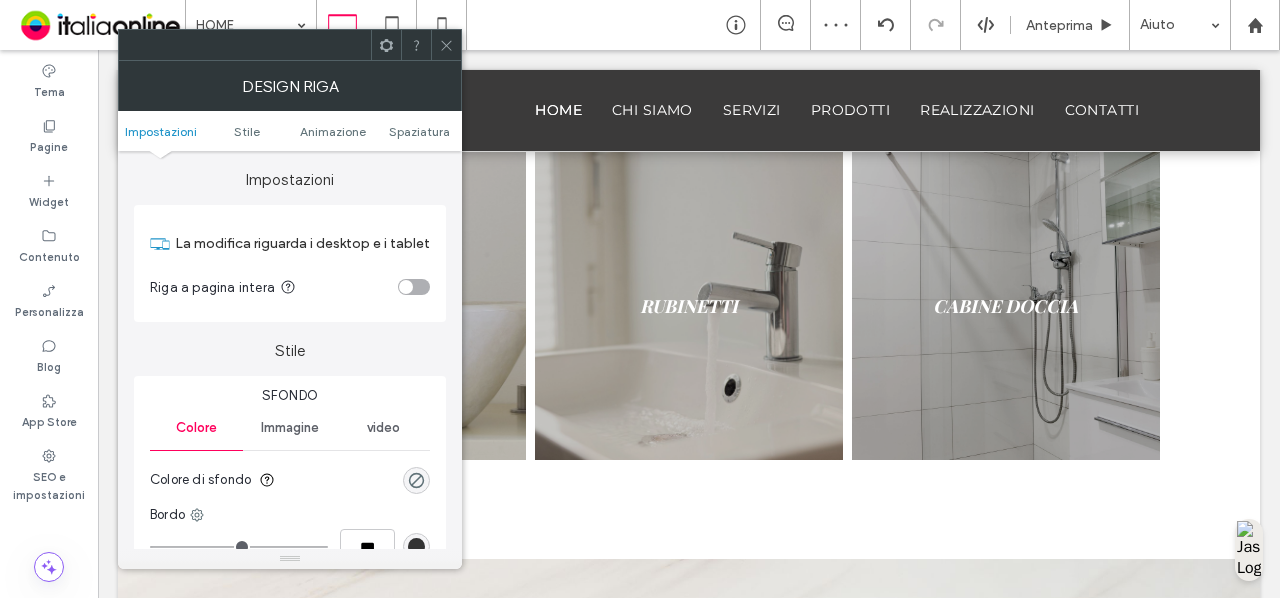 click 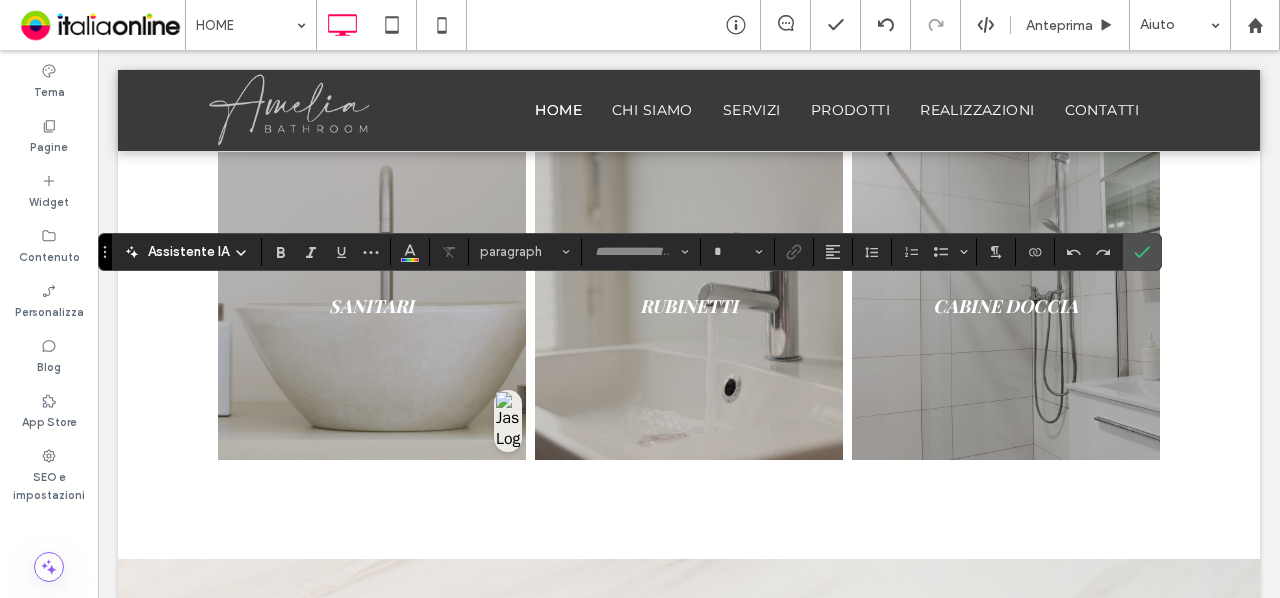 type on "**********" 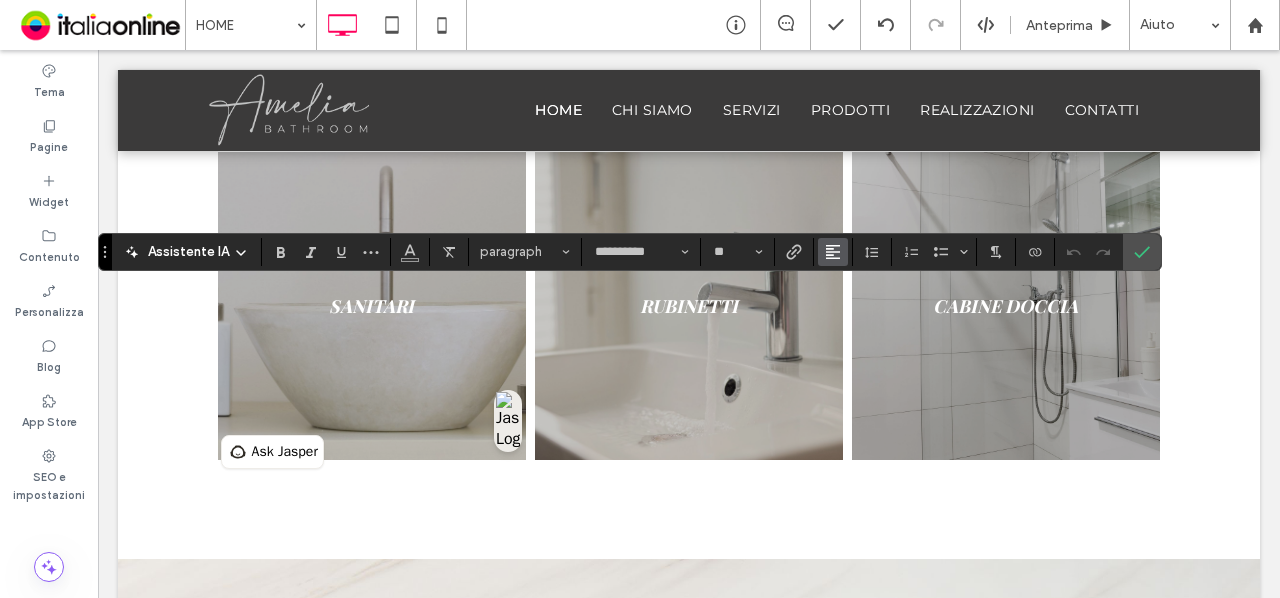 click 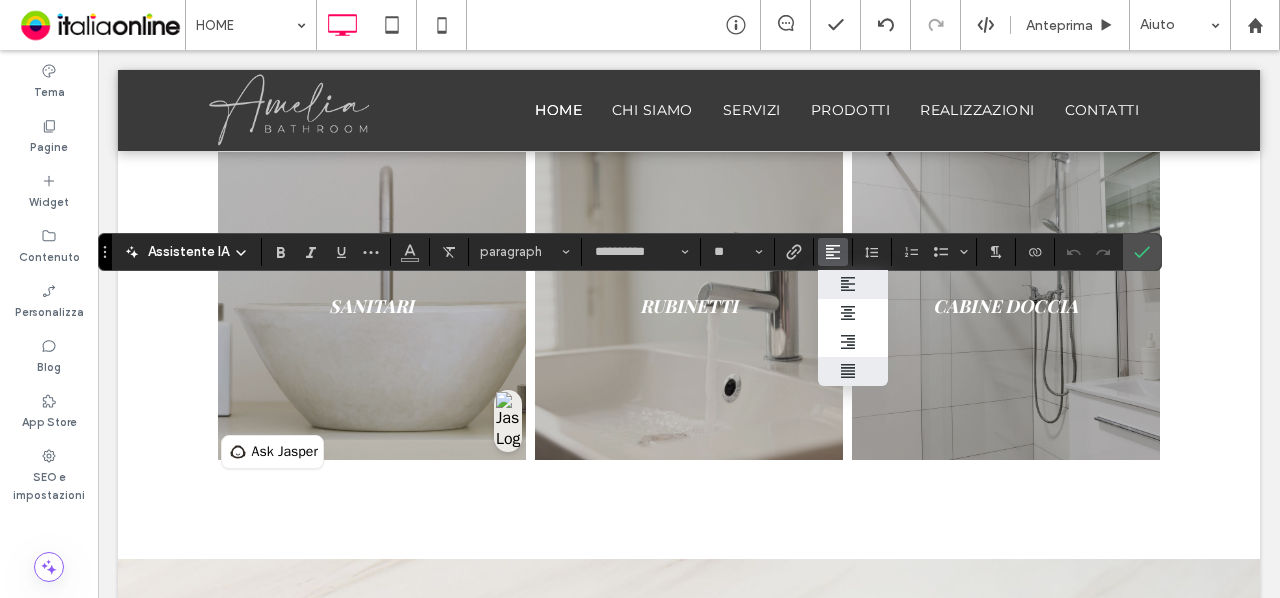 click at bounding box center [853, 371] 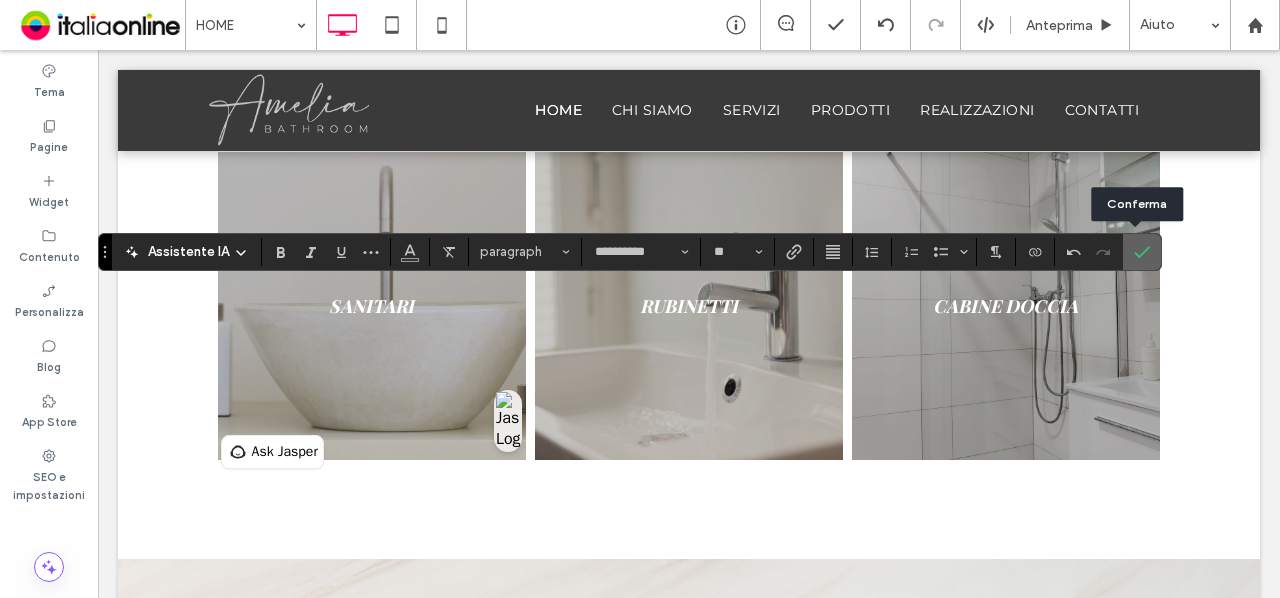 click at bounding box center [1142, 252] 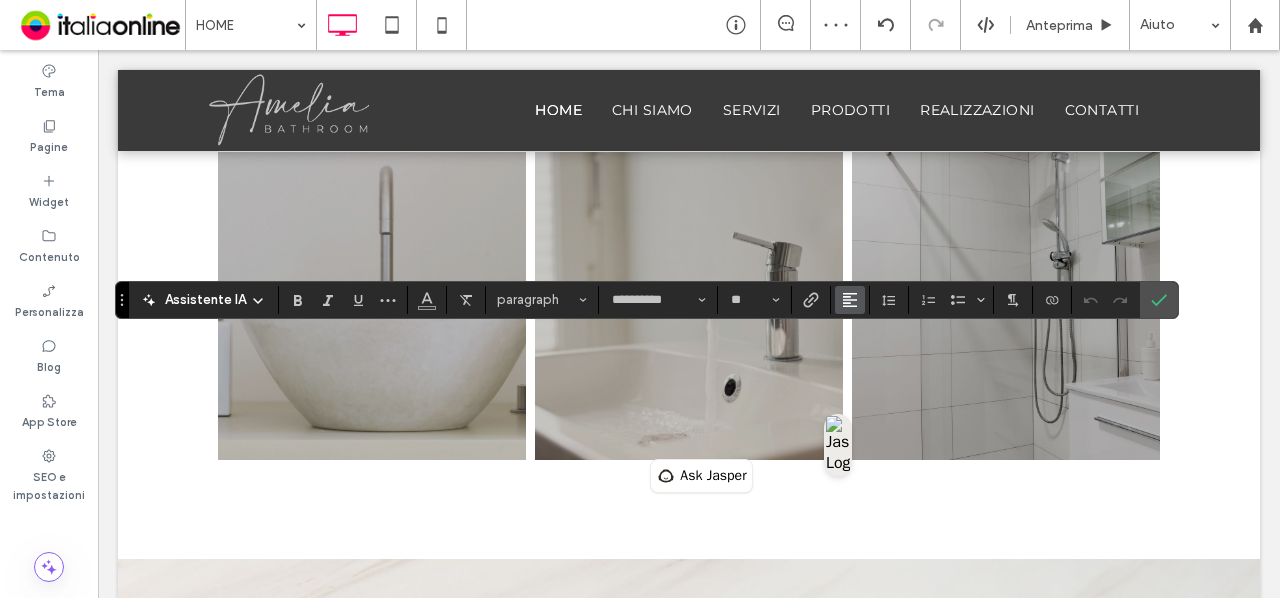 click 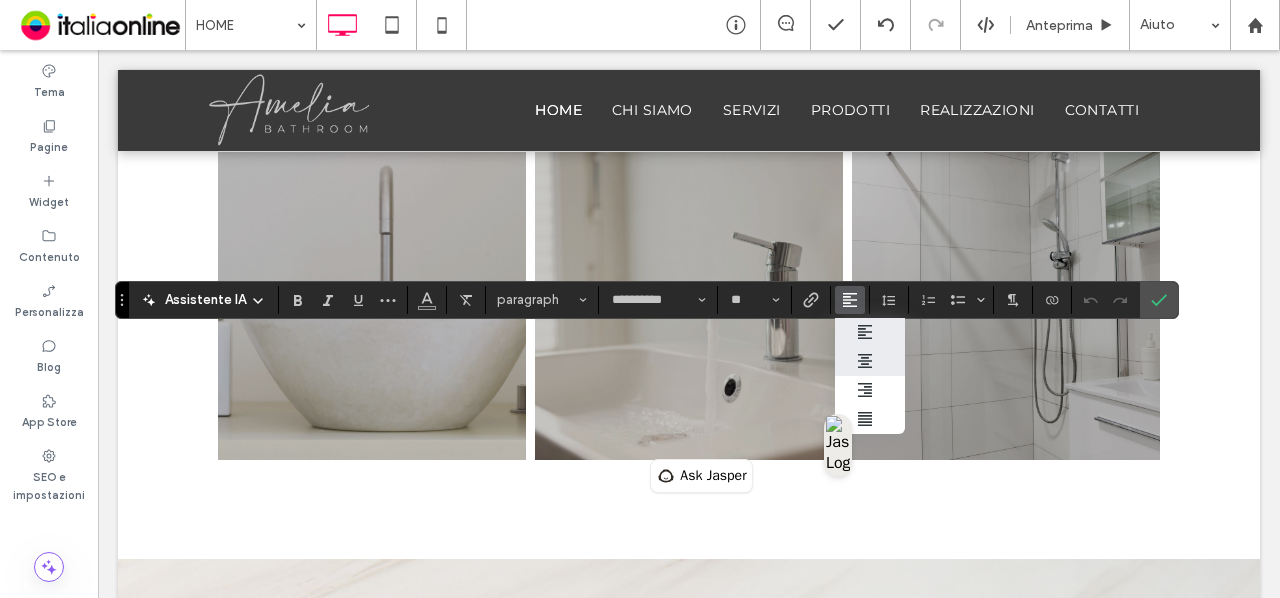 click at bounding box center [870, 361] 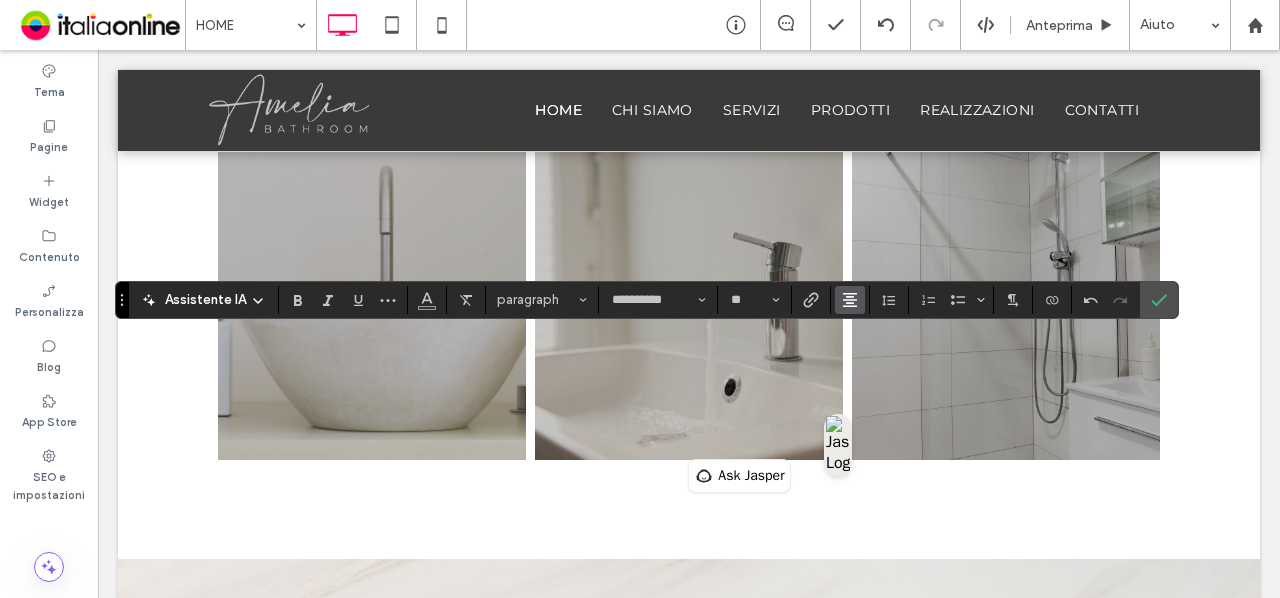 click at bounding box center [850, 300] 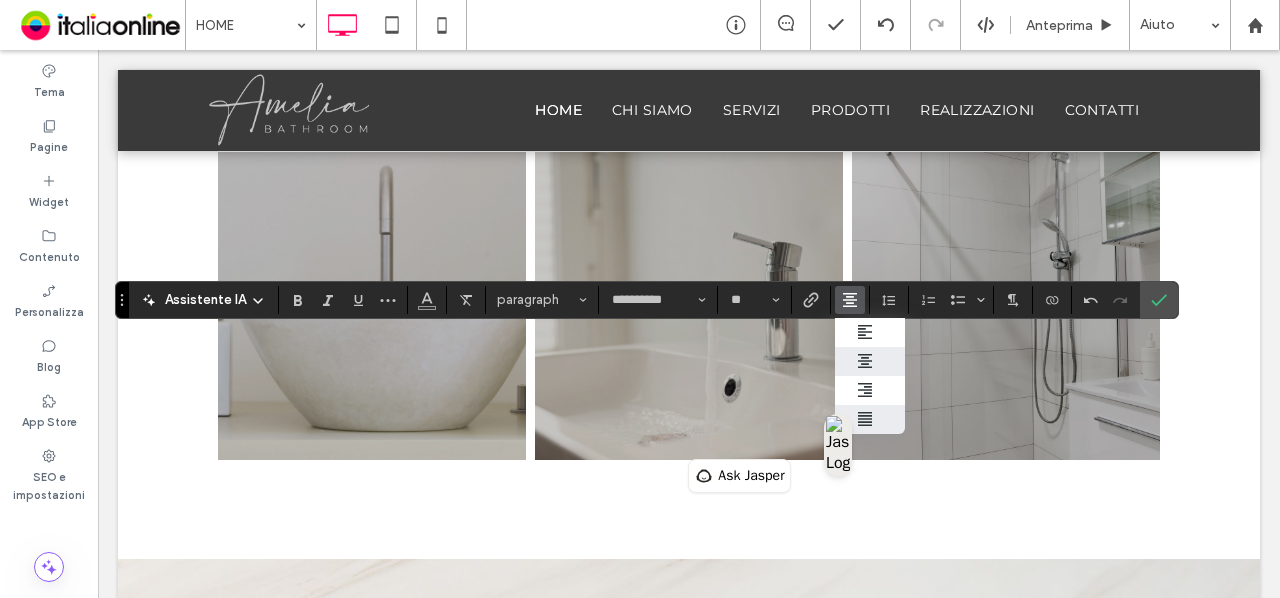 click at bounding box center (870, 419) 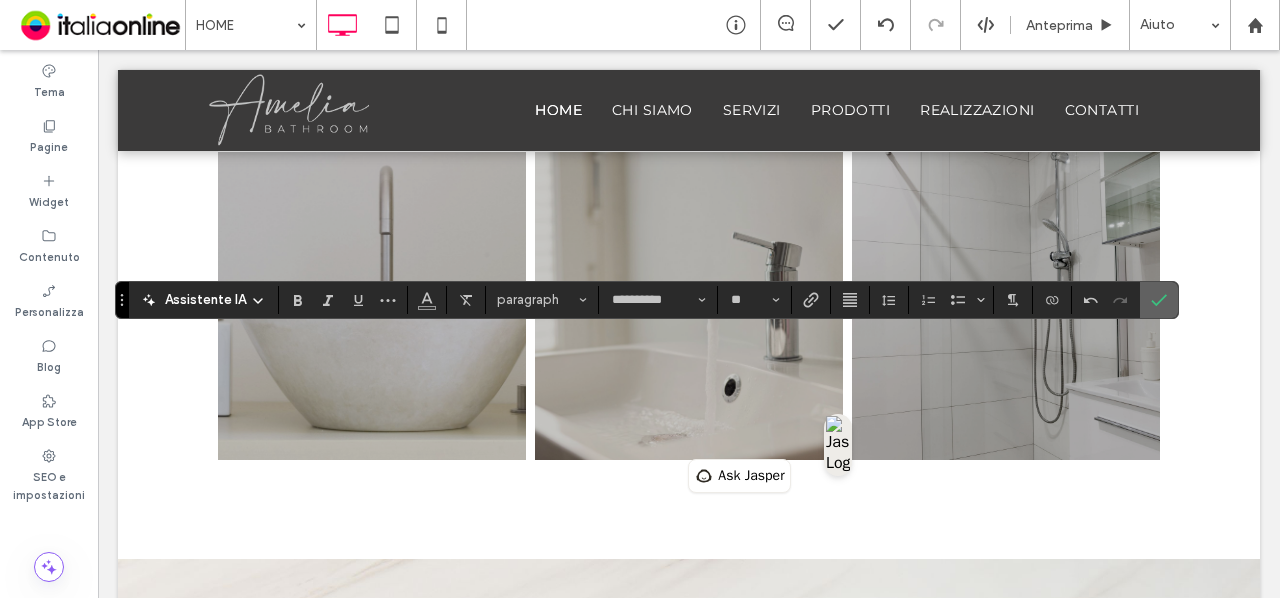 click 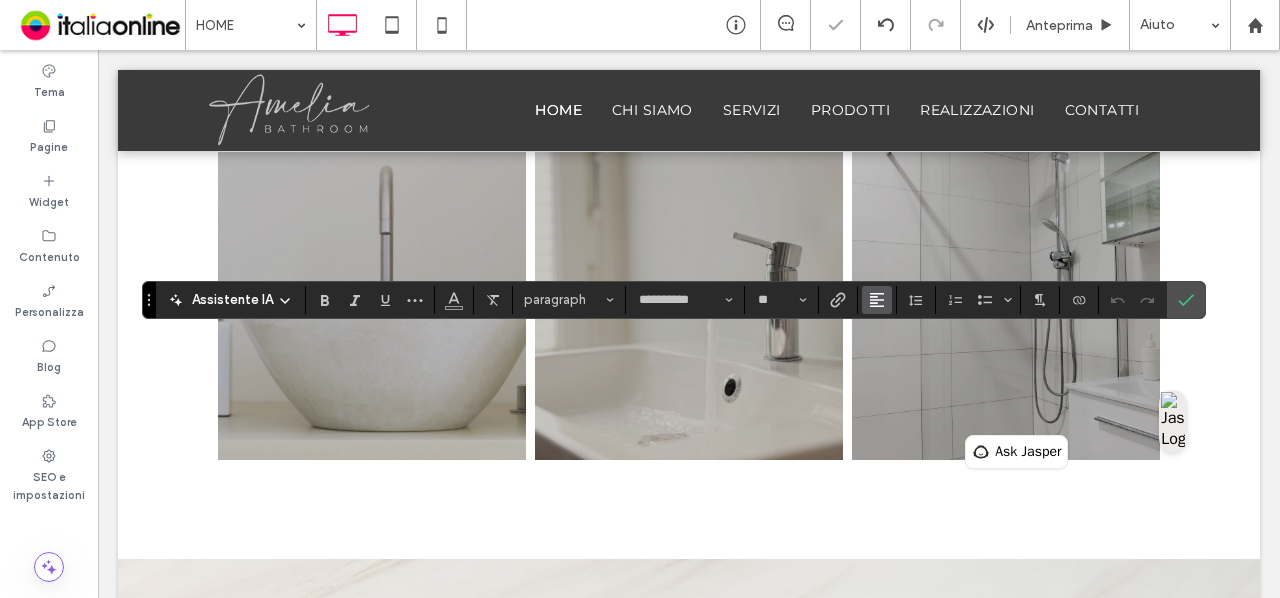 click 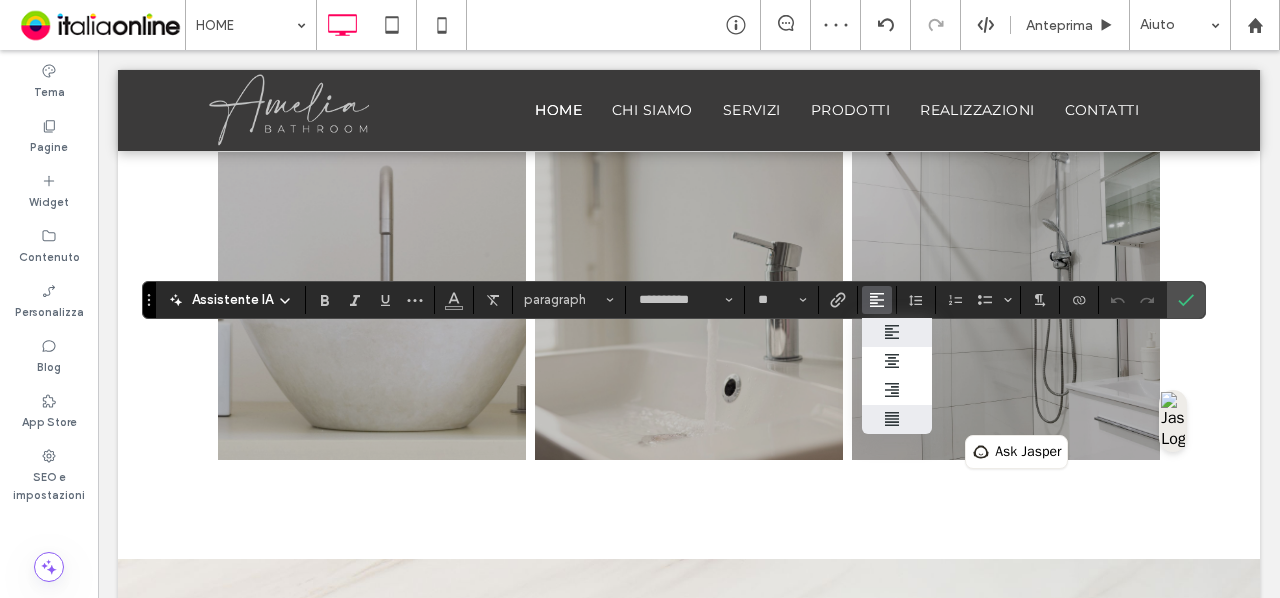 click at bounding box center (897, 419) 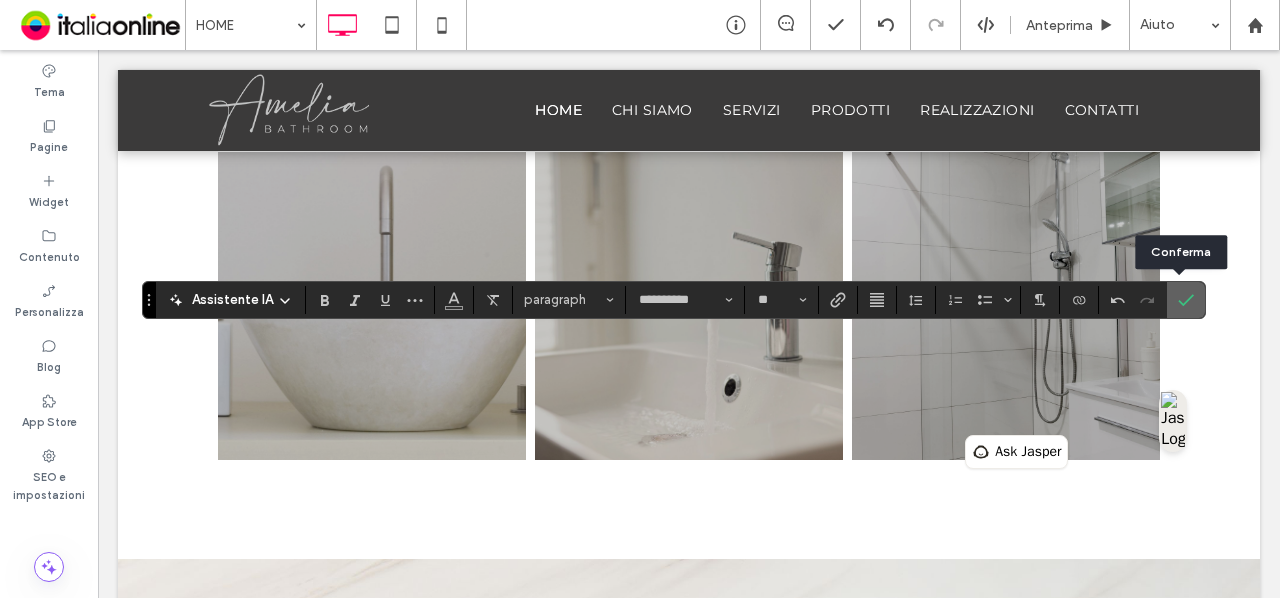 click 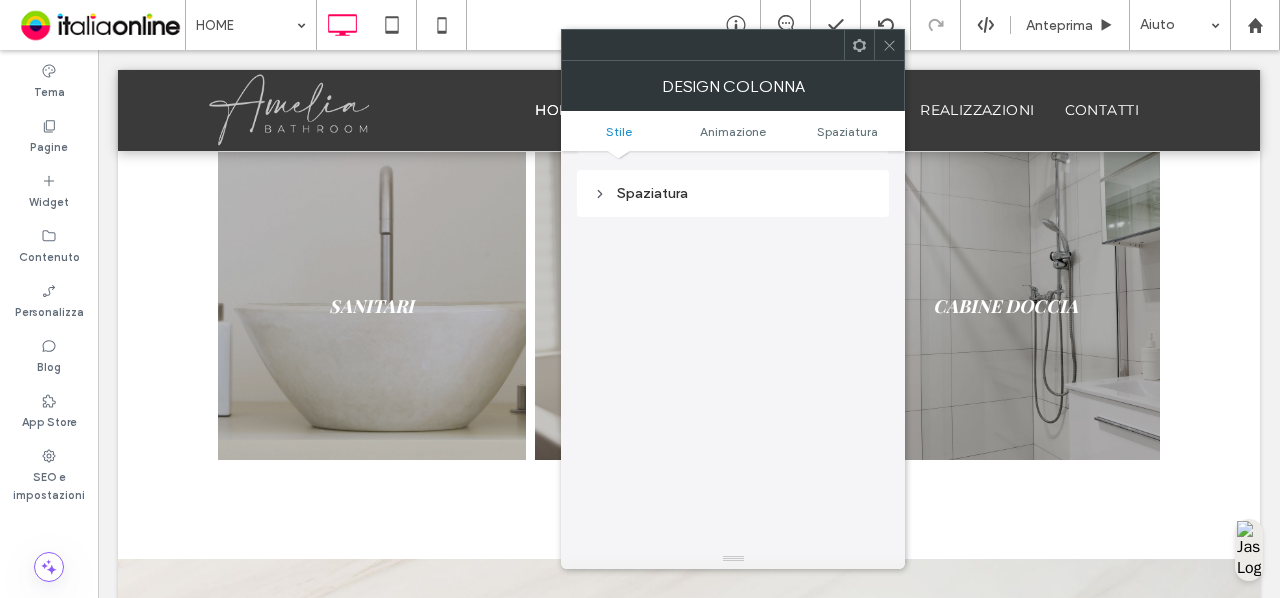 scroll, scrollTop: 468, scrollLeft: 0, axis: vertical 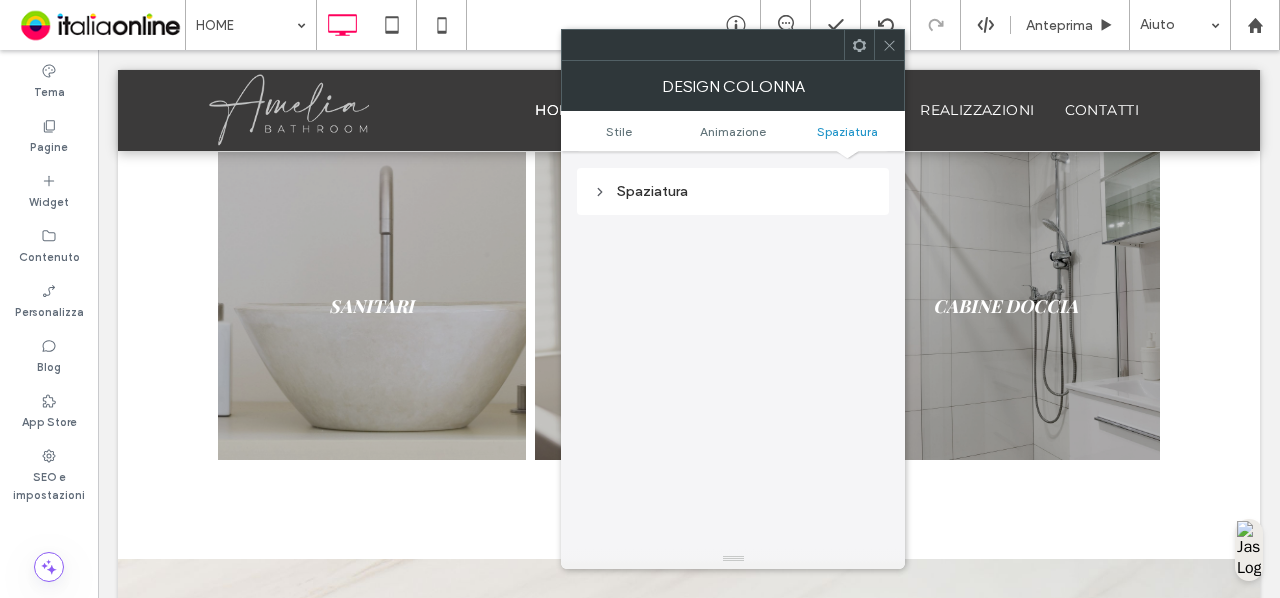 click on "Spaziatura" at bounding box center (733, 191) 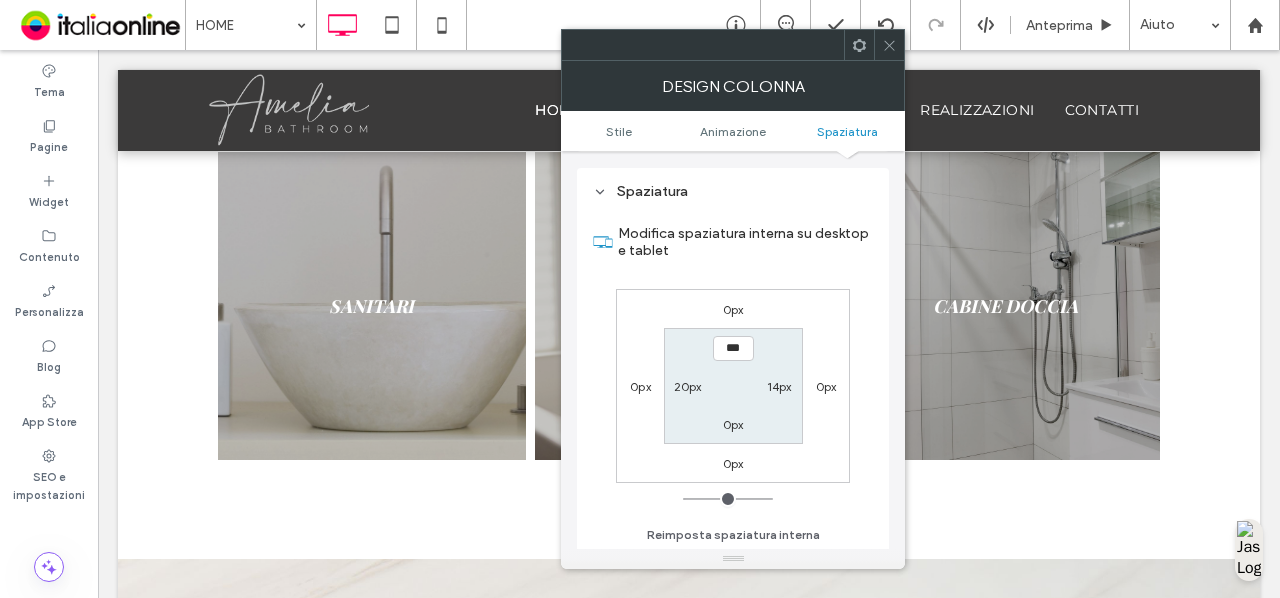 click on "14px" at bounding box center [779, 386] 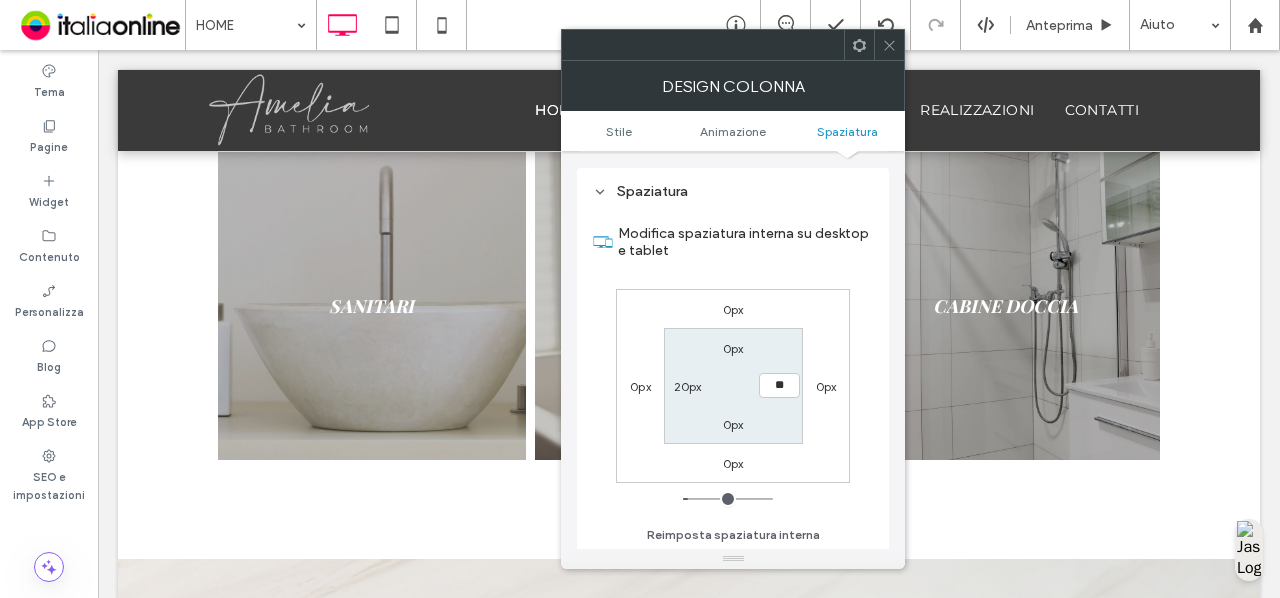 type on "**" 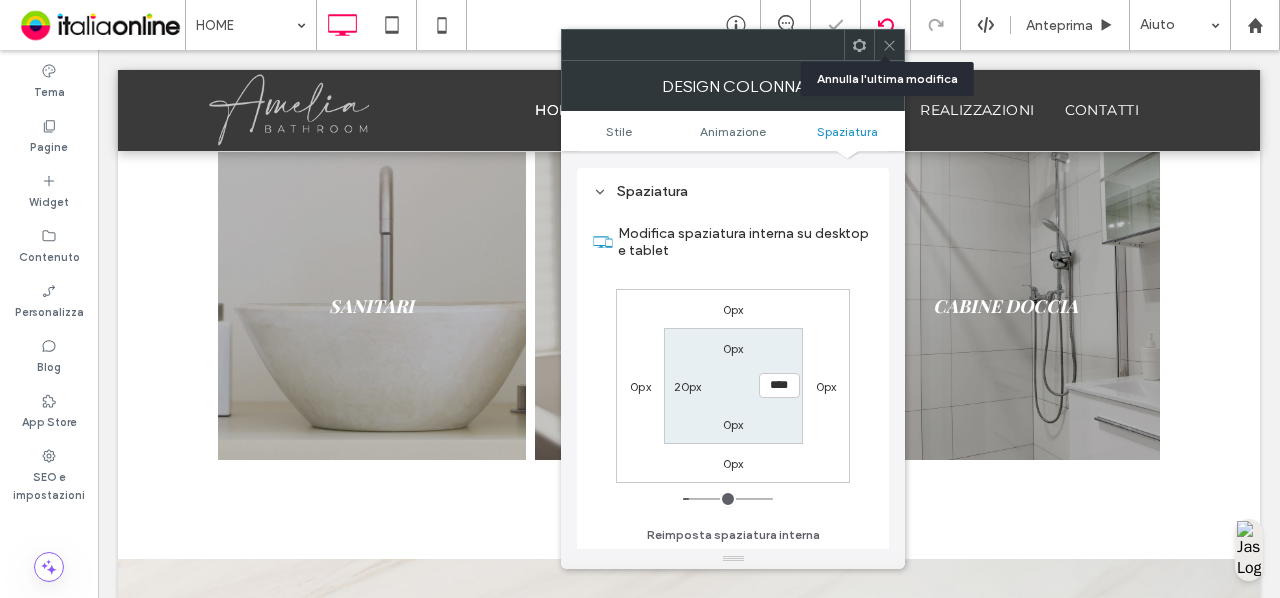 click at bounding box center [885, 25] 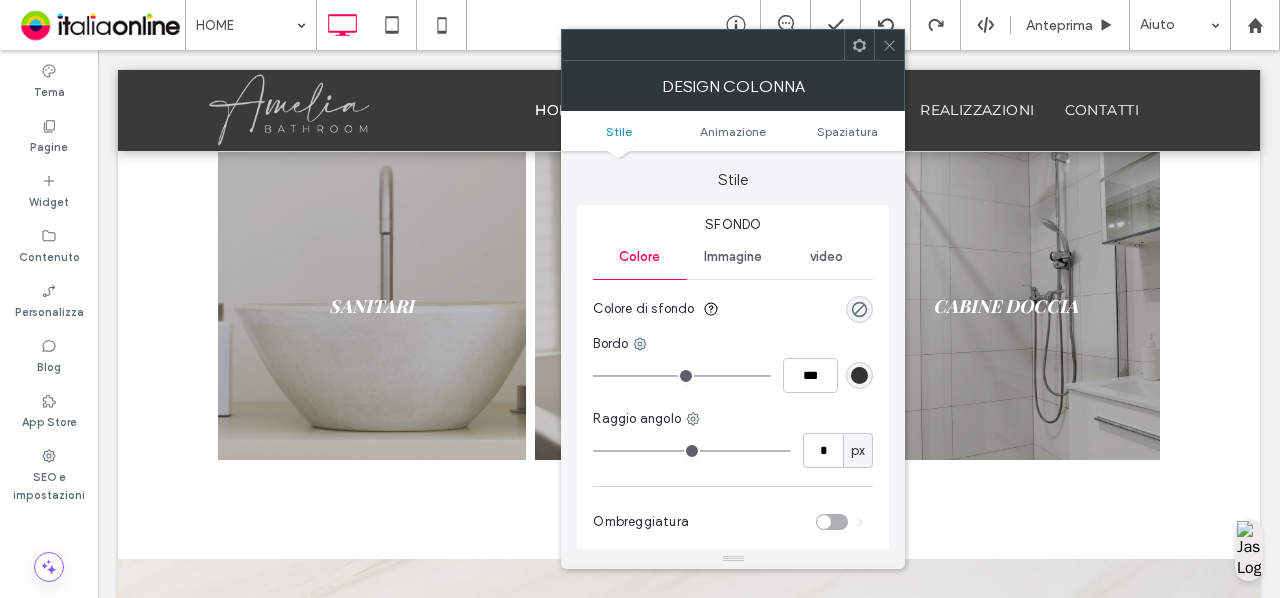 scroll, scrollTop: 468, scrollLeft: 0, axis: vertical 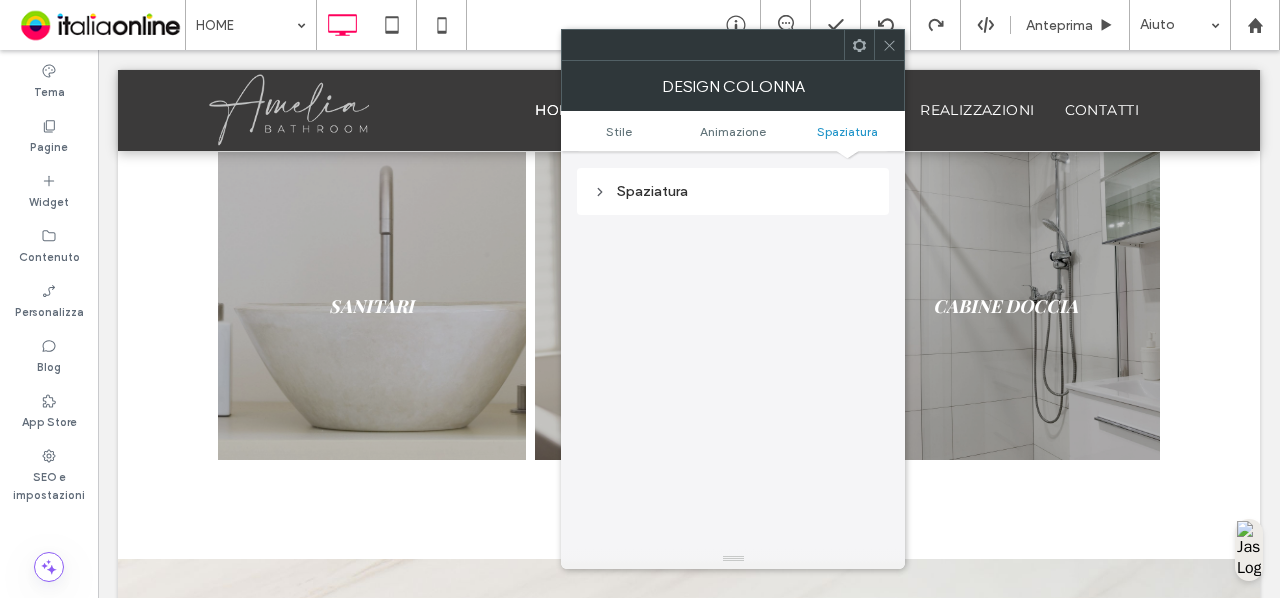 click on "Spaziatura" at bounding box center [733, 191] 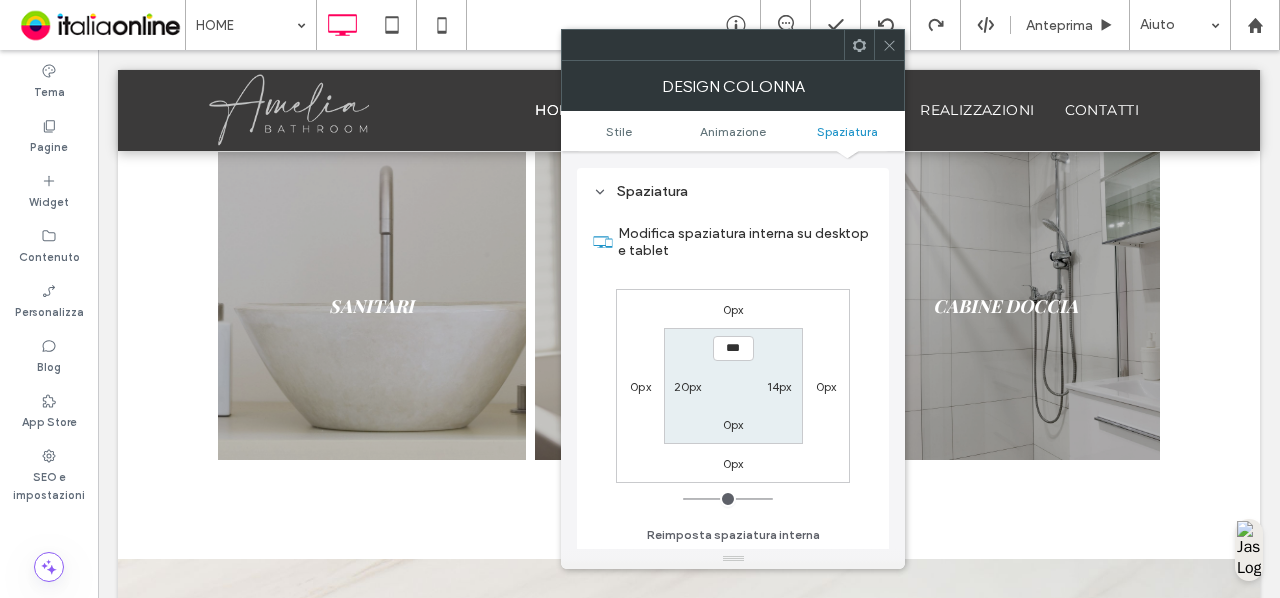 click on "14px" at bounding box center (779, 386) 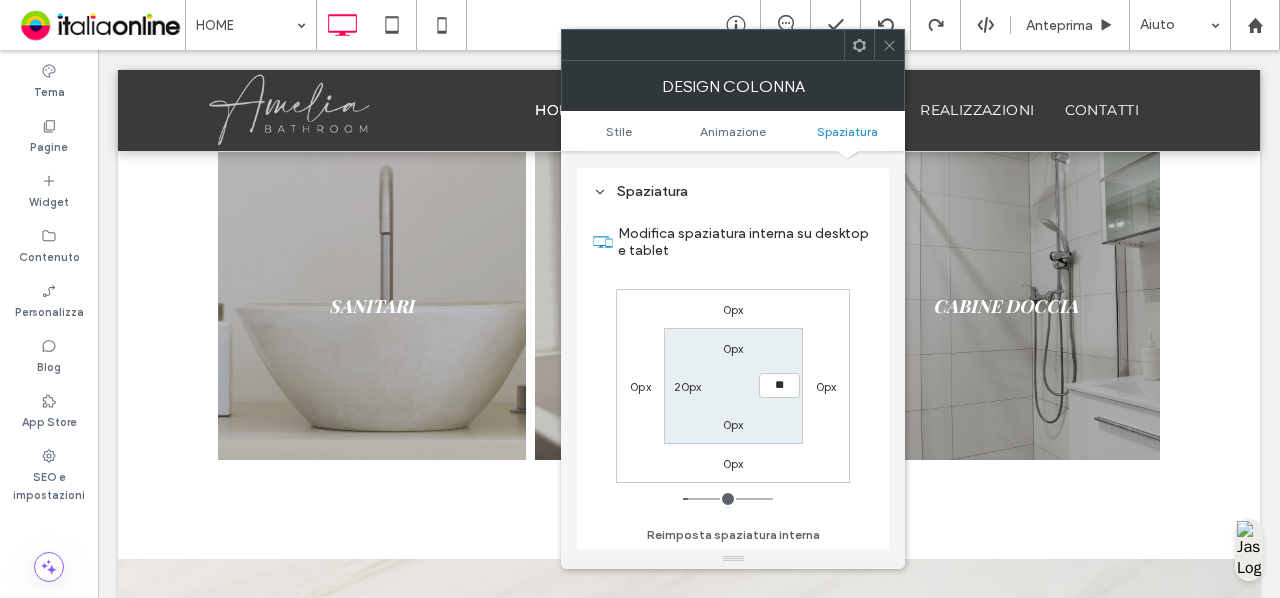 type on "**" 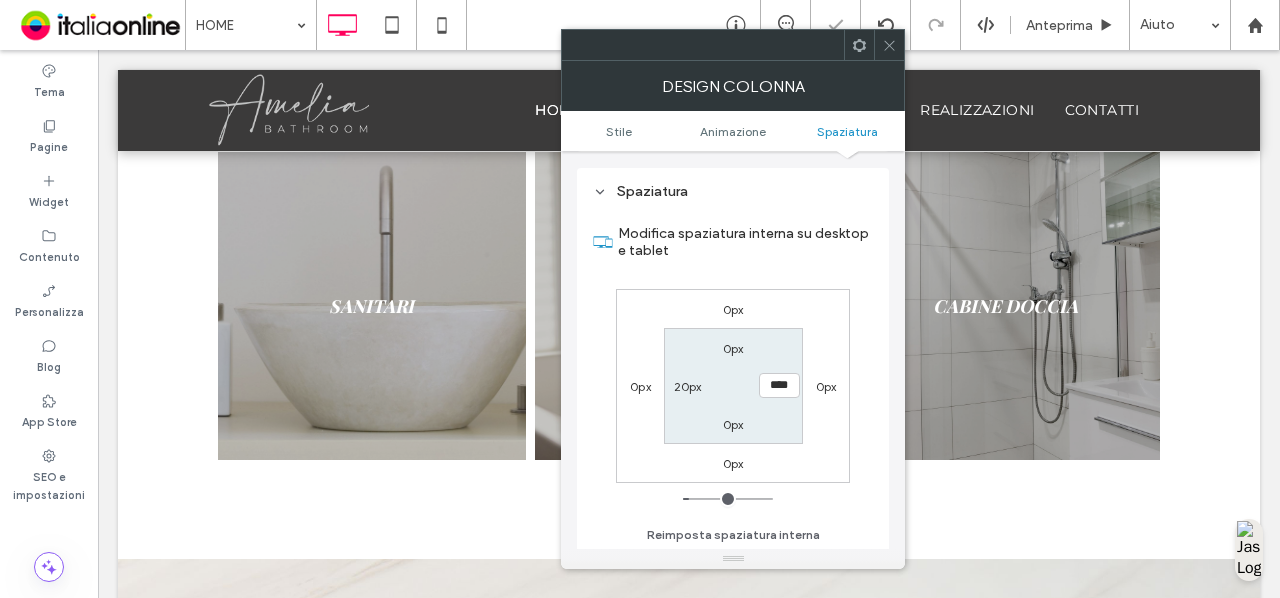 click 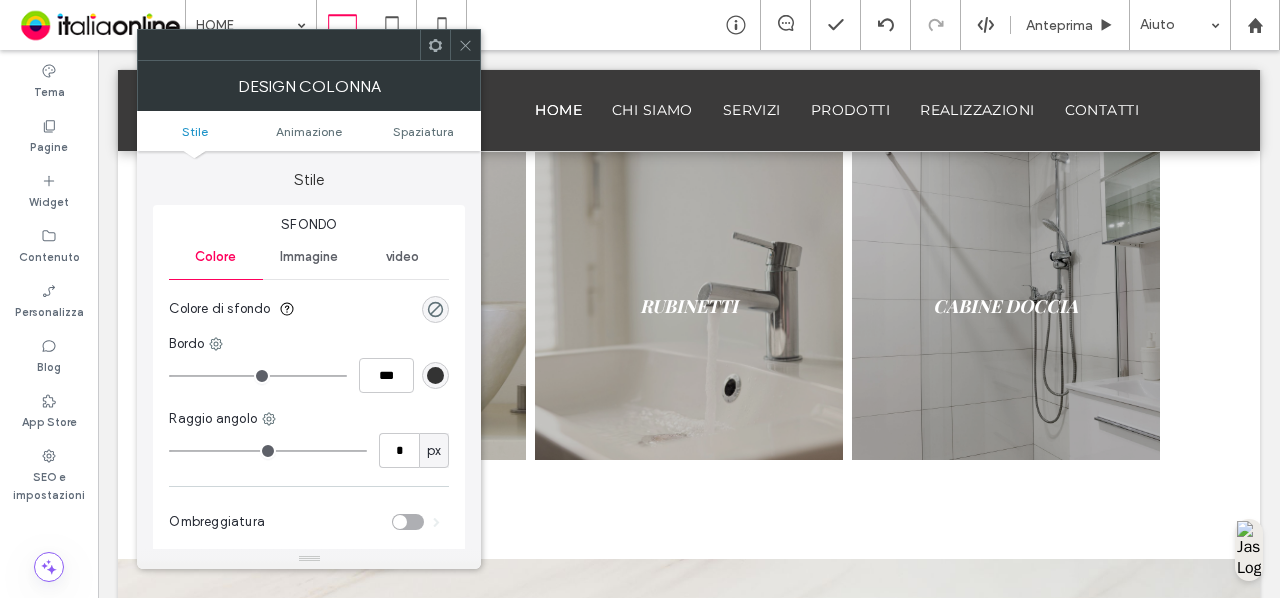 scroll, scrollTop: 468, scrollLeft: 0, axis: vertical 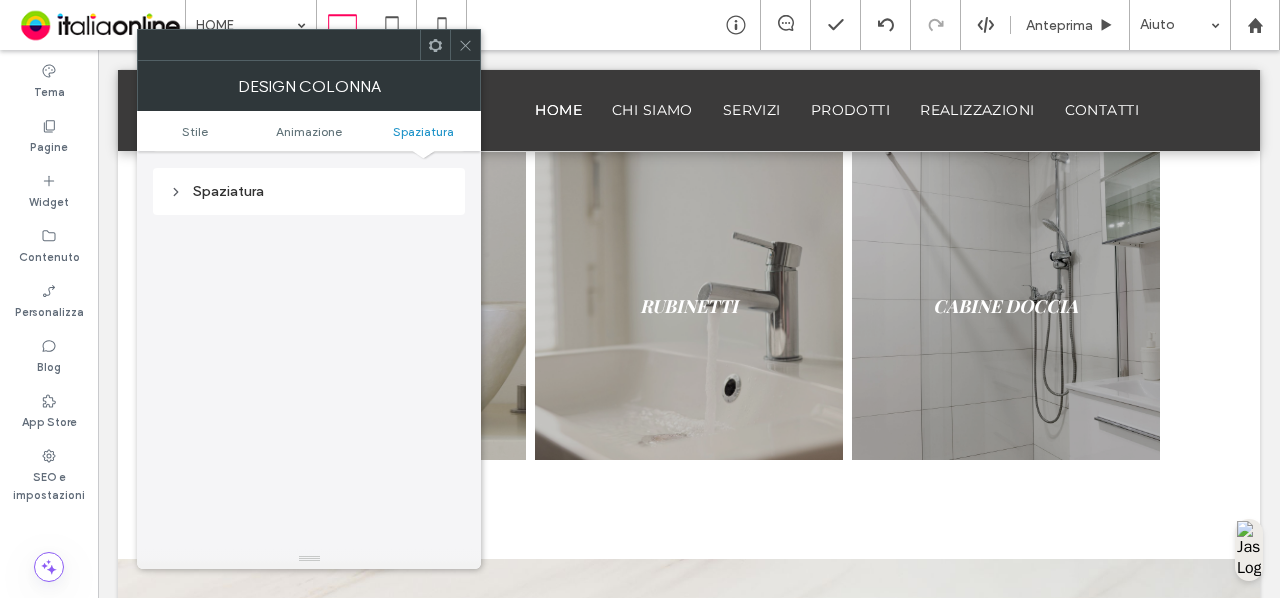 click on "Spaziatura" at bounding box center [309, 191] 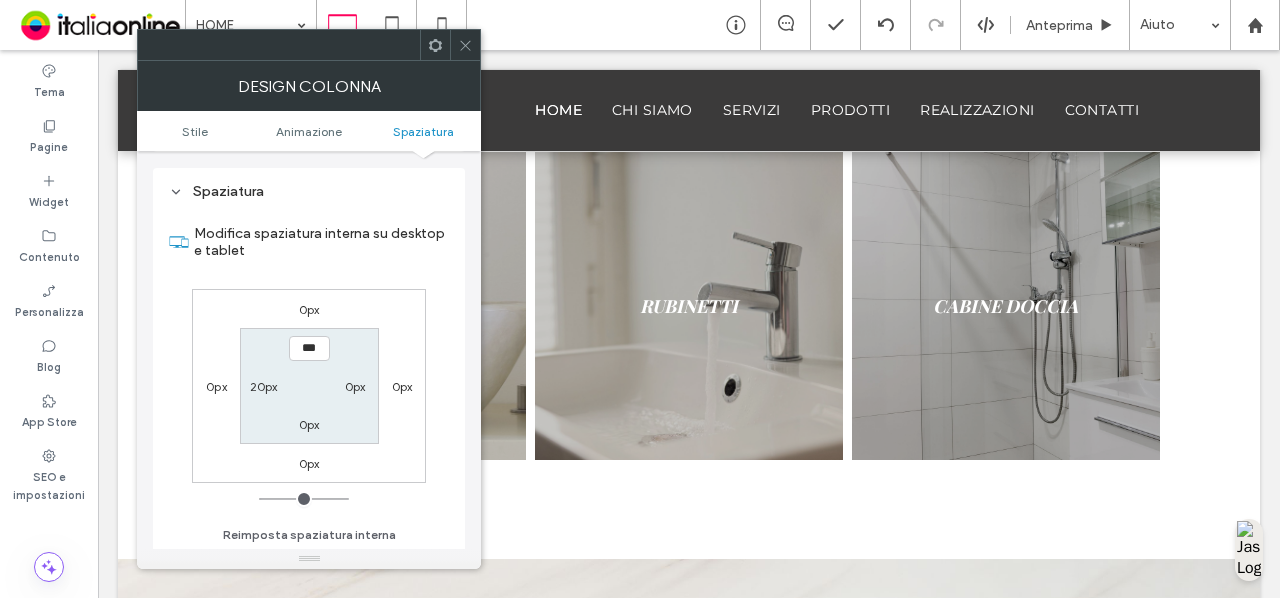 click on "0px" at bounding box center (355, 386) 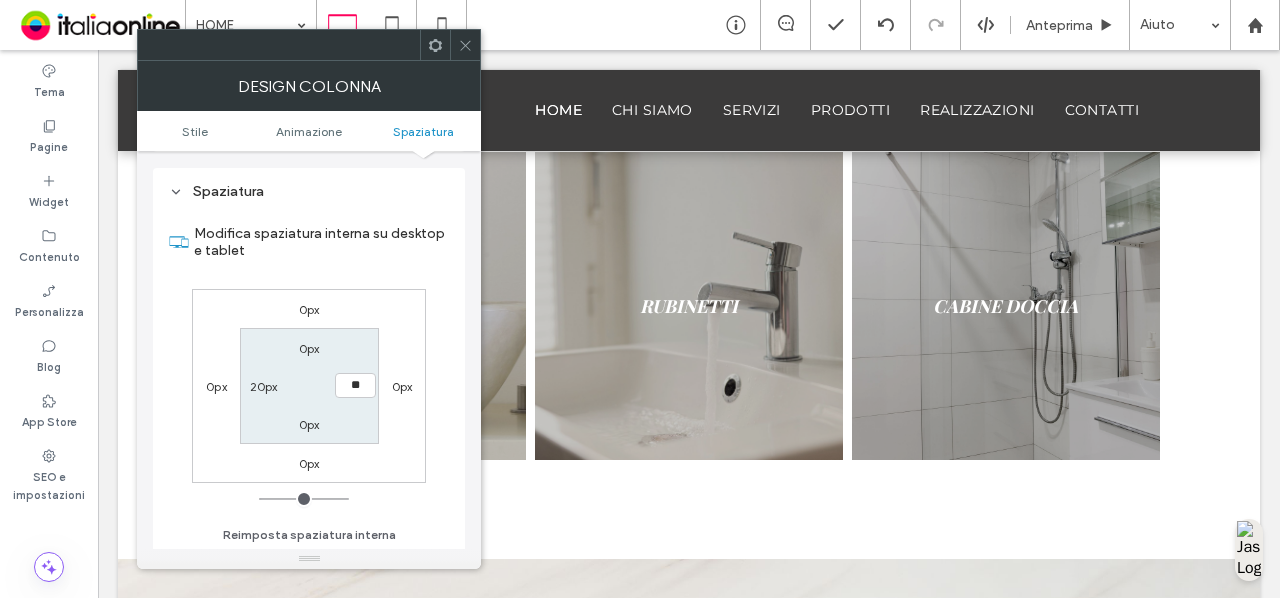 type on "**" 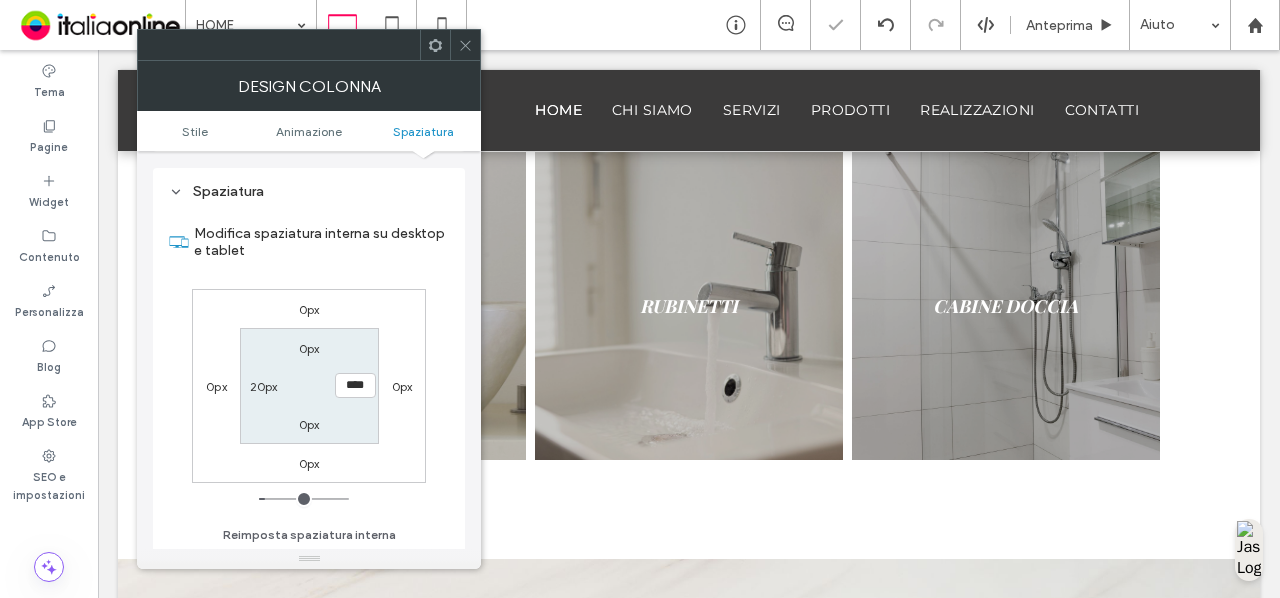 click 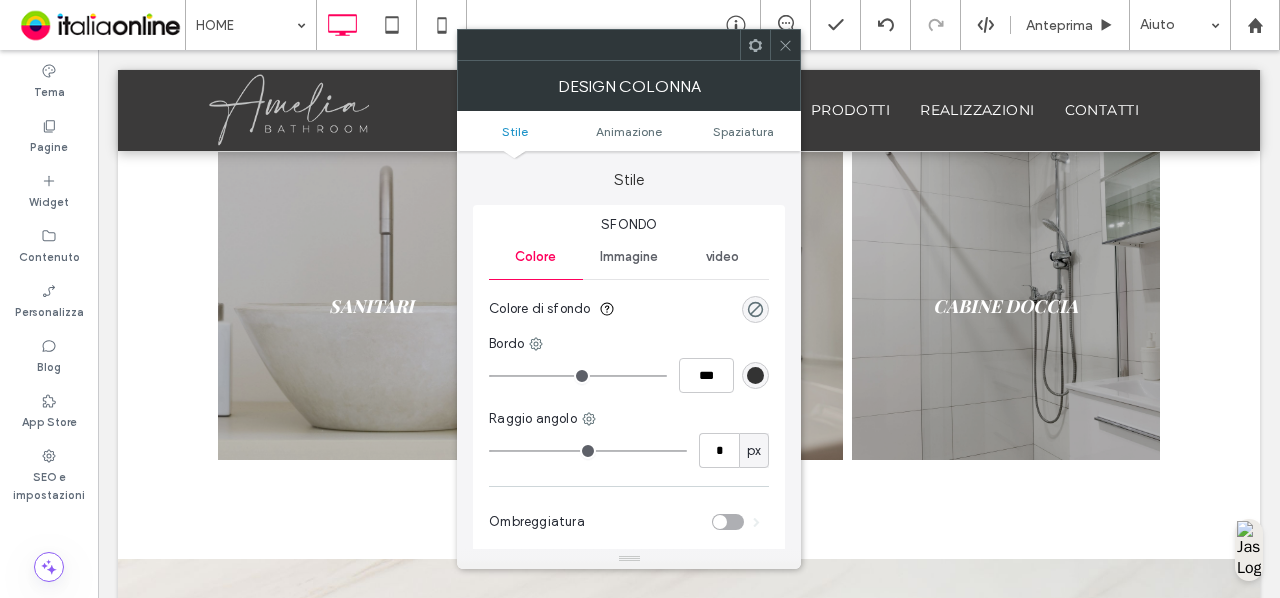 scroll, scrollTop: 468, scrollLeft: 0, axis: vertical 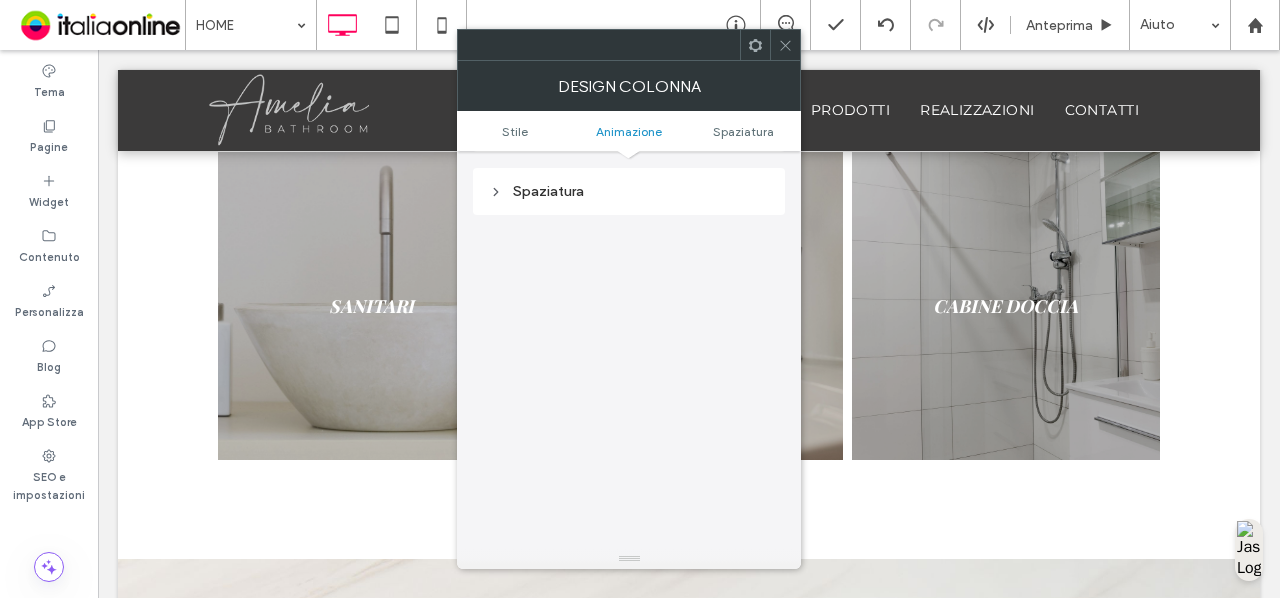 click on "Spaziatura" at bounding box center (629, 191) 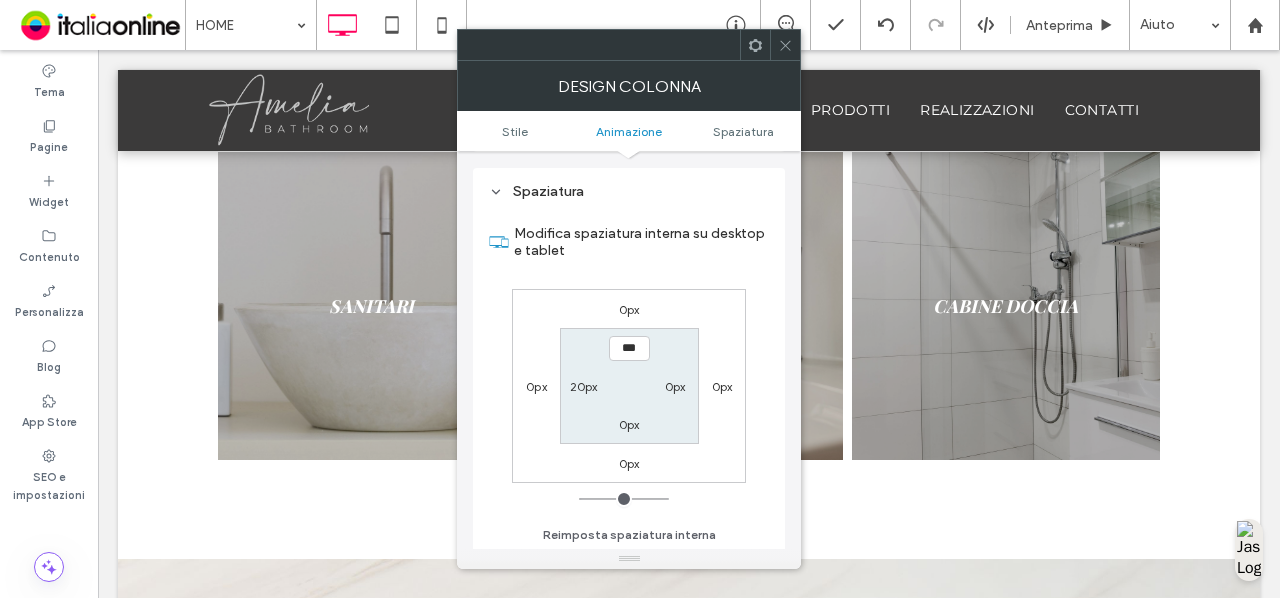 click on "0px" at bounding box center (675, 386) 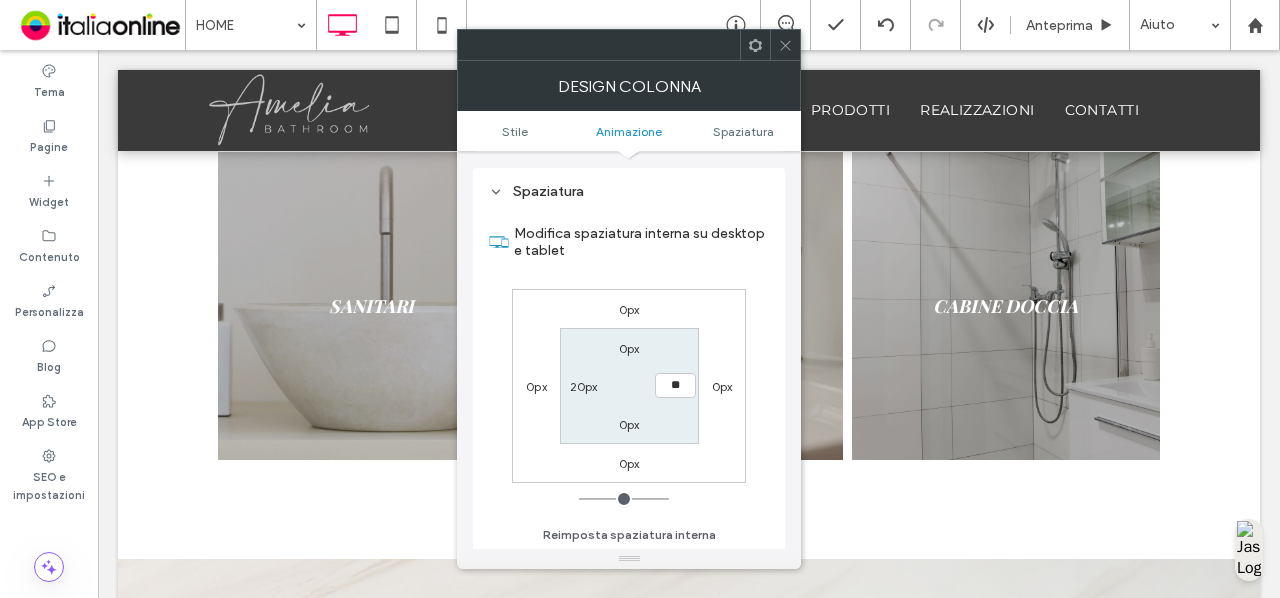 type on "**" 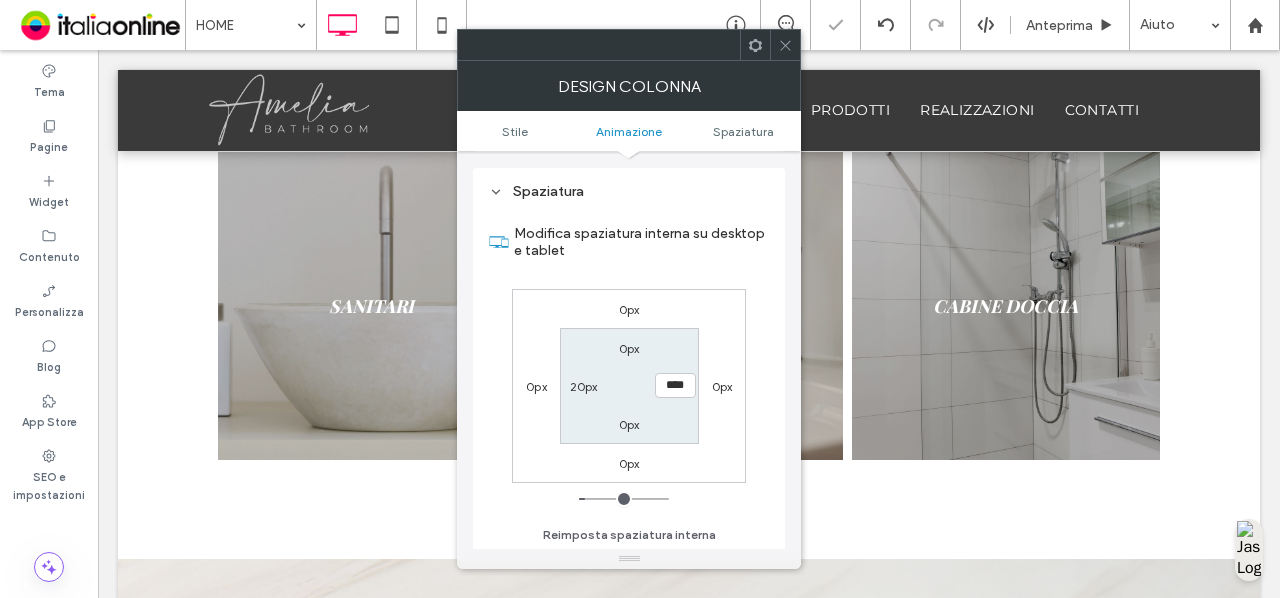 click at bounding box center [785, 45] 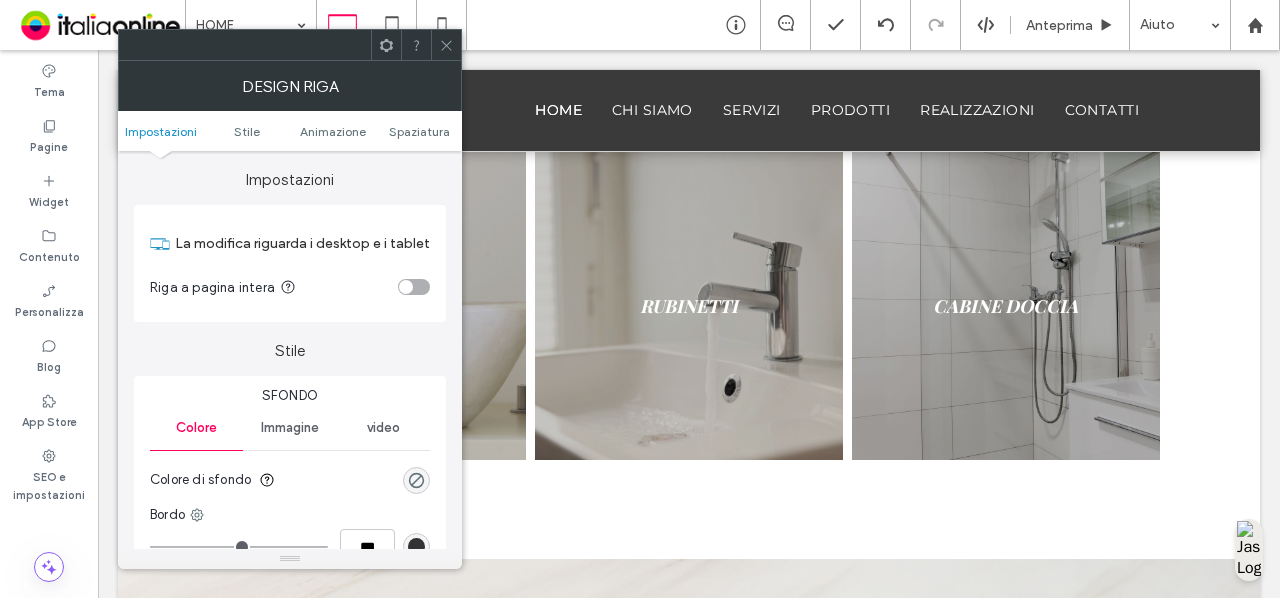 click at bounding box center [446, 45] 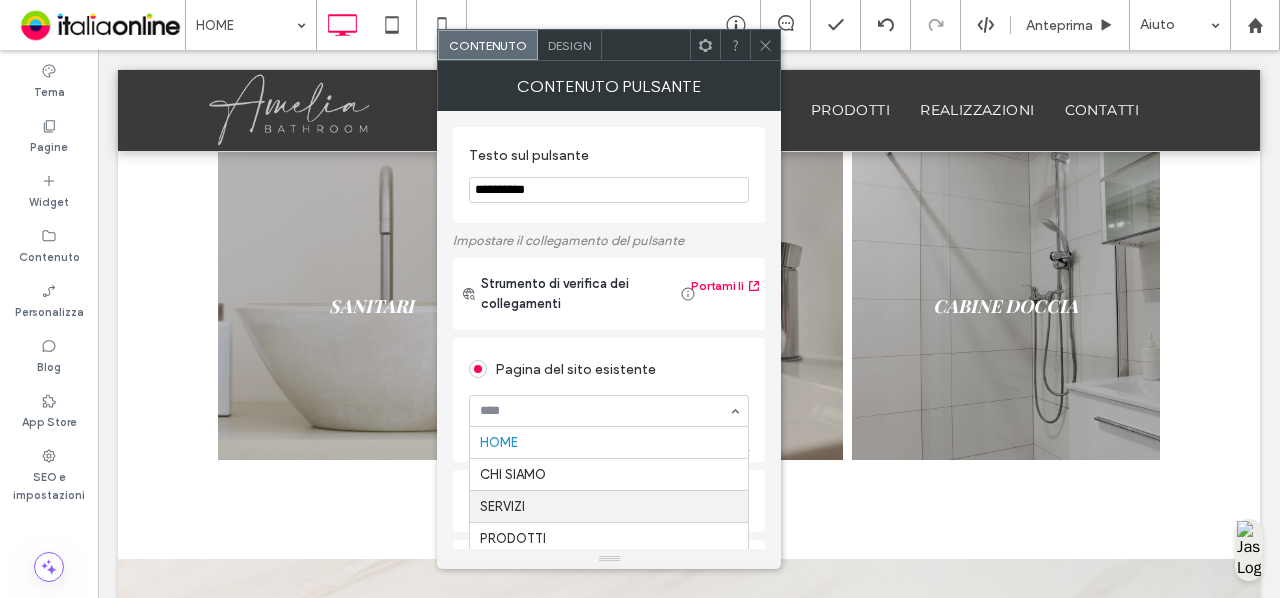 scroll, scrollTop: 129, scrollLeft: 0, axis: vertical 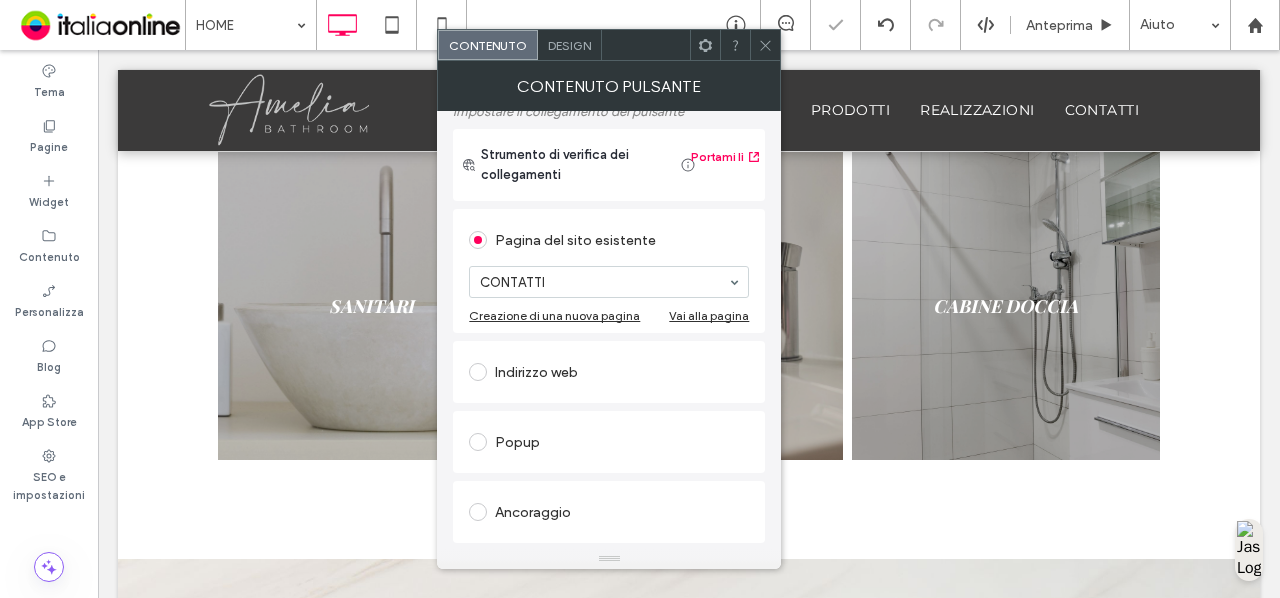 click 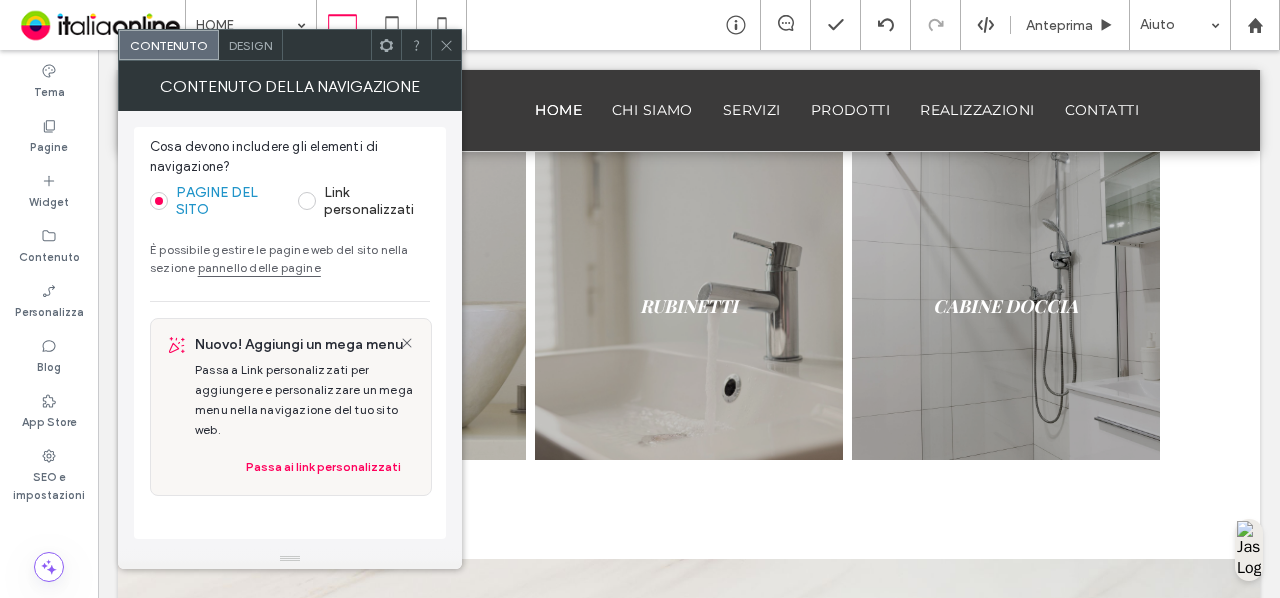 click on "Design" at bounding box center [250, 45] 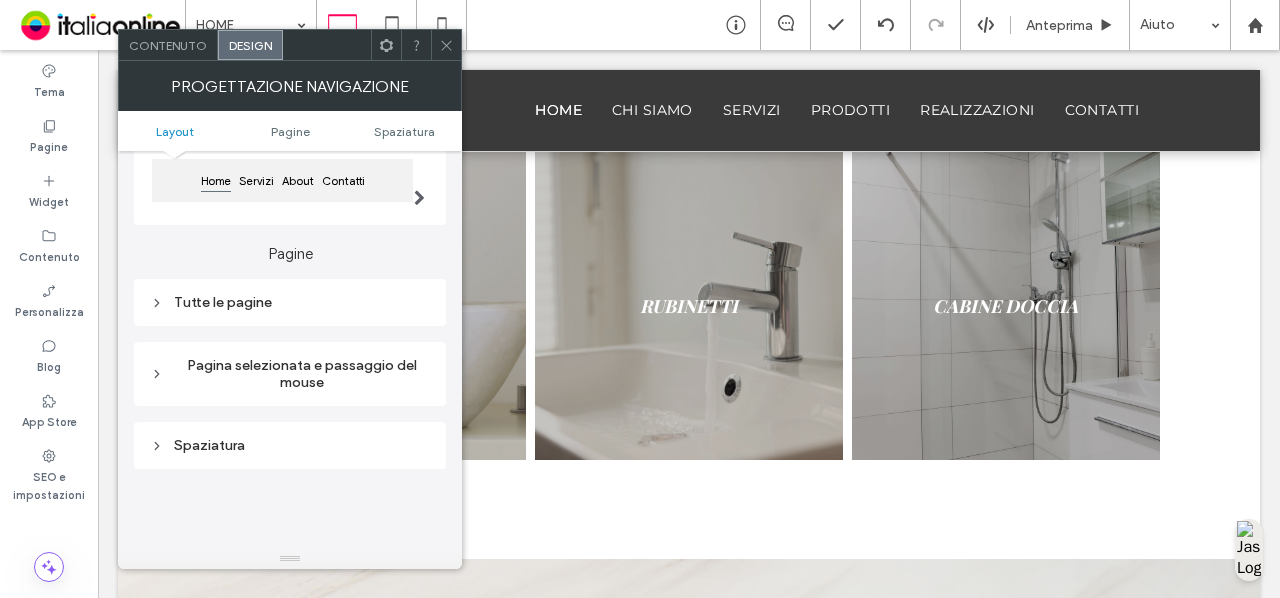 scroll, scrollTop: 209, scrollLeft: 0, axis: vertical 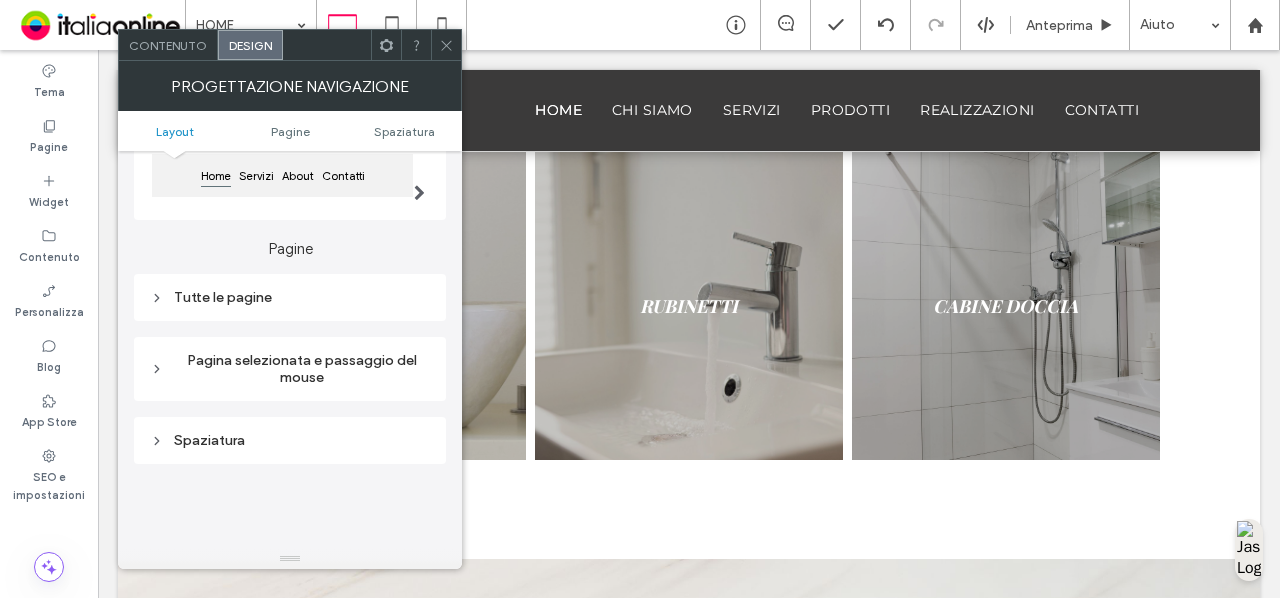 click on "Home Servizi About Contatti" at bounding box center (282, 175) 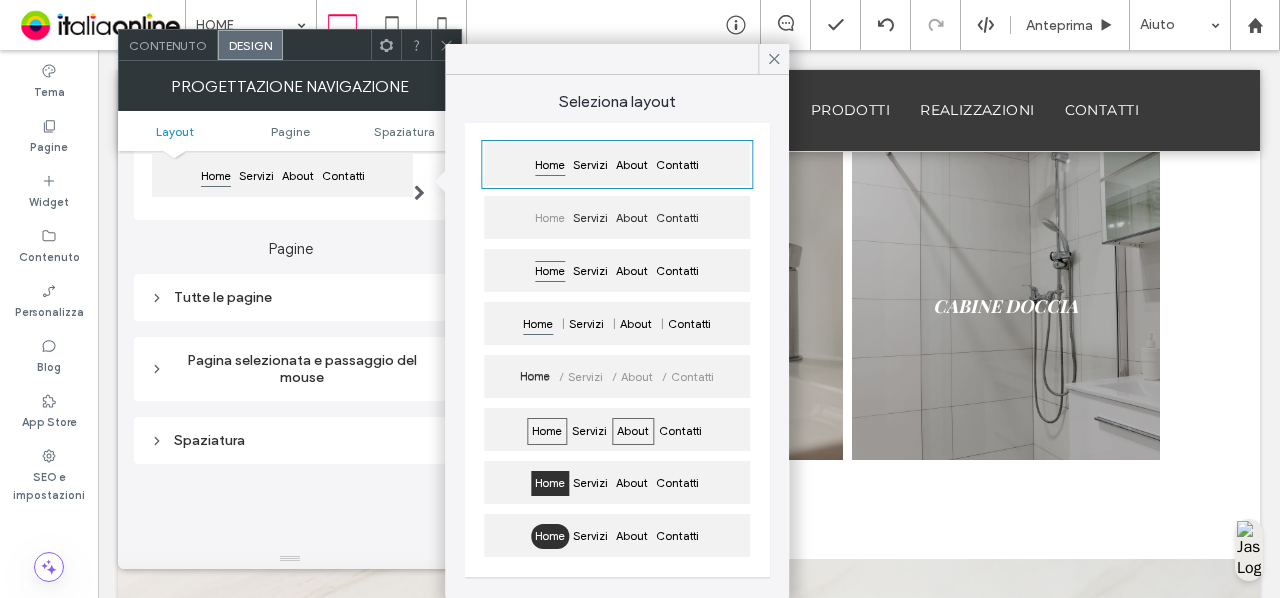 click on "About" at bounding box center [633, 431] 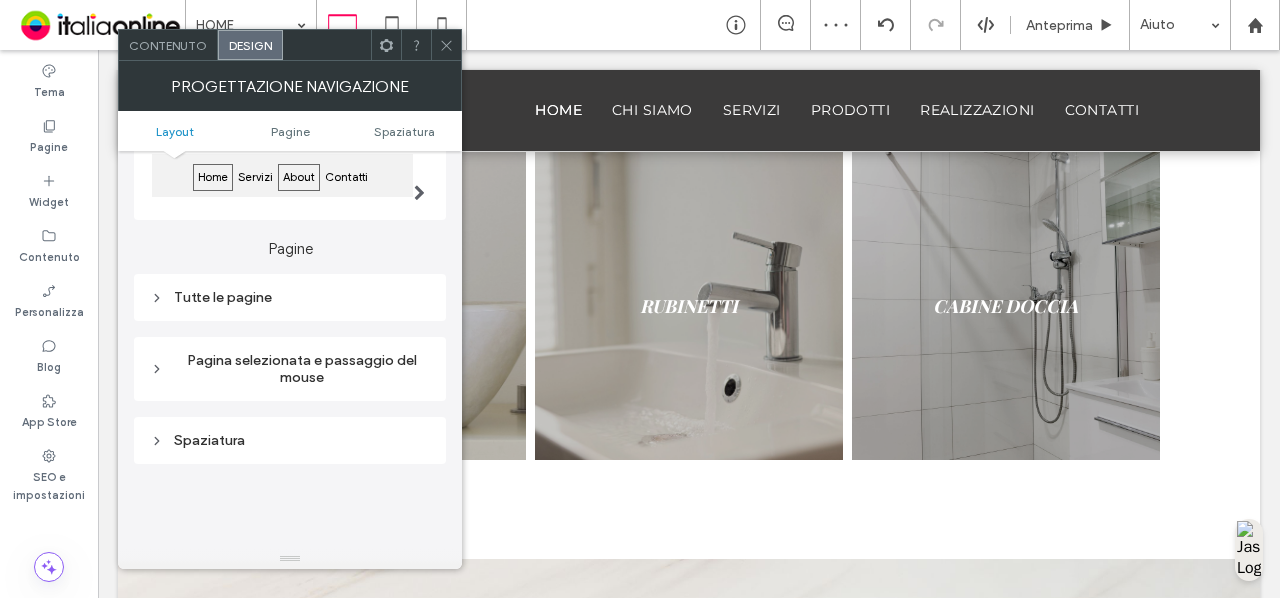 click on "About" at bounding box center (299, 177) 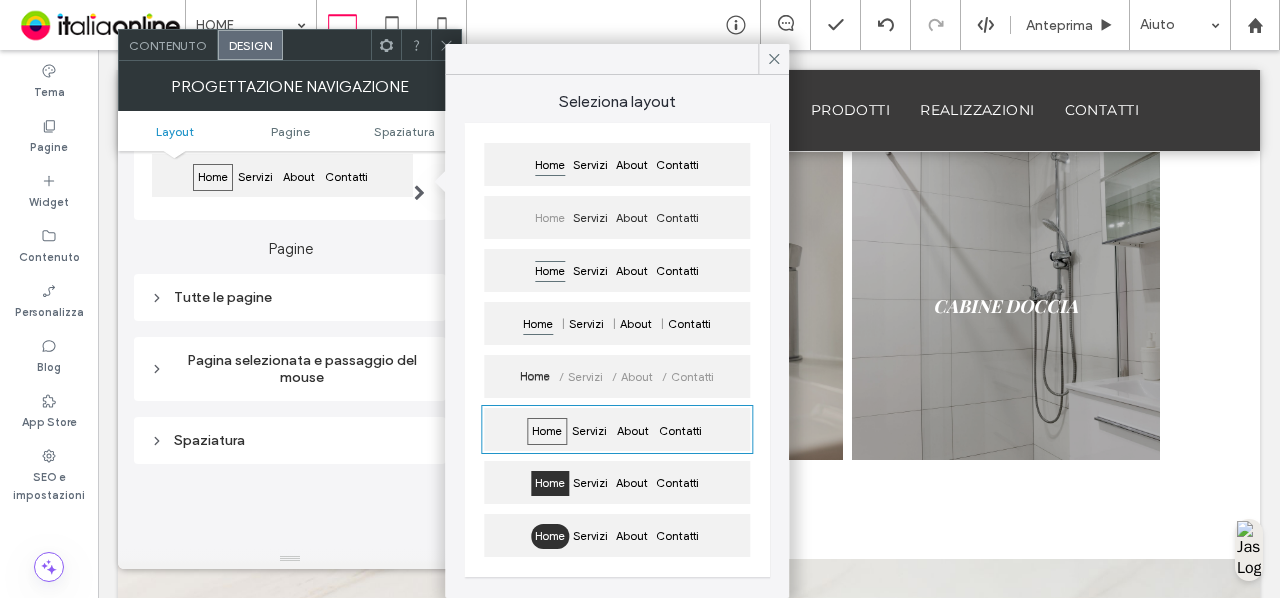 click on "Contatti" at bounding box center (677, 222) 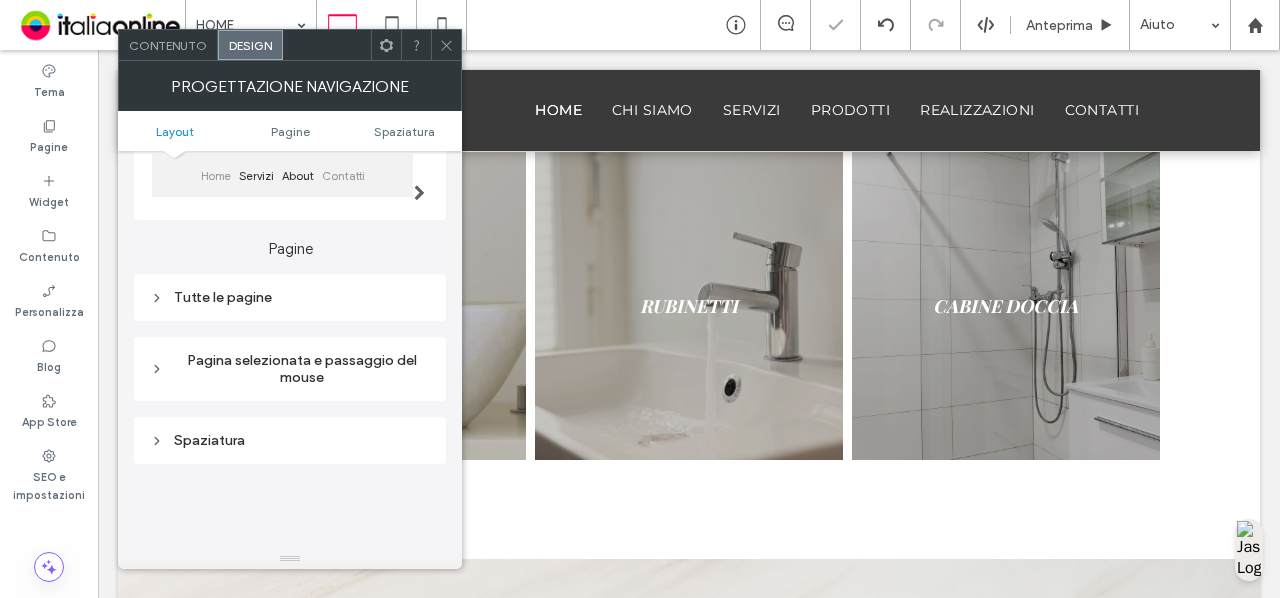 click on "Contatti" at bounding box center [343, 176] 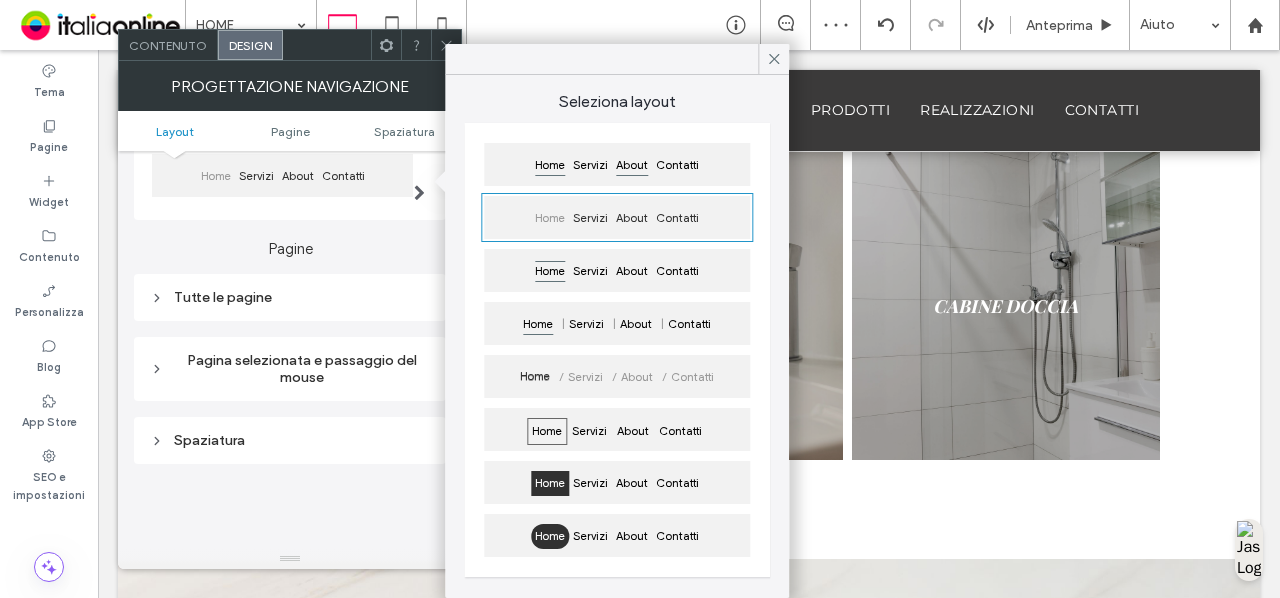 click on "About" at bounding box center [632, 165] 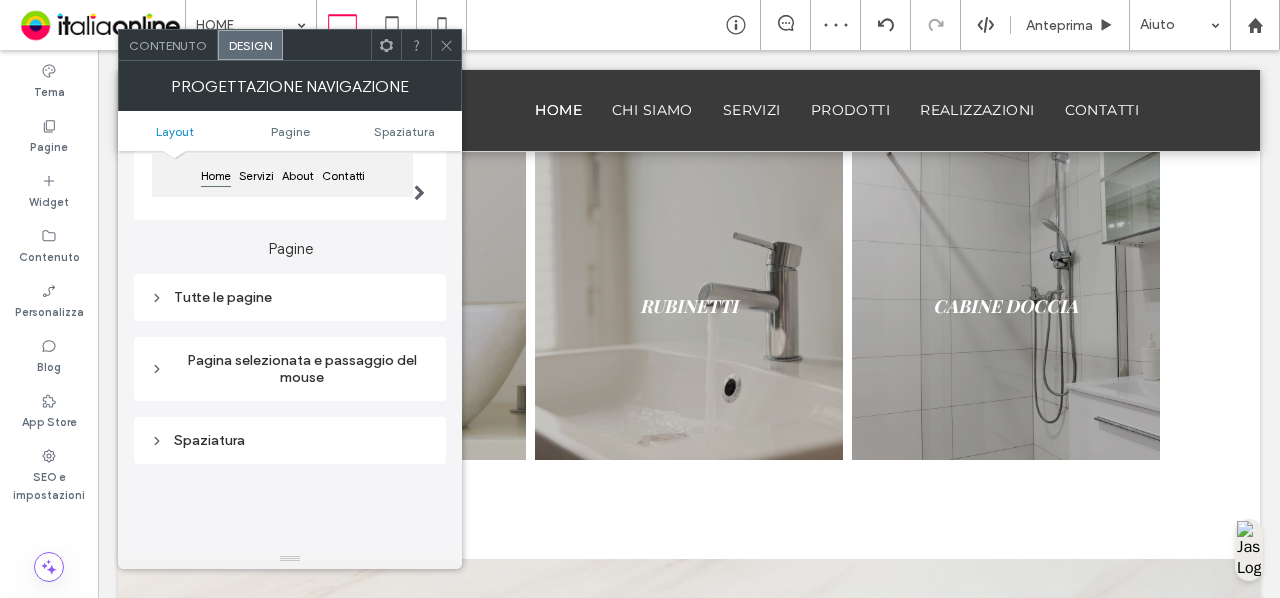 click 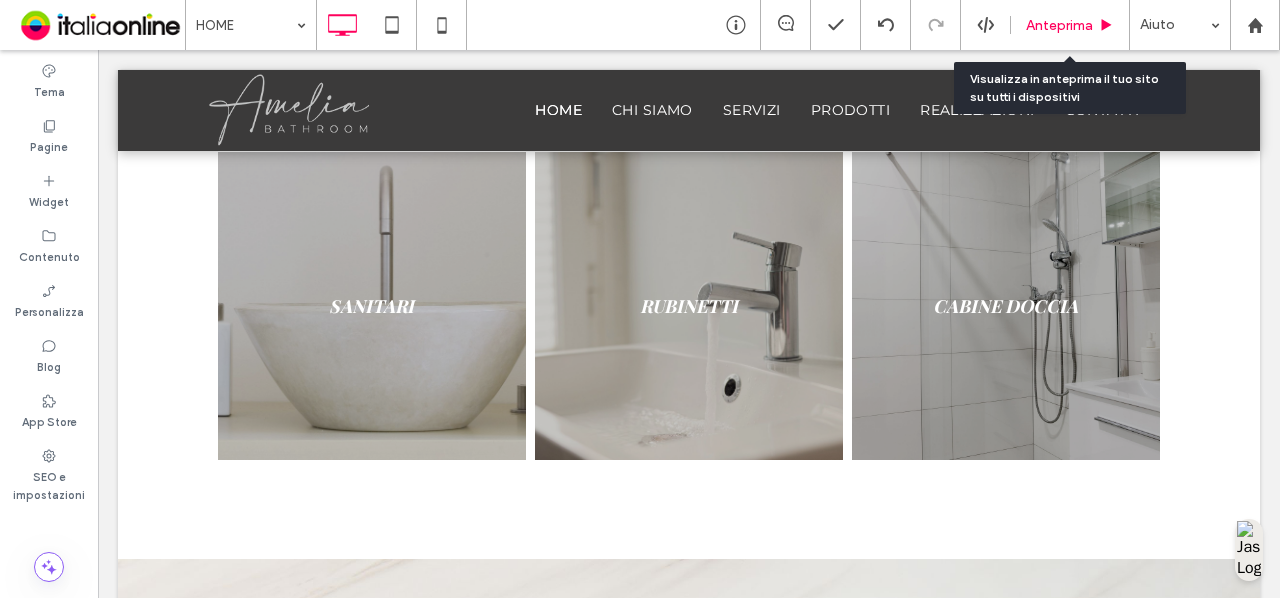 click on "Anteprima" at bounding box center (1059, 25) 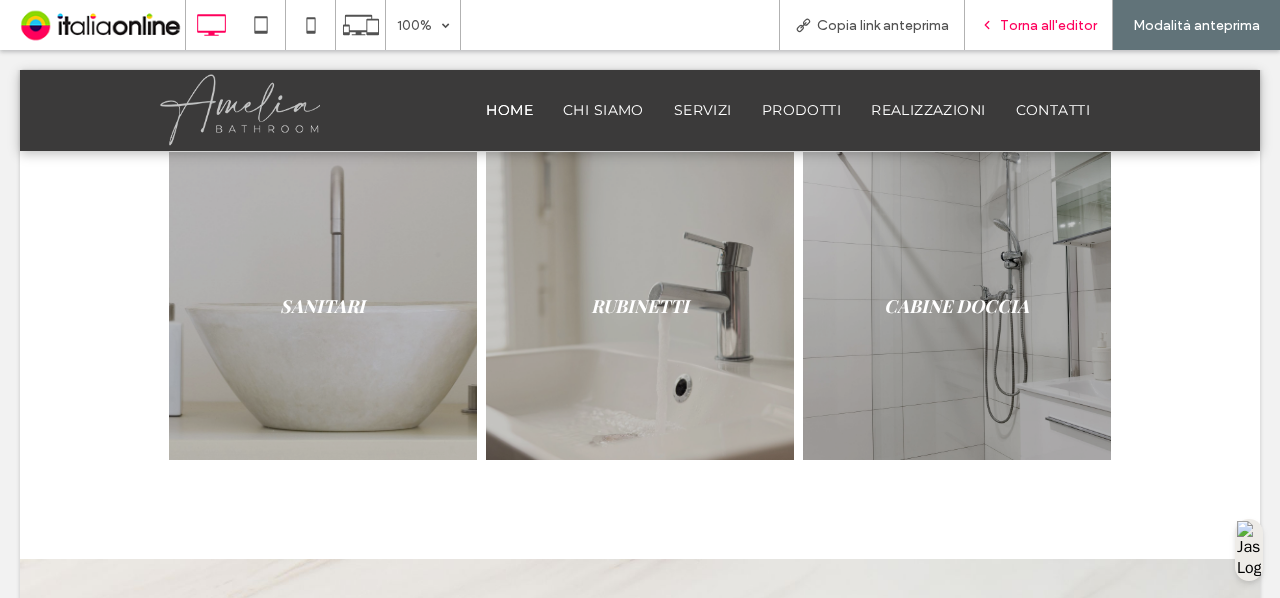 click on "Torna all'editor" at bounding box center [1039, 25] 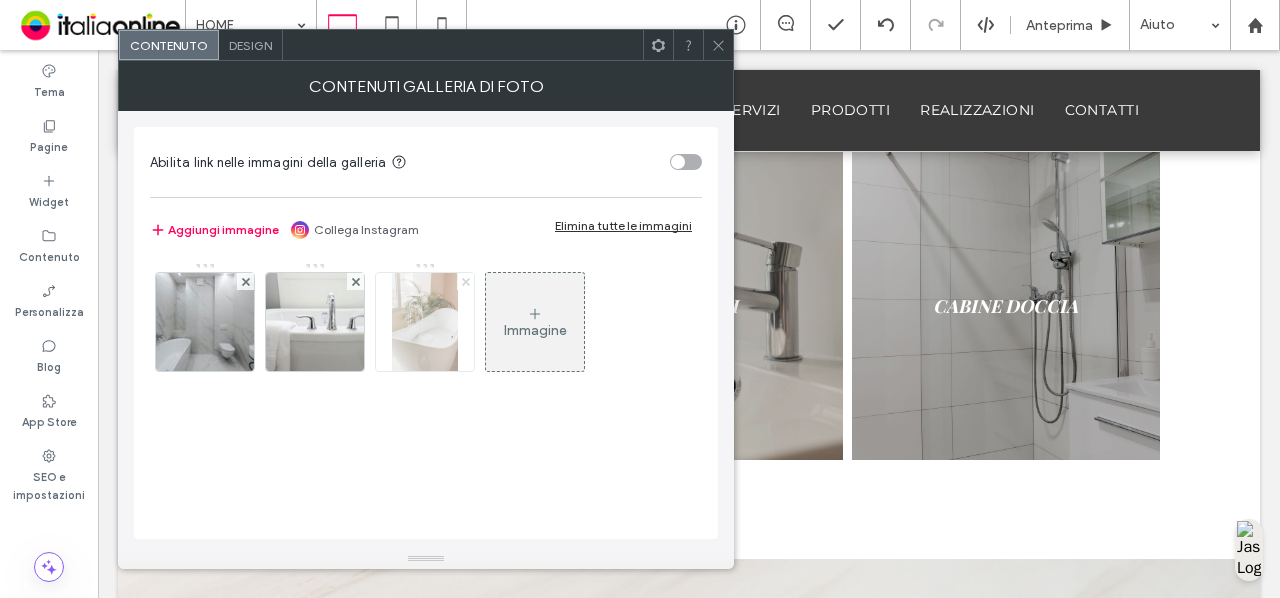 click 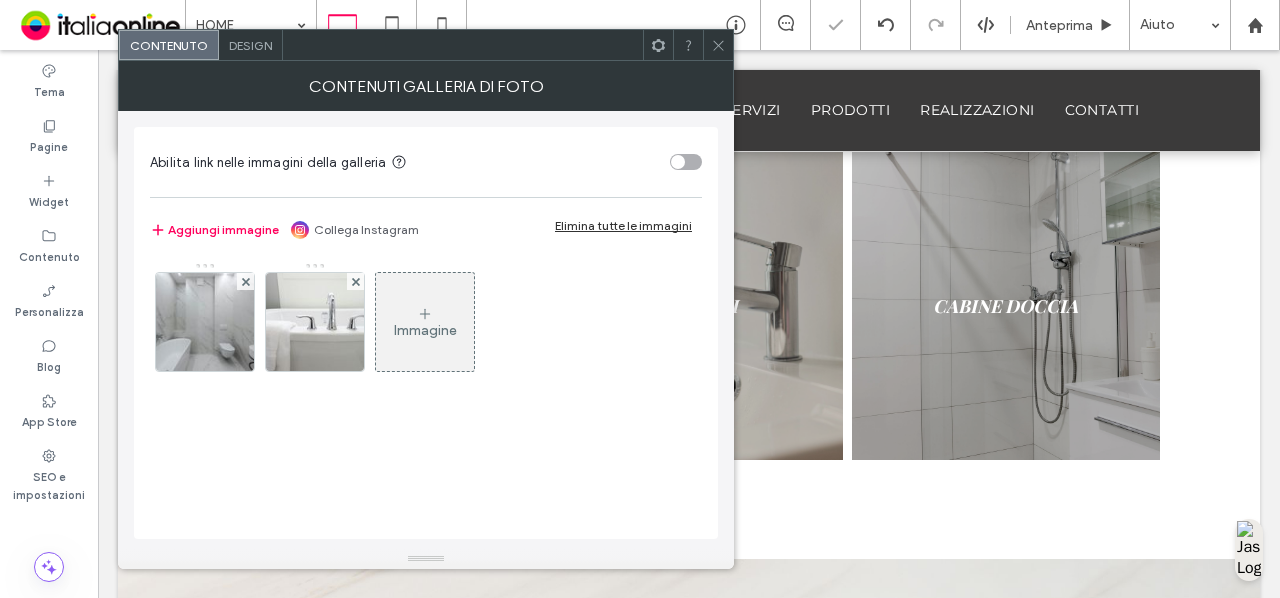 click 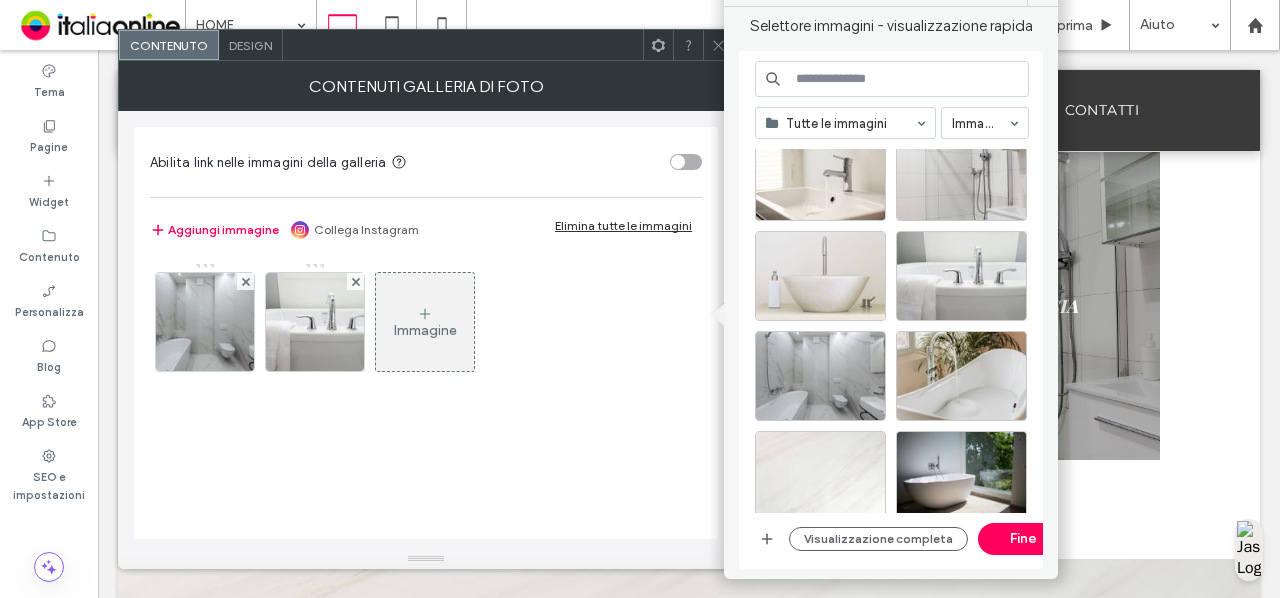 scroll, scrollTop: 746, scrollLeft: 0, axis: vertical 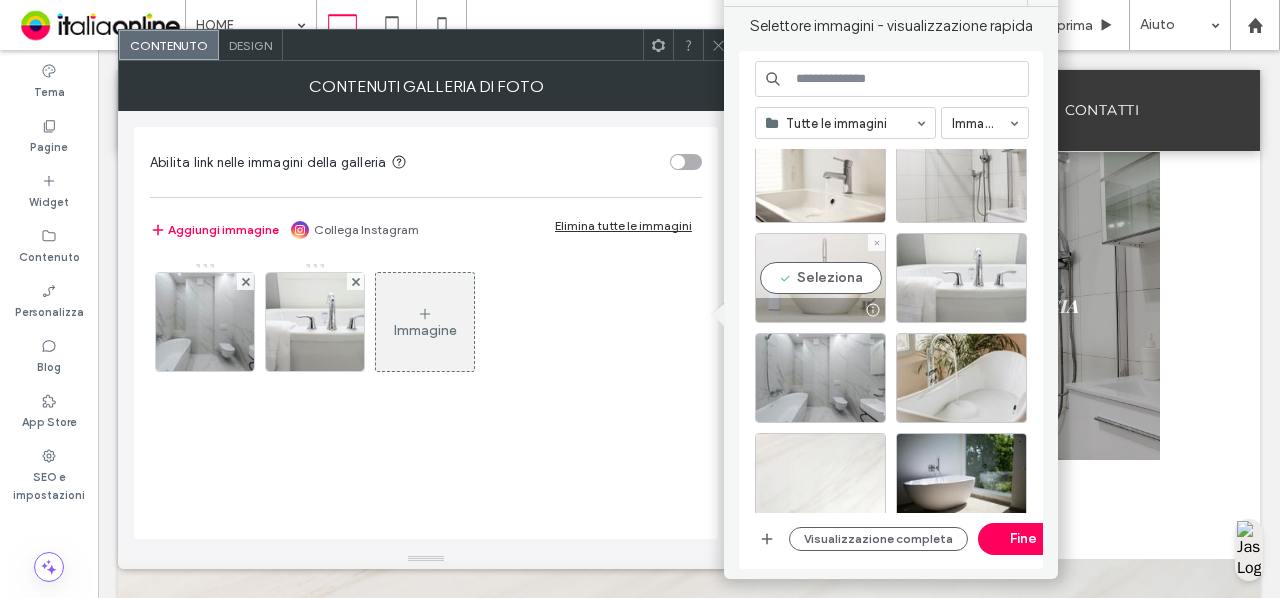 click on "Seleziona" at bounding box center [820, 278] 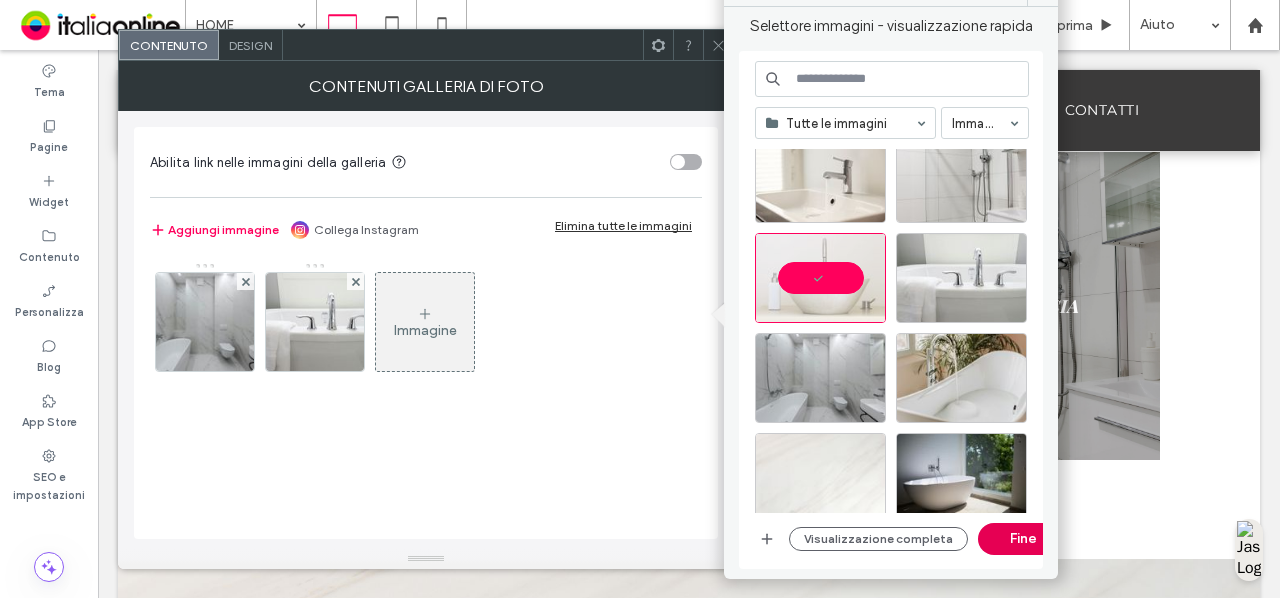 click on "Fine" at bounding box center [1023, 539] 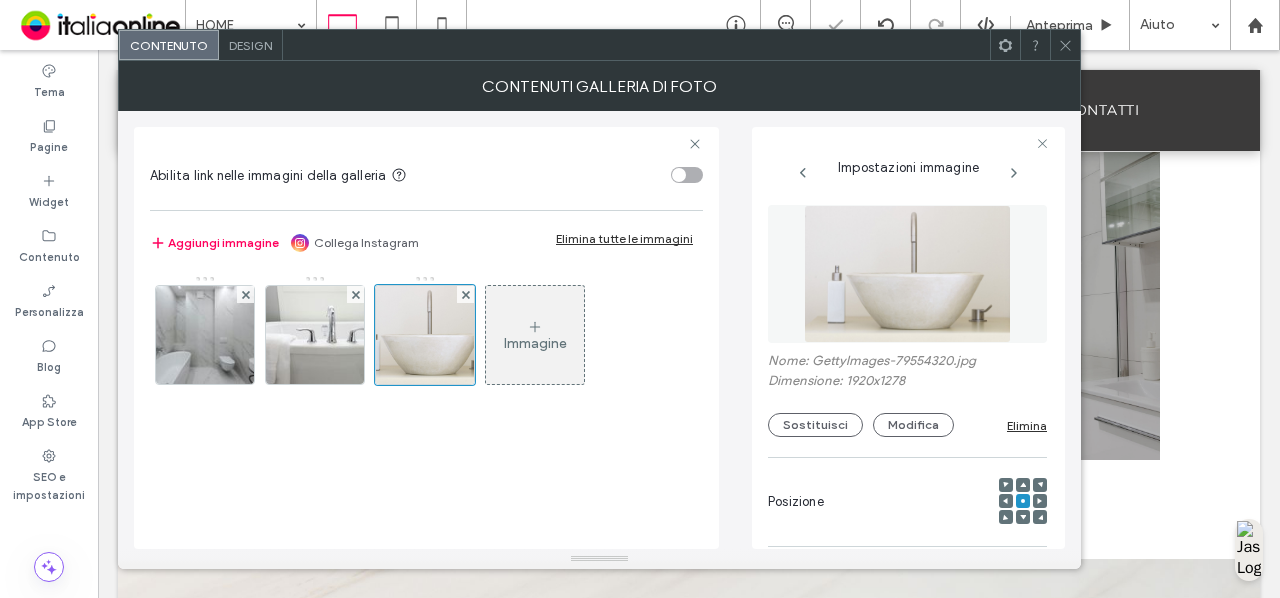 click on "Contenuti galleria di foto" at bounding box center [599, 86] 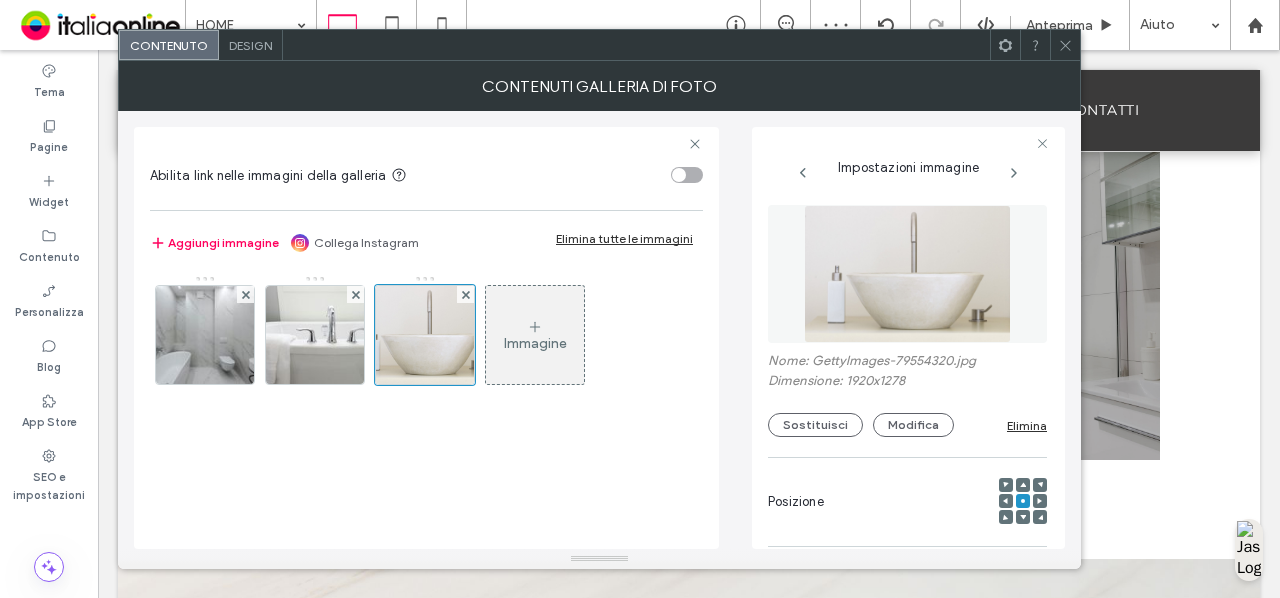 click at bounding box center [1065, 45] 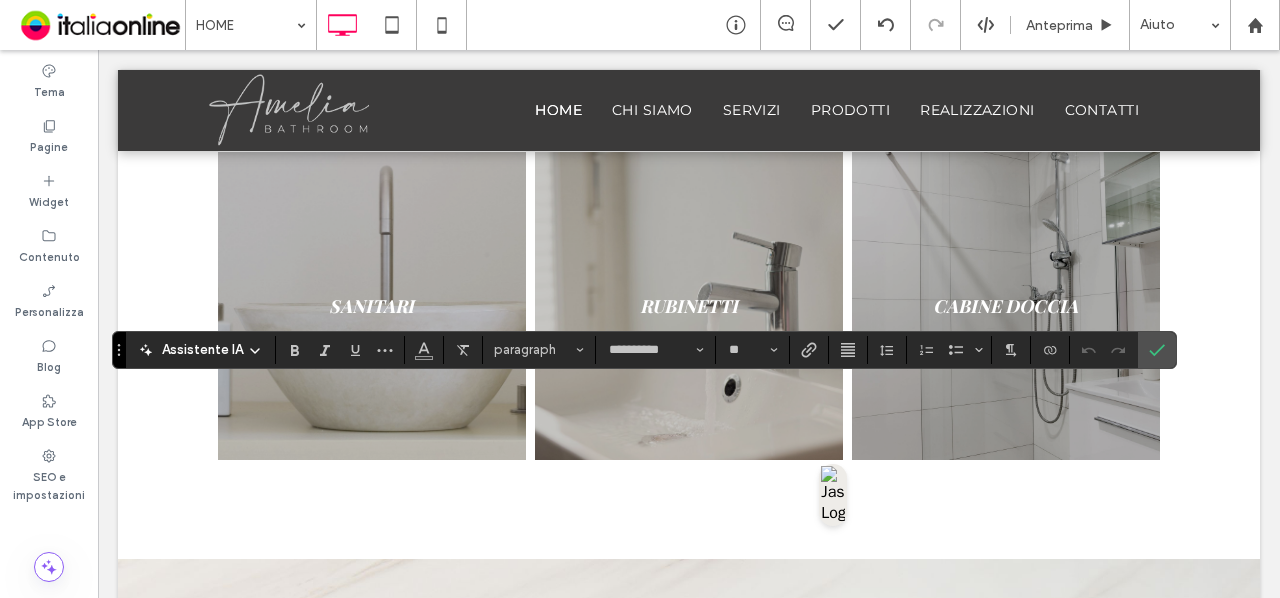 type on "**********" 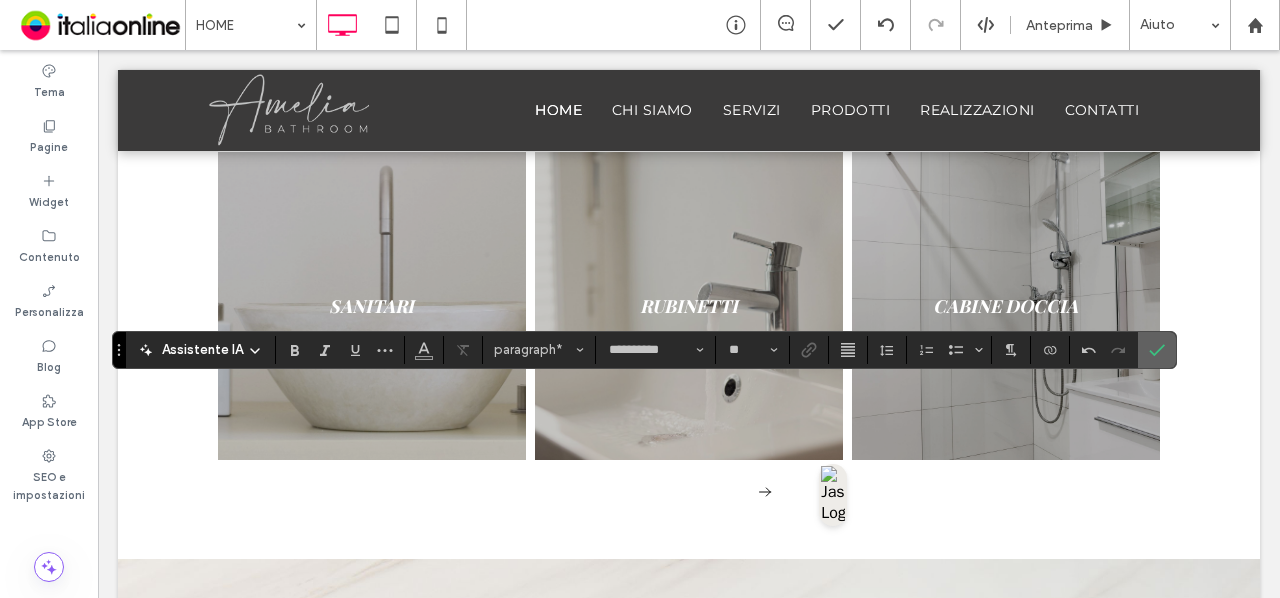 click at bounding box center (1153, 350) 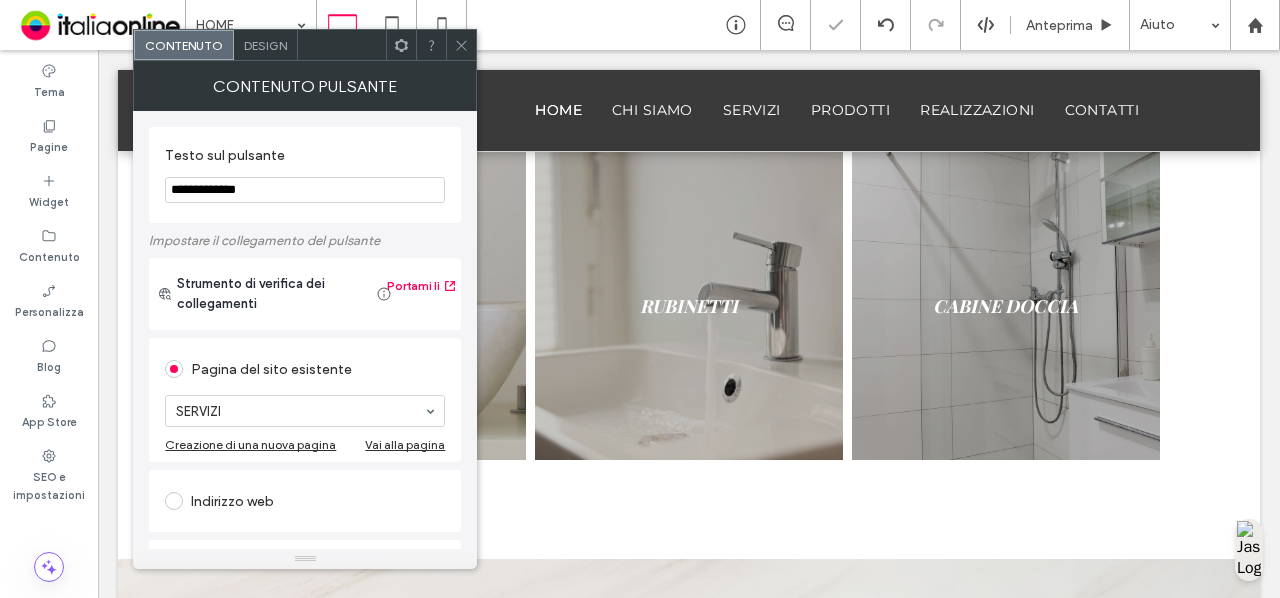 click at bounding box center (461, 45) 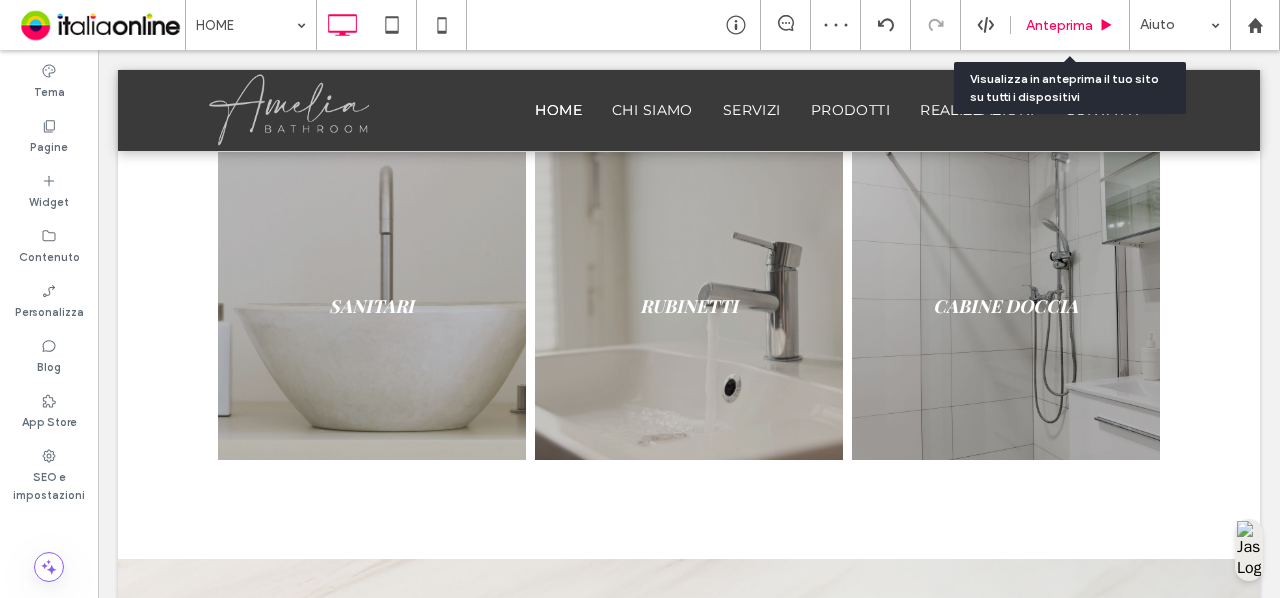 click on "Anteprima" at bounding box center [1059, 25] 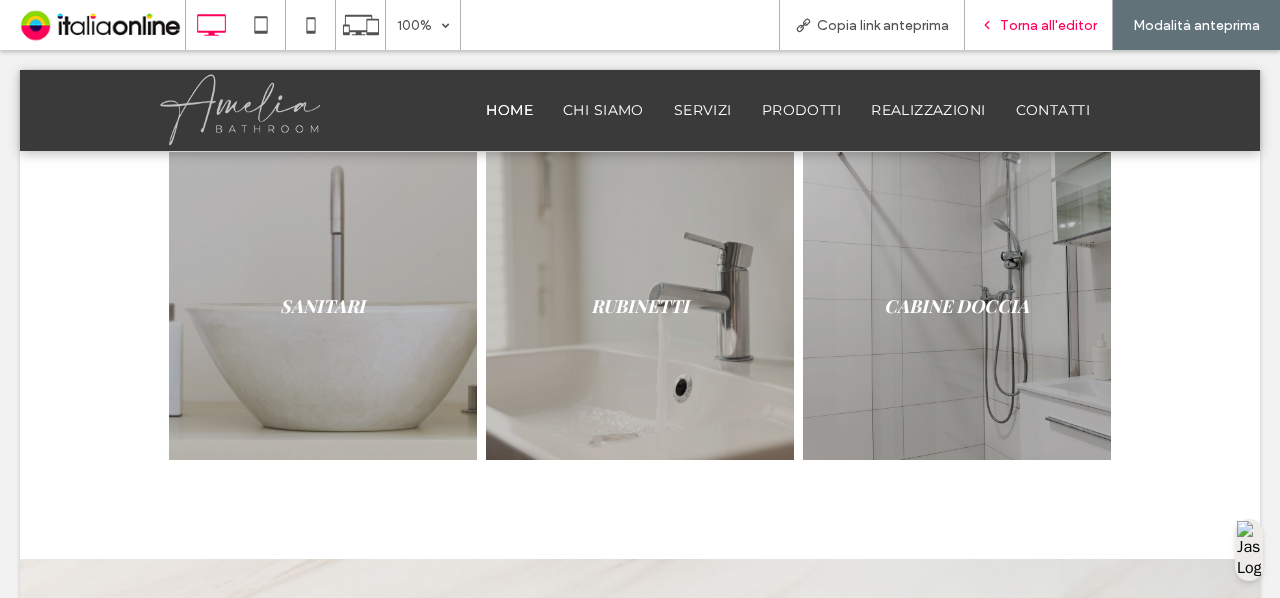 click on "Torna all'editor" at bounding box center (1048, 25) 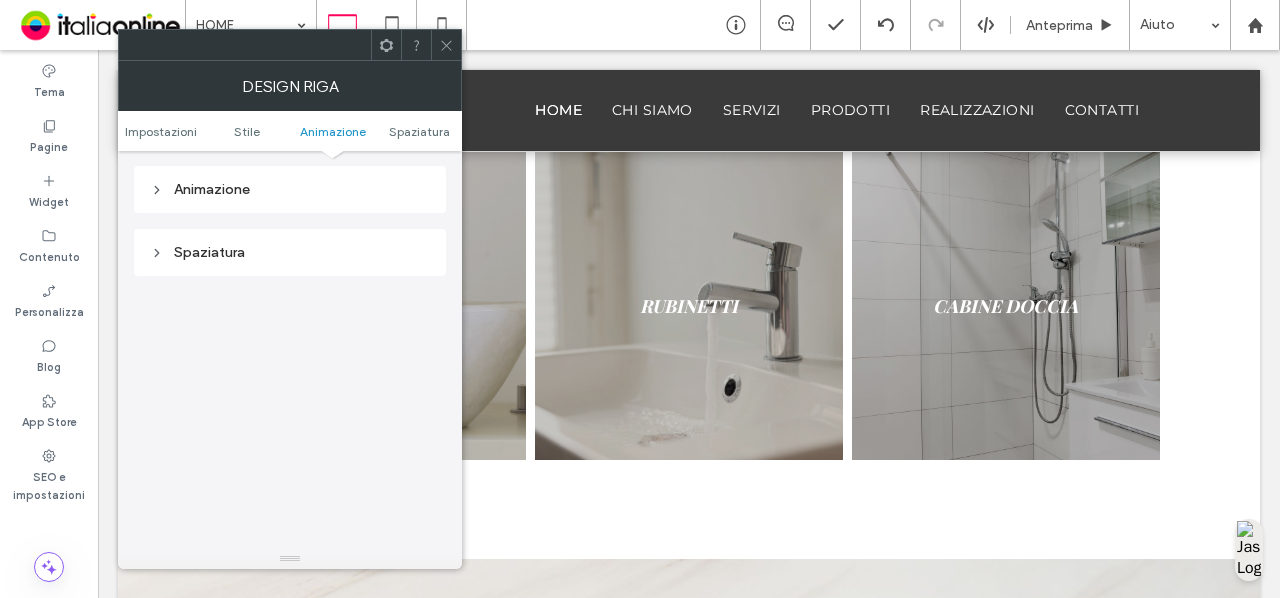 scroll, scrollTop: 564, scrollLeft: 0, axis: vertical 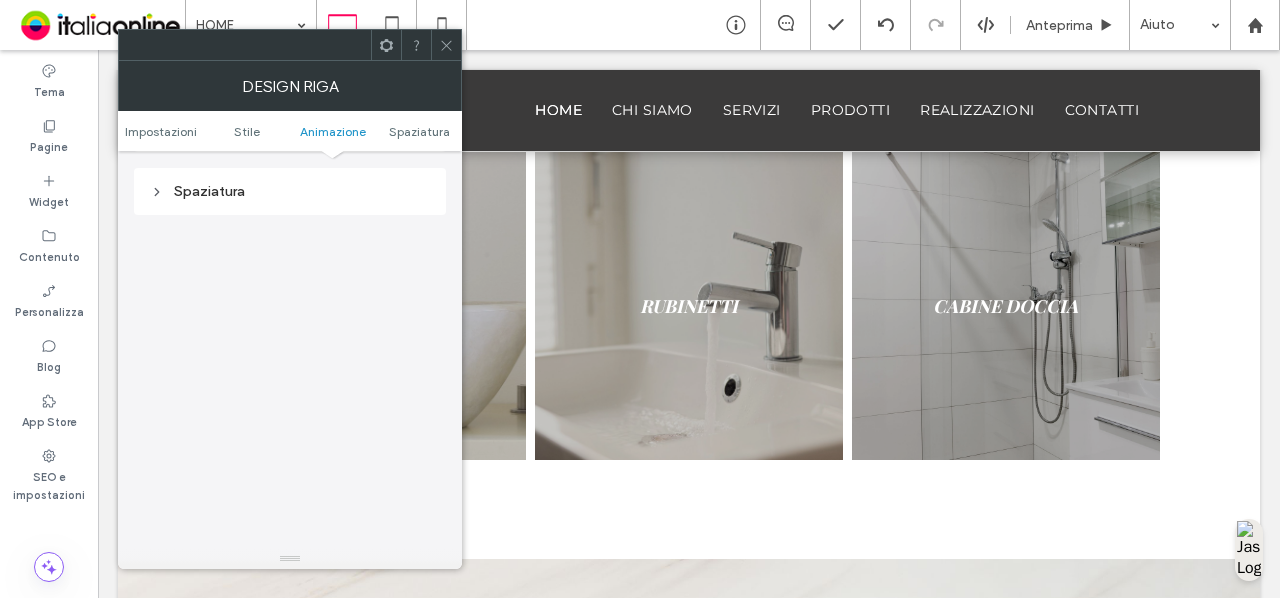 click on "Spaziatura" at bounding box center (290, 191) 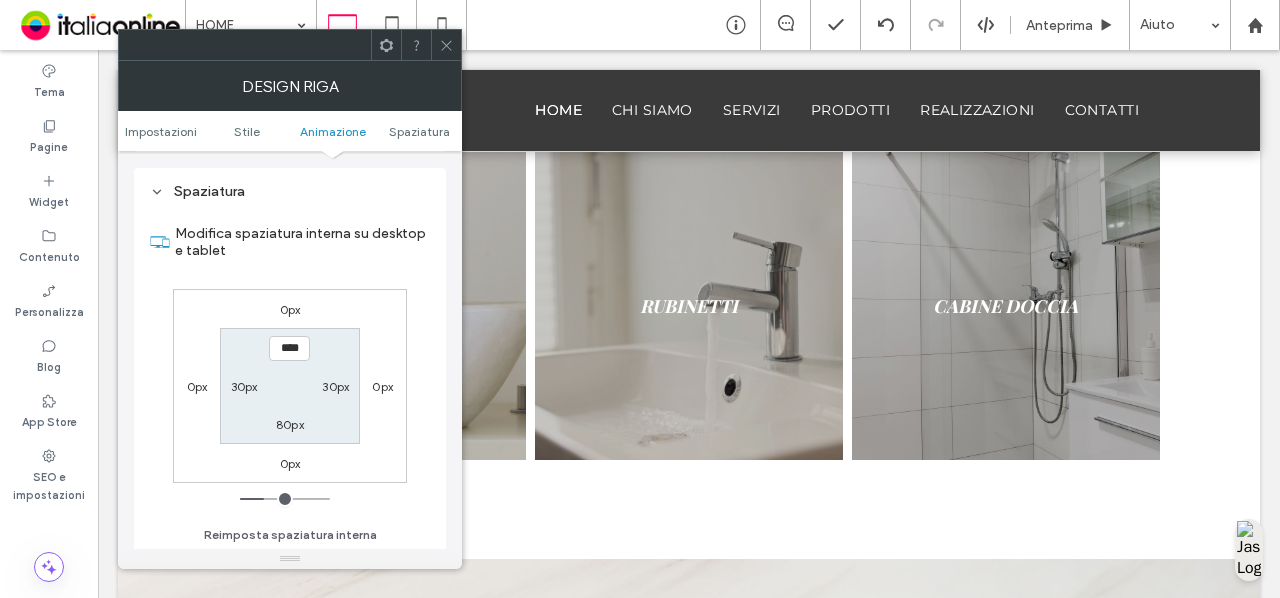 click on "80px" at bounding box center [290, 424] 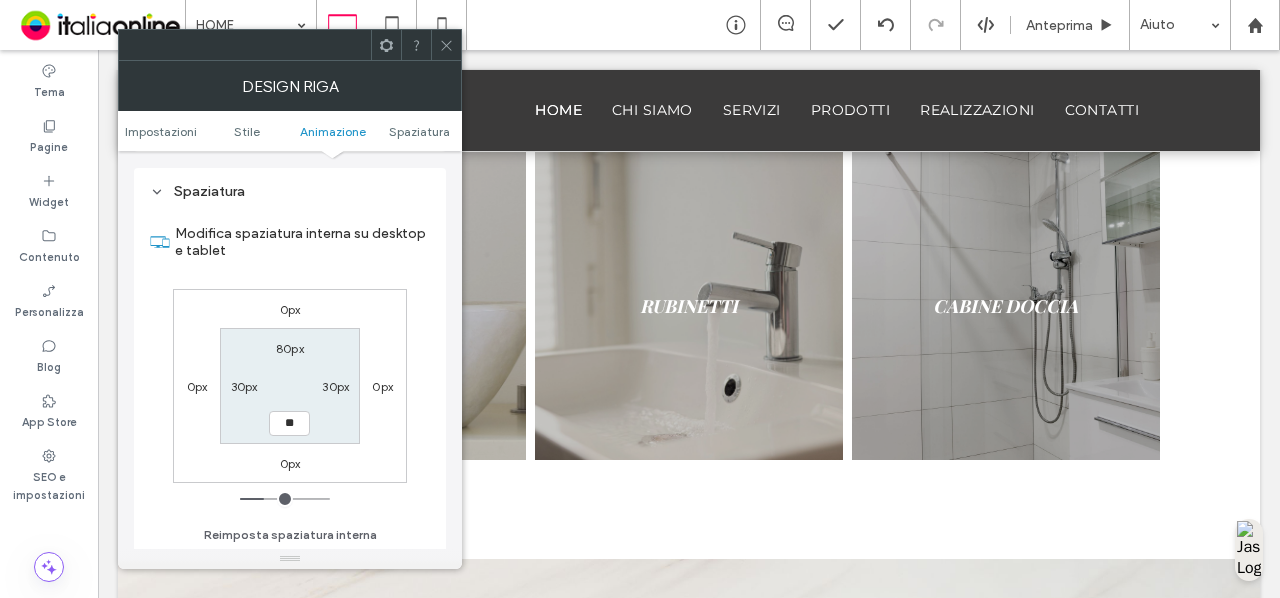 type on "**" 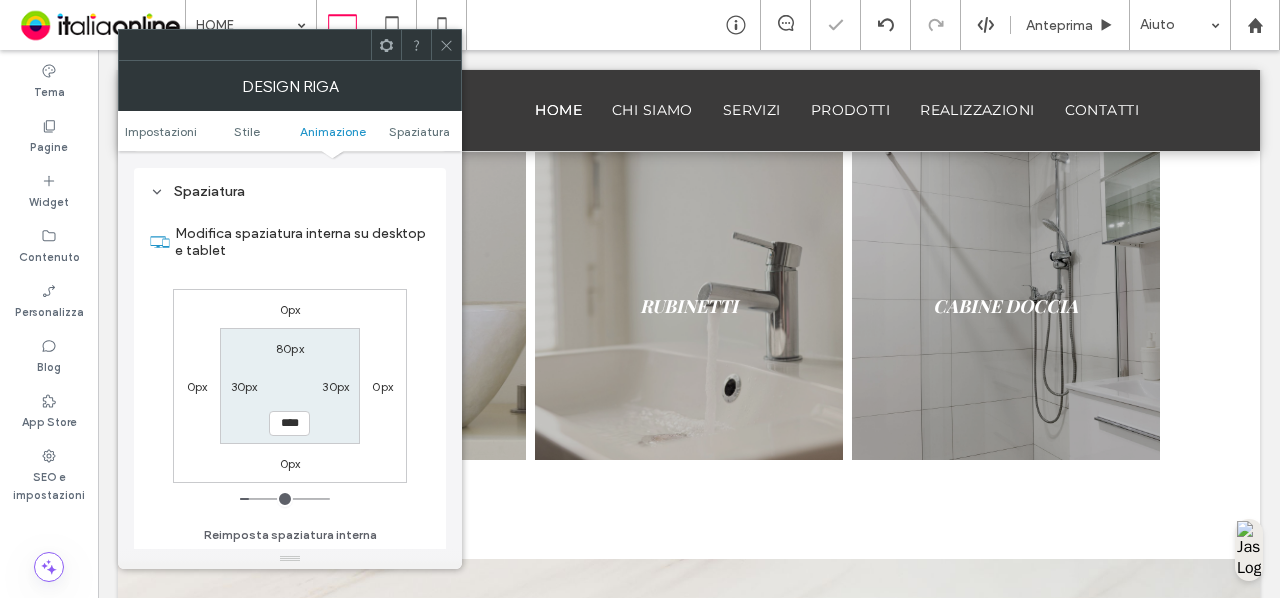 click 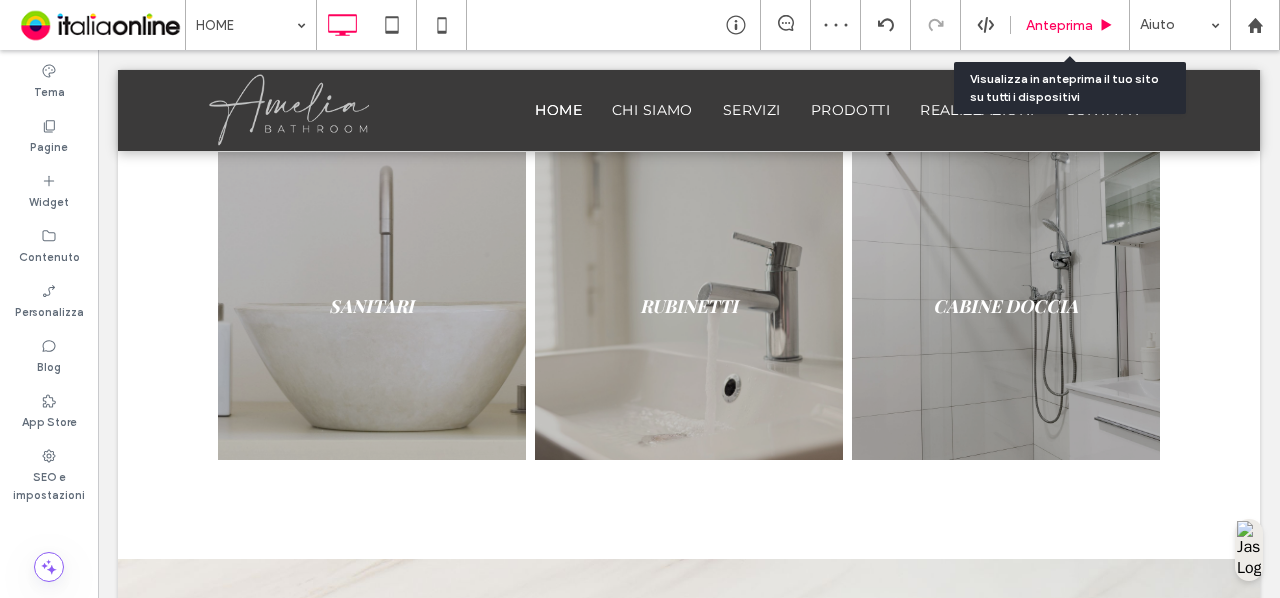 click on "Anteprima" at bounding box center (1059, 25) 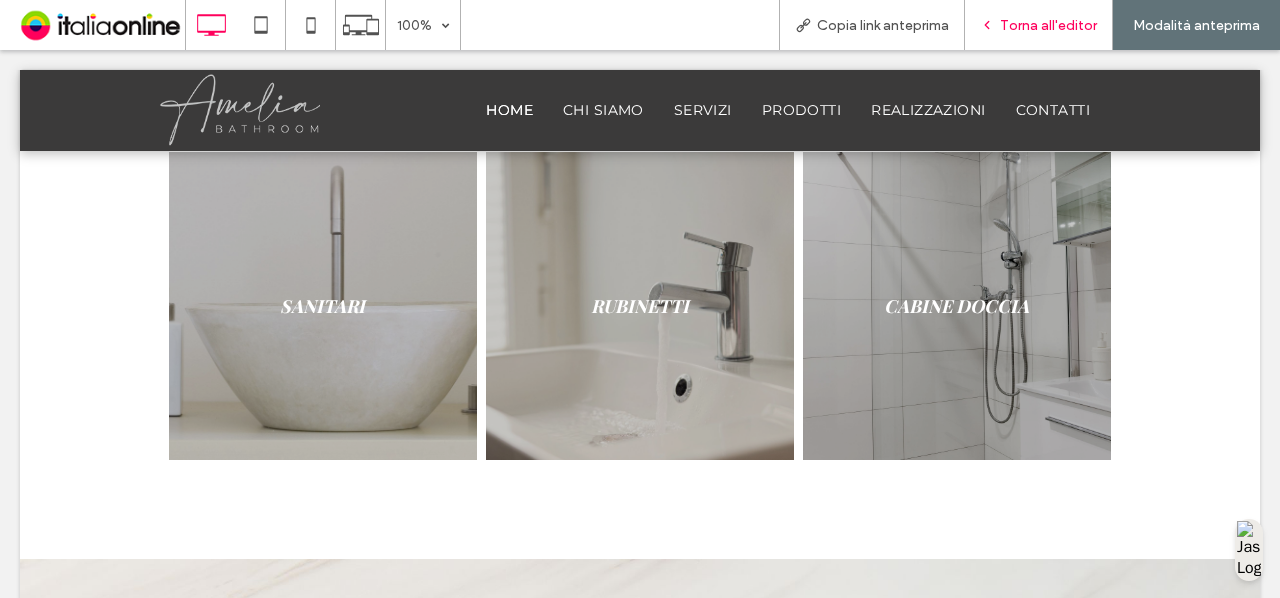 click on "Torna all'editor" at bounding box center [1048, 25] 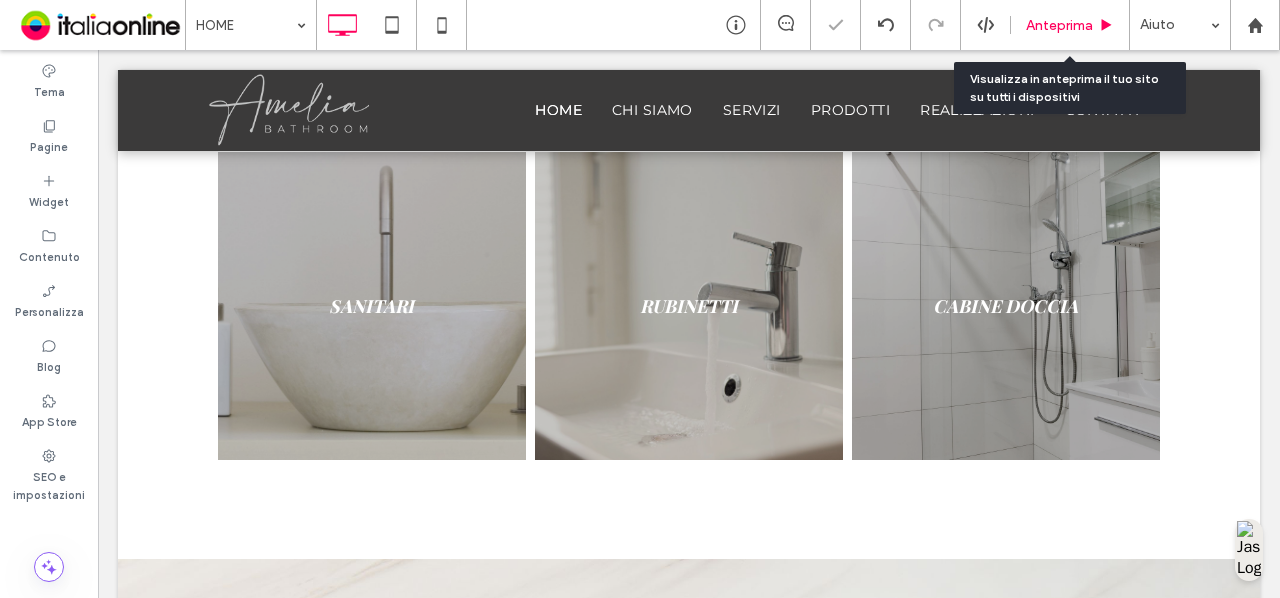 click on "Anteprima" at bounding box center [1059, 25] 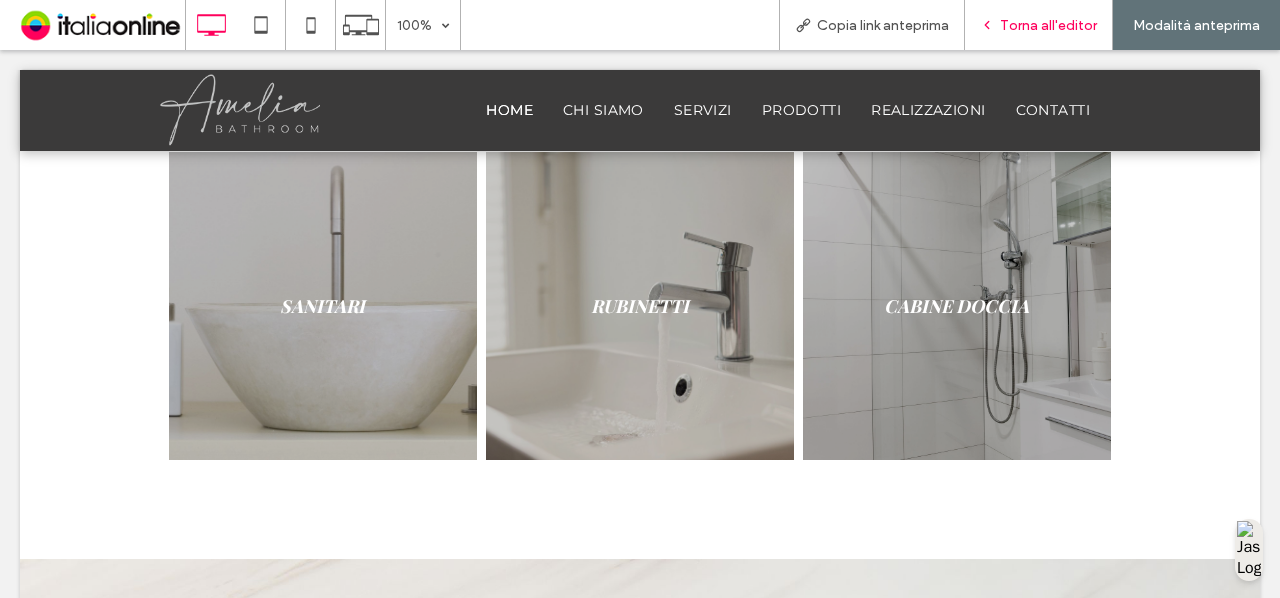 click on "Torna all'editor" at bounding box center (1039, 25) 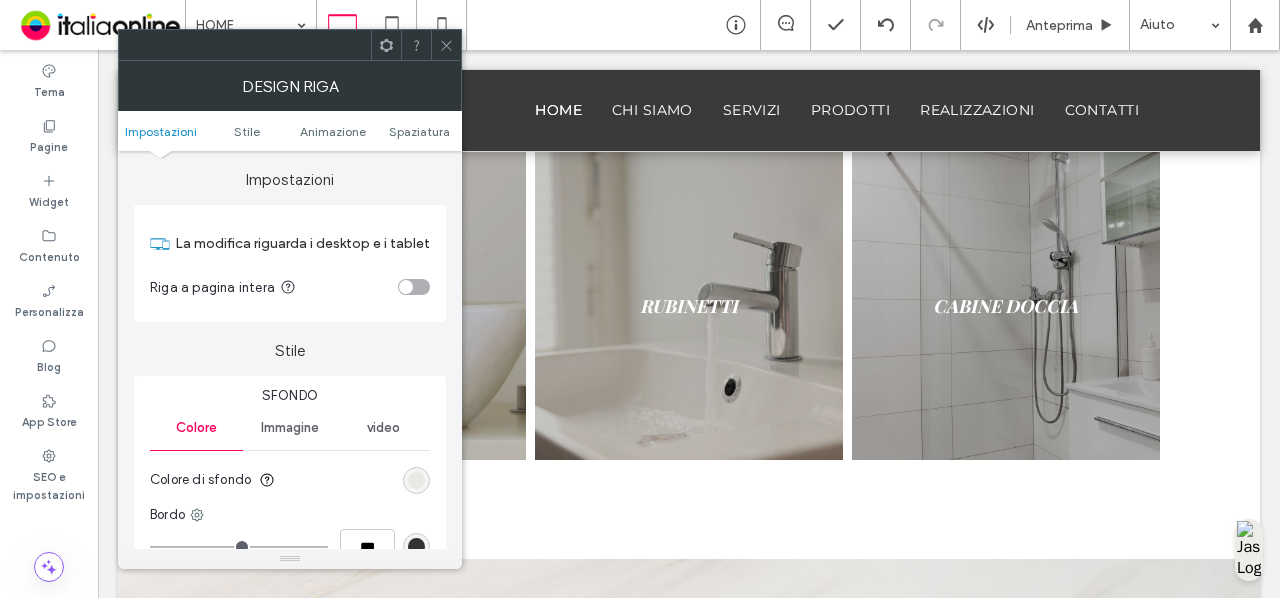 click at bounding box center (416, 480) 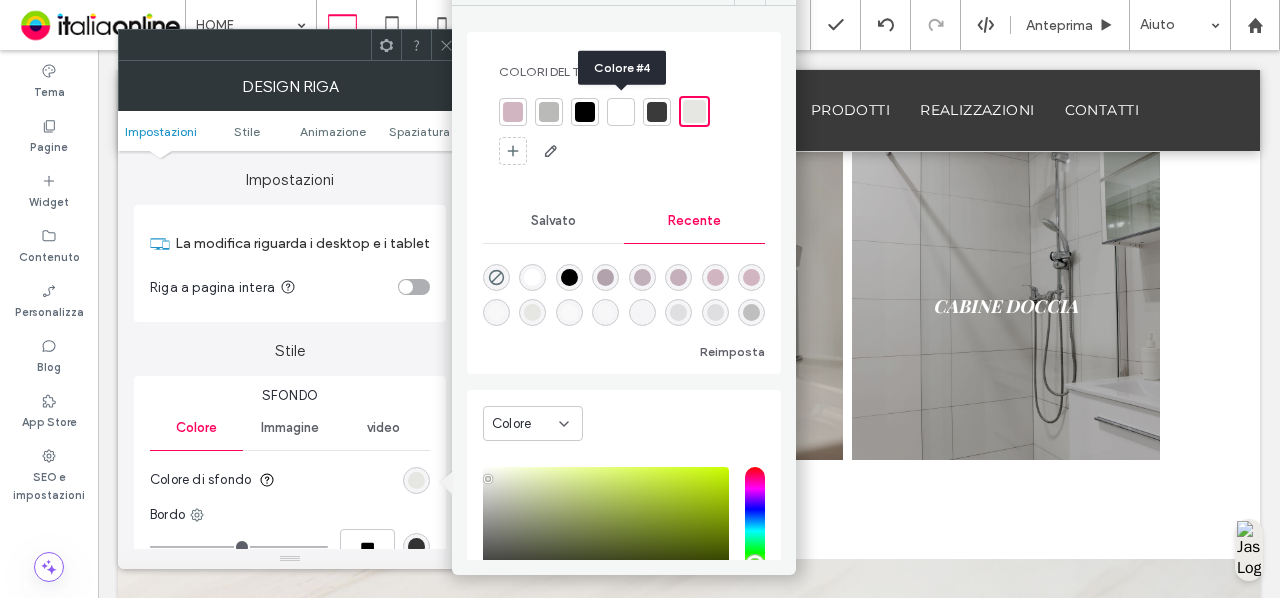 click at bounding box center [621, 112] 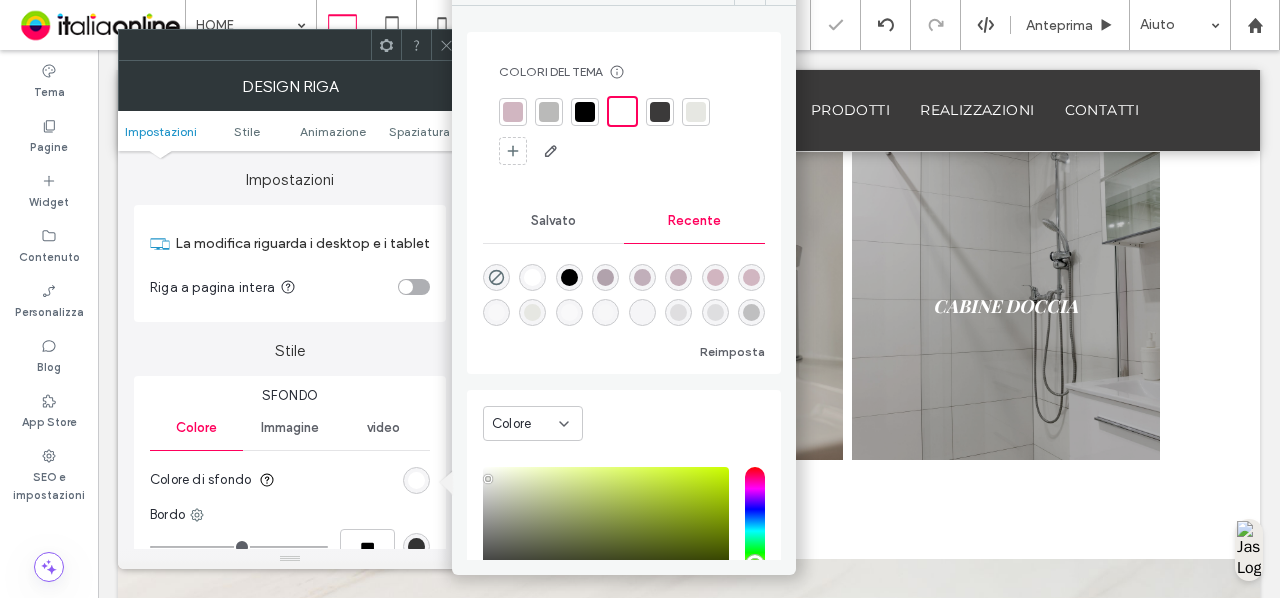 click at bounding box center [446, 45] 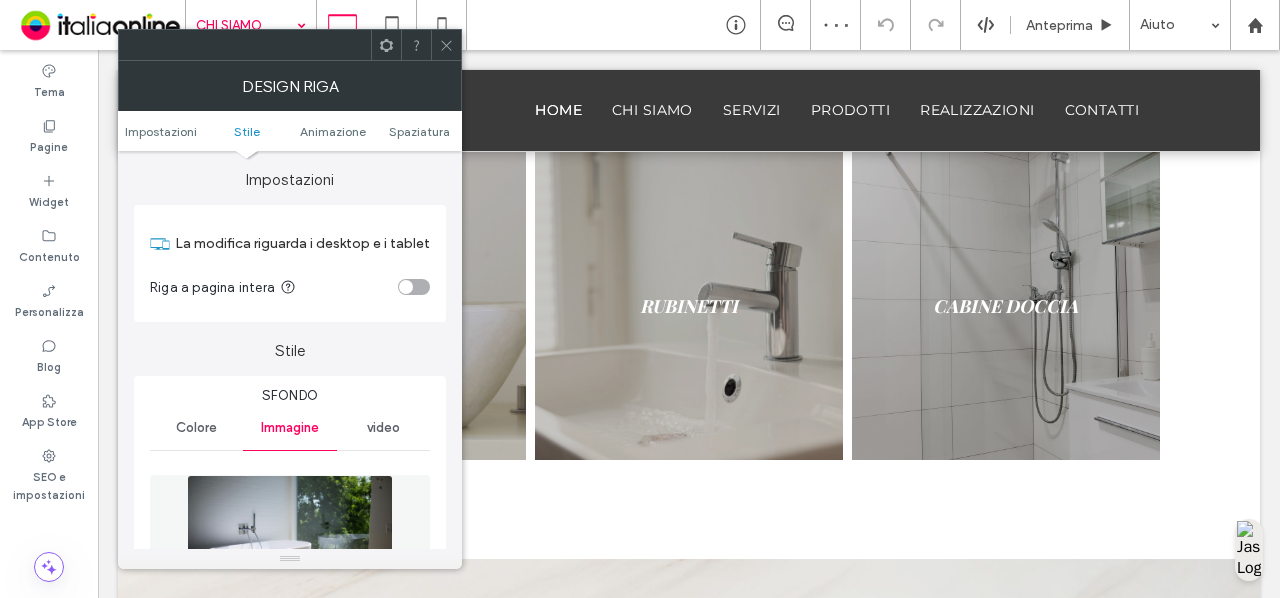 scroll, scrollTop: 274, scrollLeft: 0, axis: vertical 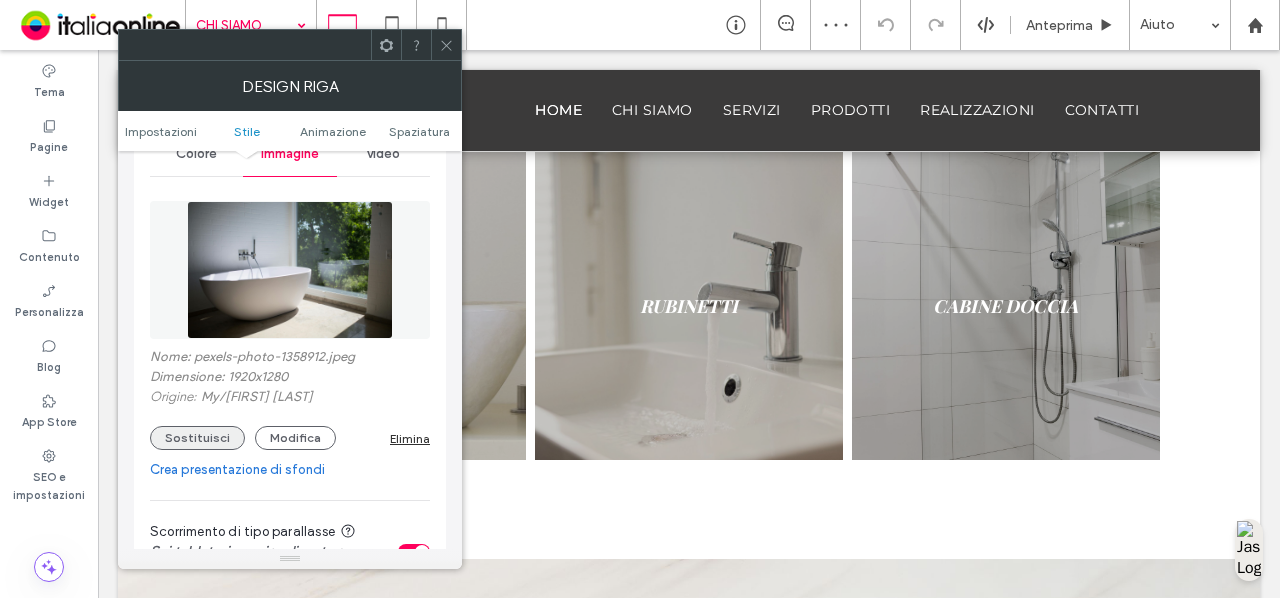 click on "Sostituisci" at bounding box center (197, 438) 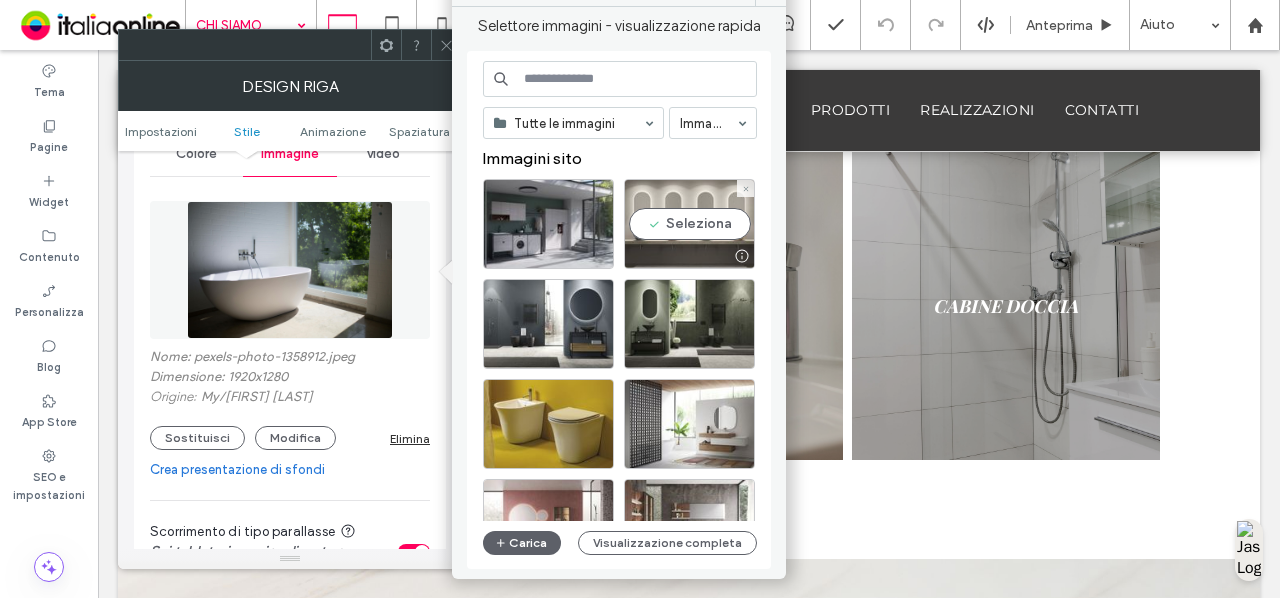click on "Seleziona" at bounding box center (689, 224) 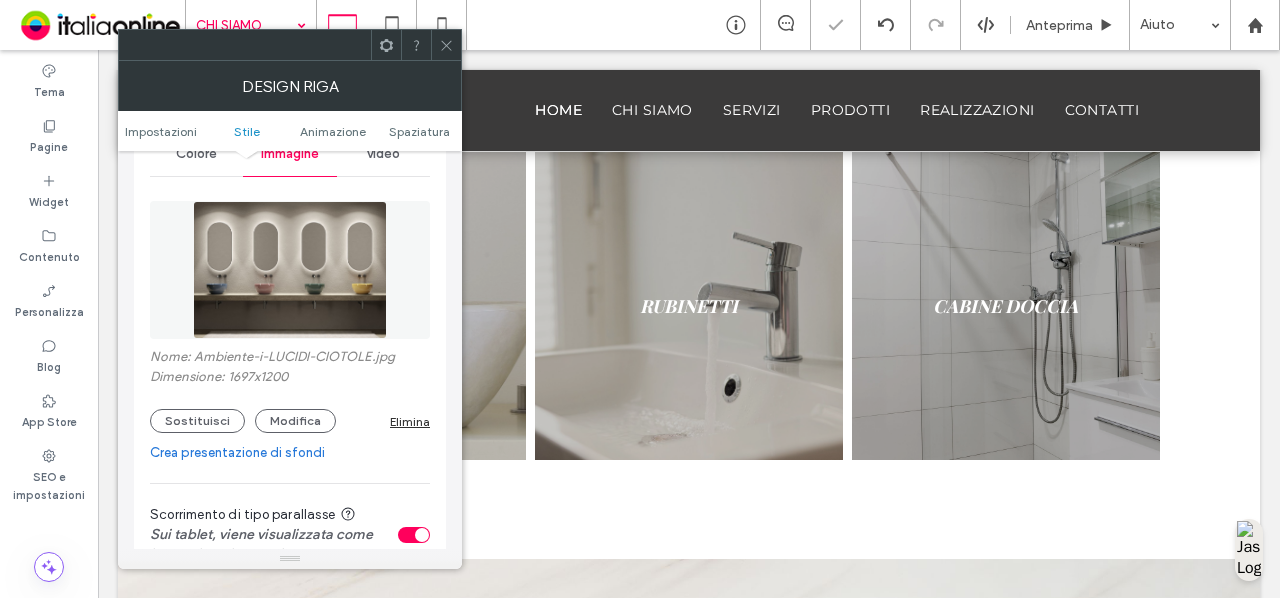 click 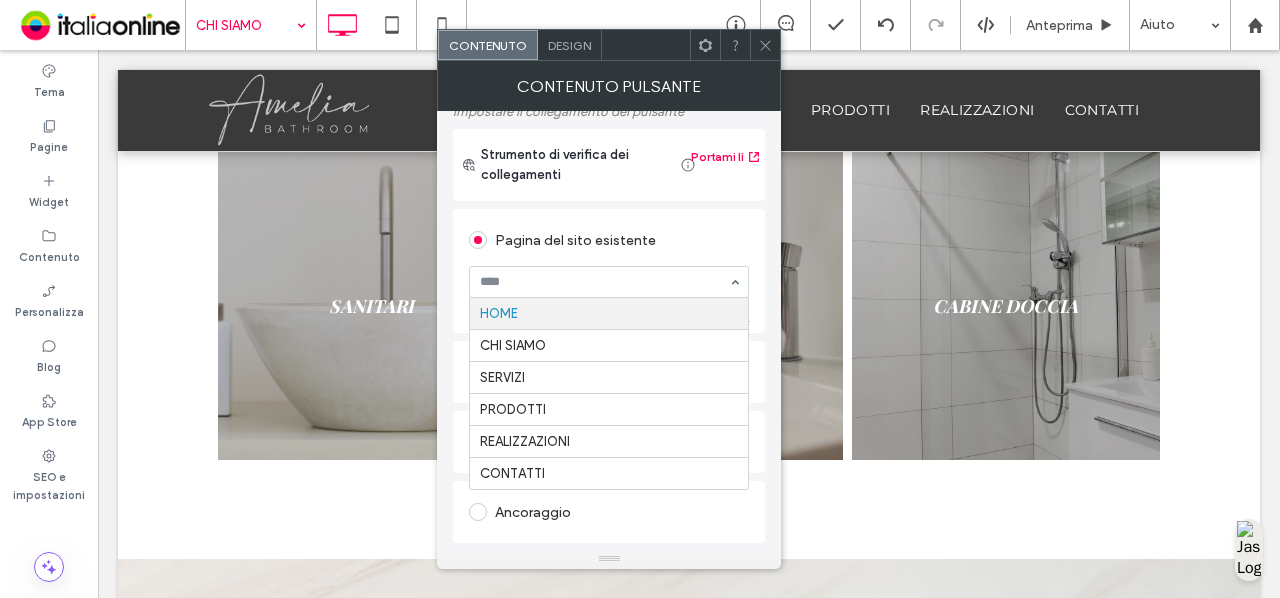 scroll, scrollTop: 134, scrollLeft: 0, axis: vertical 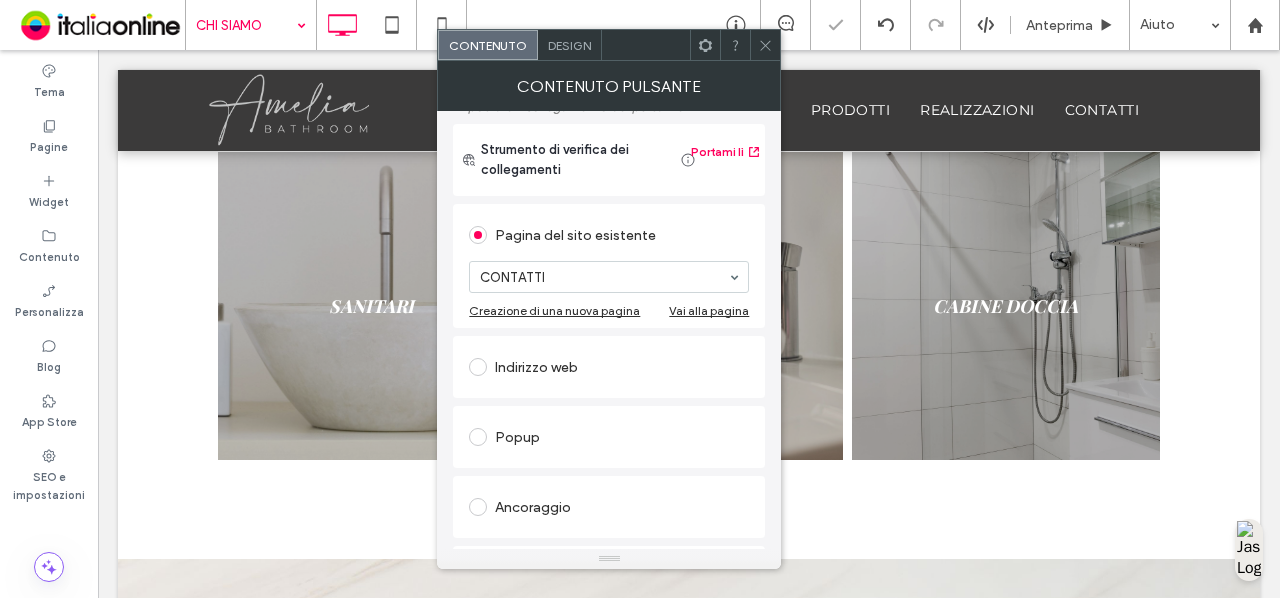 click on "Contenuto pulsante" at bounding box center (609, 86) 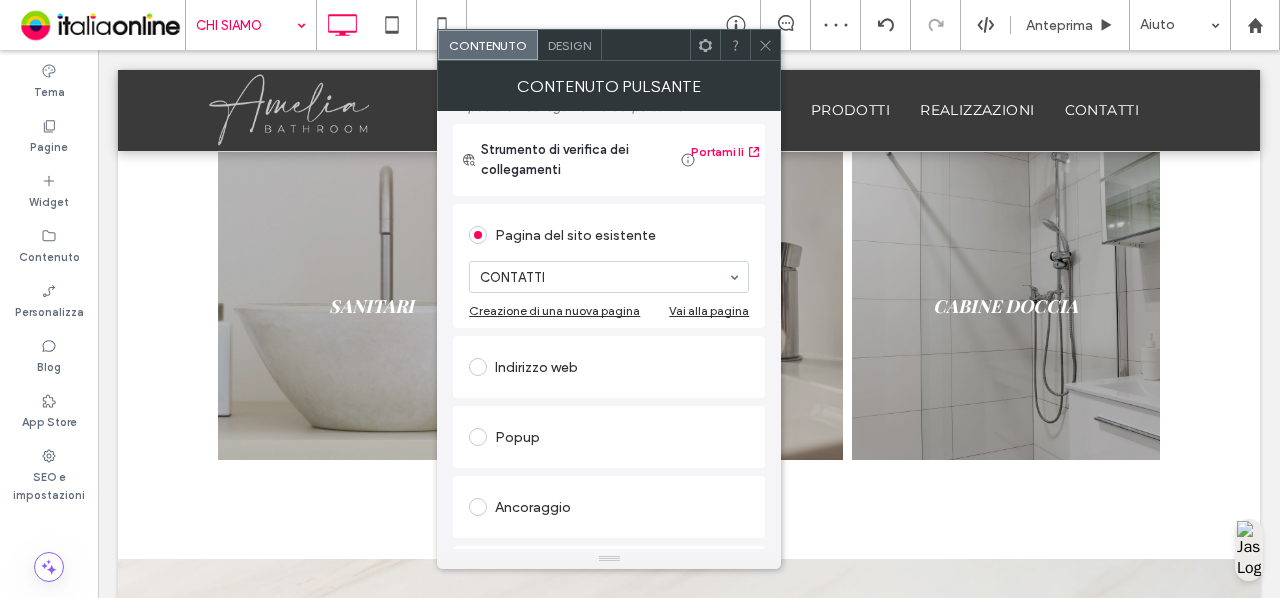 click 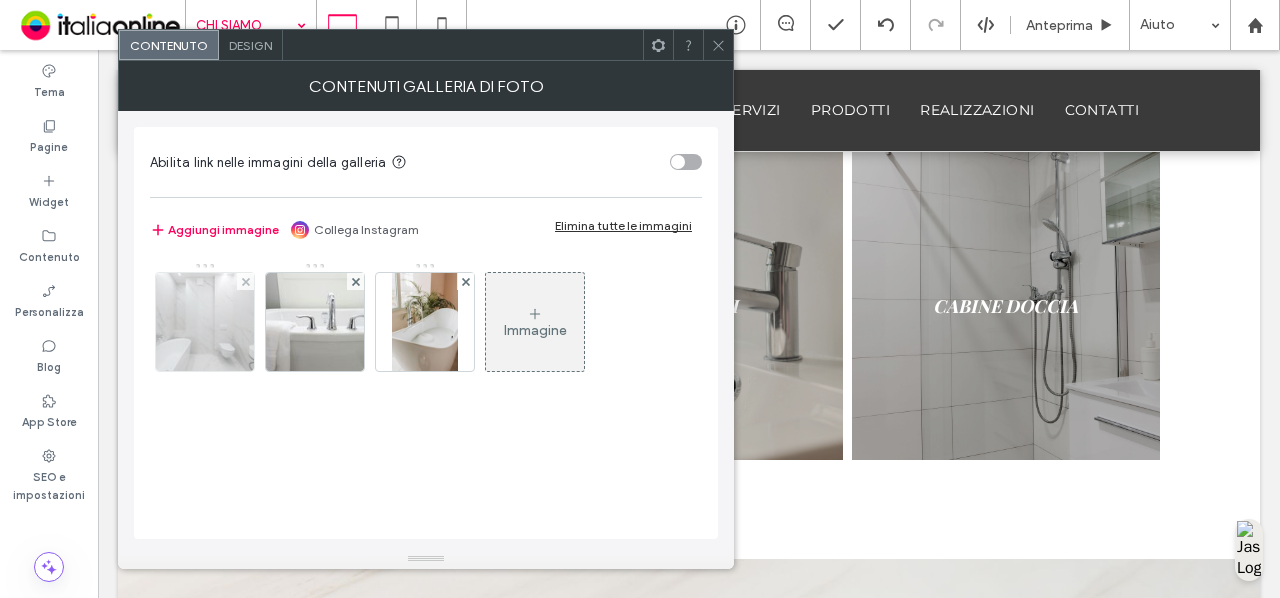 click at bounding box center (205, 322) 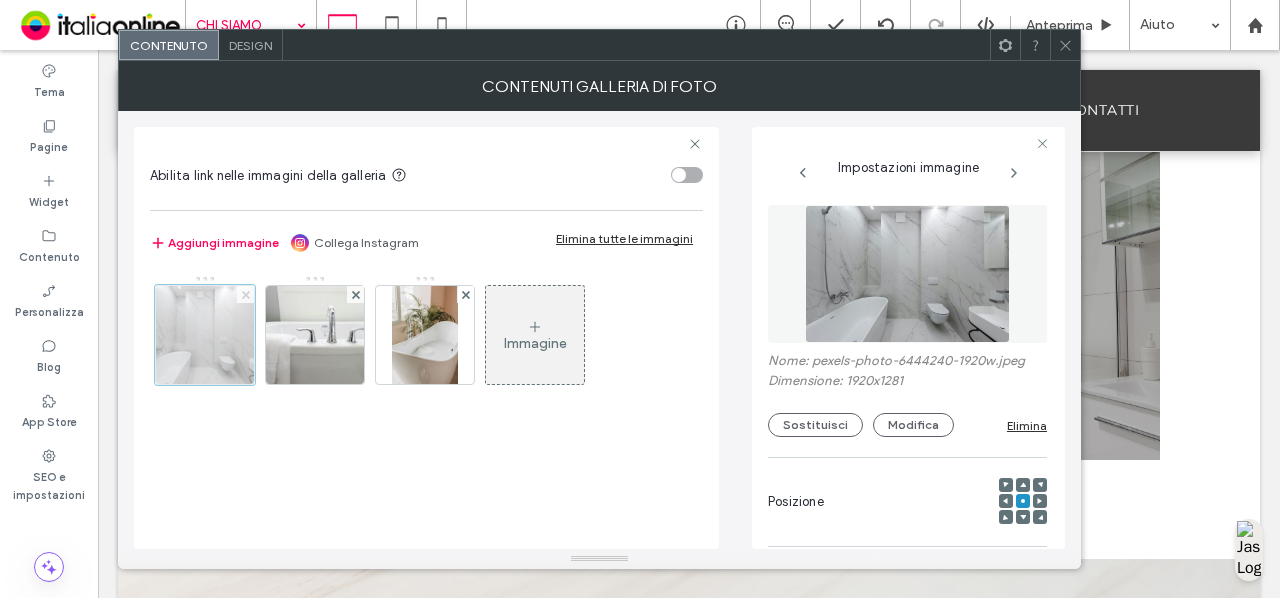 click 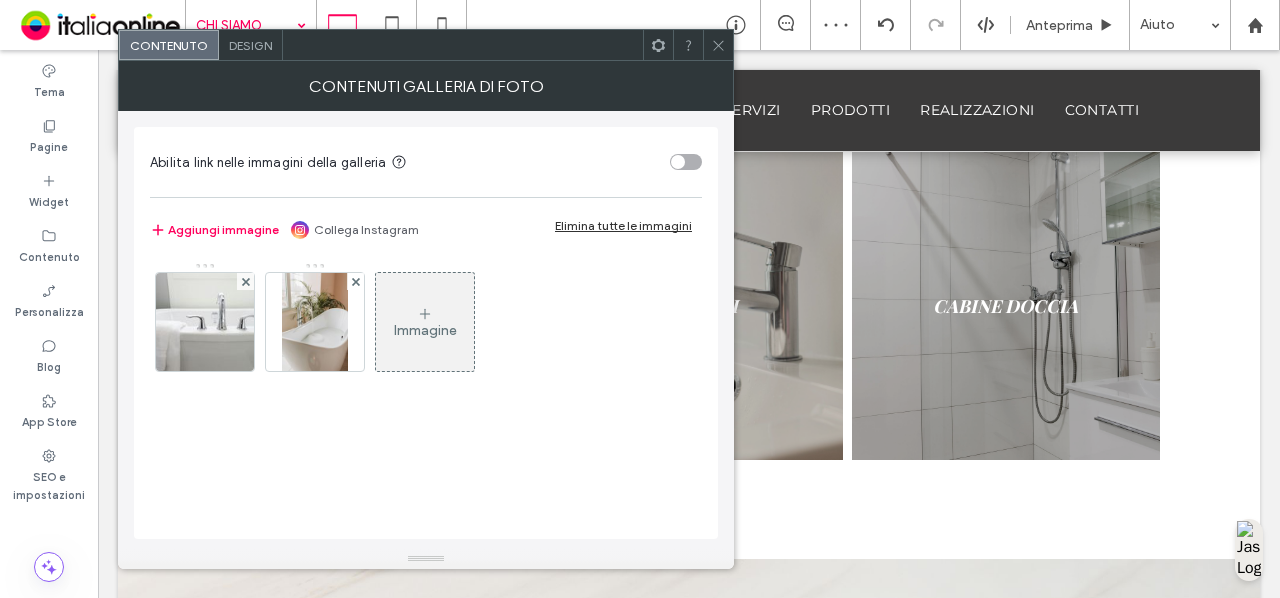click on "Immagine" at bounding box center (425, 330) 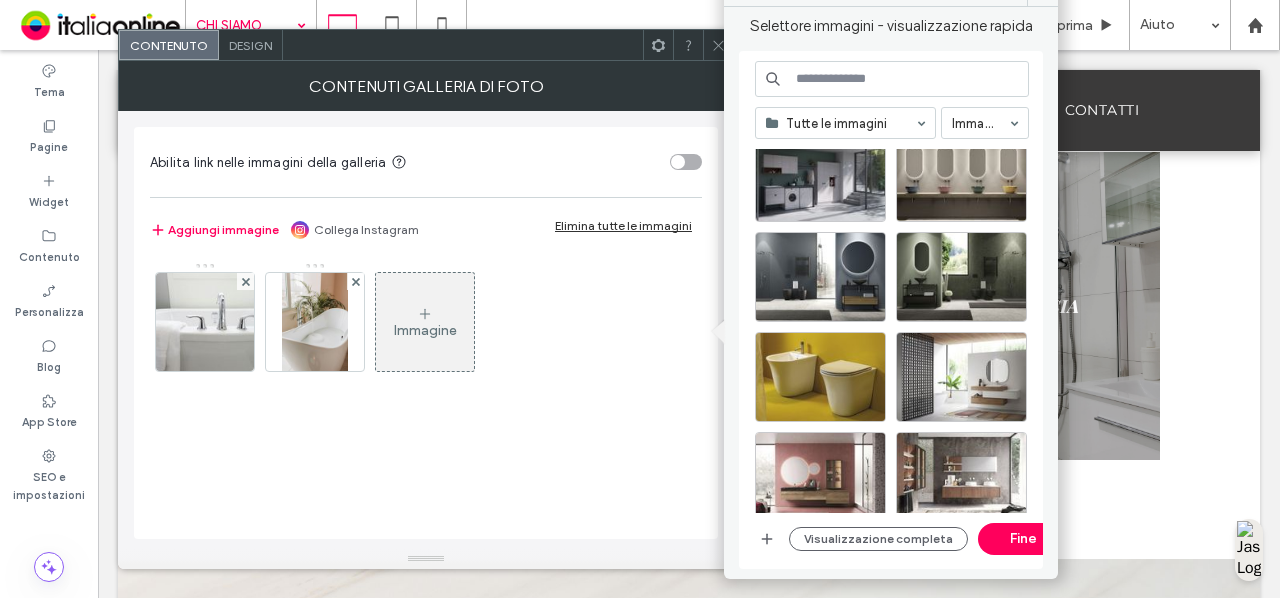 scroll, scrollTop: 48, scrollLeft: 0, axis: vertical 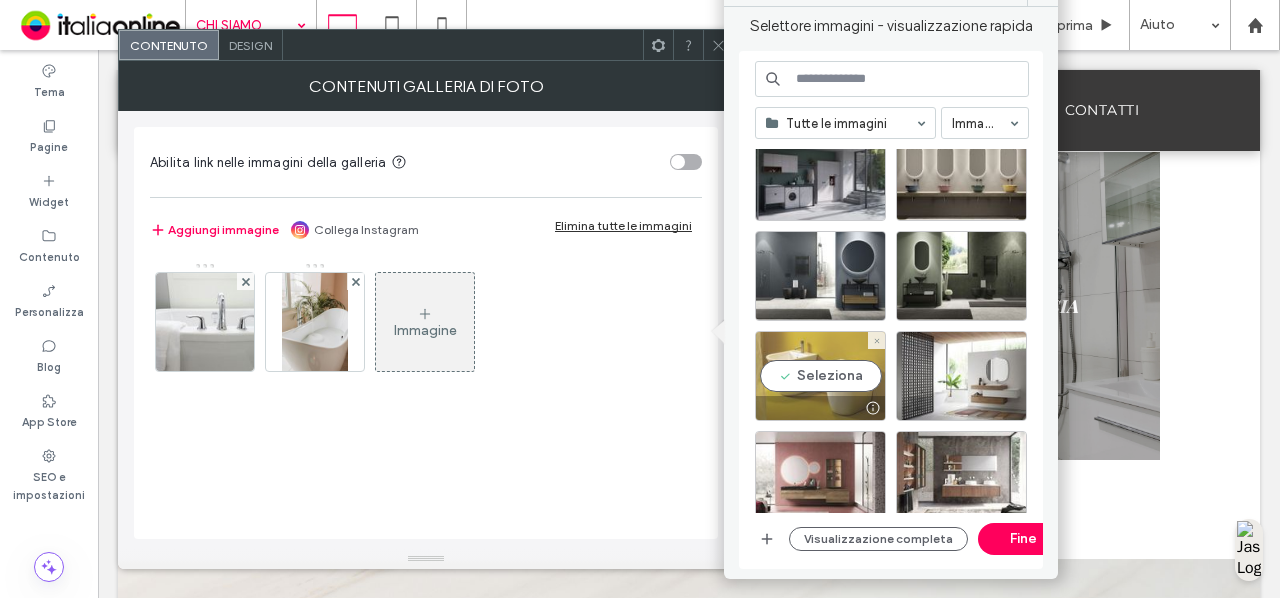 click on "Seleziona" at bounding box center (820, 376) 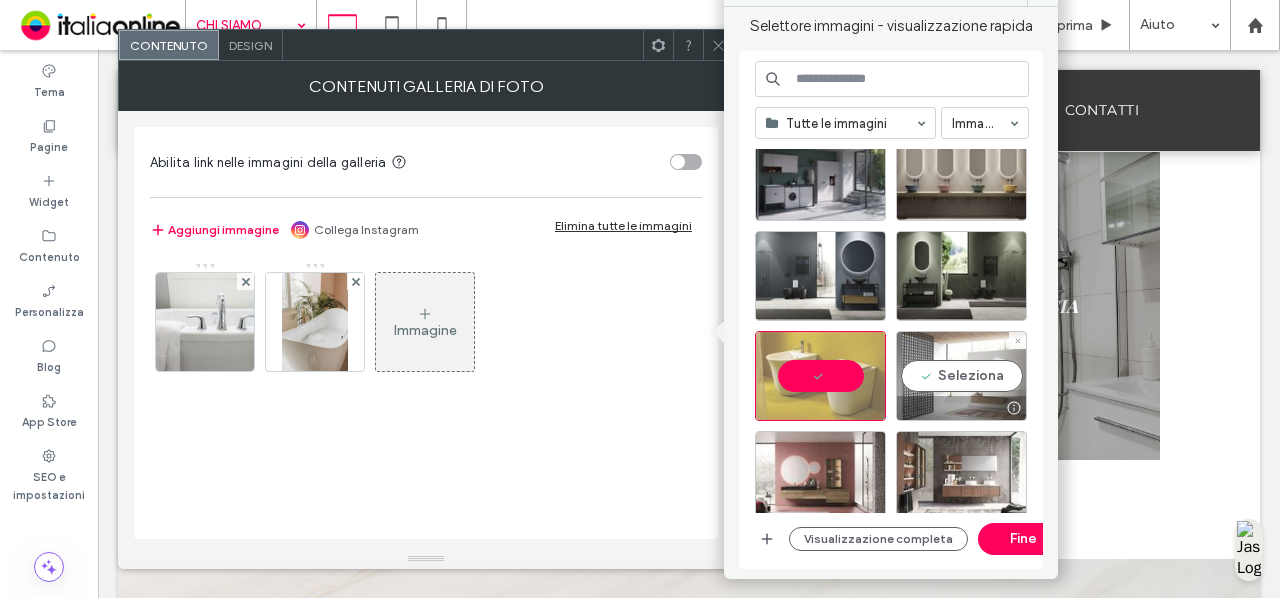click on "Seleziona" at bounding box center (961, 376) 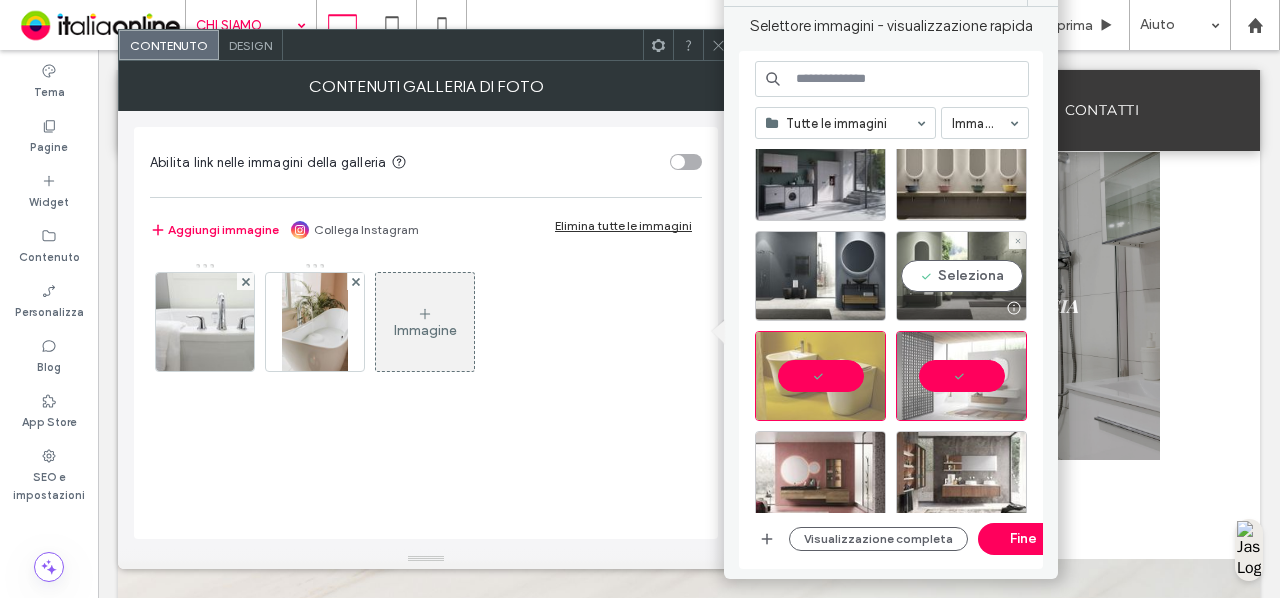 click on "Seleziona" at bounding box center [961, 276] 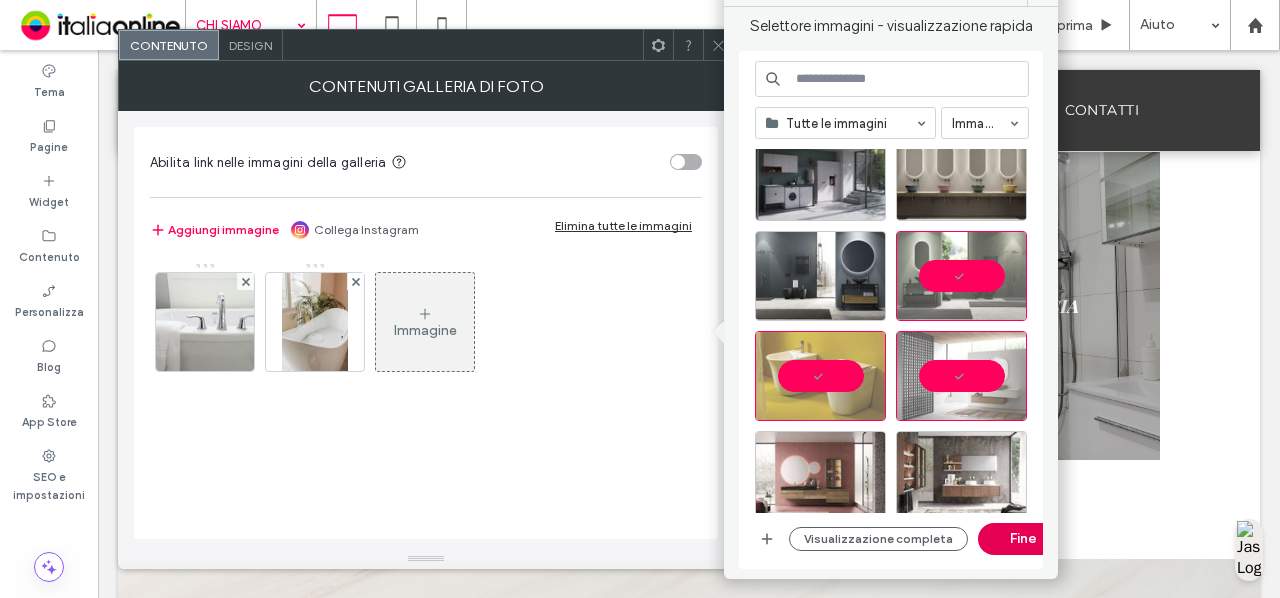 click on "Fine" at bounding box center [1023, 539] 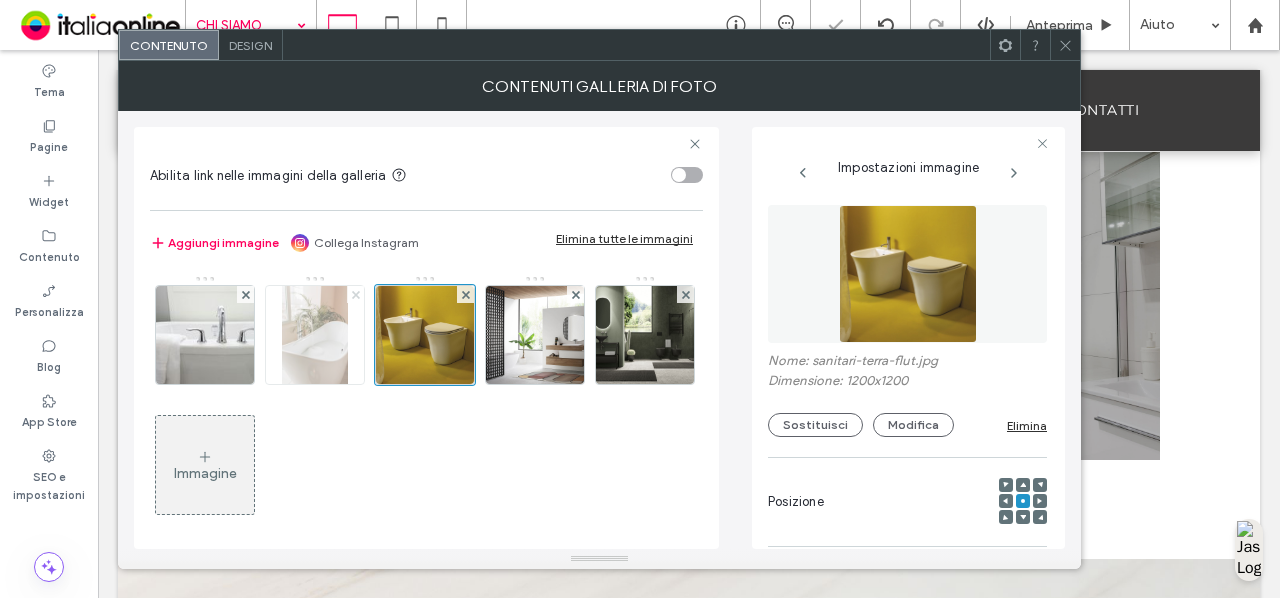 click at bounding box center (356, 294) 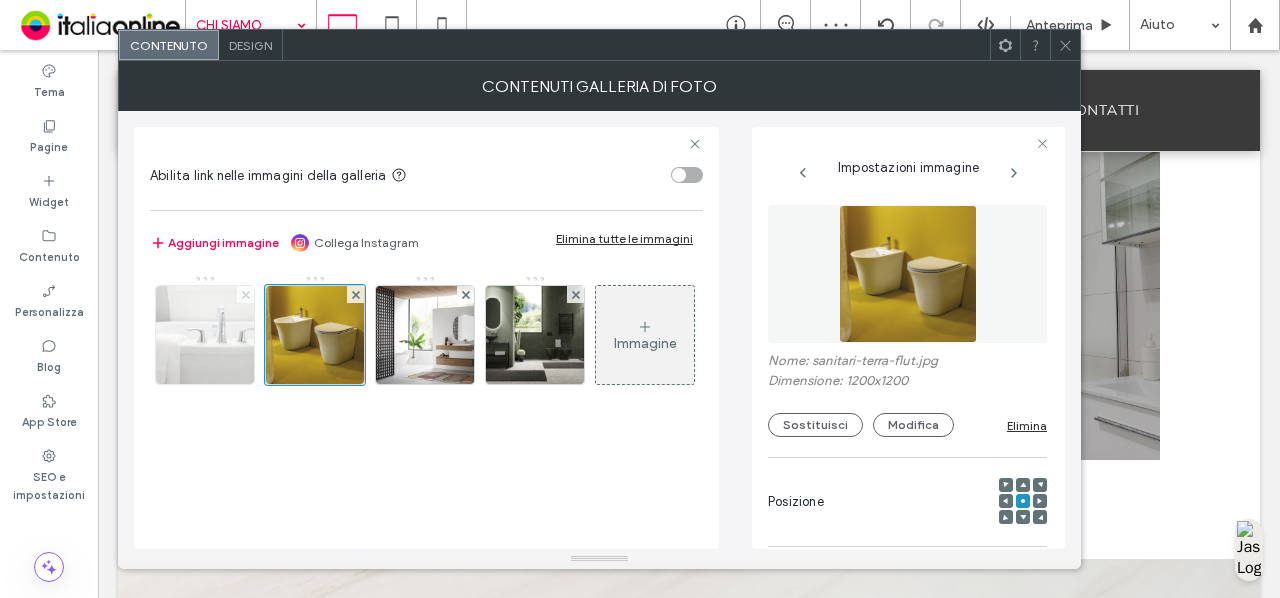 click 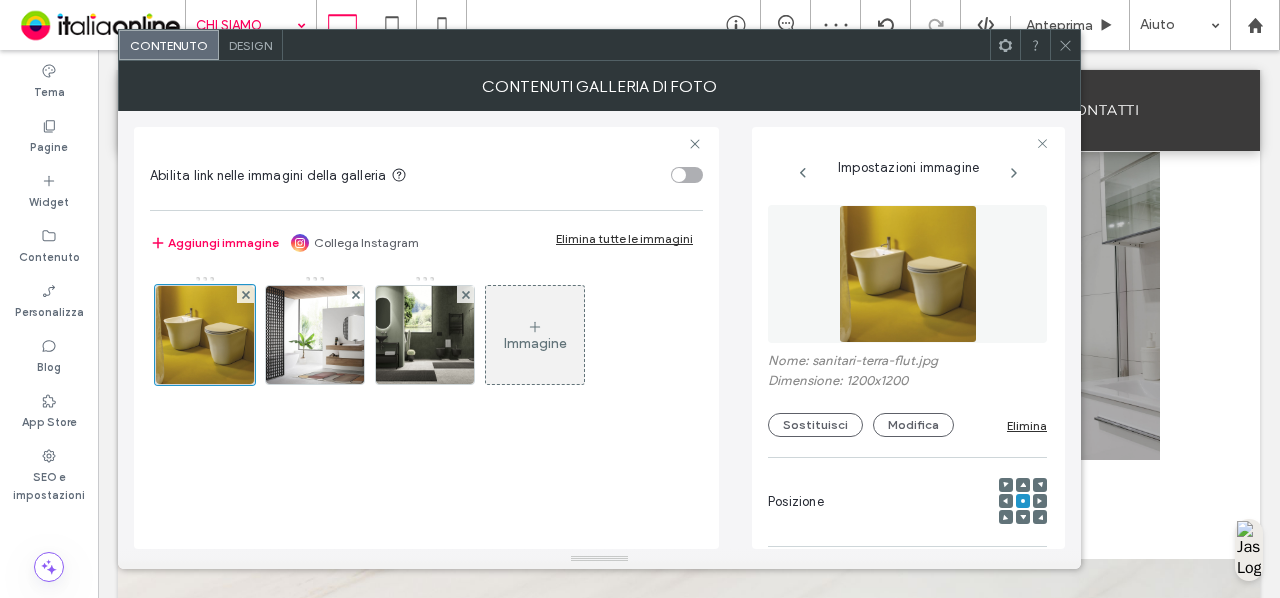 click 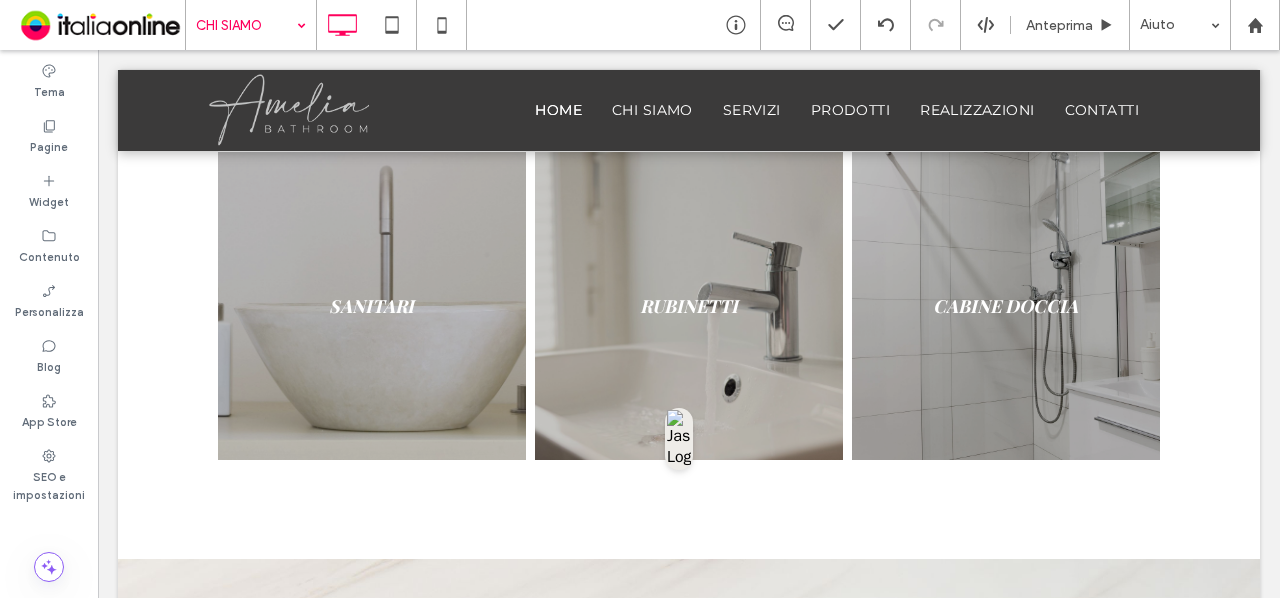 type on "**********" 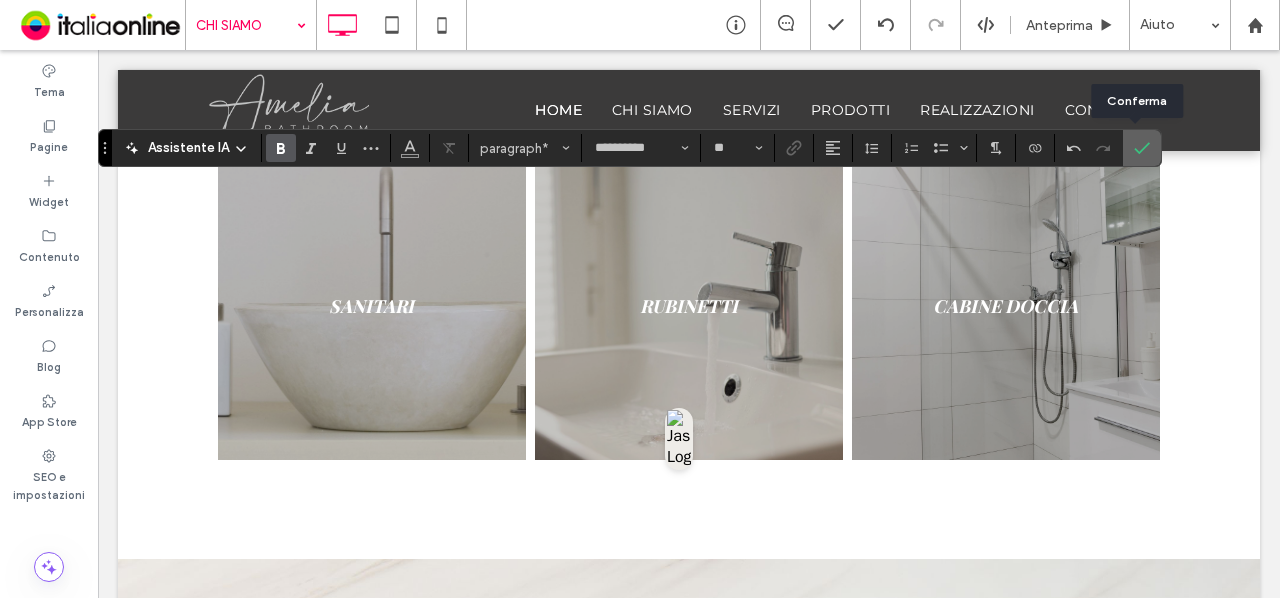 click 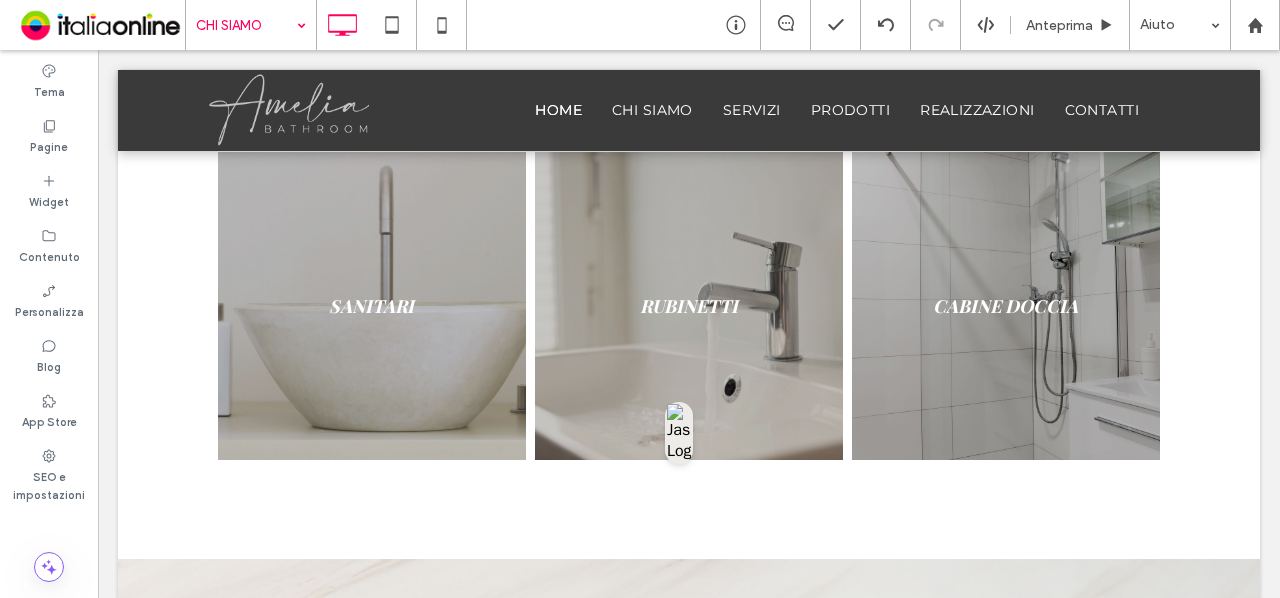 type on "**********" 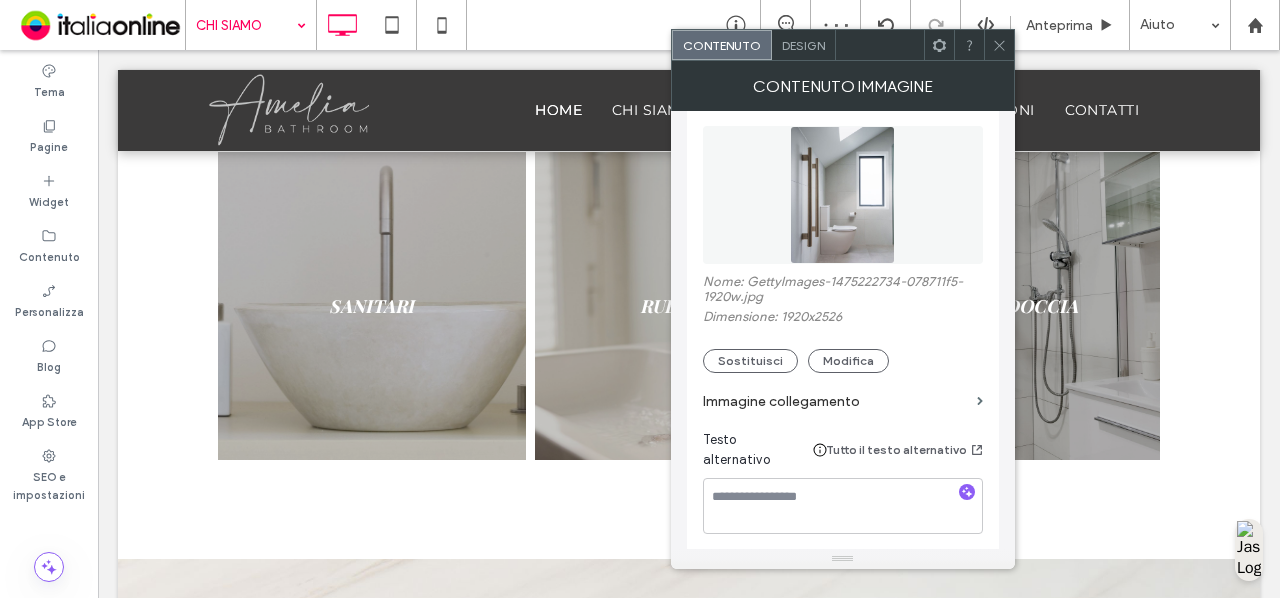 scroll, scrollTop: 269, scrollLeft: 0, axis: vertical 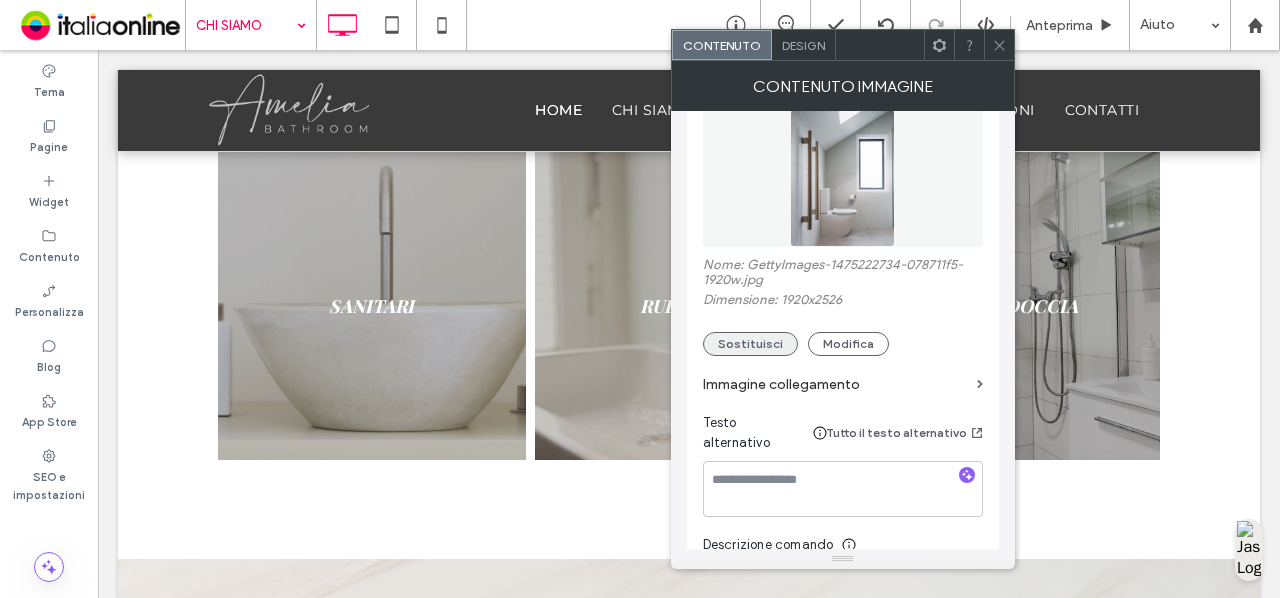 click on "Sostituisci" at bounding box center (750, 344) 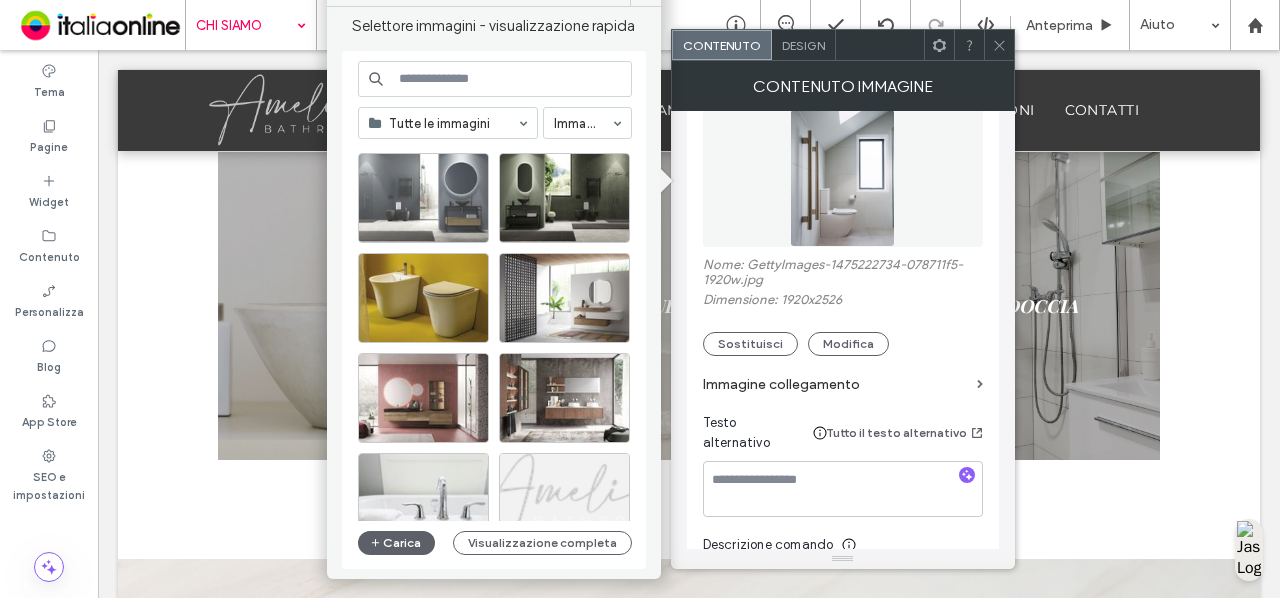 scroll, scrollTop: 0, scrollLeft: 0, axis: both 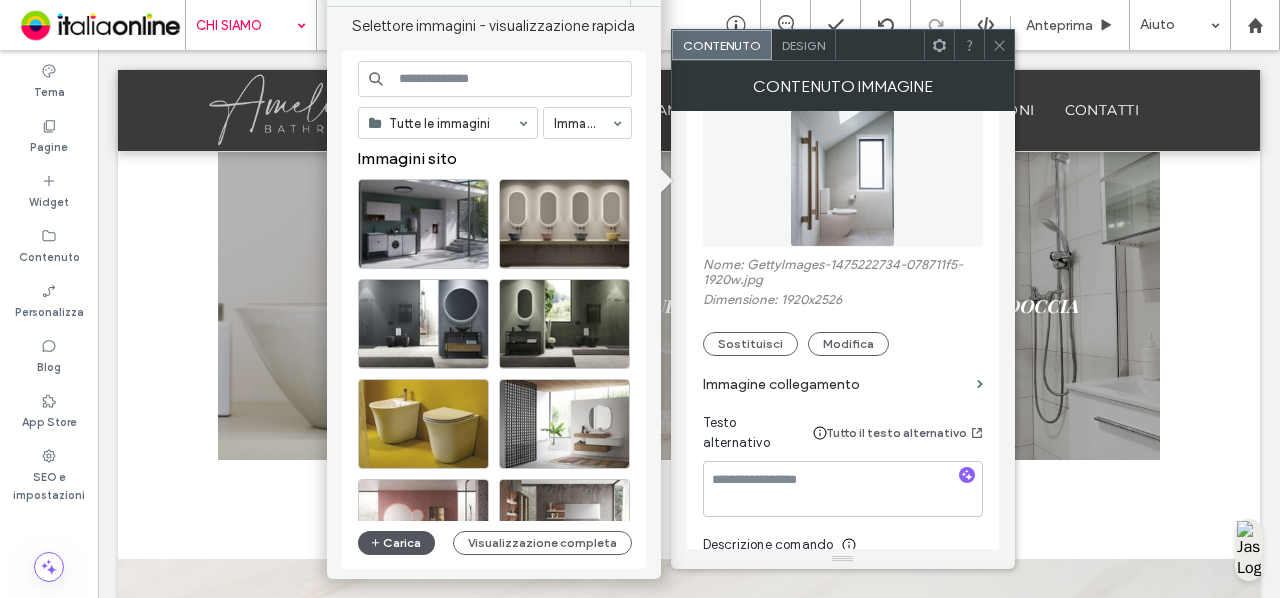 click on "Carica" at bounding box center [397, 543] 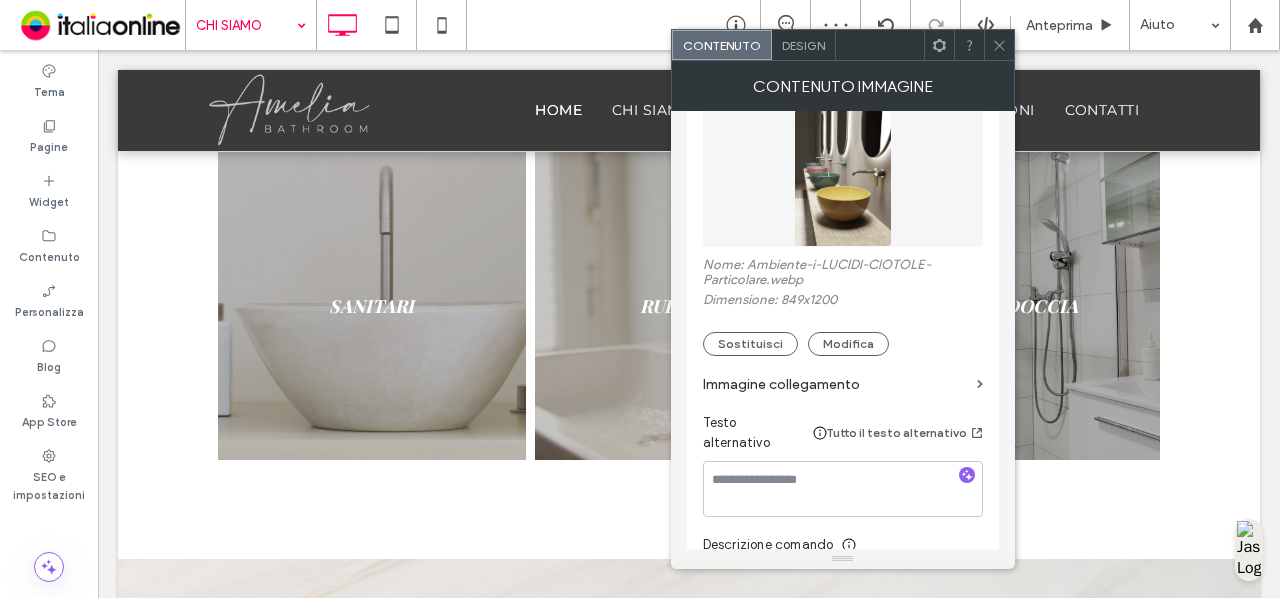 click 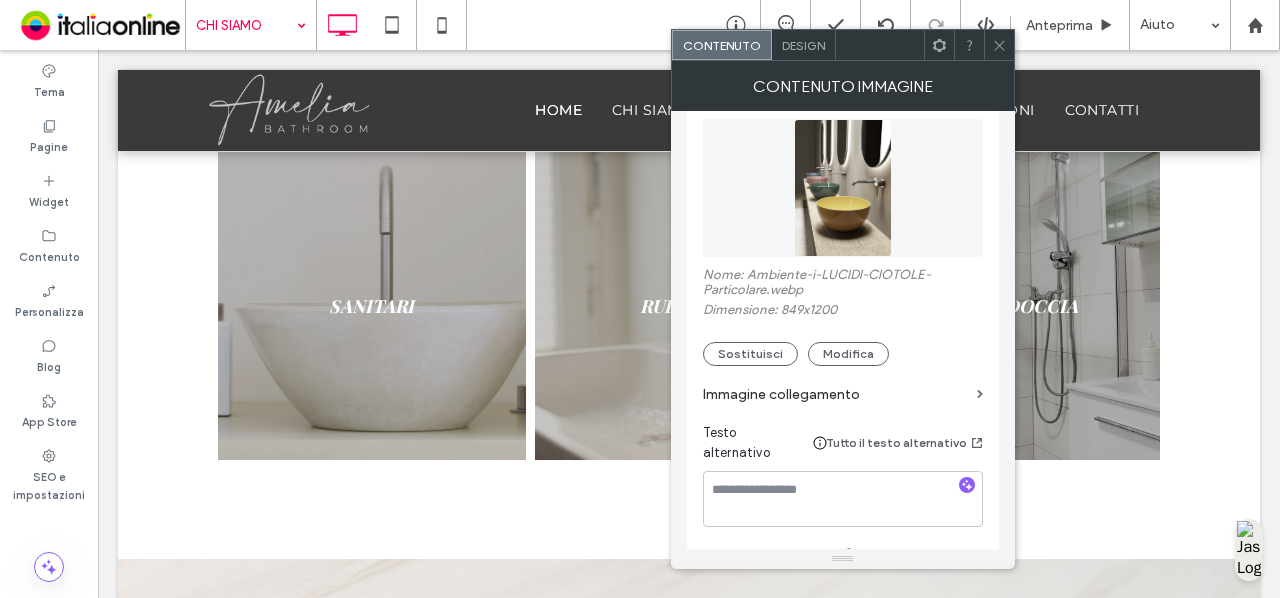 scroll, scrollTop: 588, scrollLeft: 0, axis: vertical 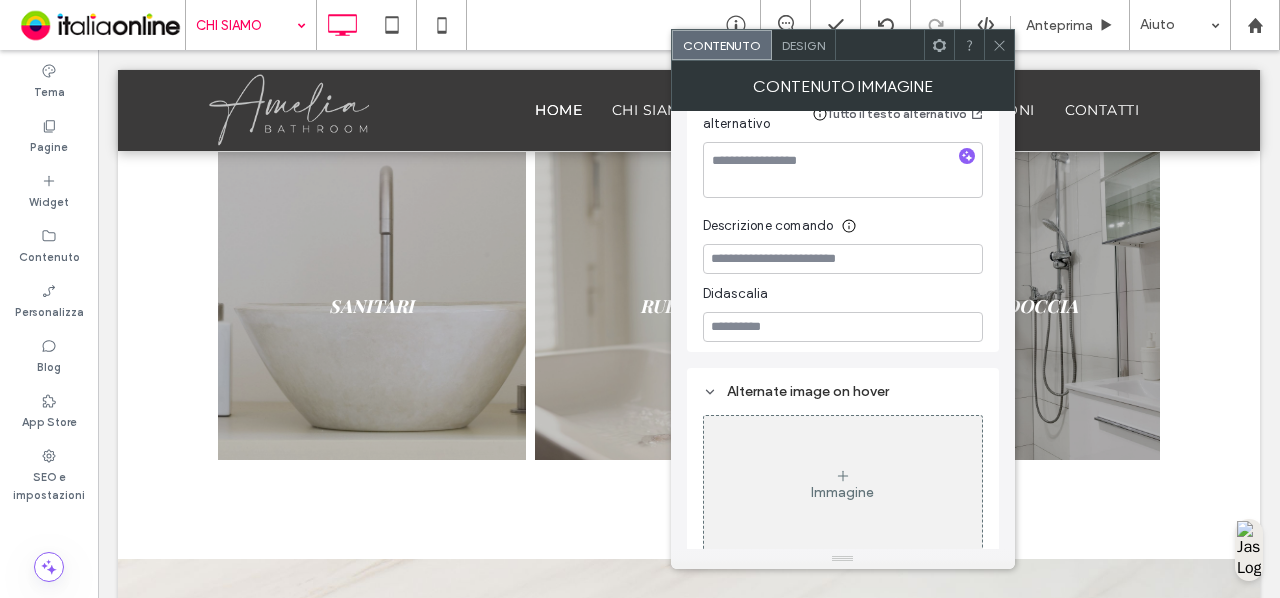 click 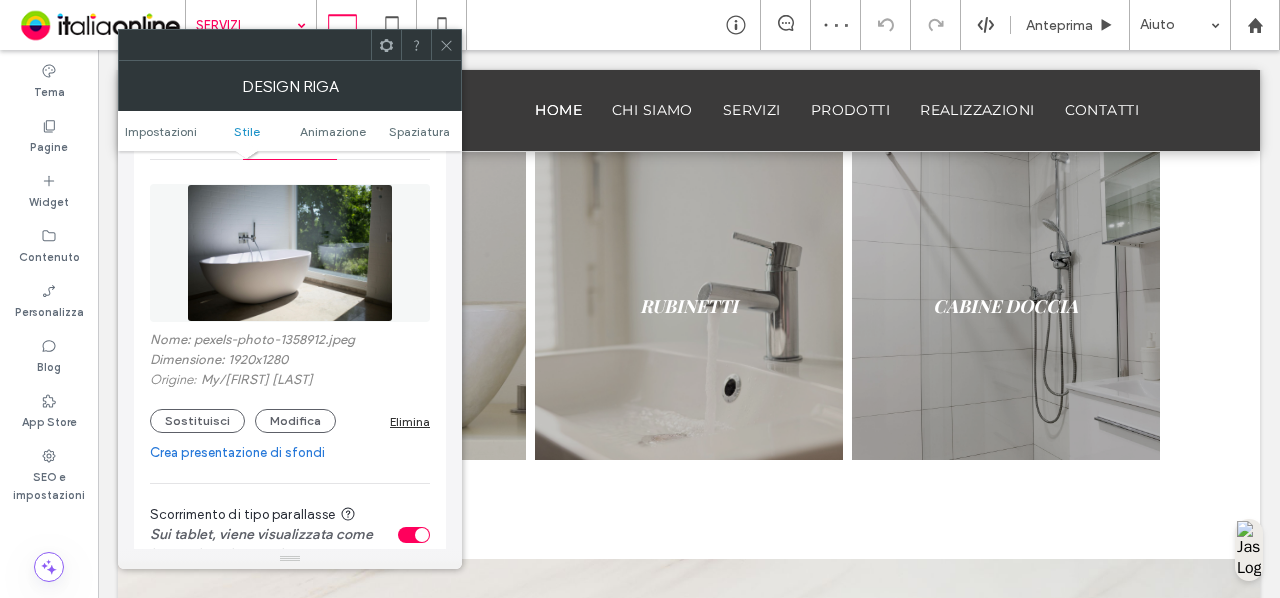 scroll, scrollTop: 305, scrollLeft: 0, axis: vertical 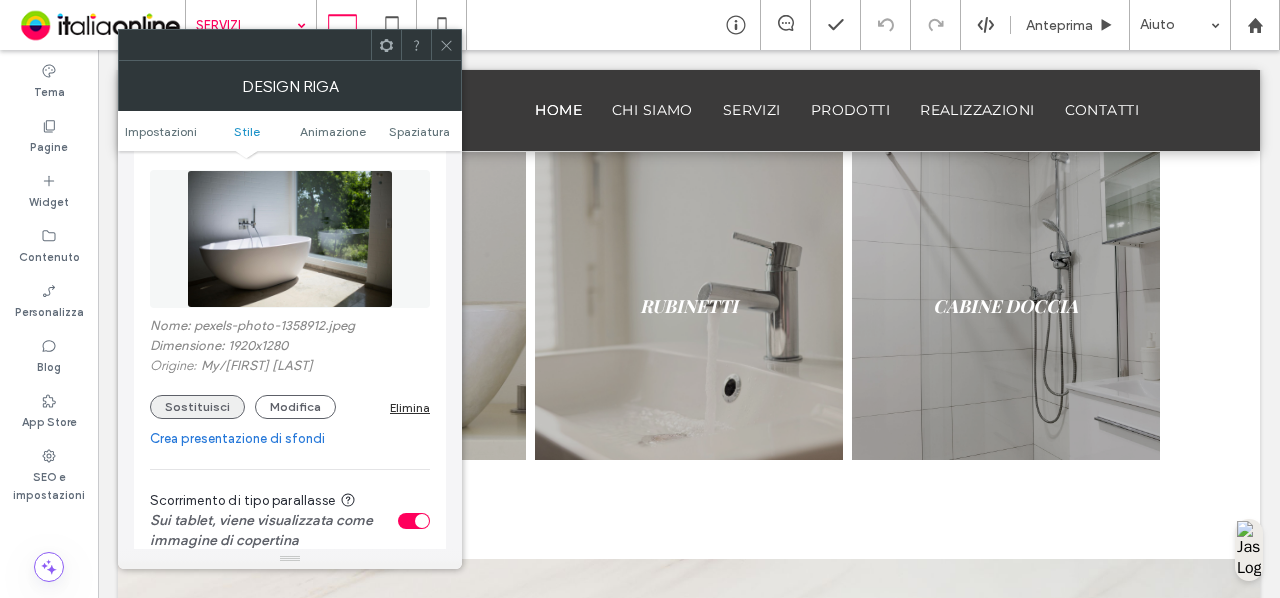click on "Sostituisci" at bounding box center [197, 407] 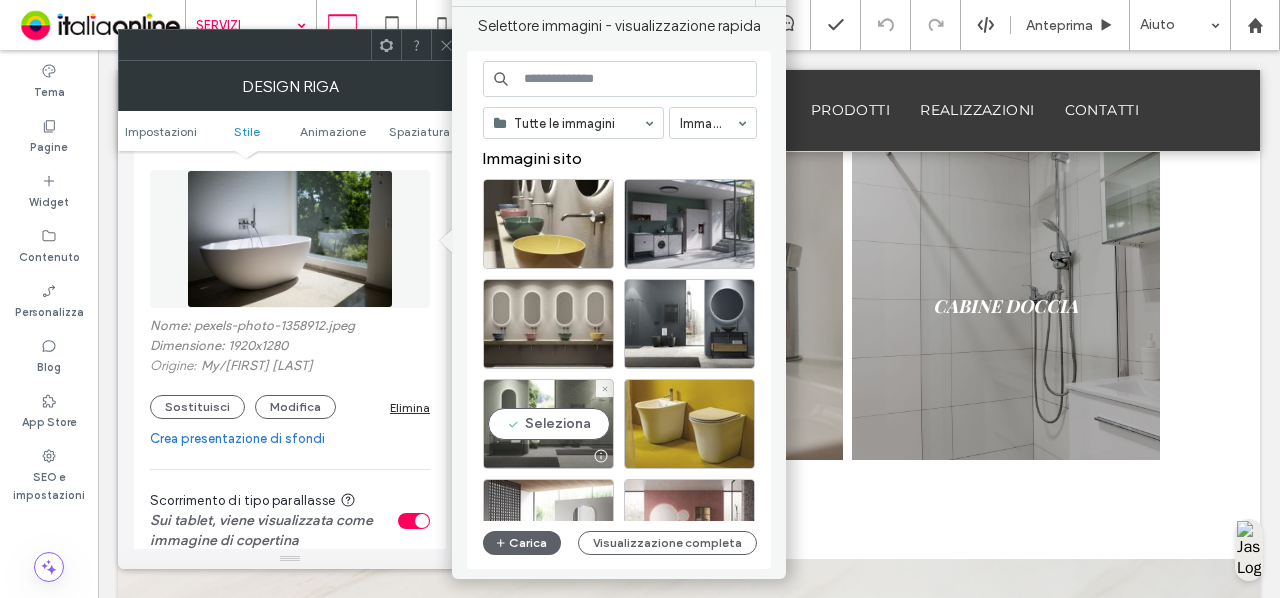 click on "Seleziona" at bounding box center [548, 424] 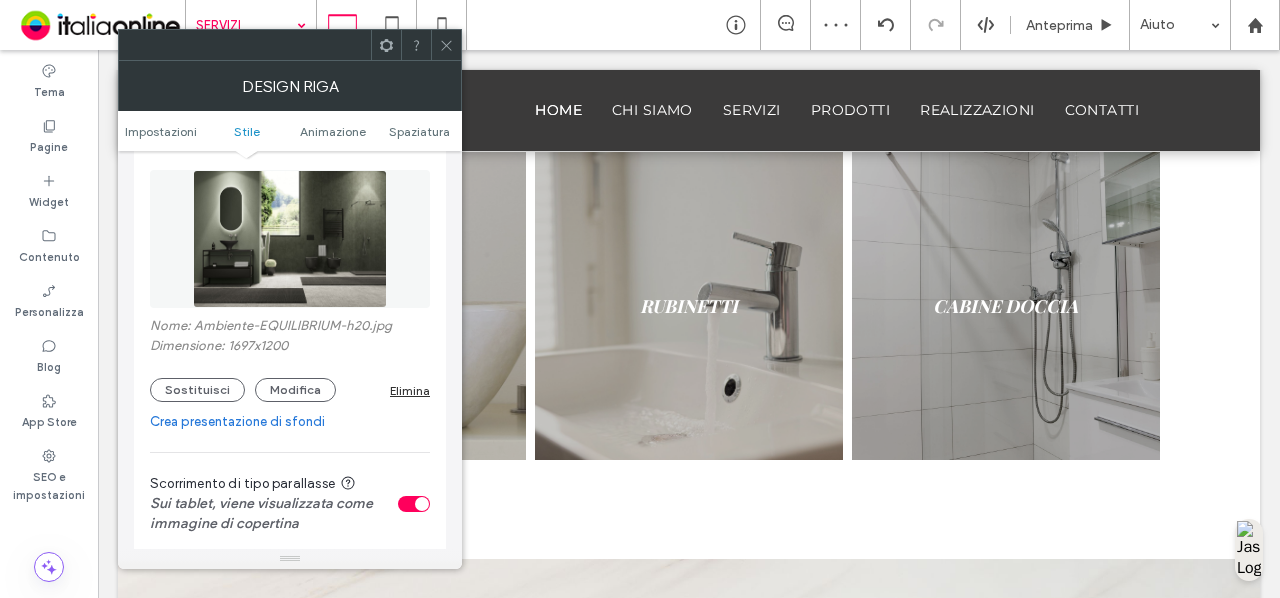 click at bounding box center [290, 45] 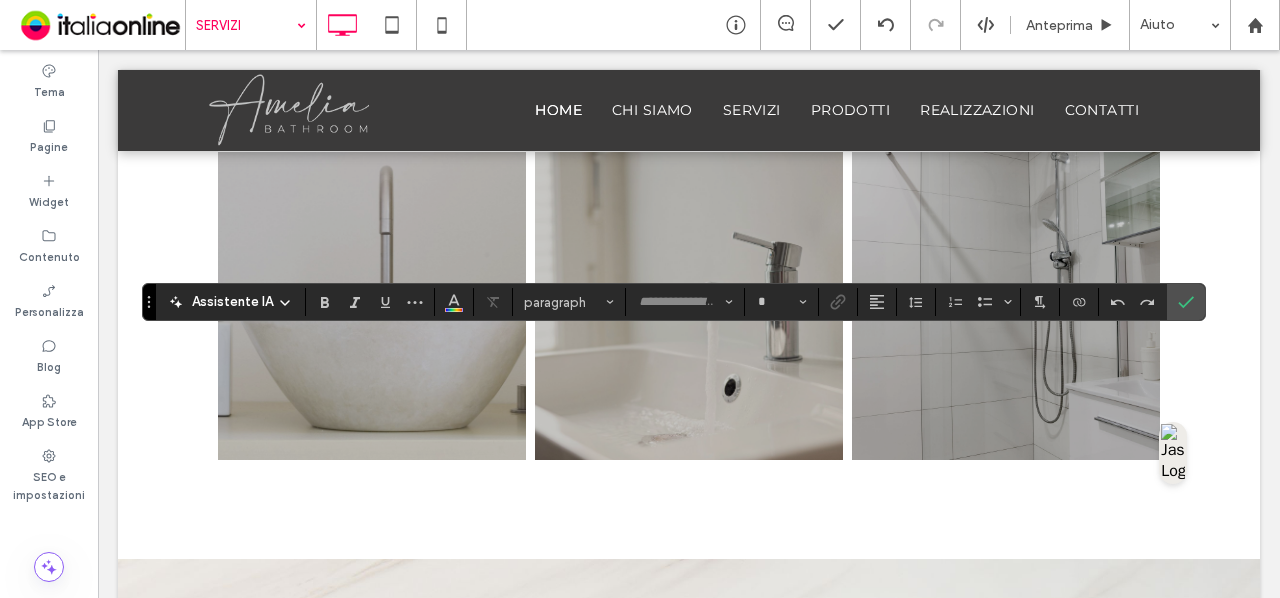 type on "*******" 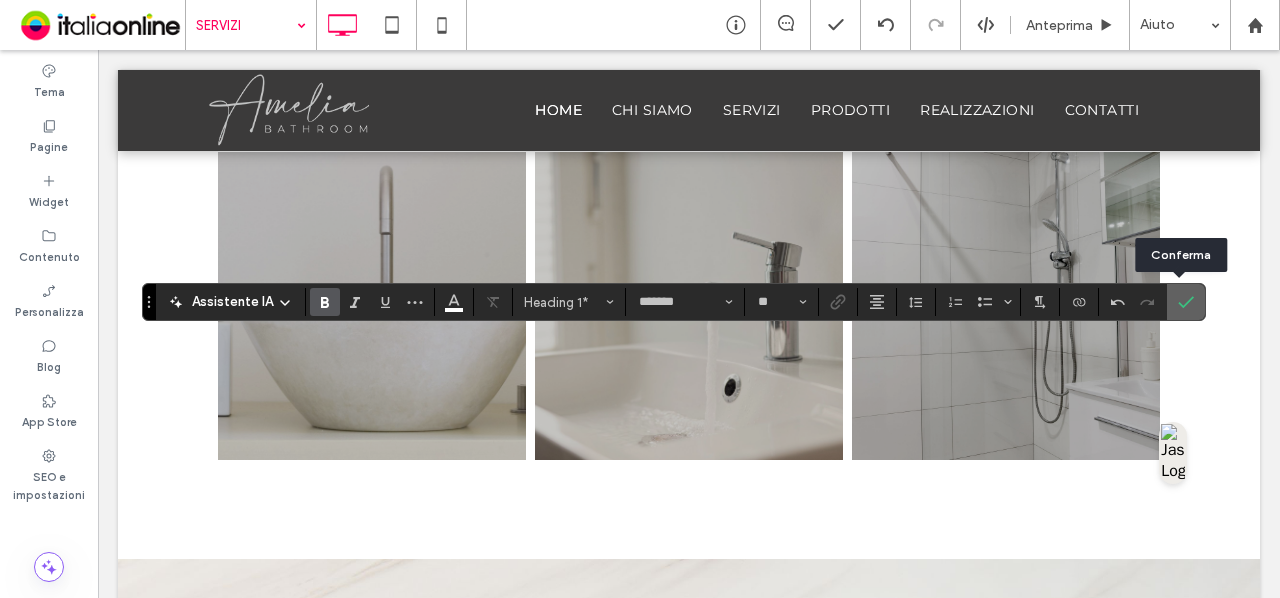 click 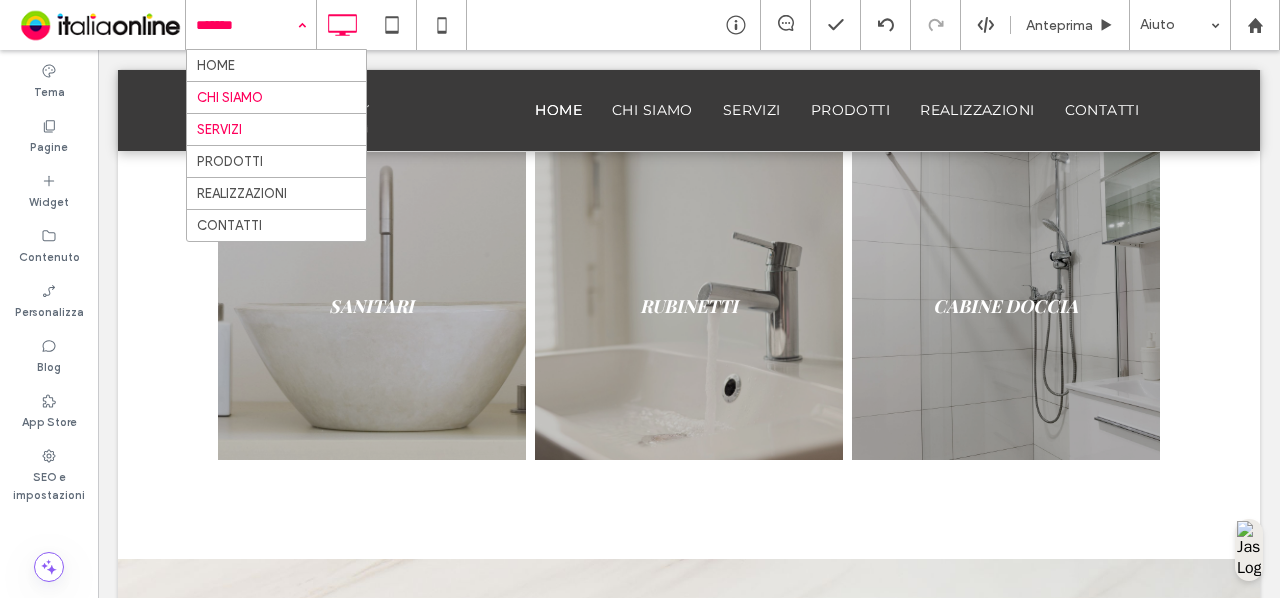 drag, startPoint x: 250, startPoint y: 37, endPoint x: 255, endPoint y: 87, distance: 50.24938 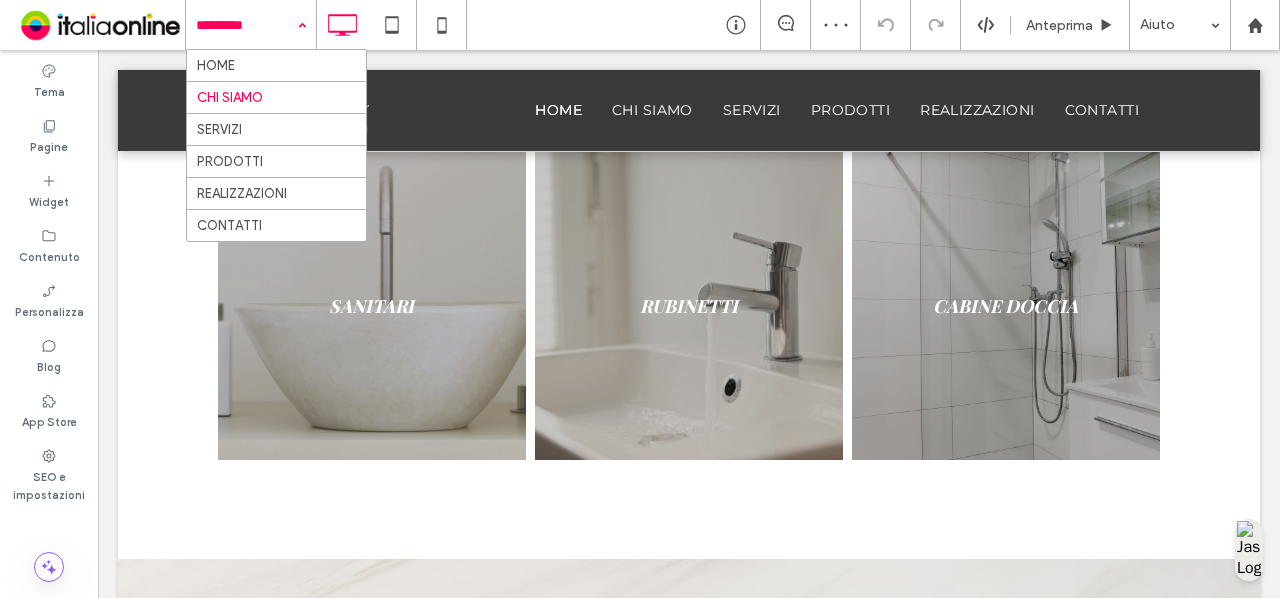 click at bounding box center (246, 25) 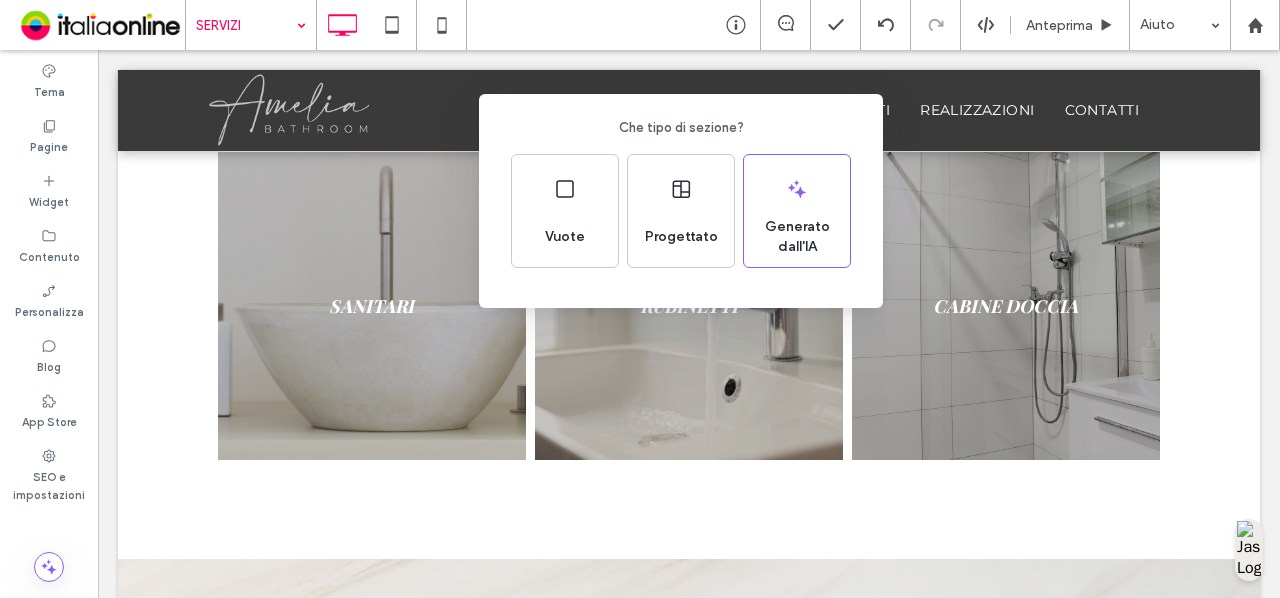 click on "Che tipo di sezione? Vuote Progettato Generato dall'IA" at bounding box center [640, 348] 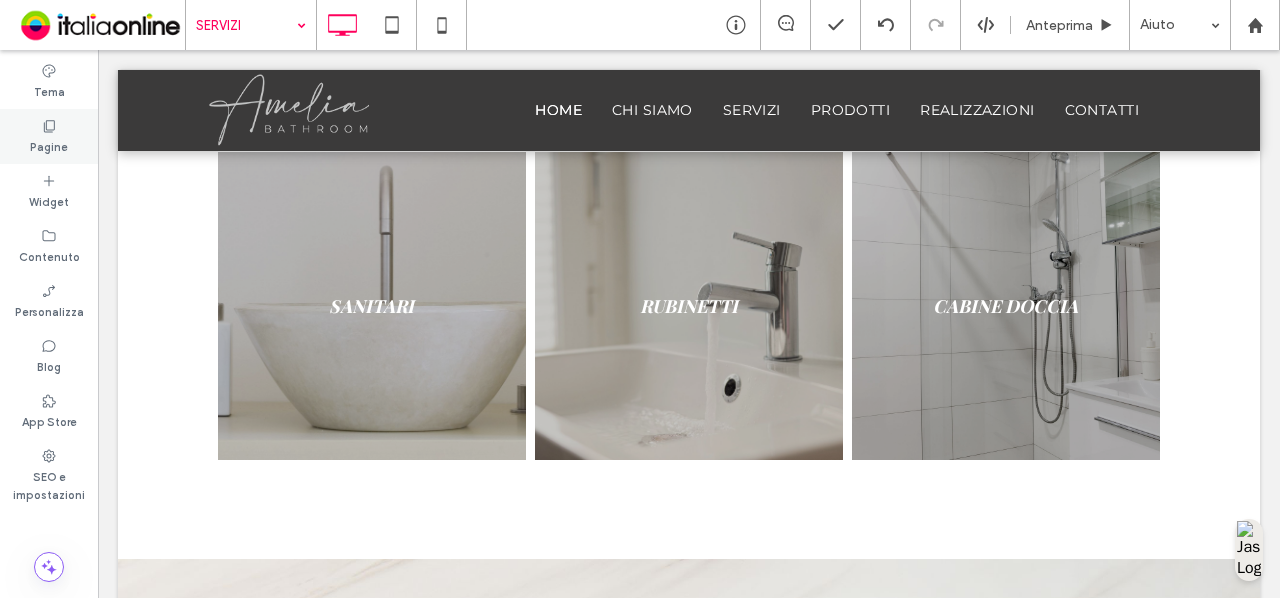 click on "Pagine" at bounding box center (49, 145) 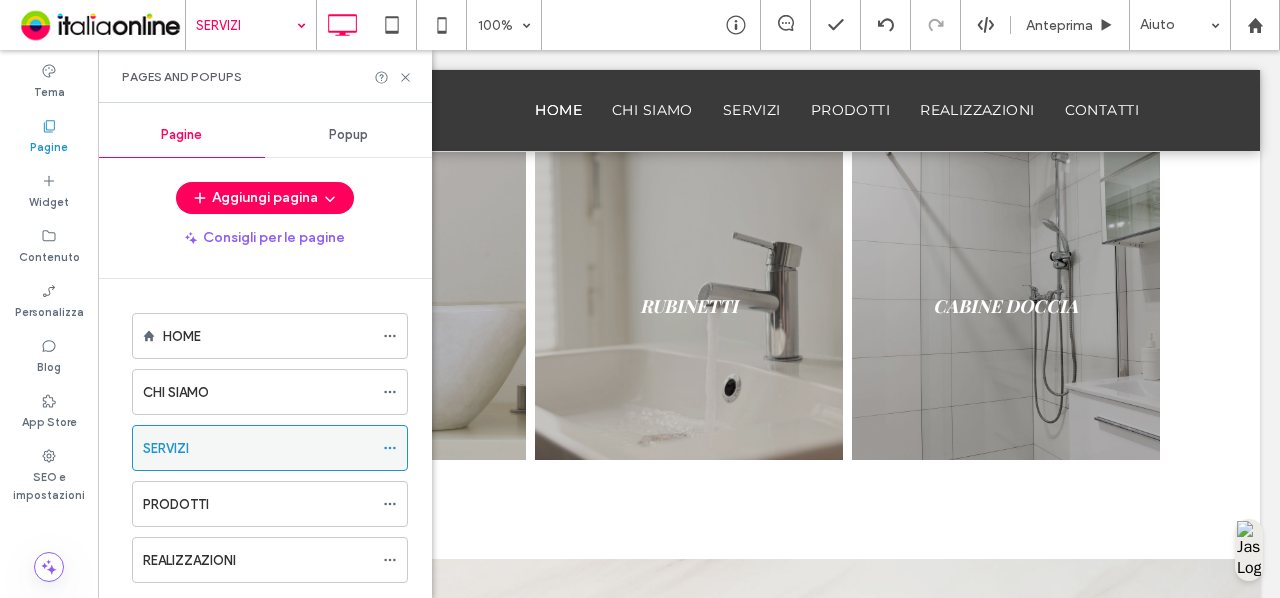 click 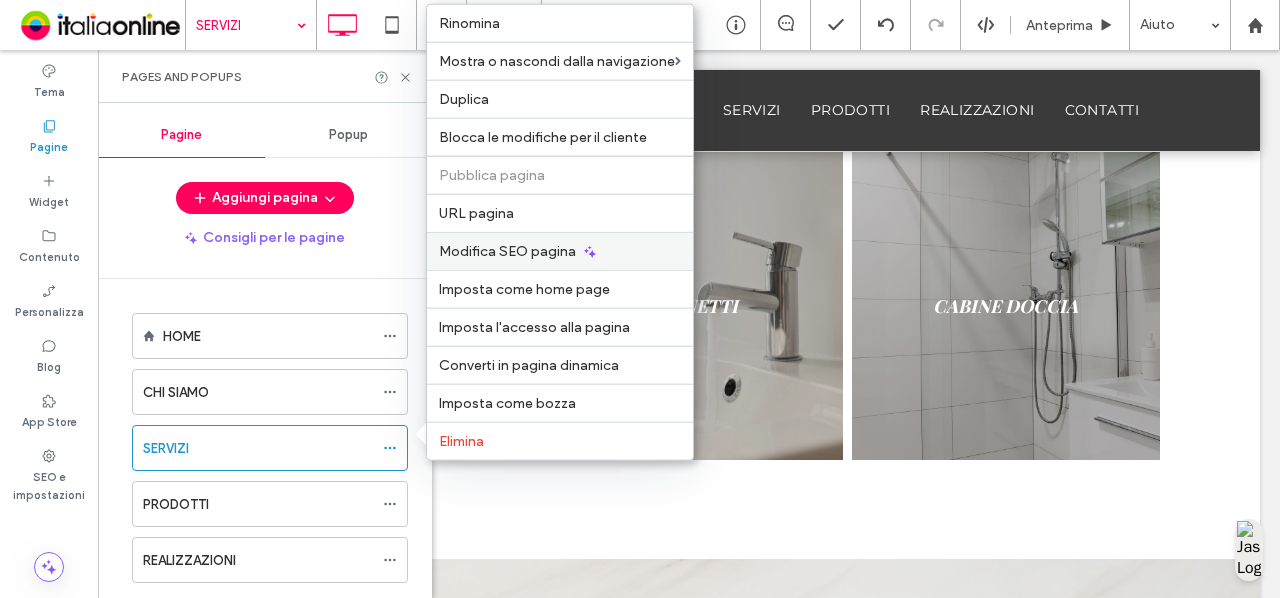 click on "Modifica SEO pagina" at bounding box center [560, 251] 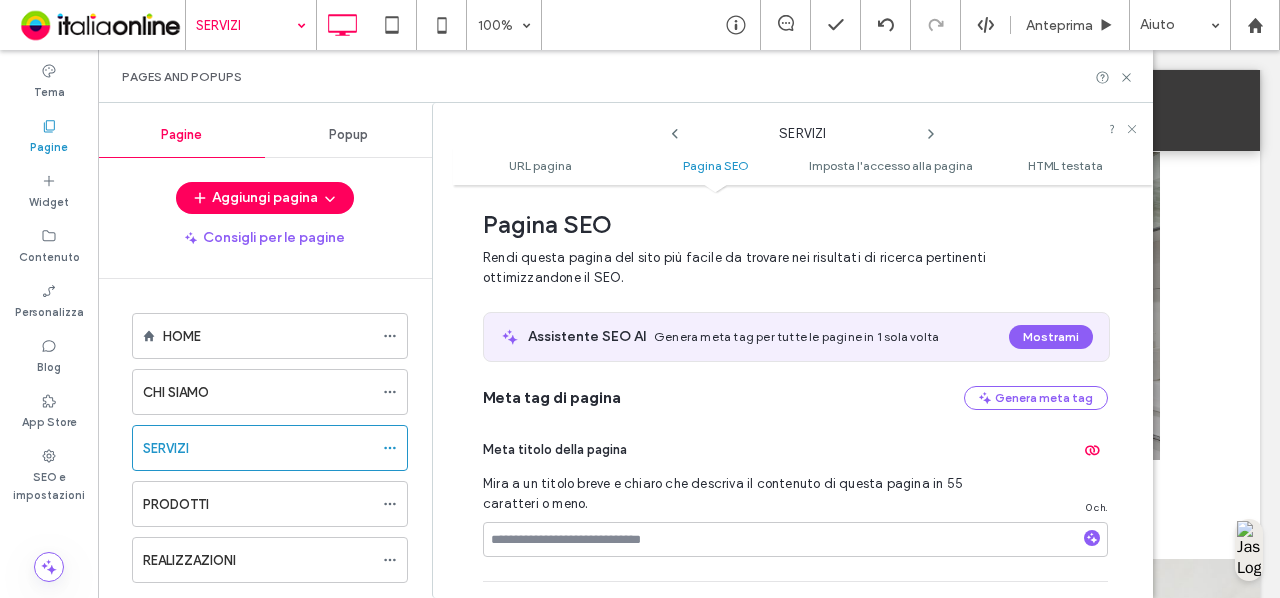 scroll, scrollTop: 88, scrollLeft: 0, axis: vertical 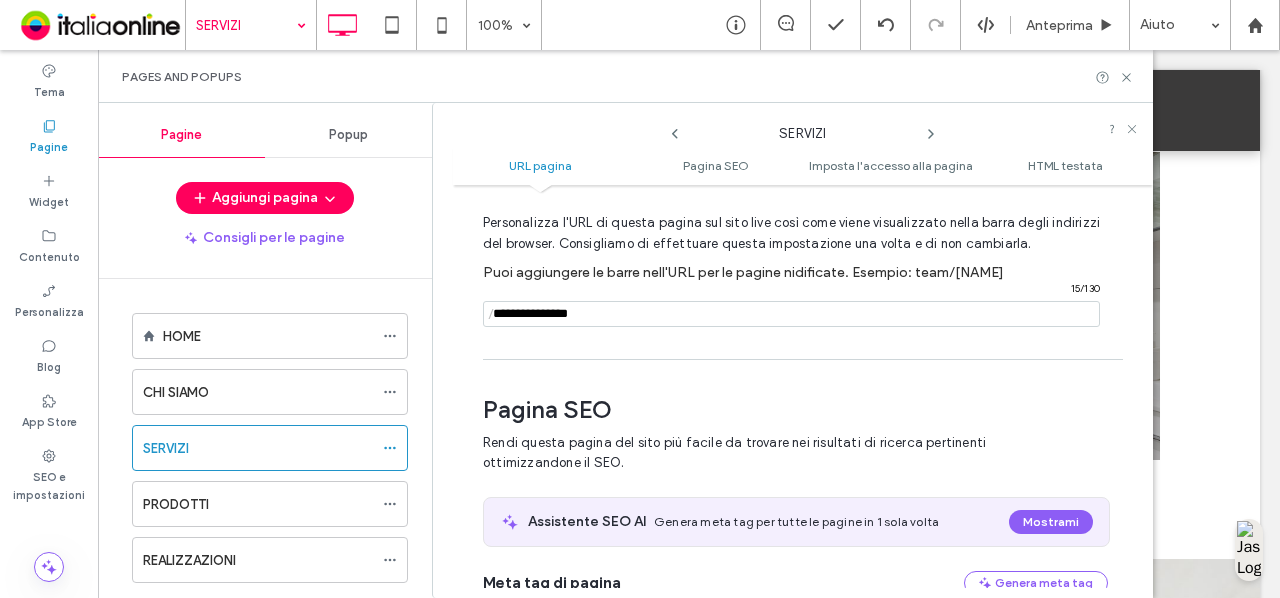 click at bounding box center (791, 314) 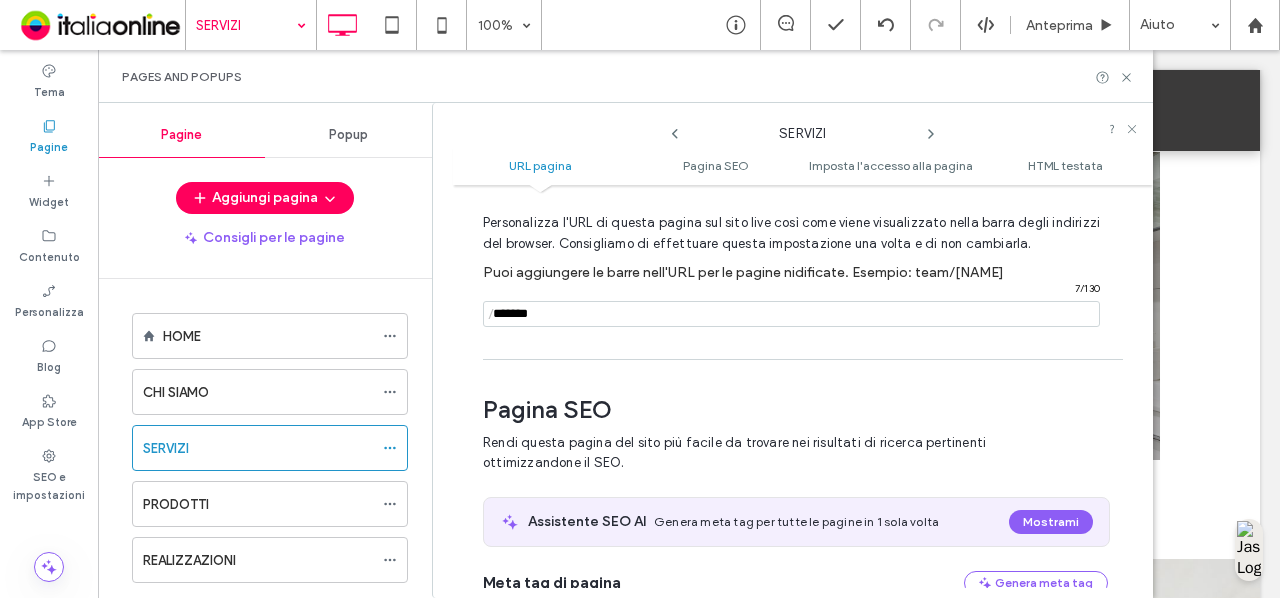 type on "*******" 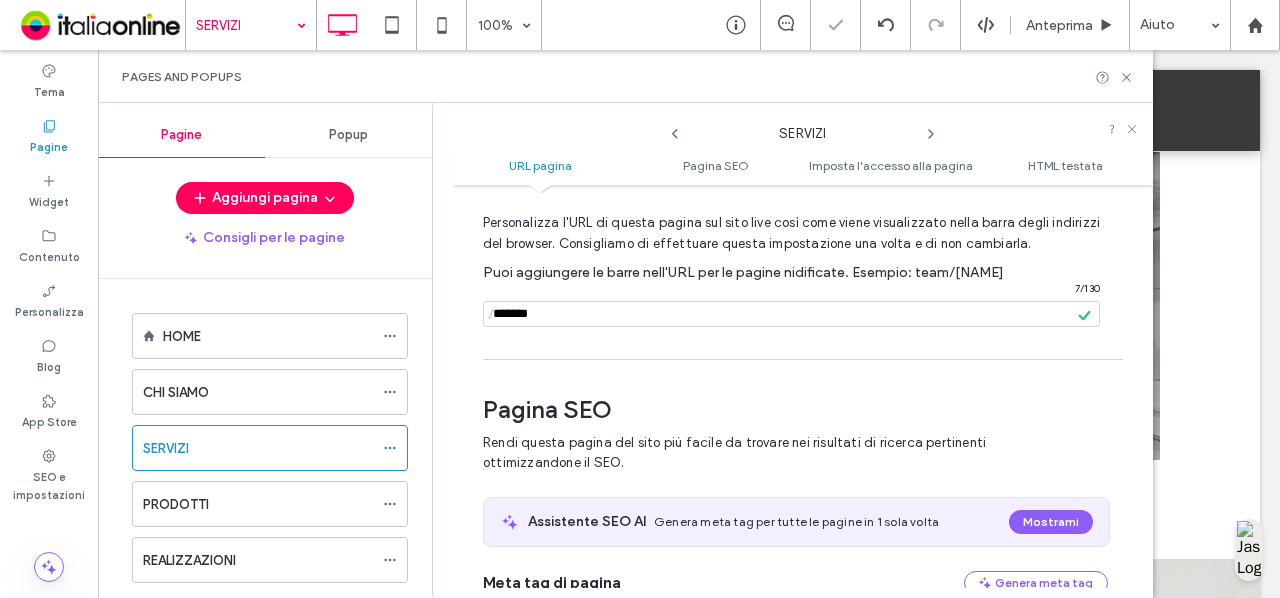 click 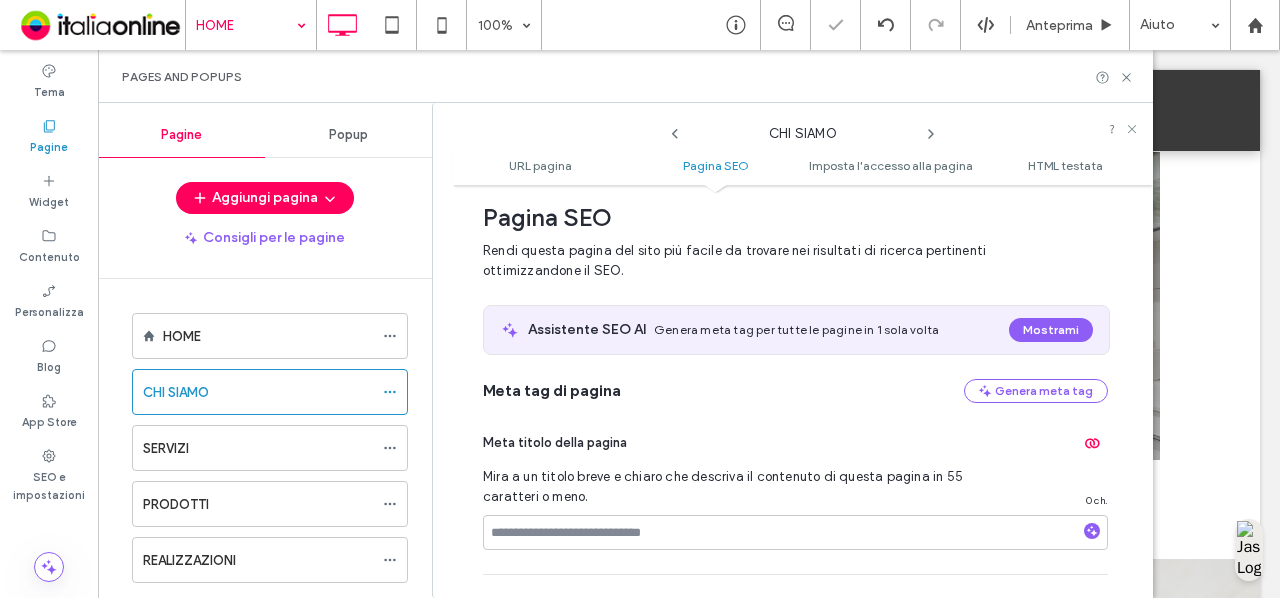 scroll, scrollTop: 273, scrollLeft: 0, axis: vertical 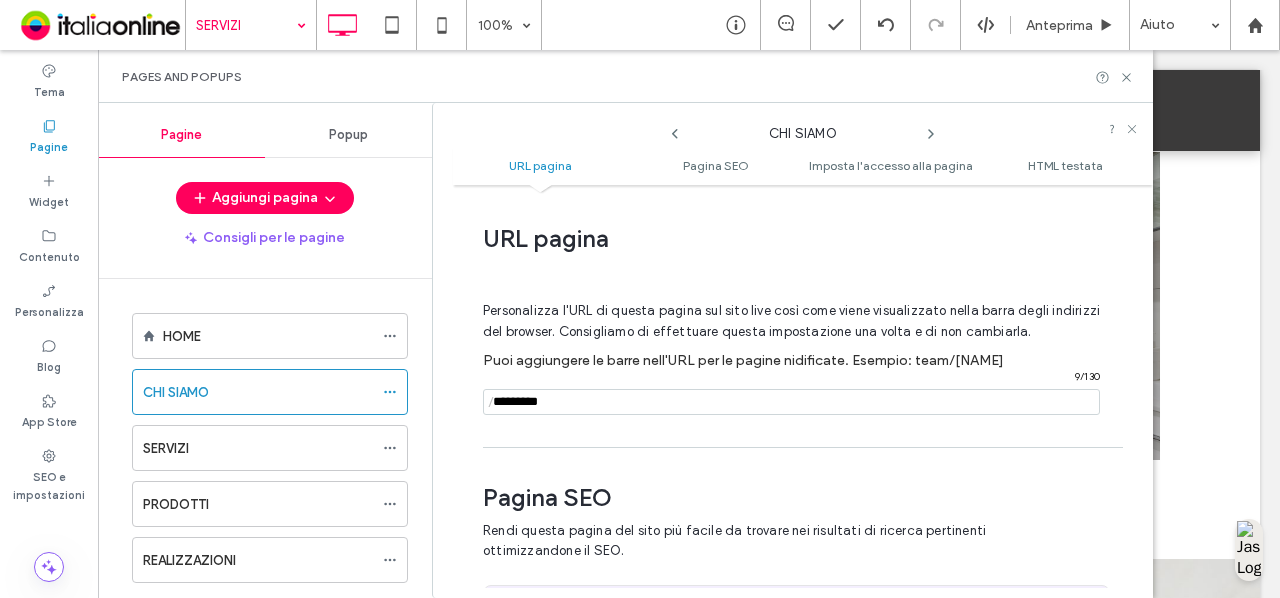 click 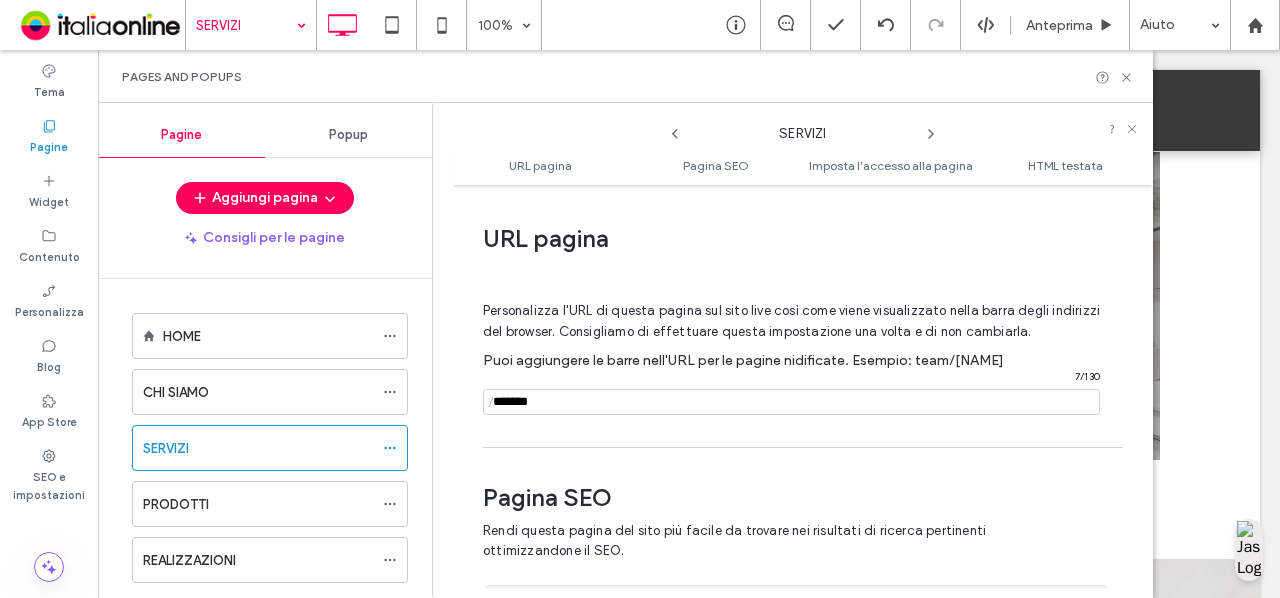 click 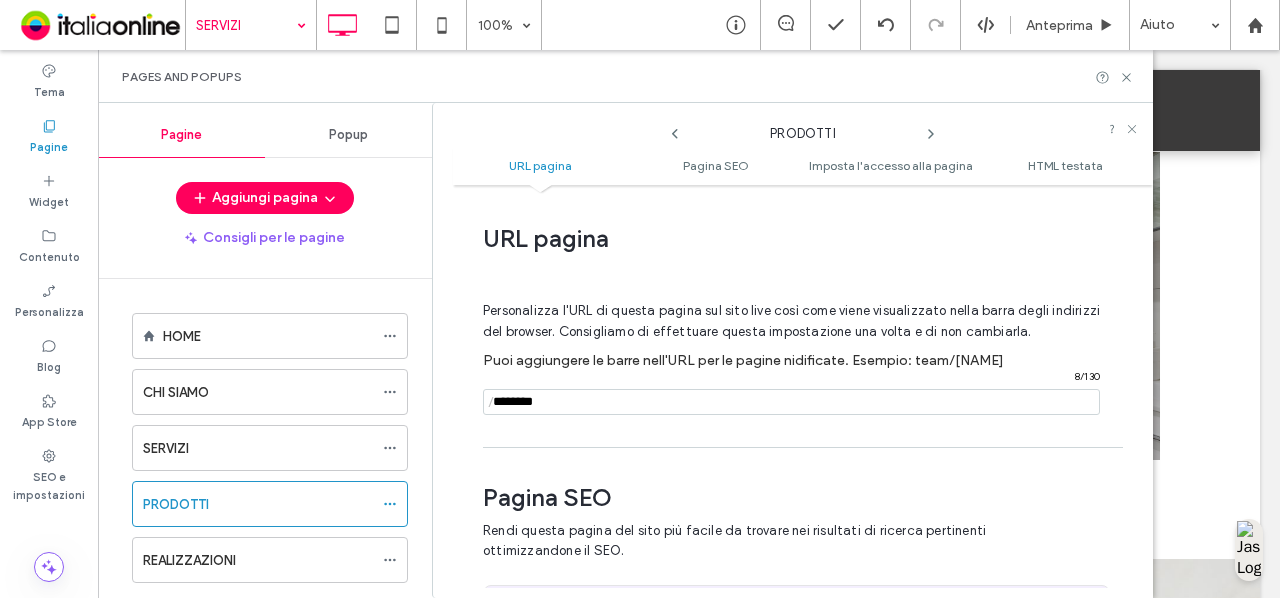 scroll, scrollTop: 130, scrollLeft: 0, axis: vertical 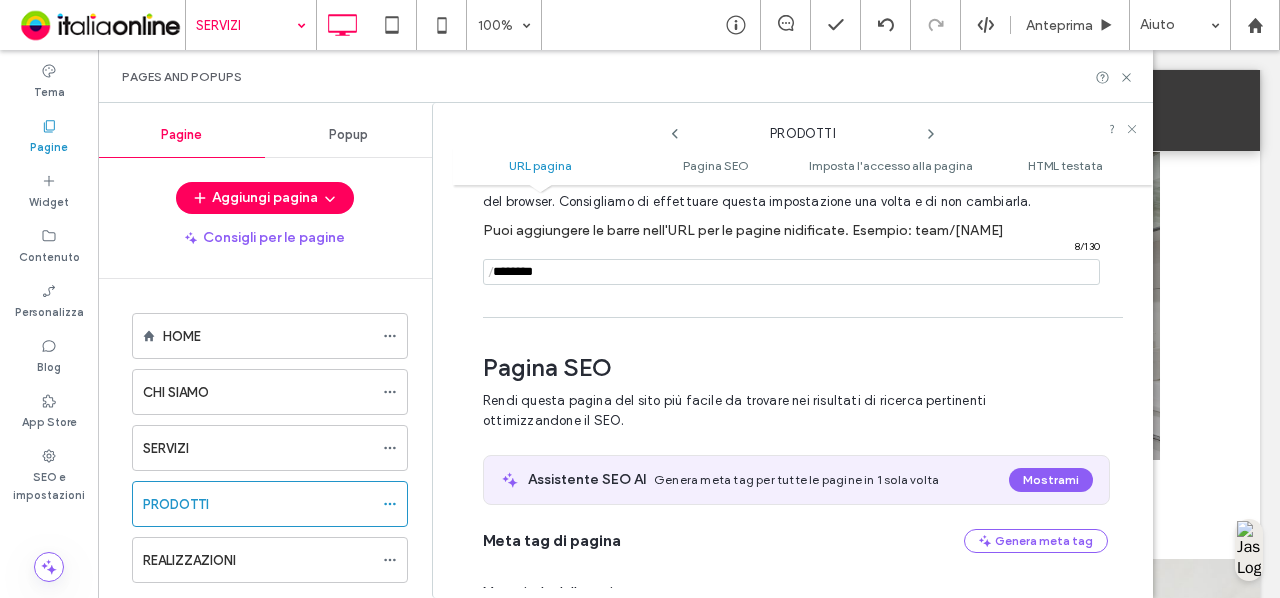 click 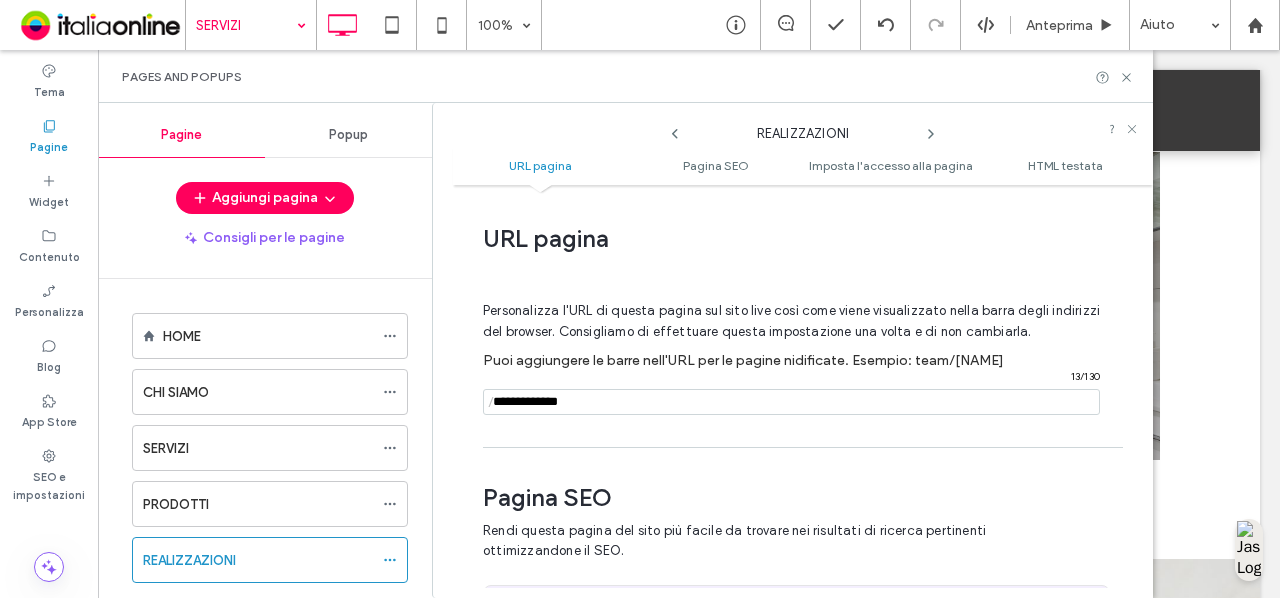 scroll, scrollTop: 273, scrollLeft: 0, axis: vertical 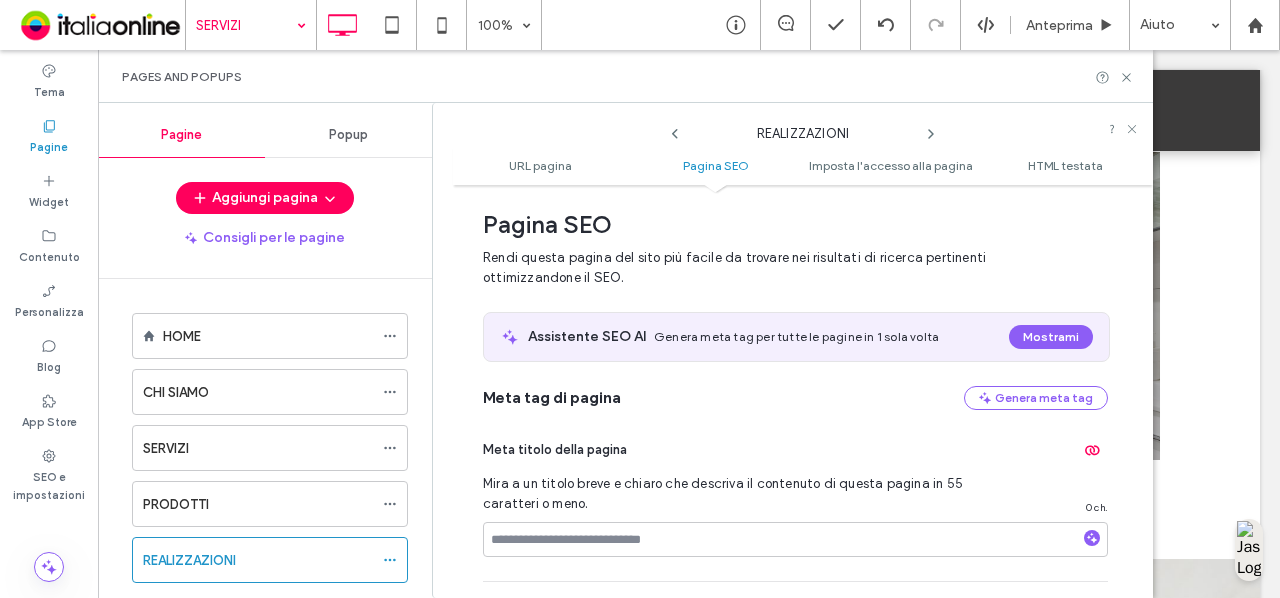 click 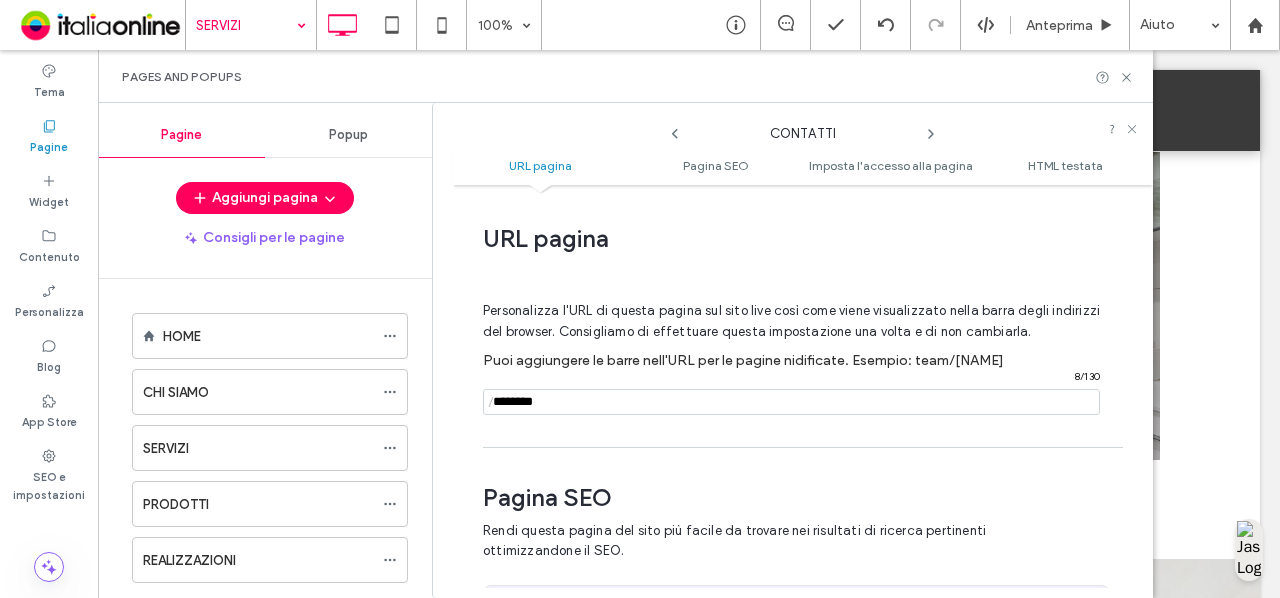 scroll, scrollTop: 273, scrollLeft: 0, axis: vertical 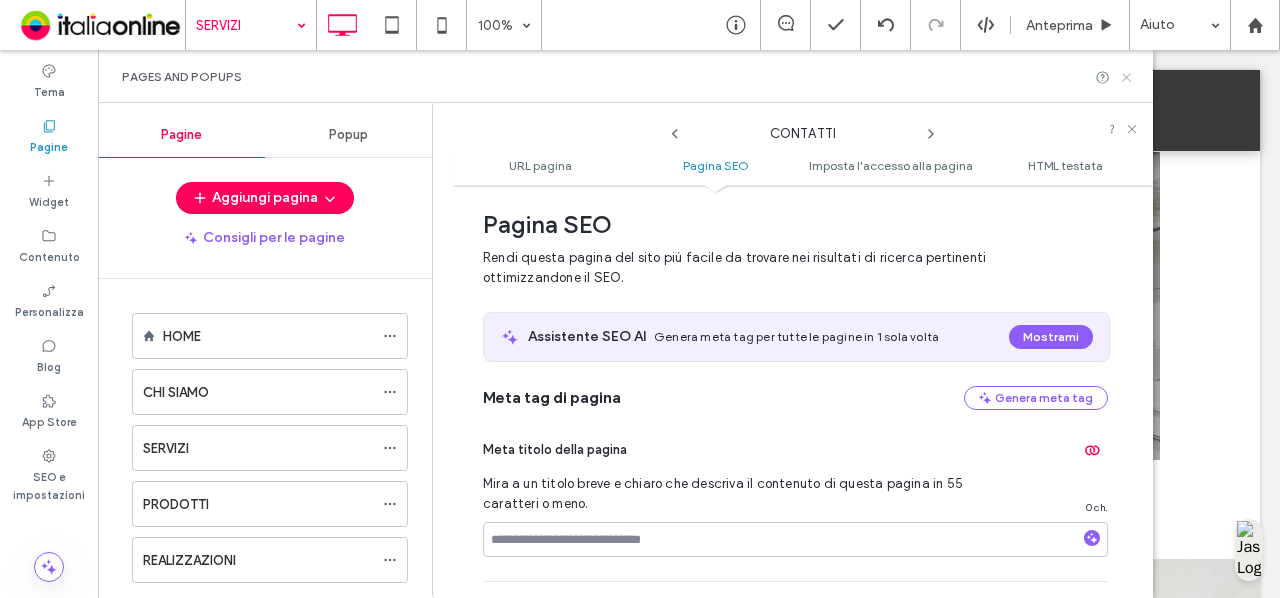 click 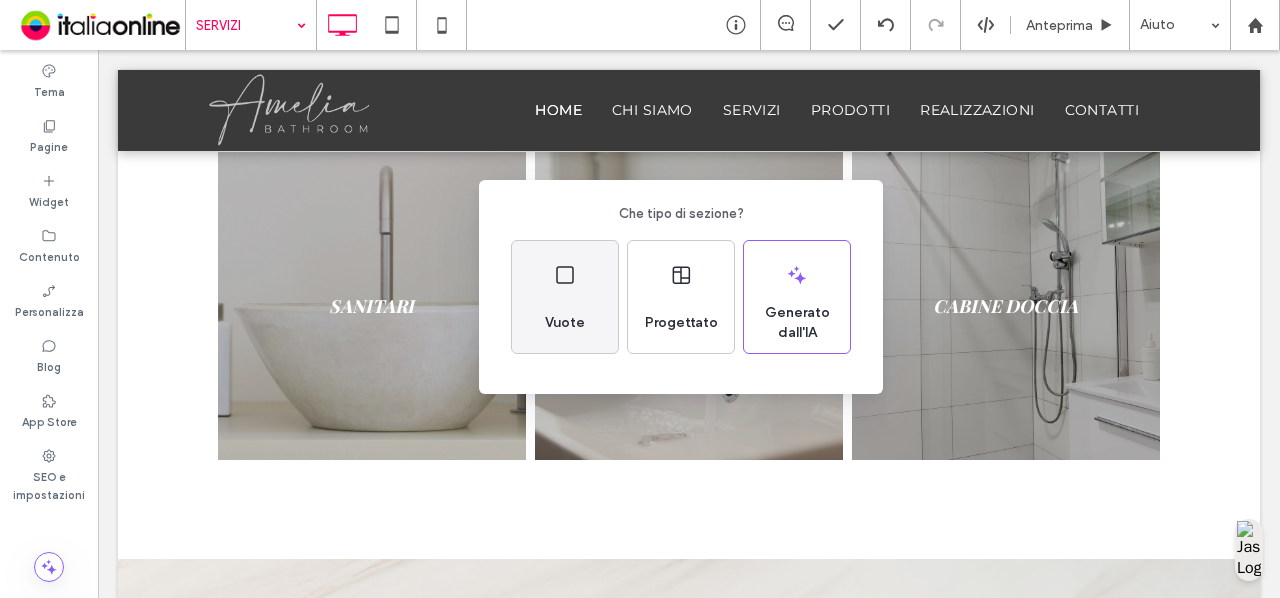 click on "Vuote" at bounding box center [565, 297] 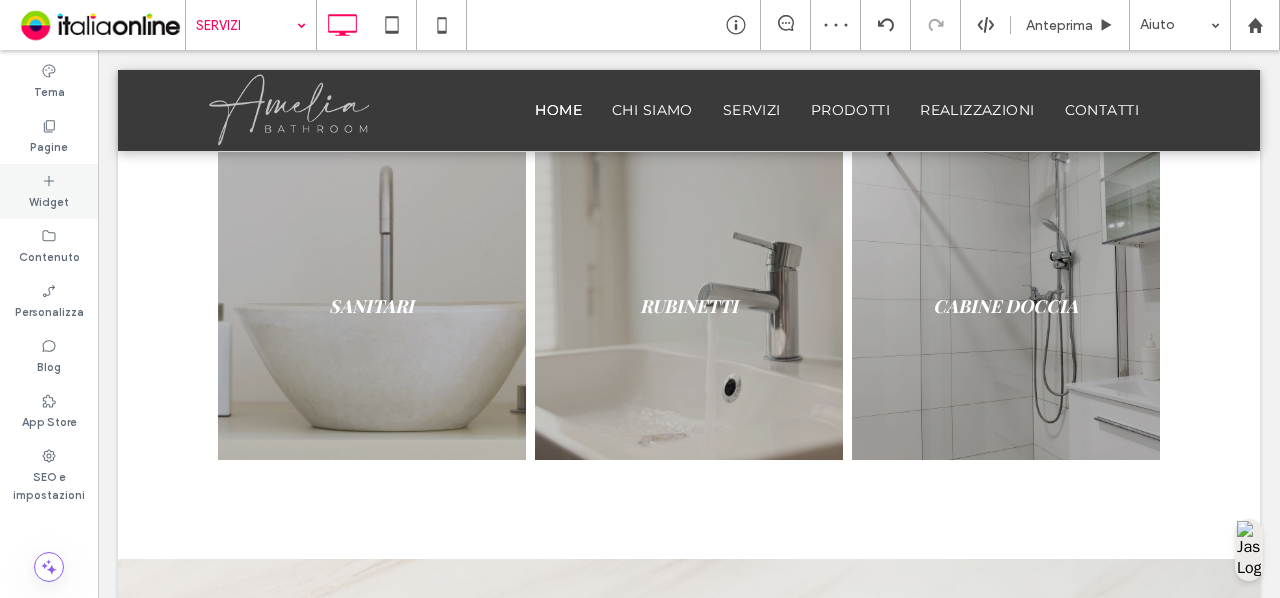 click 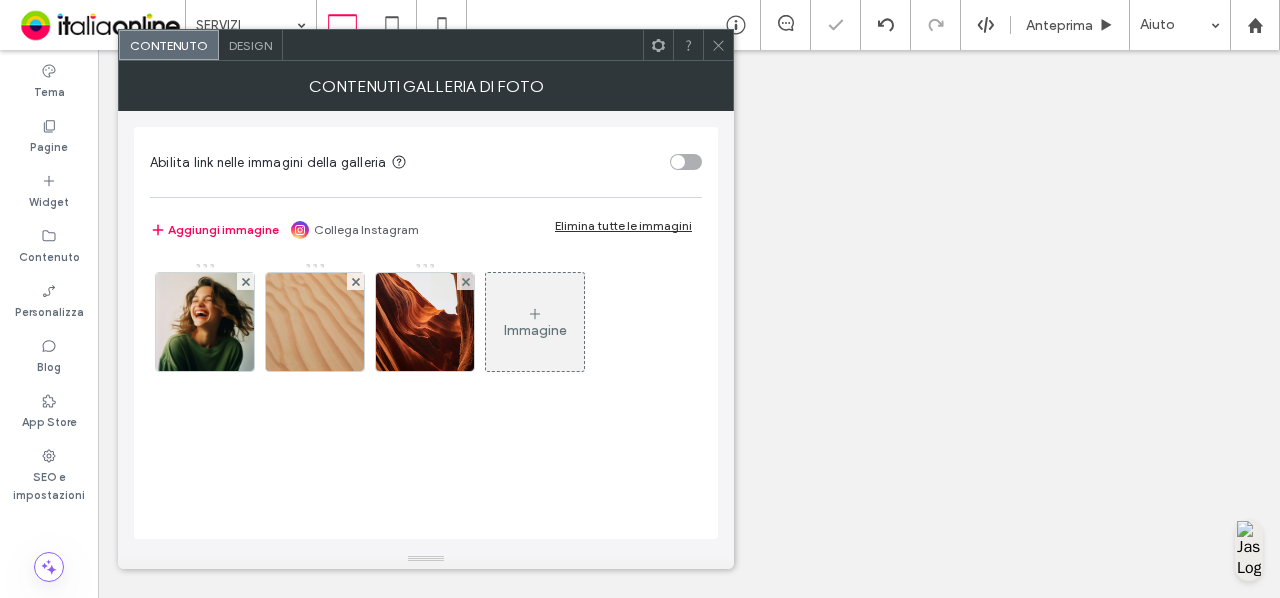 drag, startPoint x: 0, startPoint y: 0, endPoint x: 245, endPoint y: 282, distance: 373.5626 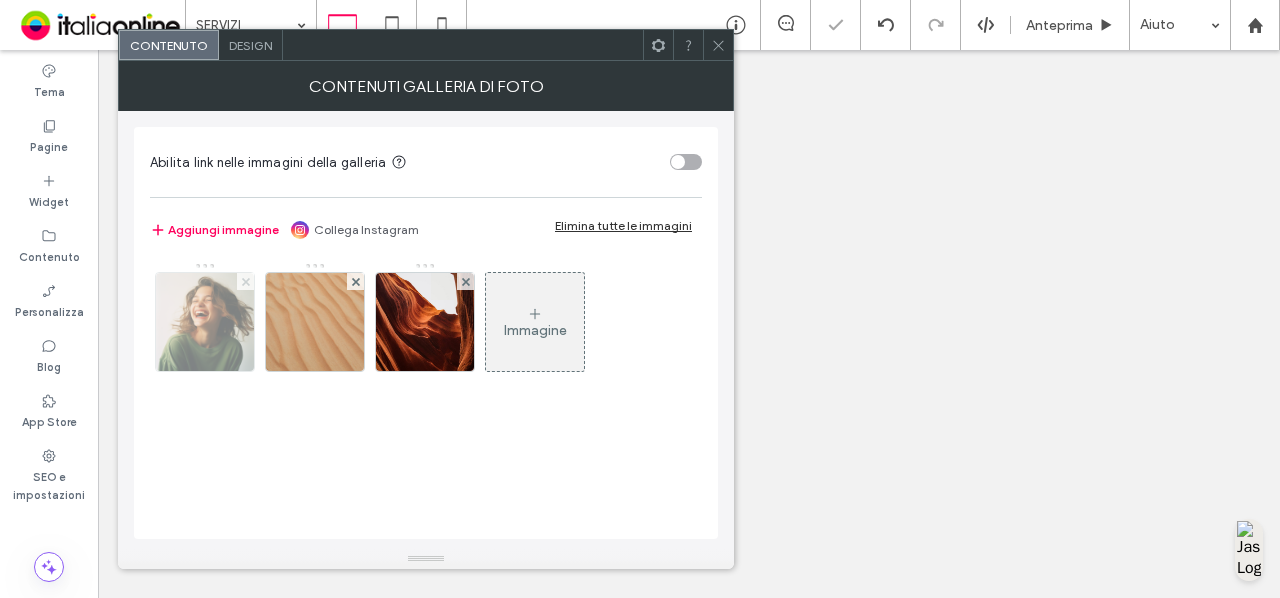 click 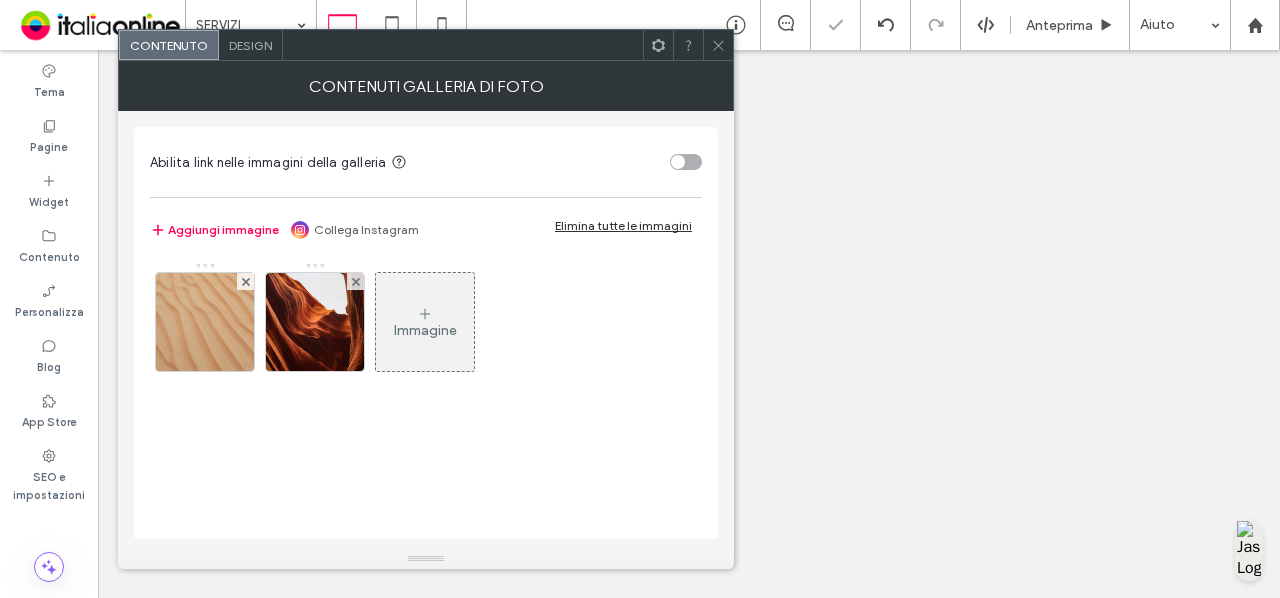 scroll, scrollTop: 0, scrollLeft: 0, axis: both 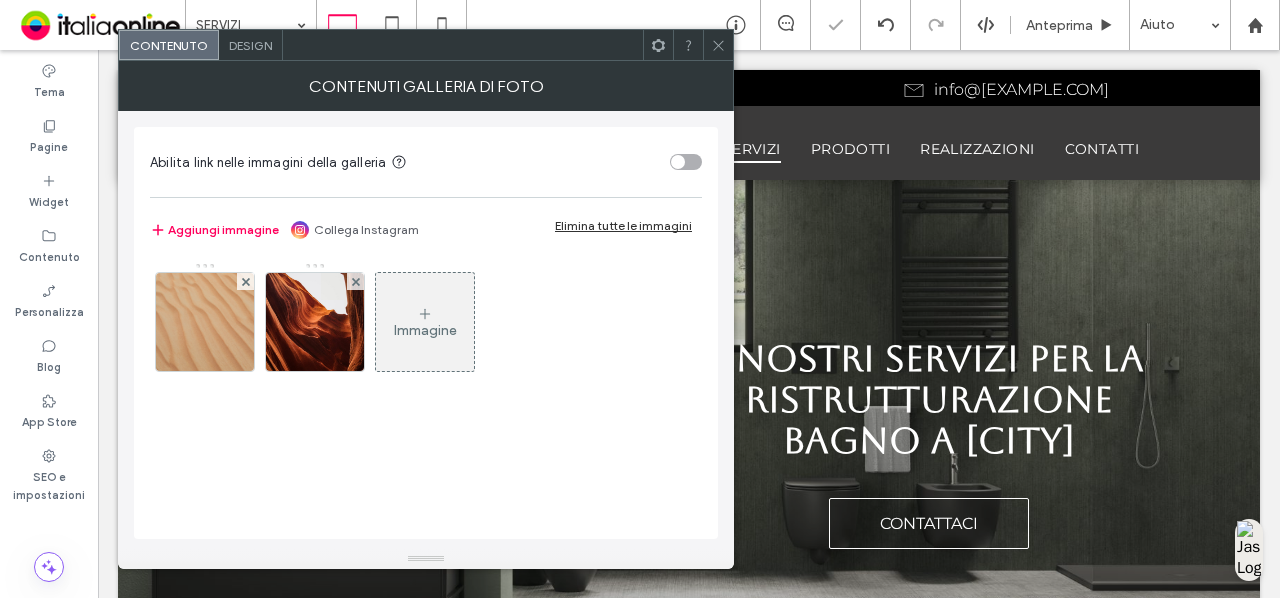 click 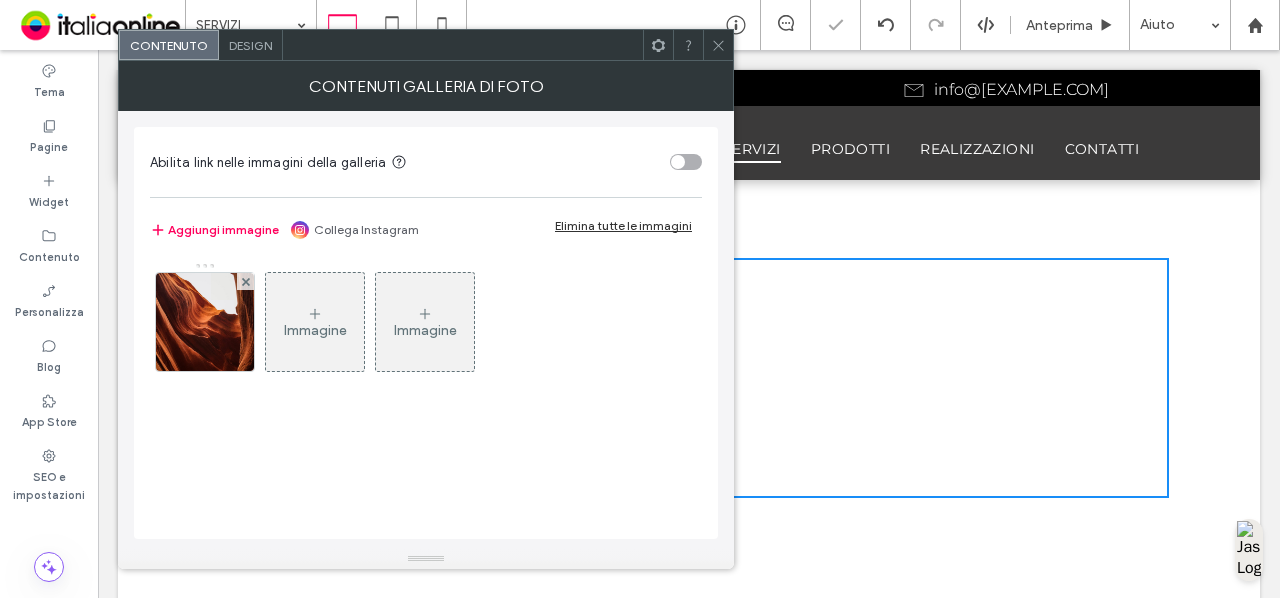 click 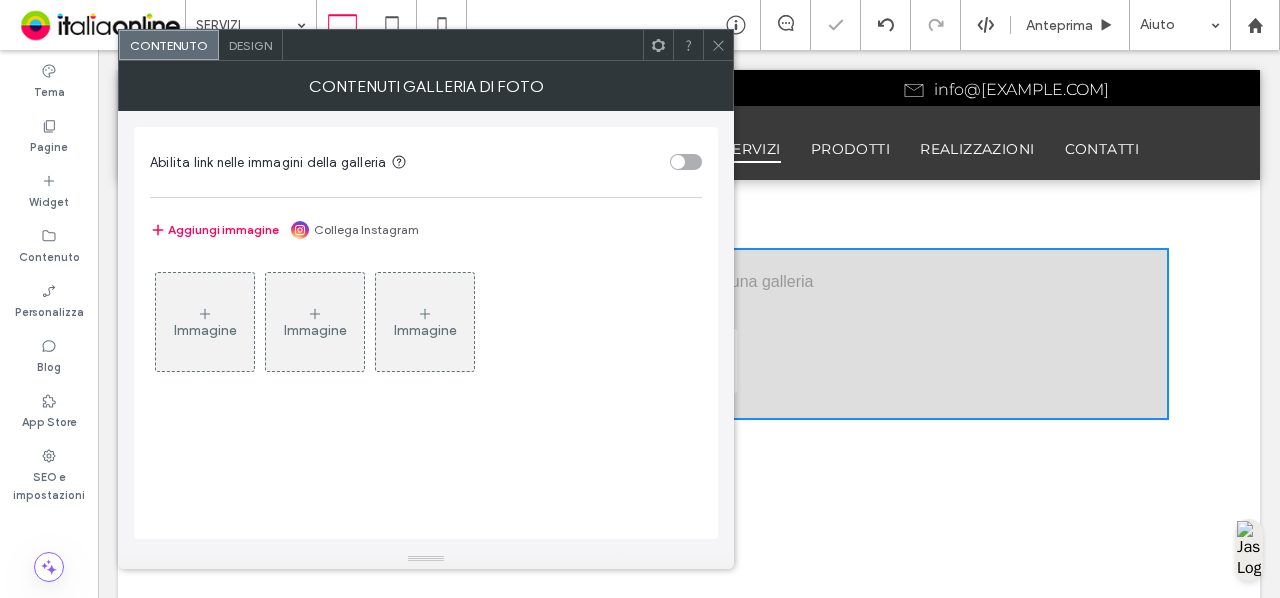 click on "Immagine" at bounding box center [205, 322] 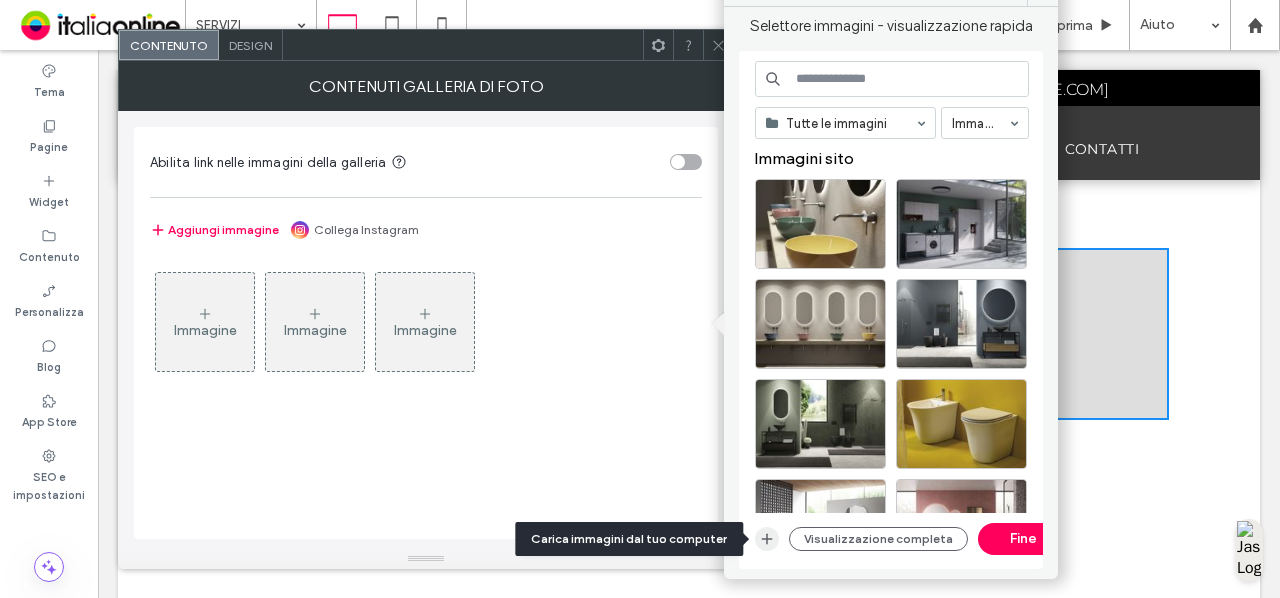 click 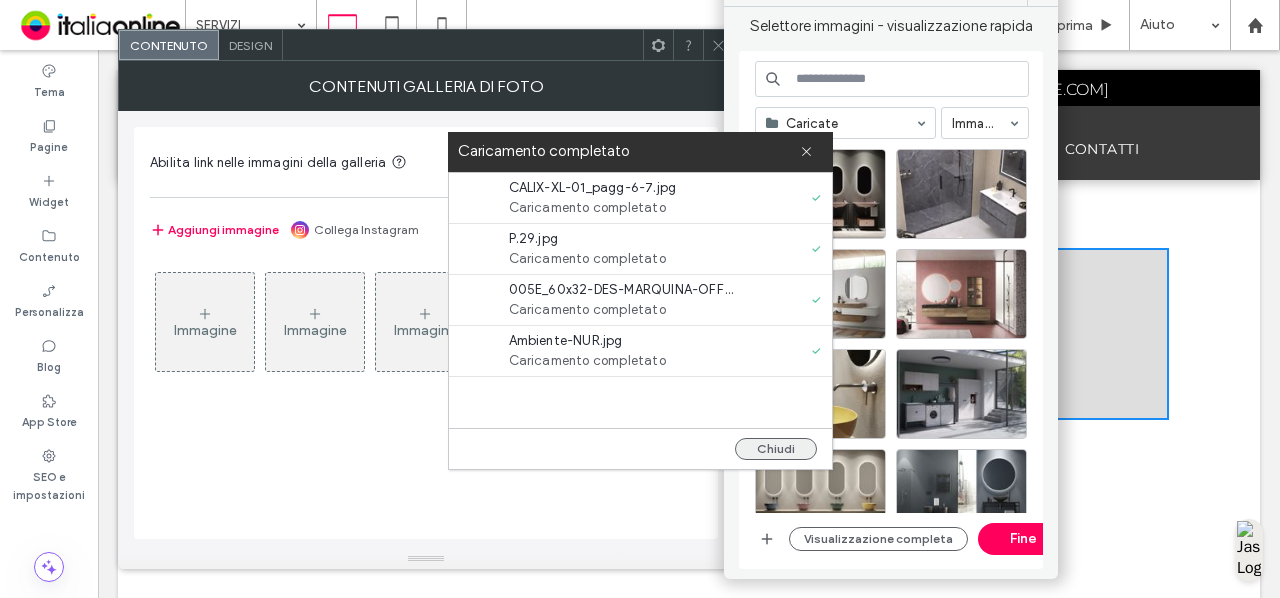 click on "Chiudi" at bounding box center [776, 449] 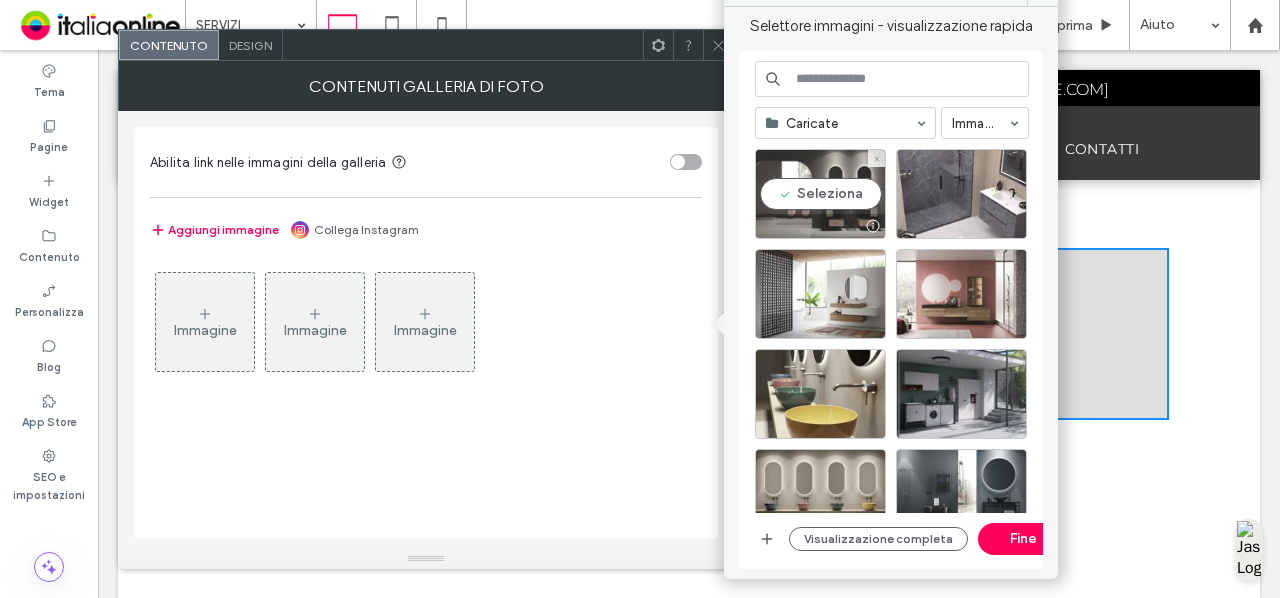 click on "Seleziona" at bounding box center [820, 194] 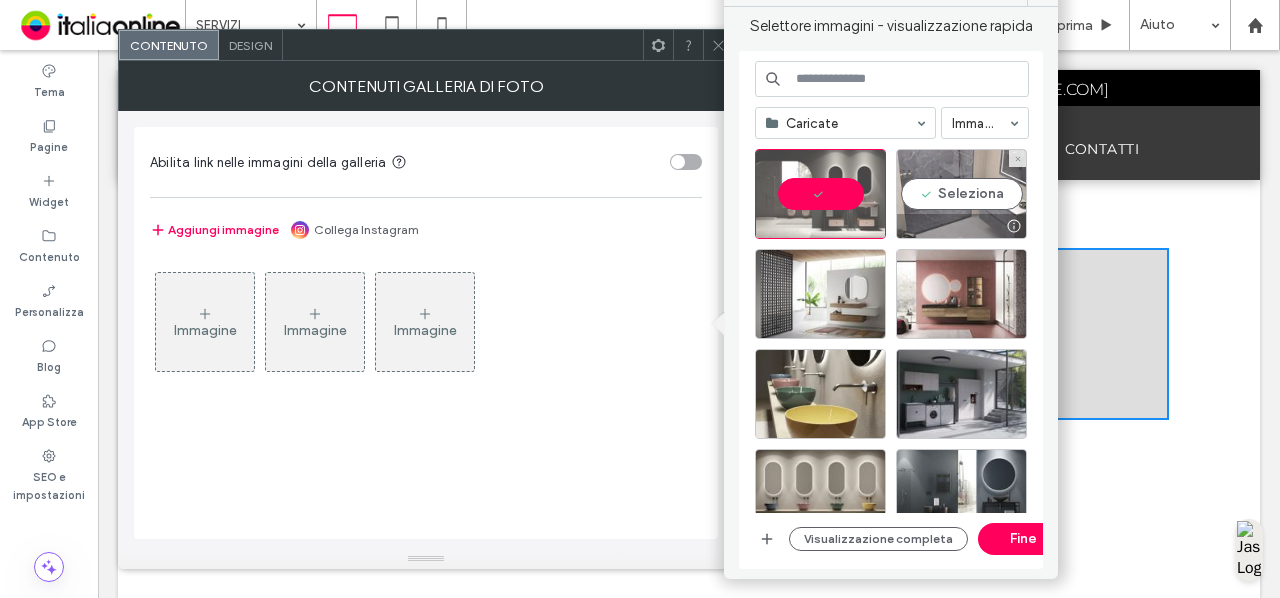 click on "Seleziona" at bounding box center [961, 194] 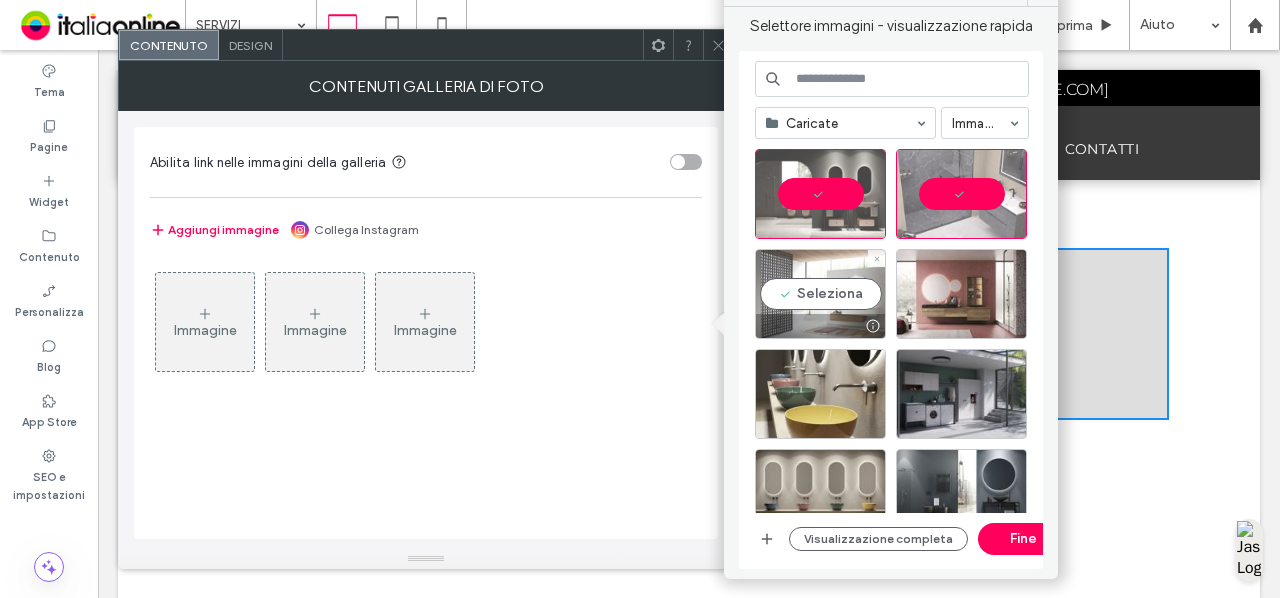 click on "Seleziona" at bounding box center [820, 294] 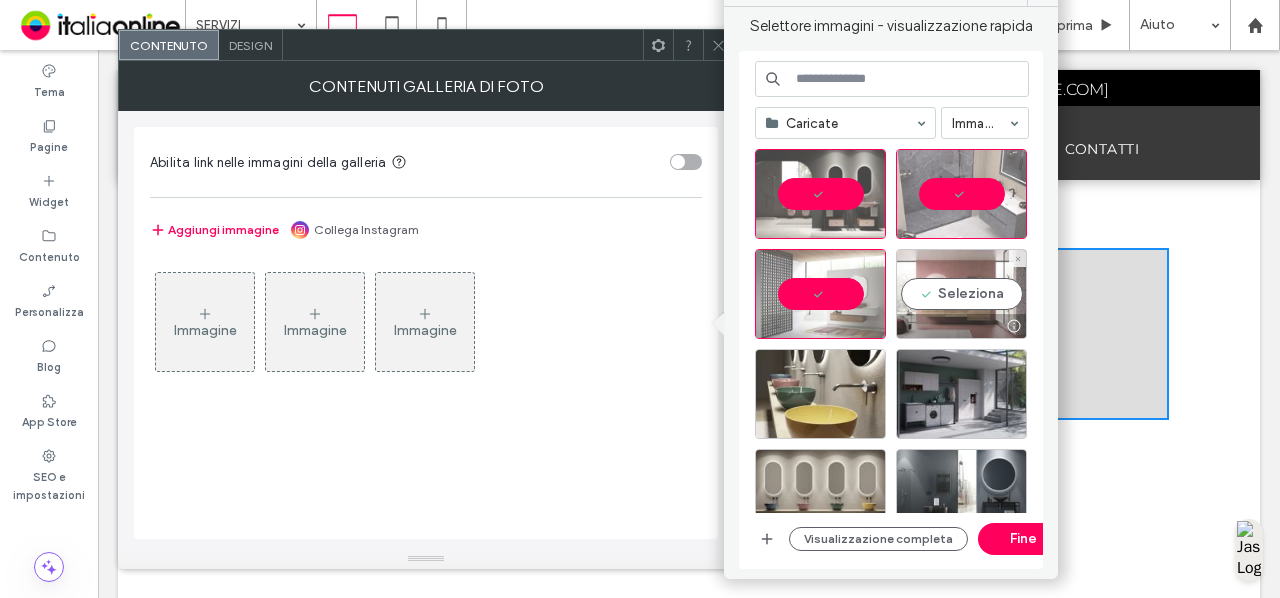 click on "Seleziona" at bounding box center (961, 294) 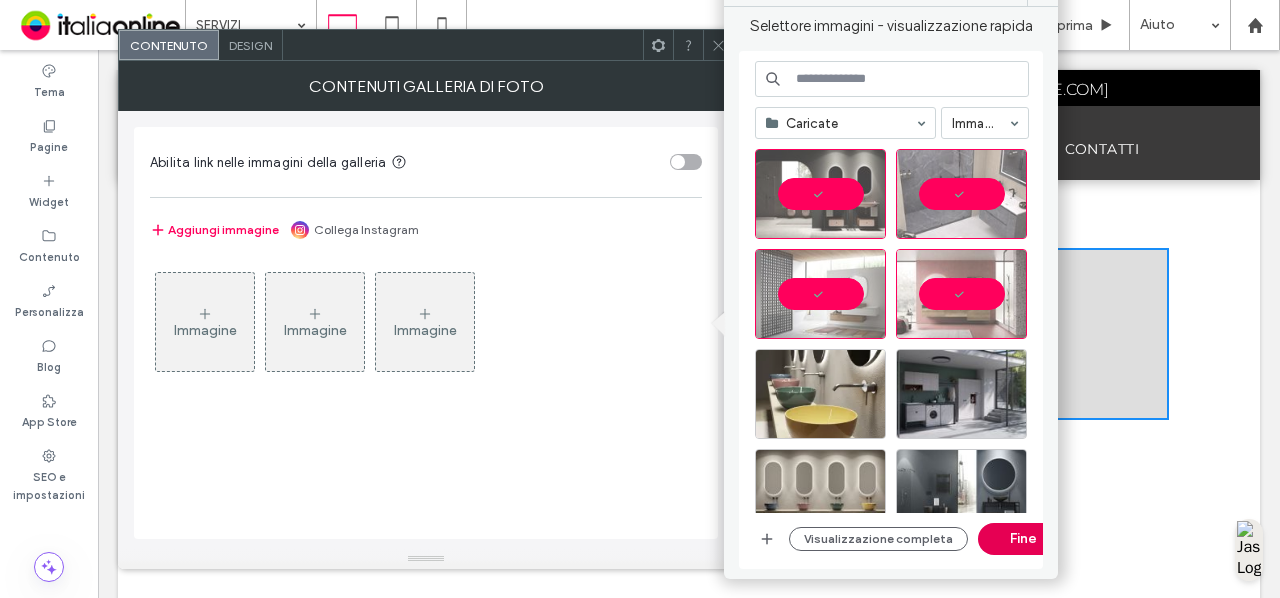 click on "Fine" at bounding box center [1023, 539] 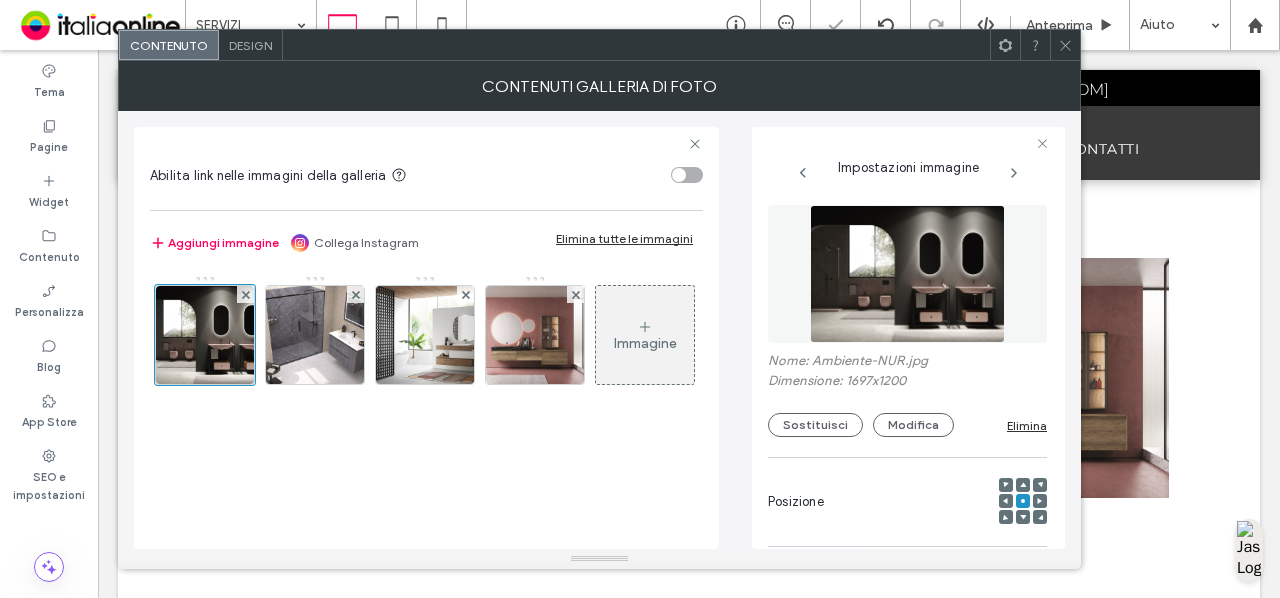 click at bounding box center [636, 45] 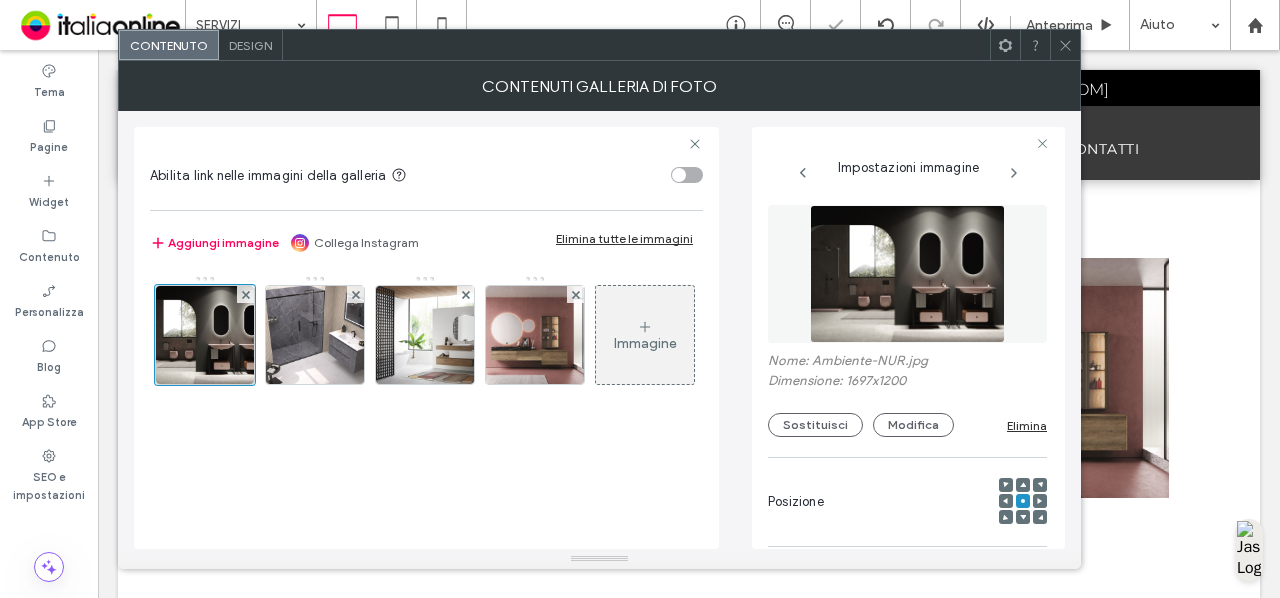 click at bounding box center [636, 45] 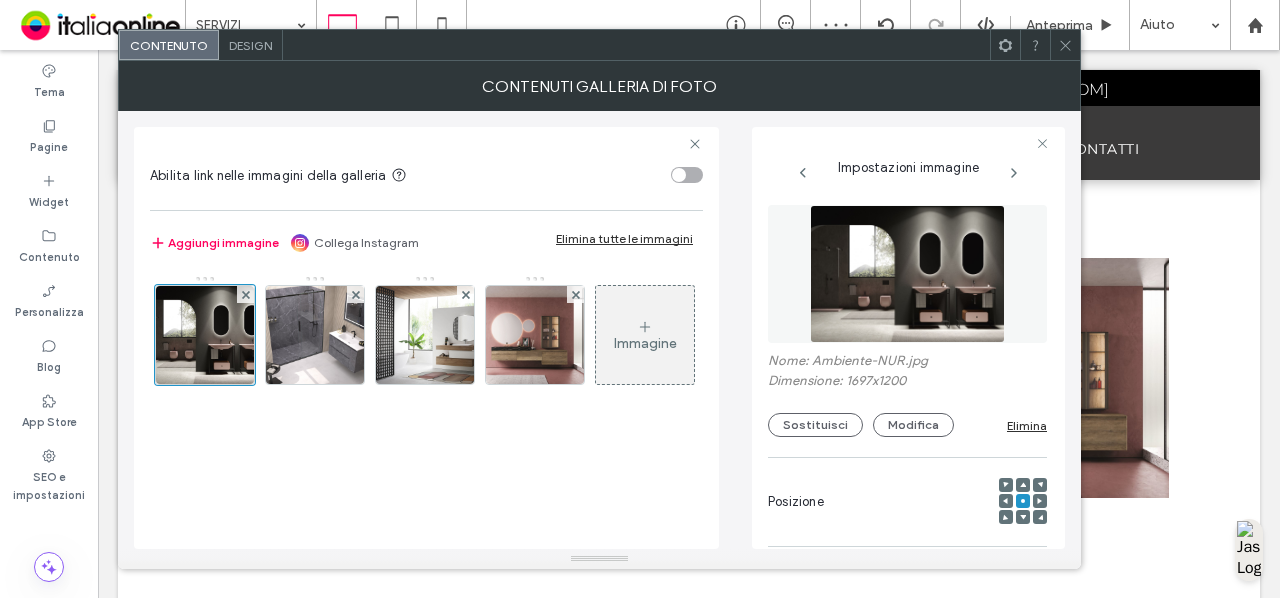 click 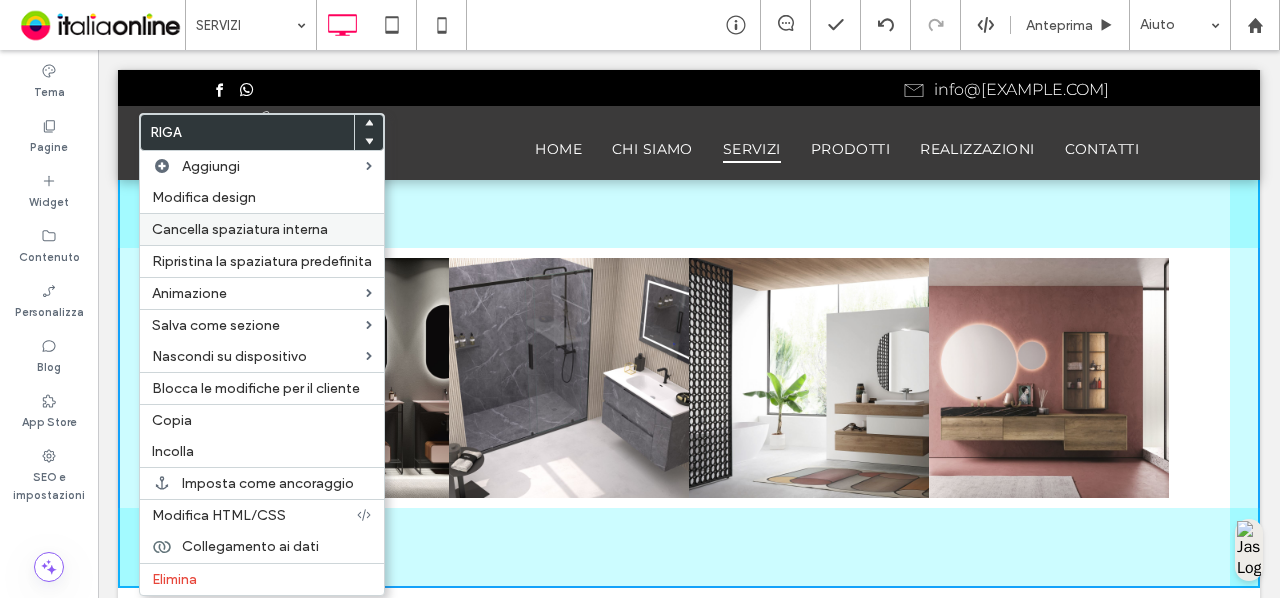 click on "Cancella spaziatura interna" at bounding box center [240, 229] 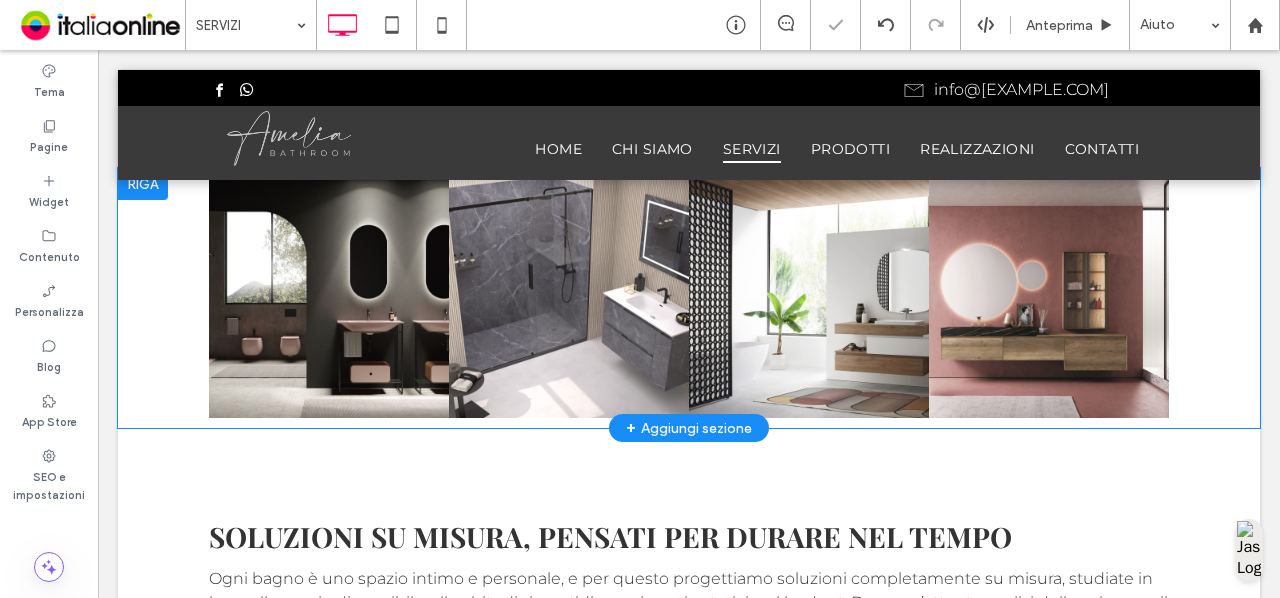 click at bounding box center (143, 184) 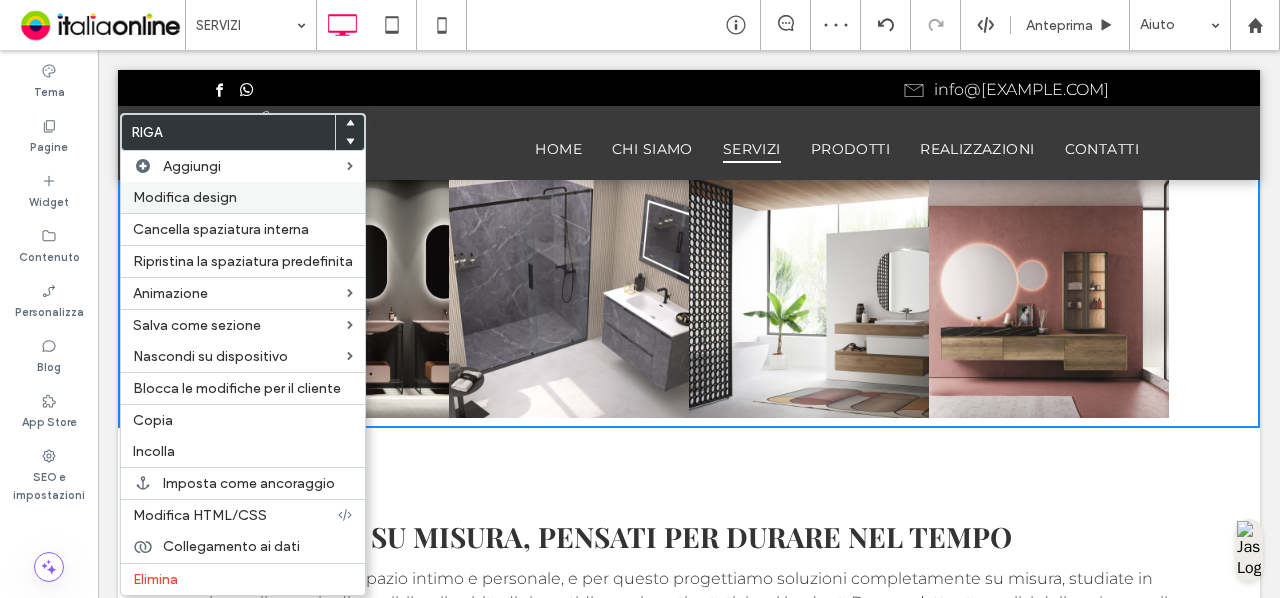 click on "Modifica design" at bounding box center [185, 197] 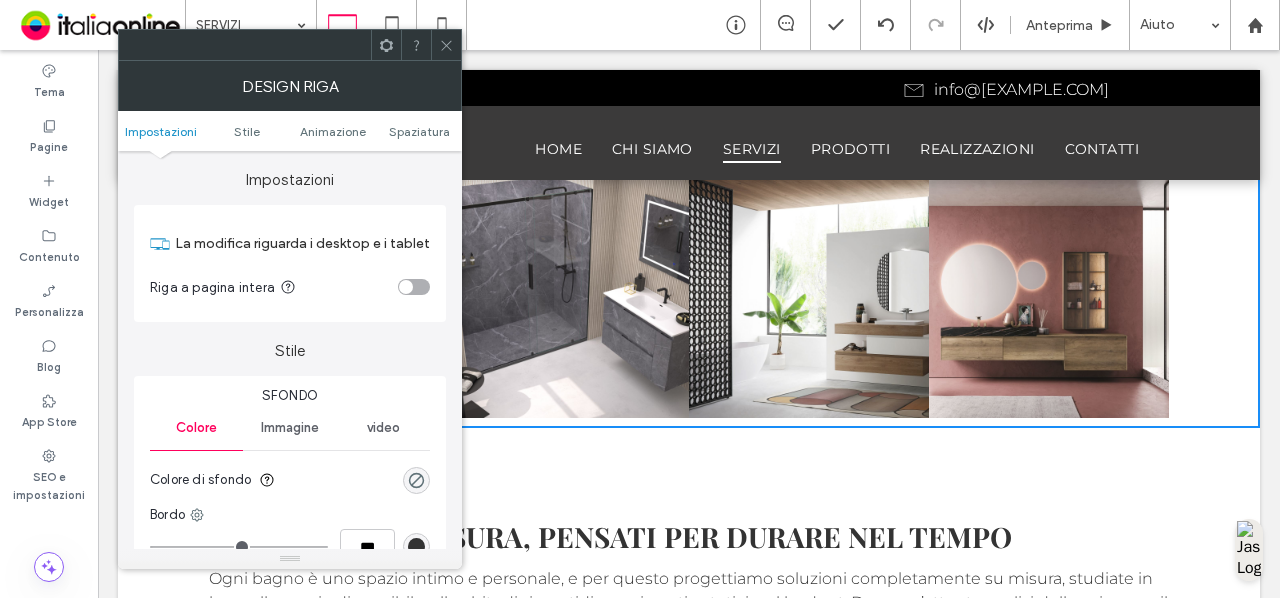 click at bounding box center [414, 287] 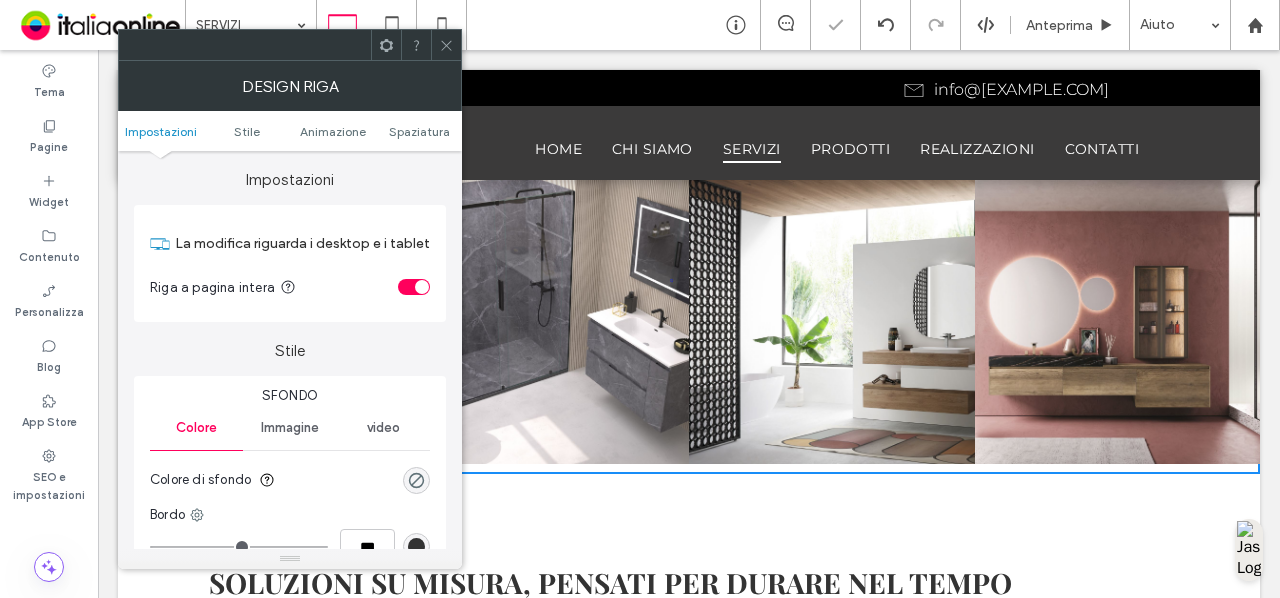 click 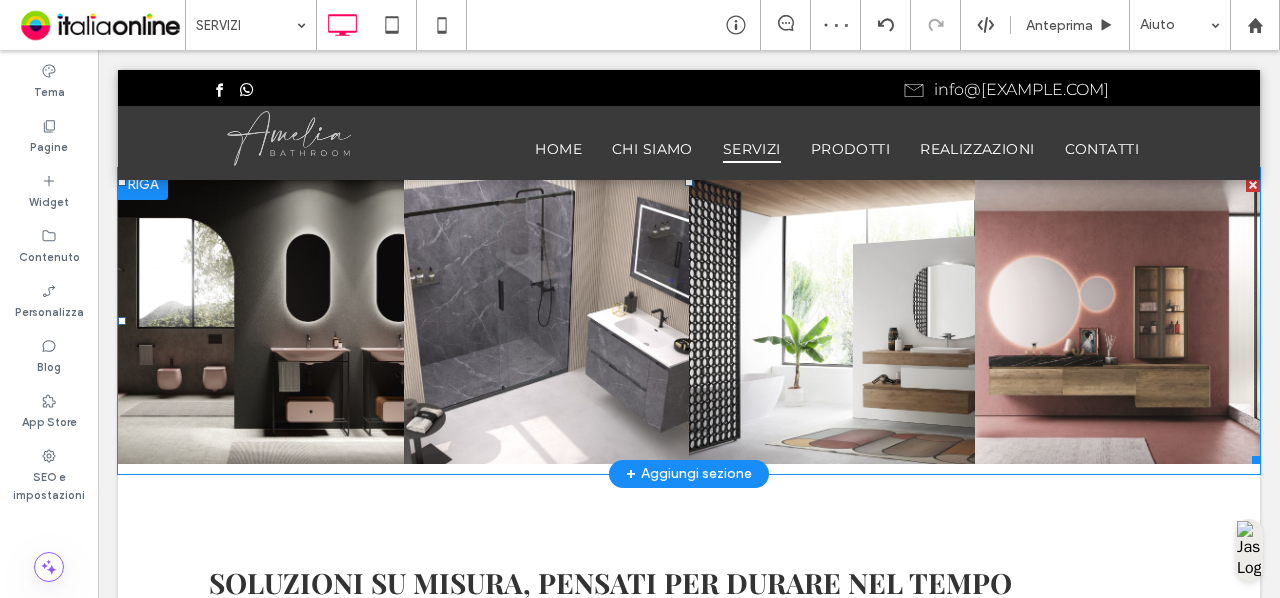click at bounding box center (547, 321) 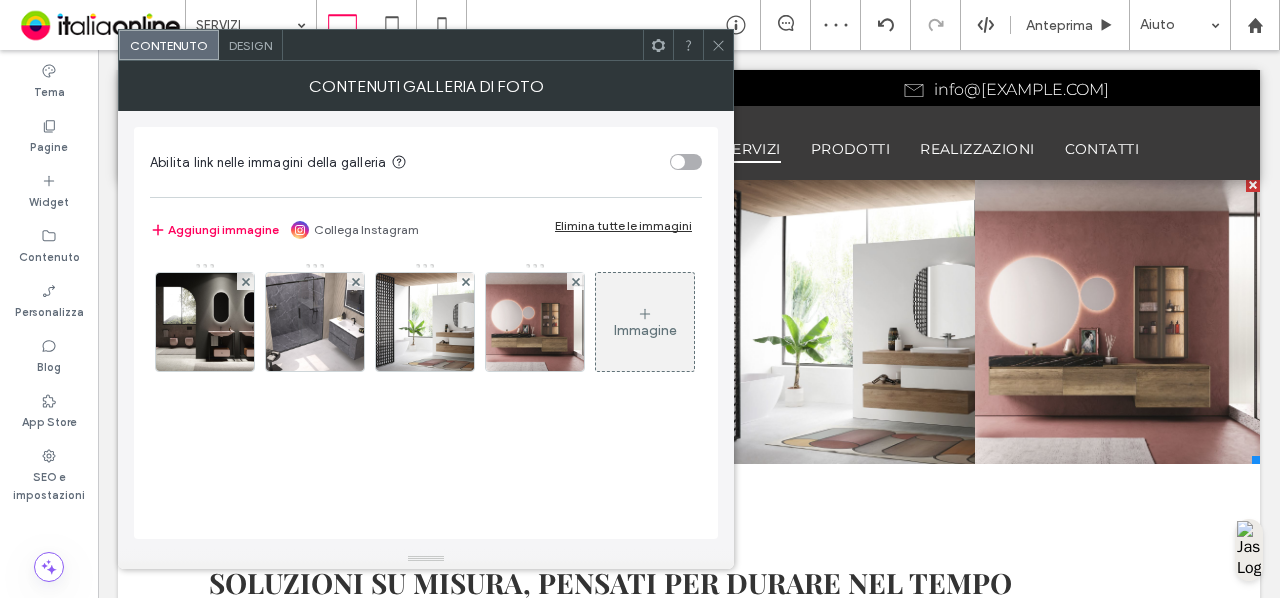 click on "Design" at bounding box center (250, 45) 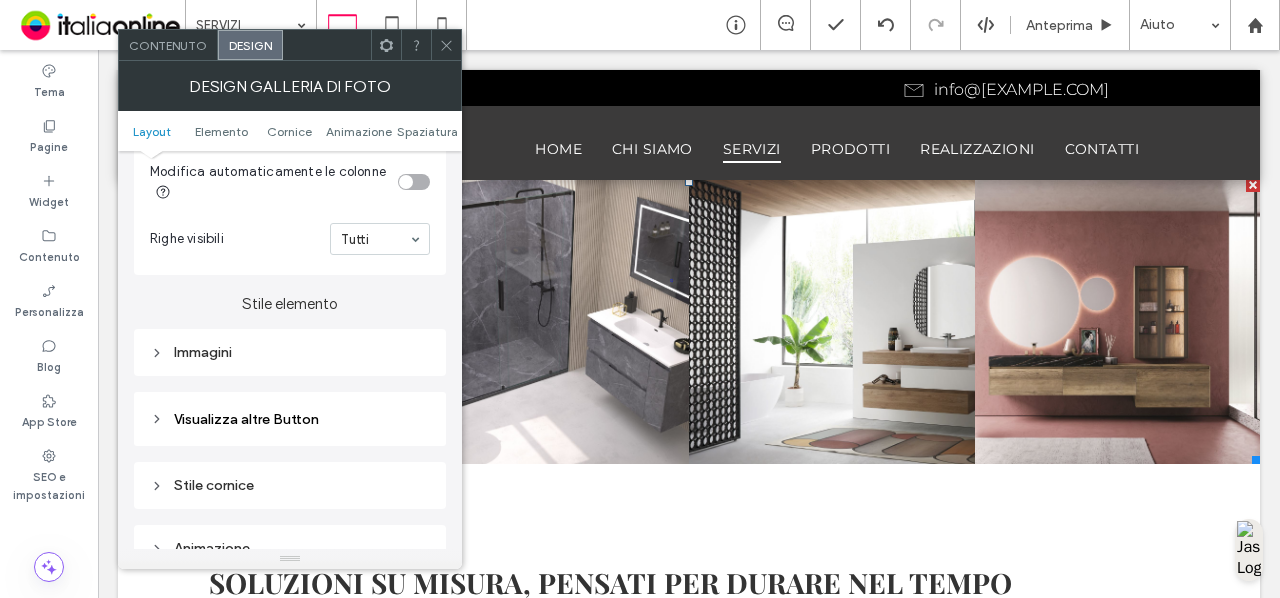 scroll, scrollTop: 645, scrollLeft: 0, axis: vertical 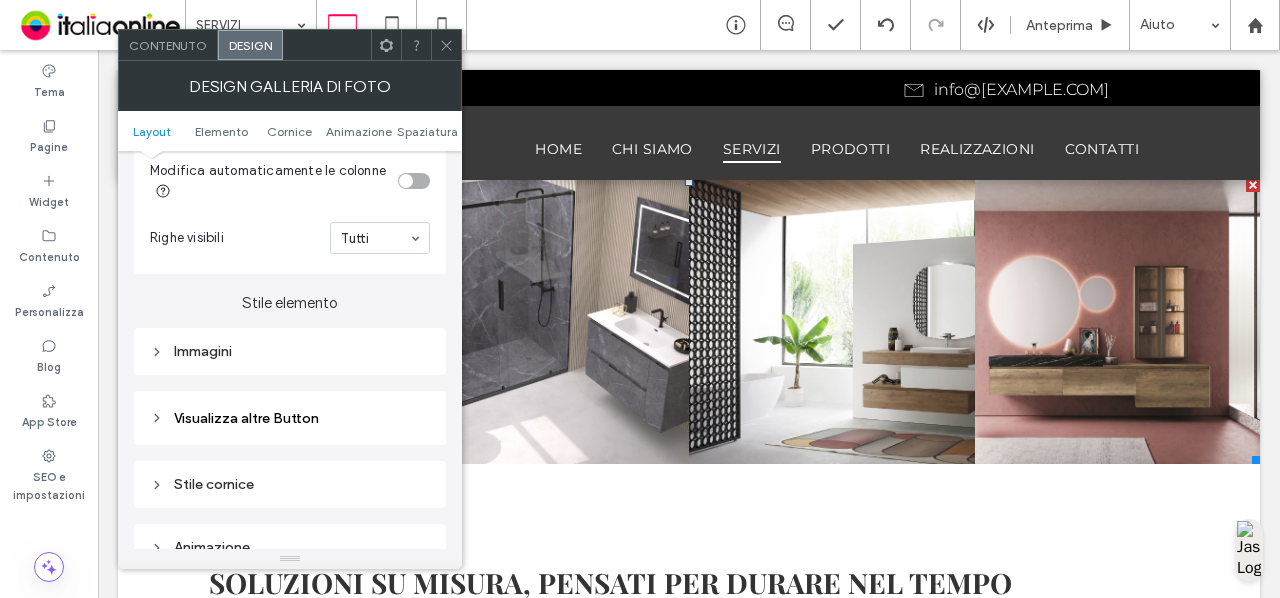 click on "Immagini" at bounding box center [290, 351] 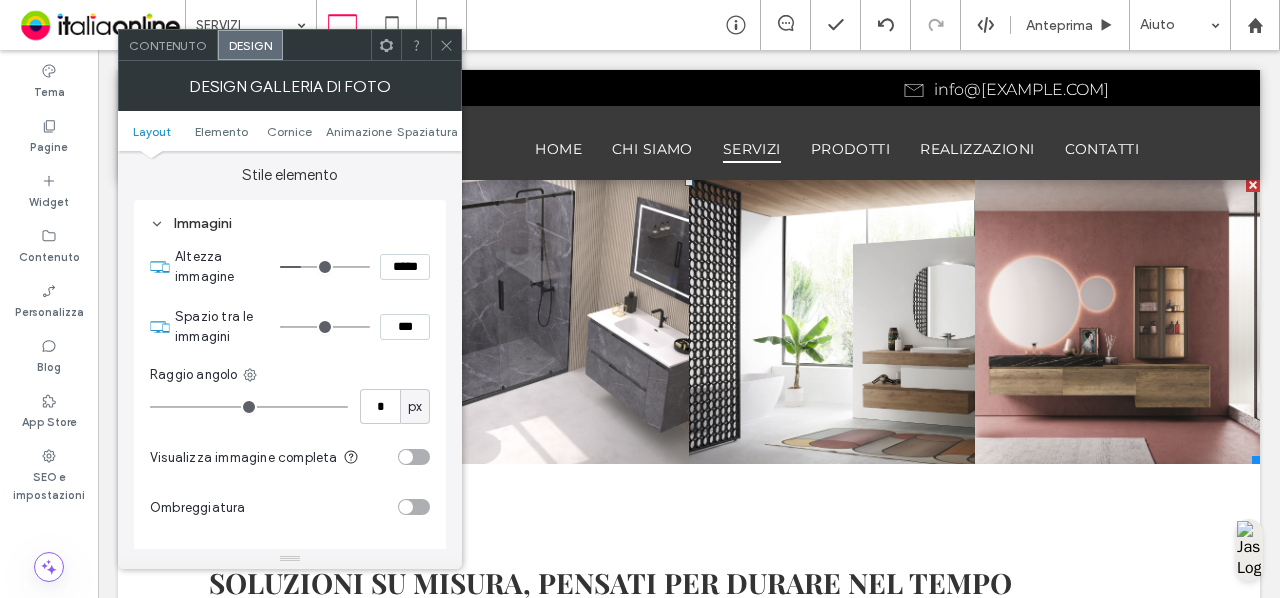 scroll, scrollTop: 775, scrollLeft: 0, axis: vertical 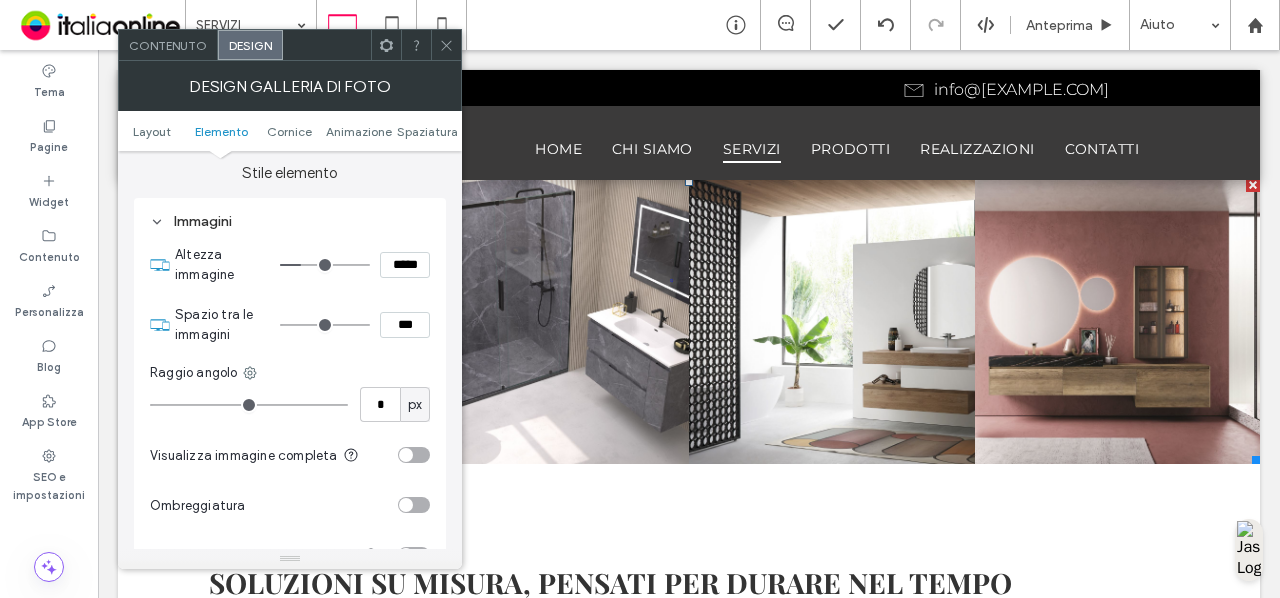type on "*" 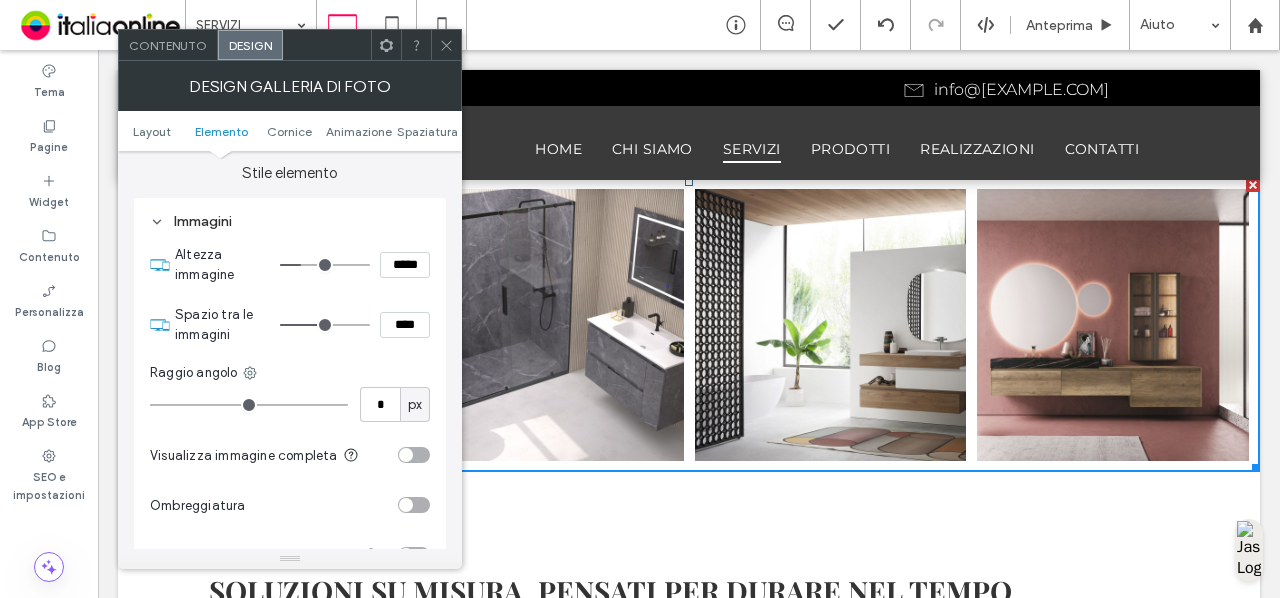 type on "**" 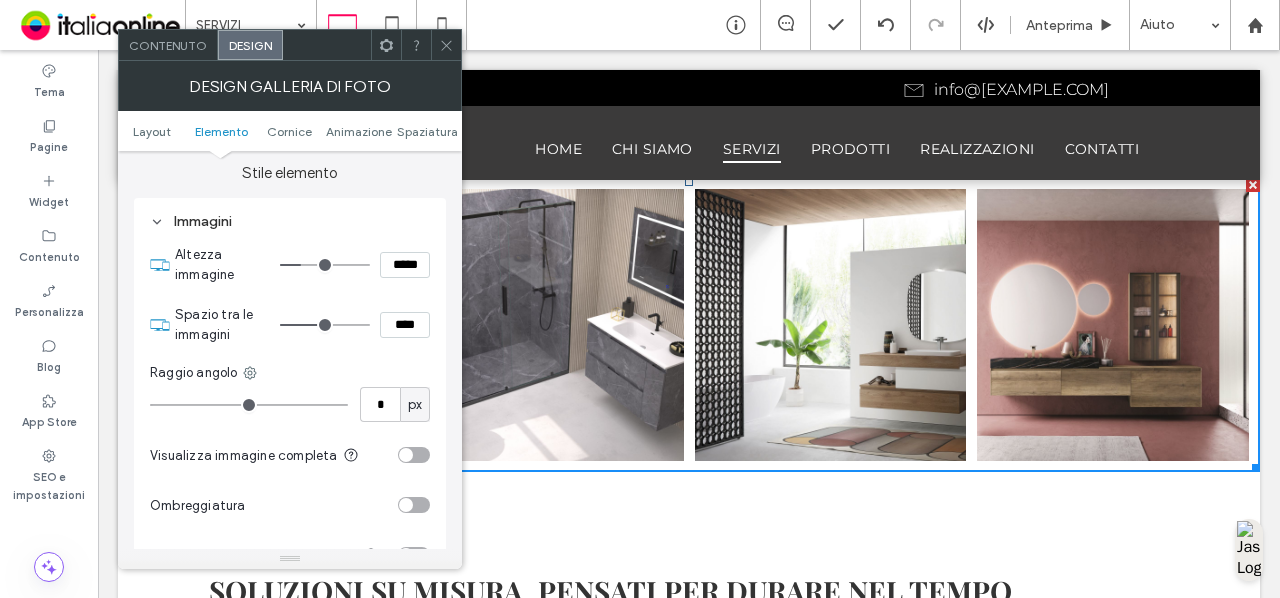 type on "****" 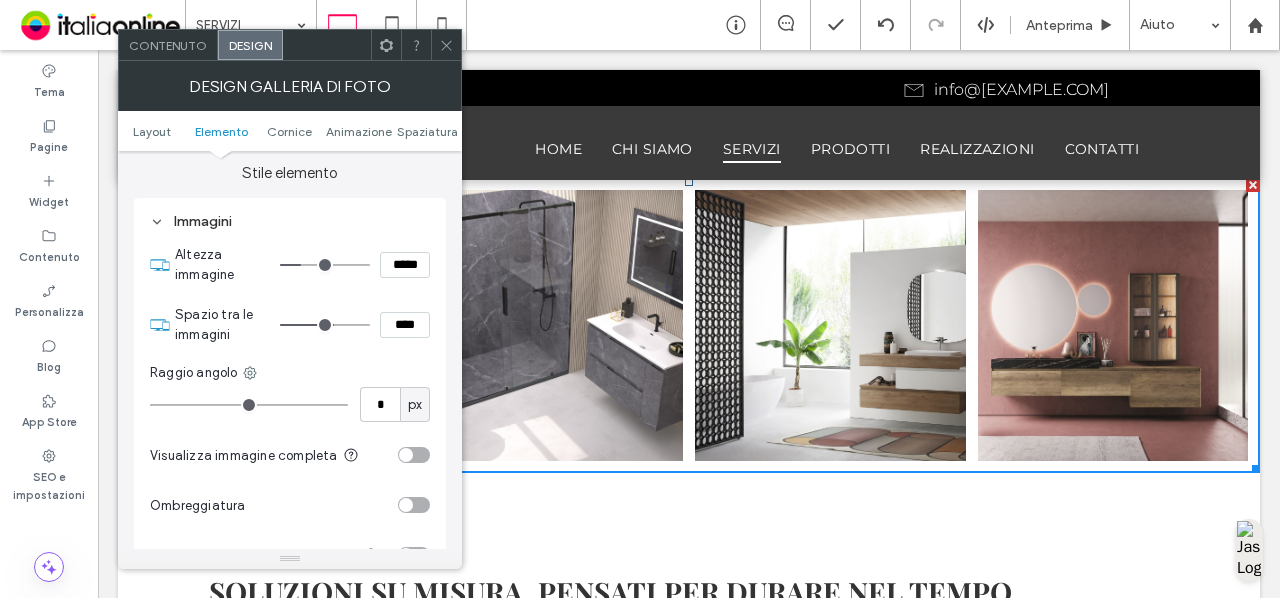 type on "**" 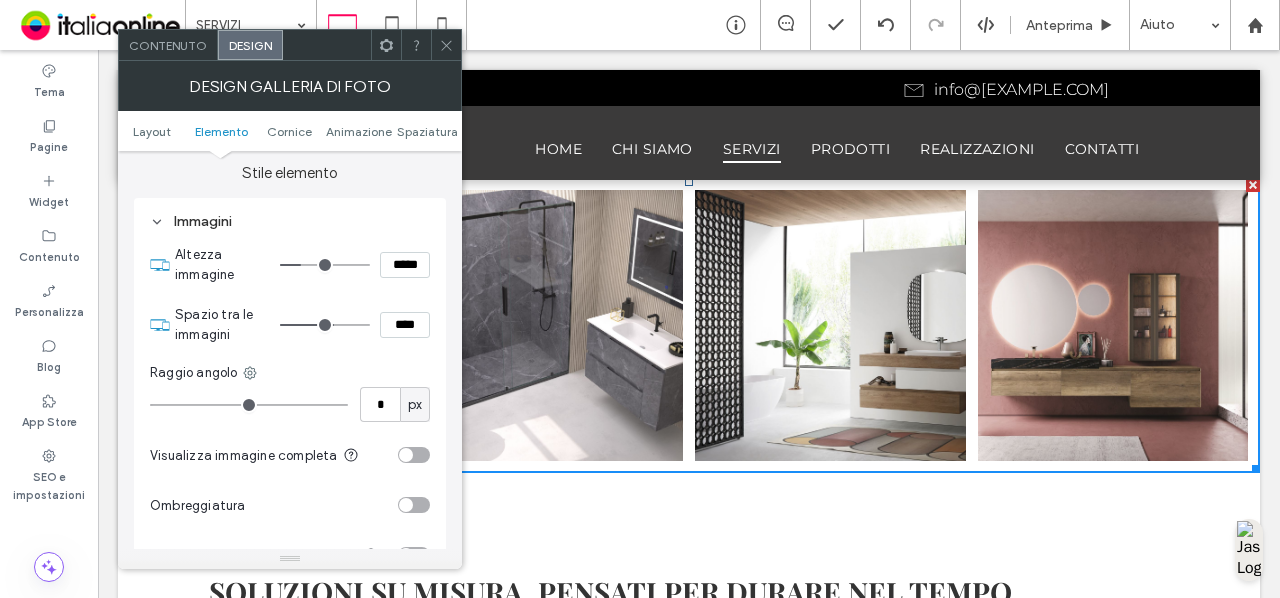 type on "****" 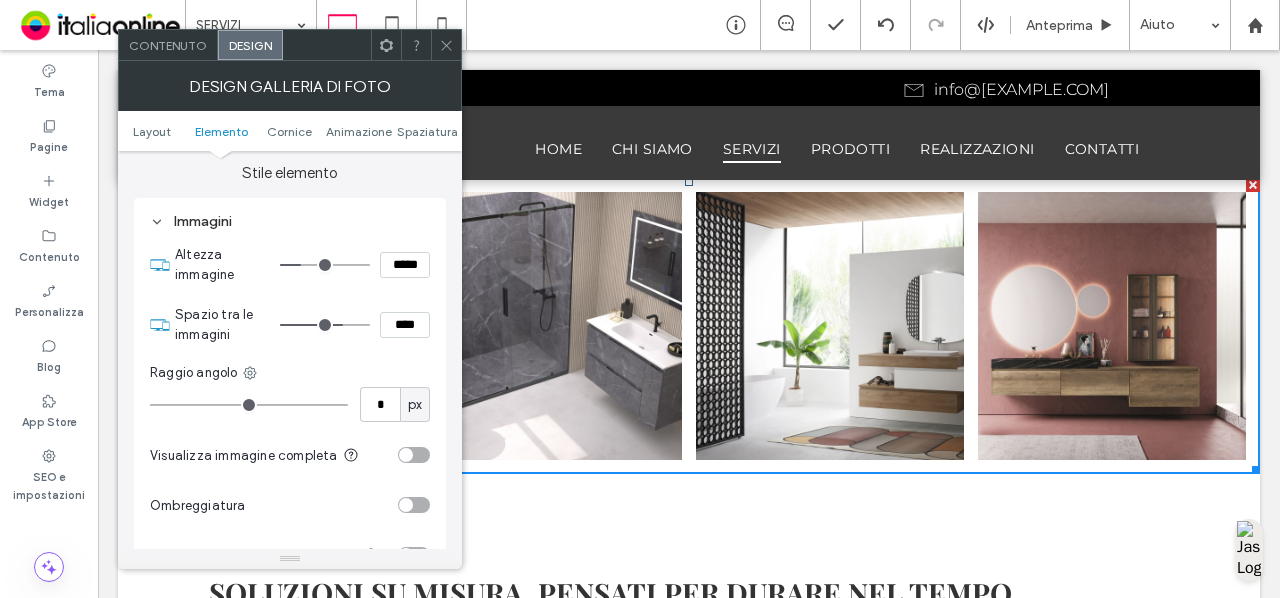 drag, startPoint x: 290, startPoint y: 329, endPoint x: 339, endPoint y: 337, distance: 49.648766 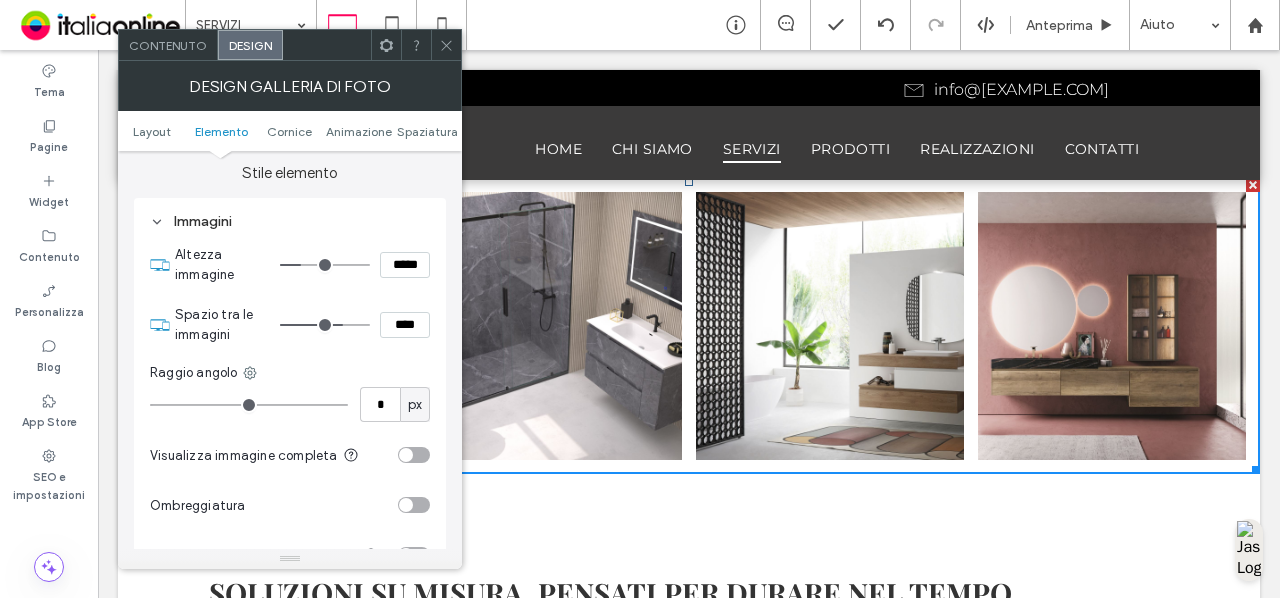 type on "**" 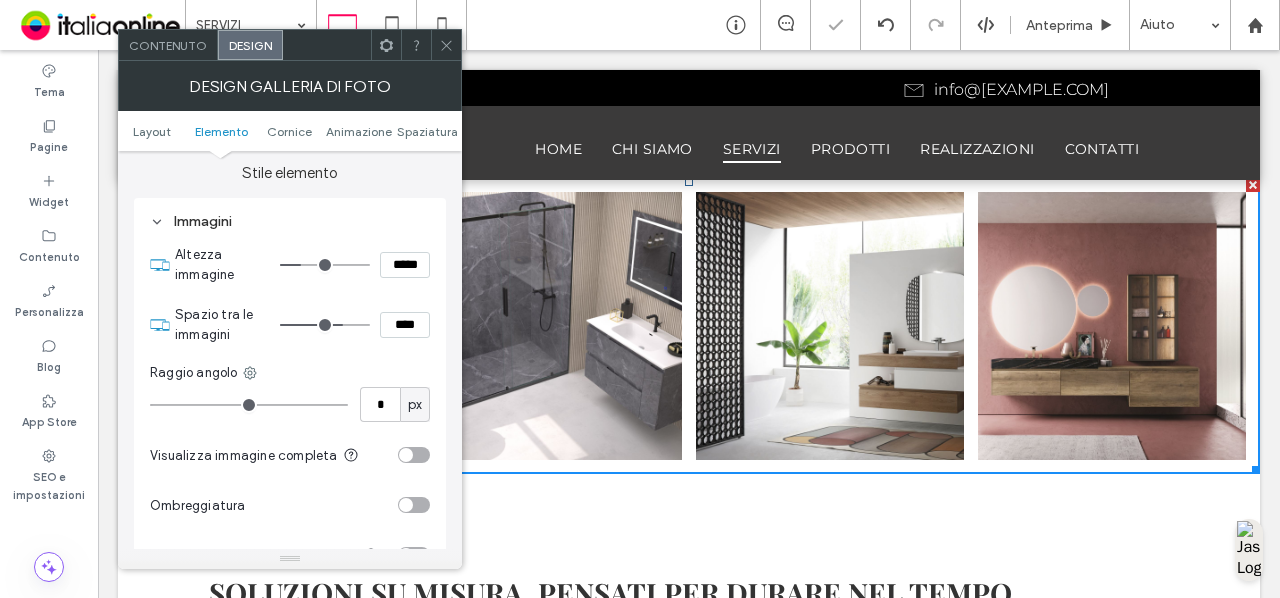 click 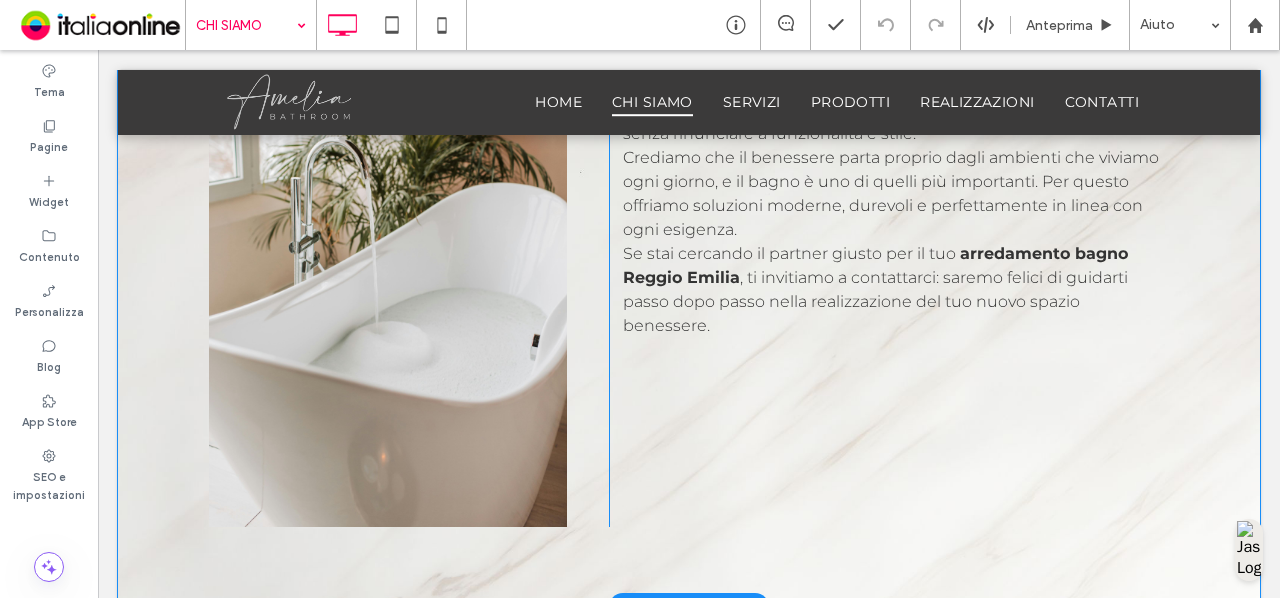 scroll, scrollTop: 2893, scrollLeft: 0, axis: vertical 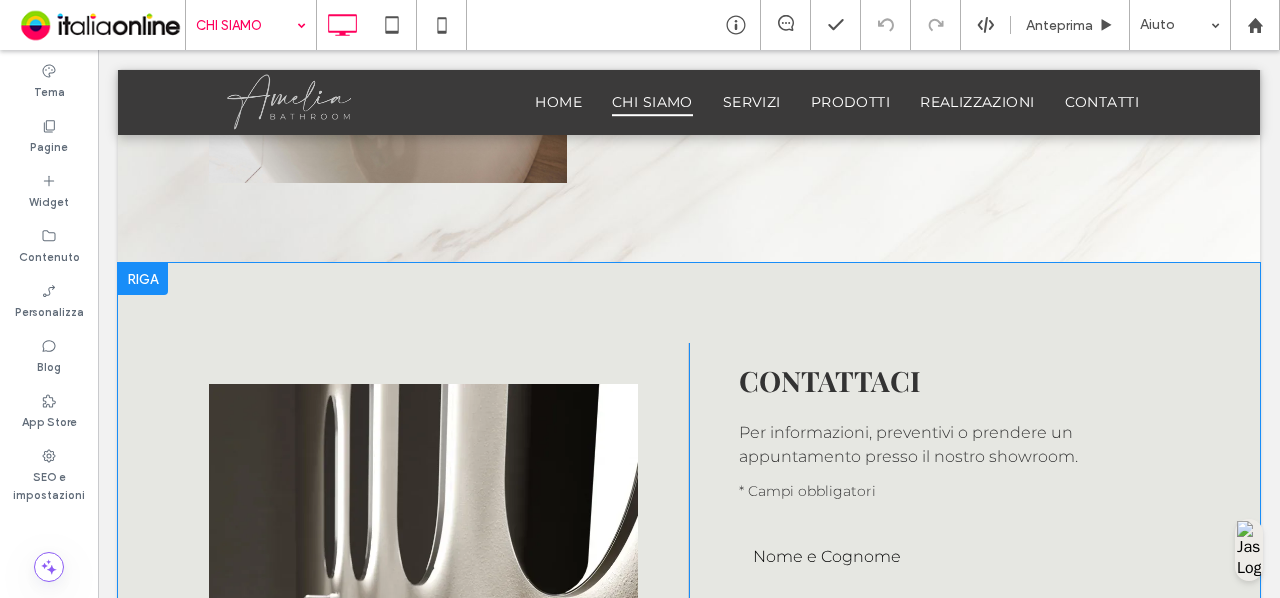 click on "Click To Paste
CONTATTACI
Per informazioni, preventivi o prendere un appuntamento presso il nostro showroom.
* Campi obbligatori
Nome e Cognome
Email *
Telefono
Messaggio
New Field:
Ho letto  l’informativa
e autorizzo il trattamento dei miei dati personali per le finalità ivi indicate. *
New Field:
Ricevi offerte speciali e promozioni dedicate.
*****
Grazie per averci contattato. Ti risponderemo il più presto possibile.   Si è verificato un errore durante l'invio del messaggio. Riprova in un secondo momento.
Click To Paste
Riga + Aggiungi sezione" at bounding box center [689, 672] 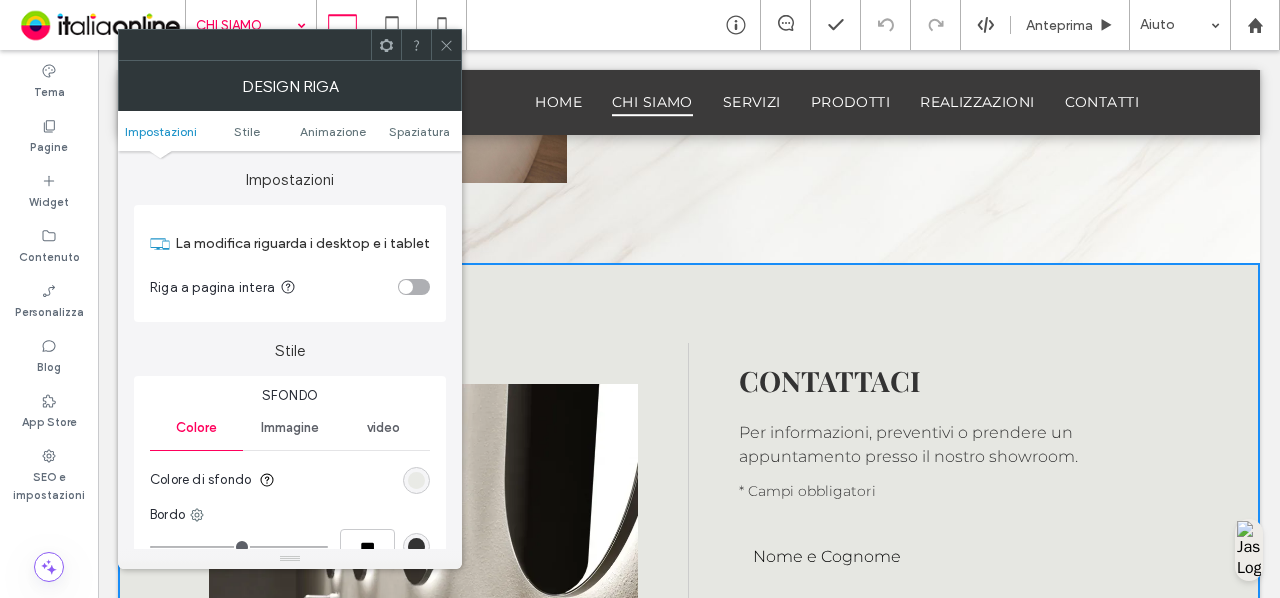 click at bounding box center [416, 480] 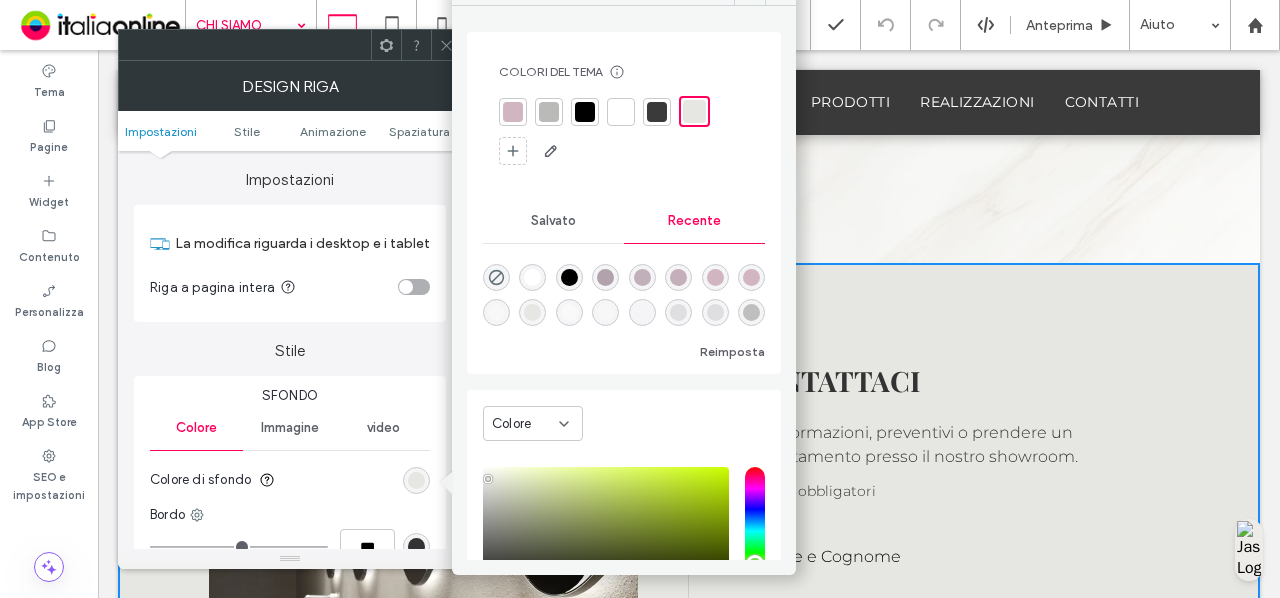 click at bounding box center (621, 112) 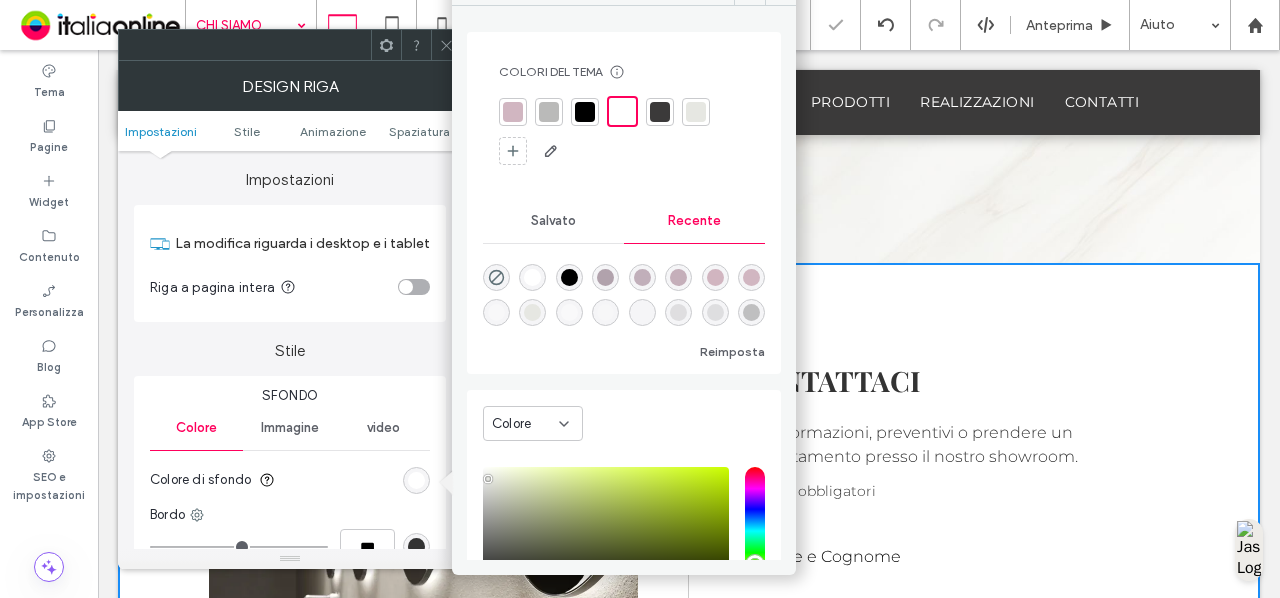 click 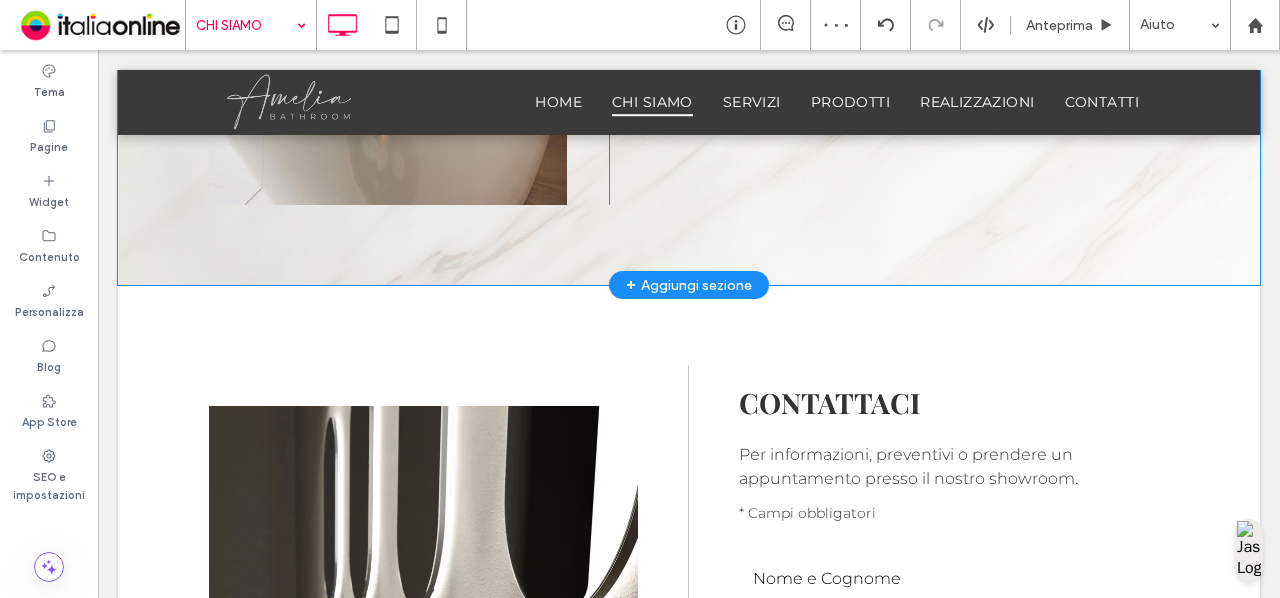 scroll, scrollTop: 2736, scrollLeft: 0, axis: vertical 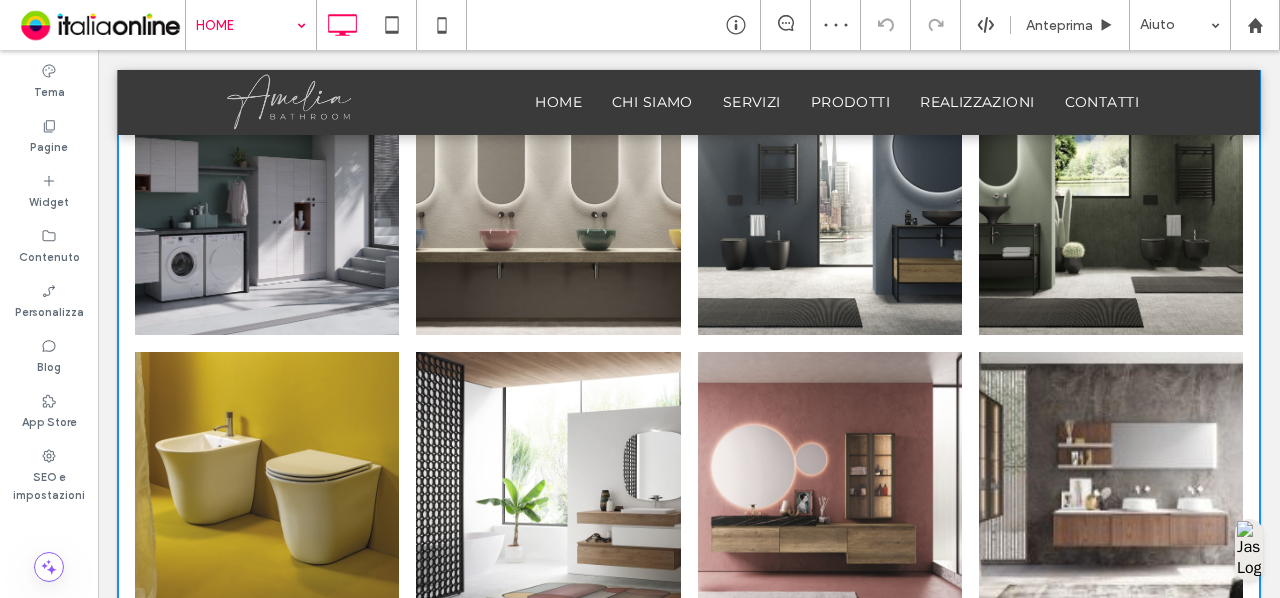 click at bounding box center (548, 203) 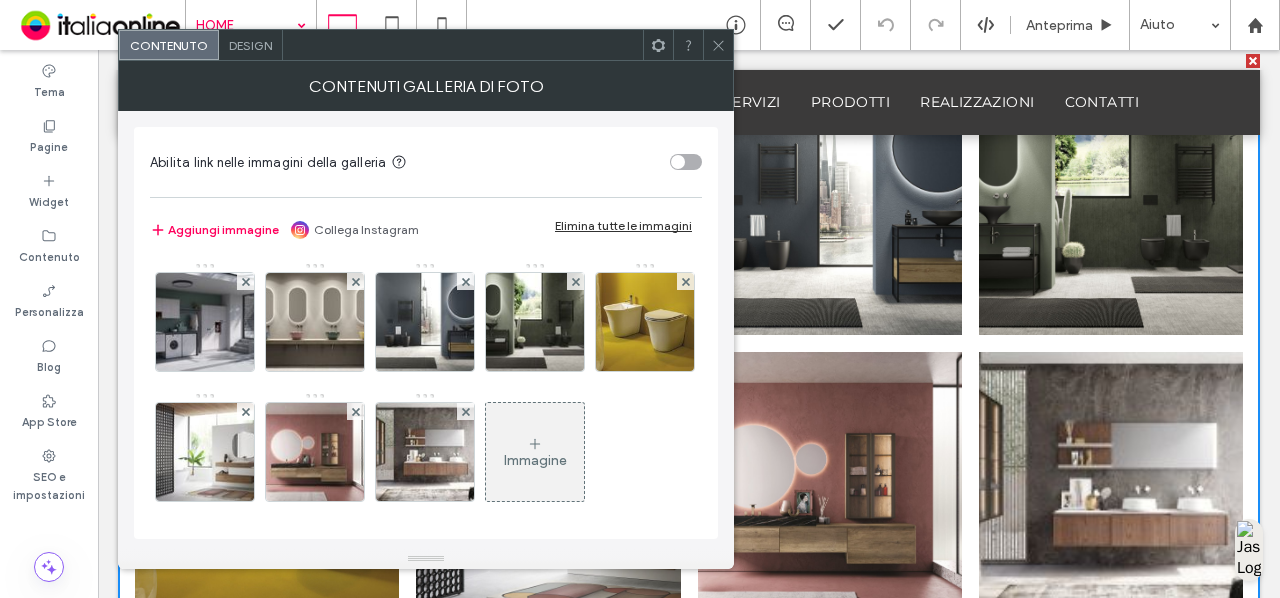 click on "Design" at bounding box center [251, 45] 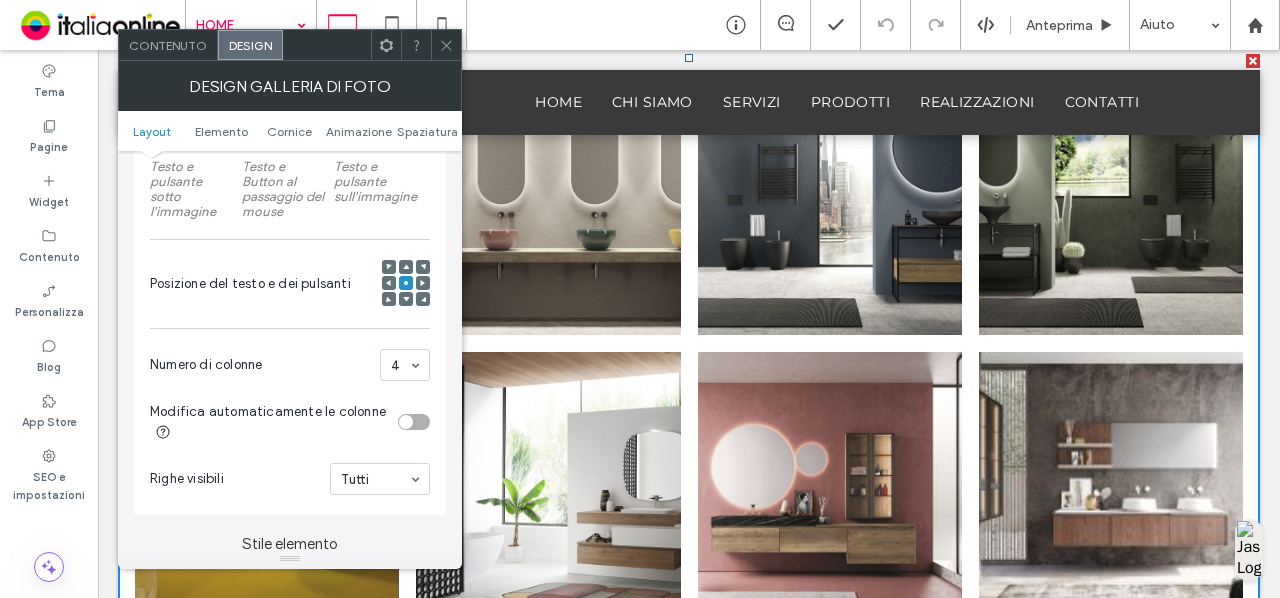 scroll, scrollTop: 598, scrollLeft: 0, axis: vertical 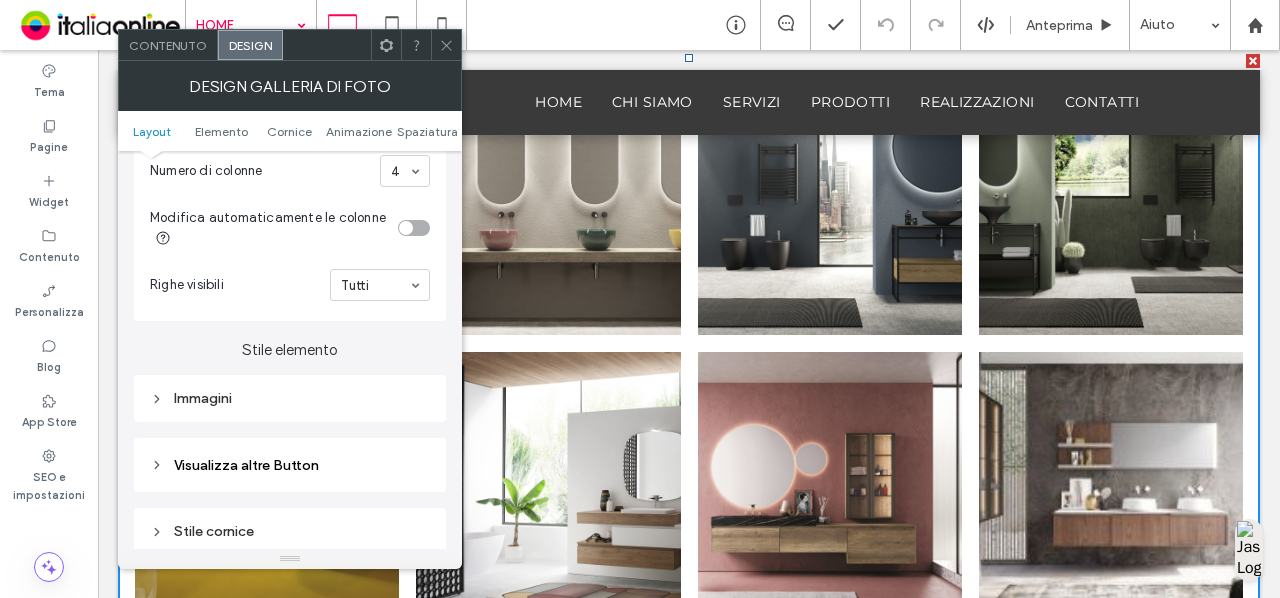 click on "Immagini" at bounding box center [290, 398] 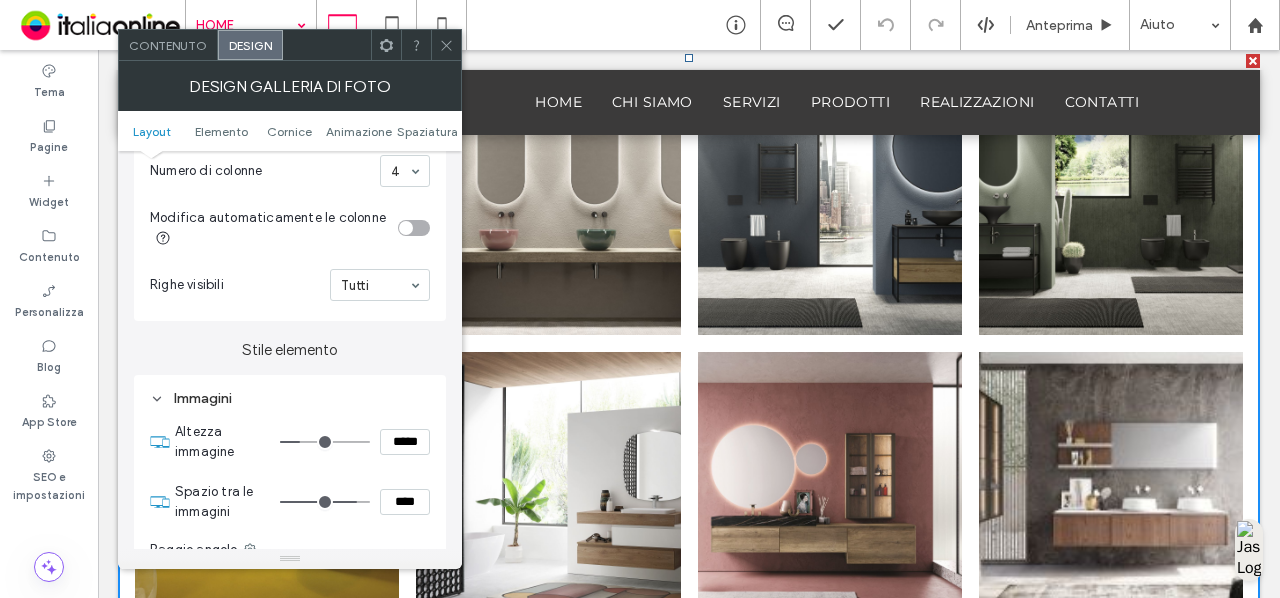 scroll, scrollTop: 789, scrollLeft: 0, axis: vertical 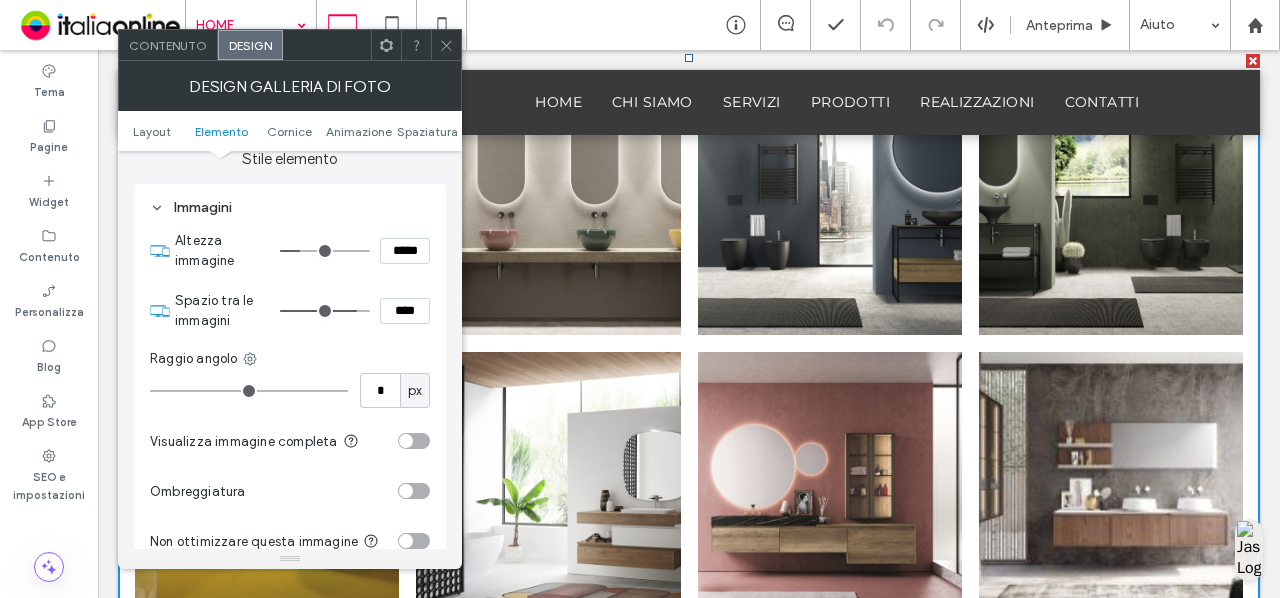 click 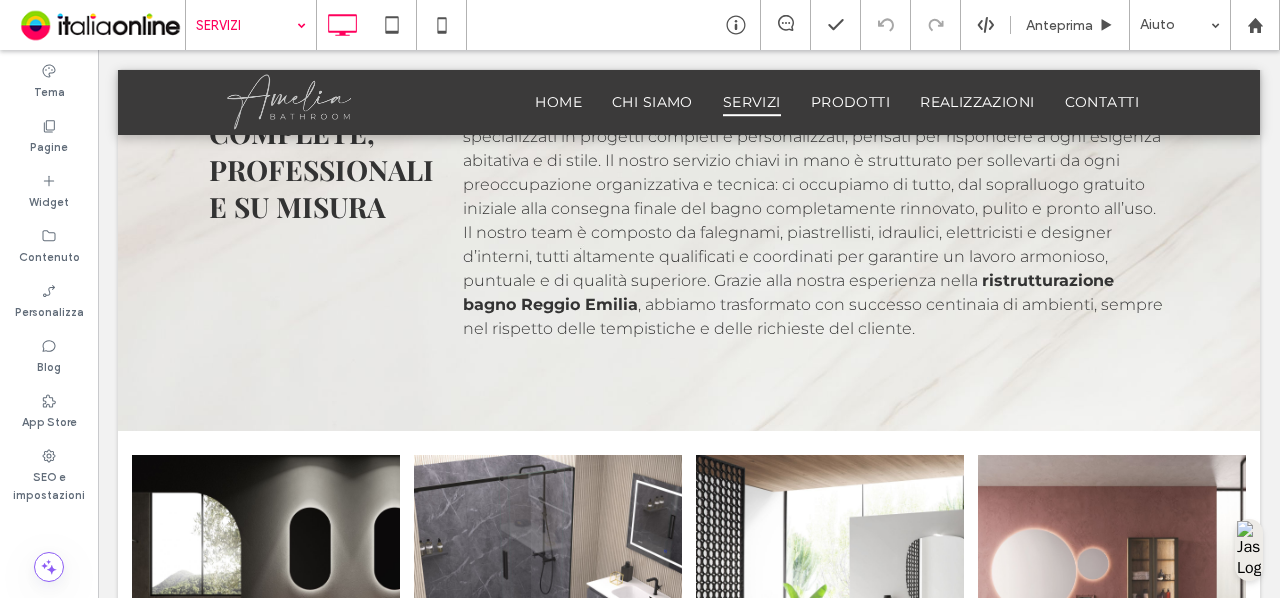 scroll, scrollTop: 807, scrollLeft: 0, axis: vertical 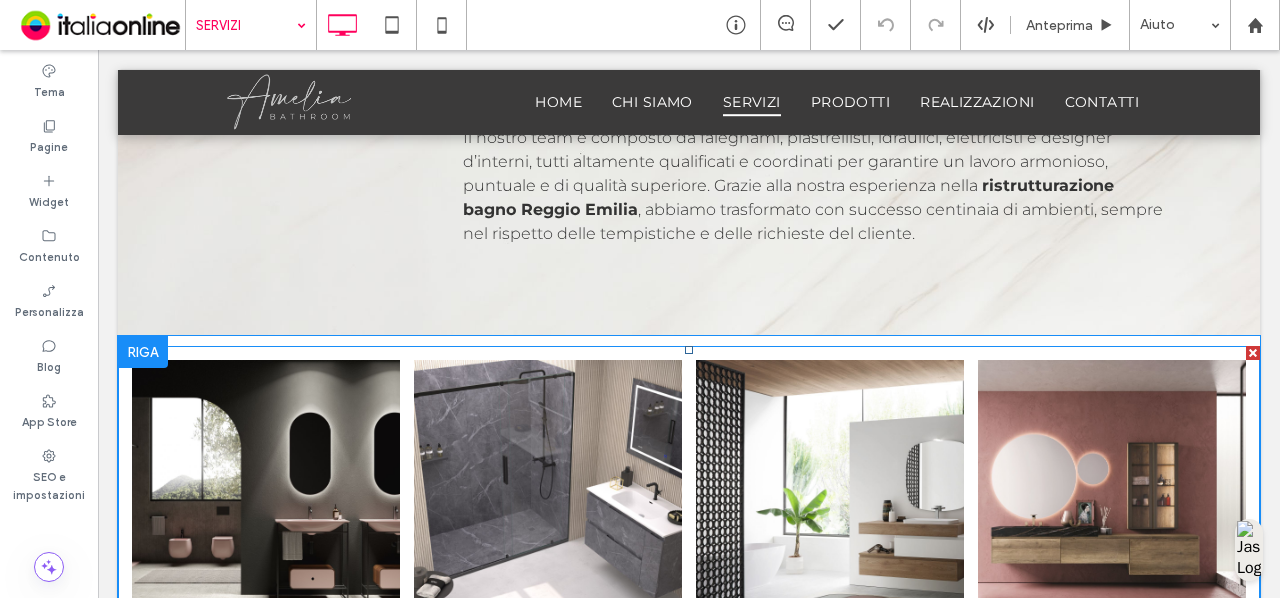 click at bounding box center [266, 494] 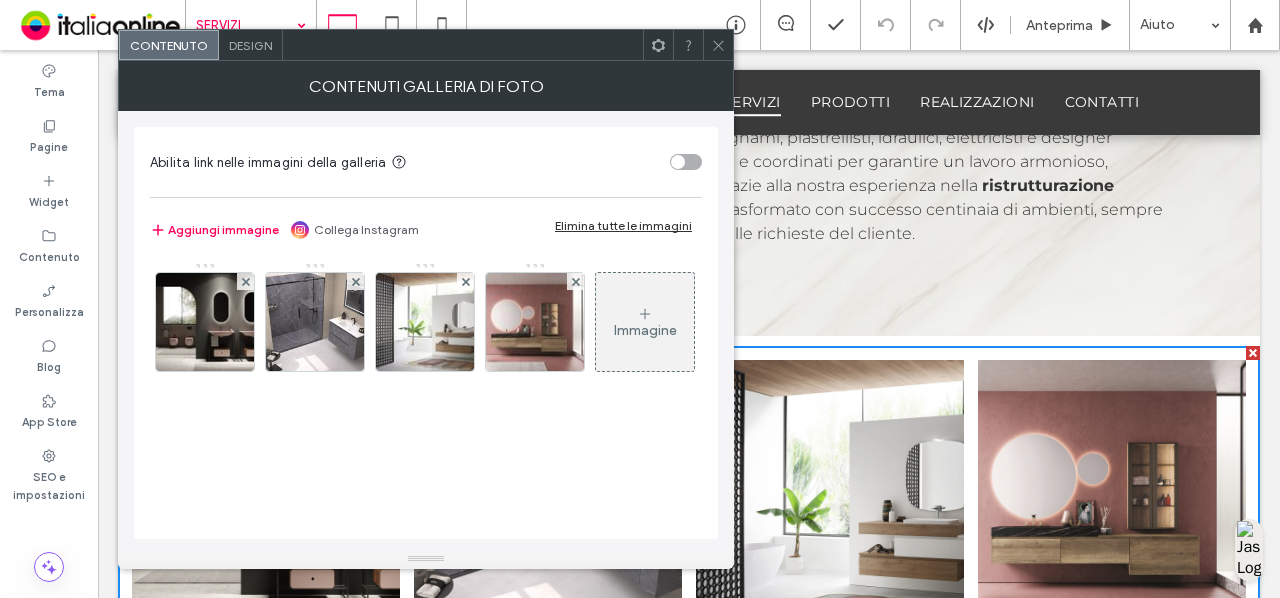 click on "Design" at bounding box center [250, 45] 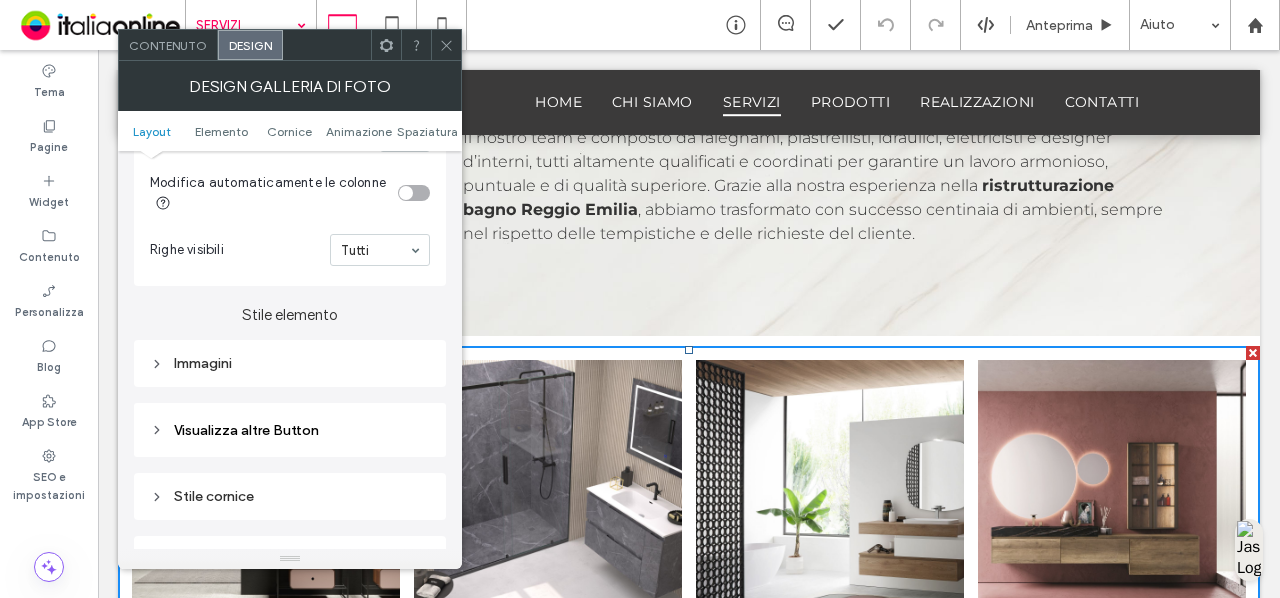 scroll, scrollTop: 634, scrollLeft: 0, axis: vertical 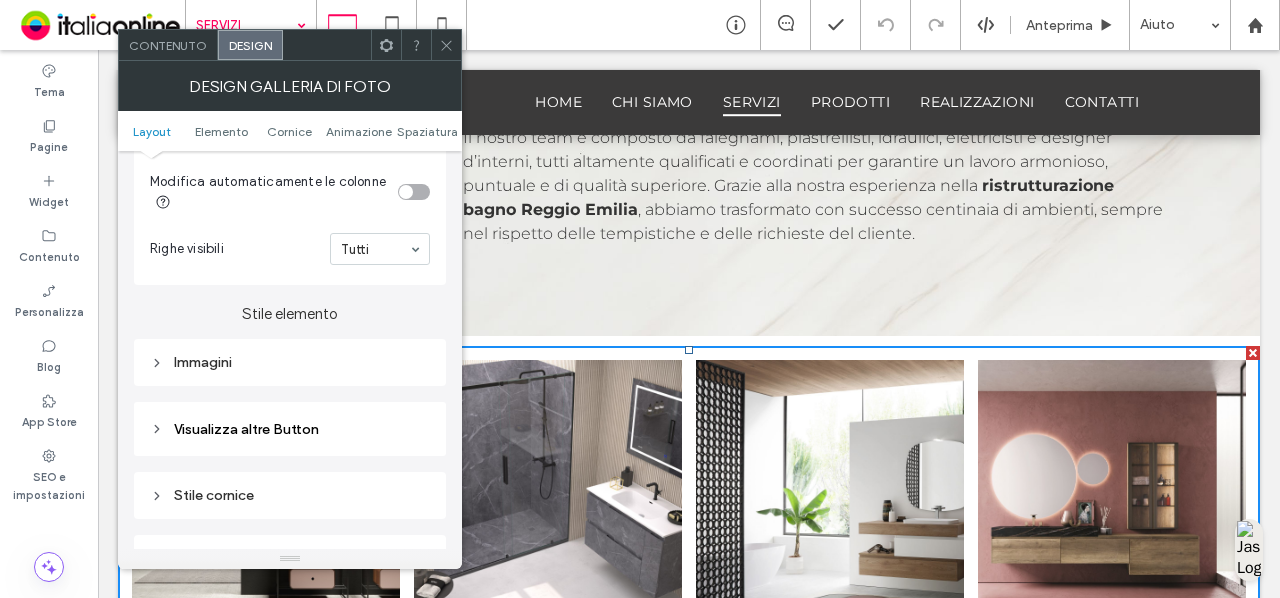 click on "Immagini" at bounding box center (290, 362) 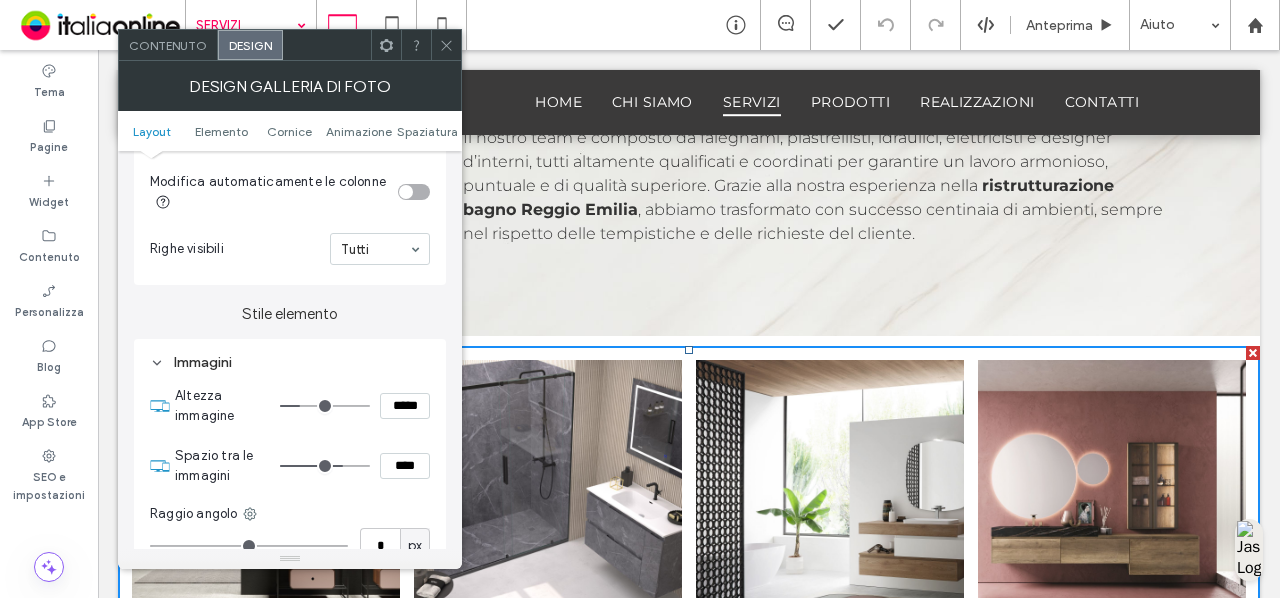 scroll, scrollTop: 866, scrollLeft: 0, axis: vertical 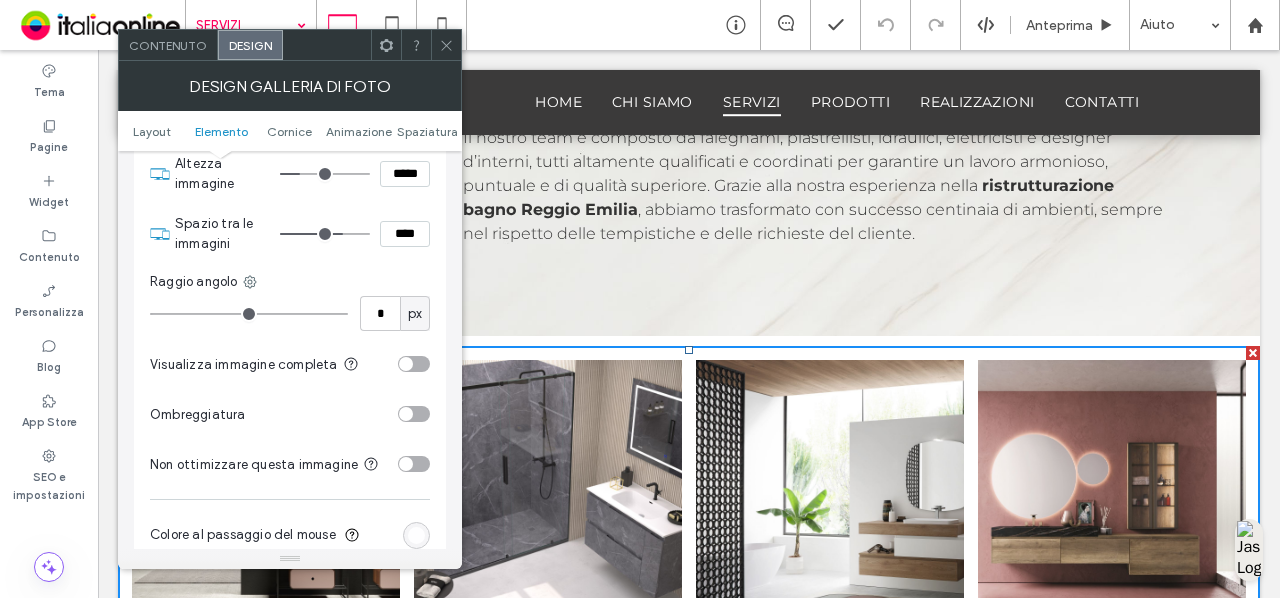 click on "****" at bounding box center [405, 234] 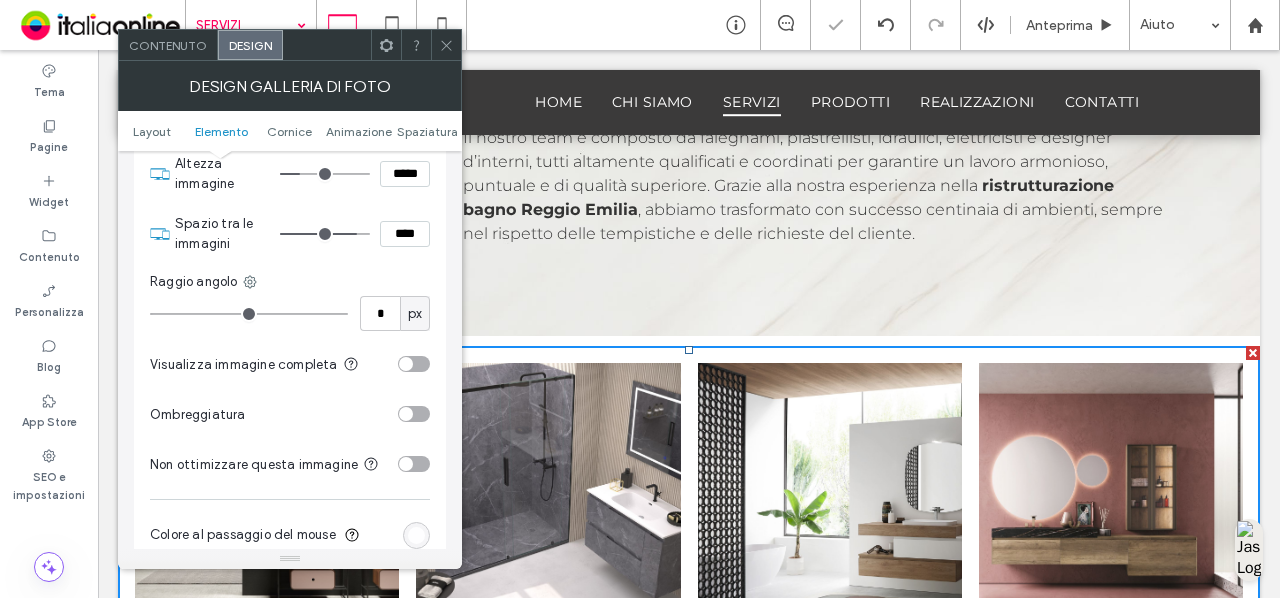 click 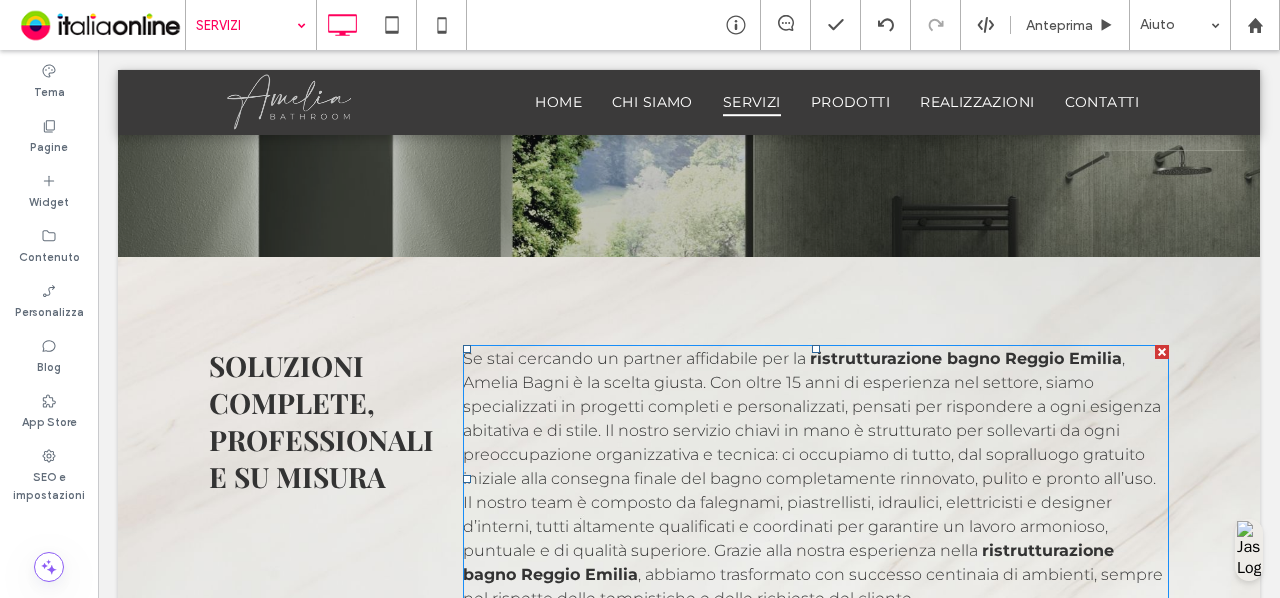 scroll, scrollTop: 423, scrollLeft: 0, axis: vertical 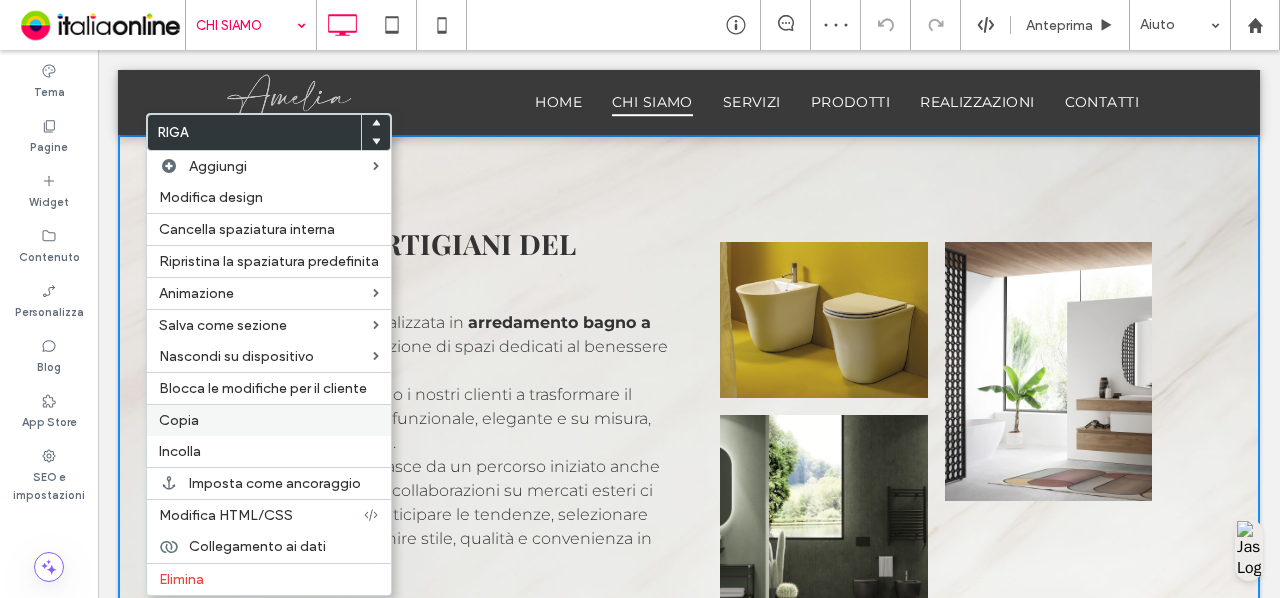 click on "Copia" at bounding box center (269, 420) 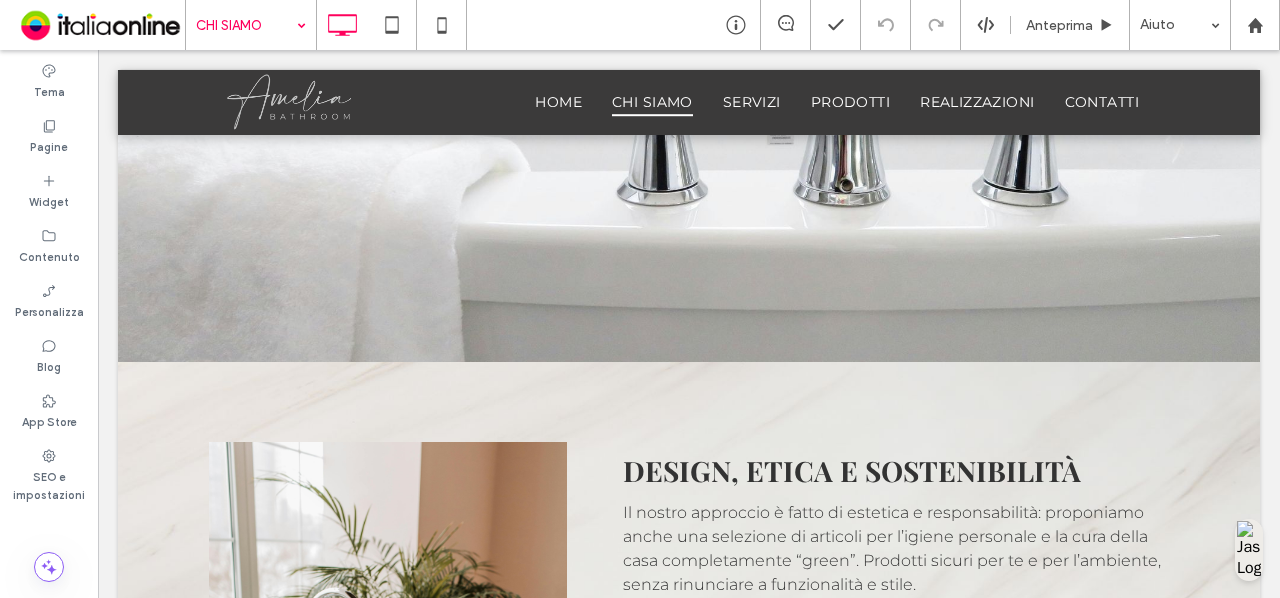 scroll, scrollTop: 2147, scrollLeft: 0, axis: vertical 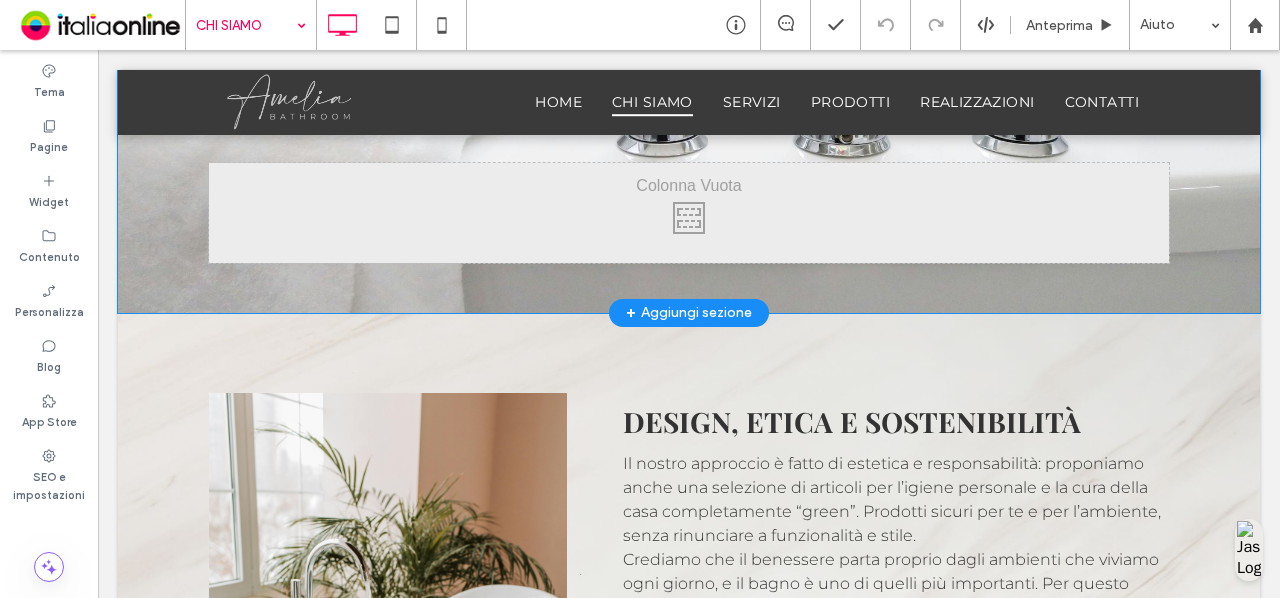 click on "+ Aggiungi sezione" at bounding box center (689, 313) 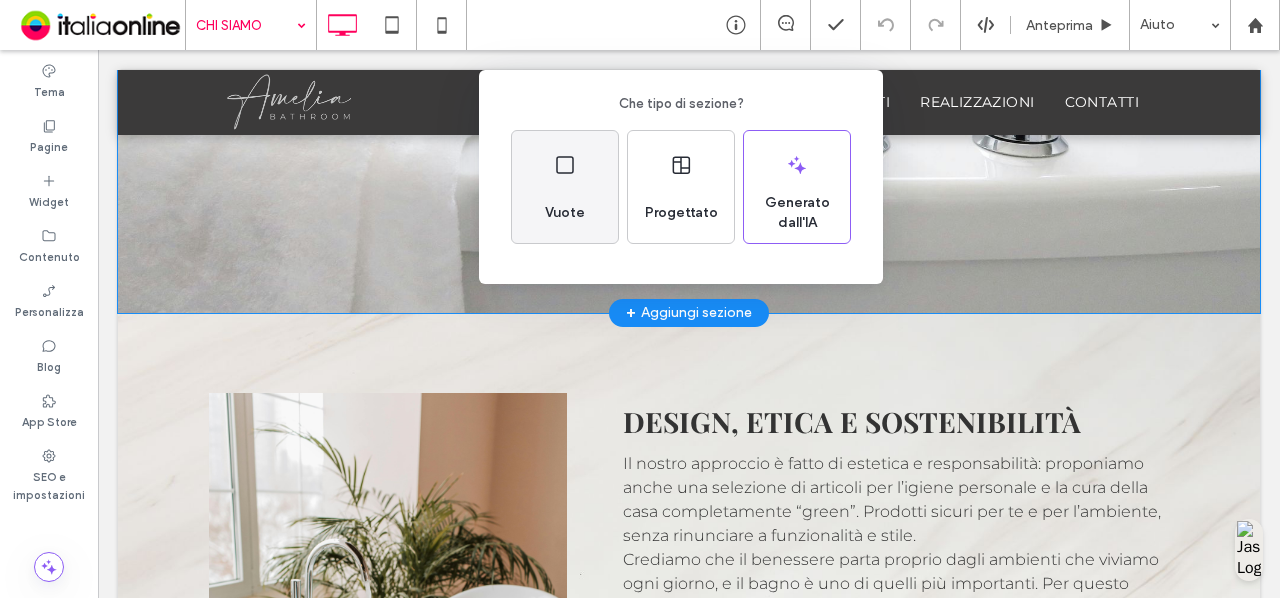 click on "Vuote" at bounding box center [565, 187] 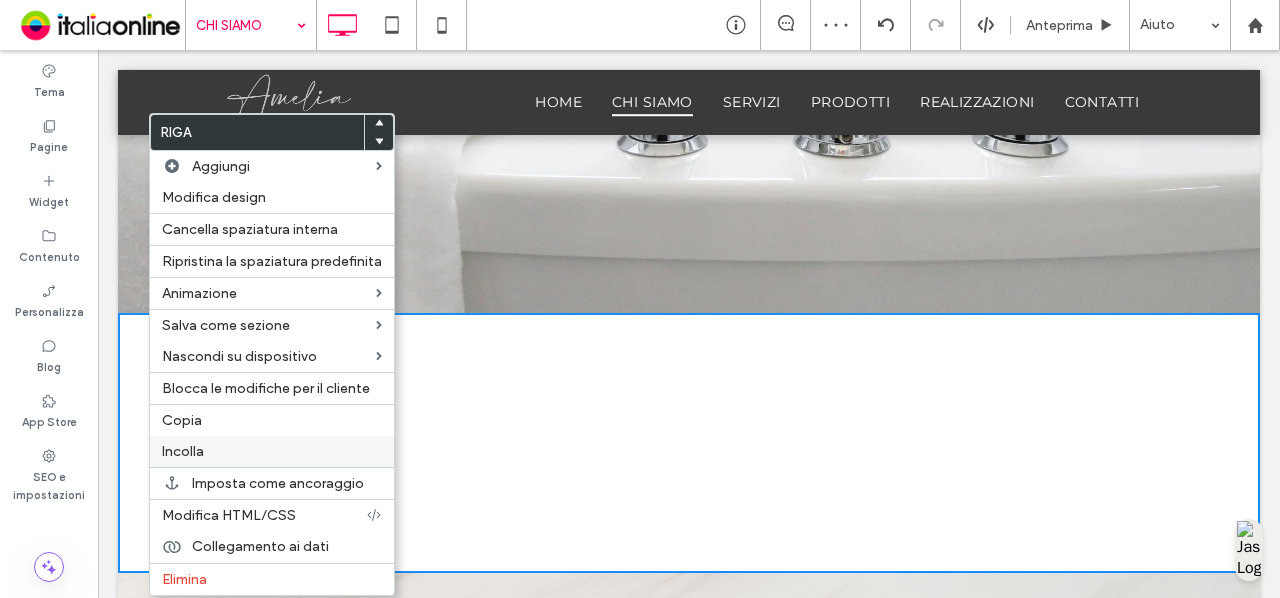 click on "Incolla" at bounding box center [272, 451] 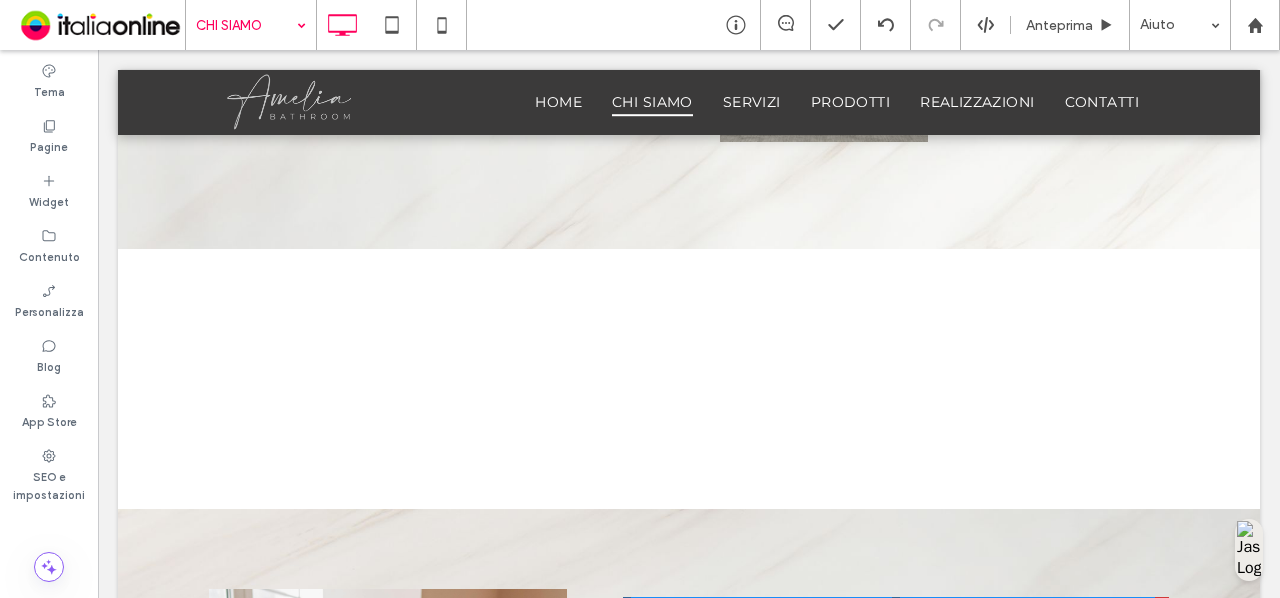 scroll, scrollTop: 2911, scrollLeft: 0, axis: vertical 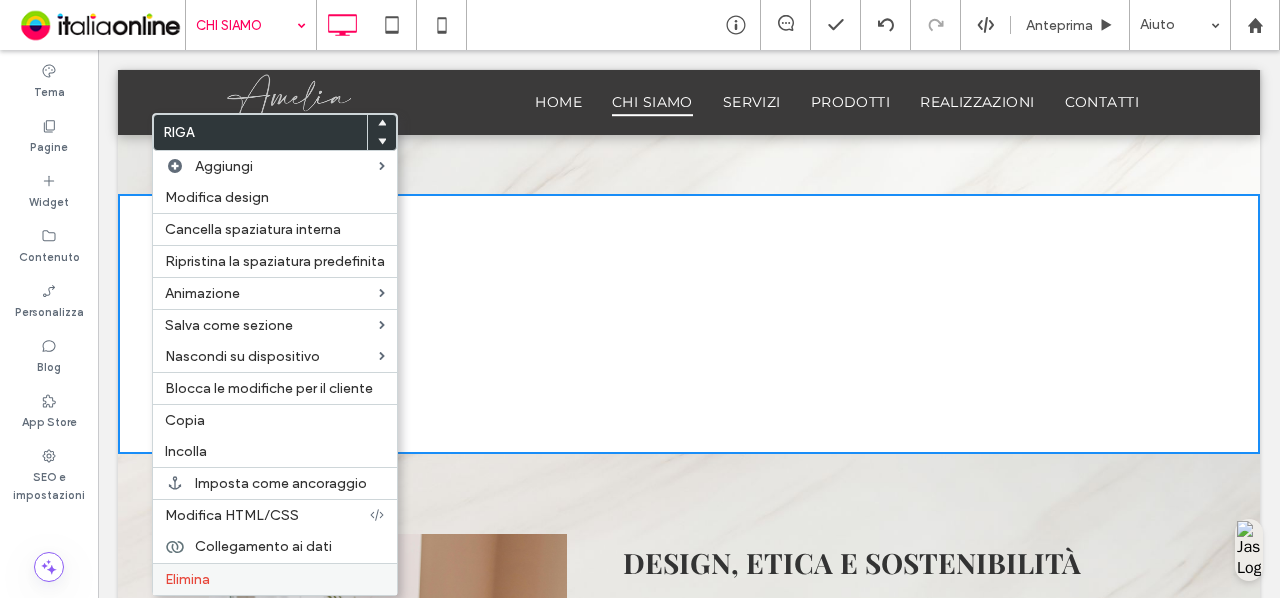 click on "Elimina" at bounding box center [275, 579] 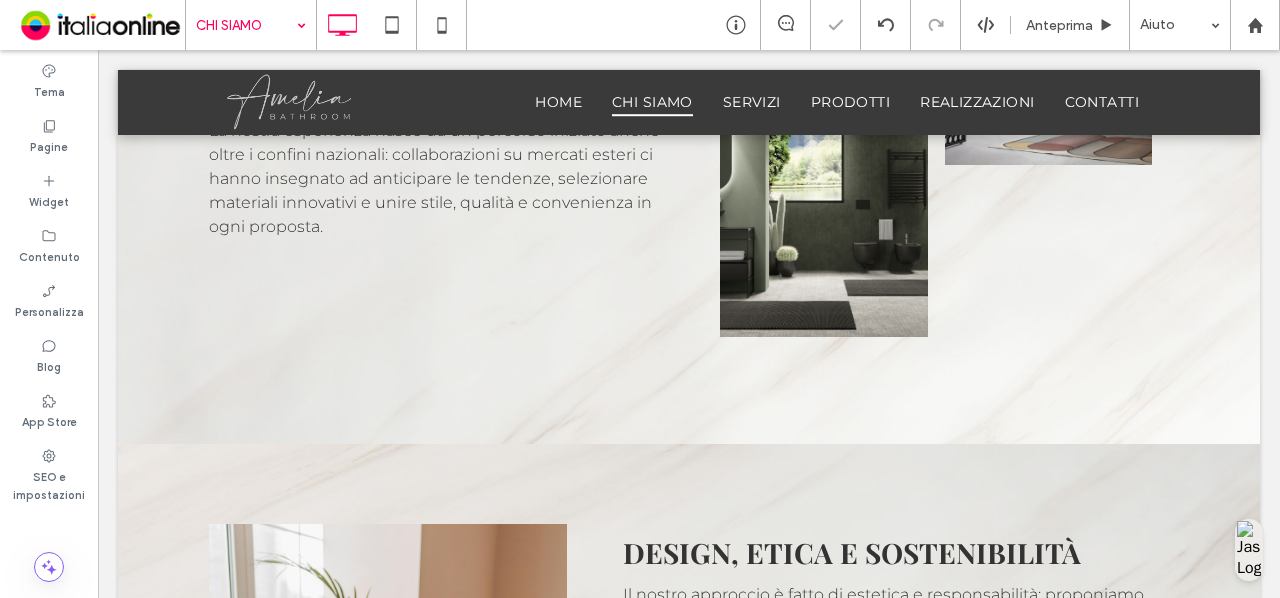 scroll, scrollTop: 2663, scrollLeft: 0, axis: vertical 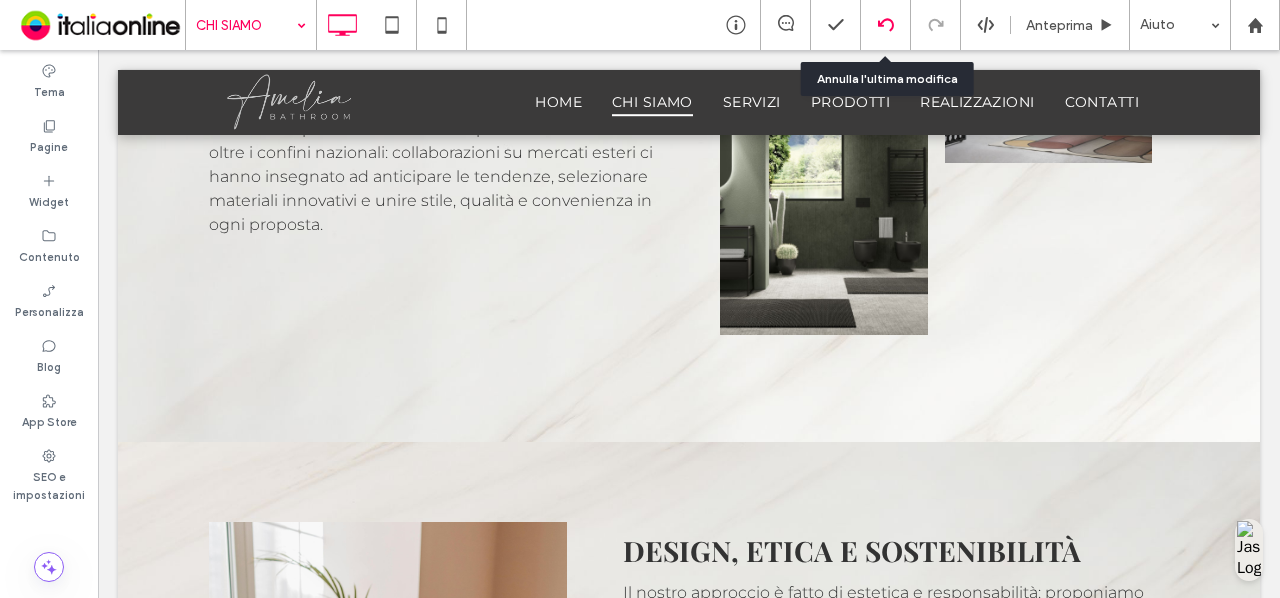 click at bounding box center (886, 25) 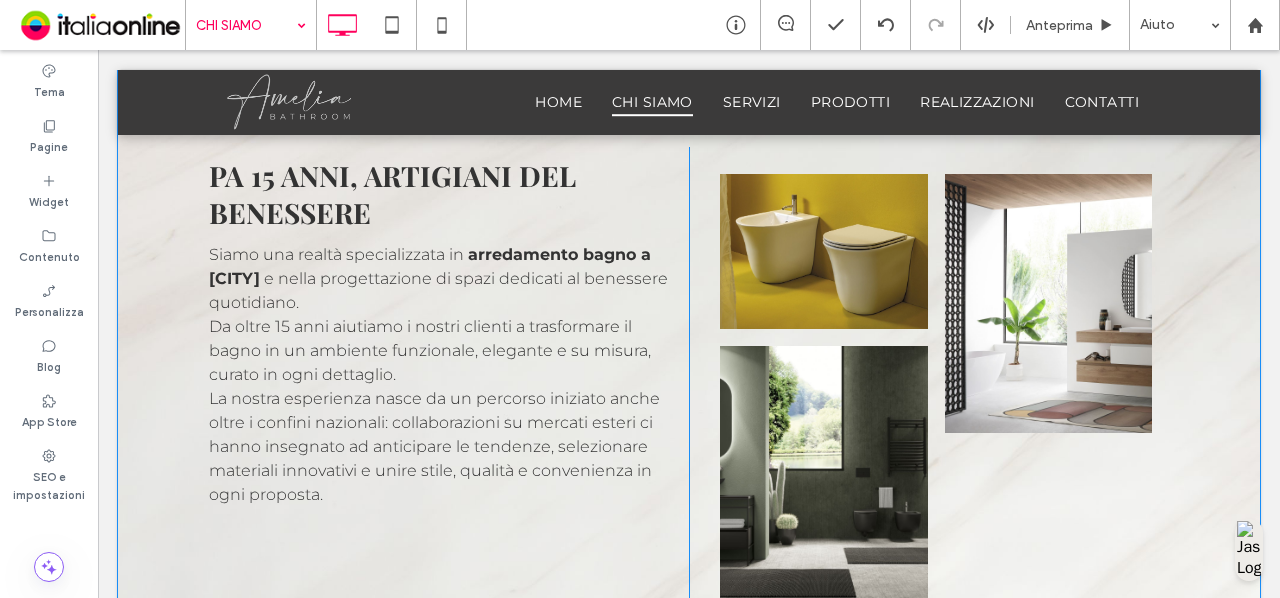 scroll, scrollTop: 2133, scrollLeft: 0, axis: vertical 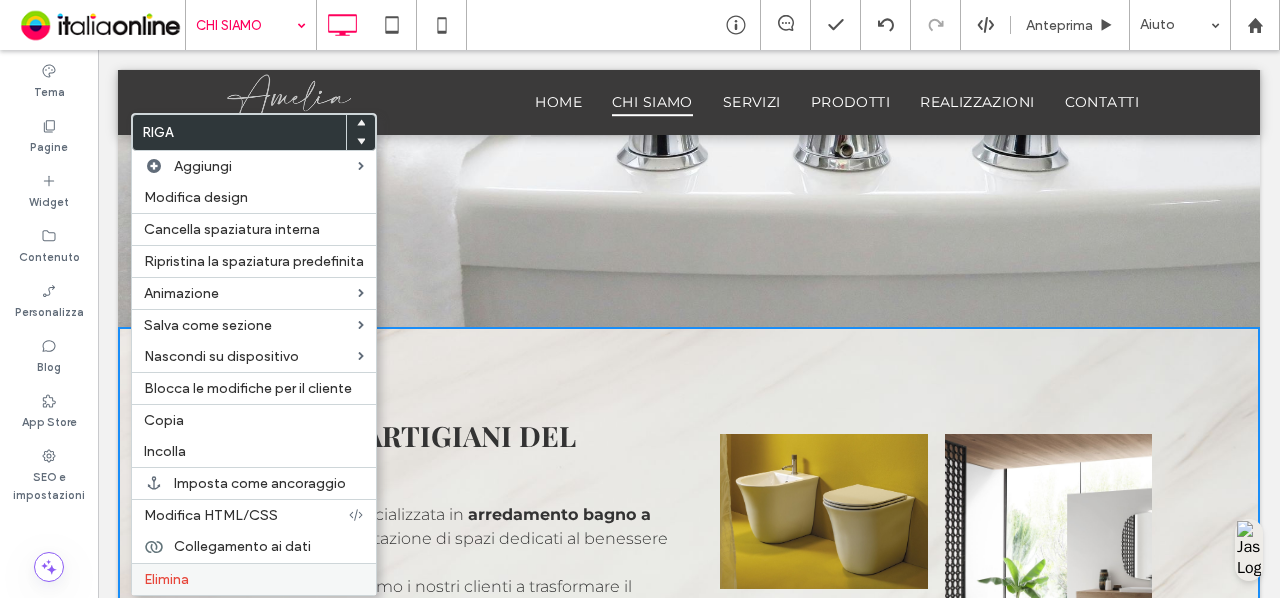 click on "Elimina" at bounding box center (254, 579) 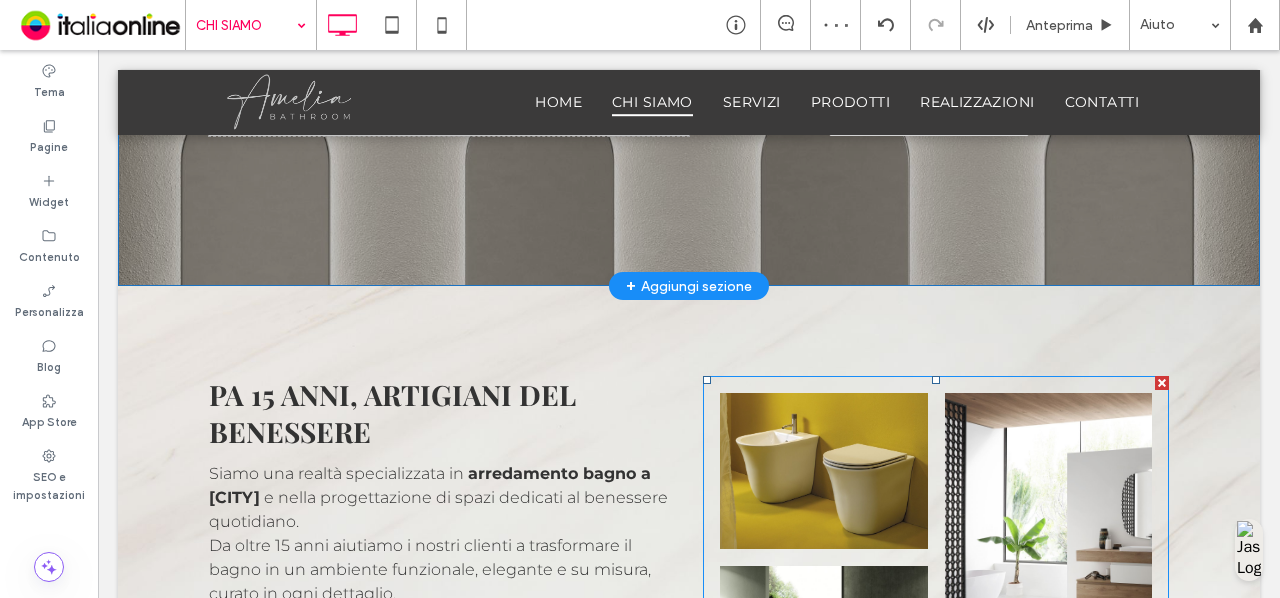 scroll, scrollTop: 140, scrollLeft: 0, axis: vertical 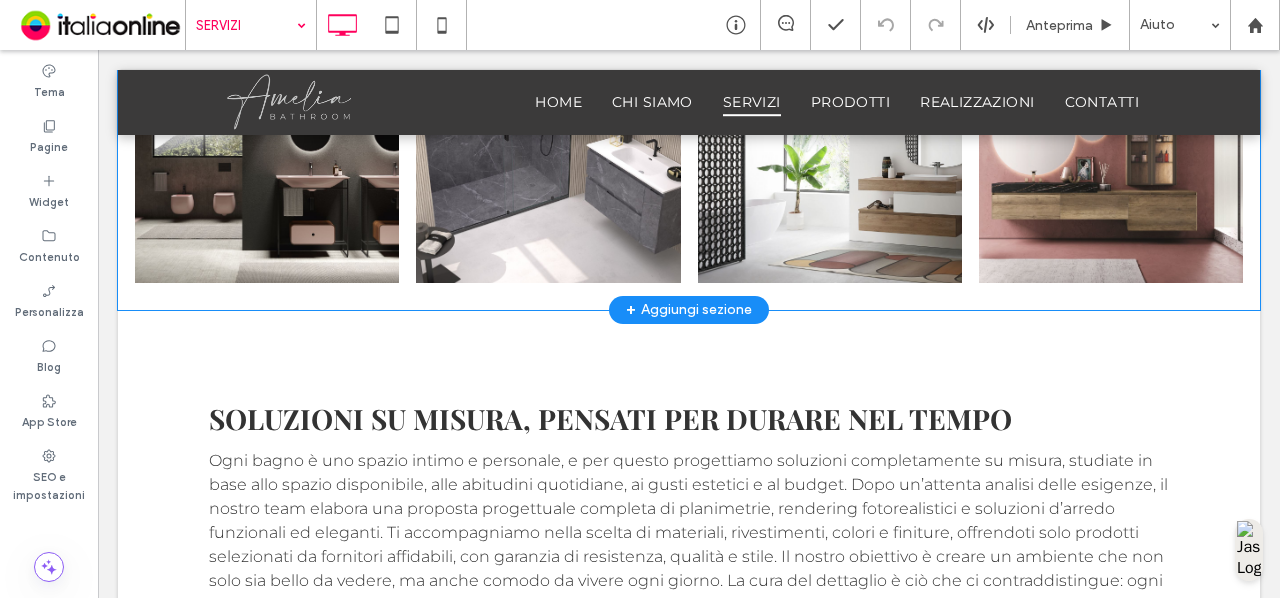 click on "+ Aggiungi sezione" at bounding box center [689, 310] 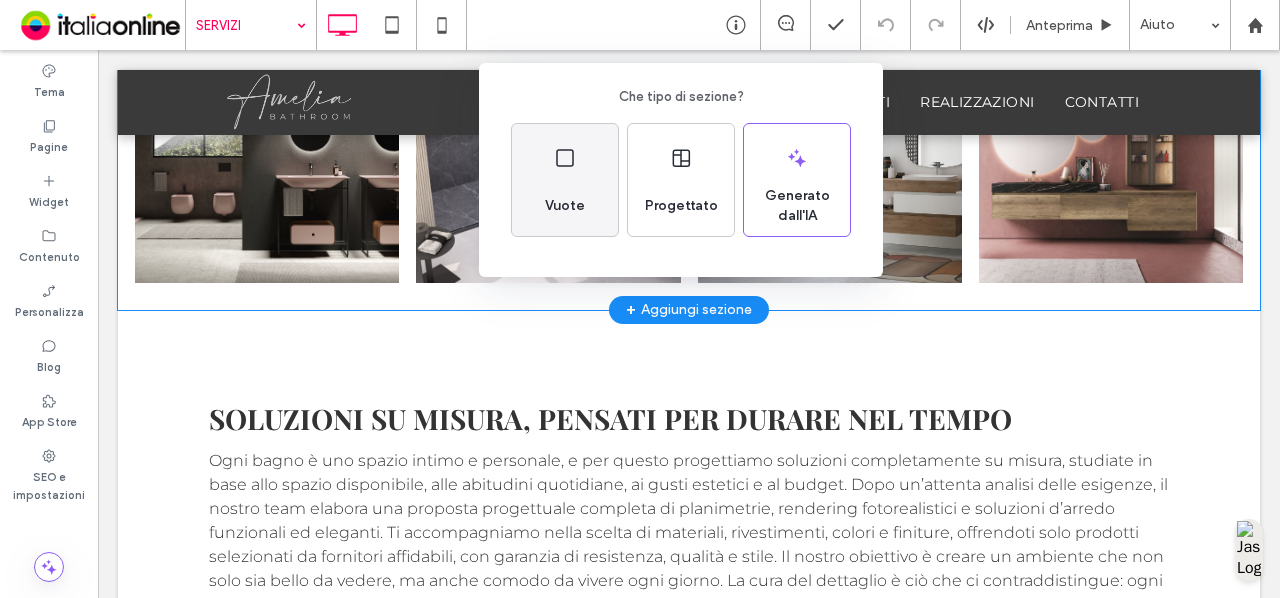 click on "Vuote" at bounding box center (565, 206) 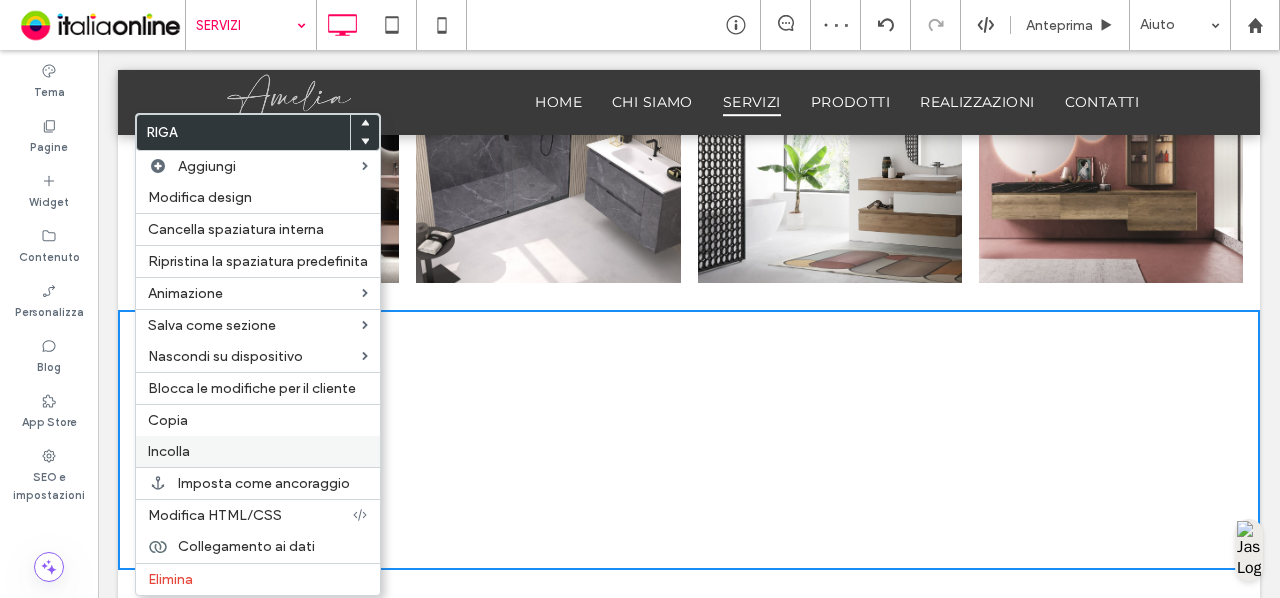 click on "Incolla" at bounding box center (258, 451) 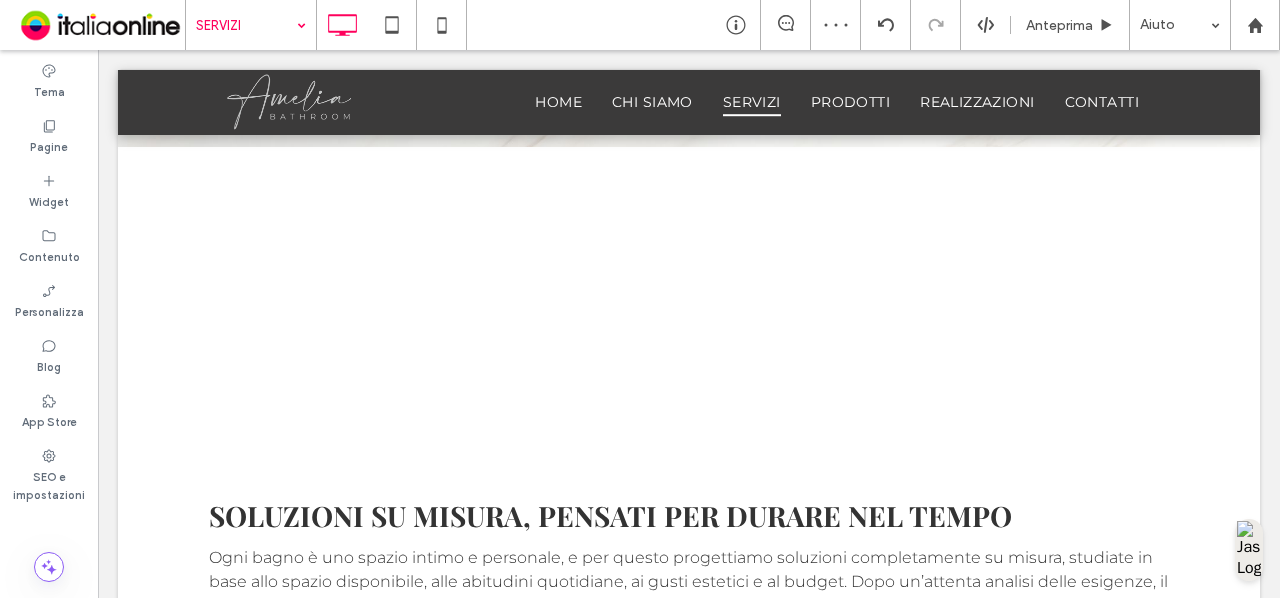 scroll, scrollTop: 1968, scrollLeft: 0, axis: vertical 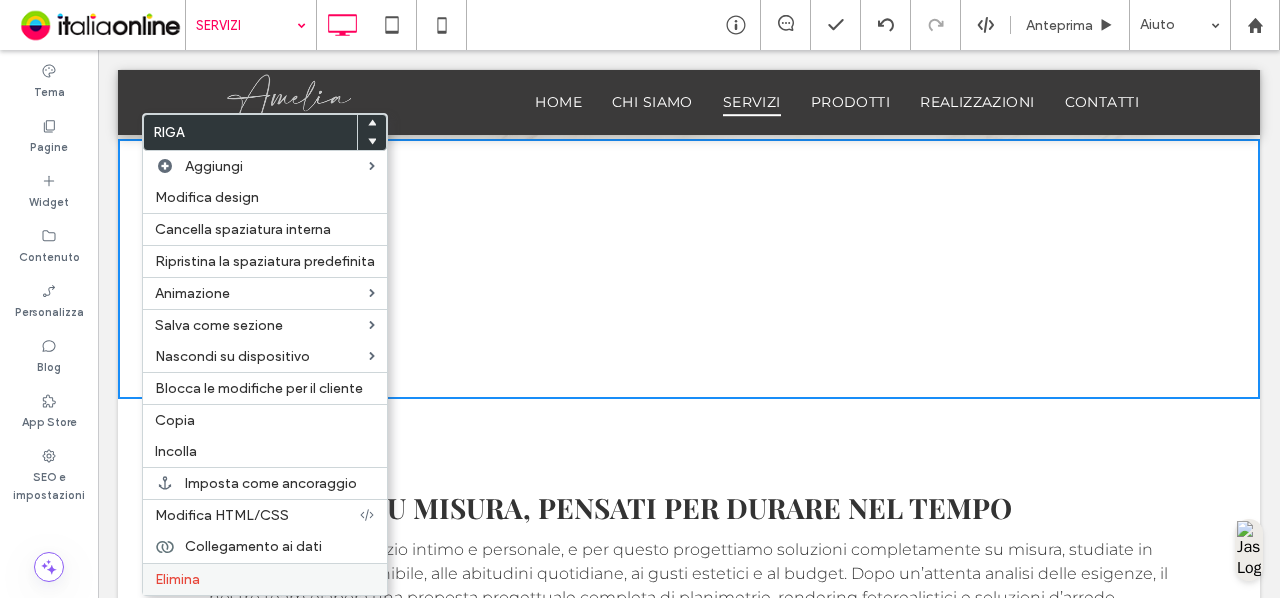 click on "Elimina" at bounding box center [265, 579] 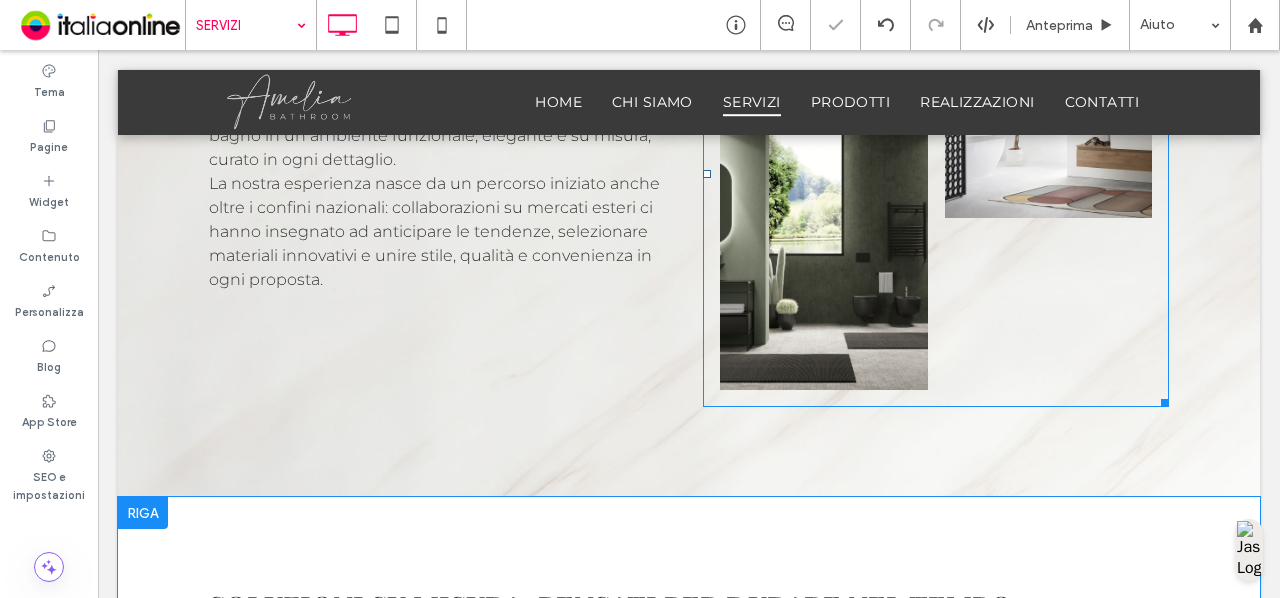 scroll, scrollTop: 1342, scrollLeft: 0, axis: vertical 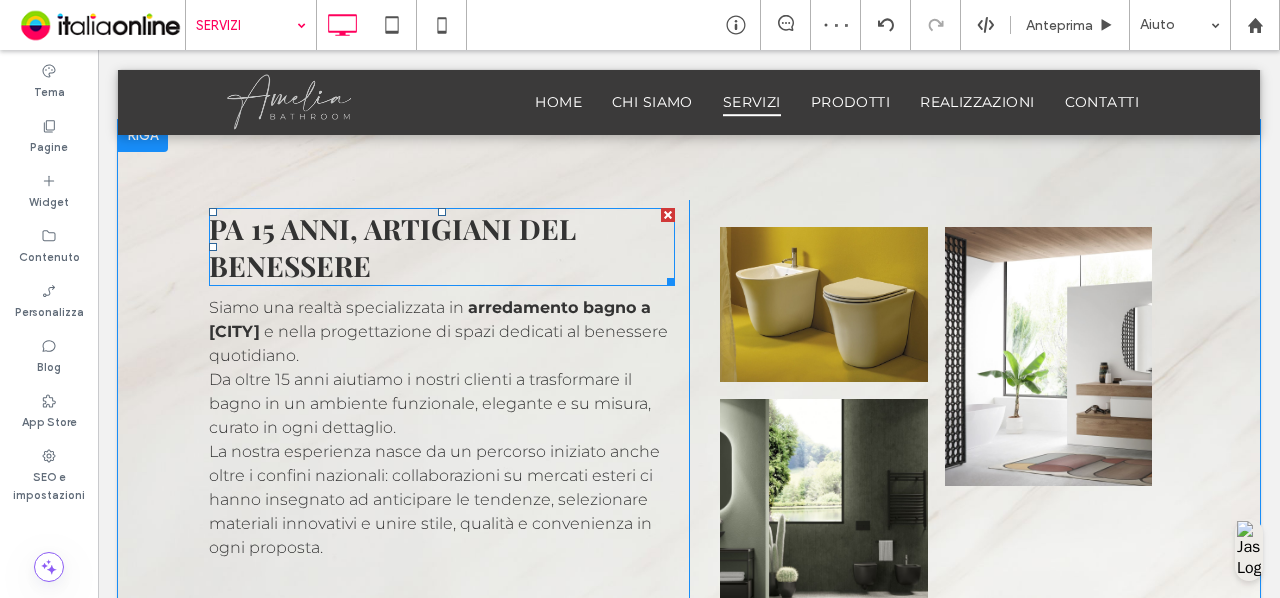 click on "Pa 15 Anni, Artigiani del Benessere" at bounding box center [392, 247] 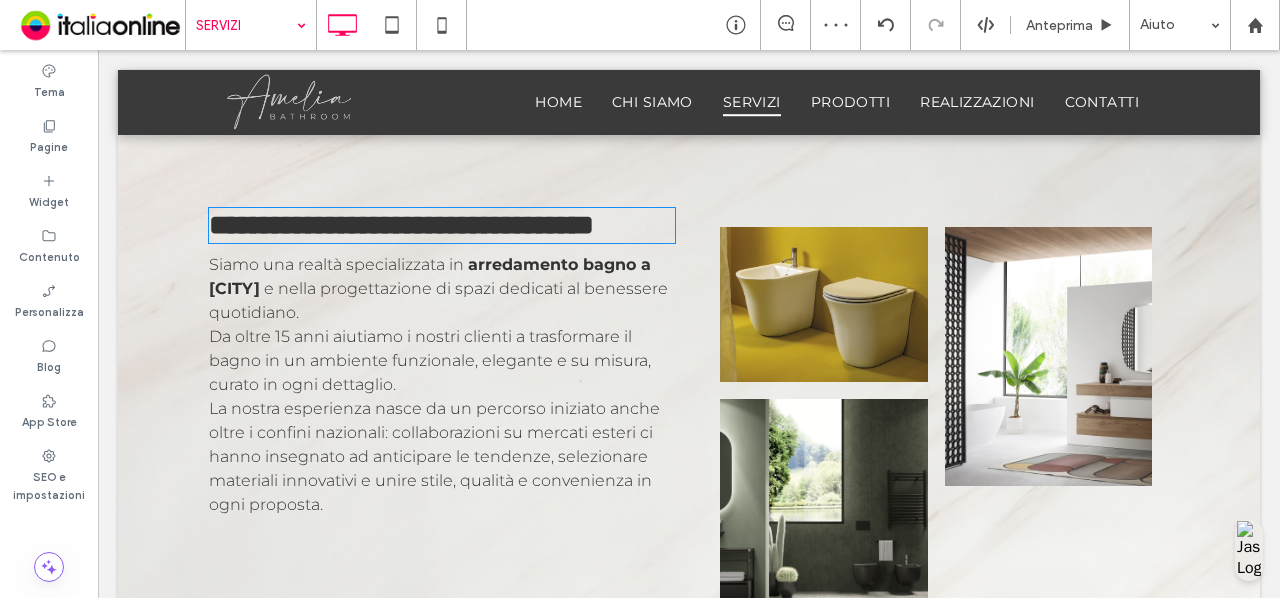 click on "**********" at bounding box center [401, 225] 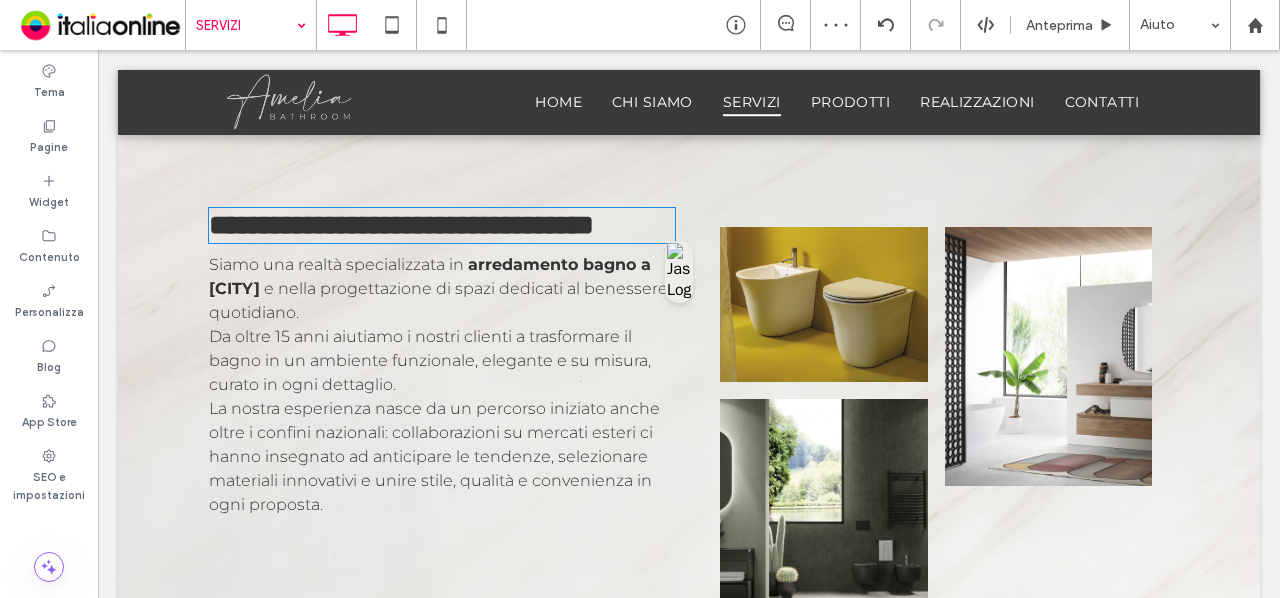 type on "**********" 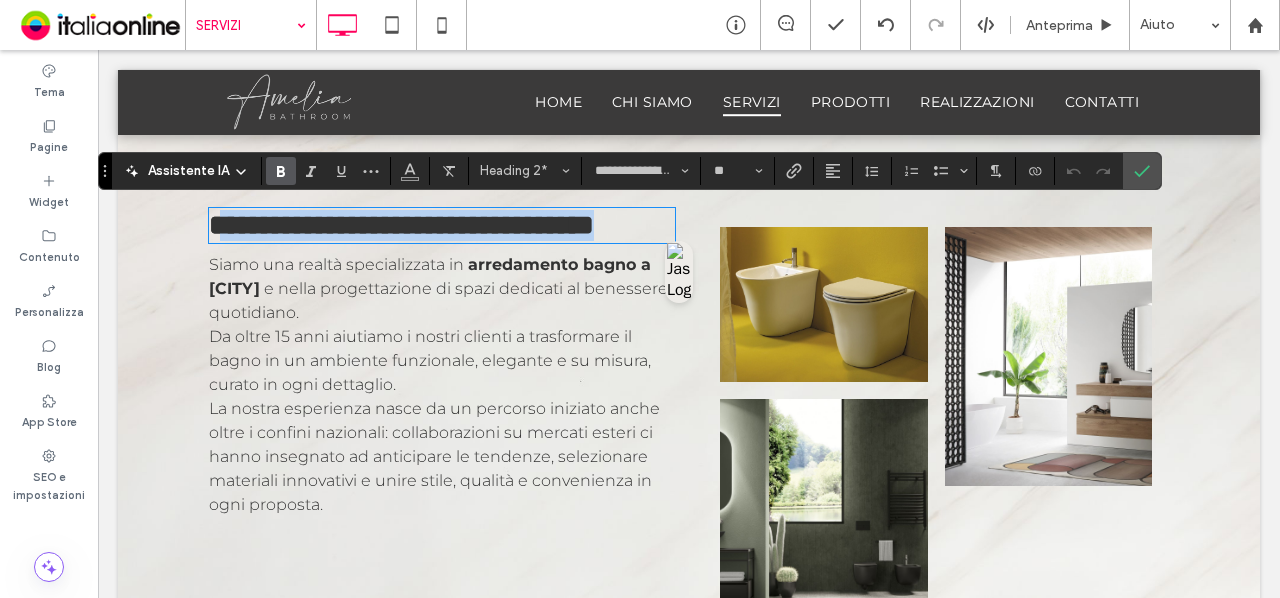 drag, startPoint x: 380, startPoint y: 261, endPoint x: 224, endPoint y: 230, distance: 159.05031 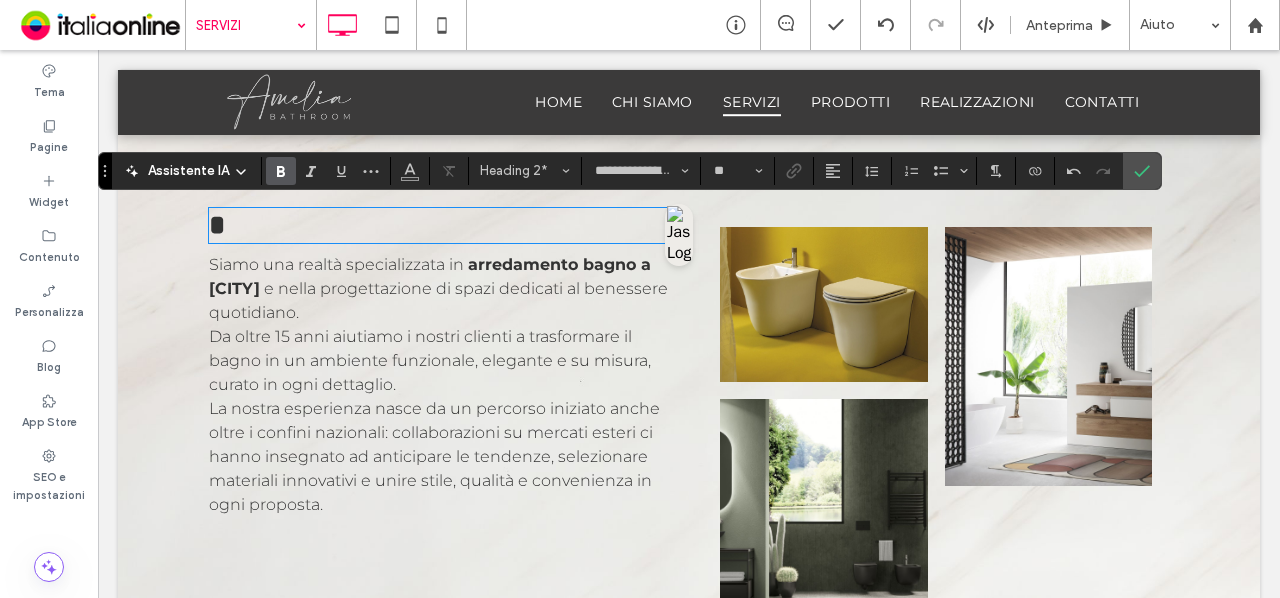type 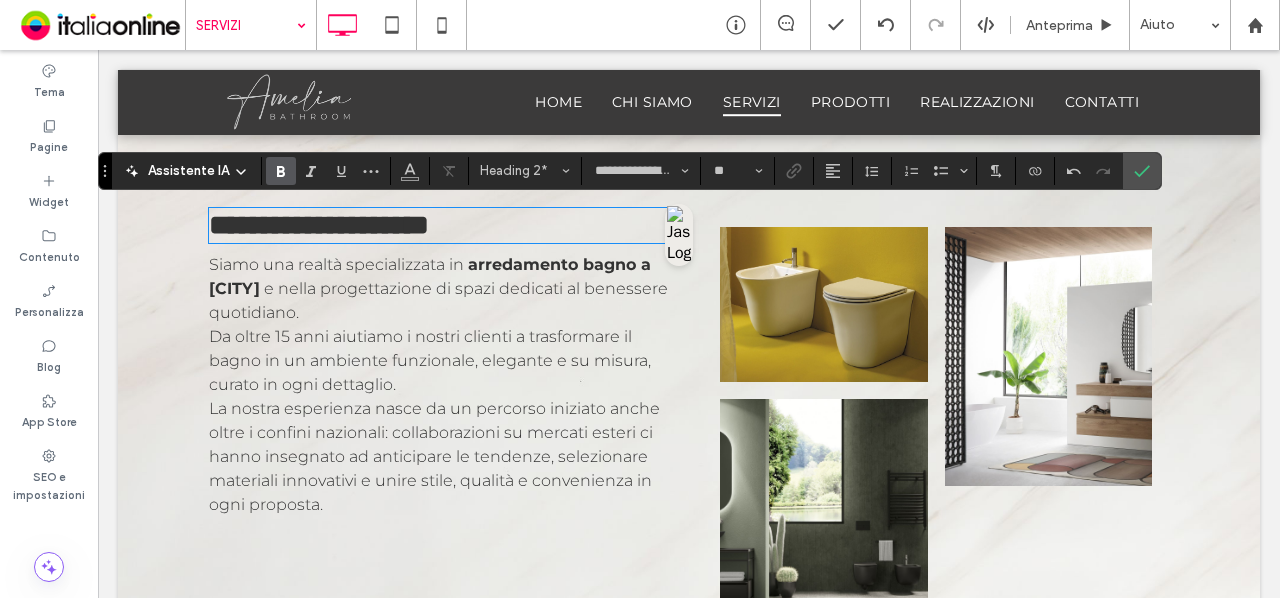 click on "**********" at bounding box center (319, 225) 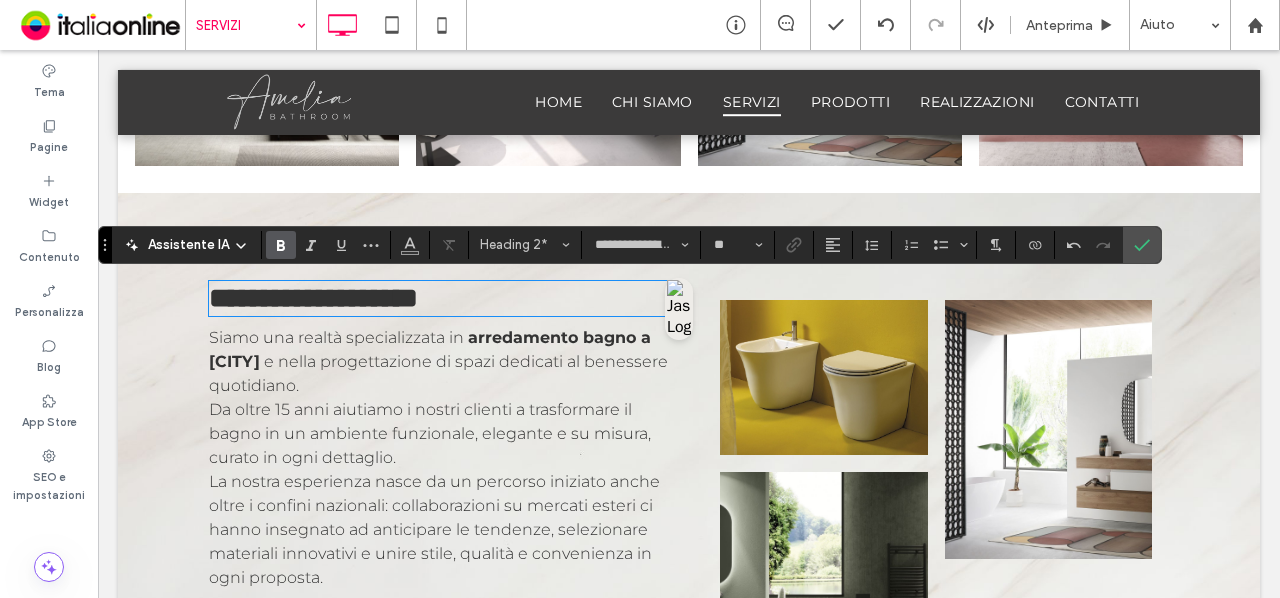 scroll, scrollTop: 1268, scrollLeft: 0, axis: vertical 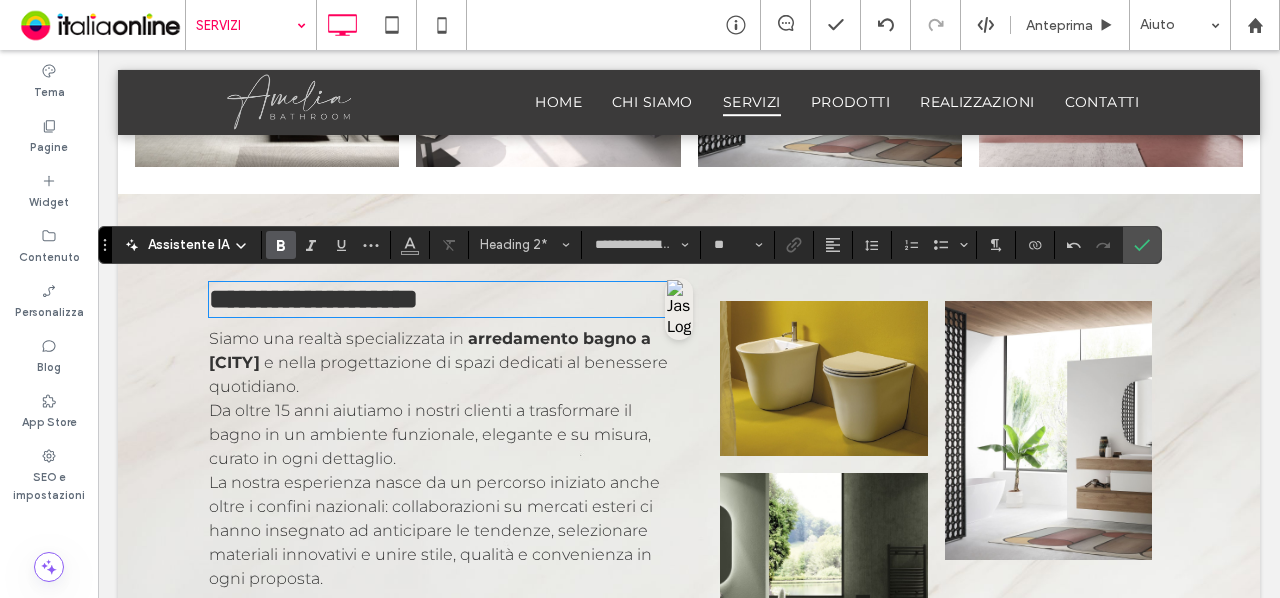 click on "**********" at bounding box center [442, 299] 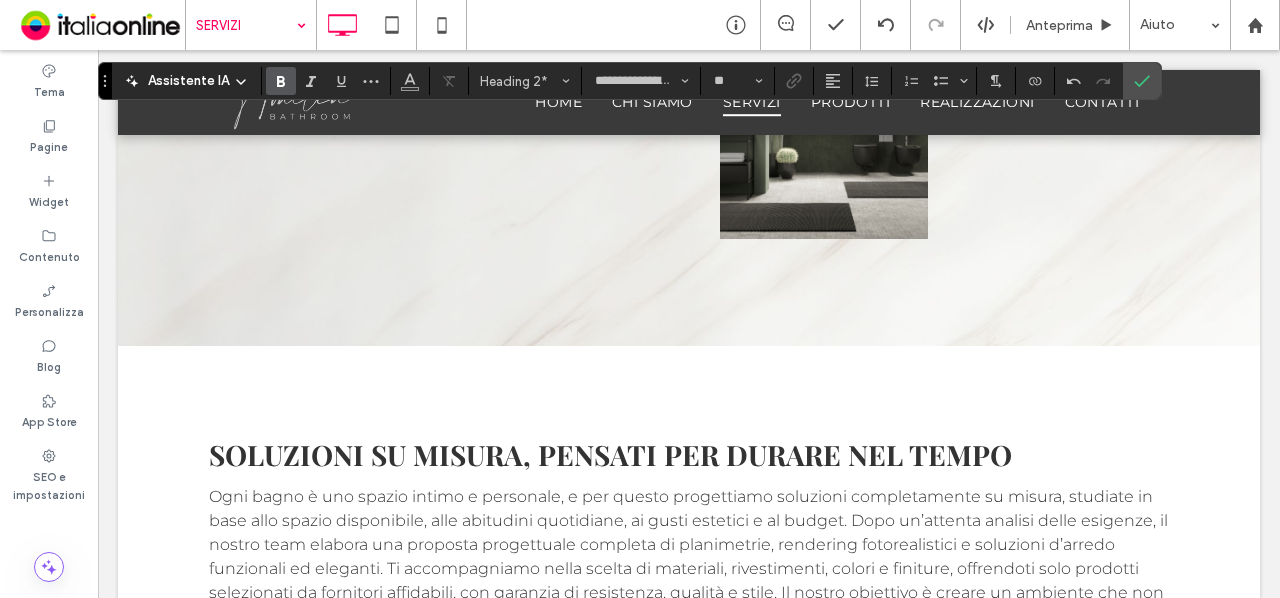 scroll, scrollTop: 1762, scrollLeft: 0, axis: vertical 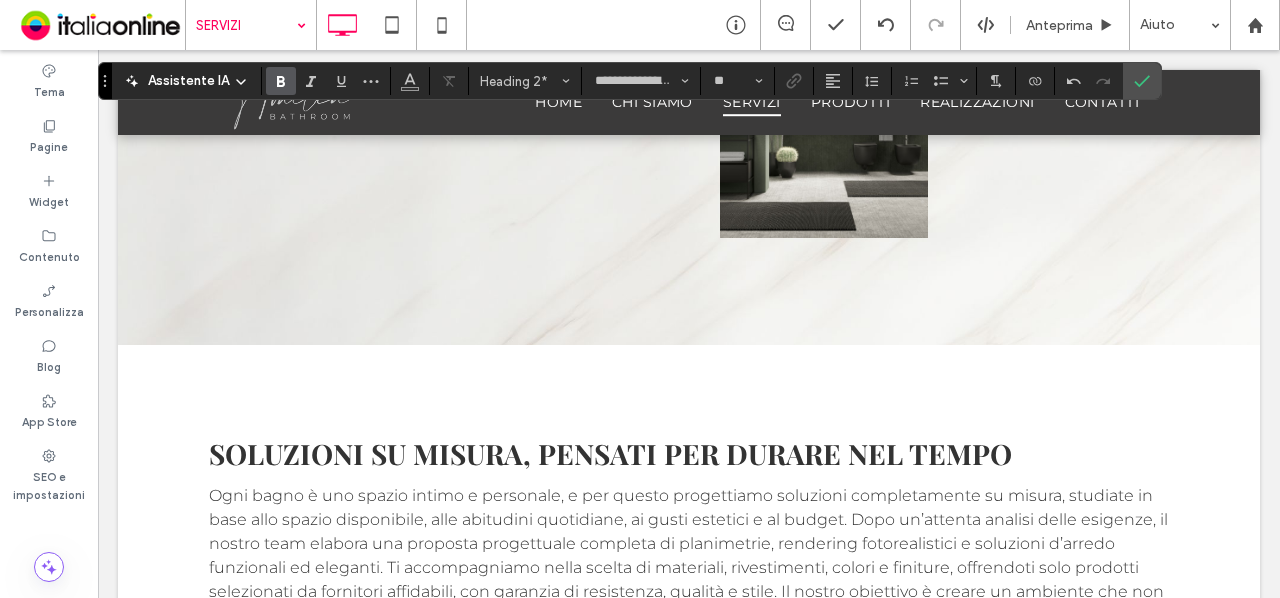 click on "**********" at bounding box center (689, 23) 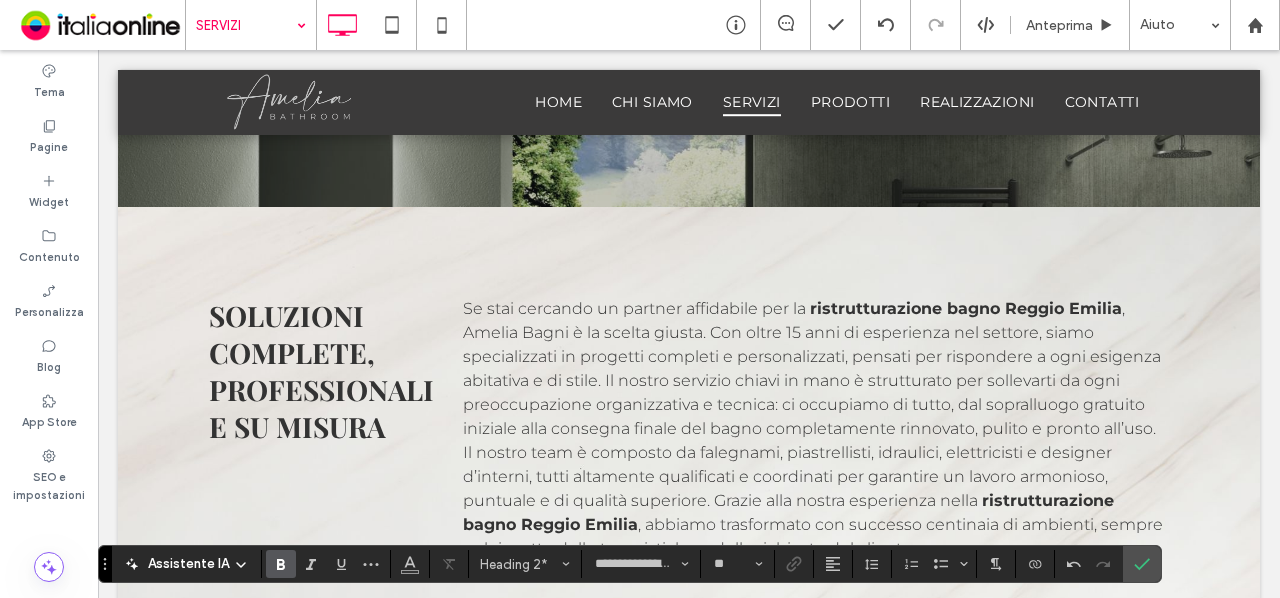scroll, scrollTop: 740, scrollLeft: 0, axis: vertical 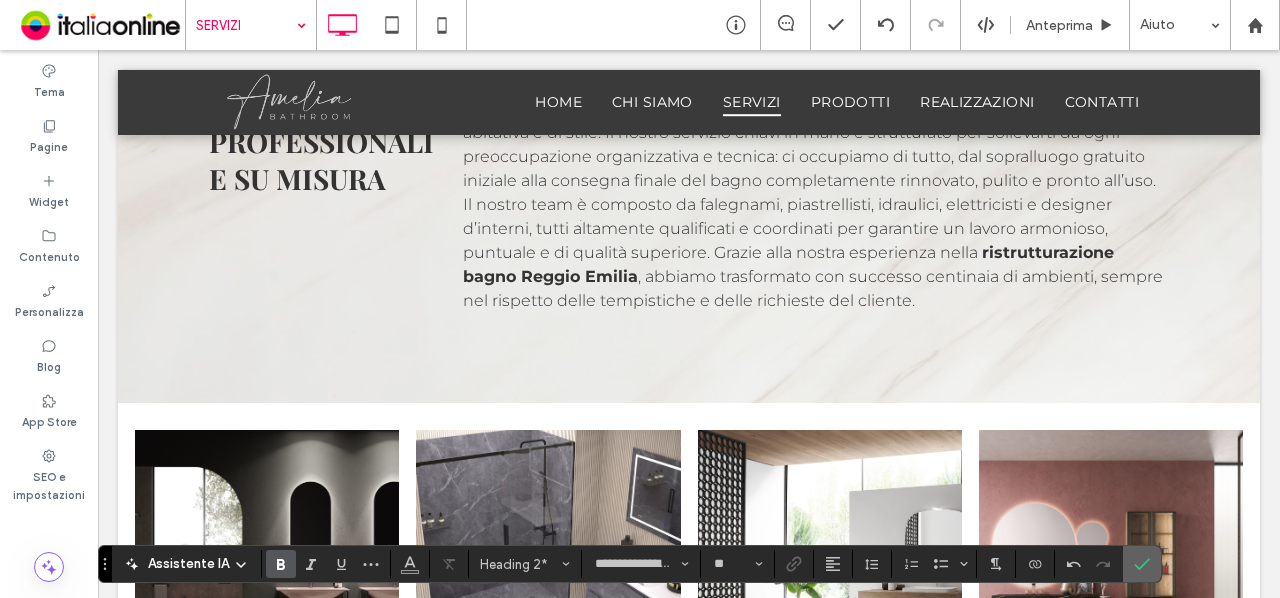 click 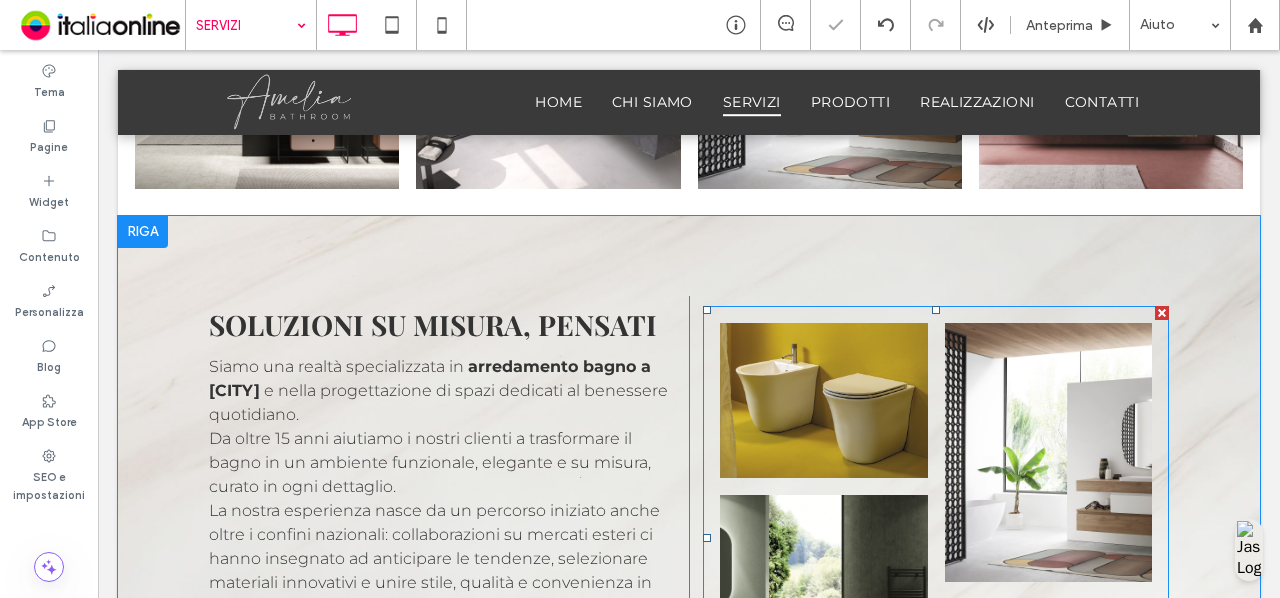 scroll, scrollTop: 1252, scrollLeft: 0, axis: vertical 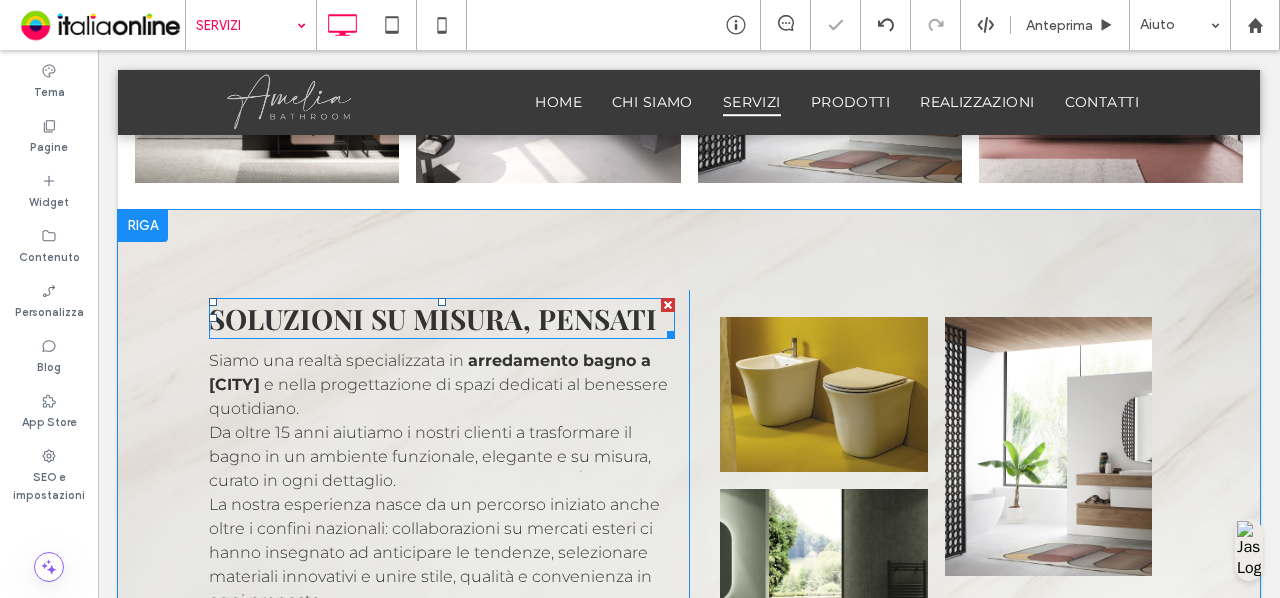 click on "SOLUZIONI SU MISURA, PENSATI" at bounding box center [433, 318] 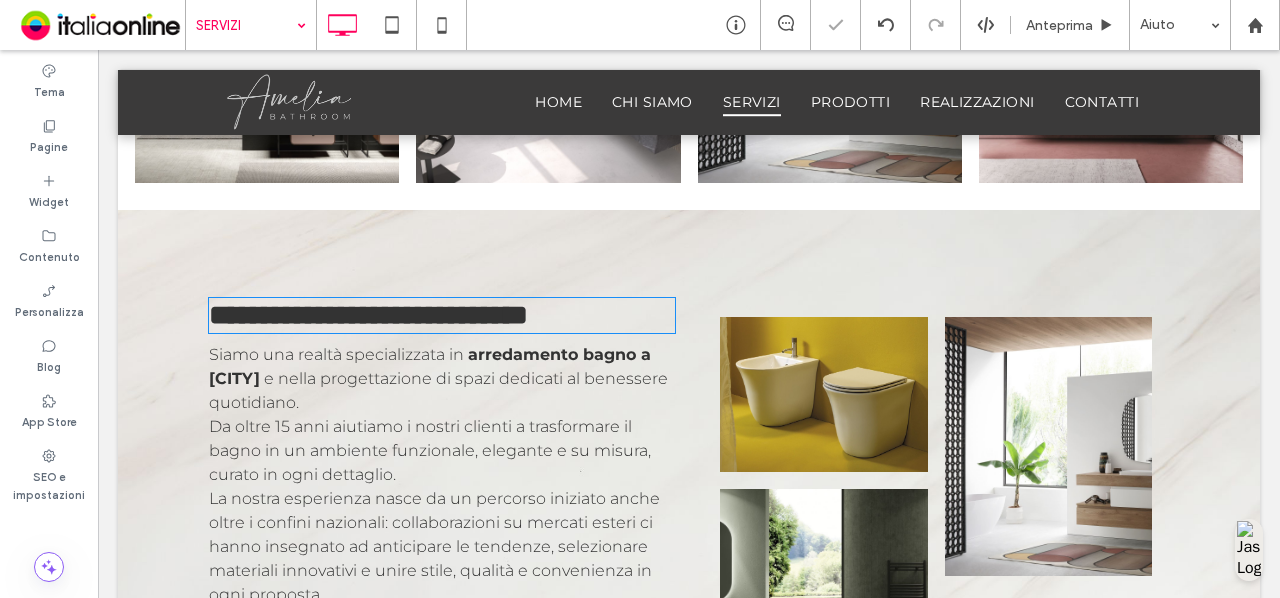 type on "**********" 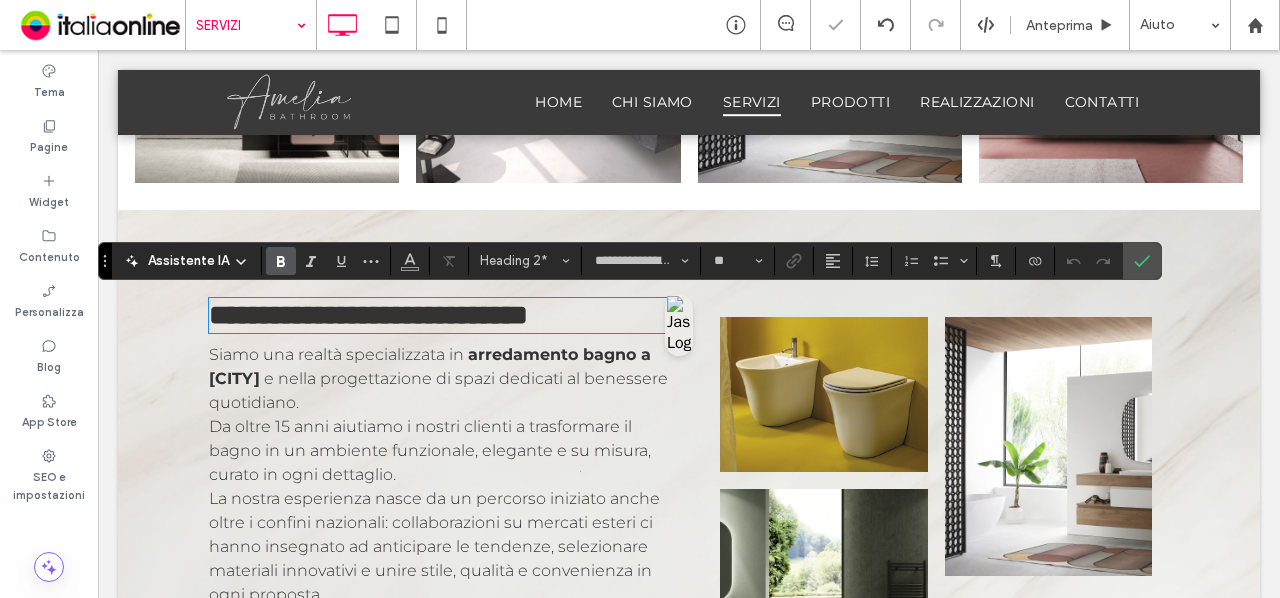 click on "**********" at bounding box center (368, 315) 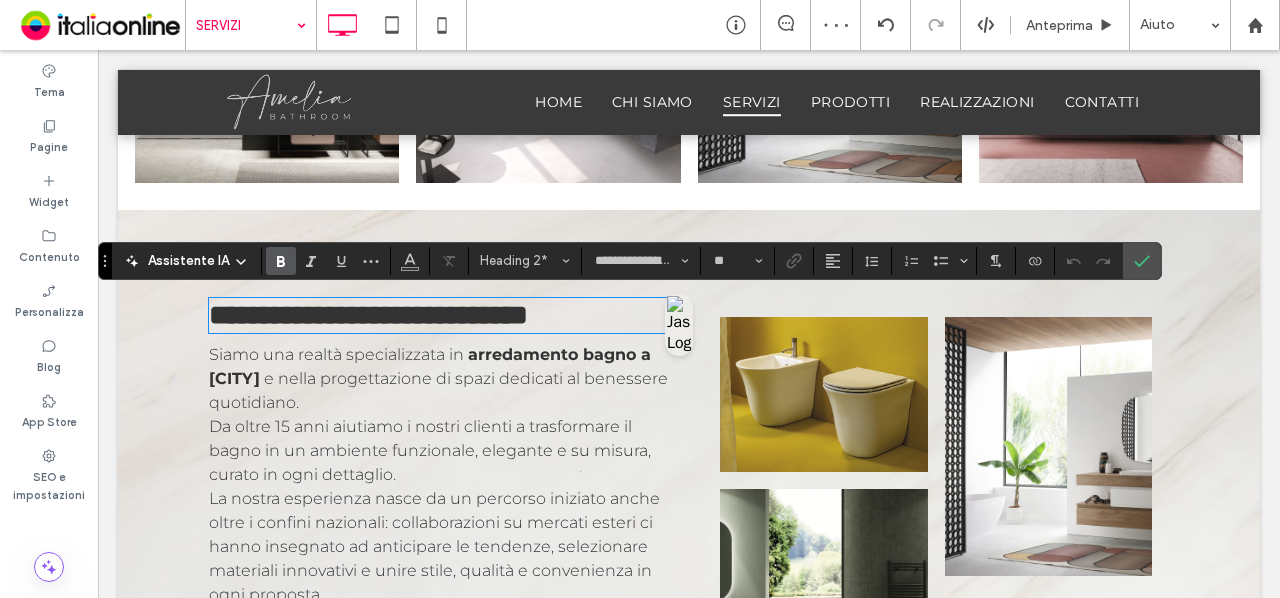 click on "**********" at bounding box center (368, 315) 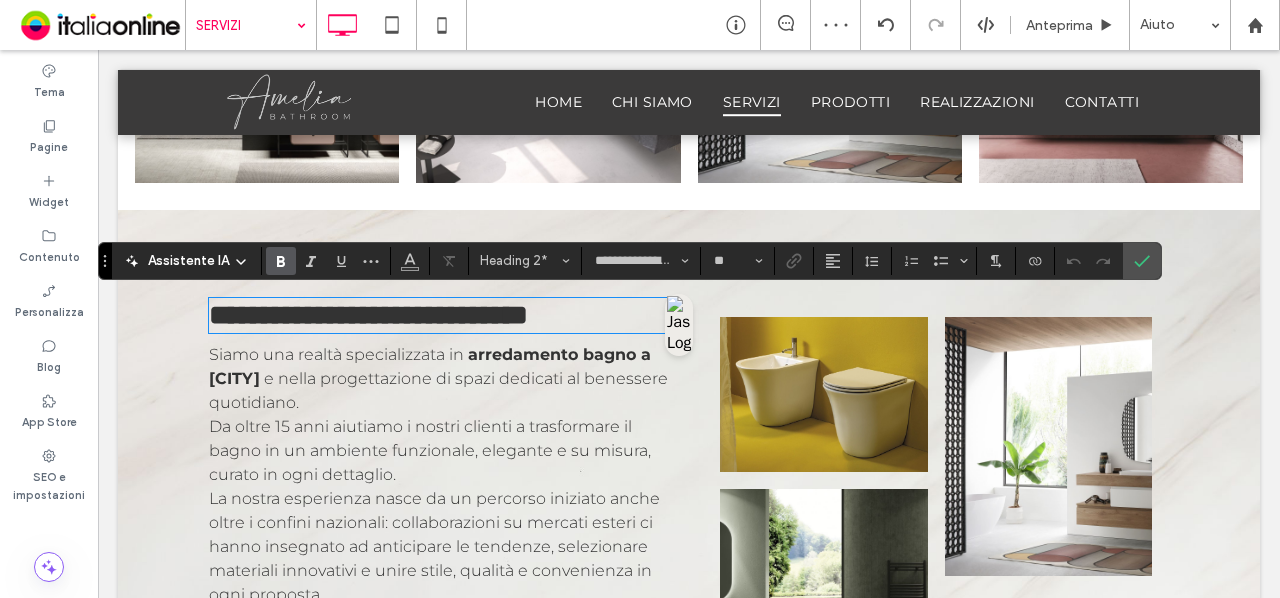 type 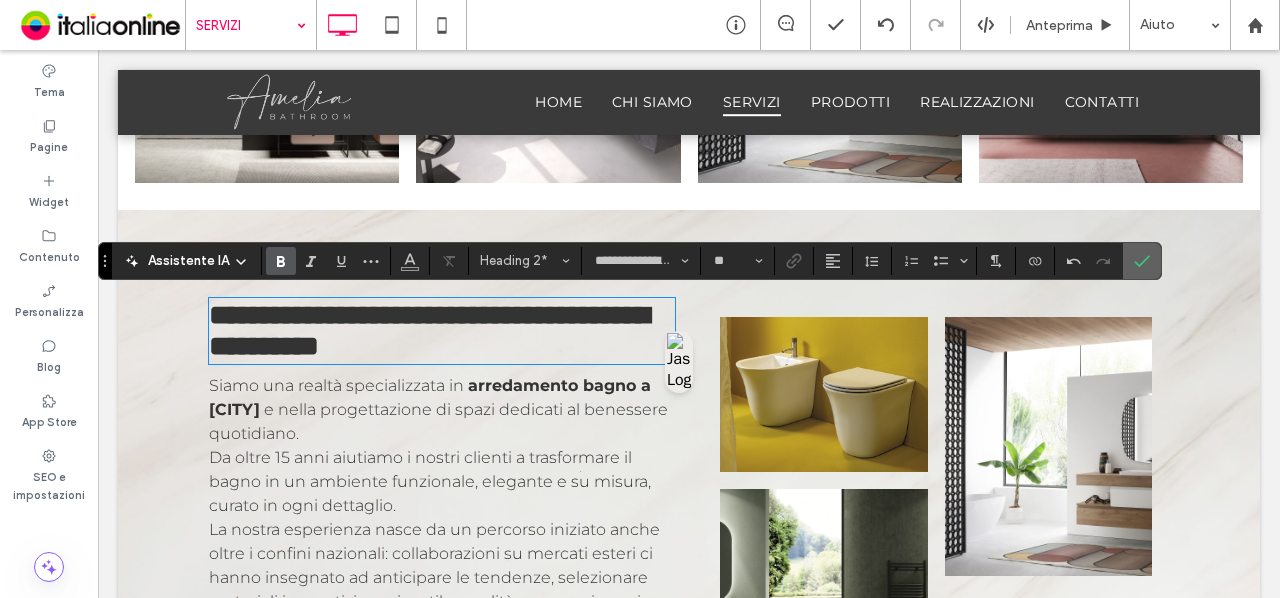 click at bounding box center (1138, 261) 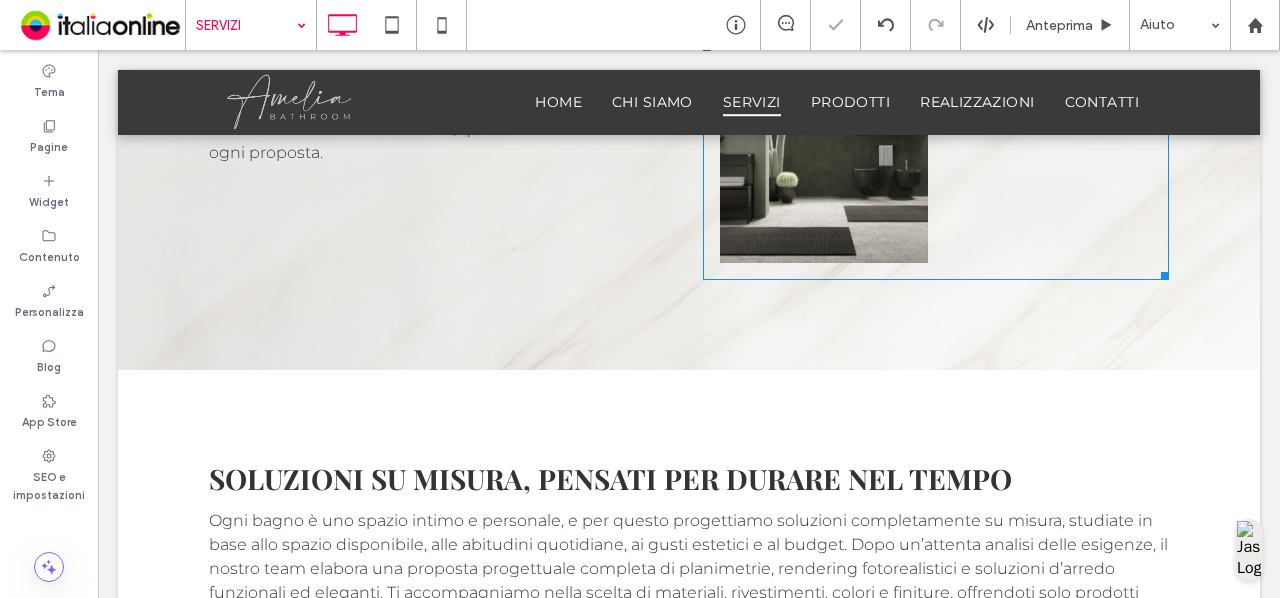scroll, scrollTop: 1847, scrollLeft: 0, axis: vertical 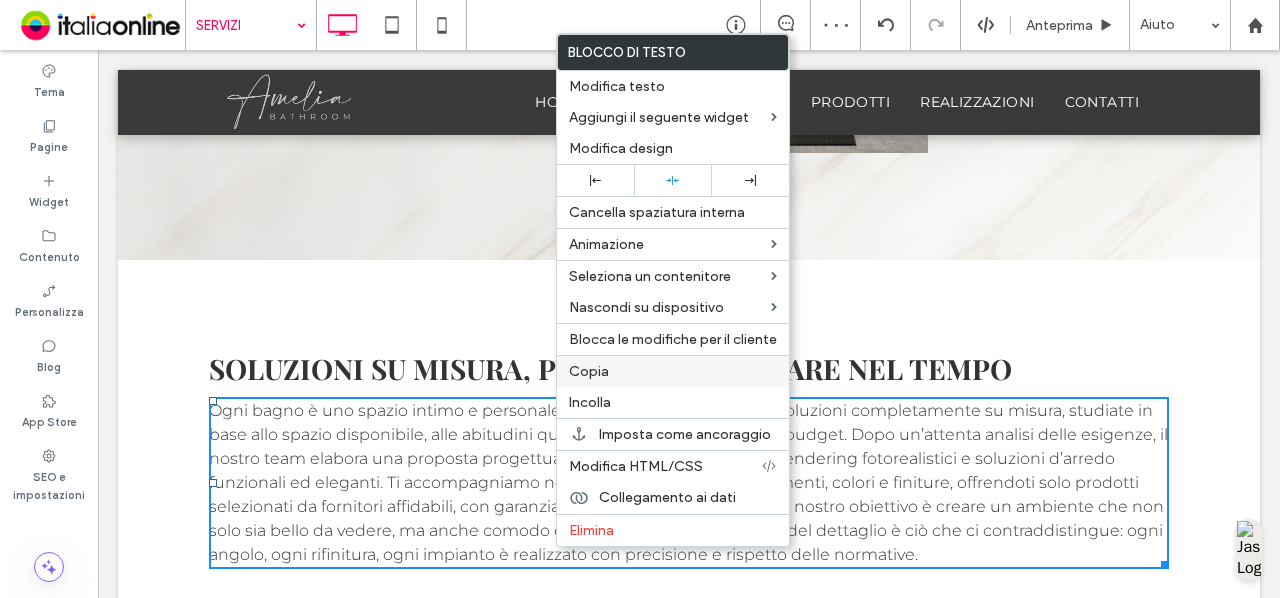 click on "Copia" at bounding box center [673, 371] 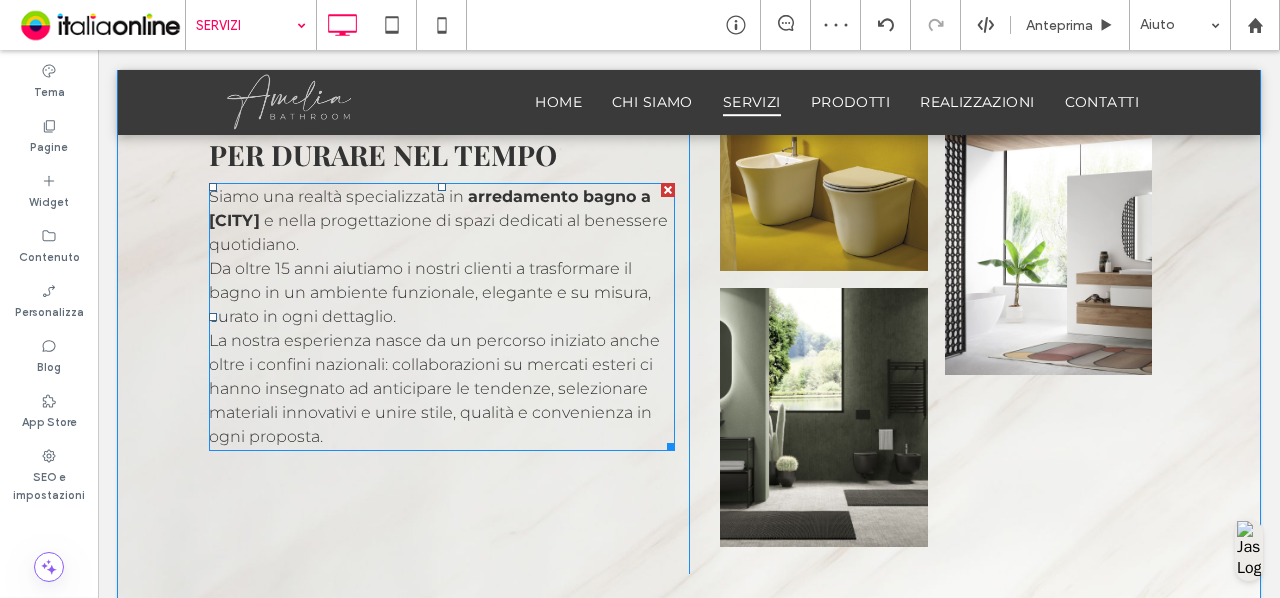 scroll, scrollTop: 1451, scrollLeft: 0, axis: vertical 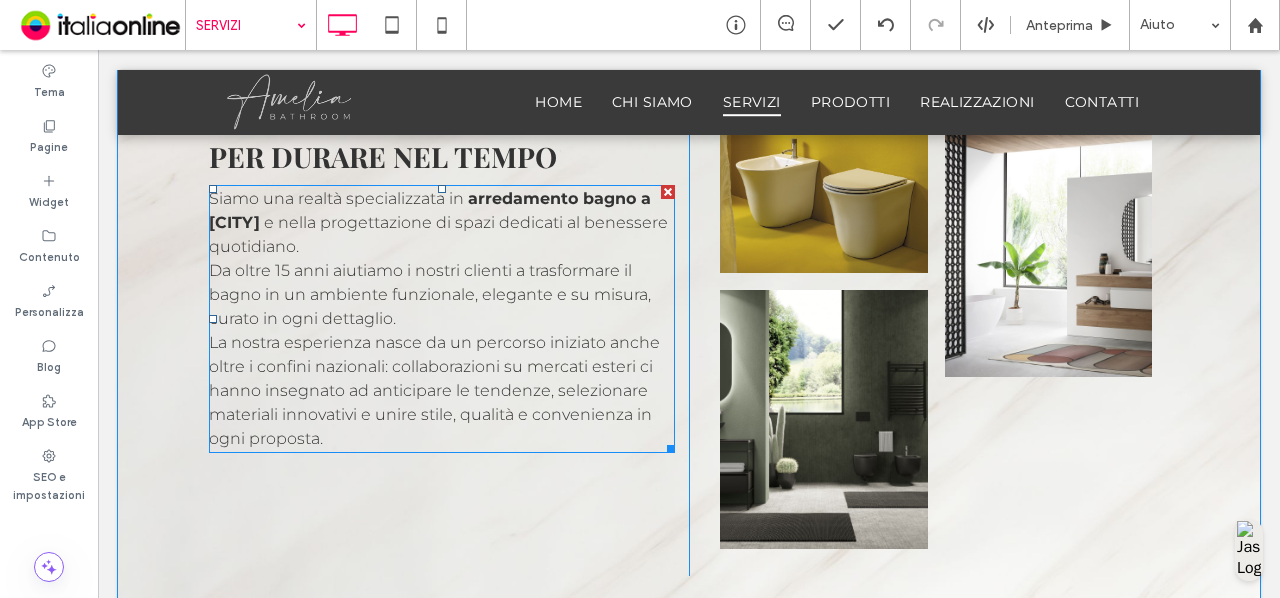 click at bounding box center [668, 192] 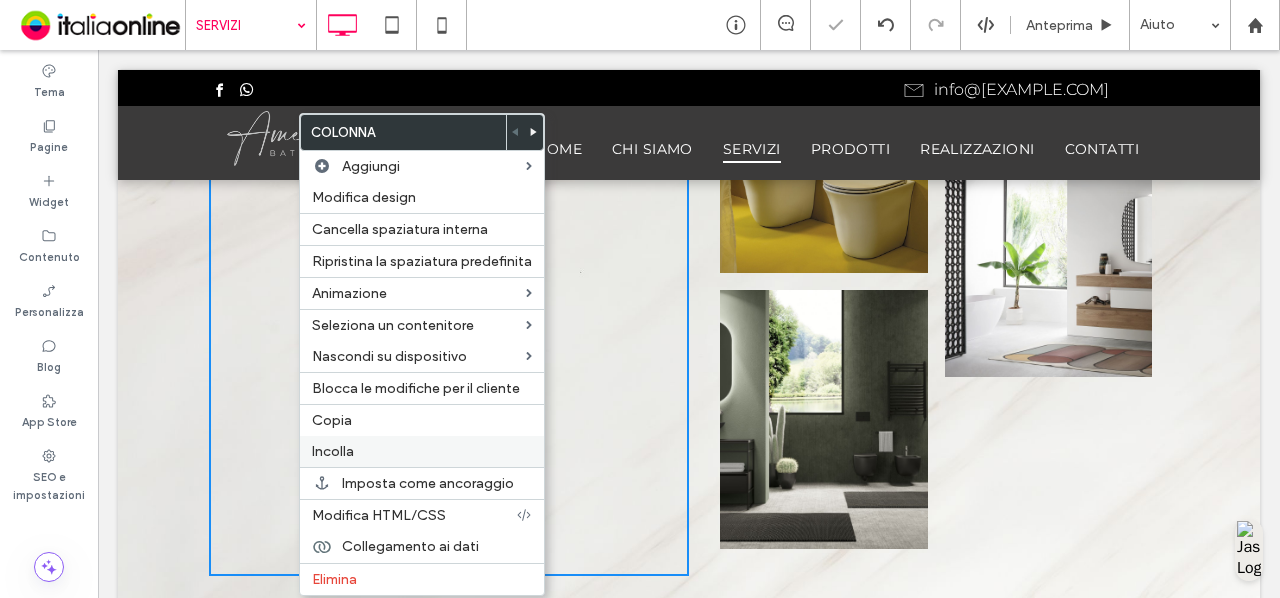 click on "Incolla" at bounding box center [422, 451] 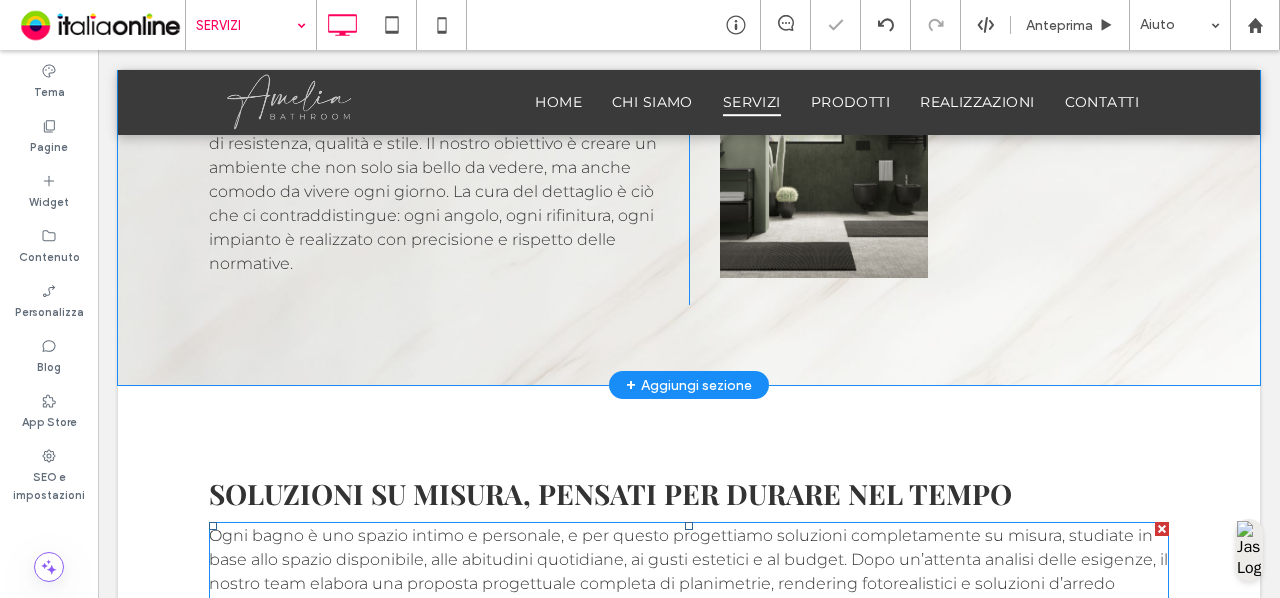 scroll, scrollTop: 1797, scrollLeft: 0, axis: vertical 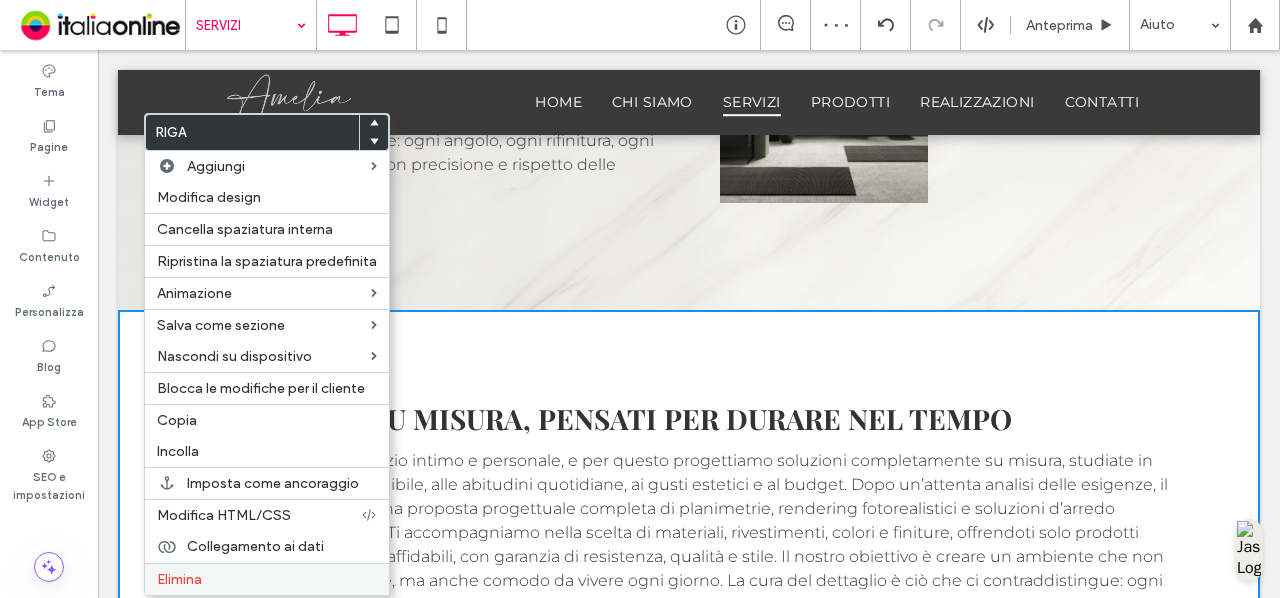 click on "Elimina" at bounding box center [267, 579] 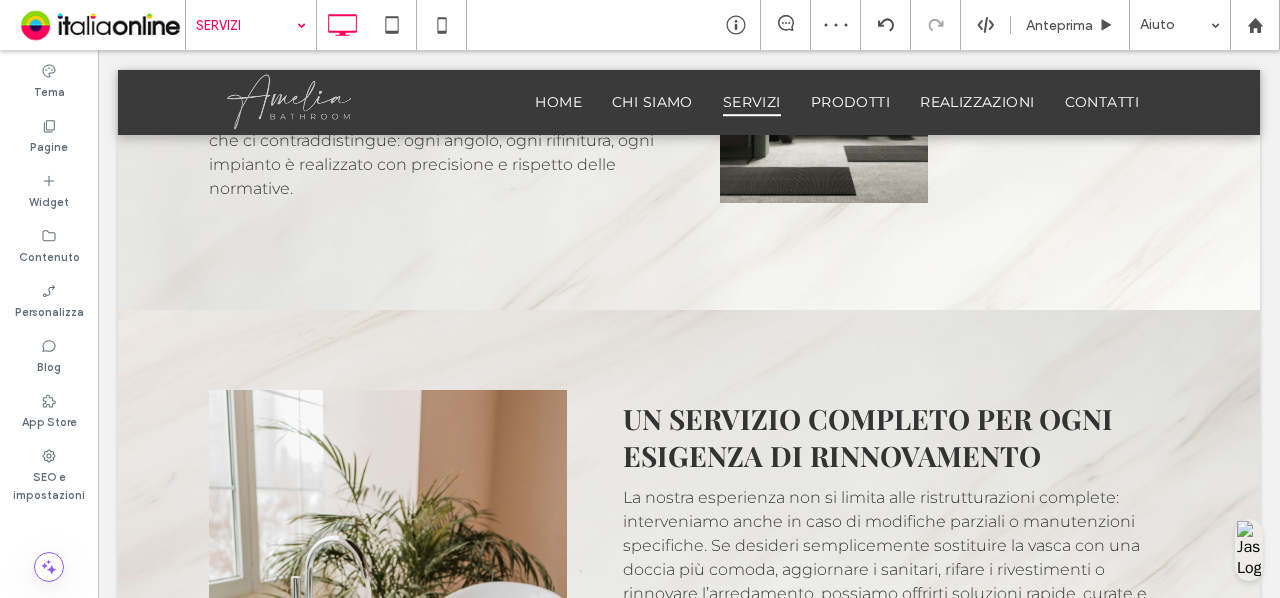 scroll, scrollTop: 1735, scrollLeft: 0, axis: vertical 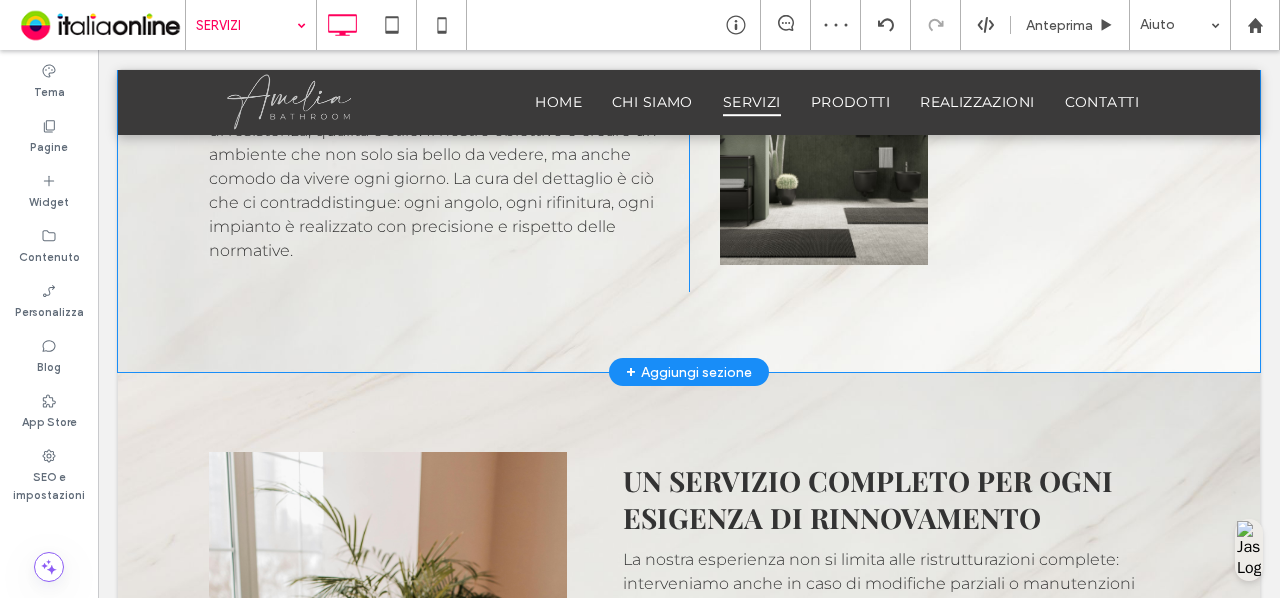 click on "SOLUZIONI SU MISURA, PENSATI PER DURARE NEL TEMPO
Click To Paste     Click To Paste     Ogni bagno è uno spazio intimo e personale, e per questo progettiamo soluzioni completamente su misura, studiate in base allo spazio disponibile, alle abitudini quotidiane, ai gusti estetici e al budget. Dopo un’attenta analisi delle esigenze, il nostro team elabora una proposta progettuale completa di planimetrie, rendering fotorealistici e soluzioni d’arredo funzionali ed eleganti. Ti accompagniamo nella scelta di materiali, rivestimenti, colori e finiture, offrendoti solo prodotti selezionati da fornitori affidabili, con garanzia di resistenza, qualità e stile. Il nostro obiettivo è creare un ambiente che non solo sia bello da vedere, ma anche comodo da vivere ogni giorno. La cura del dettaglio è ciò che ci contraddistingue: ogni angolo, ogni rifinitura, ogni impianto è realizzato con precisione e rispetto delle normative.
Button" at bounding box center (689, 50) 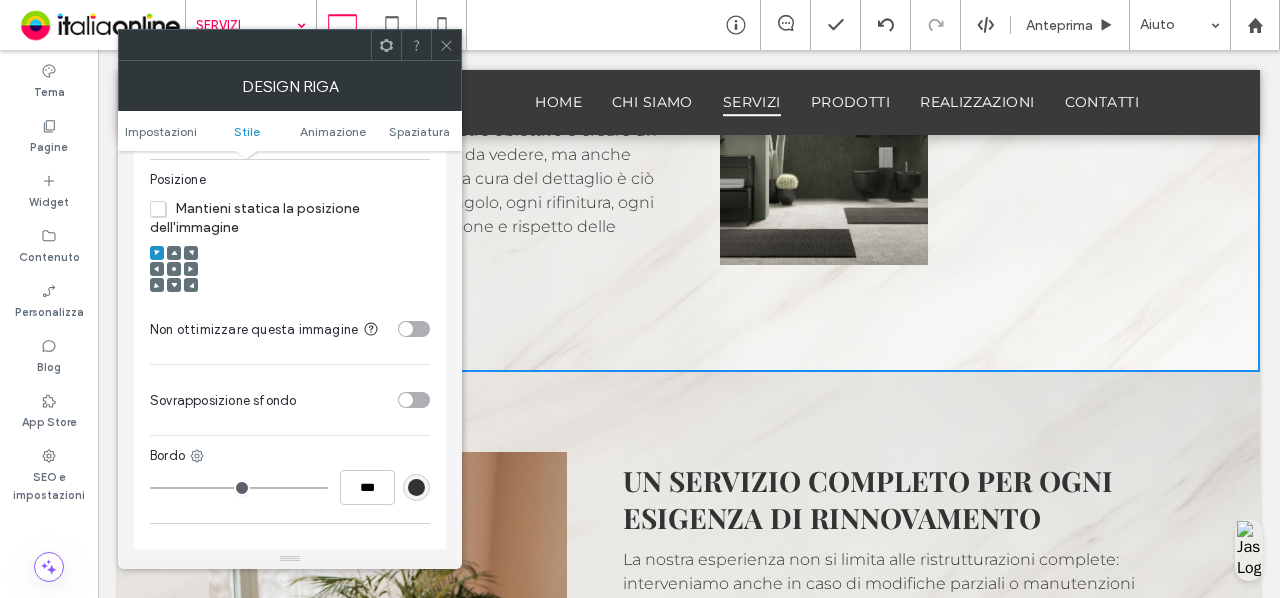 scroll, scrollTop: 784, scrollLeft: 0, axis: vertical 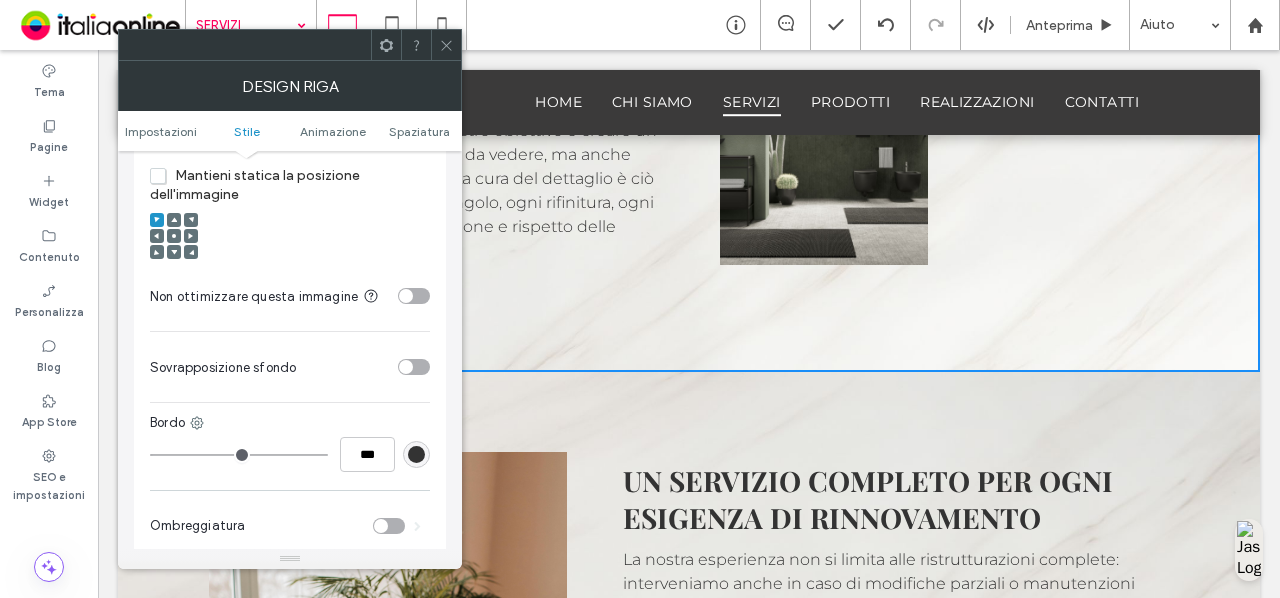 click at bounding box center [416, 454] 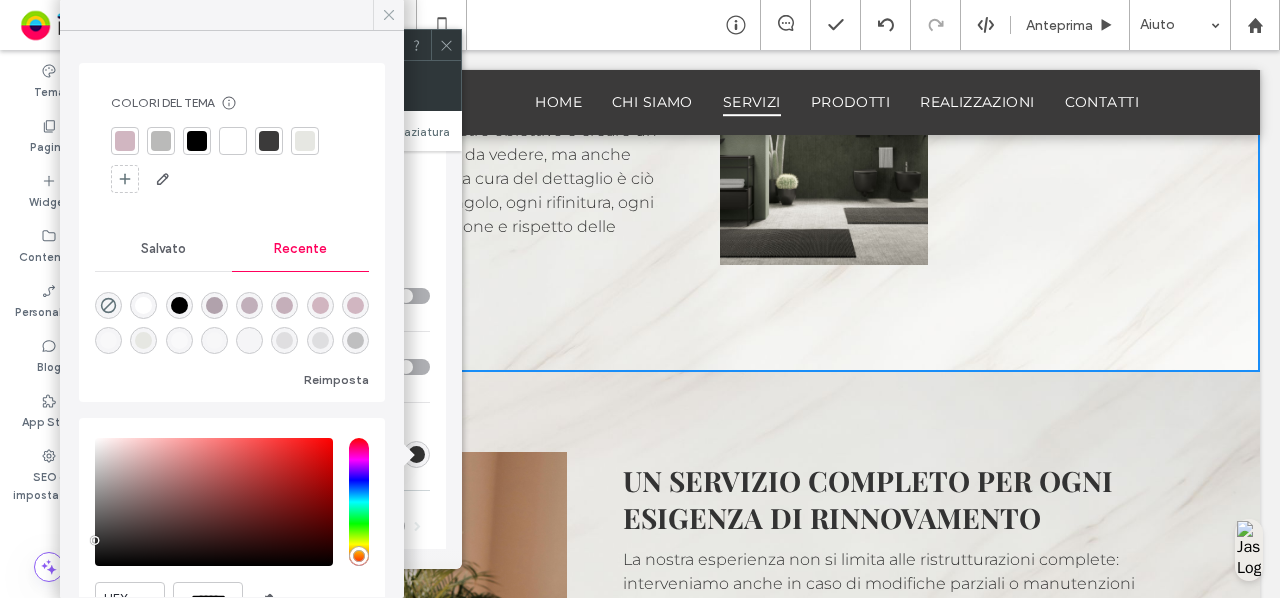 click 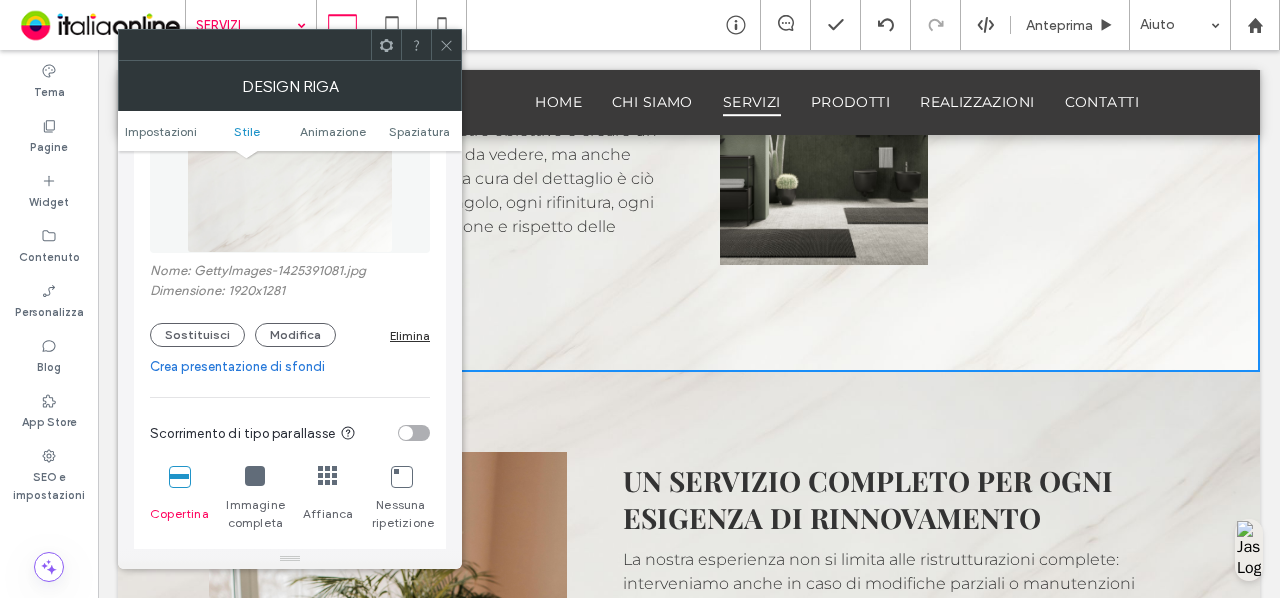 scroll, scrollTop: 361, scrollLeft: 0, axis: vertical 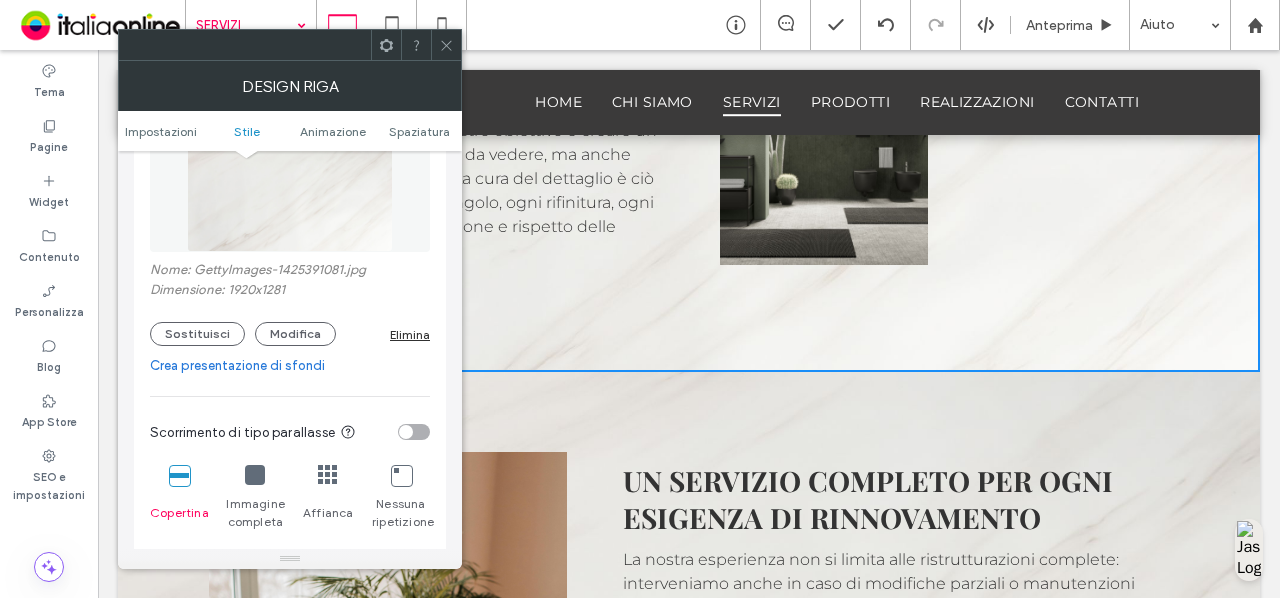 click on "Elimina" at bounding box center [410, 334] 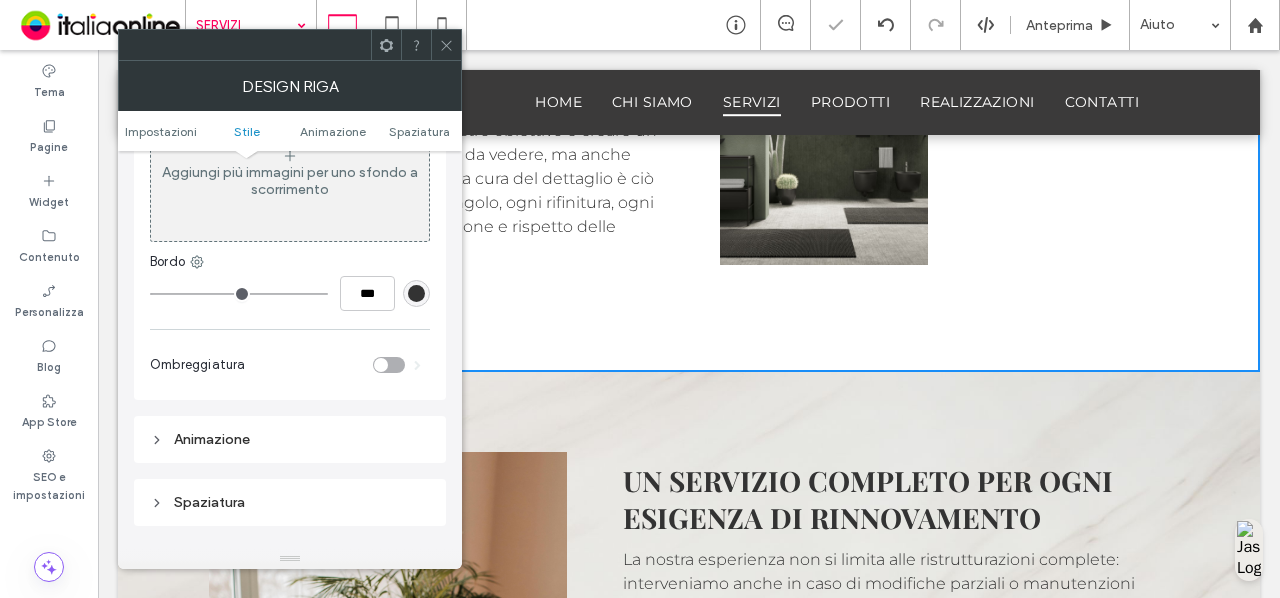 click 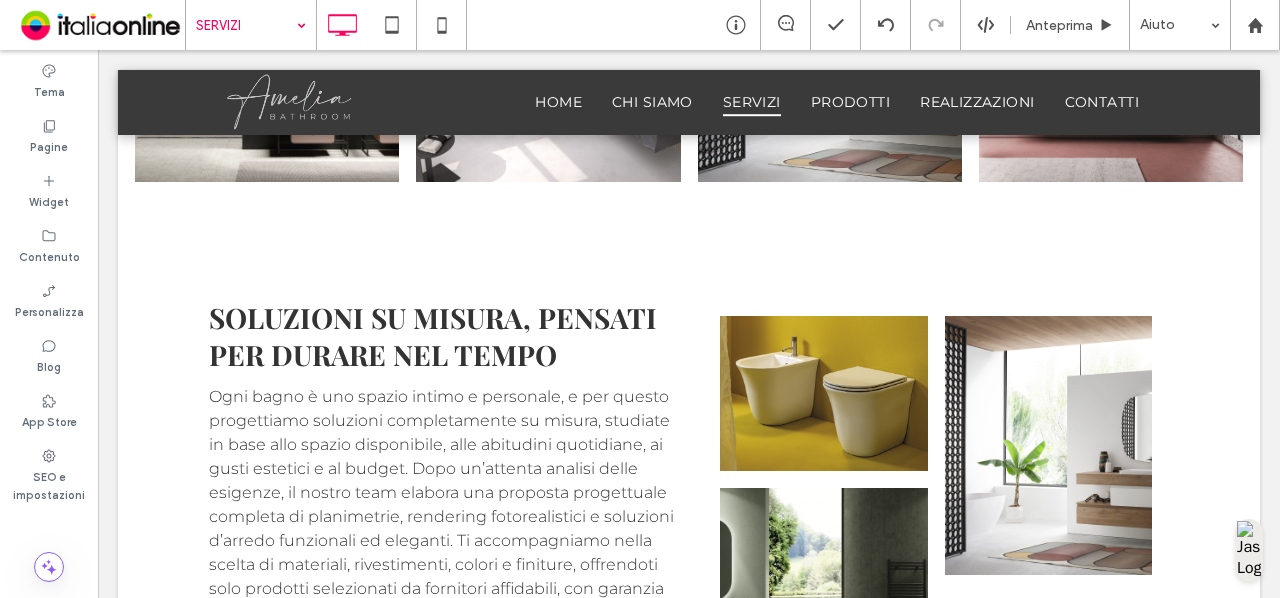 scroll, scrollTop: 1255, scrollLeft: 0, axis: vertical 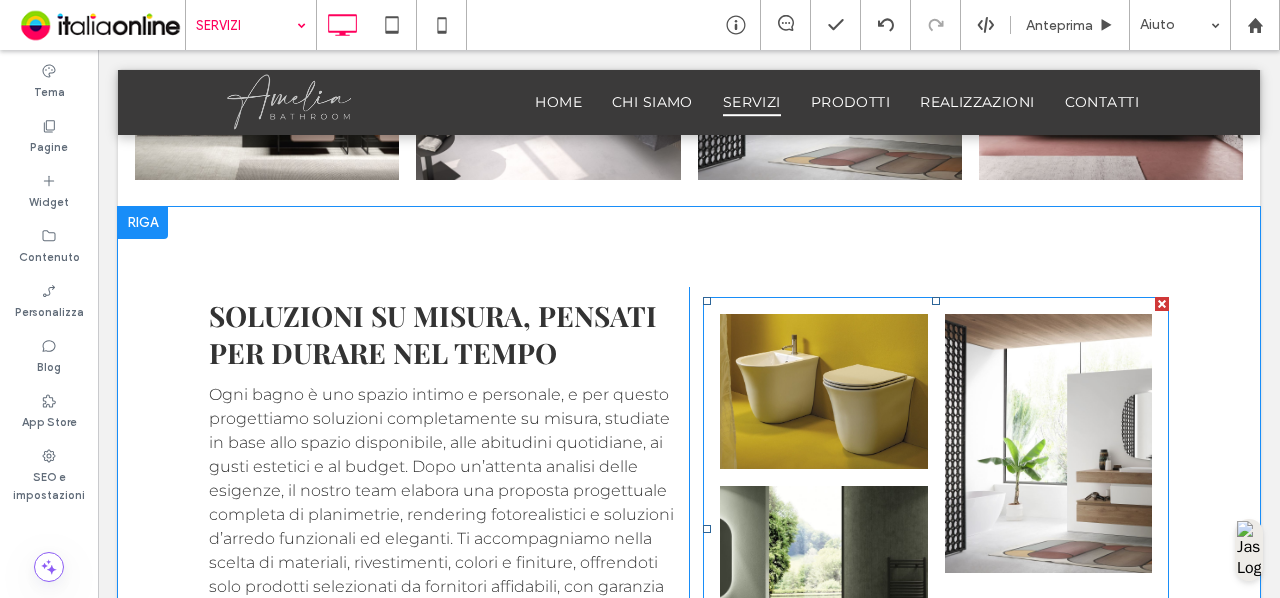 click at bounding box center (823, 391) 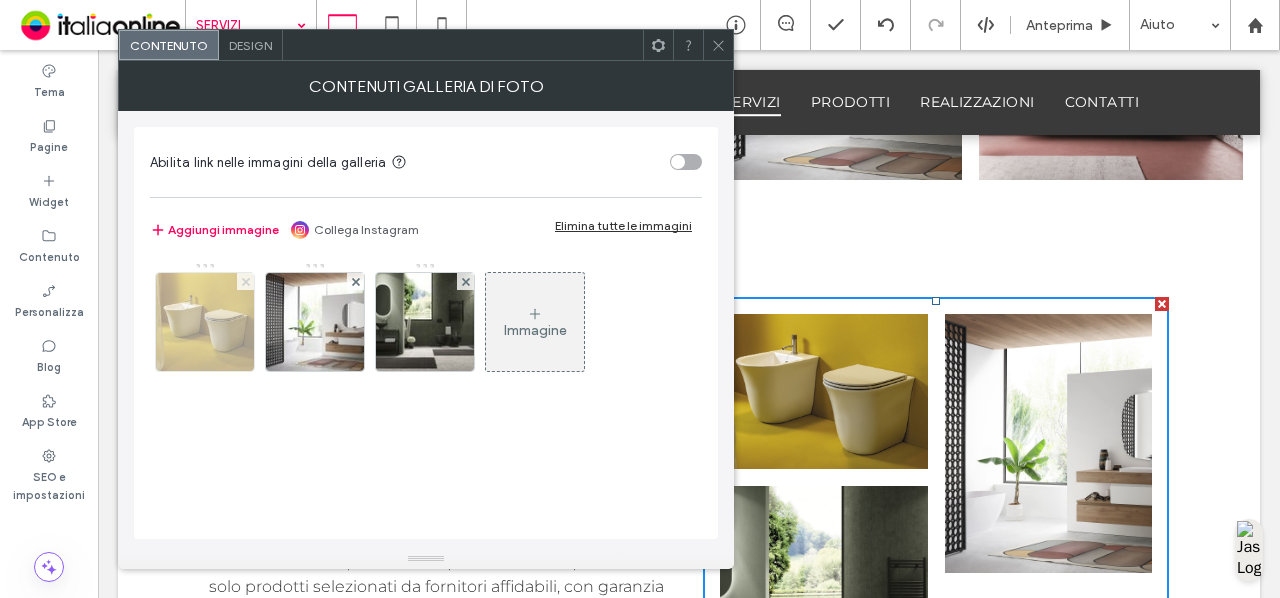 click at bounding box center [246, 281] 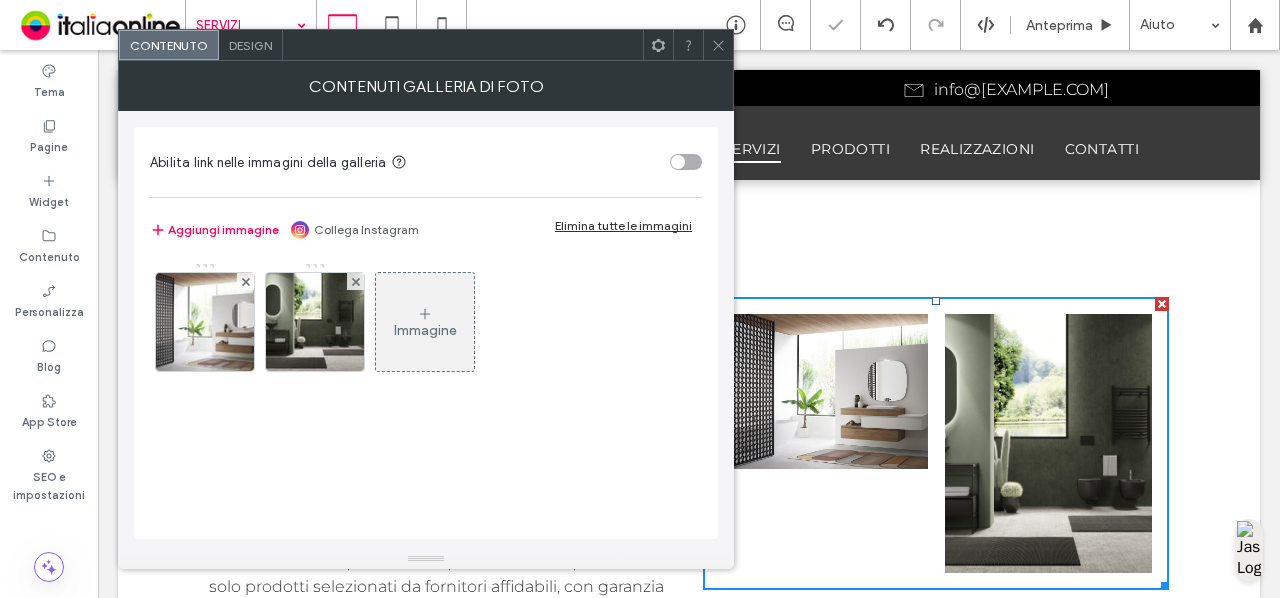 click at bounding box center [246, 281] 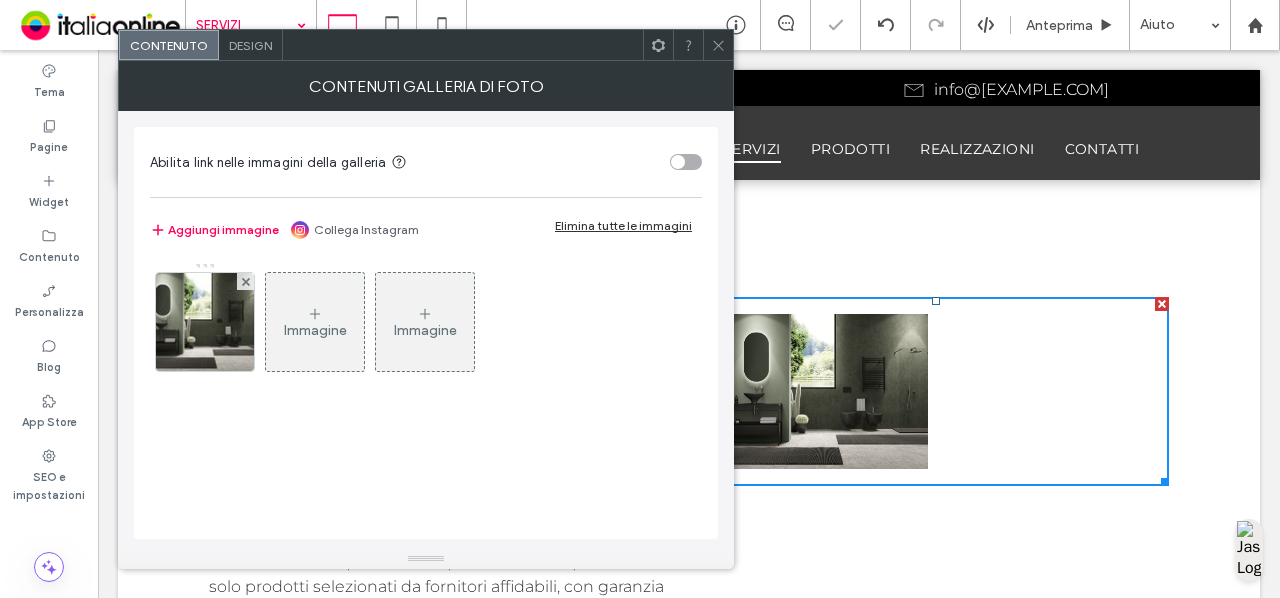 click at bounding box center [246, 281] 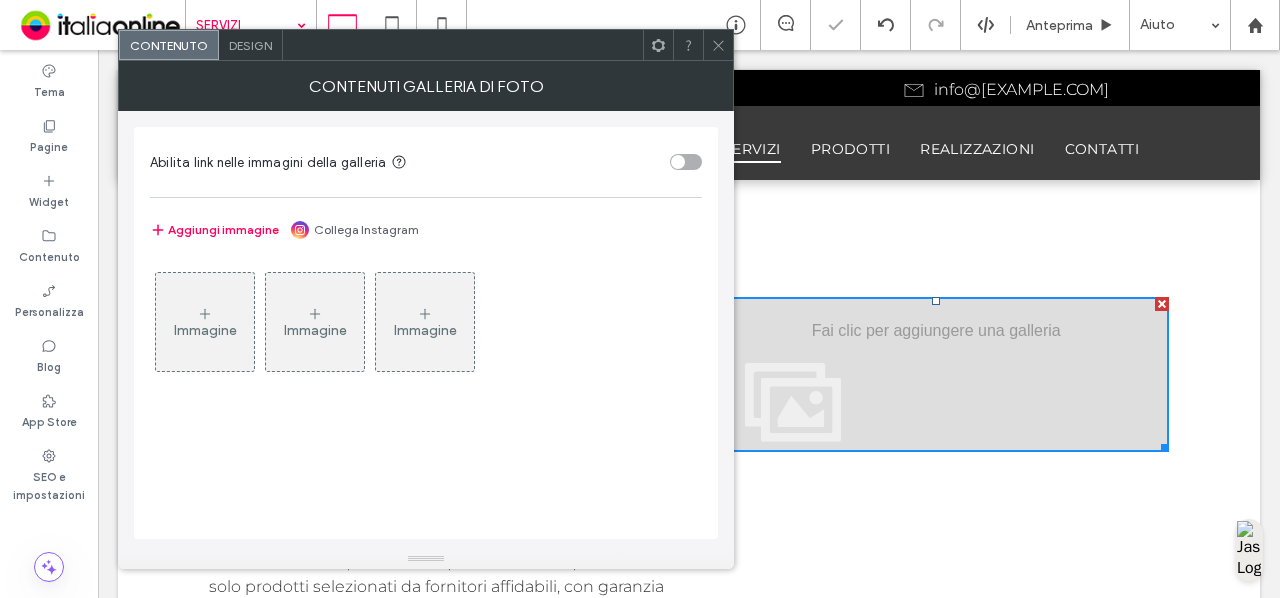 click on "Immagine" at bounding box center (205, 322) 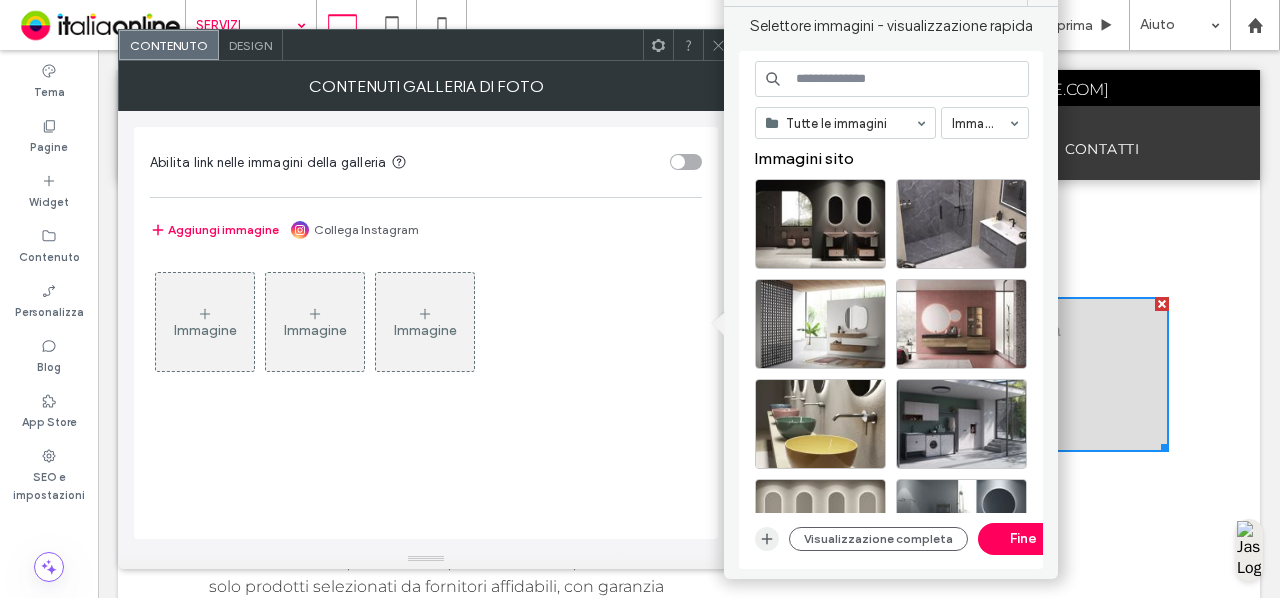 click 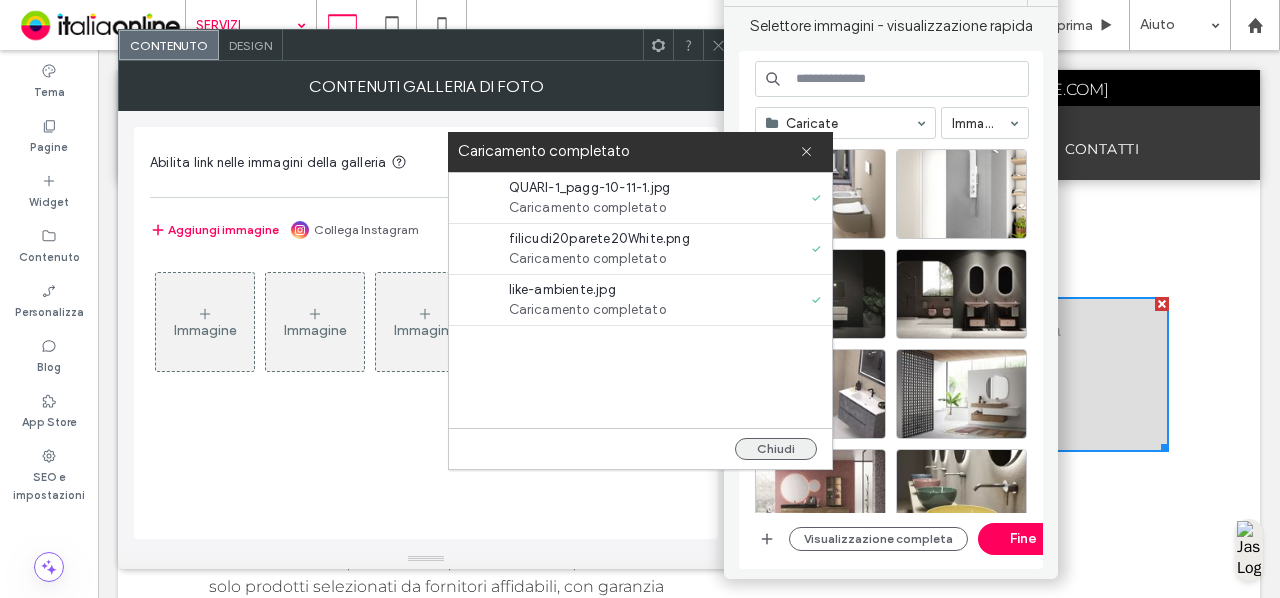click on "Chiudi" at bounding box center [776, 449] 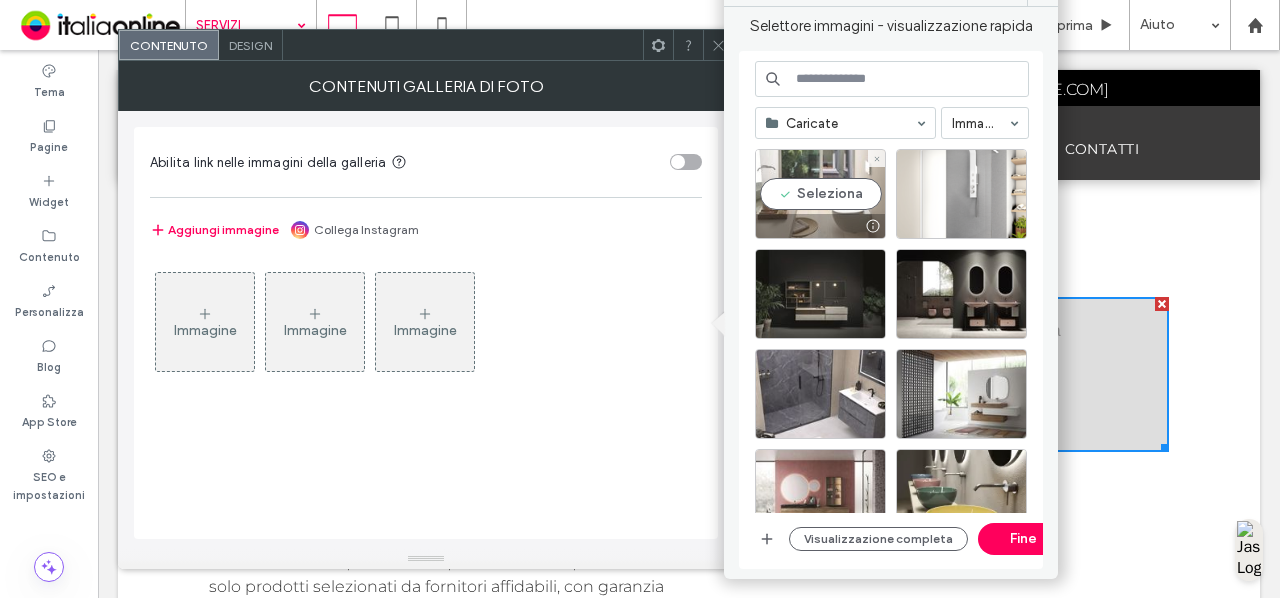 click on "Seleziona" at bounding box center [820, 194] 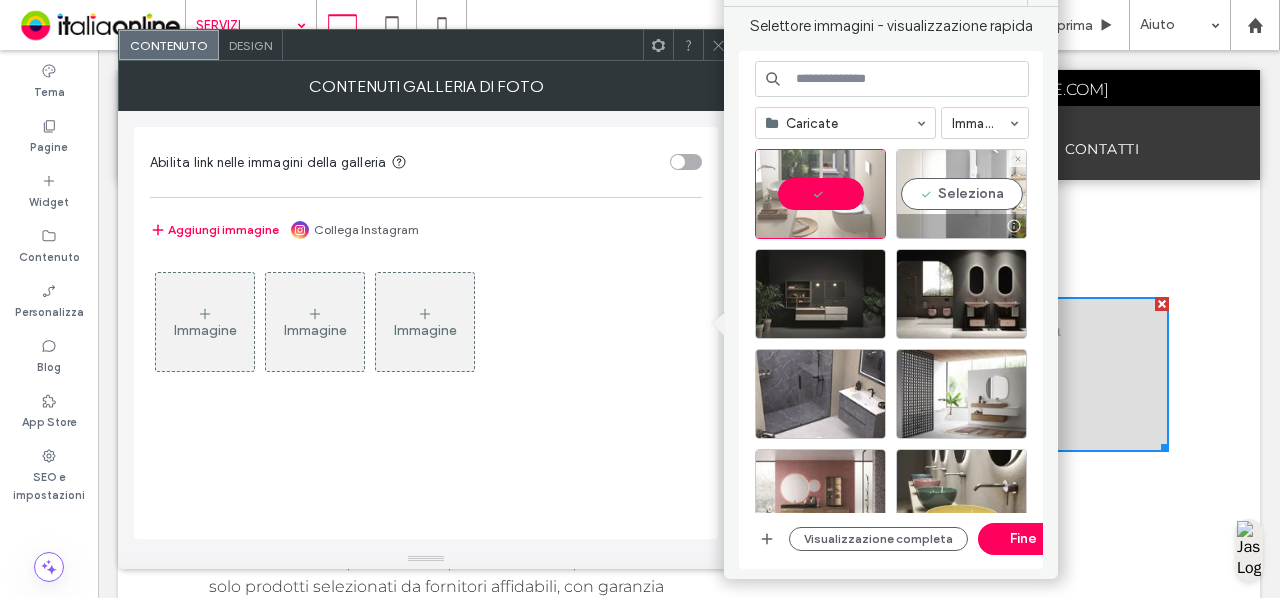 click on "Seleziona" at bounding box center (961, 194) 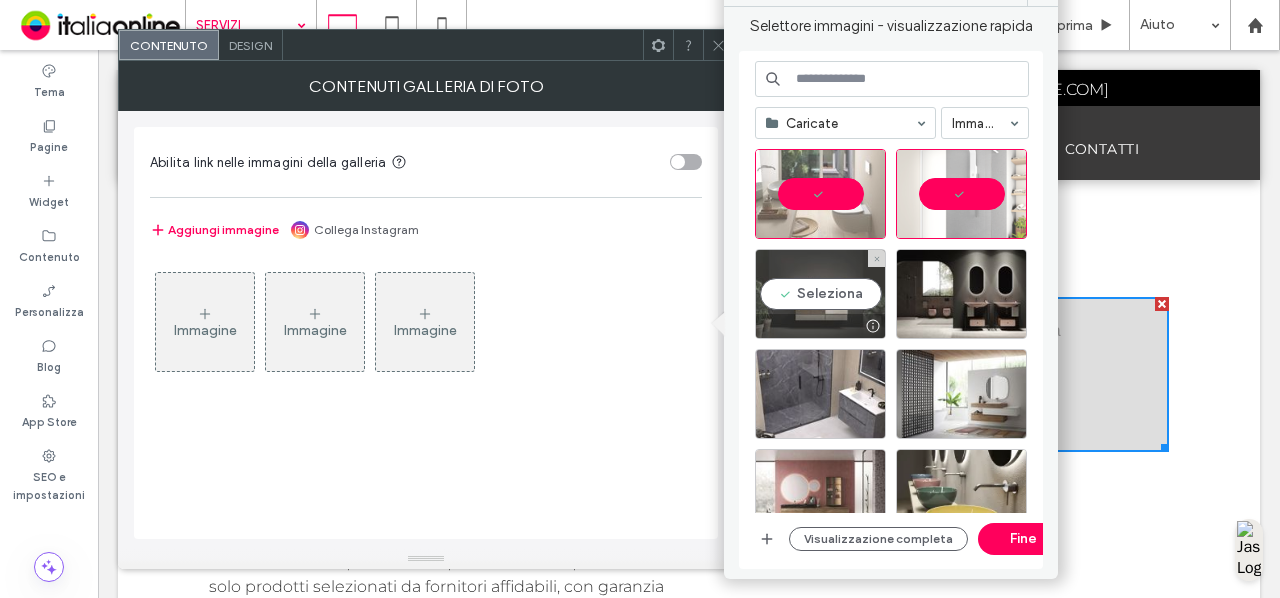 click on "Seleziona" at bounding box center (820, 294) 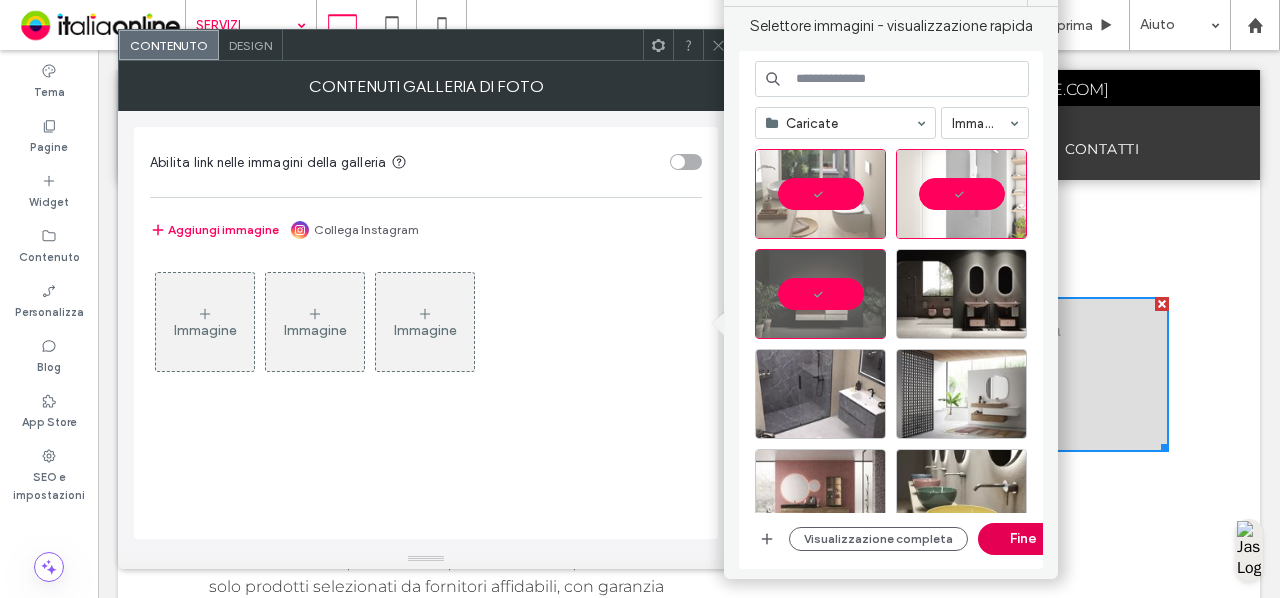 click on "Fine" at bounding box center [1023, 539] 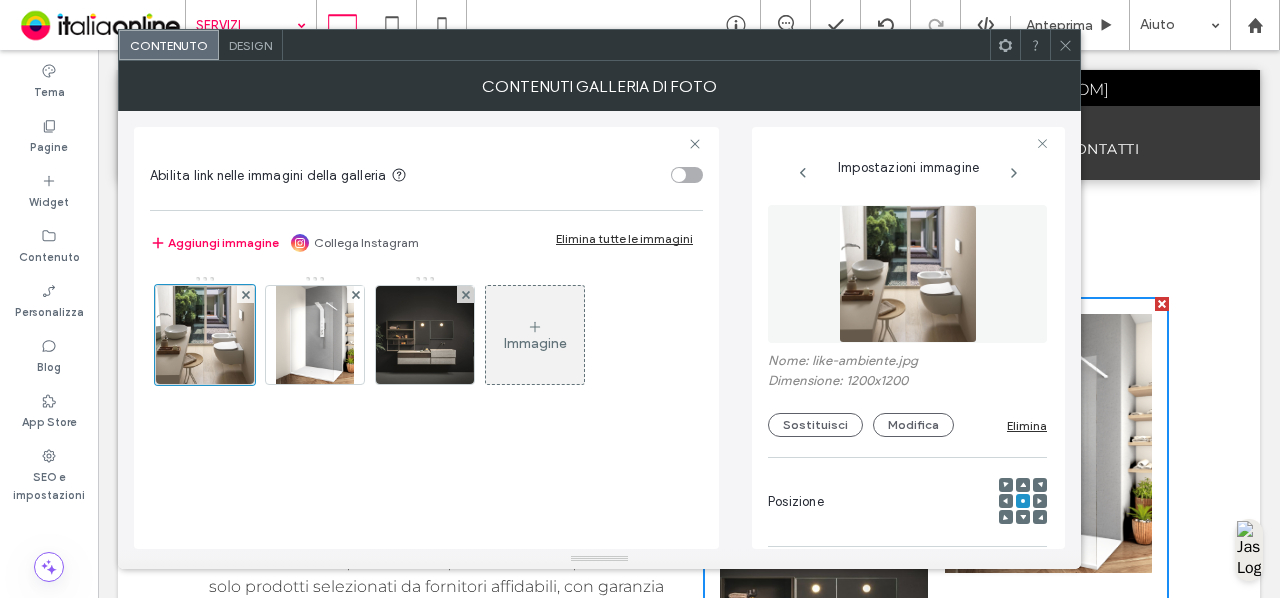 click at bounding box center [1065, 45] 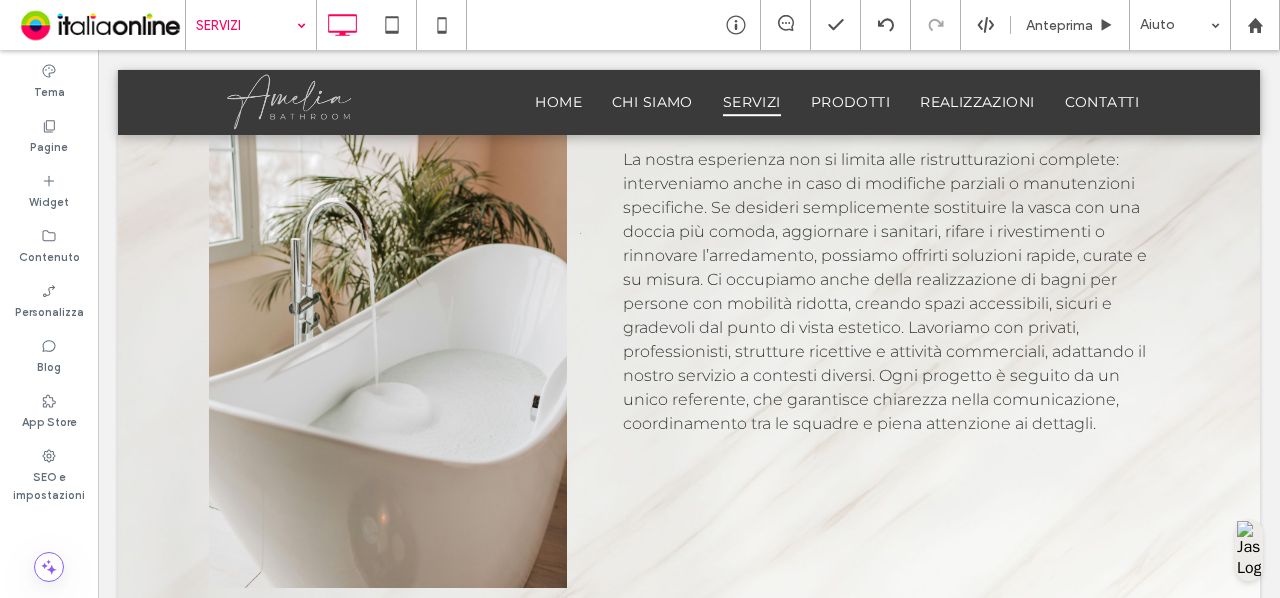 scroll, scrollTop: 2153, scrollLeft: 0, axis: vertical 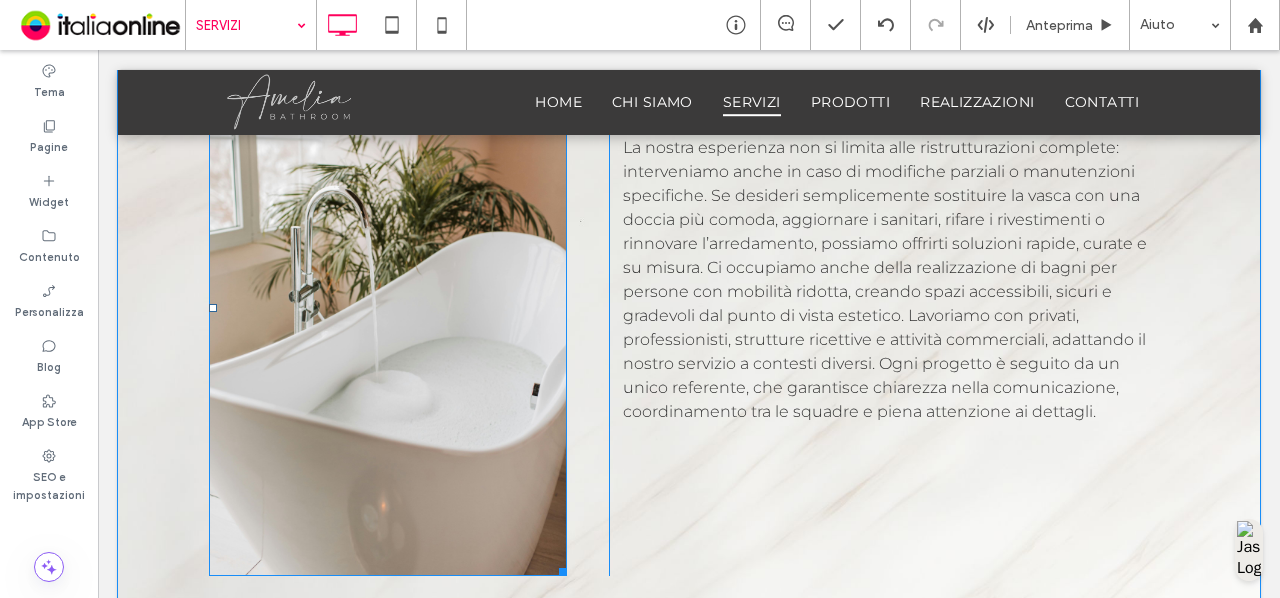 click at bounding box center (388, 308) 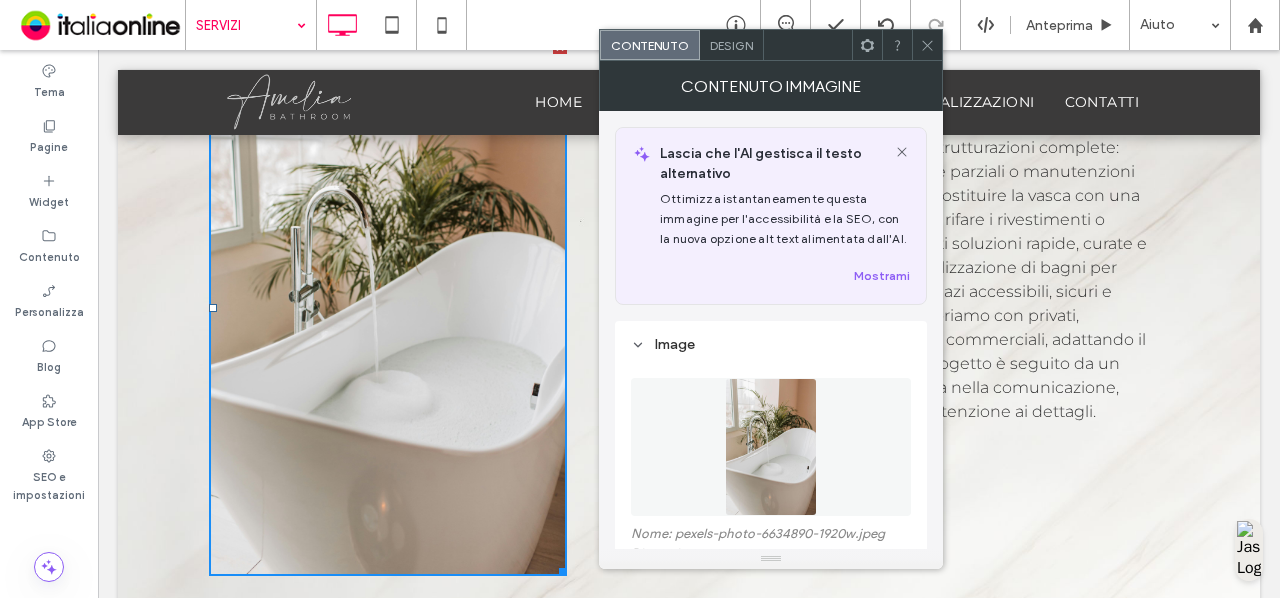 scroll, scrollTop: 269, scrollLeft: 0, axis: vertical 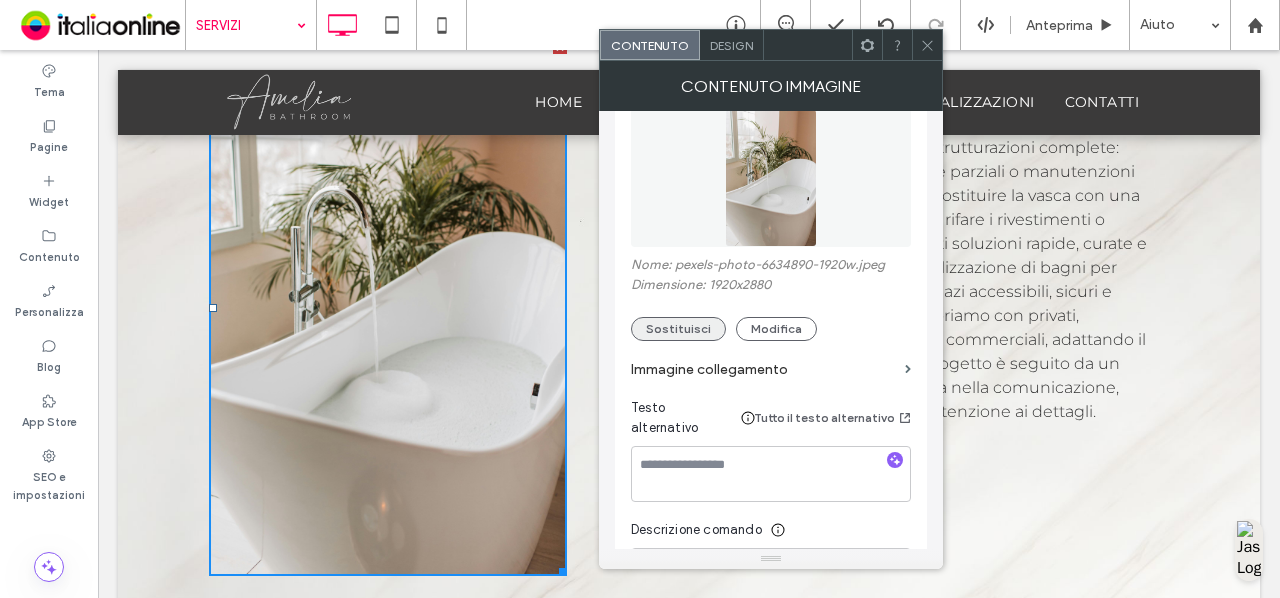 click on "Sostituisci" at bounding box center [678, 329] 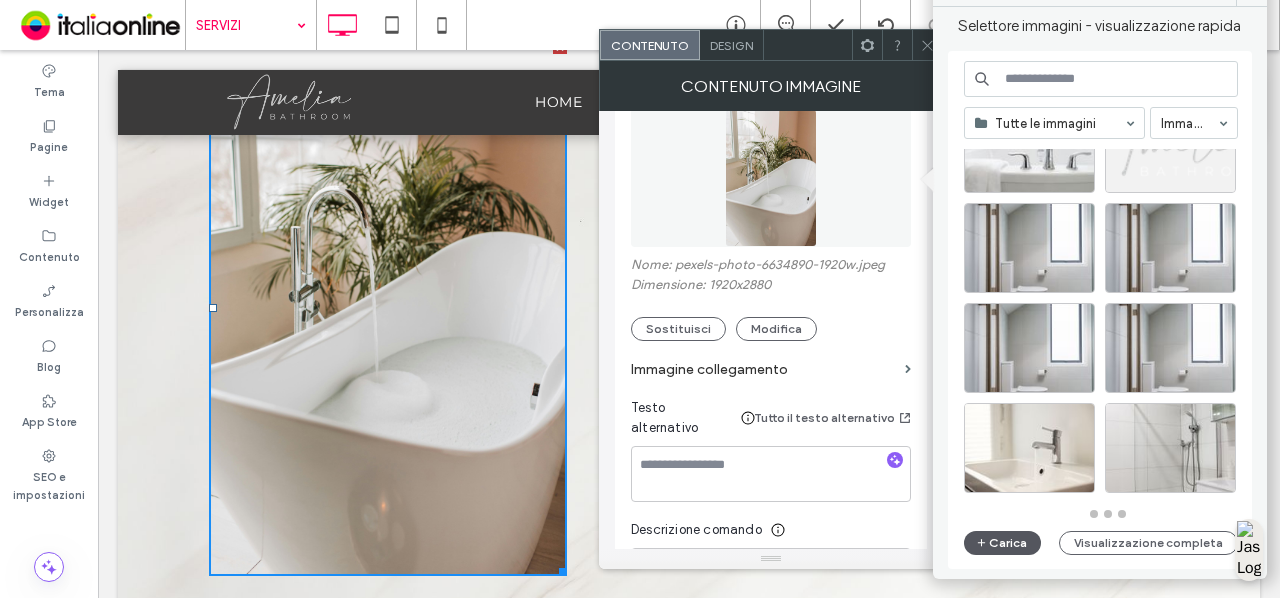 scroll, scrollTop: 876, scrollLeft: 0, axis: vertical 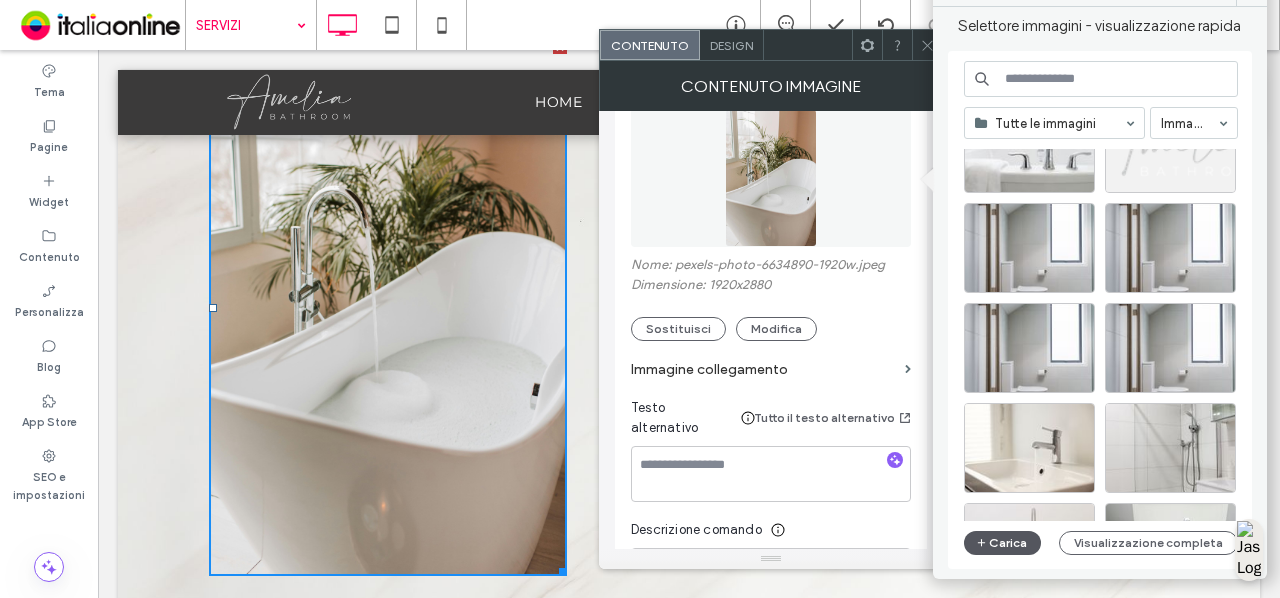 click on "Carica" at bounding box center (1003, 543) 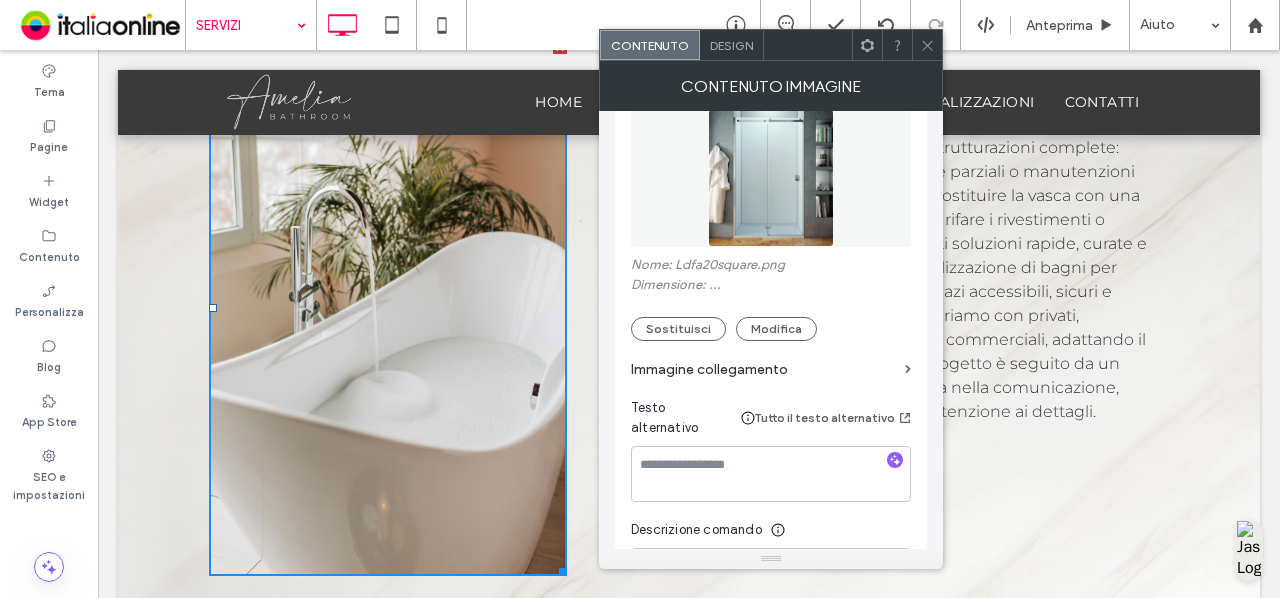 click 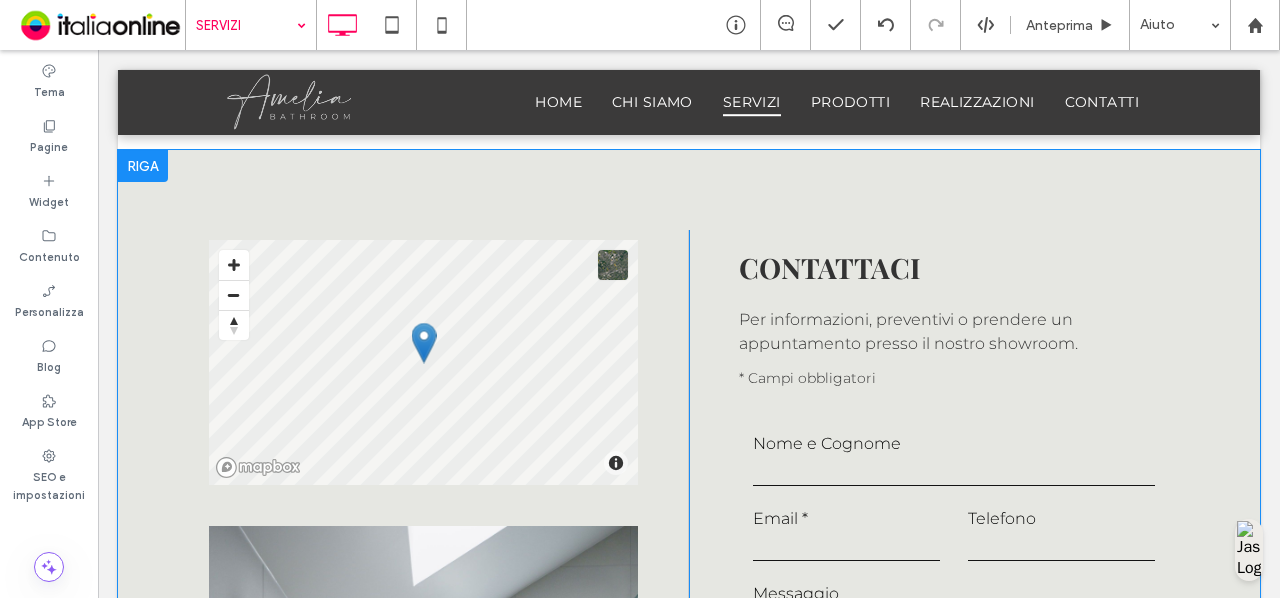 scroll, scrollTop: 2664, scrollLeft: 0, axis: vertical 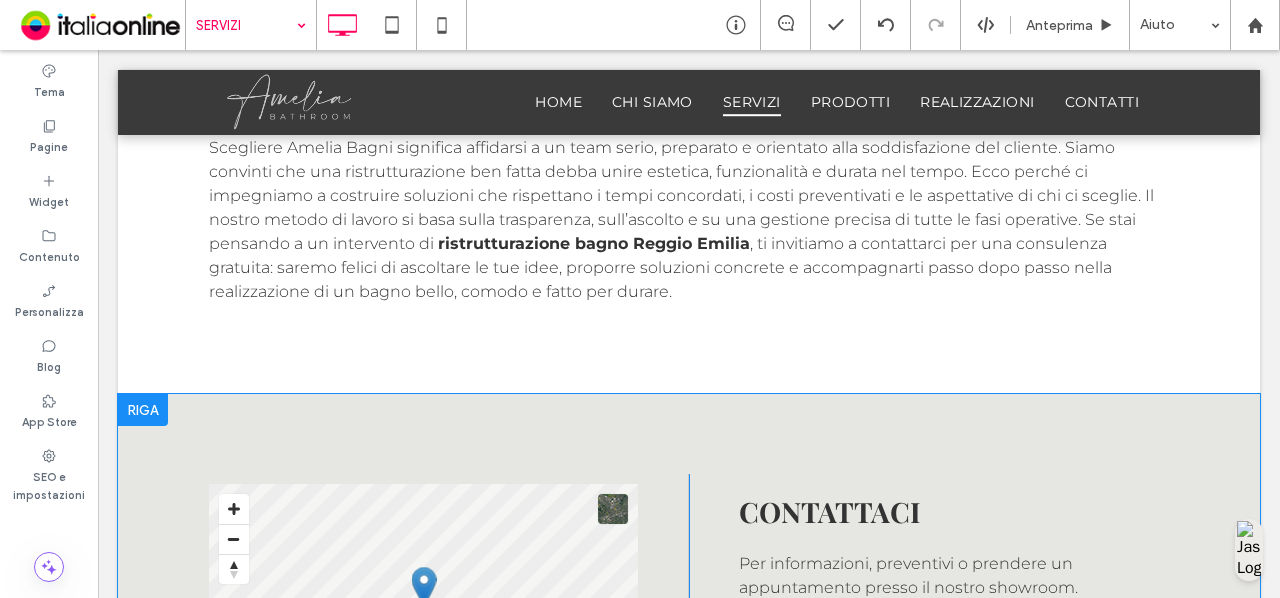 click on "© Mapbox   © OpenStreetMap   Improve this map
Click To Paste
CONTATTACI
Per informazioni, preventivi o prendere un appuntamento presso il nostro showroom.
* Campi obbligatori
Nome e Cognome
Email *
Telefono
Messaggio
New Field:
Ho letto  l’informativa
e autorizzo il trattamento dei miei dati personali per le finalità ivi indicate. *
New Field:
Ricevi offerte speciali e promozioni dedicate.
*****
Grazie per averci contattato. Ti risponderemo il più presto possibile.   Si è verificato un errore durante l'invio del messaggio. Riprova in un secondo momento.
Click To Paste
Riga + Aggiungi sezione" at bounding box center (689, 904) 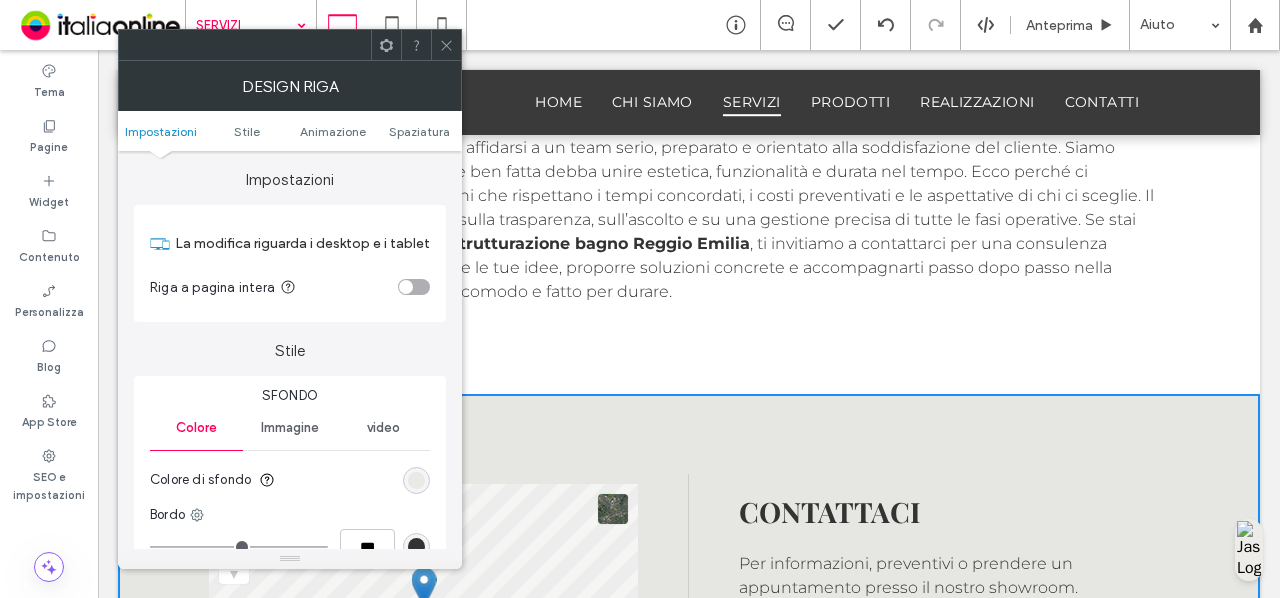 click at bounding box center [416, 480] 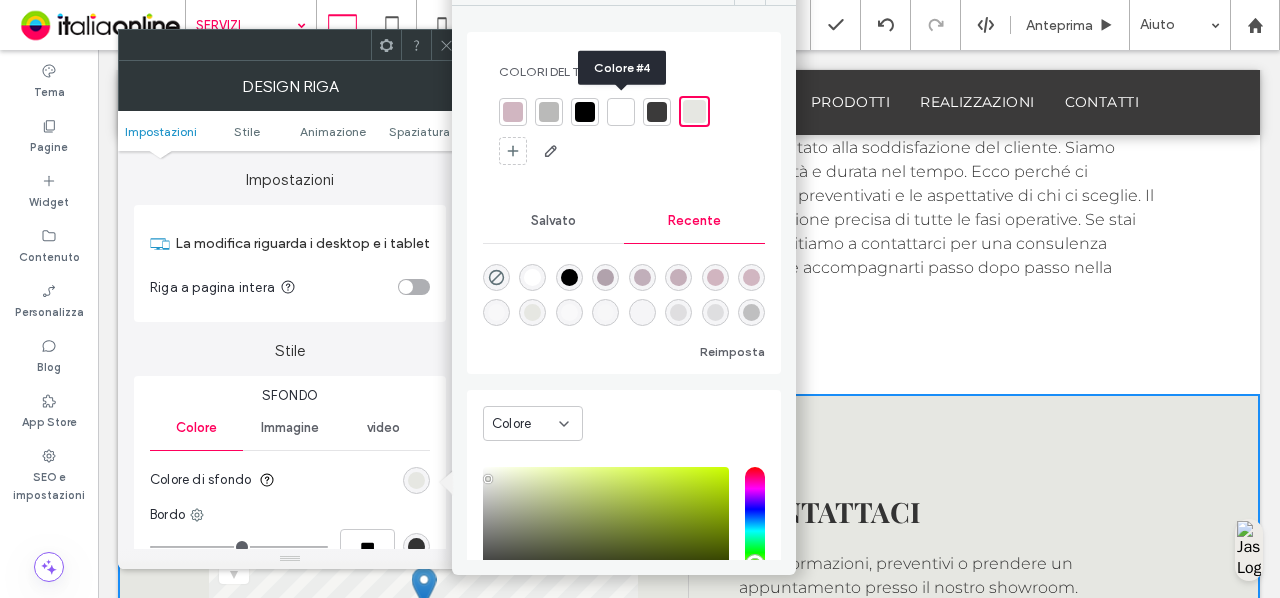 click at bounding box center [621, 112] 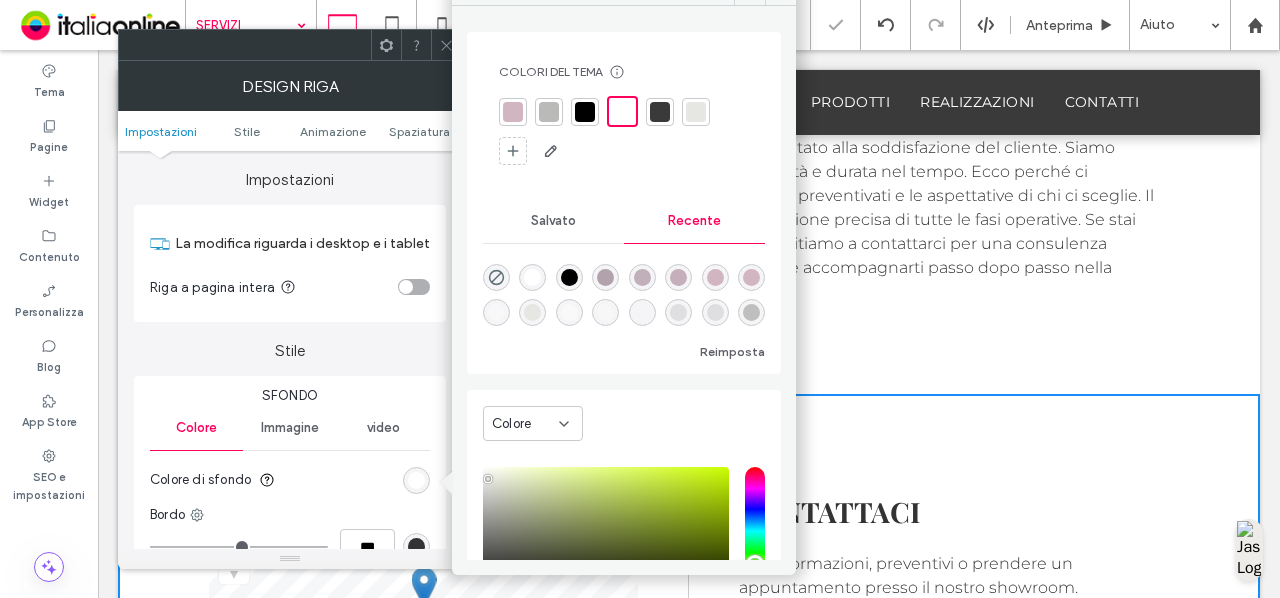 click 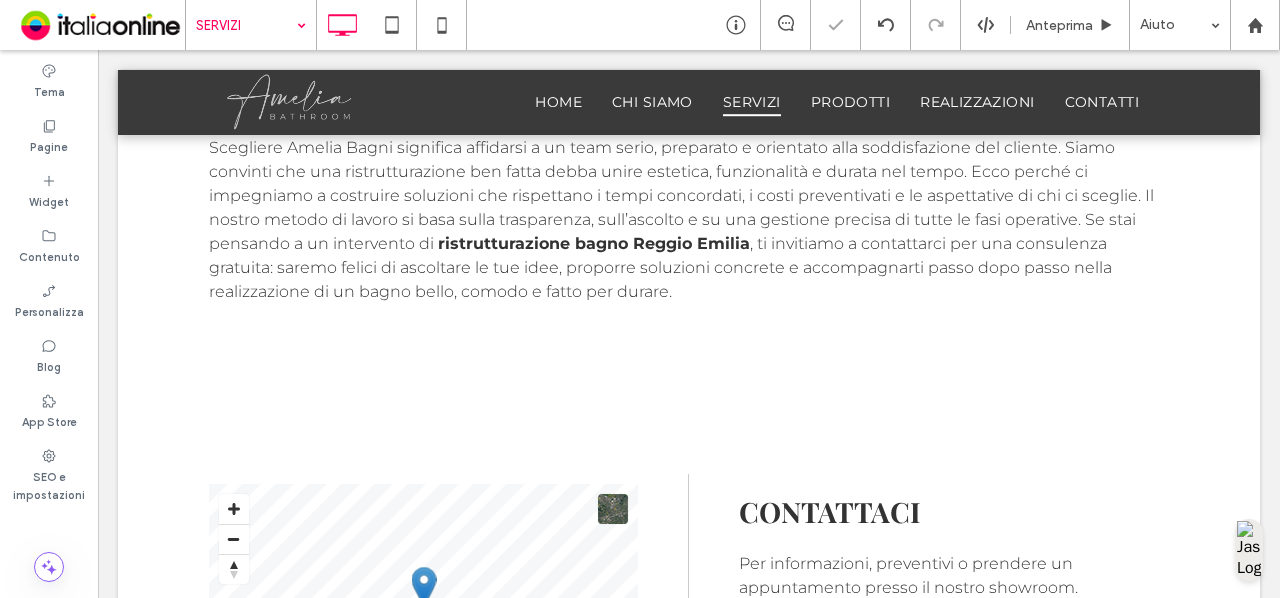 scroll, scrollTop: 2794, scrollLeft: 0, axis: vertical 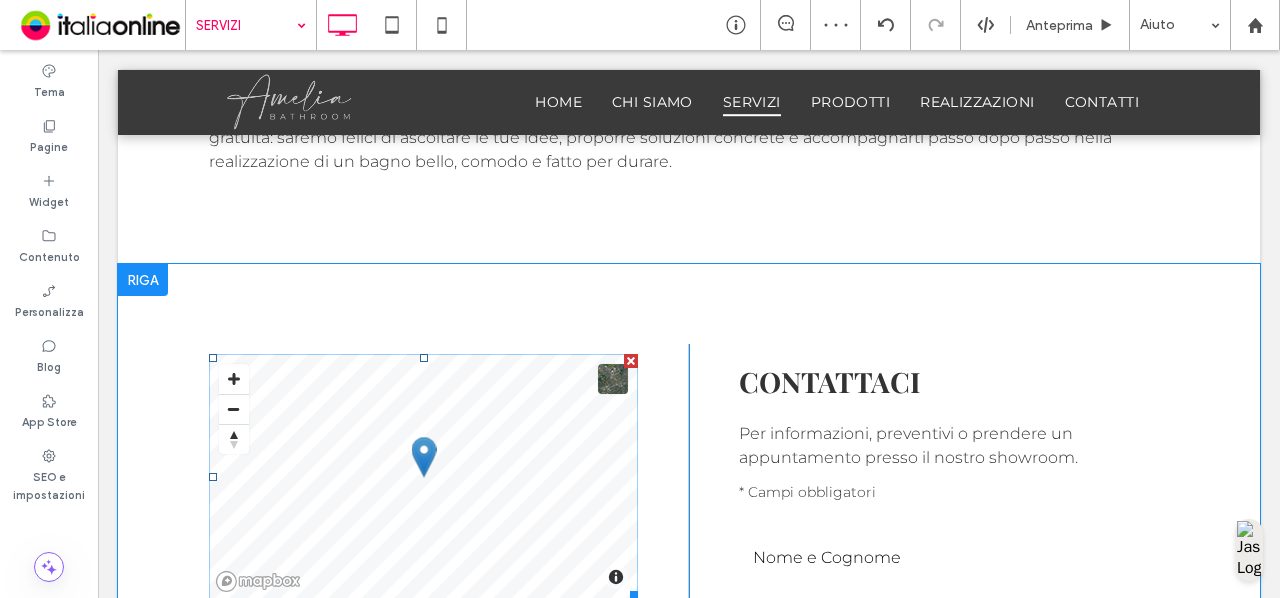 click at bounding box center [631, 361] 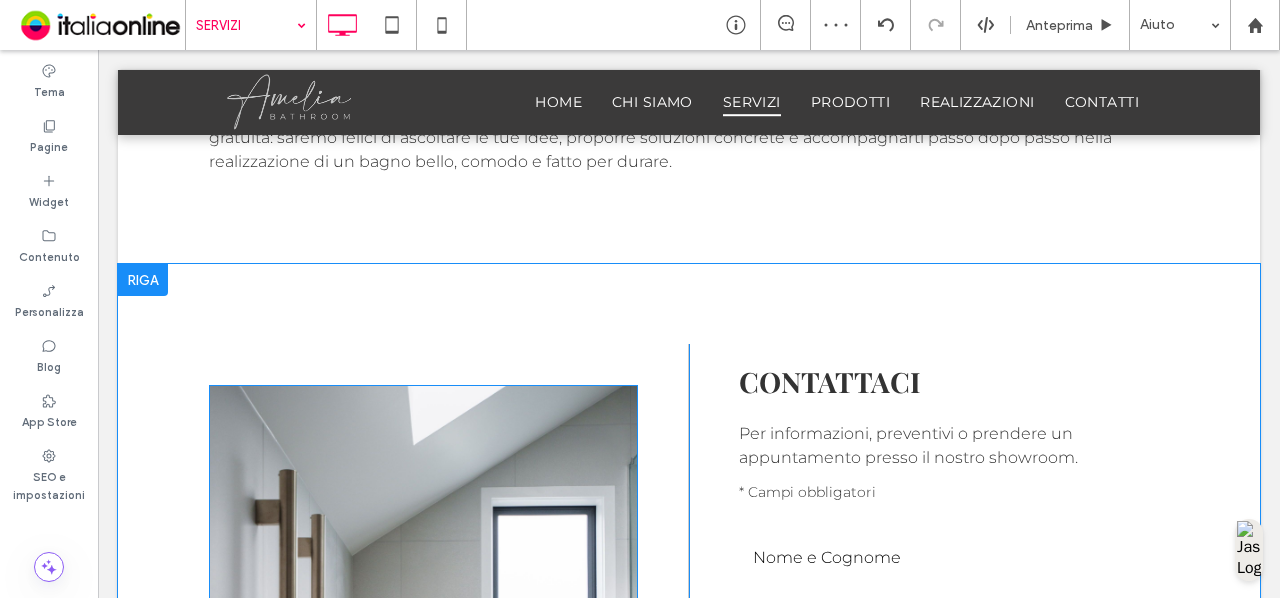 scroll, scrollTop: 3016, scrollLeft: 0, axis: vertical 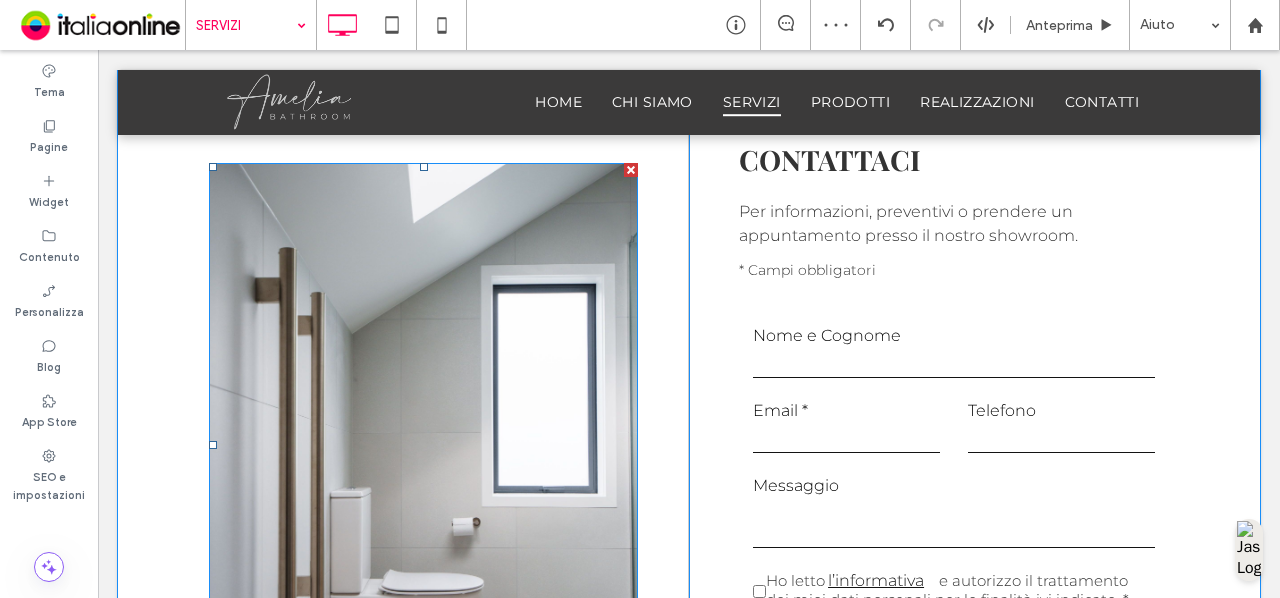 click at bounding box center (423, 445) 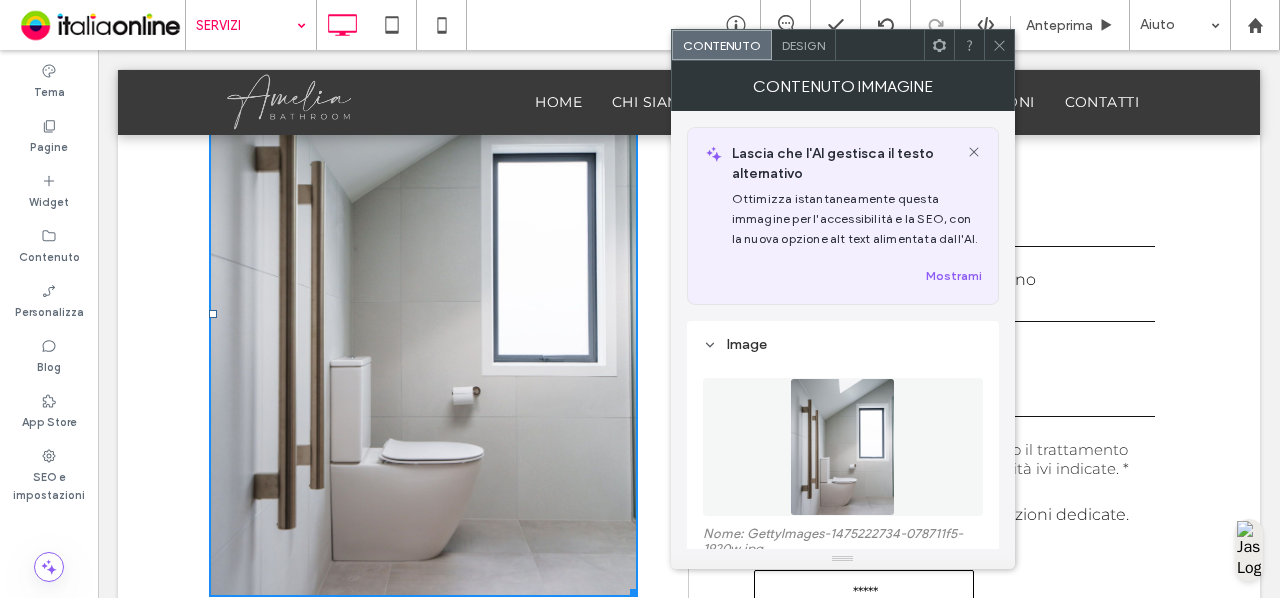 scroll, scrollTop: 3152, scrollLeft: 0, axis: vertical 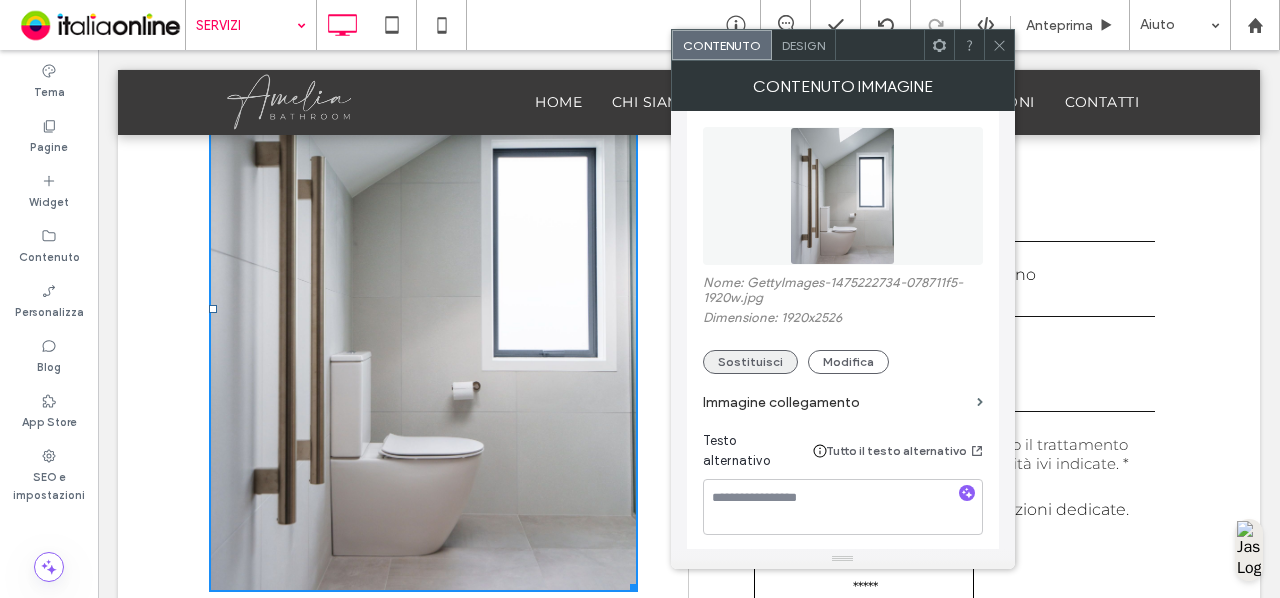 click on "Sostituisci" at bounding box center [750, 362] 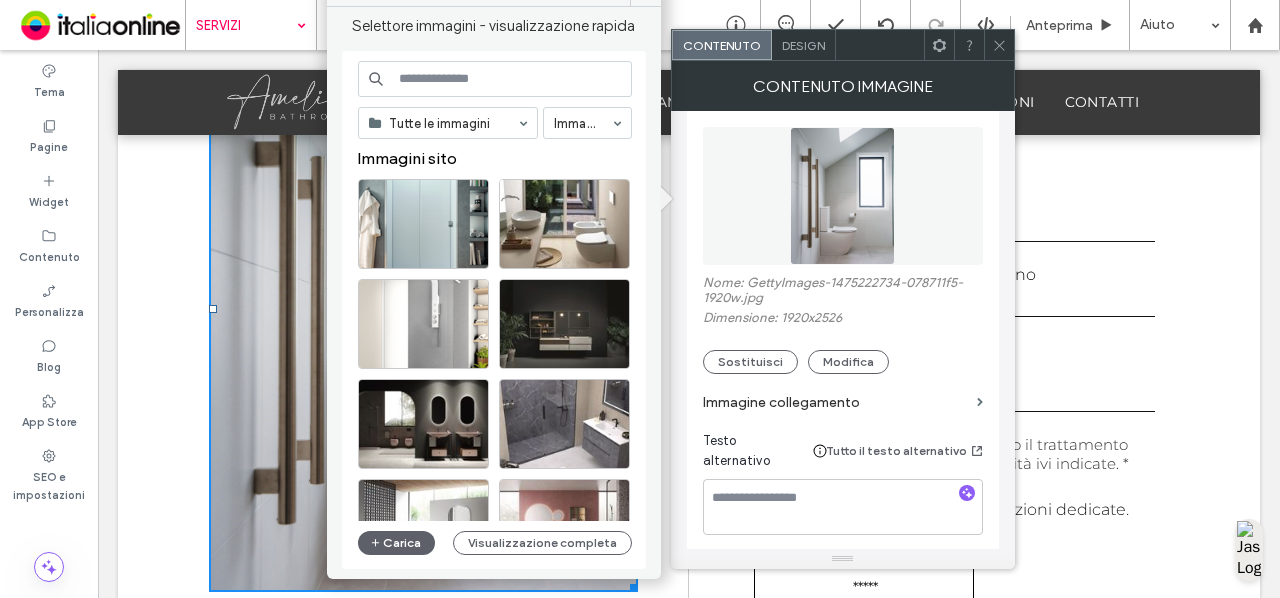 click at bounding box center (495, 79) 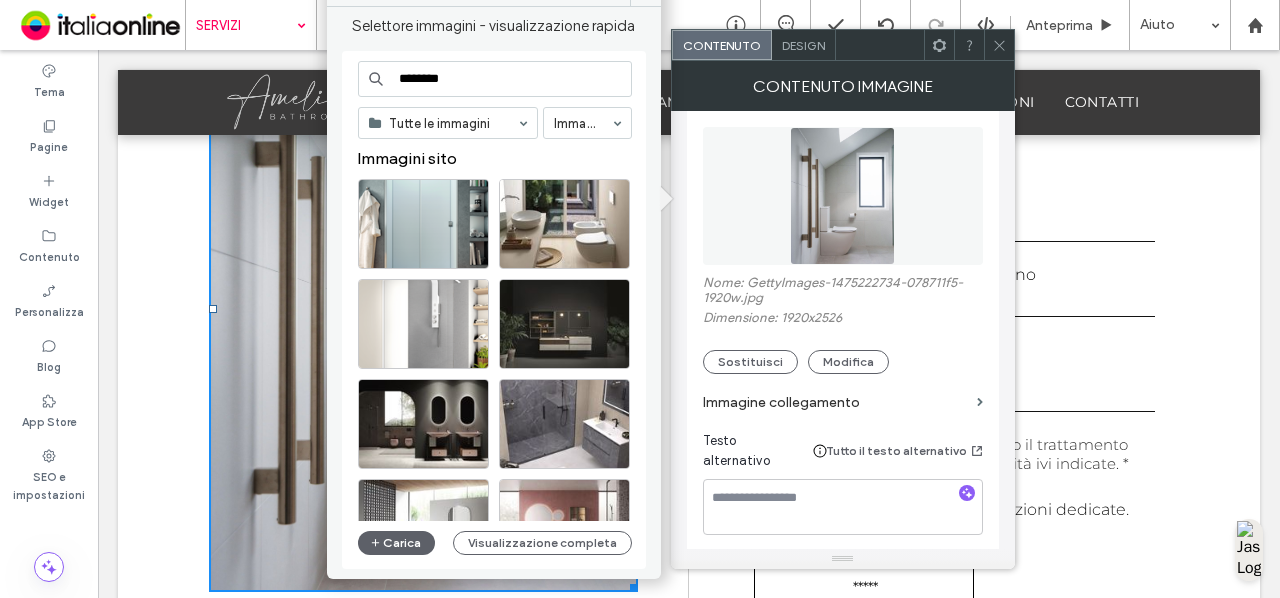type on "********" 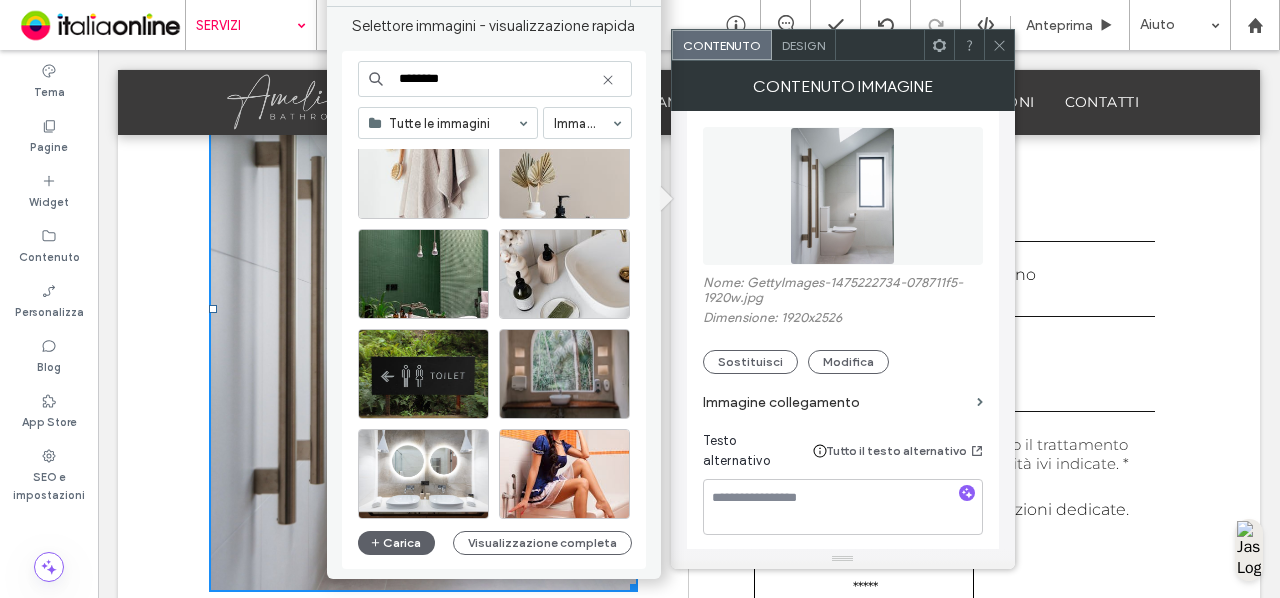 scroll, scrollTop: 3006, scrollLeft: 0, axis: vertical 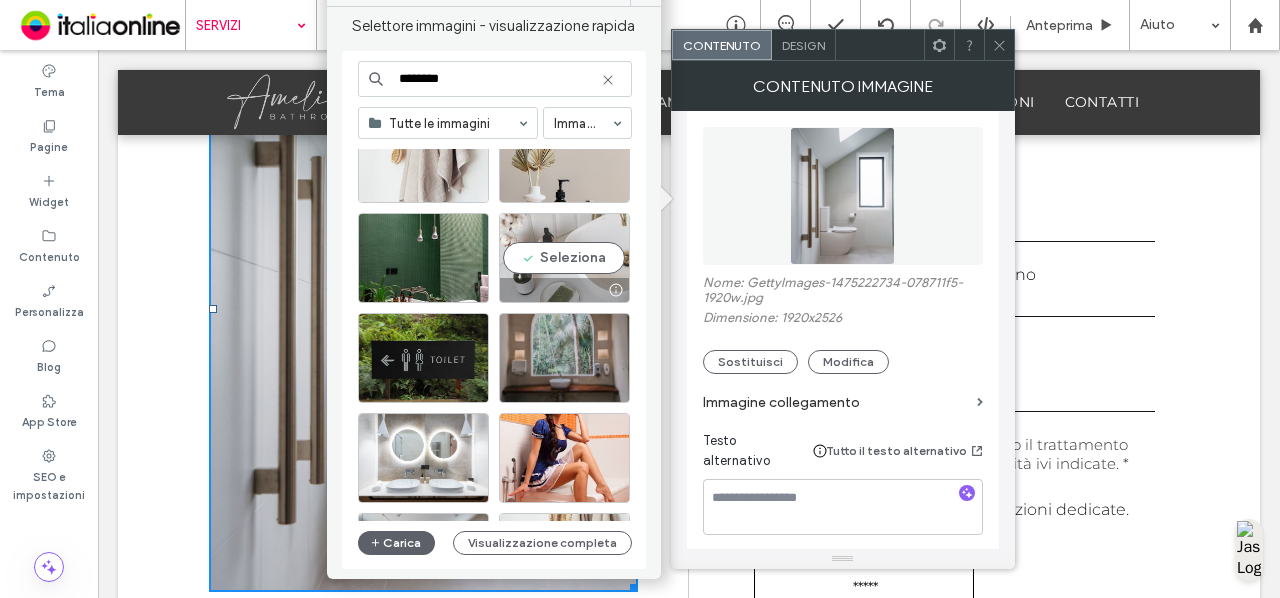 click on "Seleziona" at bounding box center (564, 258) 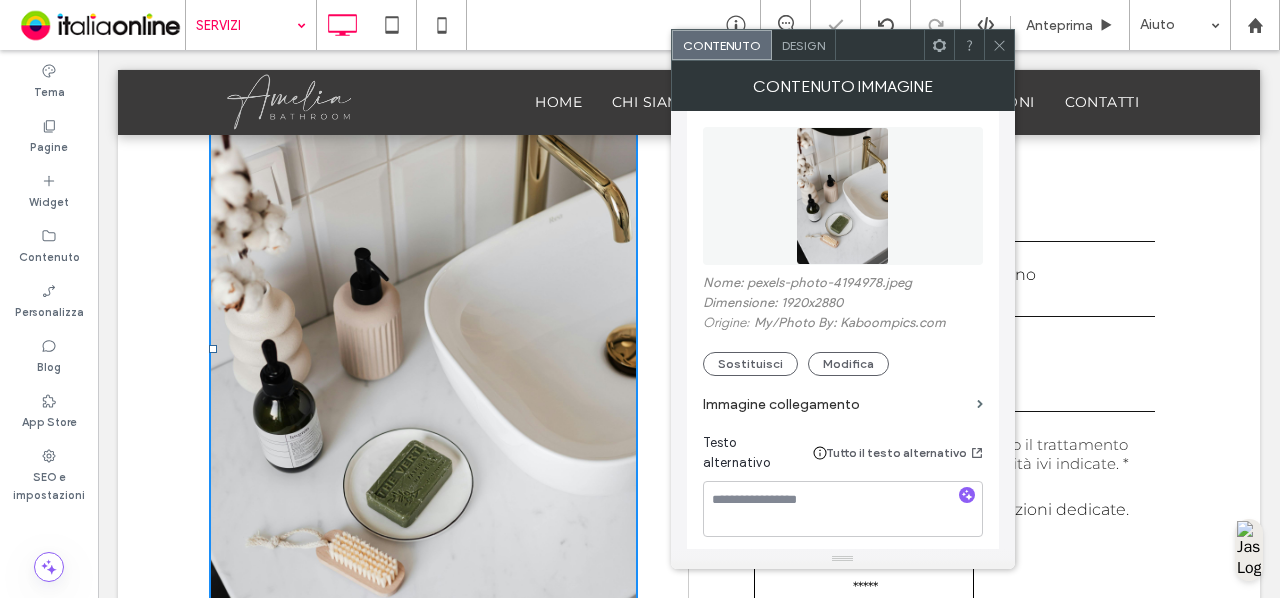 click 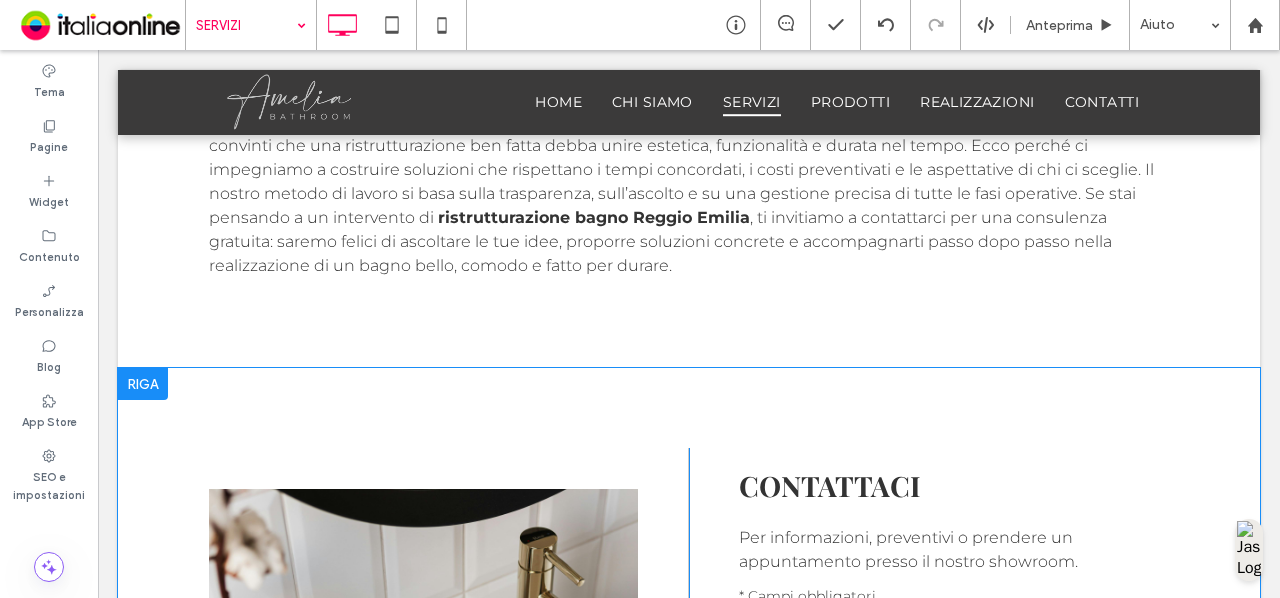 scroll, scrollTop: 2775, scrollLeft: 0, axis: vertical 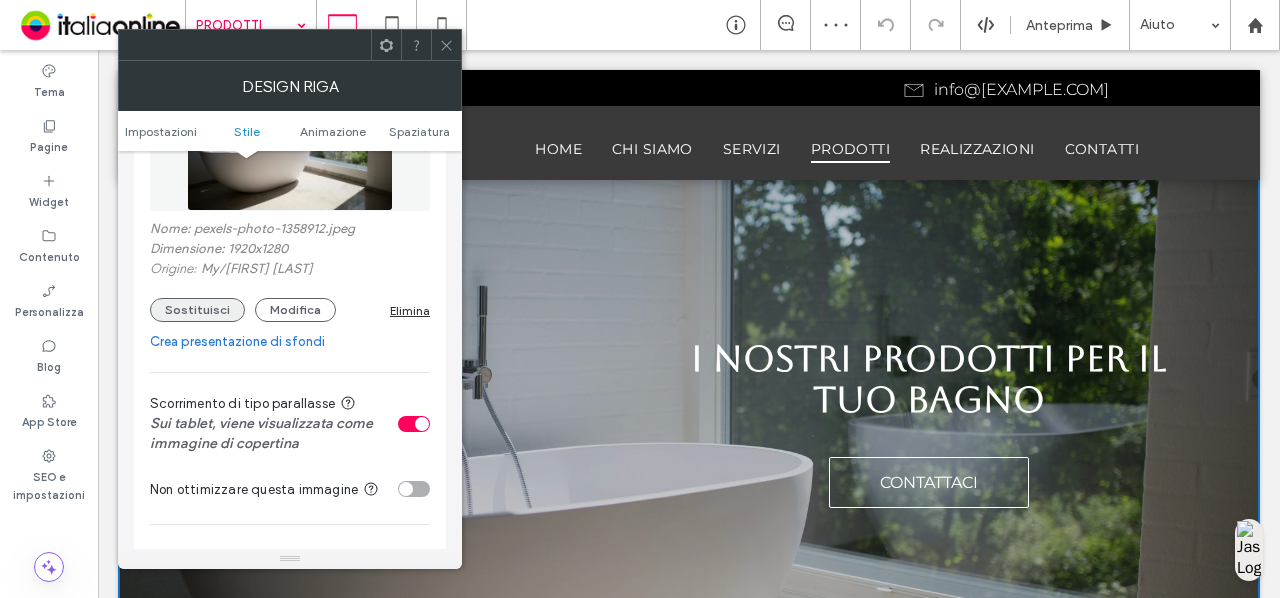 click on "Sostituisci" at bounding box center (197, 310) 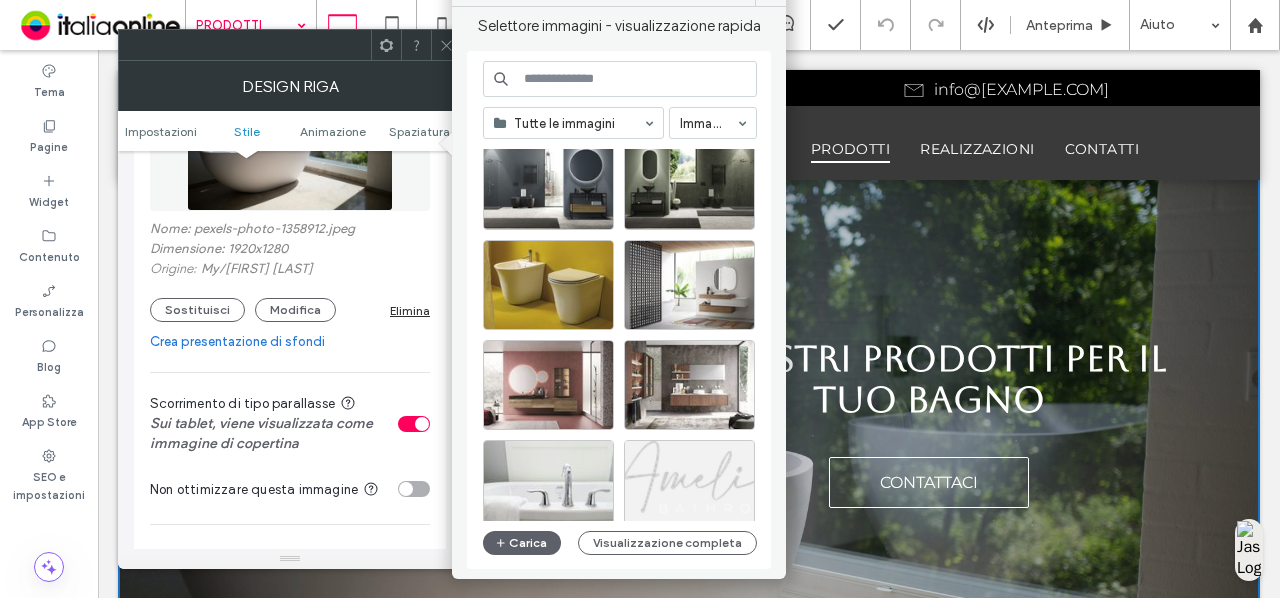 scroll, scrollTop: 640, scrollLeft: 0, axis: vertical 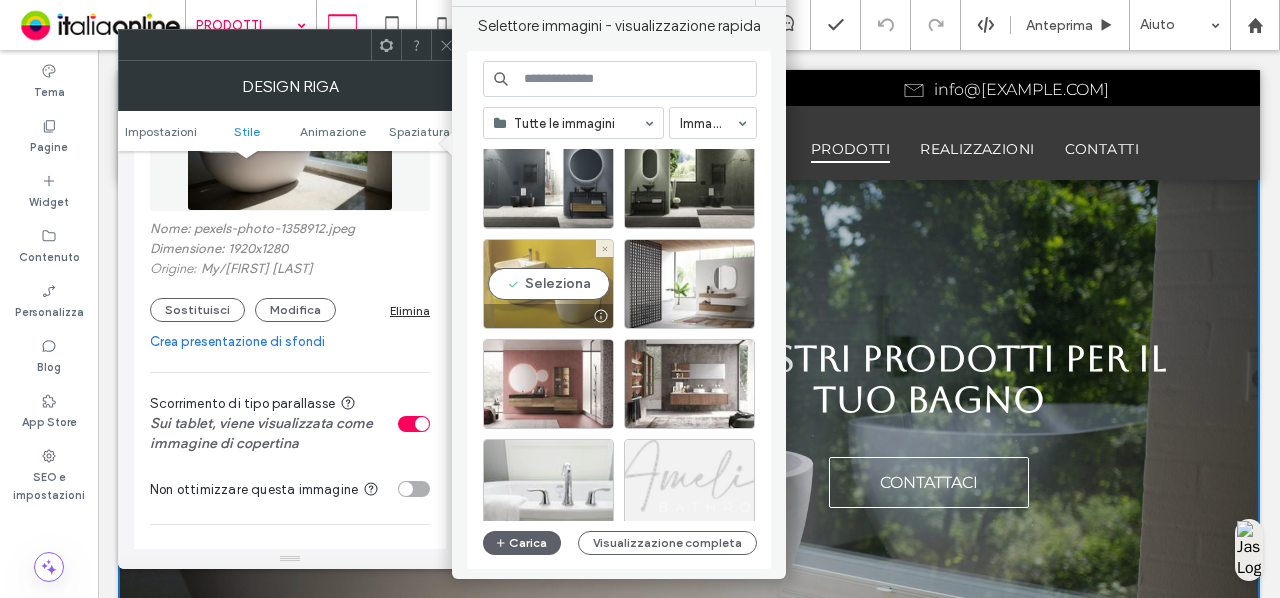 click on "Seleziona" at bounding box center (548, 284) 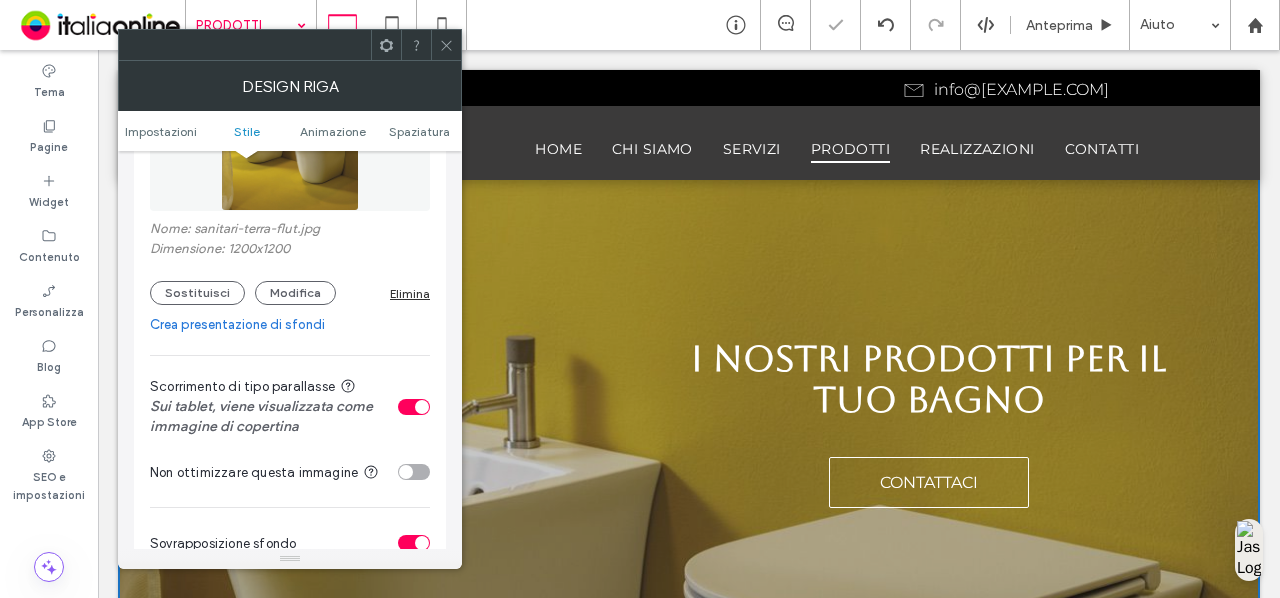 click at bounding box center (290, 45) 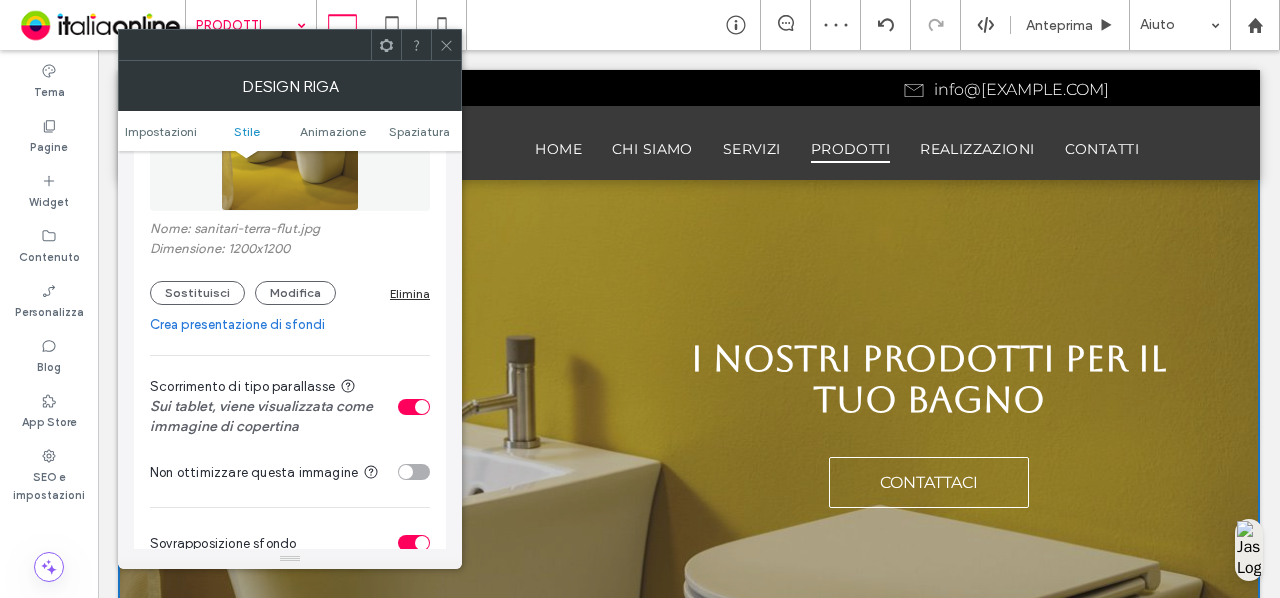 click 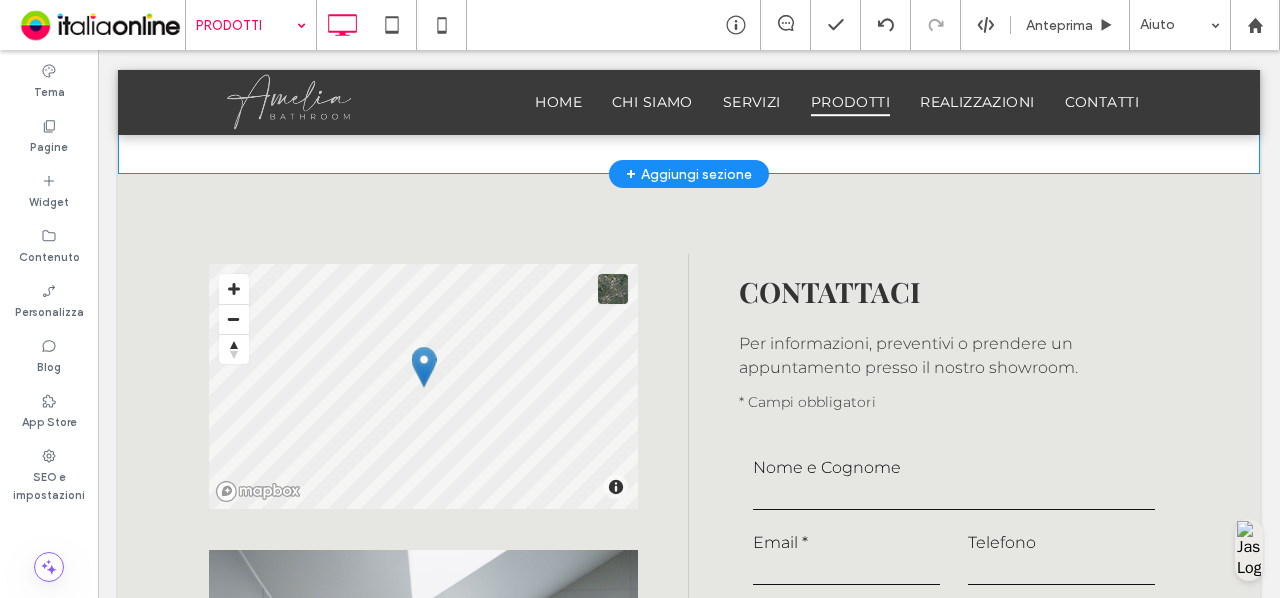 scroll, scrollTop: 992, scrollLeft: 0, axis: vertical 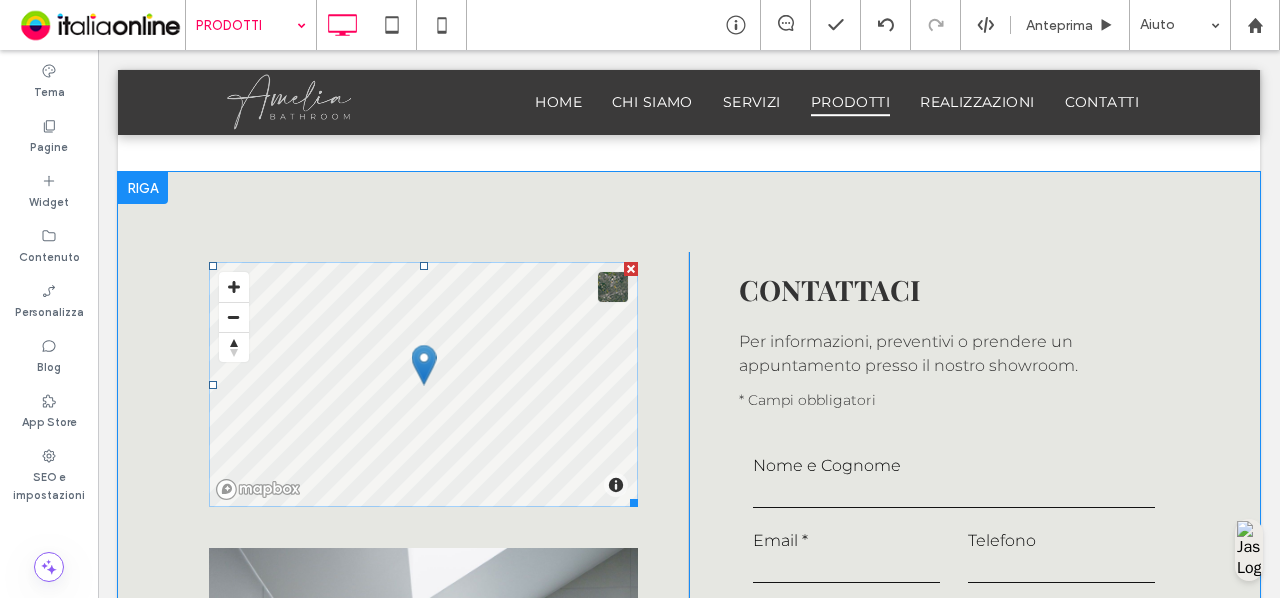 click at bounding box center (631, 269) 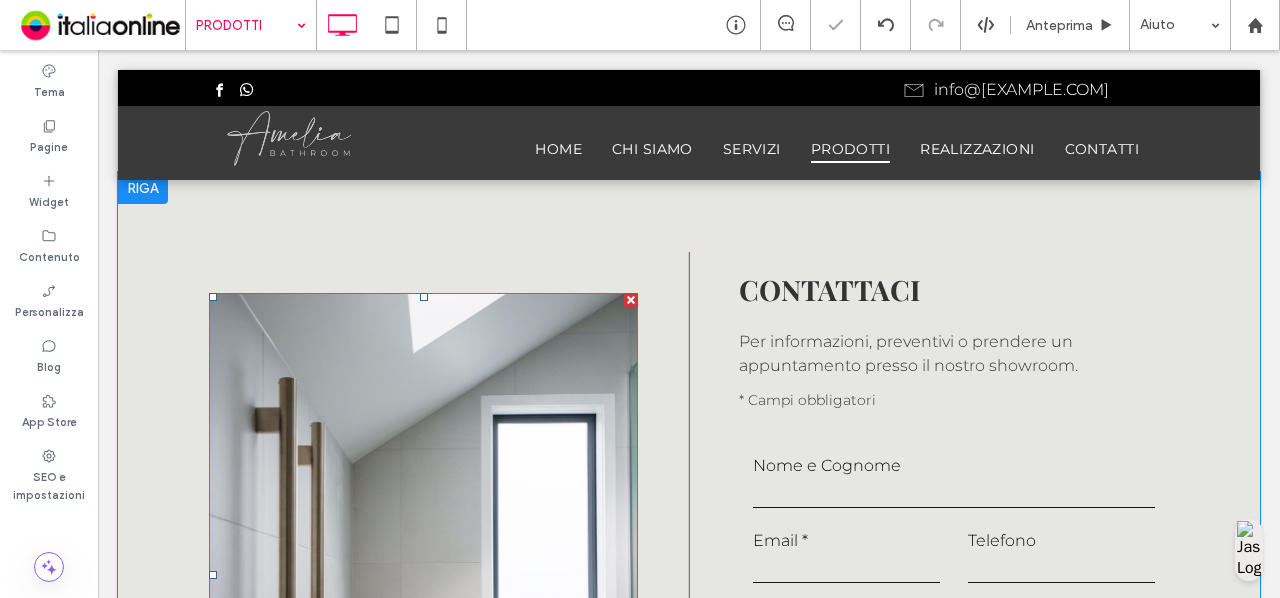 click at bounding box center (423, 575) 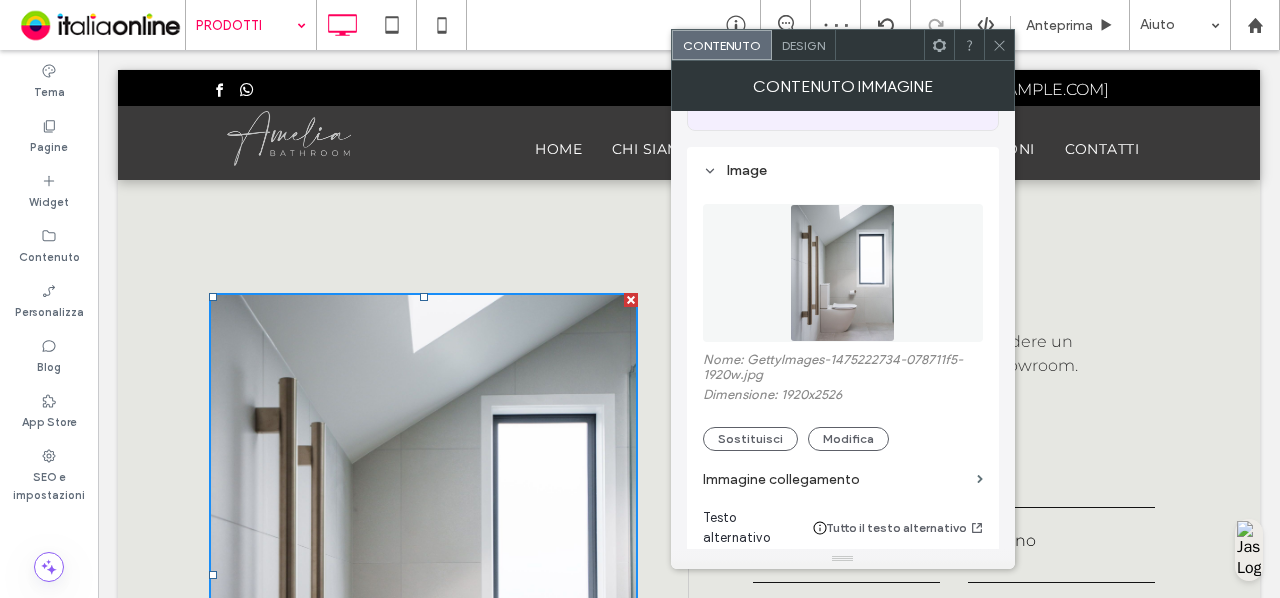 scroll, scrollTop: 178, scrollLeft: 0, axis: vertical 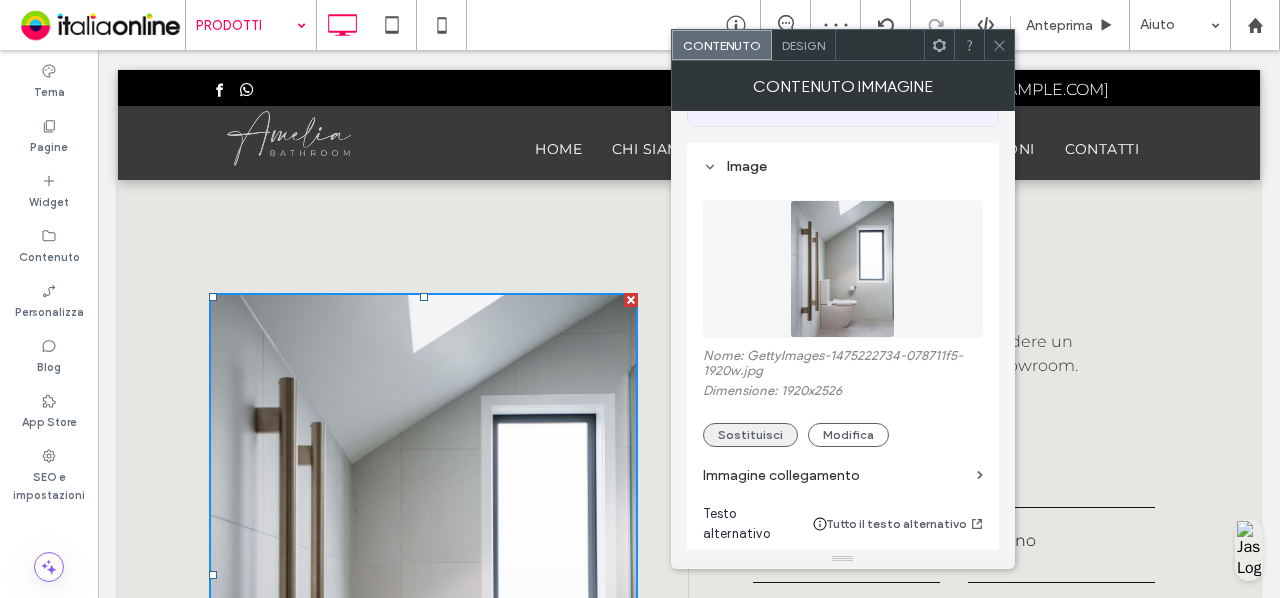 click on "Sostituisci" at bounding box center (750, 435) 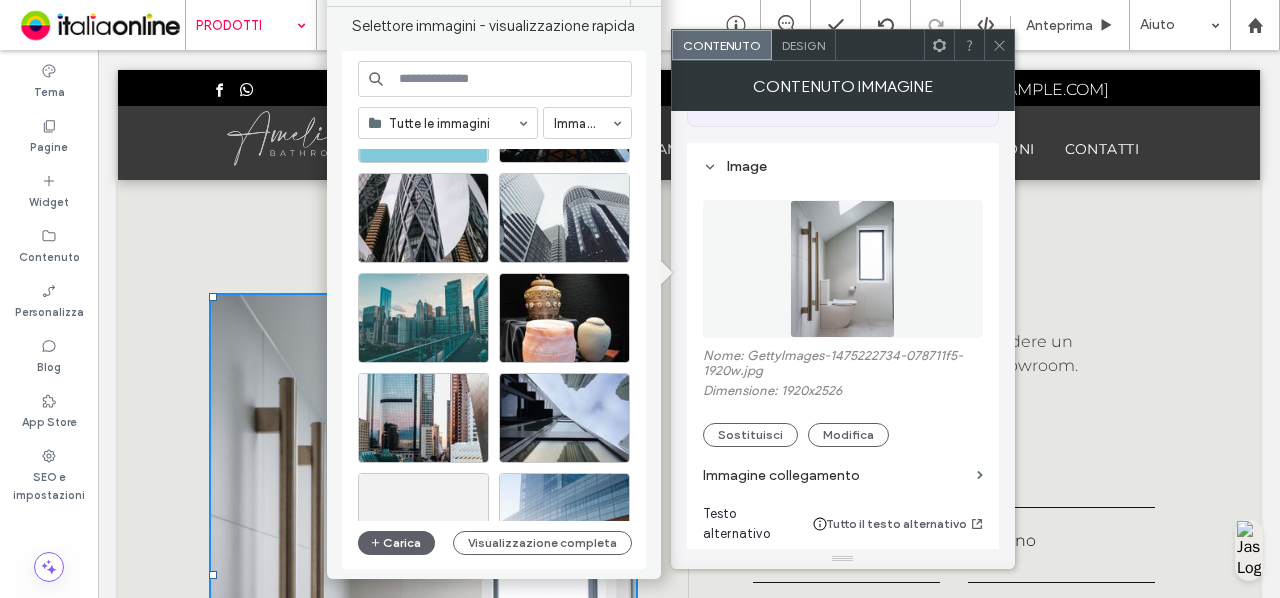 scroll, scrollTop: 1808, scrollLeft: 0, axis: vertical 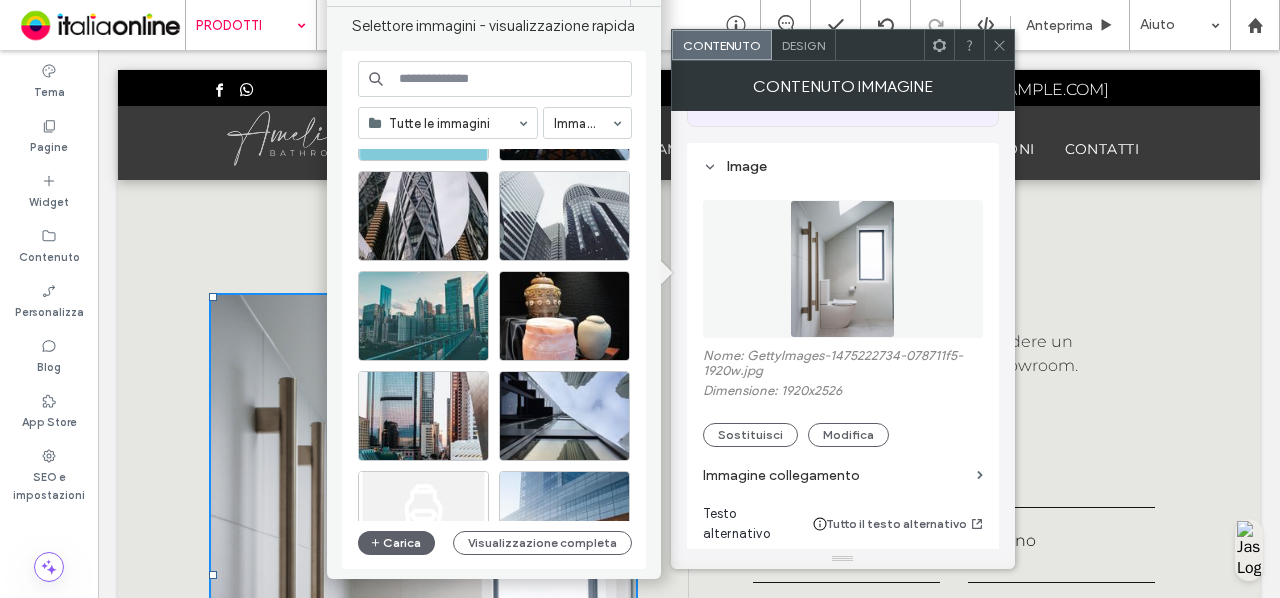 click at bounding box center [495, 79] 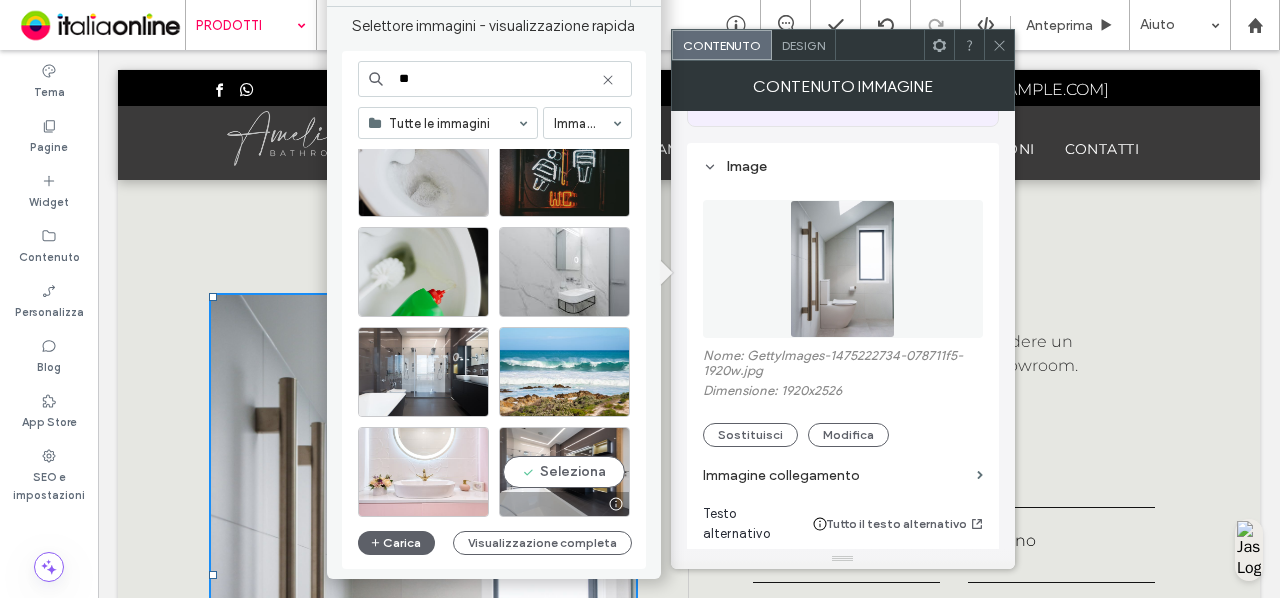 scroll, scrollTop: 2242, scrollLeft: 0, axis: vertical 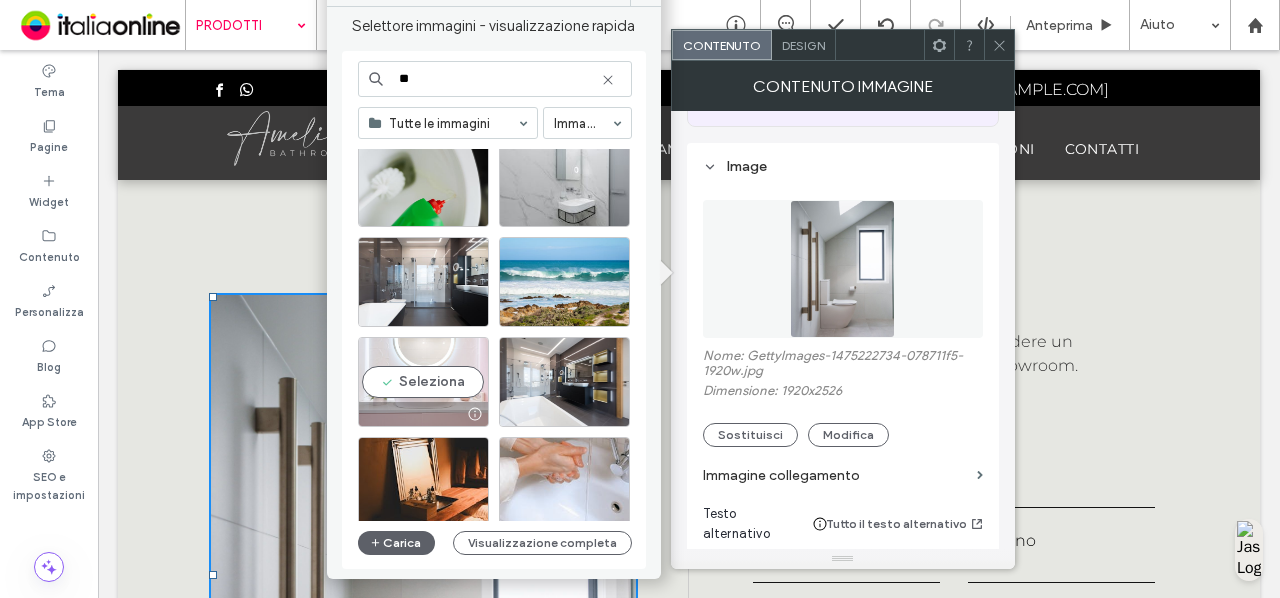 type on "**" 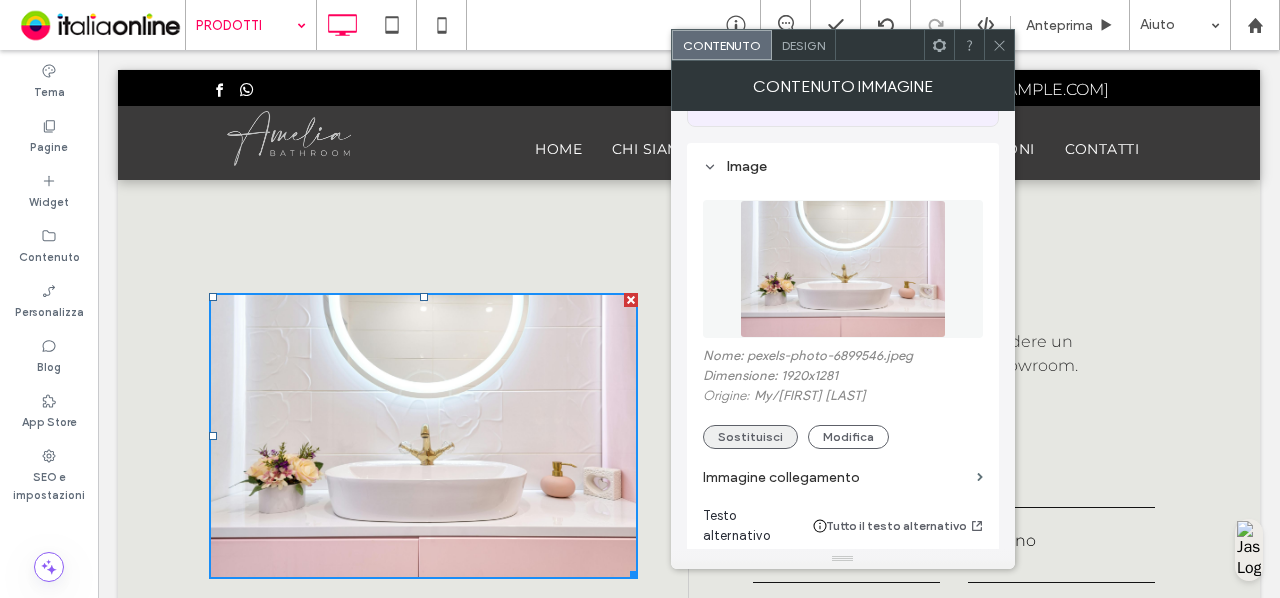 click on "Sostituisci" at bounding box center [750, 437] 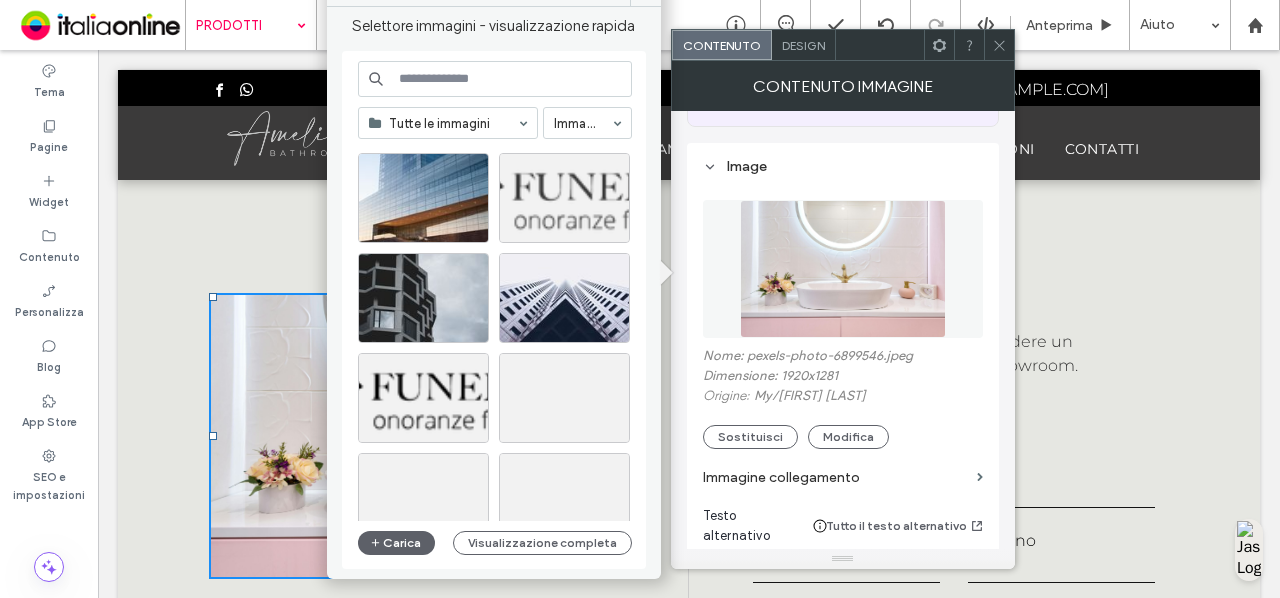 scroll, scrollTop: 2256, scrollLeft: 0, axis: vertical 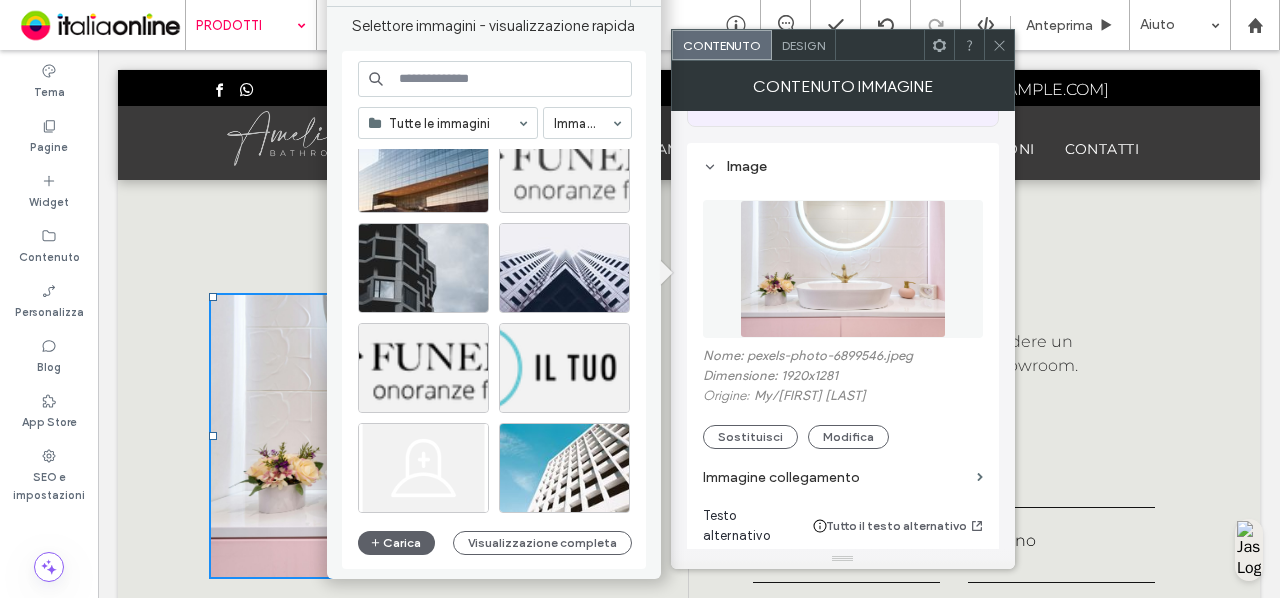click at bounding box center (495, 79) 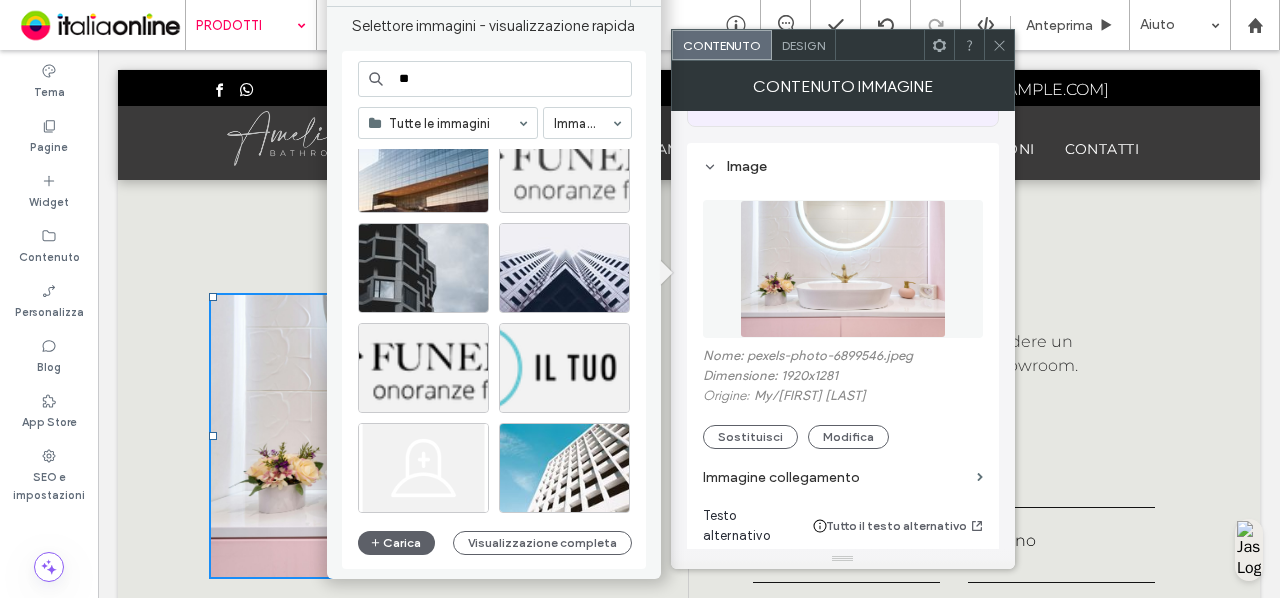 type on "**" 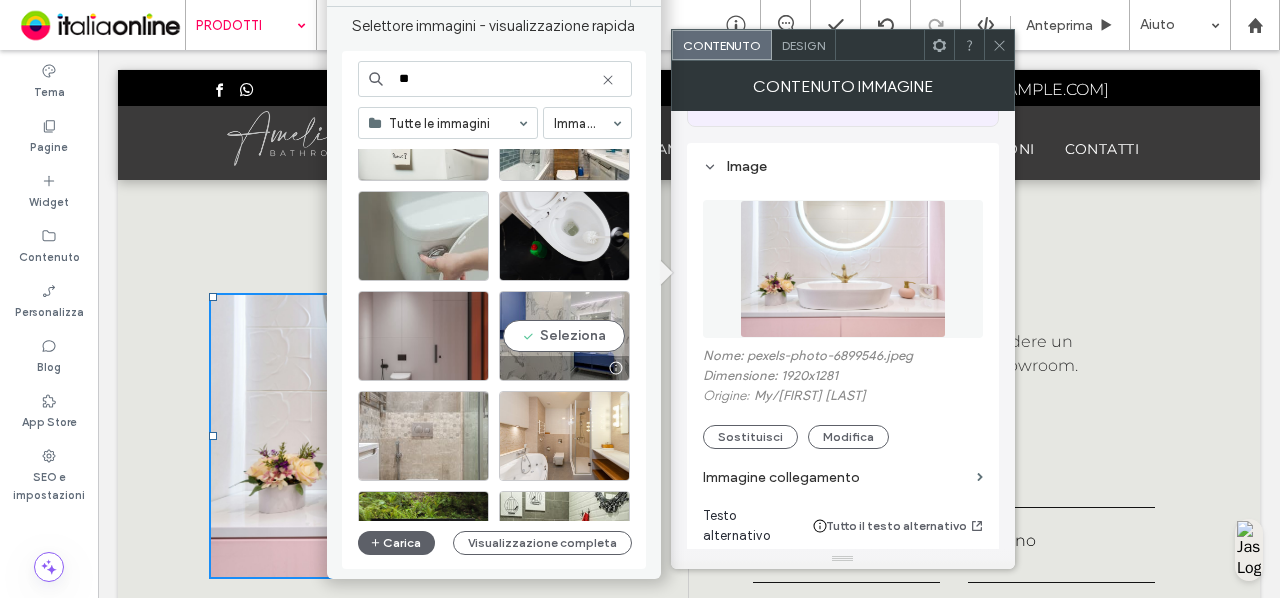 scroll, scrollTop: 529, scrollLeft: 0, axis: vertical 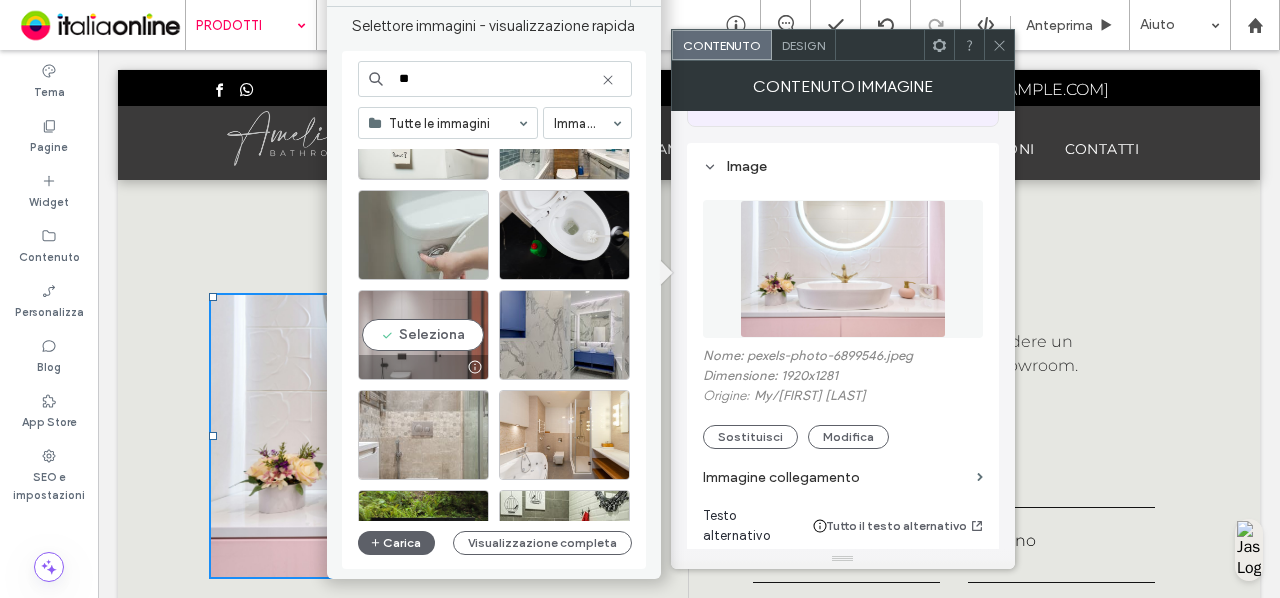 click on "Seleziona" at bounding box center [423, 335] 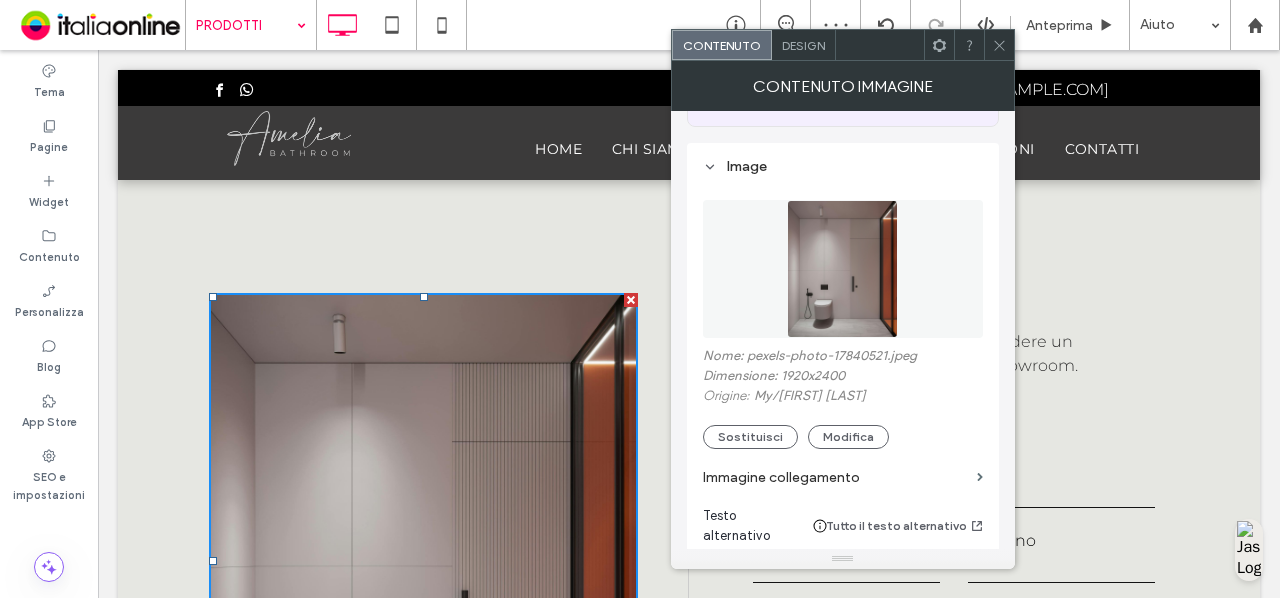 click 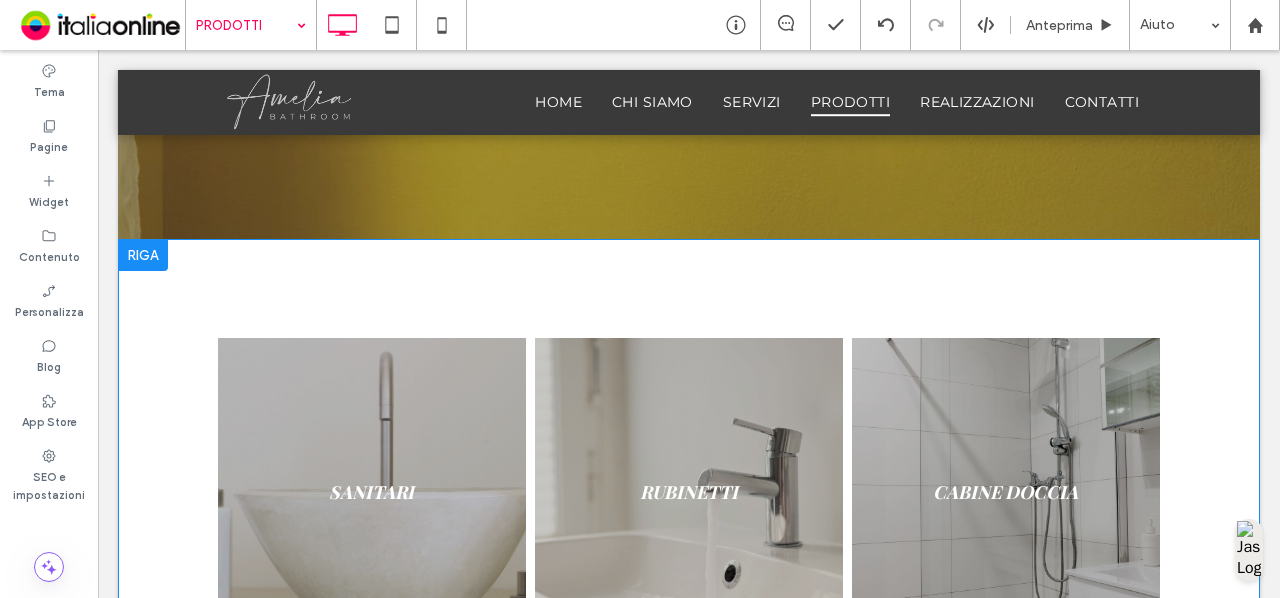 scroll, scrollTop: 430, scrollLeft: 0, axis: vertical 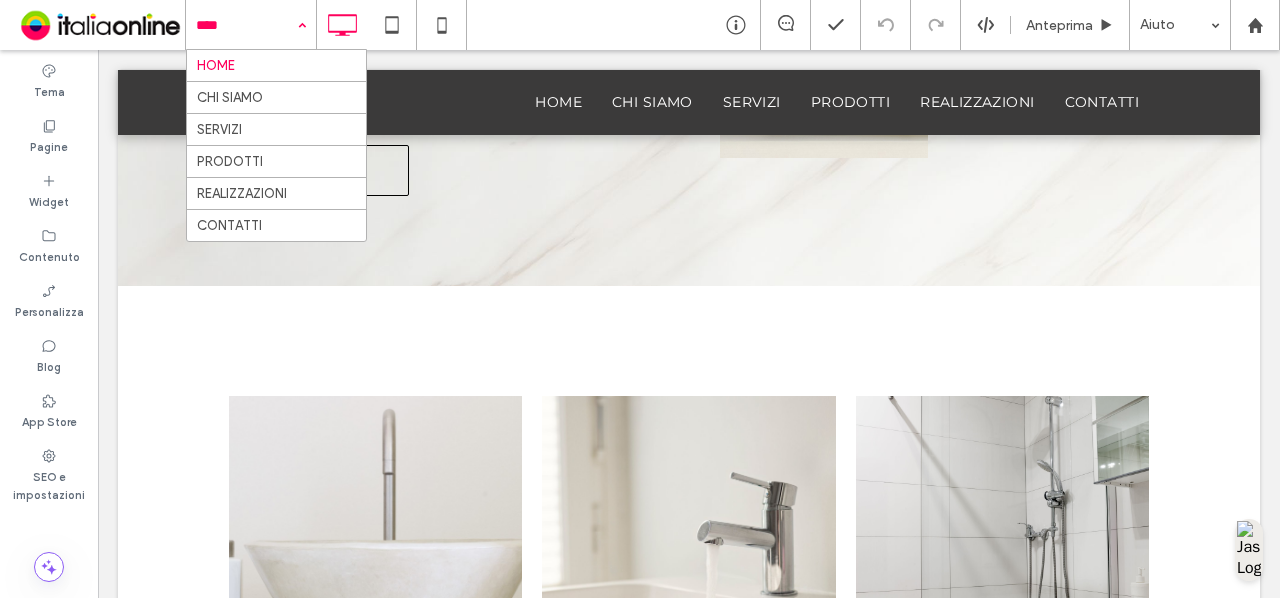 click on "HOME CHI SIAMO SERVIZI PRODOTTI REALIZZAZIONI CONTATTI" at bounding box center (251, 25) 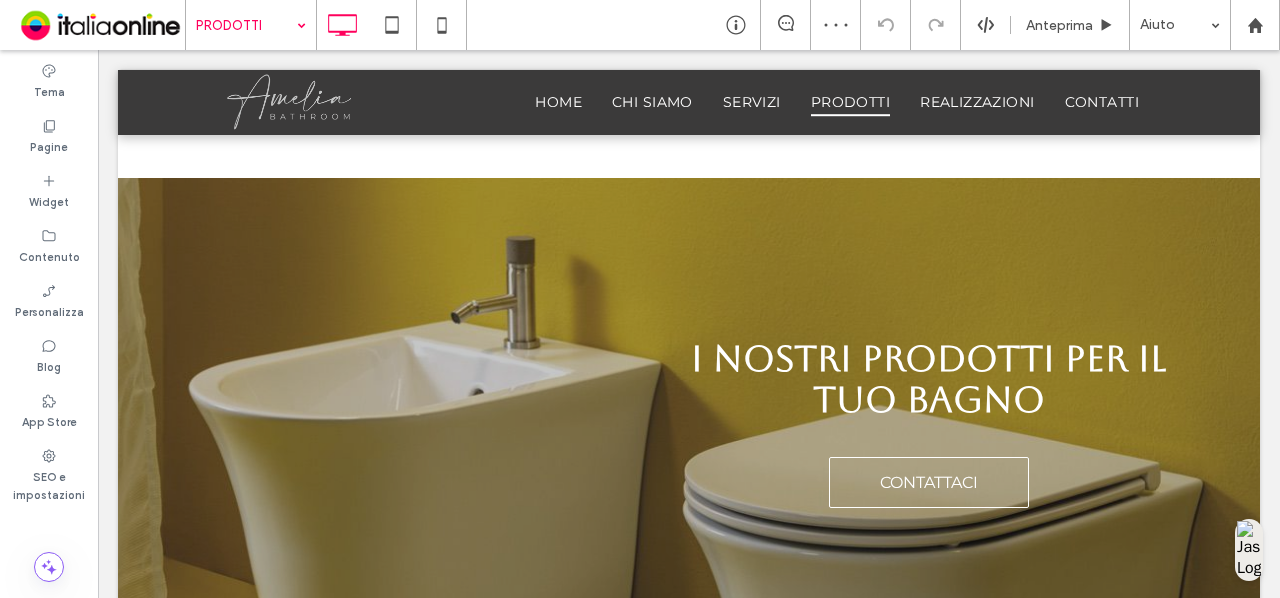scroll, scrollTop: 512, scrollLeft: 0, axis: vertical 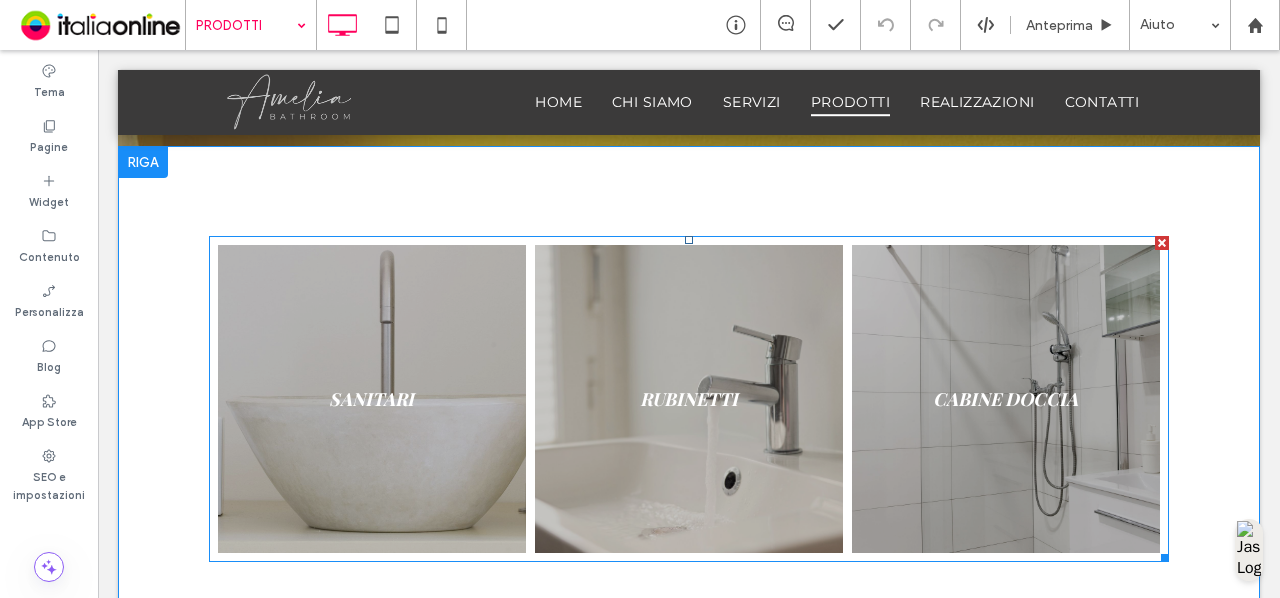 click at bounding box center (372, 399) 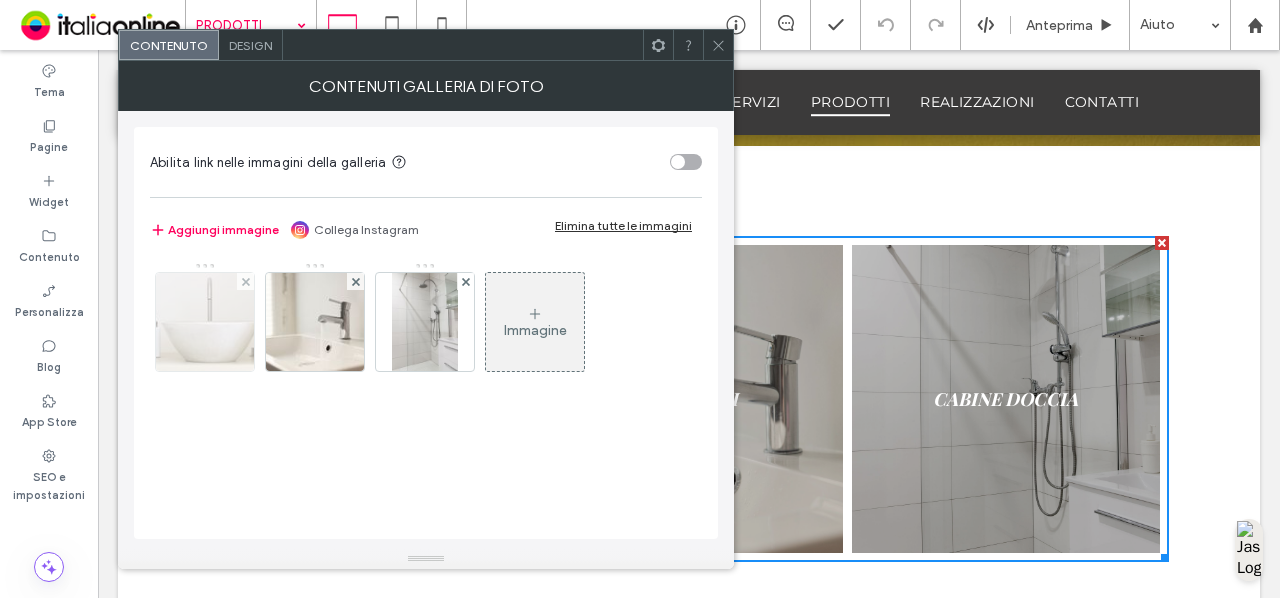 click at bounding box center [205, 322] 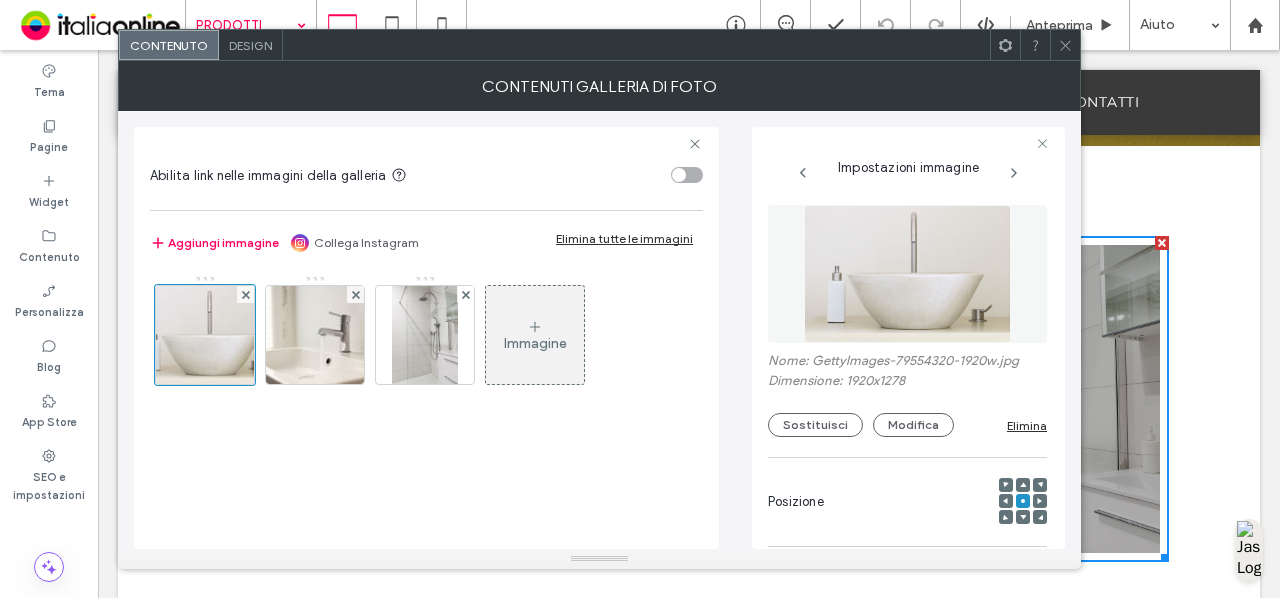 scroll, scrollTop: 0, scrollLeft: 2, axis: horizontal 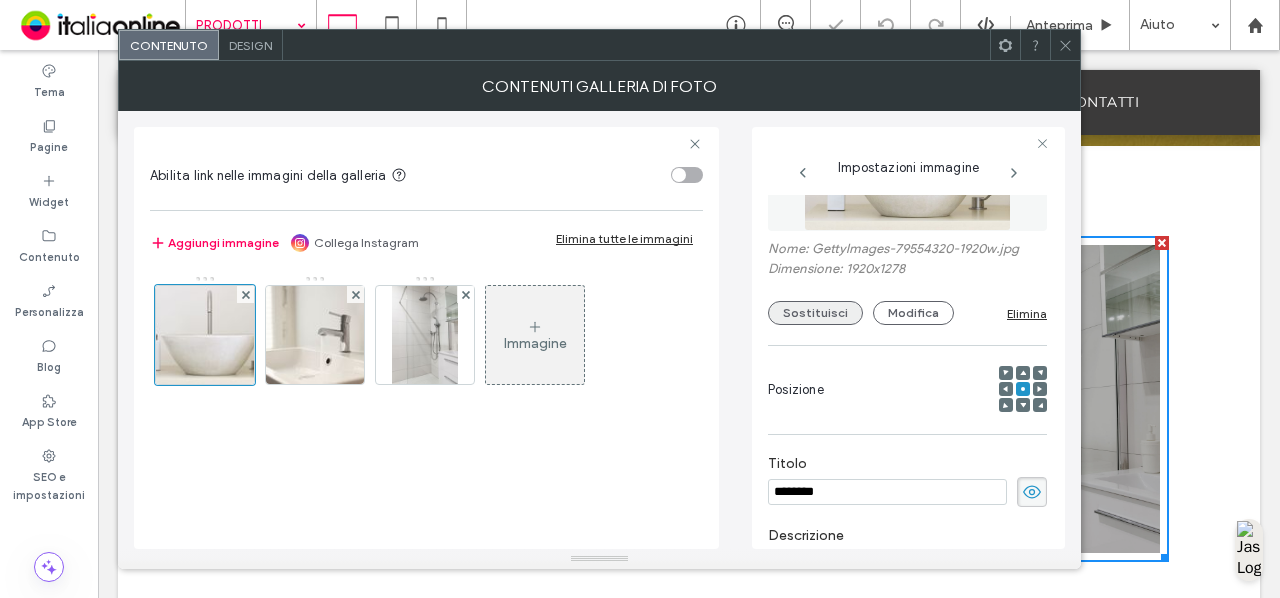 click on "Sostituisci" at bounding box center [815, 313] 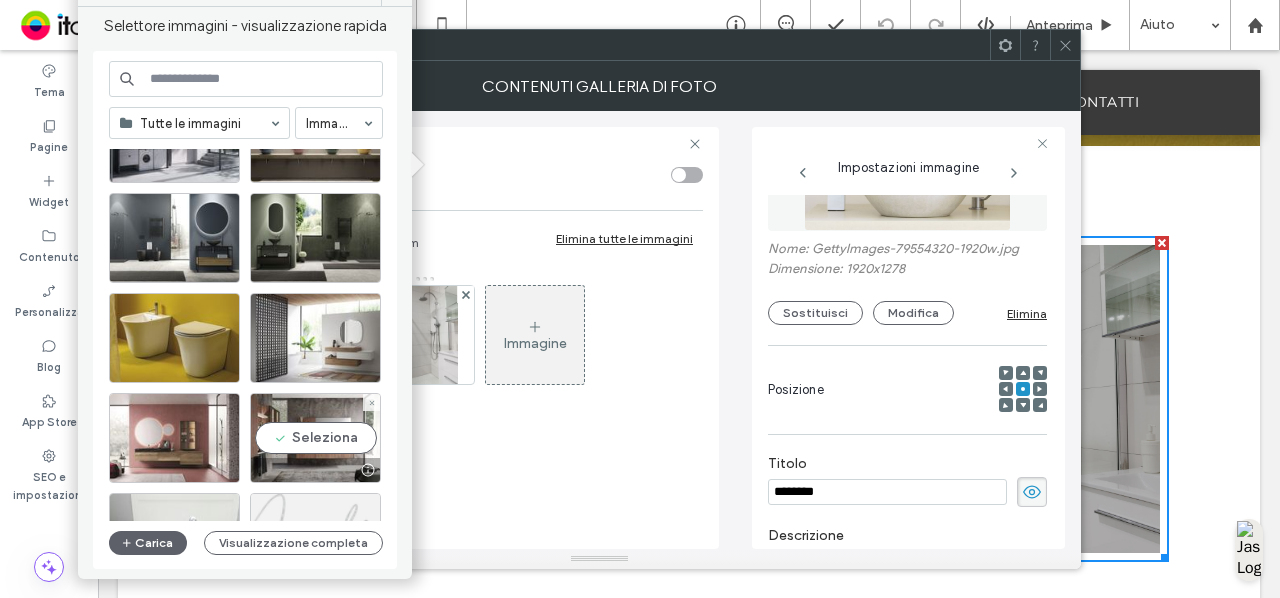 scroll, scrollTop: 684, scrollLeft: 0, axis: vertical 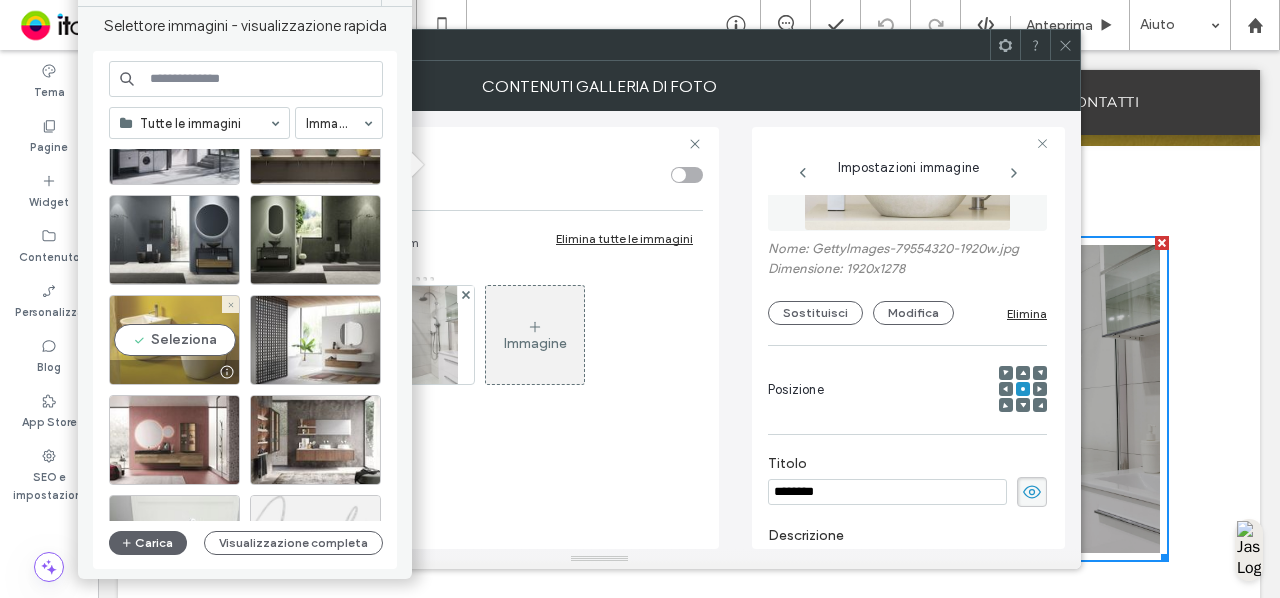 click on "Seleziona" at bounding box center [174, 340] 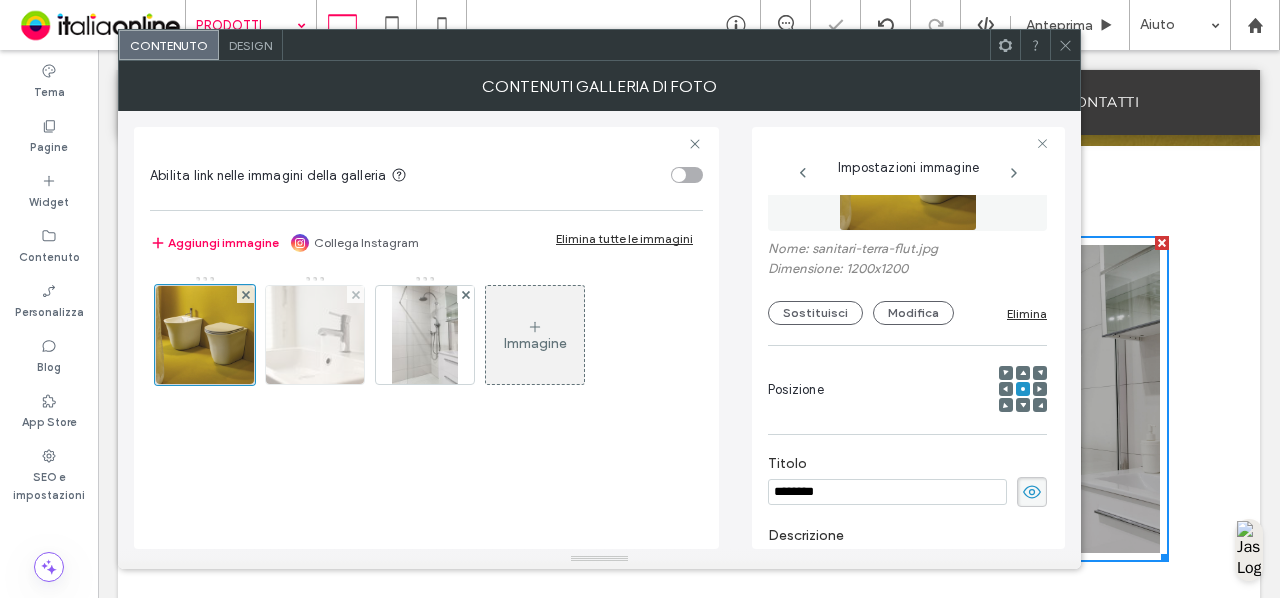 click at bounding box center [315, 335] 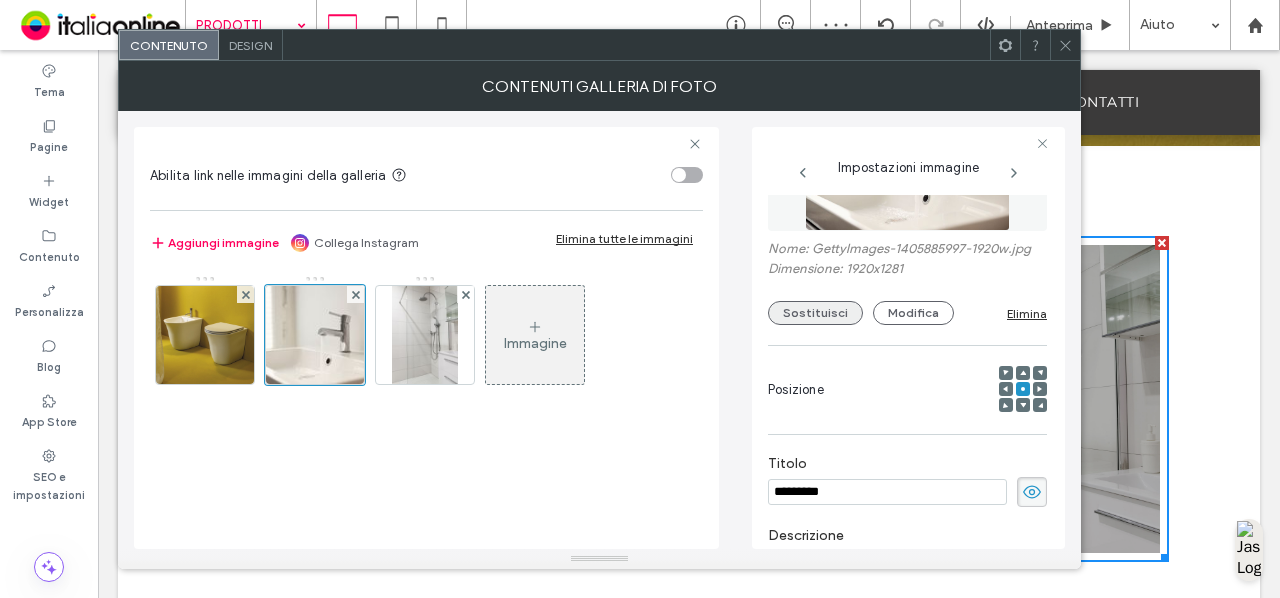 click on "Sostituisci" at bounding box center [815, 313] 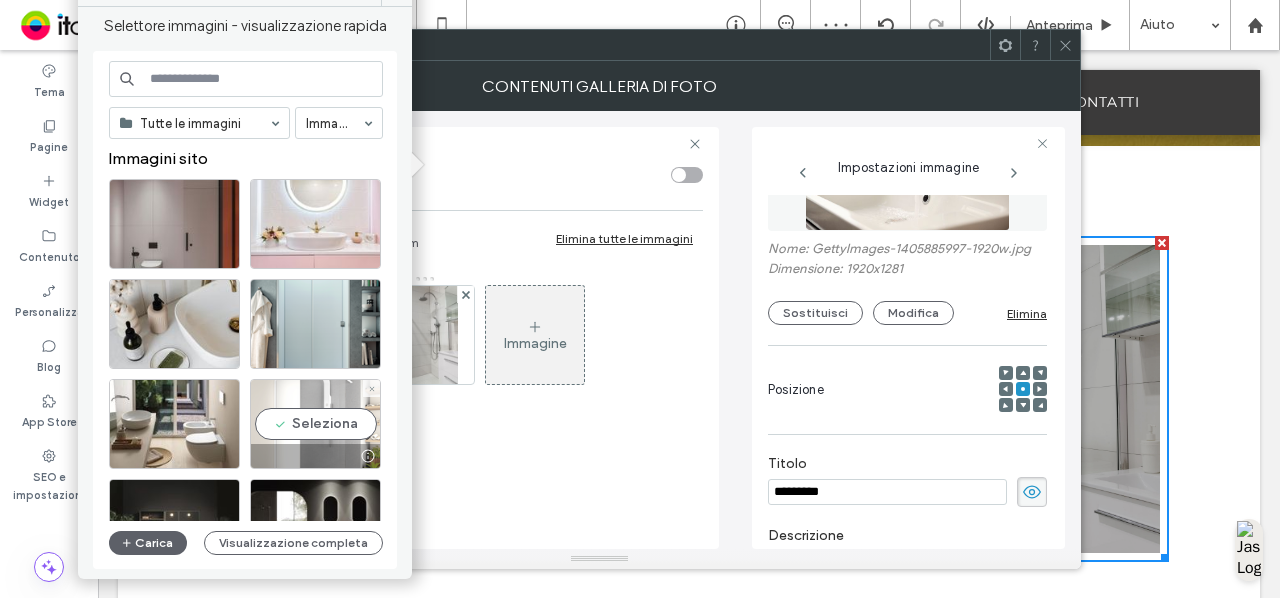 scroll, scrollTop: 61, scrollLeft: 0, axis: vertical 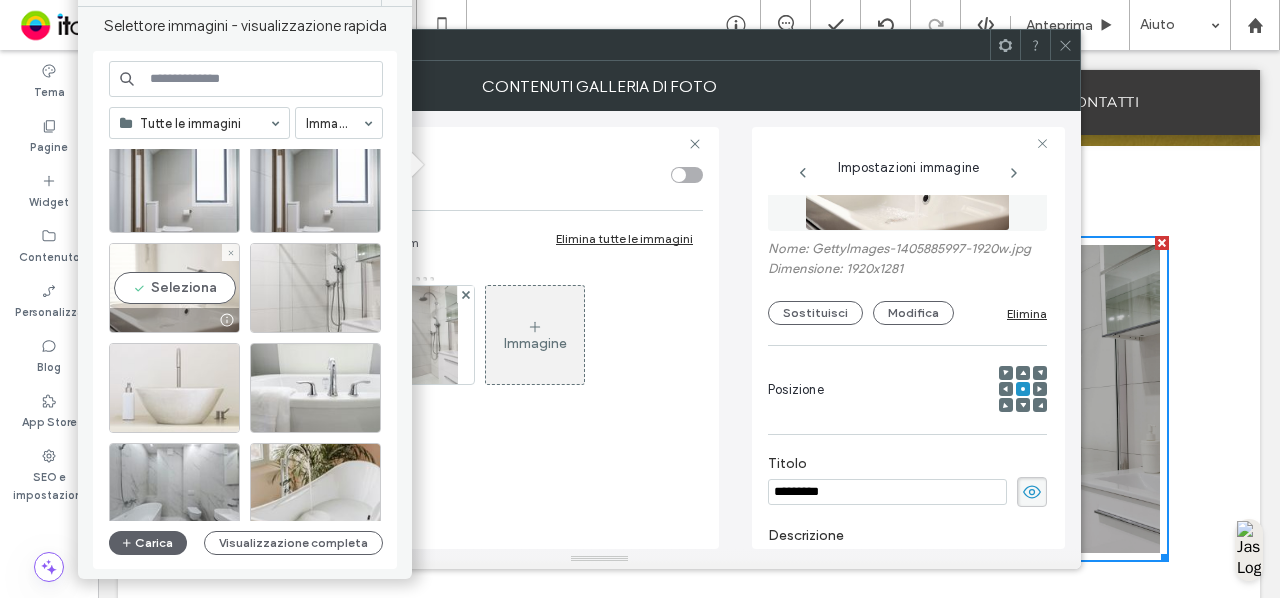 click on "Seleziona" at bounding box center [174, 288] 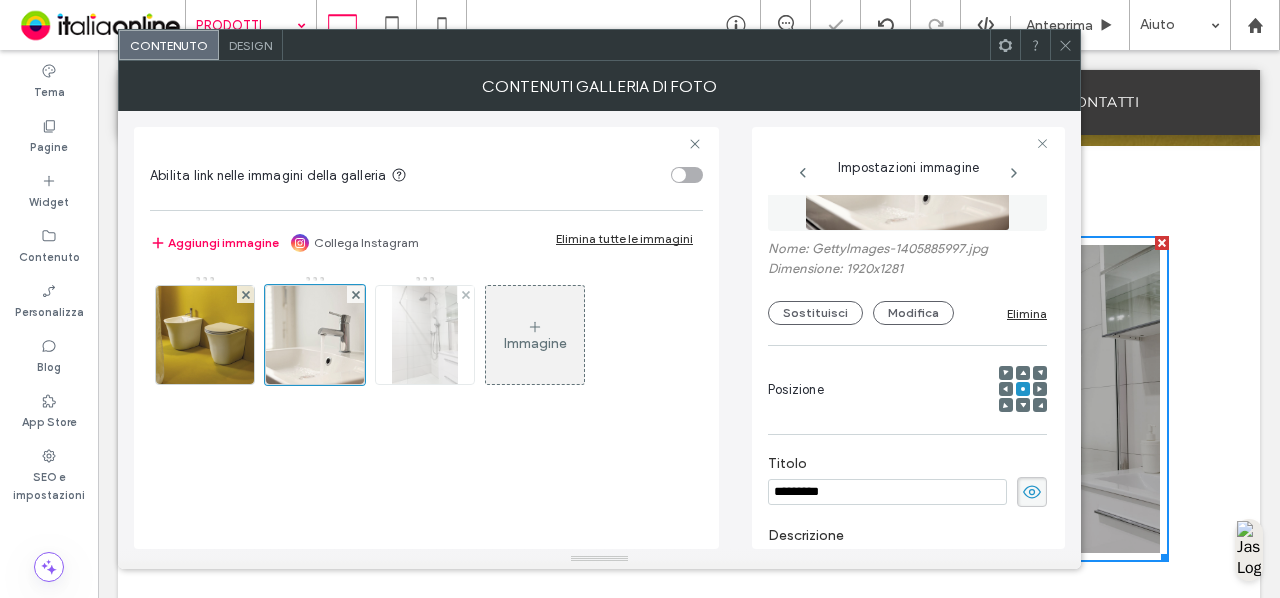 click at bounding box center [424, 335] 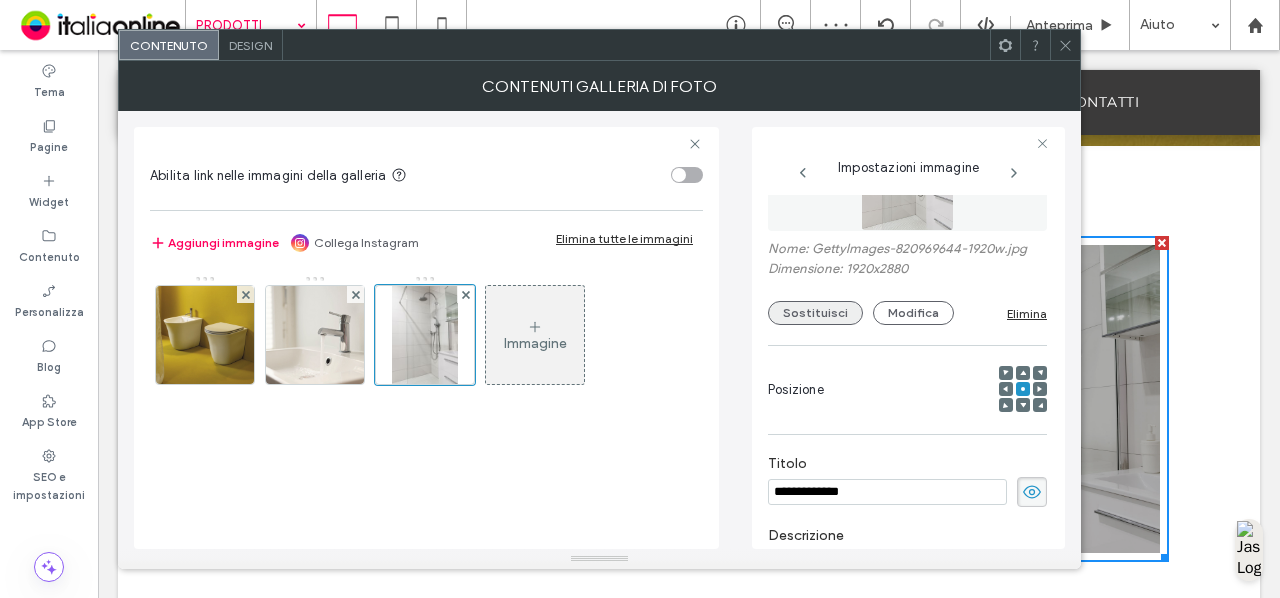 click on "Sostituisci" at bounding box center (815, 313) 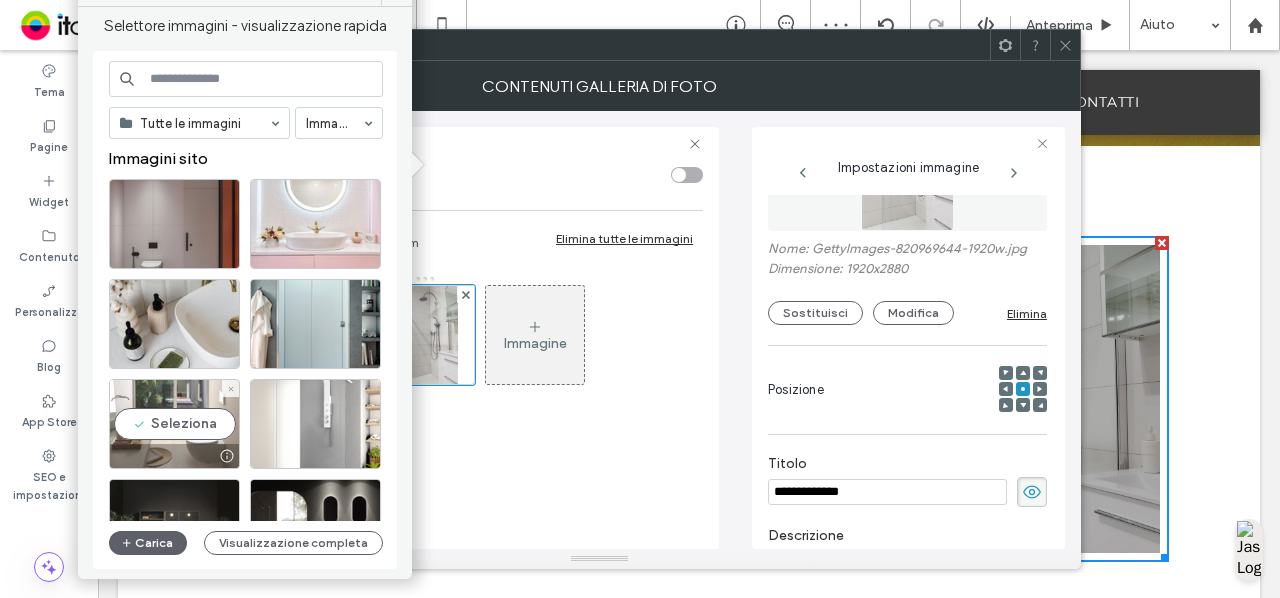 click at bounding box center (226, 456) 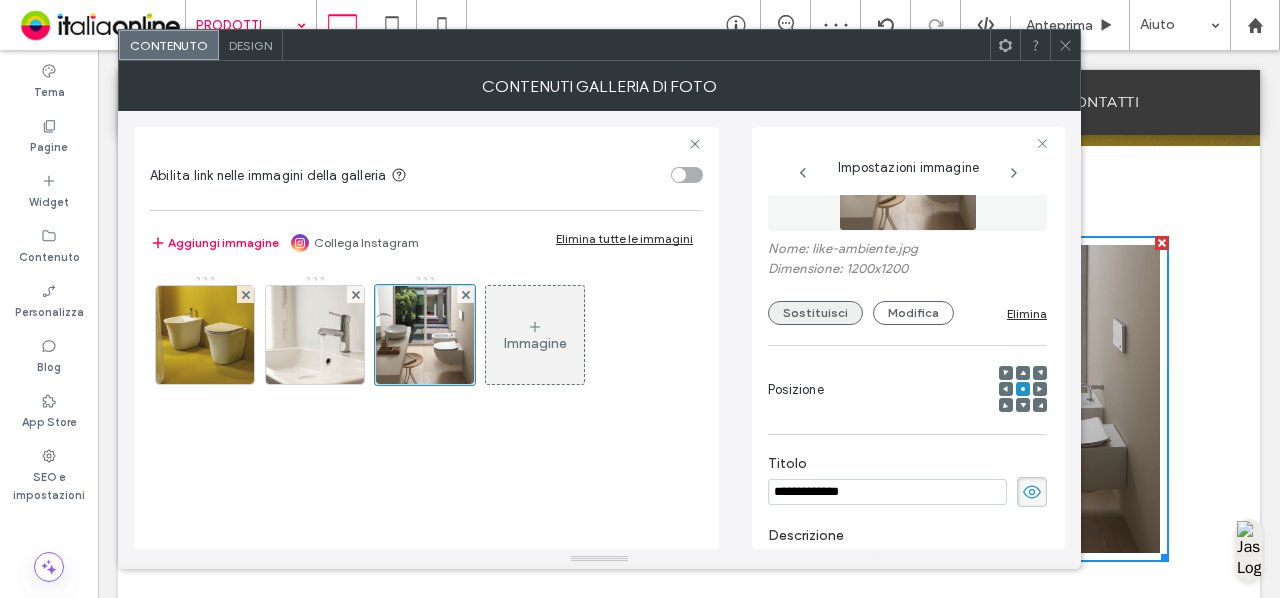 click on "Sostituisci" at bounding box center [815, 313] 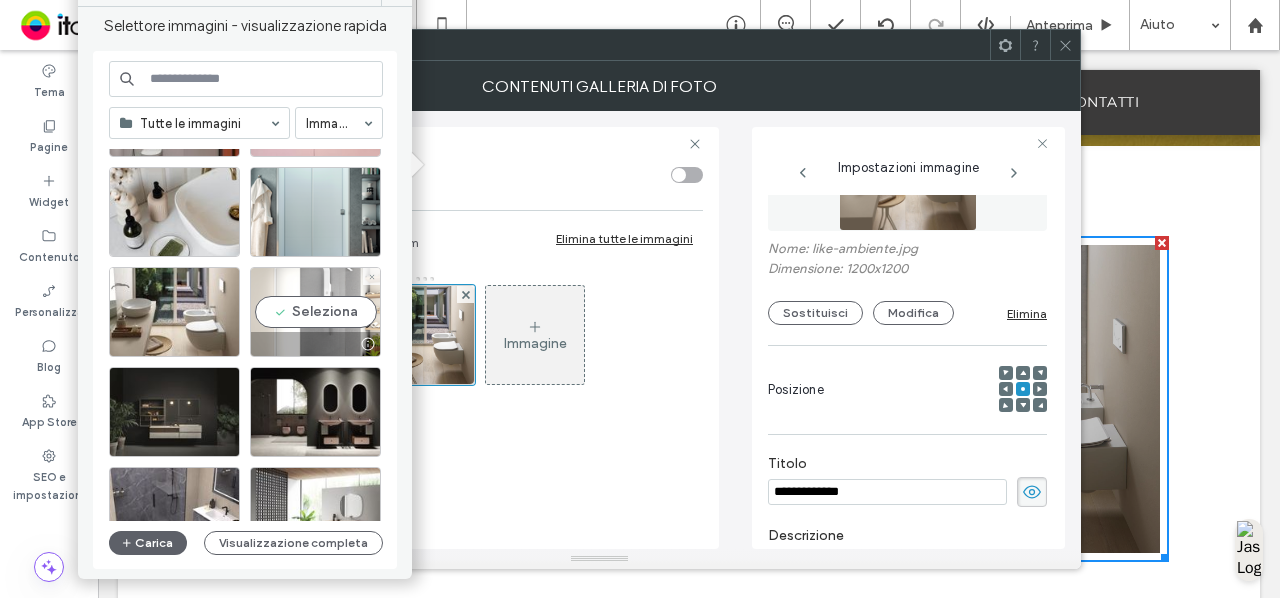 scroll, scrollTop: 88, scrollLeft: 0, axis: vertical 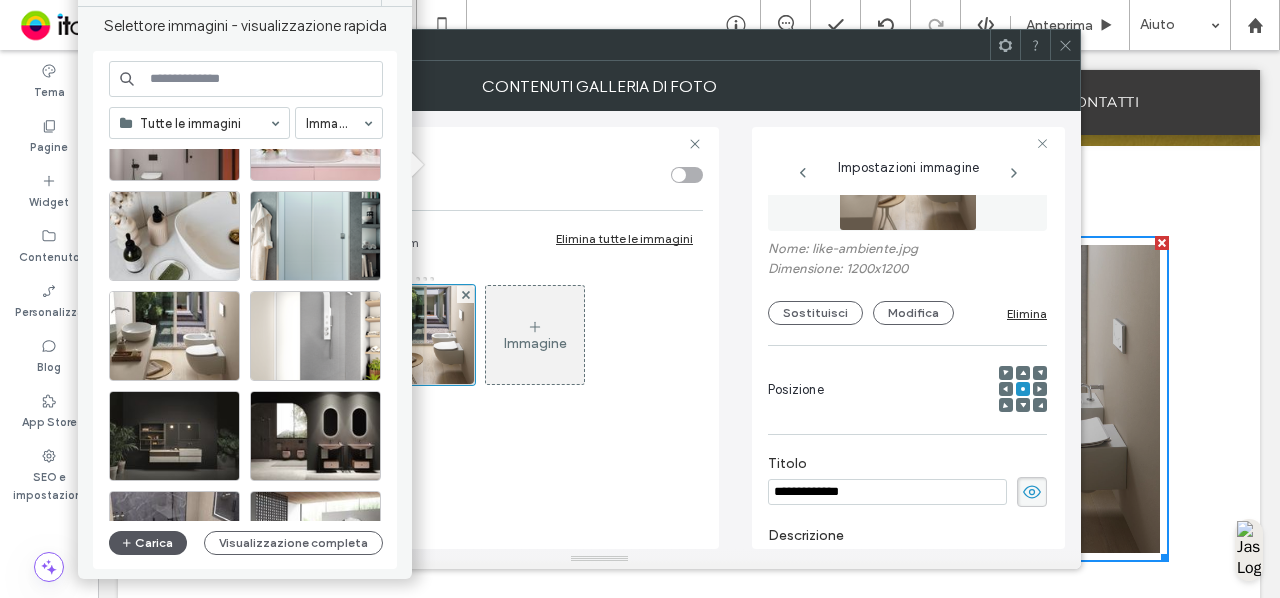 click on "Carica" at bounding box center [148, 543] 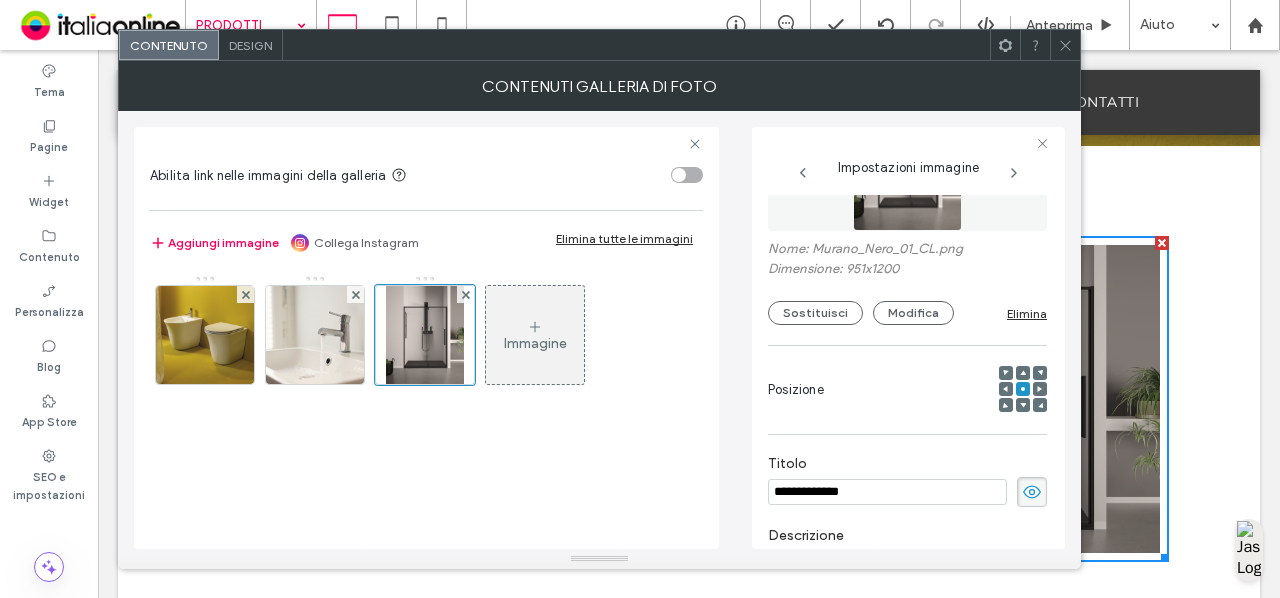 click on "Immagine" at bounding box center [535, 343] 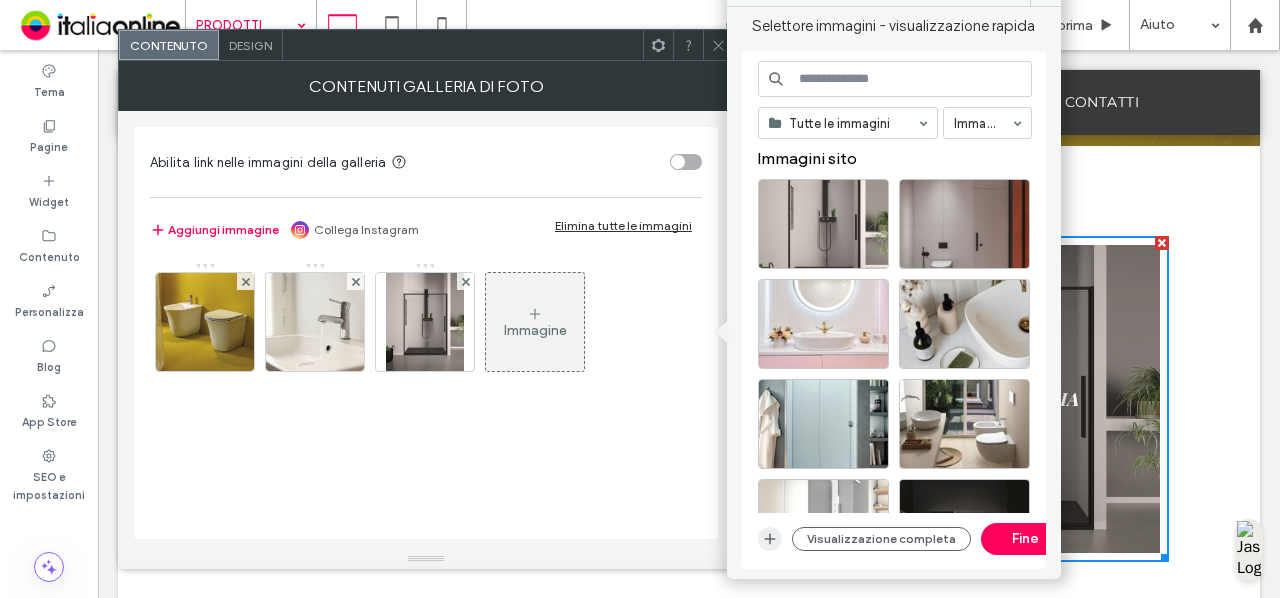 click 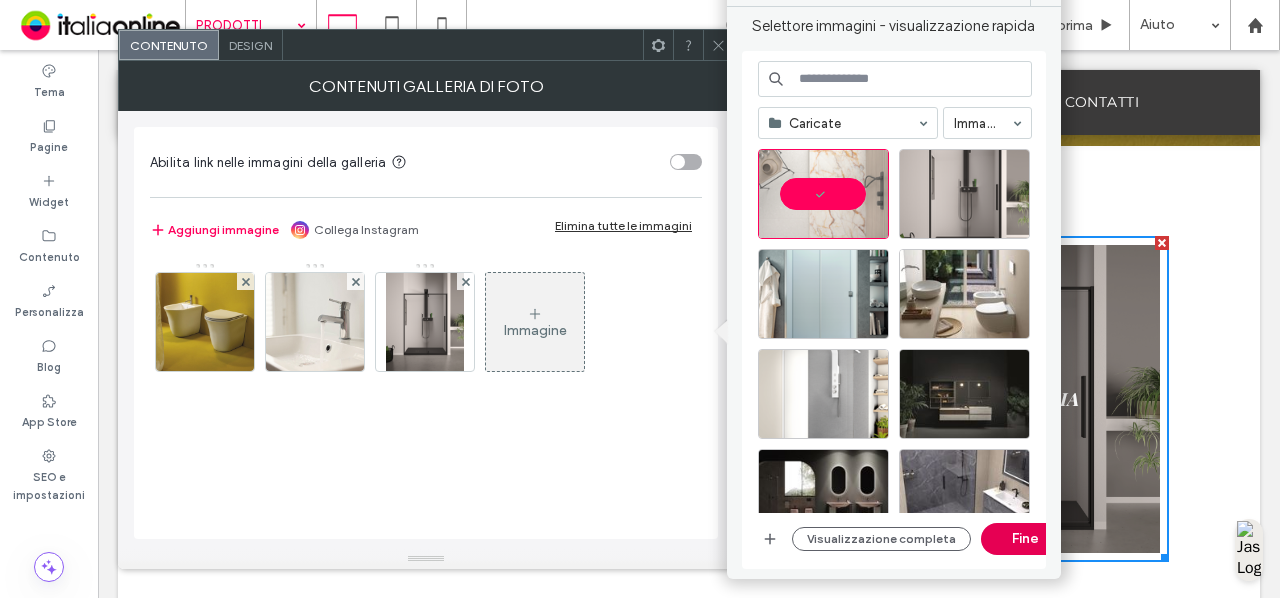click on "Fine" at bounding box center [1026, 539] 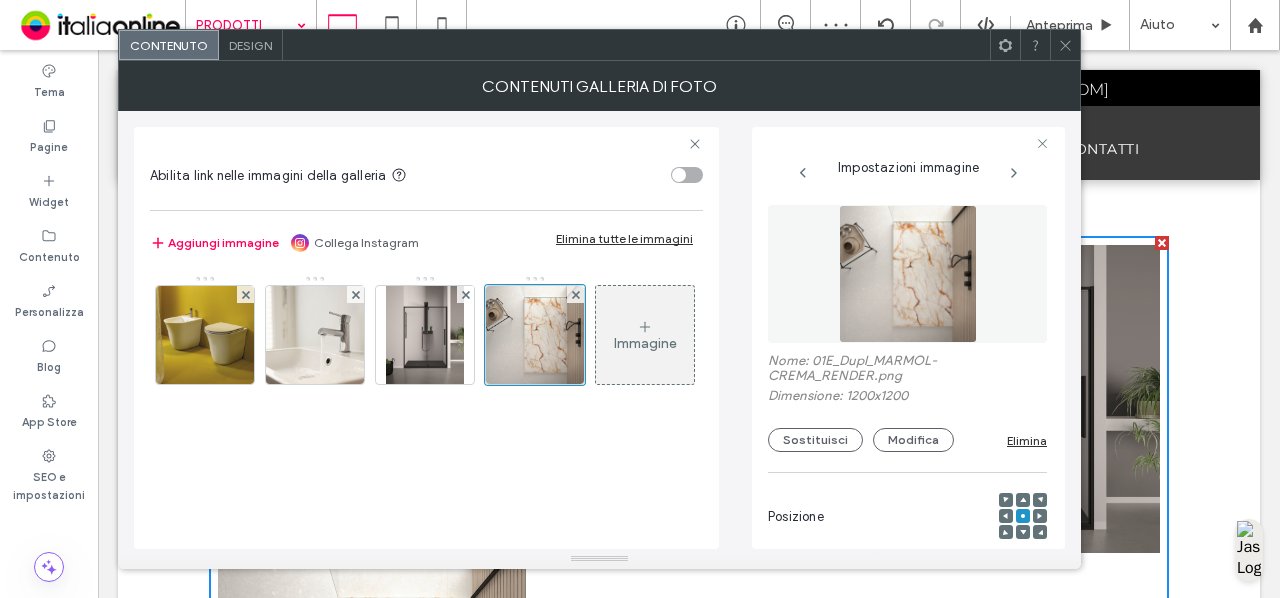 click on "Immagine" at bounding box center [645, 343] 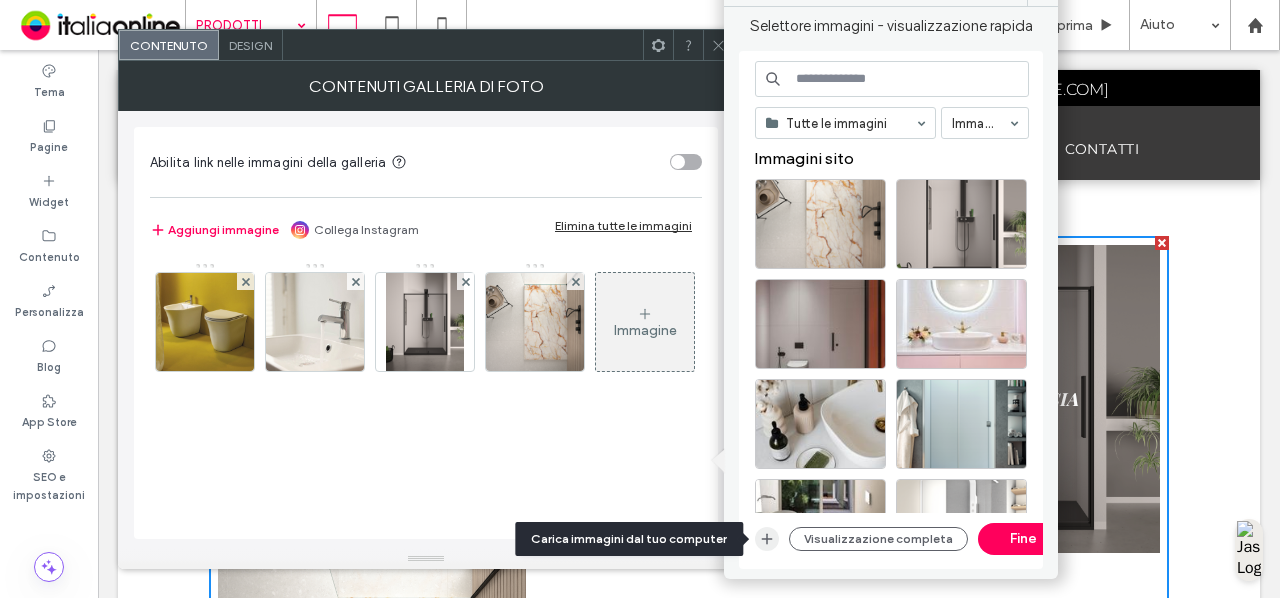 click 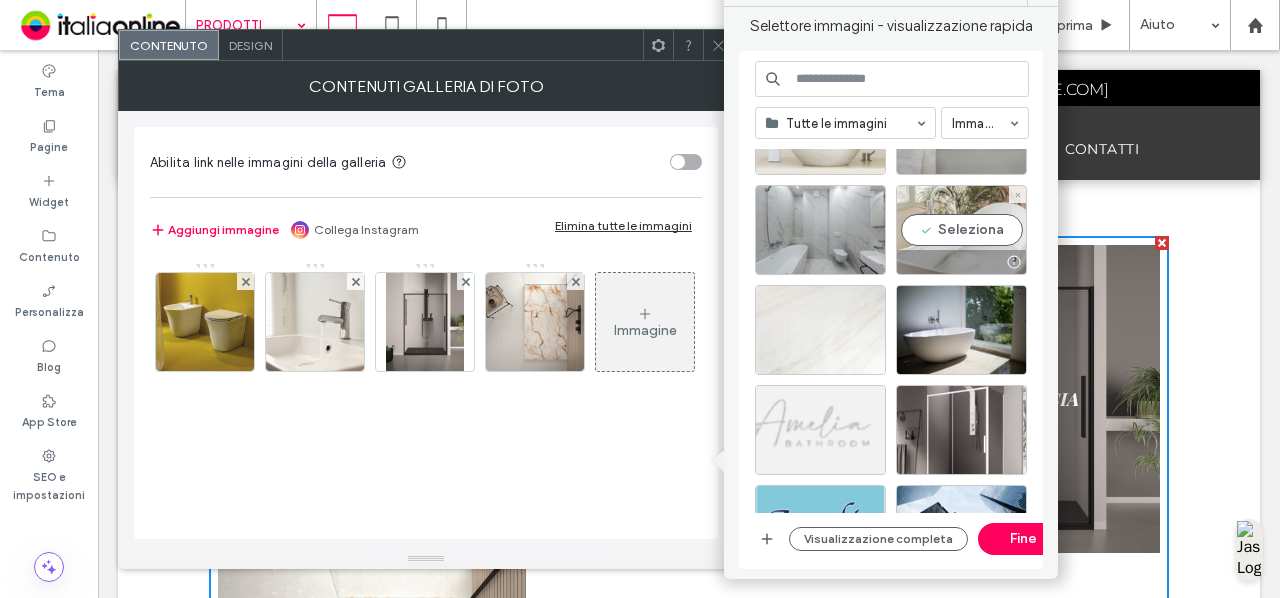 scroll, scrollTop: 1596, scrollLeft: 0, axis: vertical 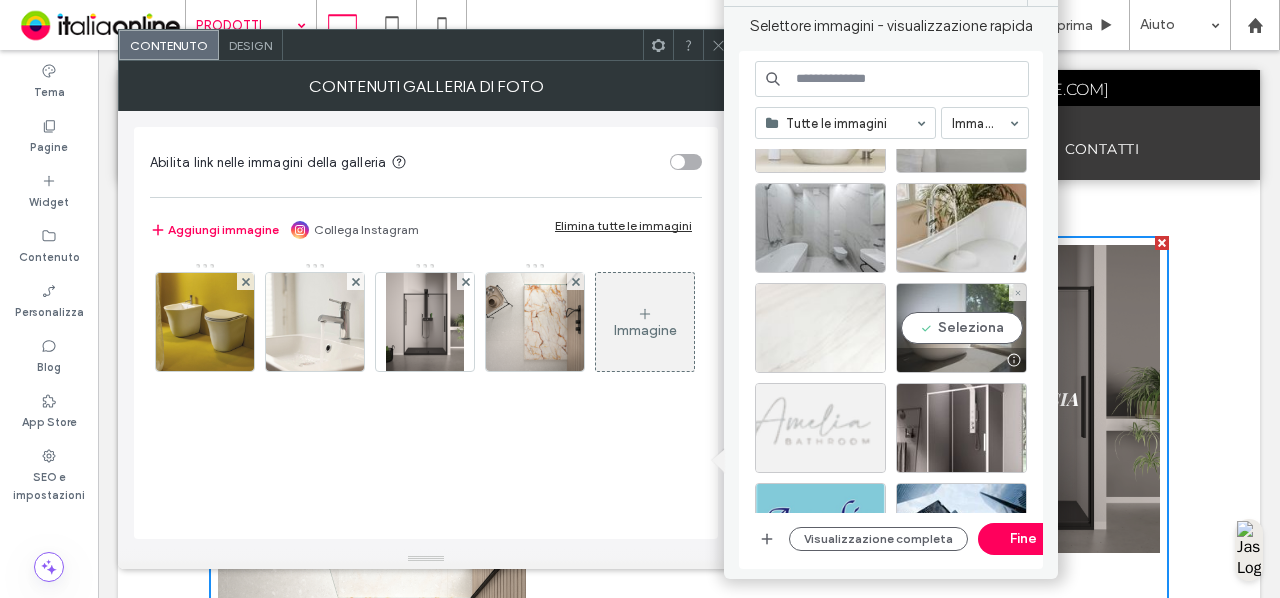 click on "Seleziona" at bounding box center [961, 328] 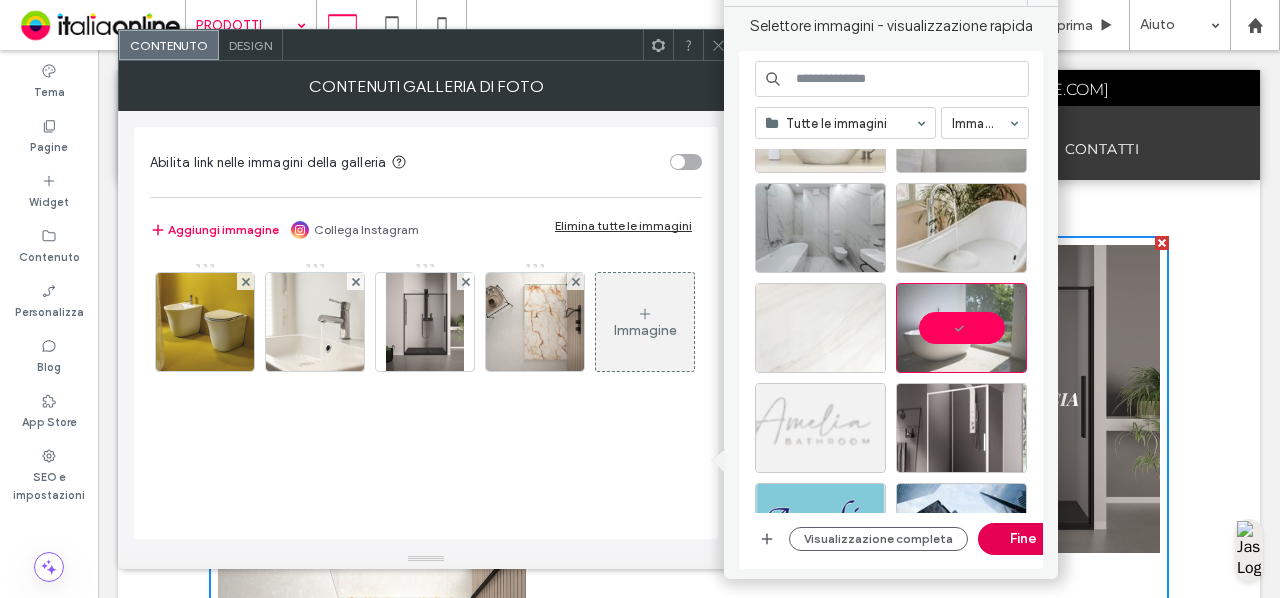 click on "Fine" at bounding box center [1023, 539] 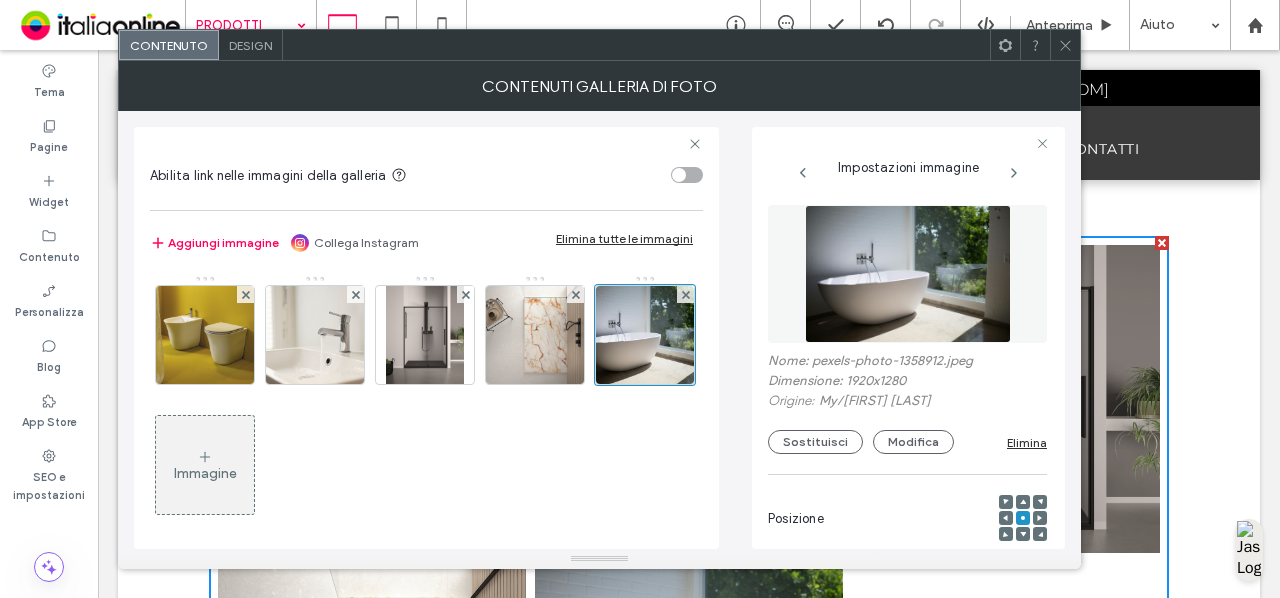 click on "Immagine" at bounding box center [205, 473] 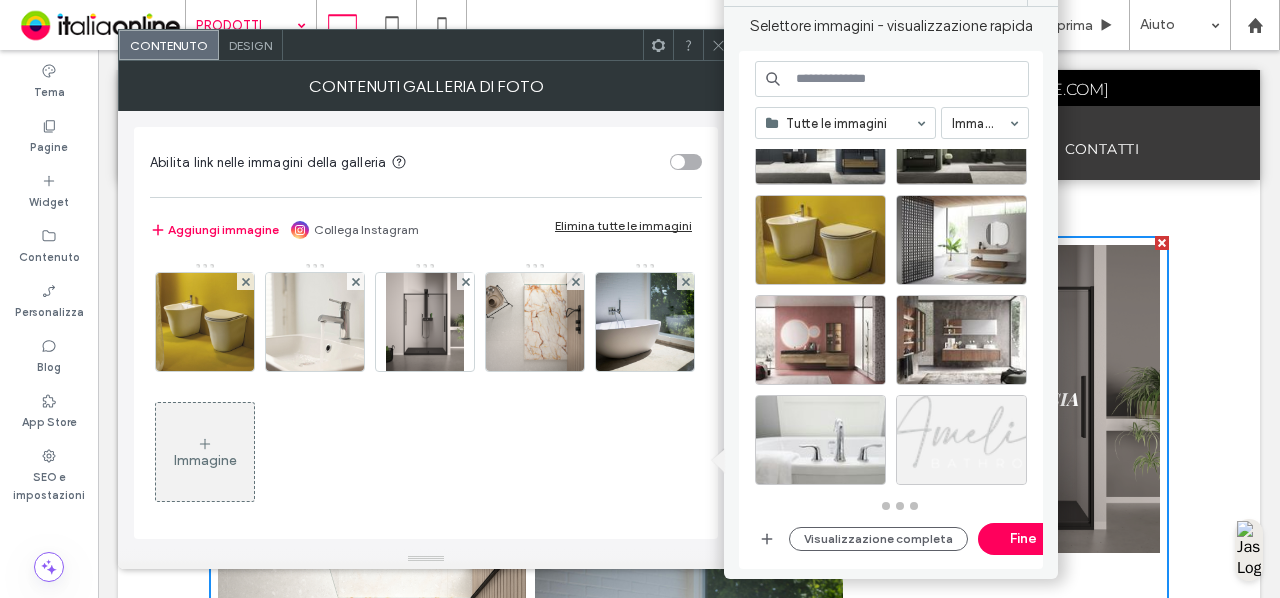 scroll, scrollTop: 884, scrollLeft: 0, axis: vertical 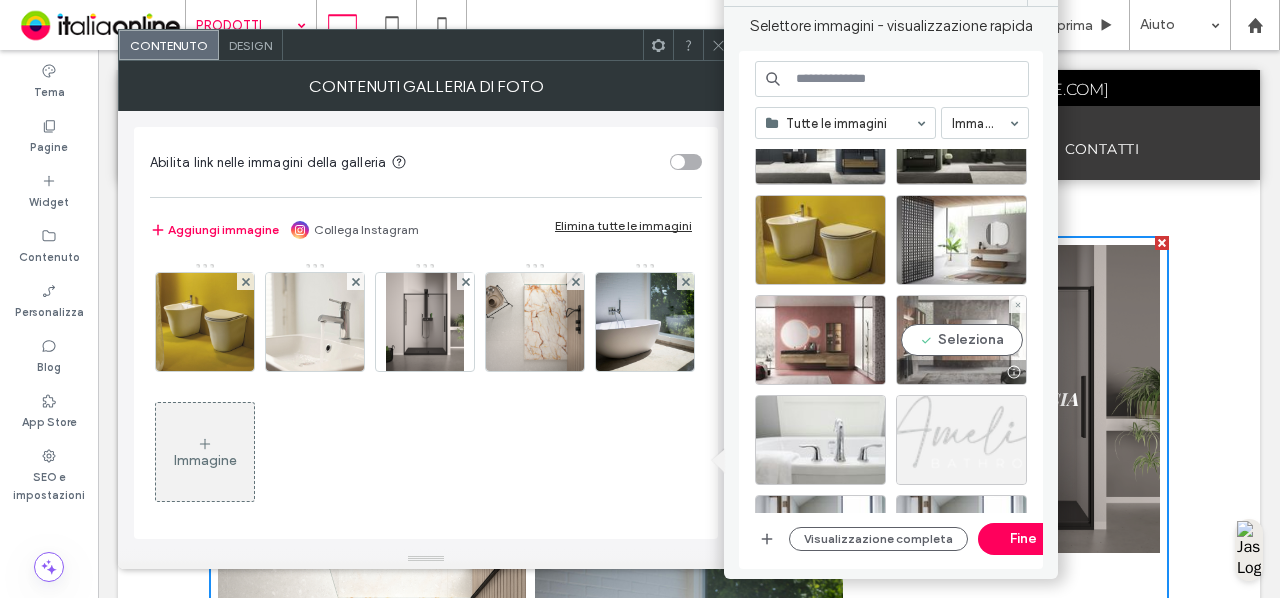 click on "Seleziona" at bounding box center [961, 340] 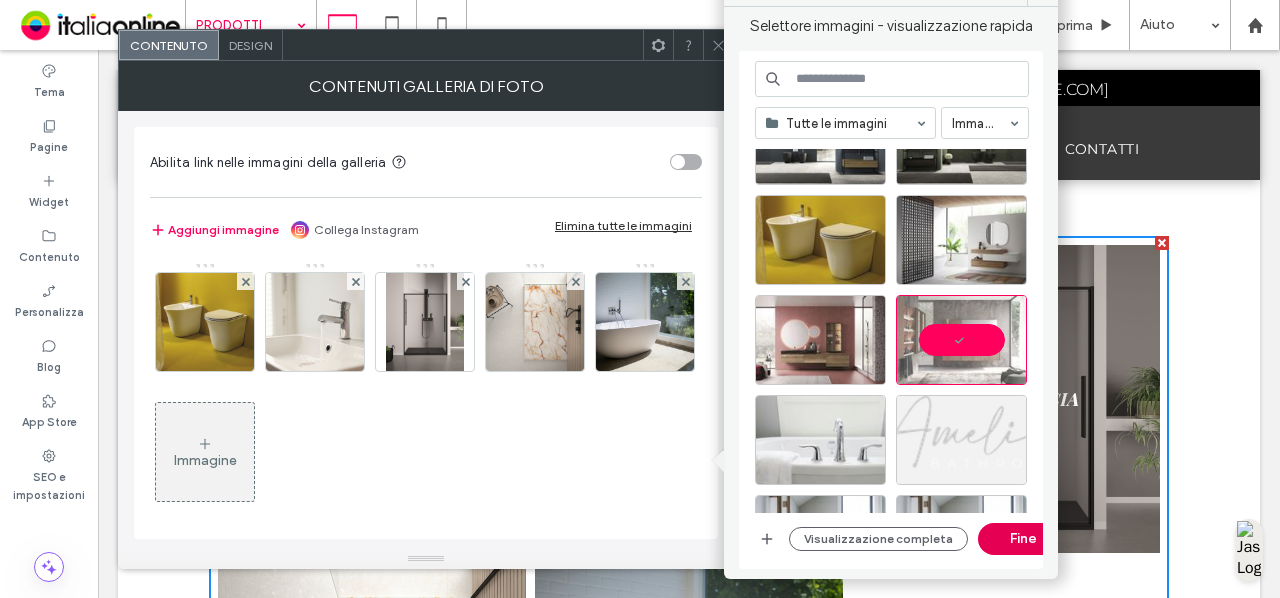 click on "Fine" at bounding box center (1023, 539) 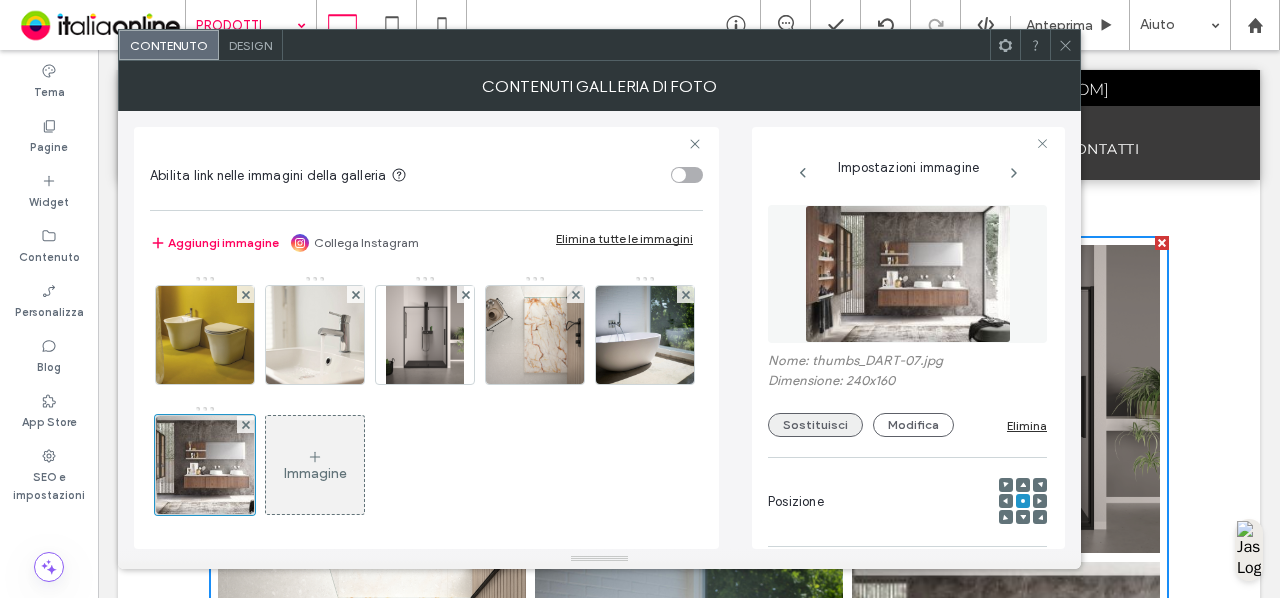 click on "Sostituisci" at bounding box center (815, 425) 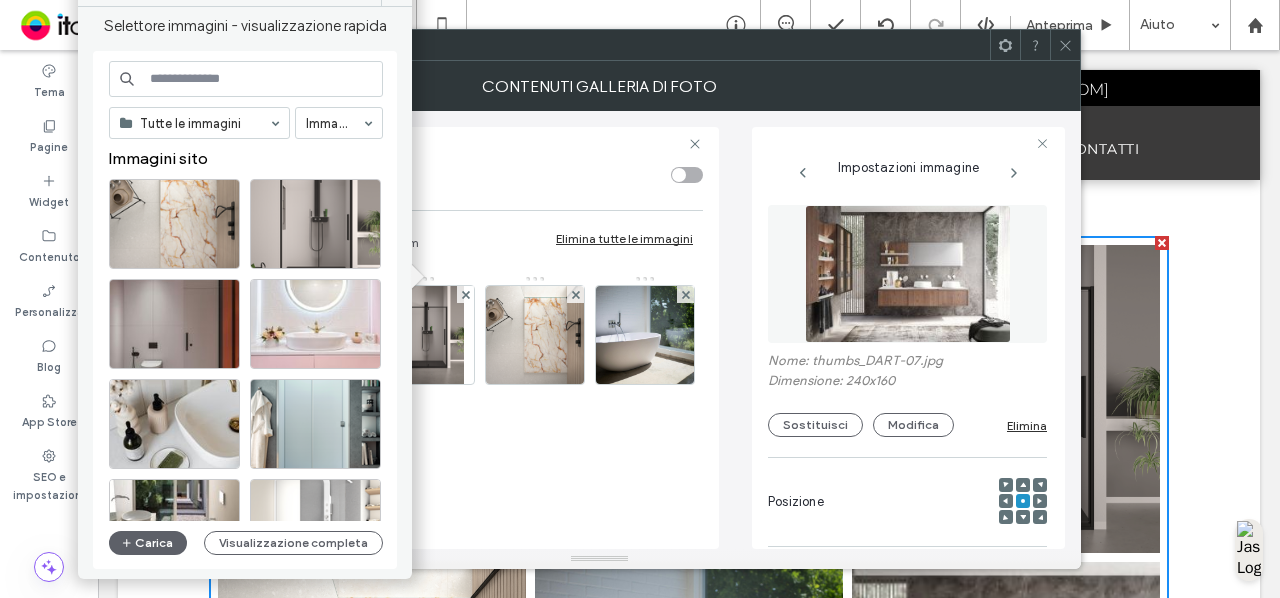 click on "Immagine" at bounding box center [425, 405] 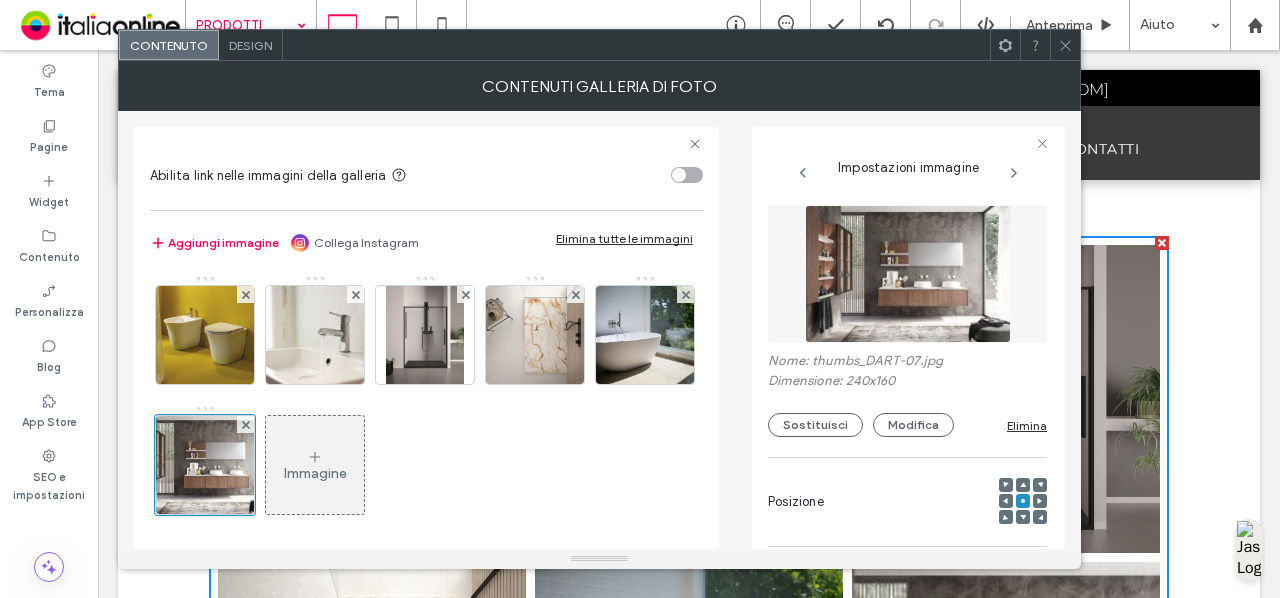 click on "Immagine" at bounding box center [315, 473] 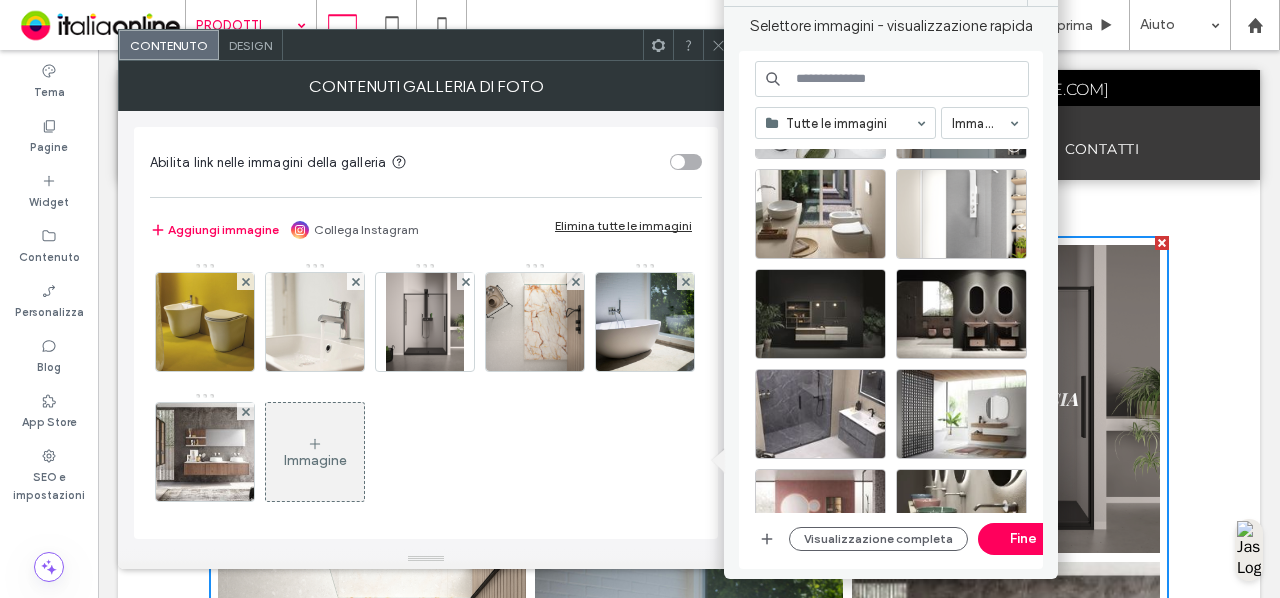 scroll, scrollTop: 352, scrollLeft: 0, axis: vertical 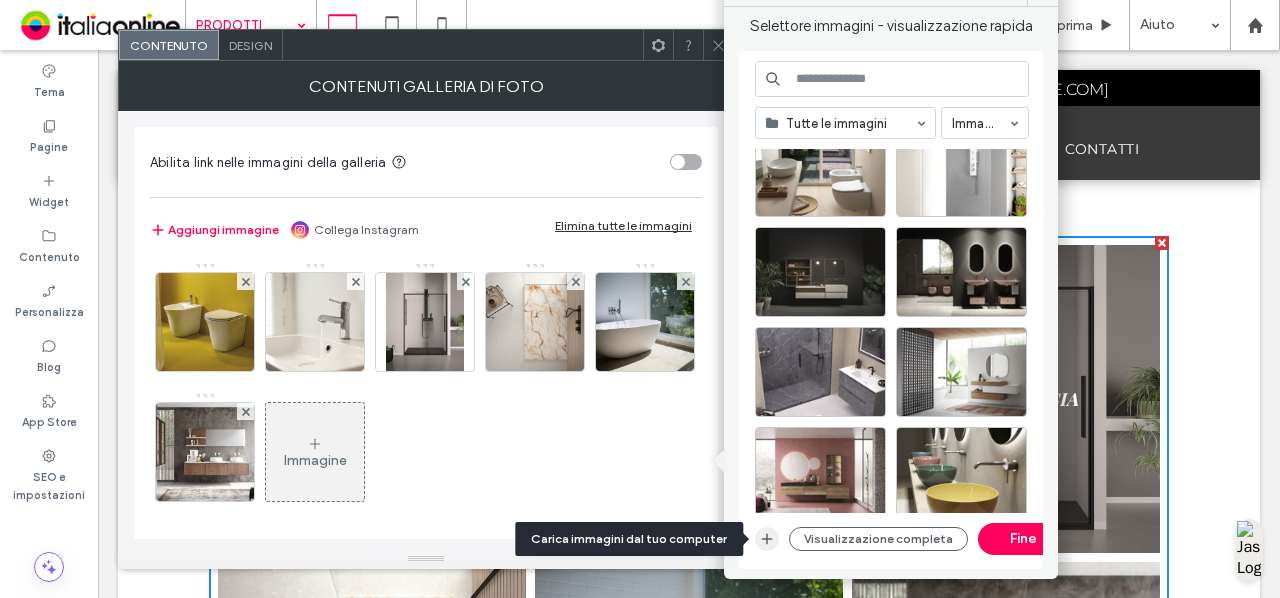 click at bounding box center (767, 539) 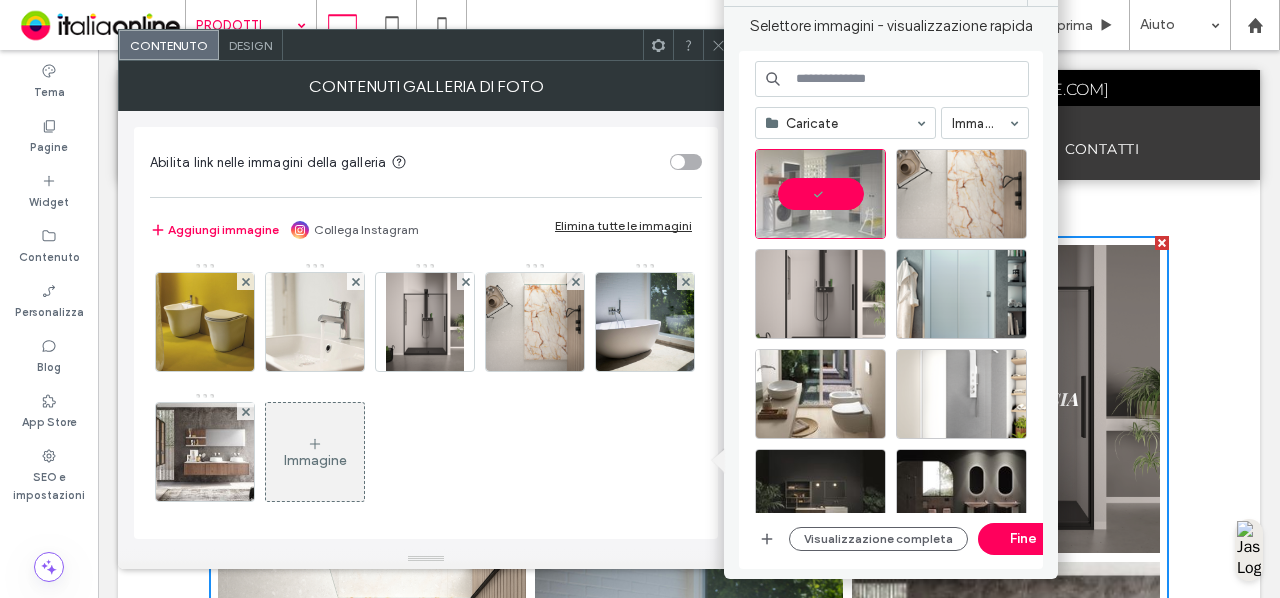 click on "Immagine" at bounding box center [315, 452] 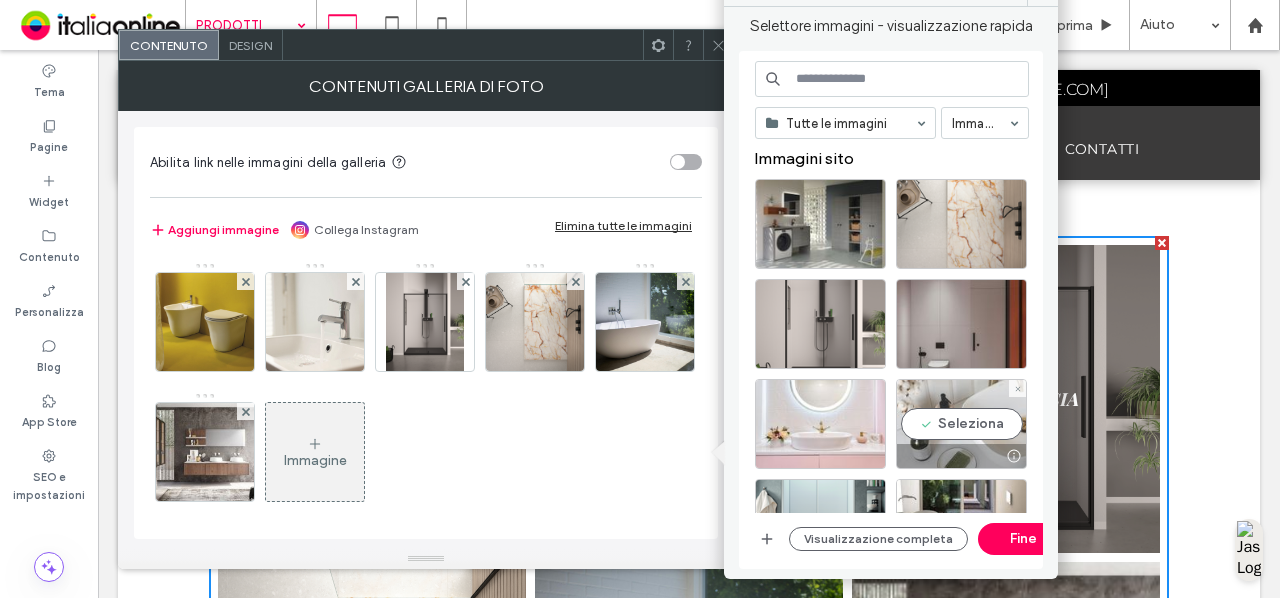 scroll, scrollTop: 328, scrollLeft: 0, axis: vertical 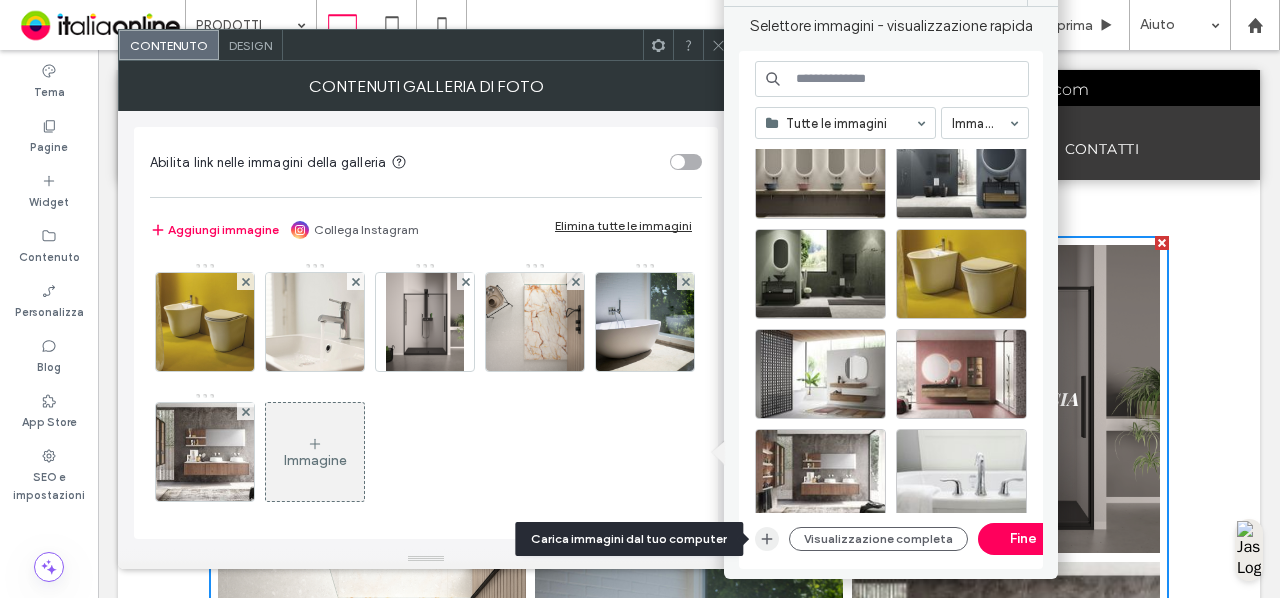 click 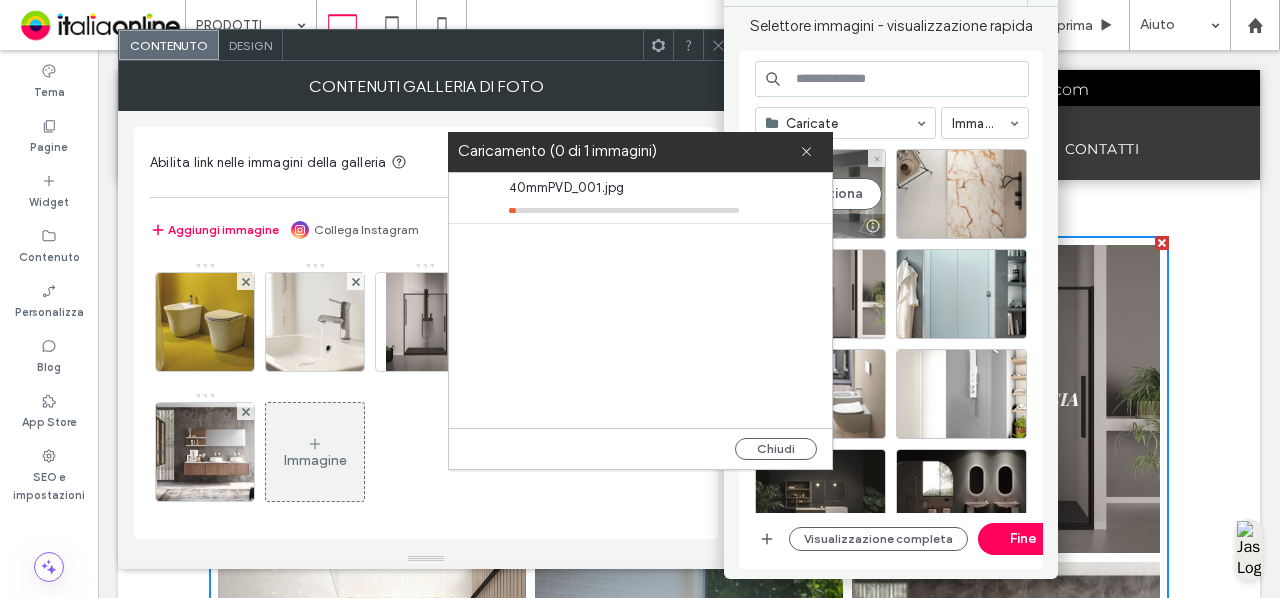 click at bounding box center (872, 226) 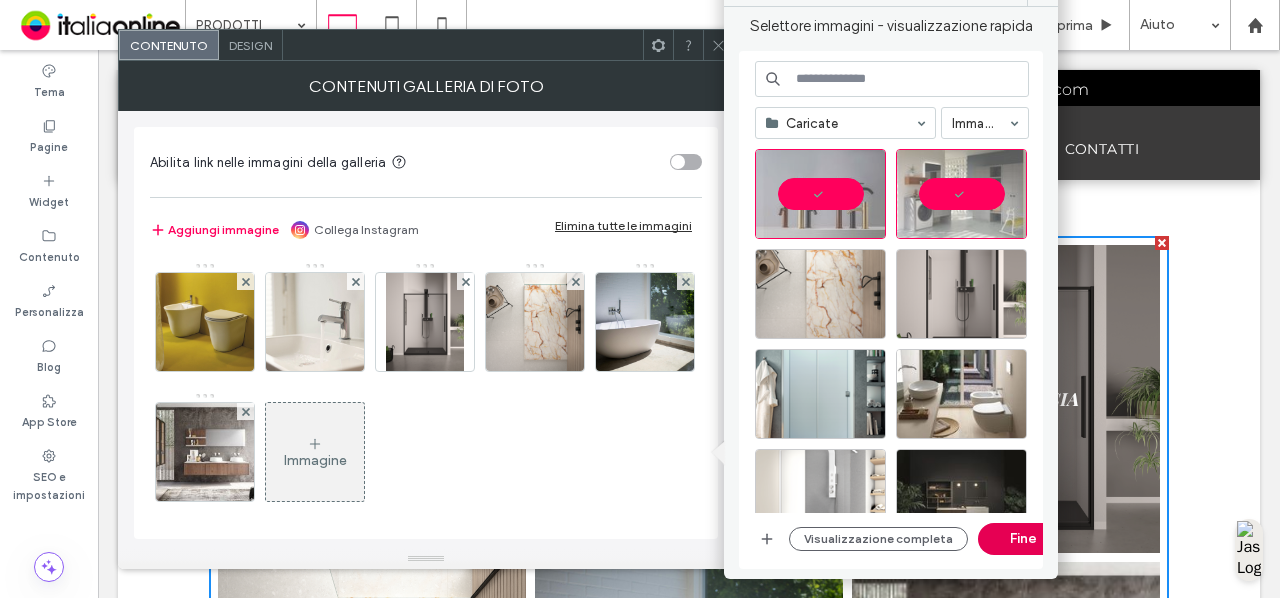 click on "Fine" at bounding box center [1023, 539] 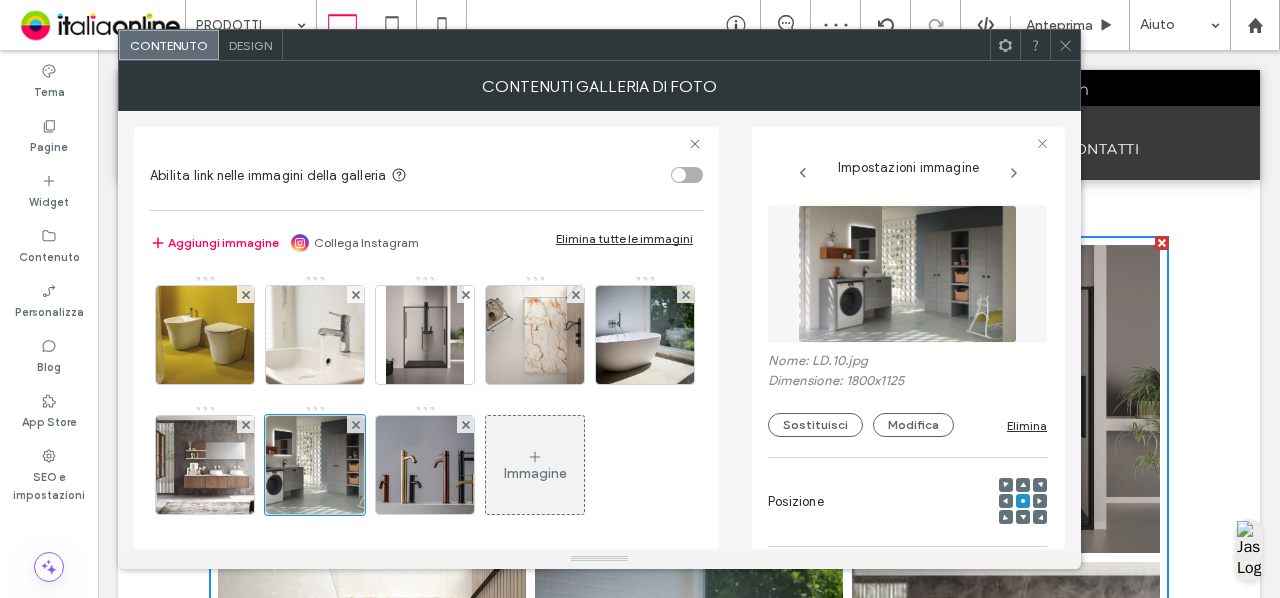 click 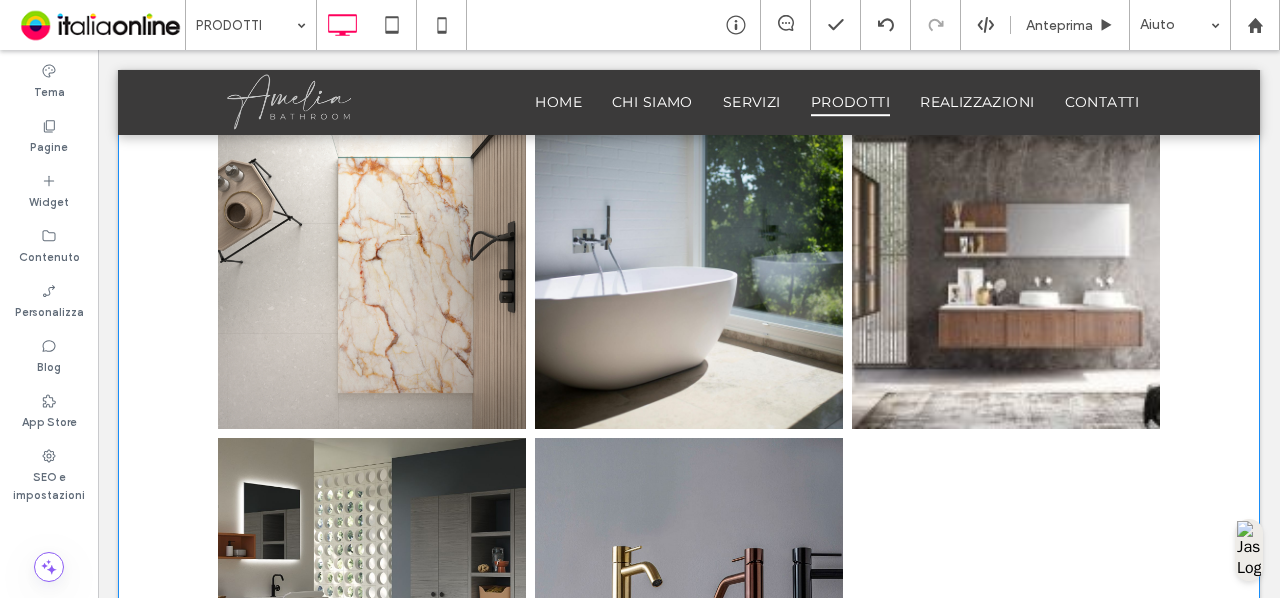 scroll, scrollTop: 954, scrollLeft: 0, axis: vertical 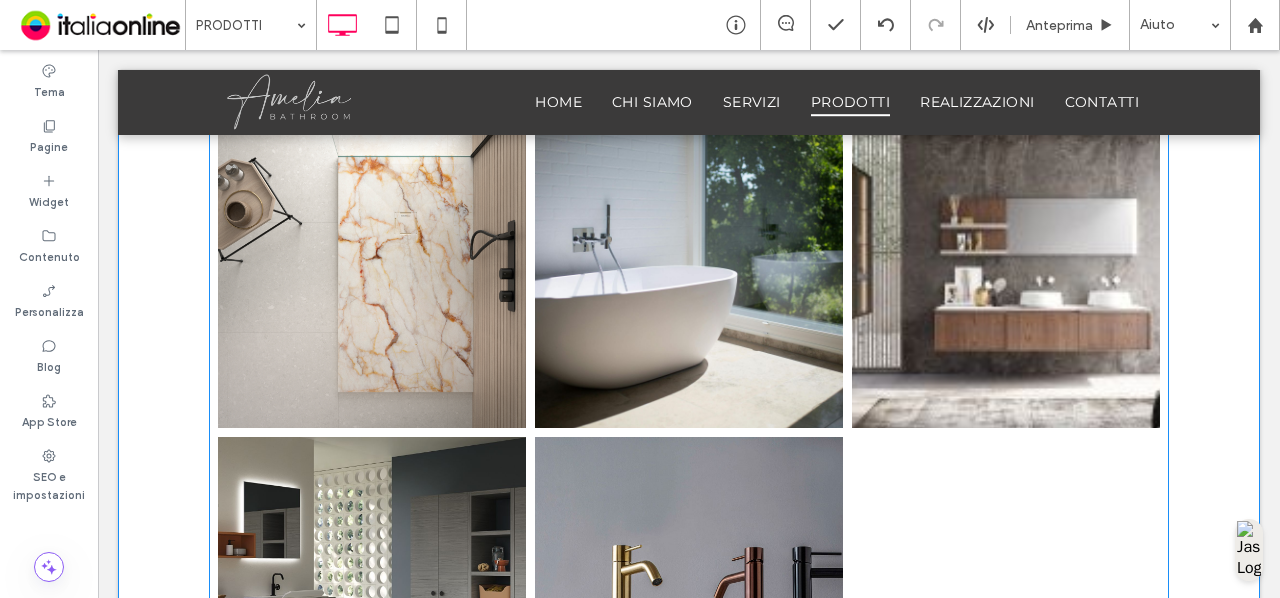 click at bounding box center [1006, 274] 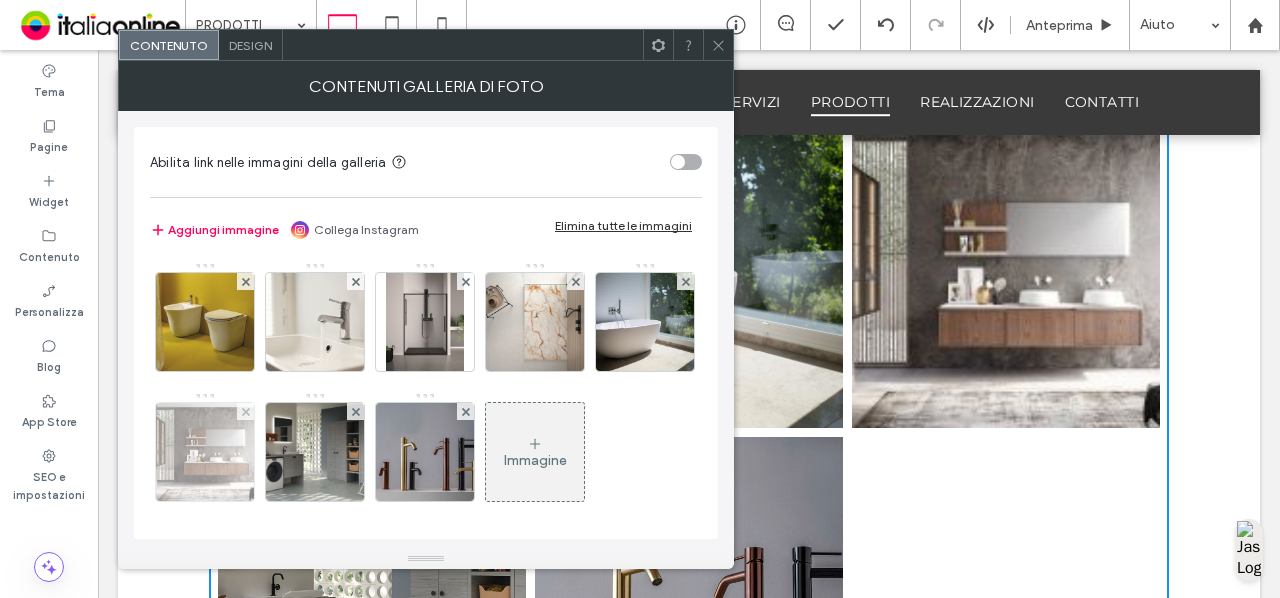 click at bounding box center [205, 452] 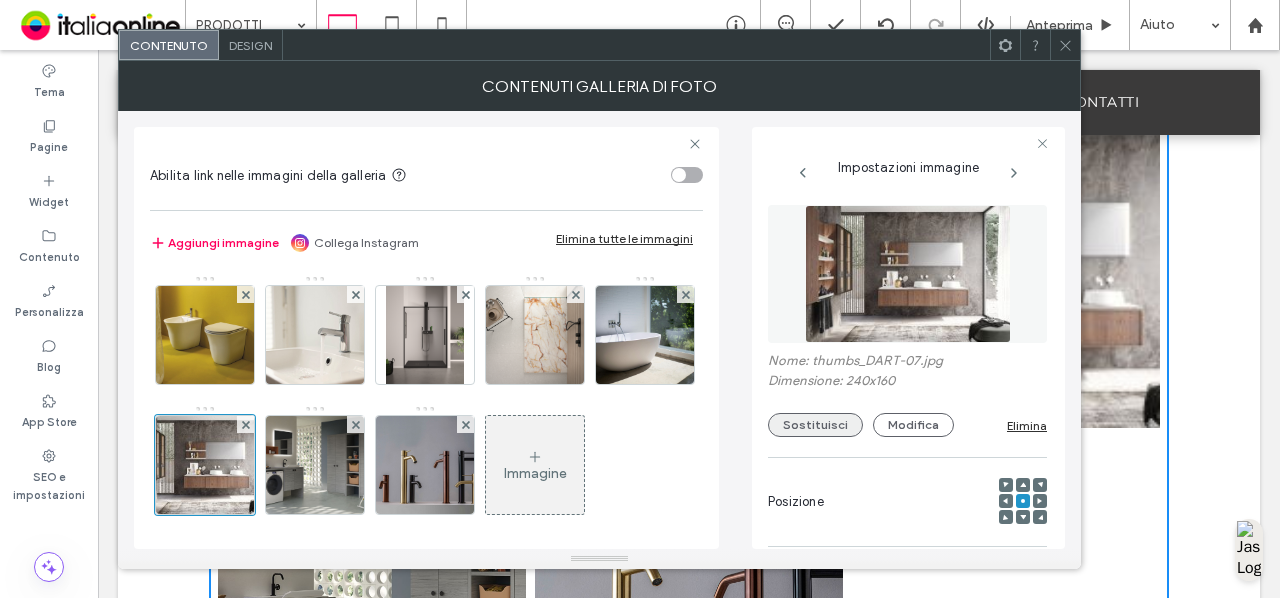 click on "Sostituisci" at bounding box center (815, 425) 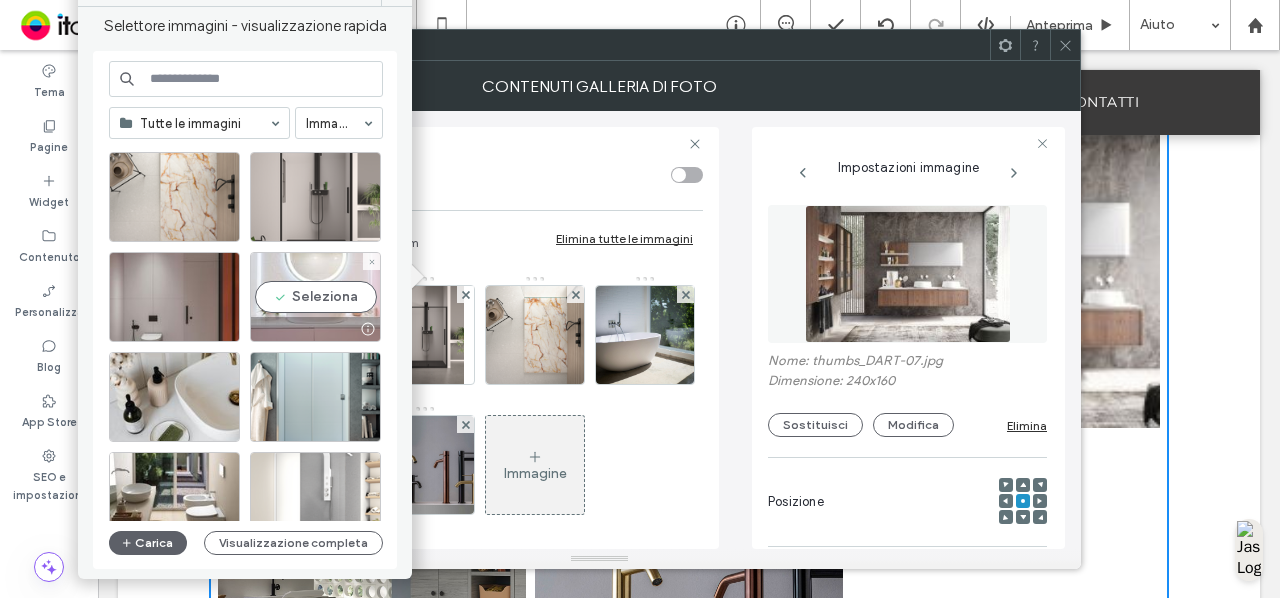 scroll, scrollTop: 131, scrollLeft: 0, axis: vertical 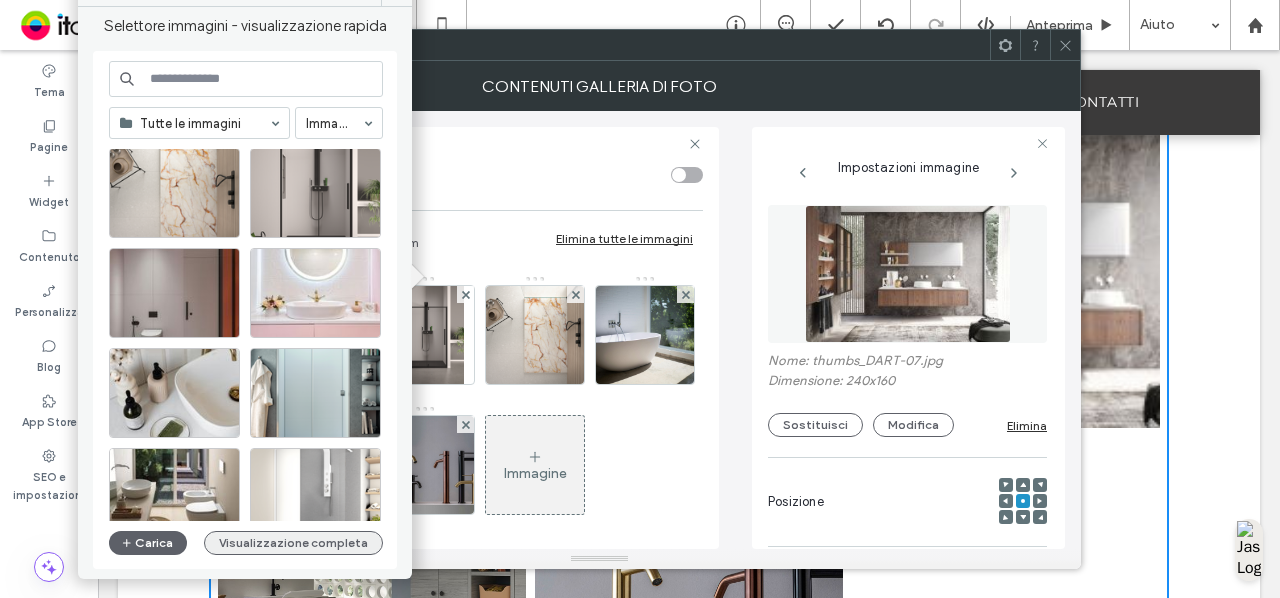 click on "Visualizzazione completa" at bounding box center [293, 543] 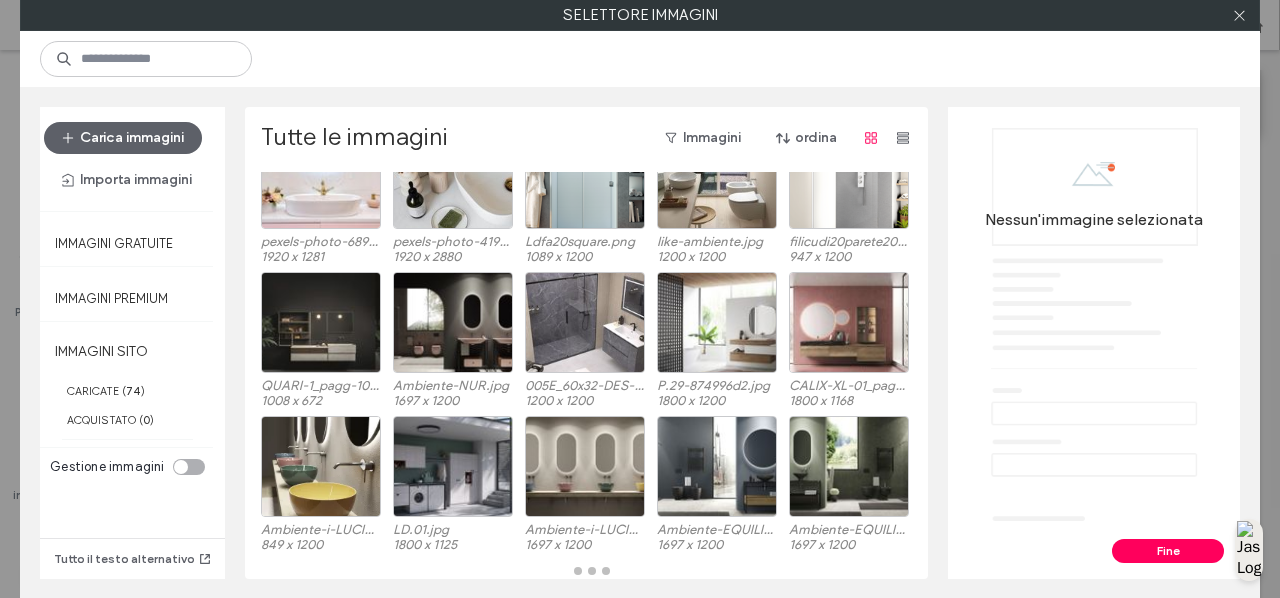 scroll, scrollTop: 228, scrollLeft: 0, axis: vertical 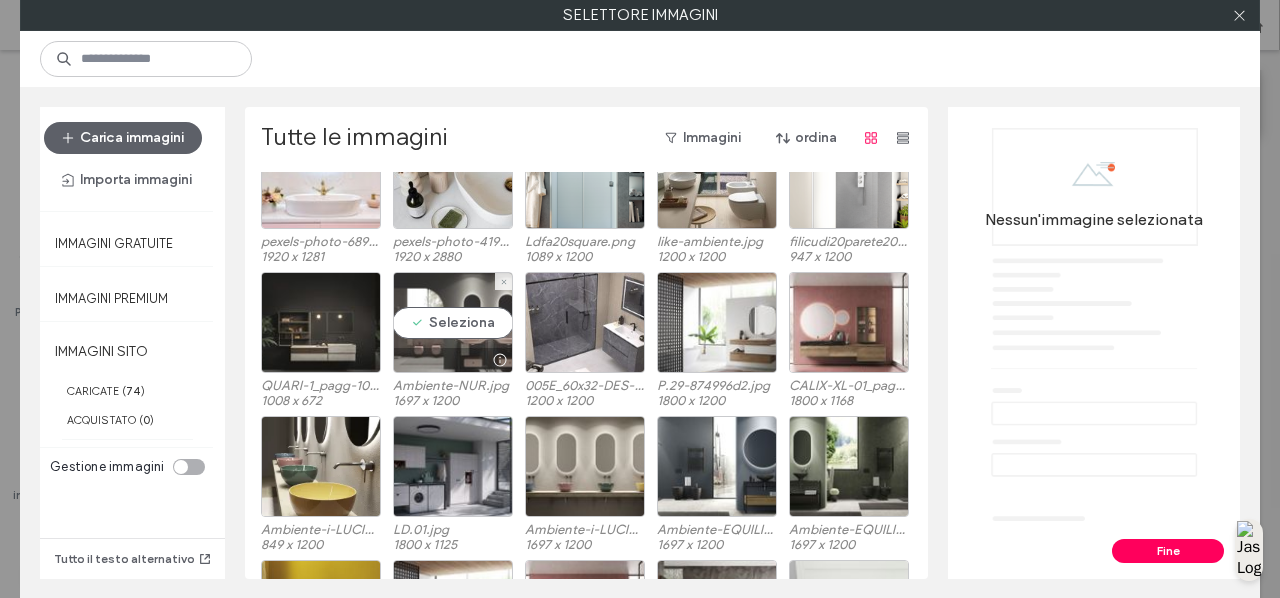 click on "Seleziona" at bounding box center (453, 322) 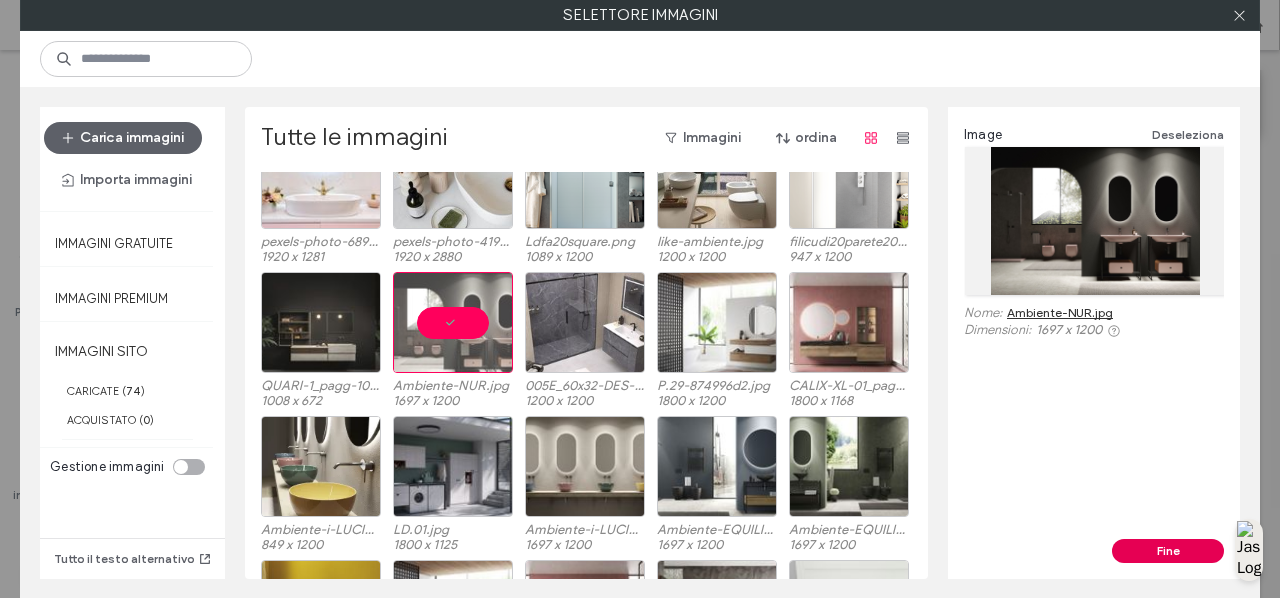 click on "Fine" at bounding box center (1168, 551) 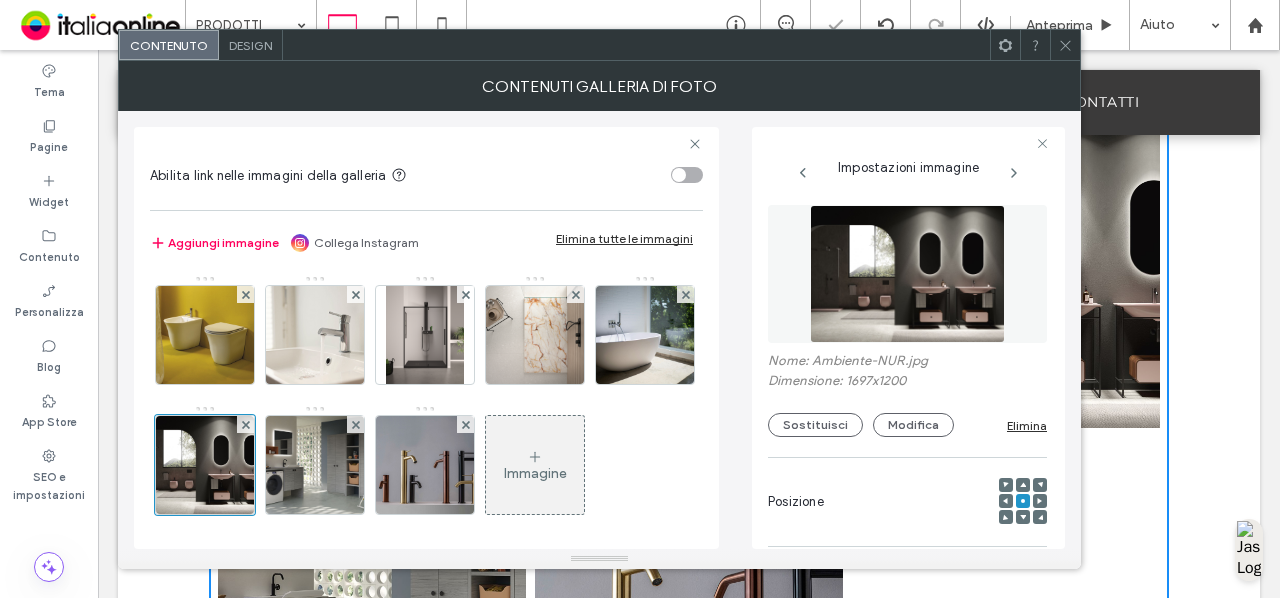 click 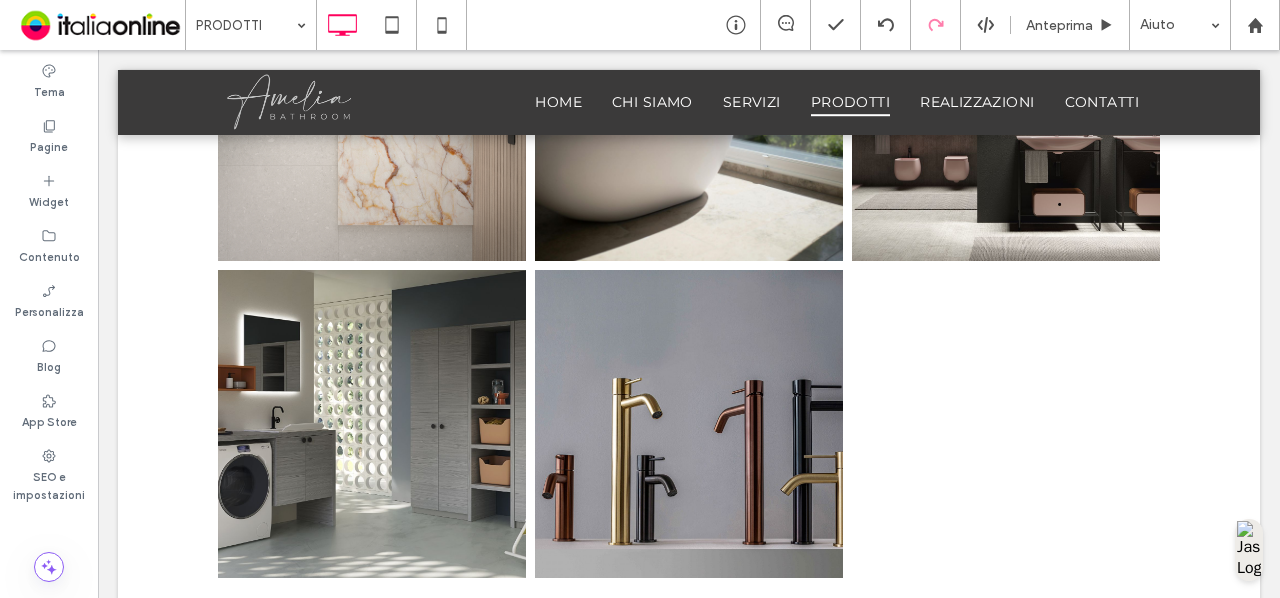 scroll, scrollTop: 1122, scrollLeft: 0, axis: vertical 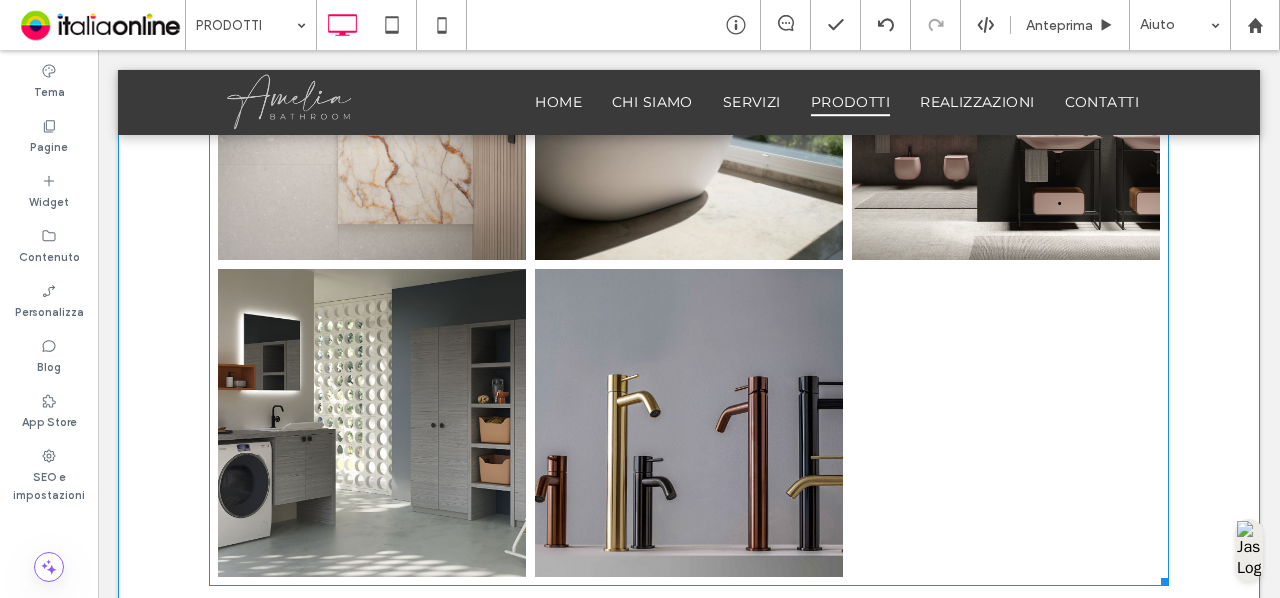 click at bounding box center (689, 423) 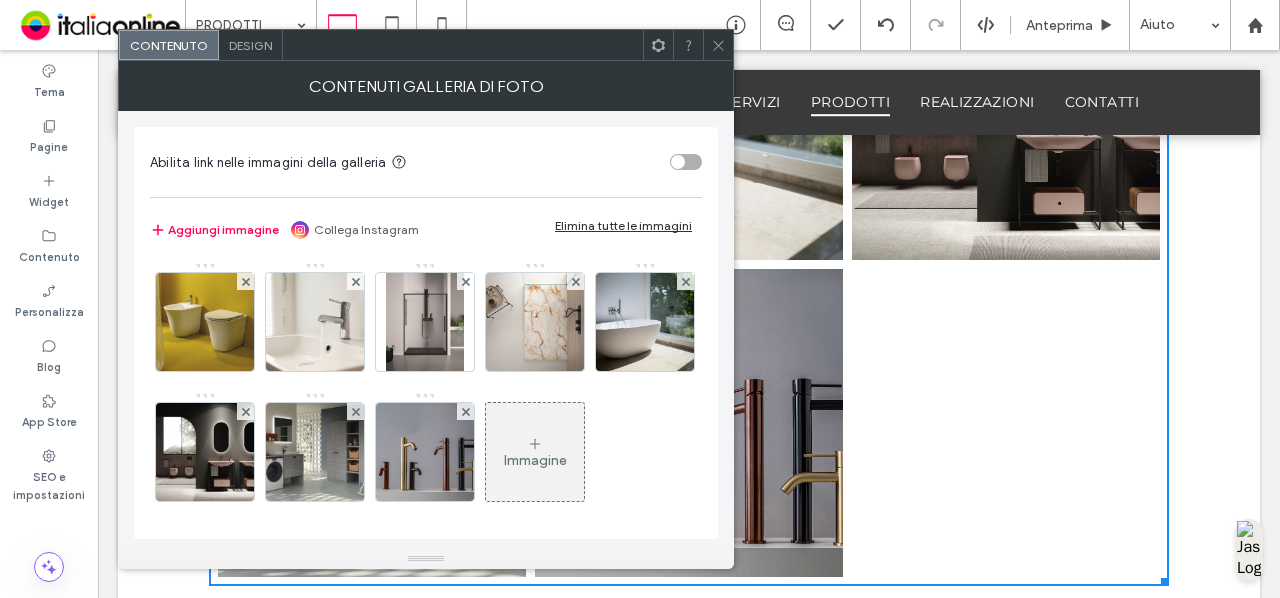 click on "Design" at bounding box center (250, 45) 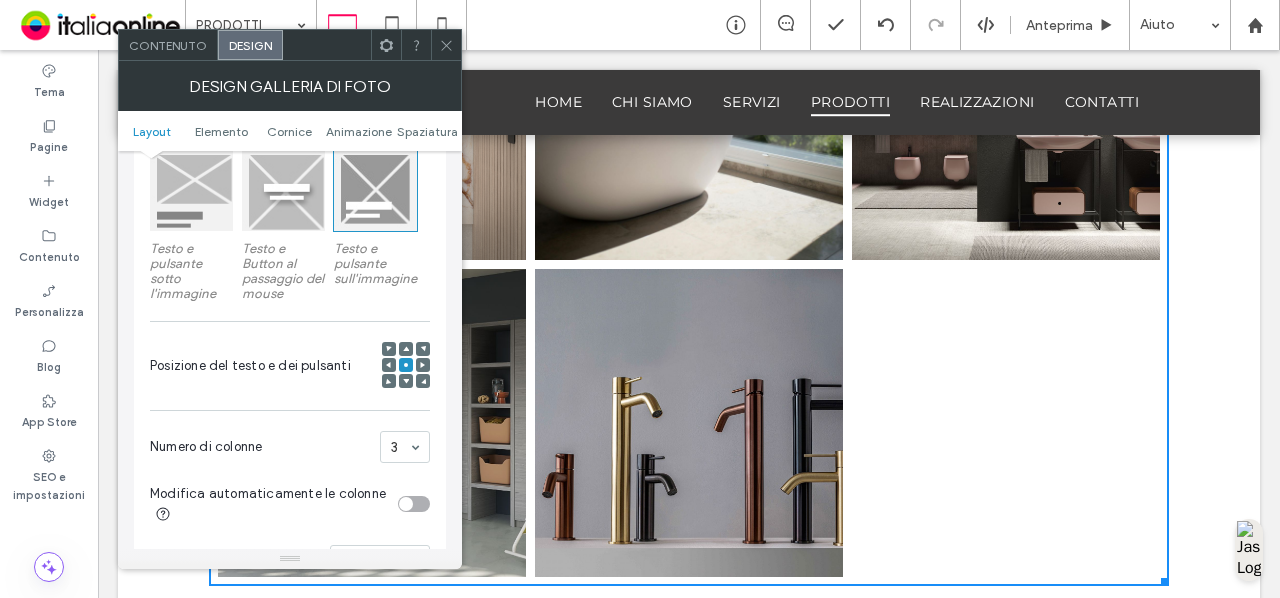 scroll, scrollTop: 325, scrollLeft: 0, axis: vertical 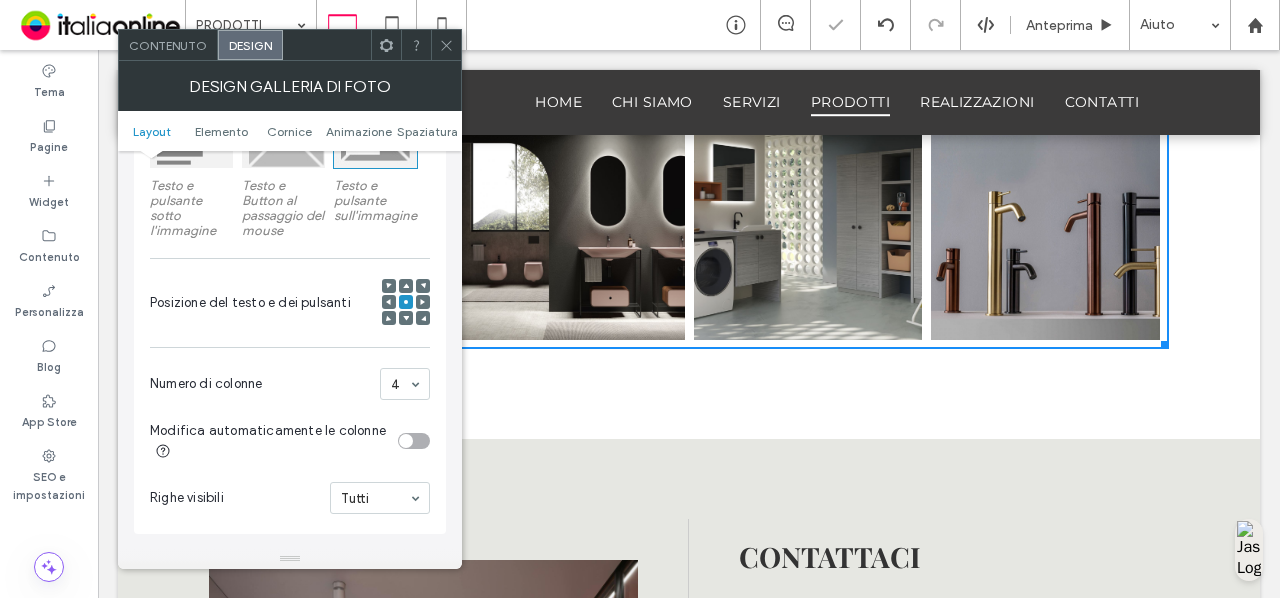 click 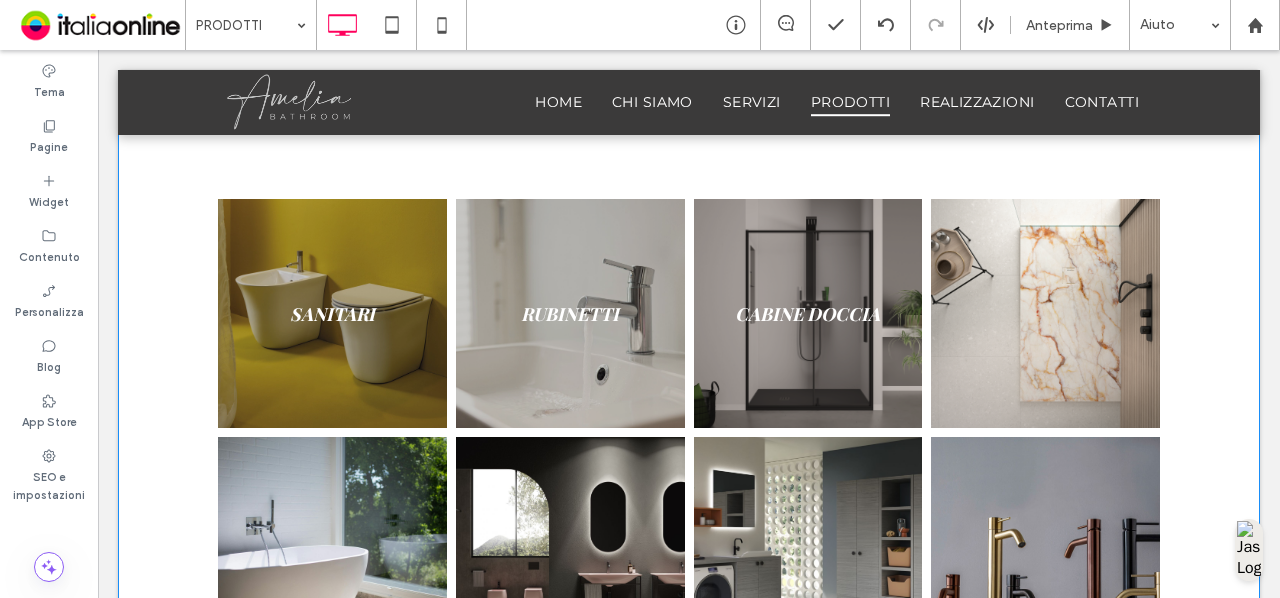 scroll, scrollTop: 378, scrollLeft: 0, axis: vertical 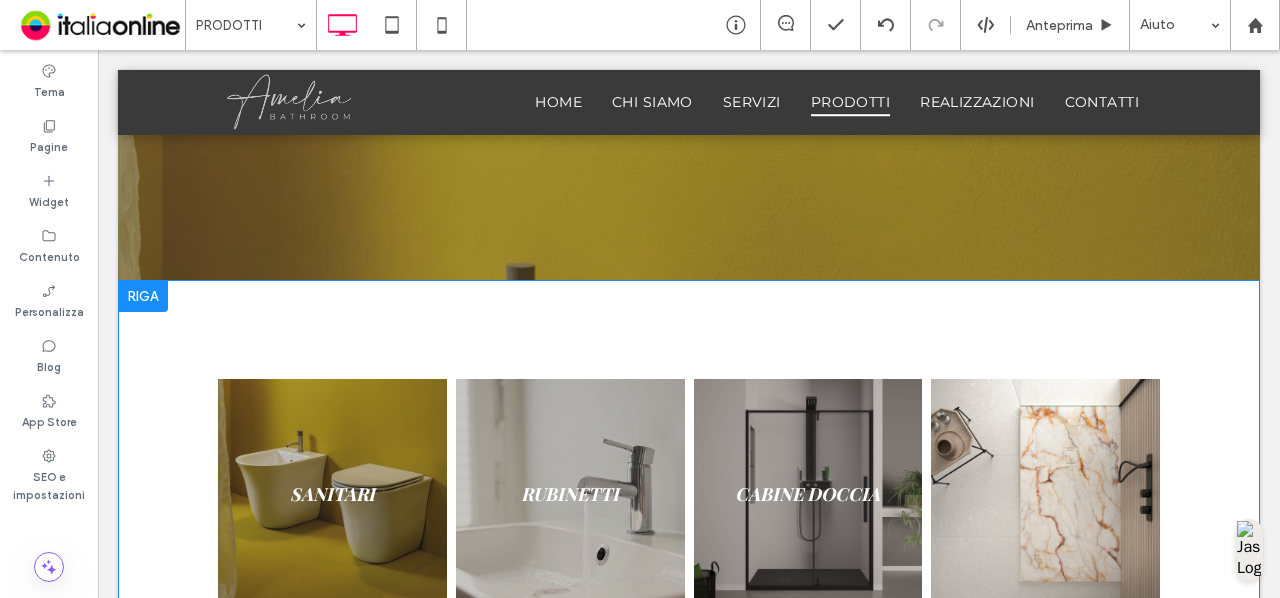 click on "SANITARI
Button
RUBINETTI
Button
CABINE DOCCIA
Button
Button
Button
Button
Button
Button
Mostra altri
Click To Paste
Riga + Aggiungi sezione" at bounding box center [689, 612] 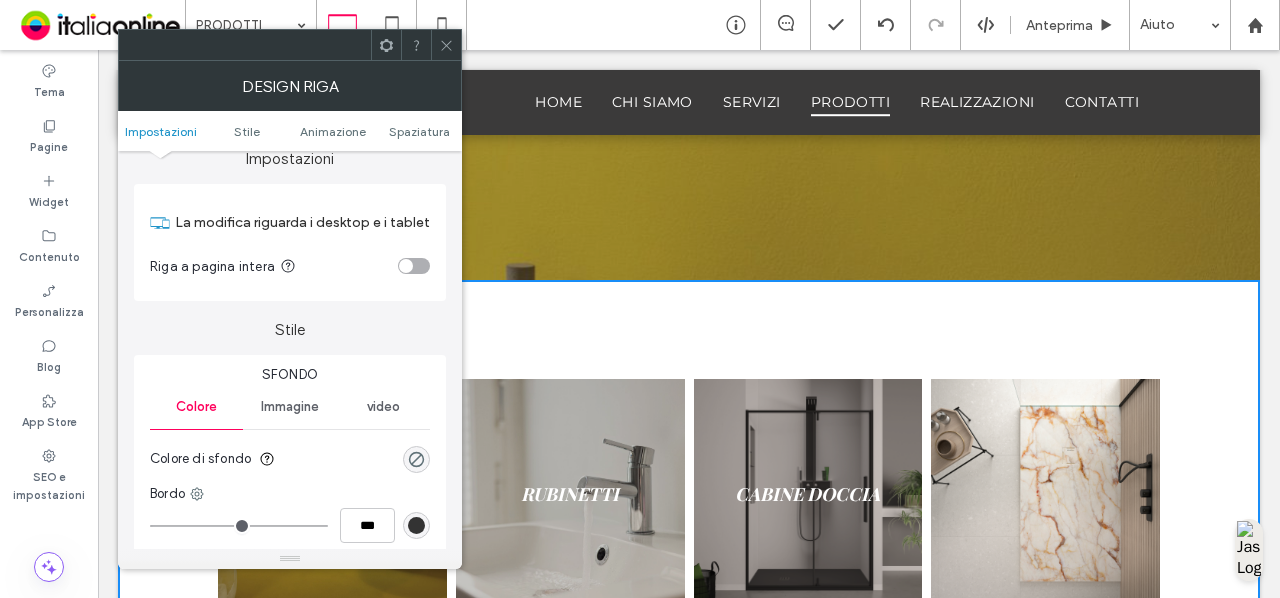 scroll, scrollTop: 22, scrollLeft: 0, axis: vertical 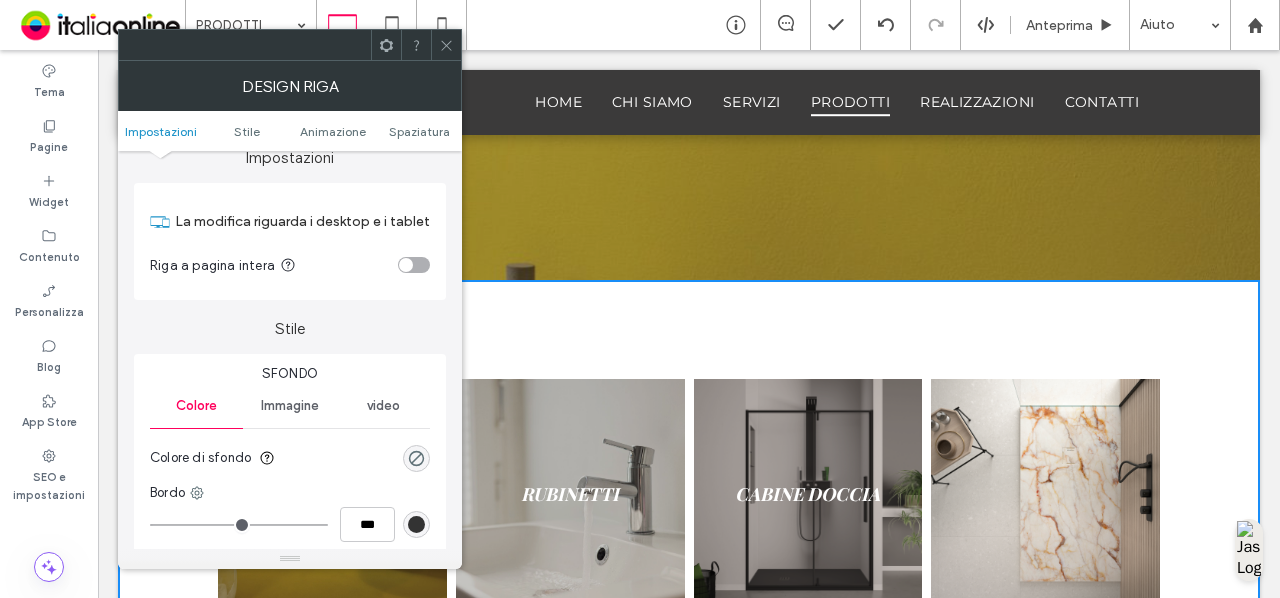 click at bounding box center [406, 265] 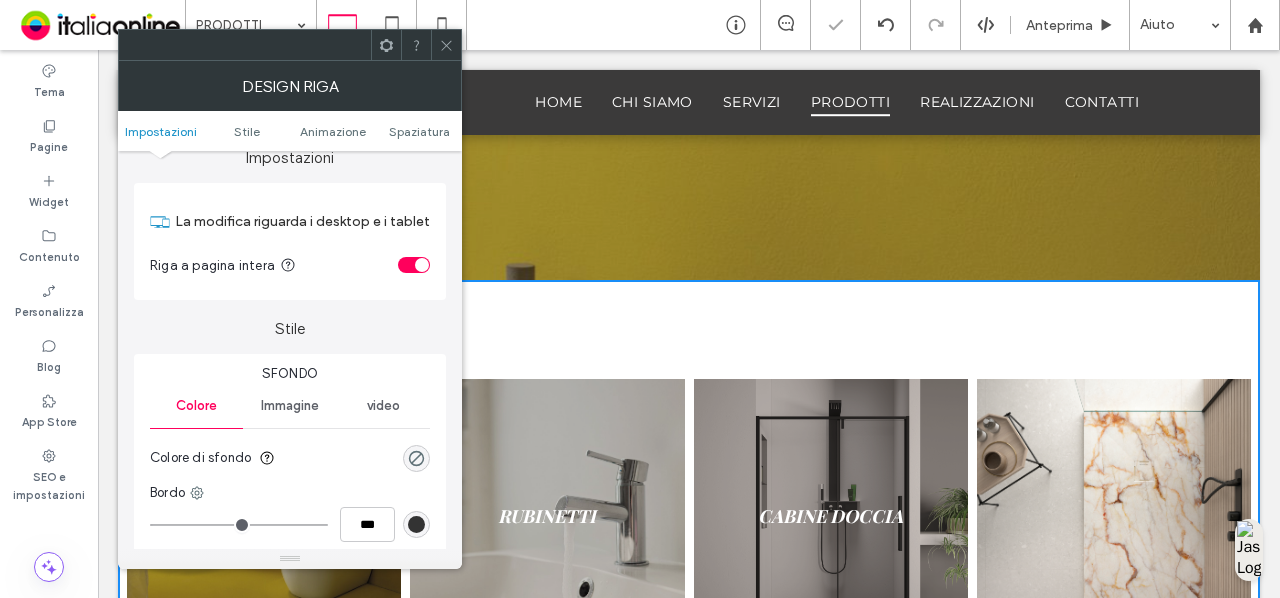 click at bounding box center [446, 45] 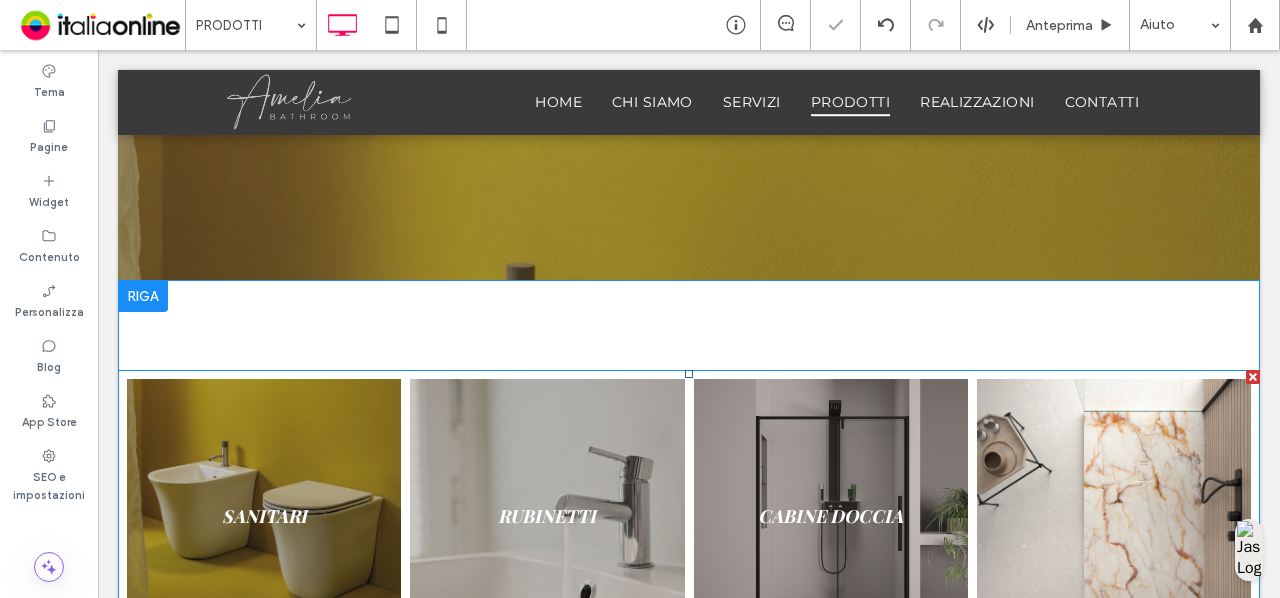click at bounding box center (547, 516) 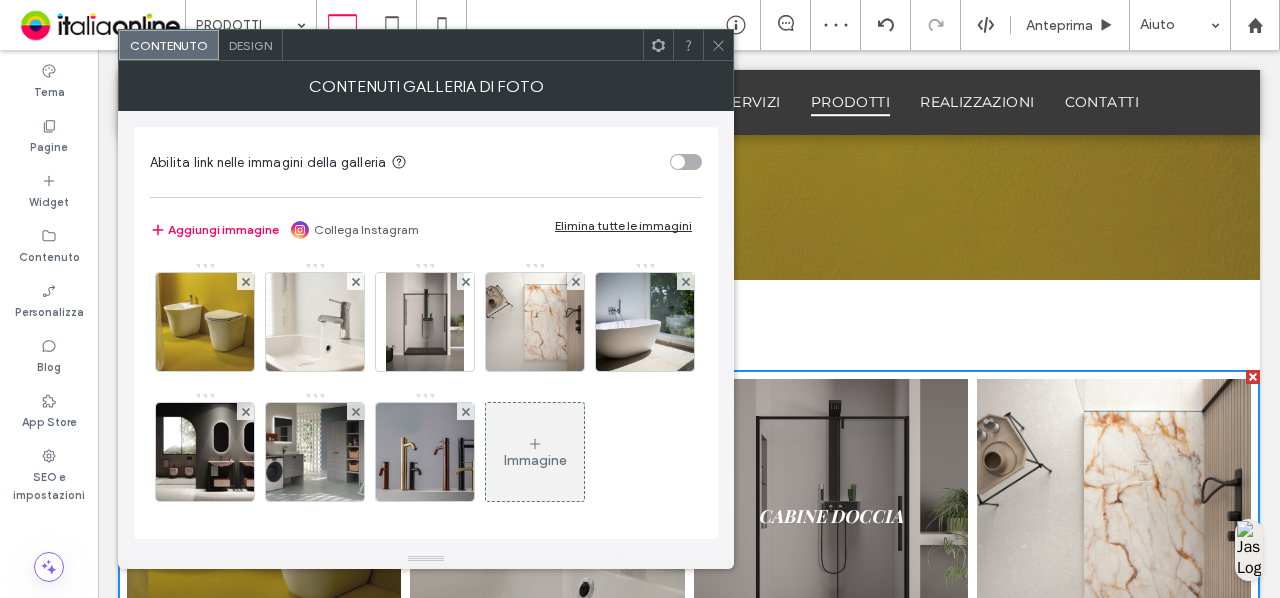 click on "Design" at bounding box center [251, 45] 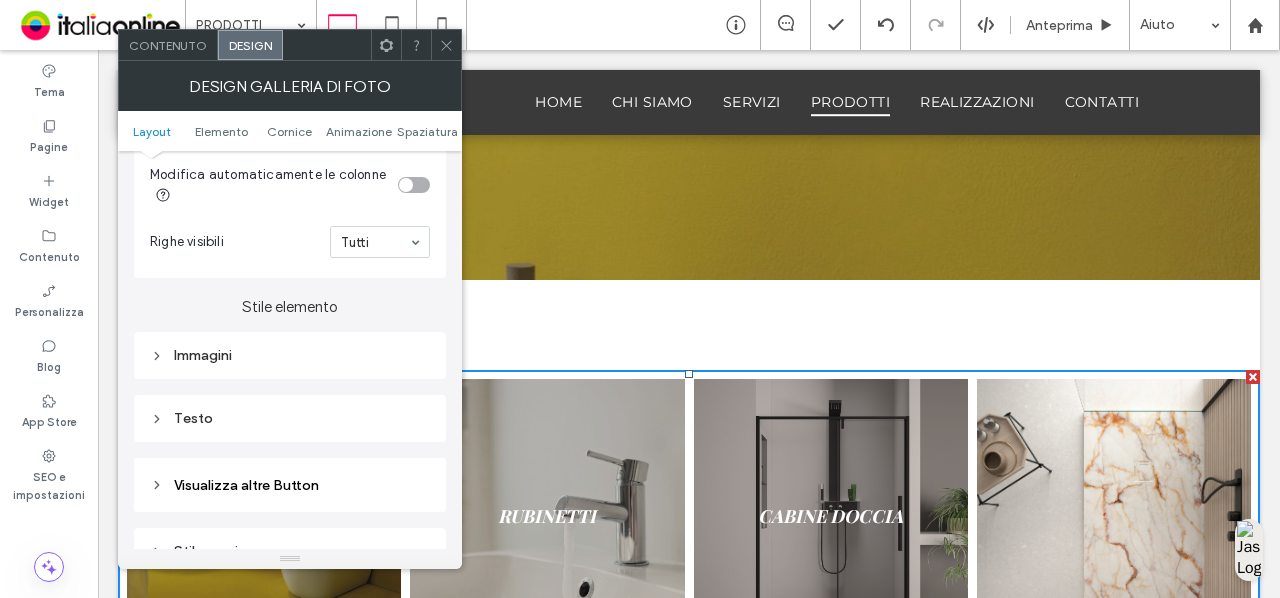 scroll, scrollTop: 641, scrollLeft: 0, axis: vertical 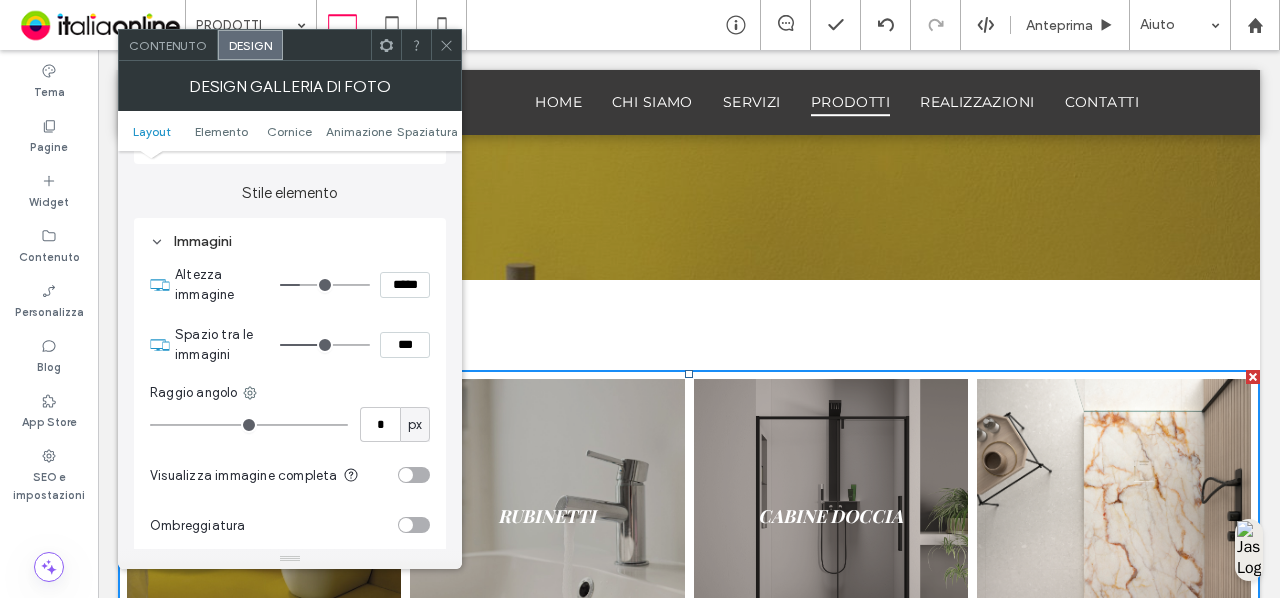 click on "***" at bounding box center [405, 345] 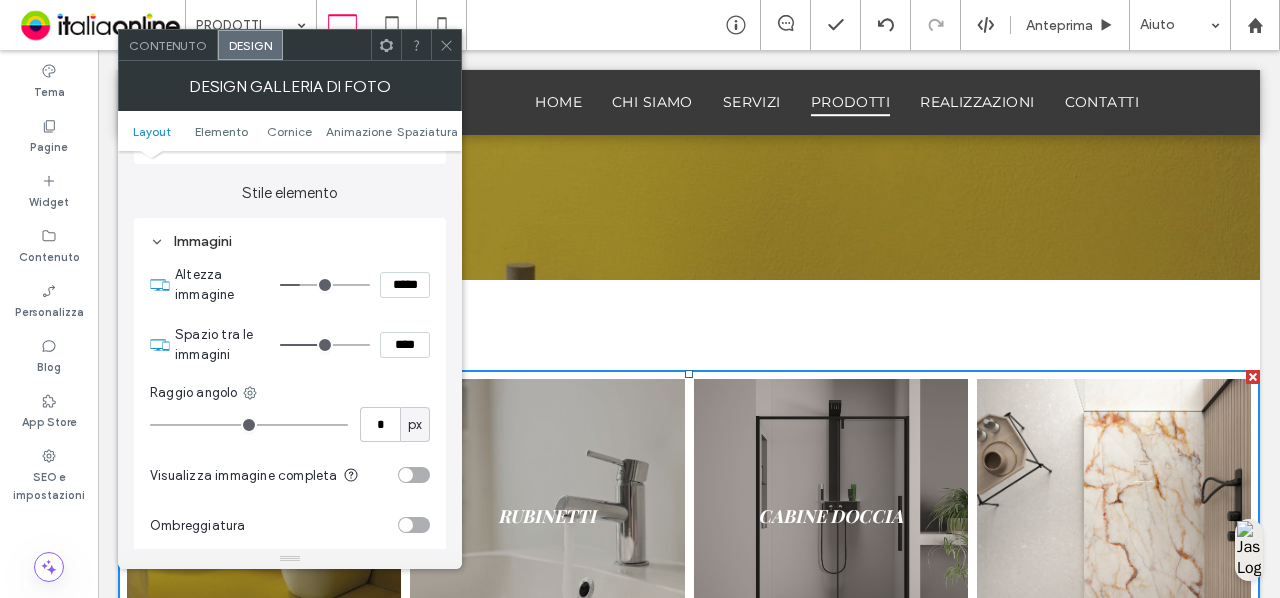 type on "****" 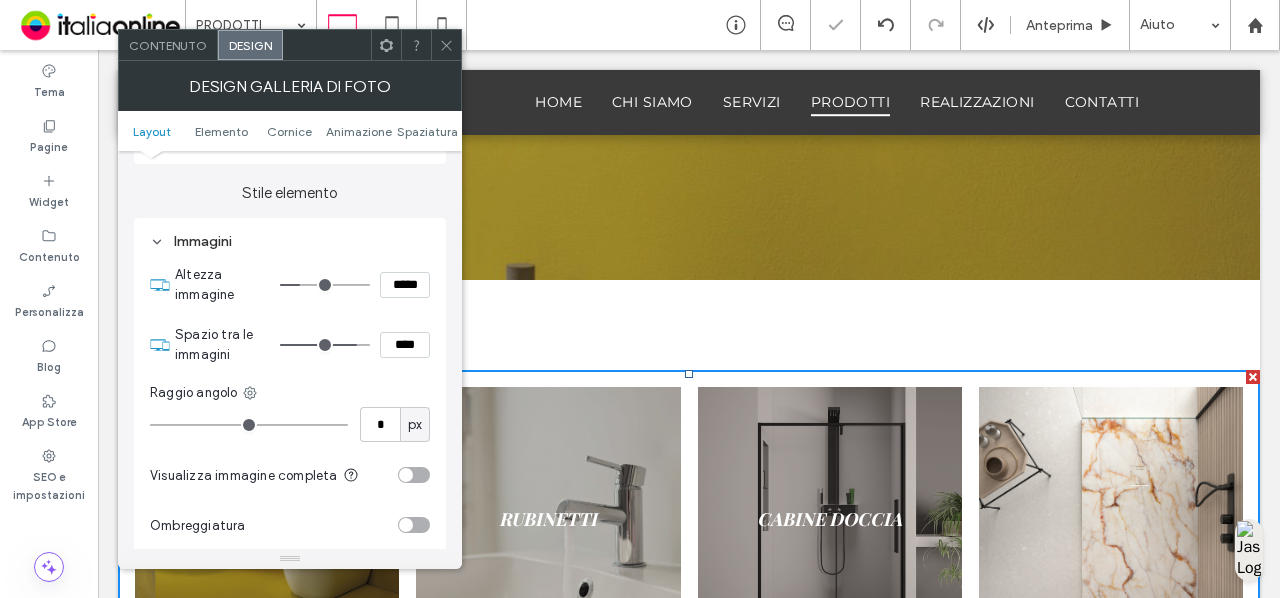 click 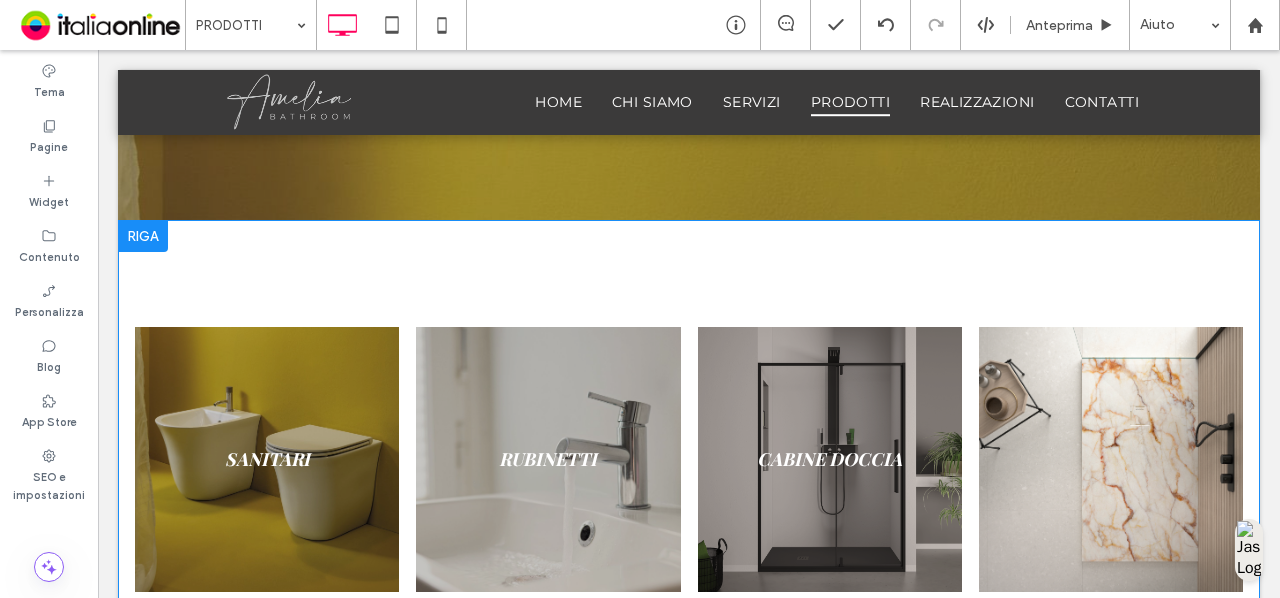 scroll, scrollTop: 452, scrollLeft: 0, axis: vertical 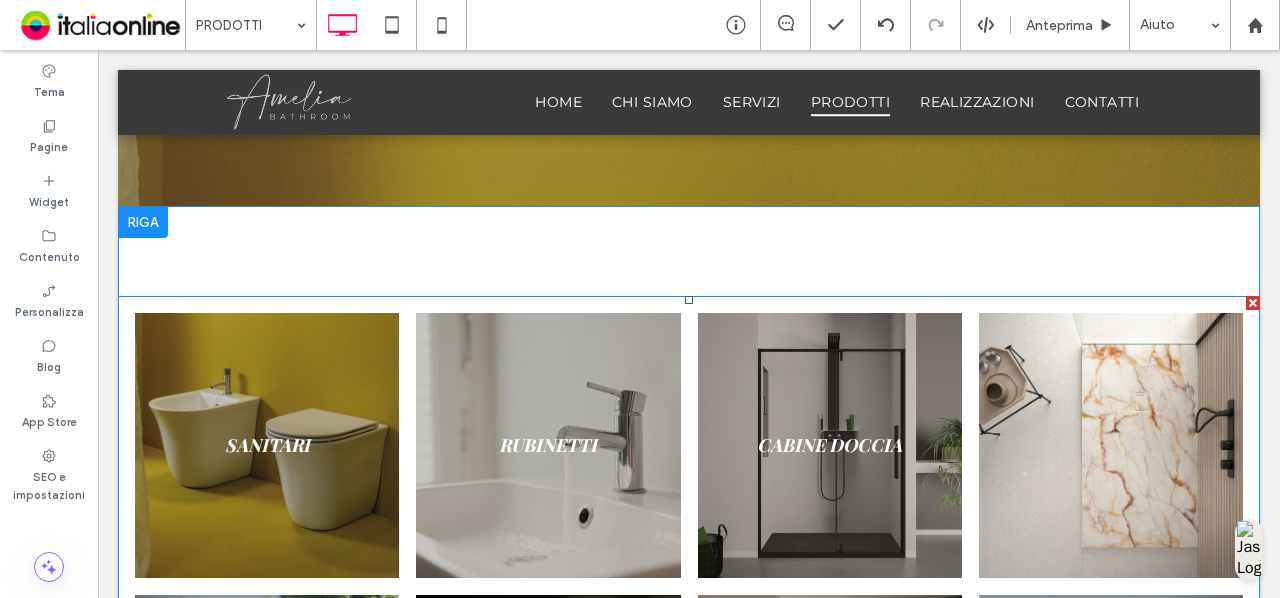 click at bounding box center (267, 445) 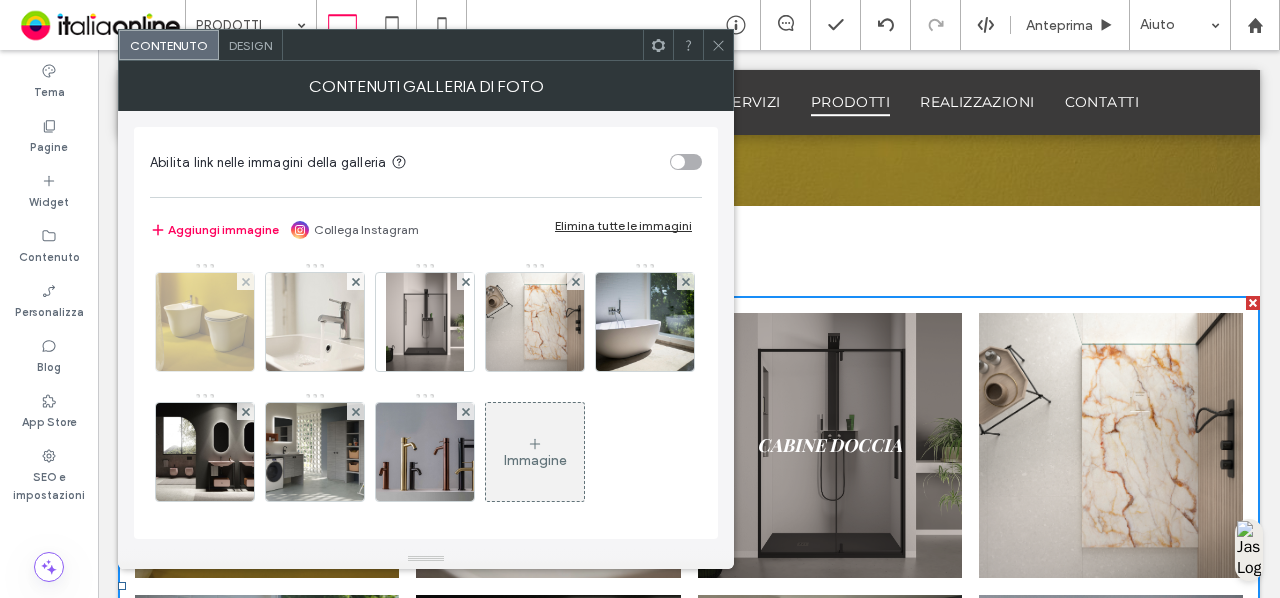 click at bounding box center (205, 322) 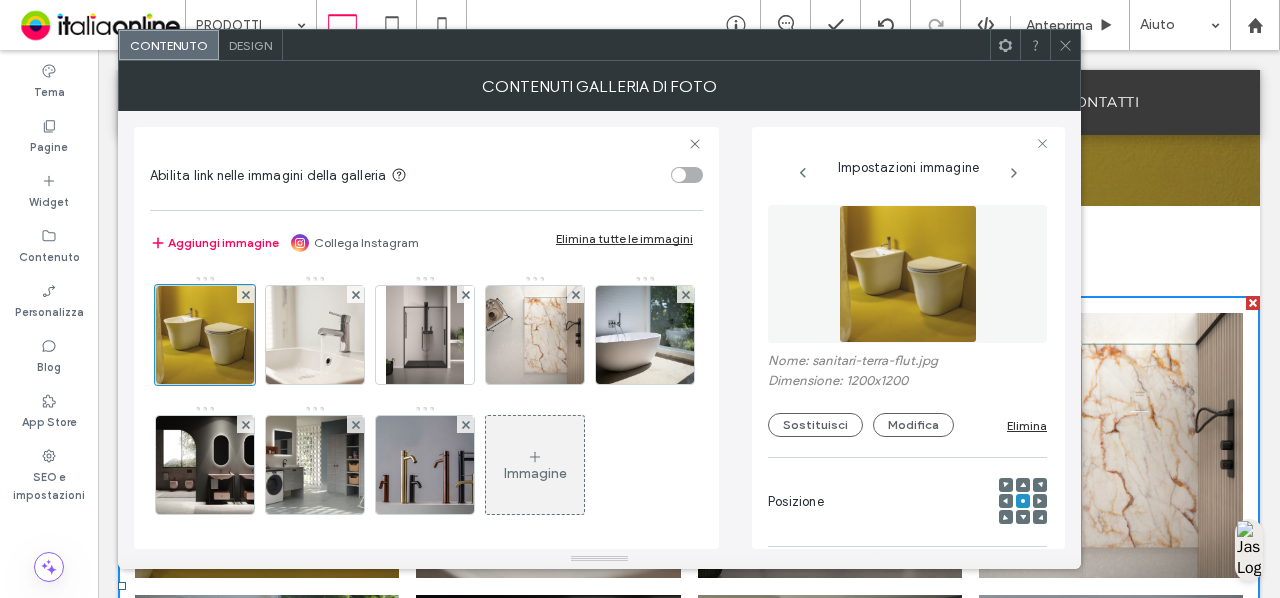 scroll, scrollTop: 0, scrollLeft: 308, axis: horizontal 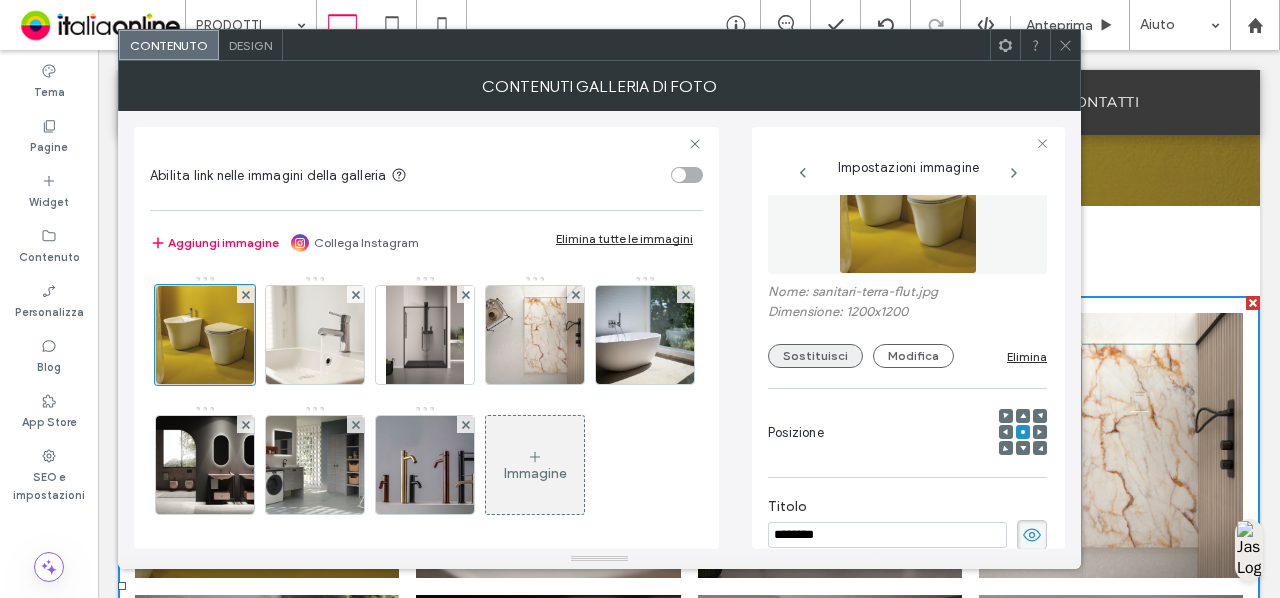 click on "Sostituisci" at bounding box center [815, 356] 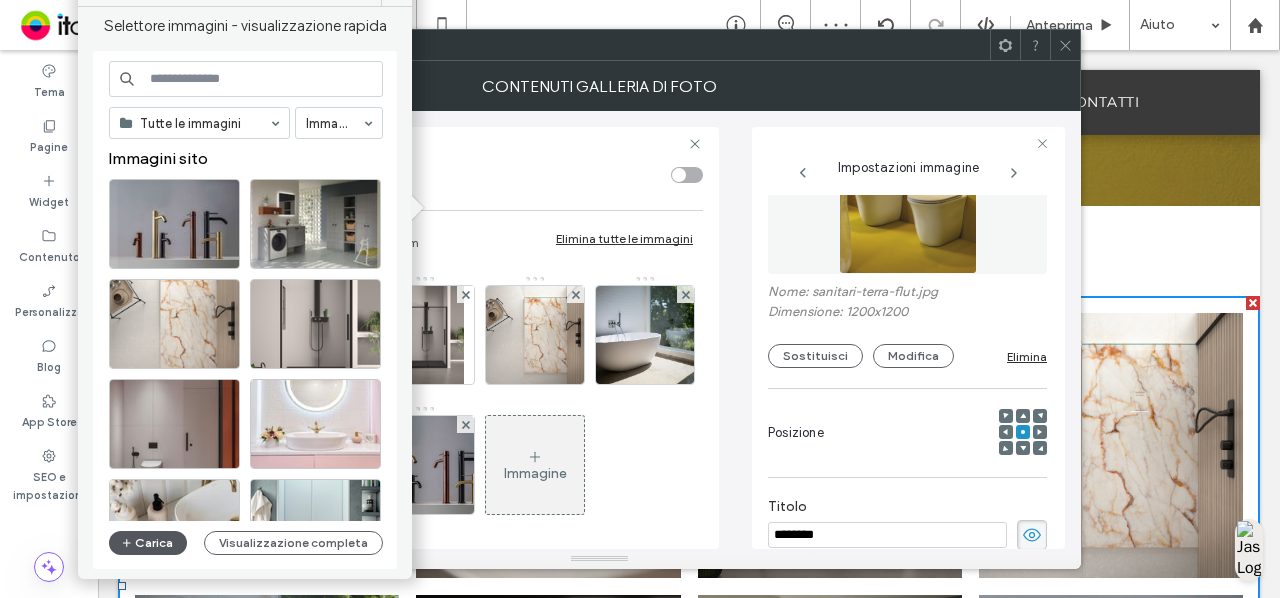 click on "Carica" at bounding box center [148, 543] 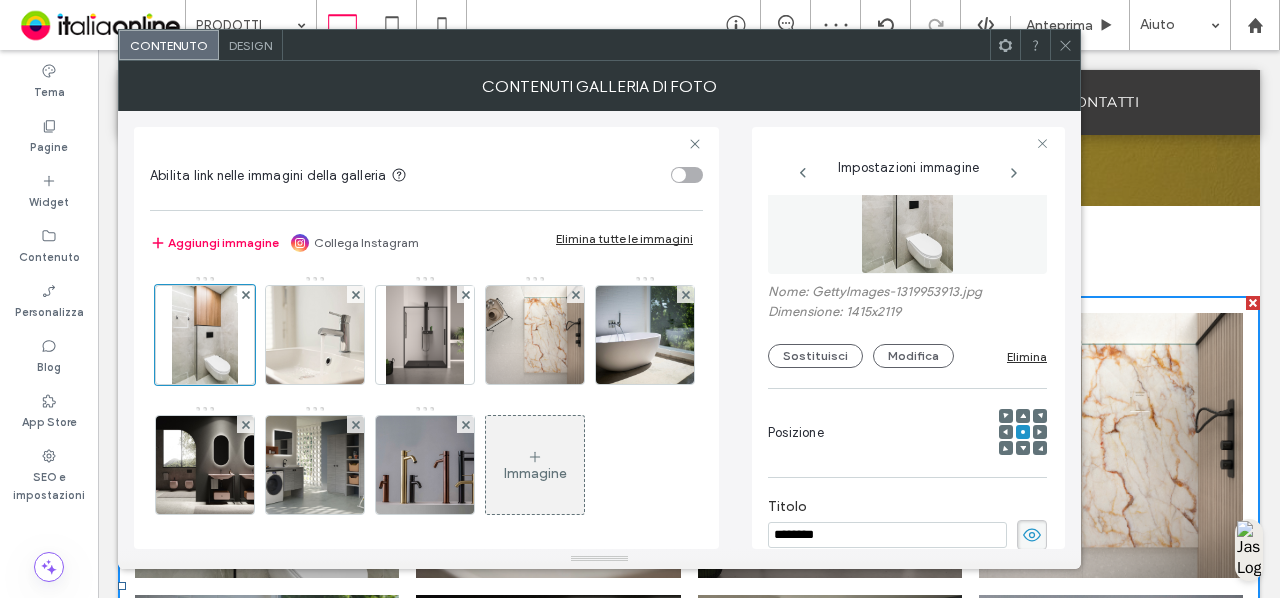 click at bounding box center (1065, 45) 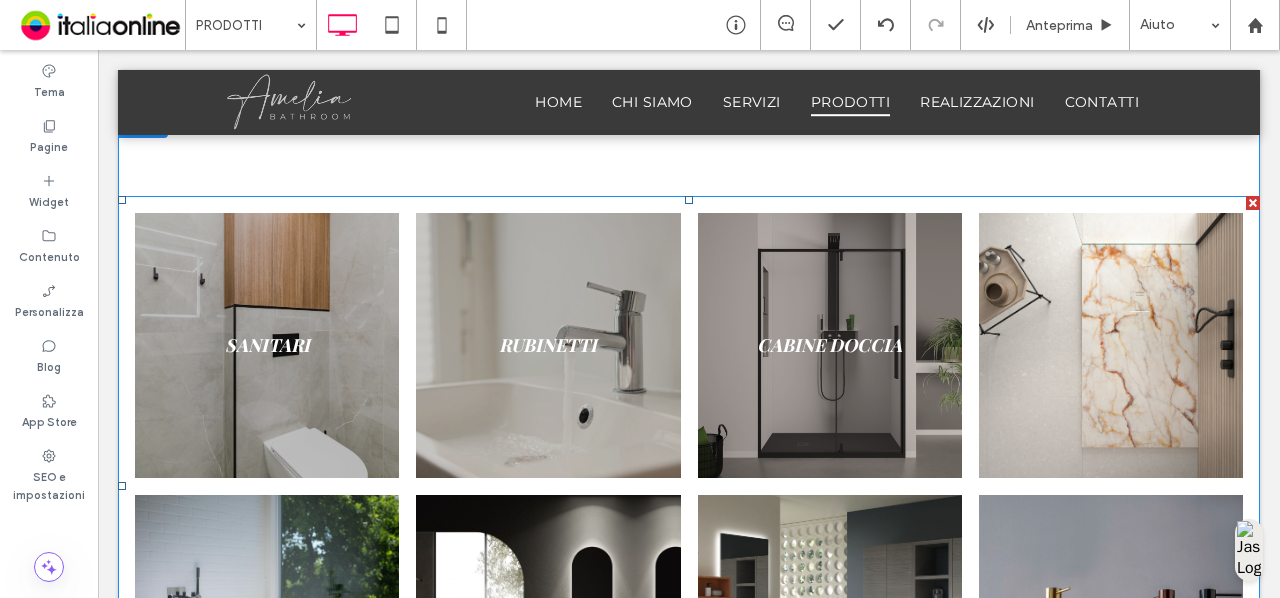 scroll, scrollTop: 548, scrollLeft: 0, axis: vertical 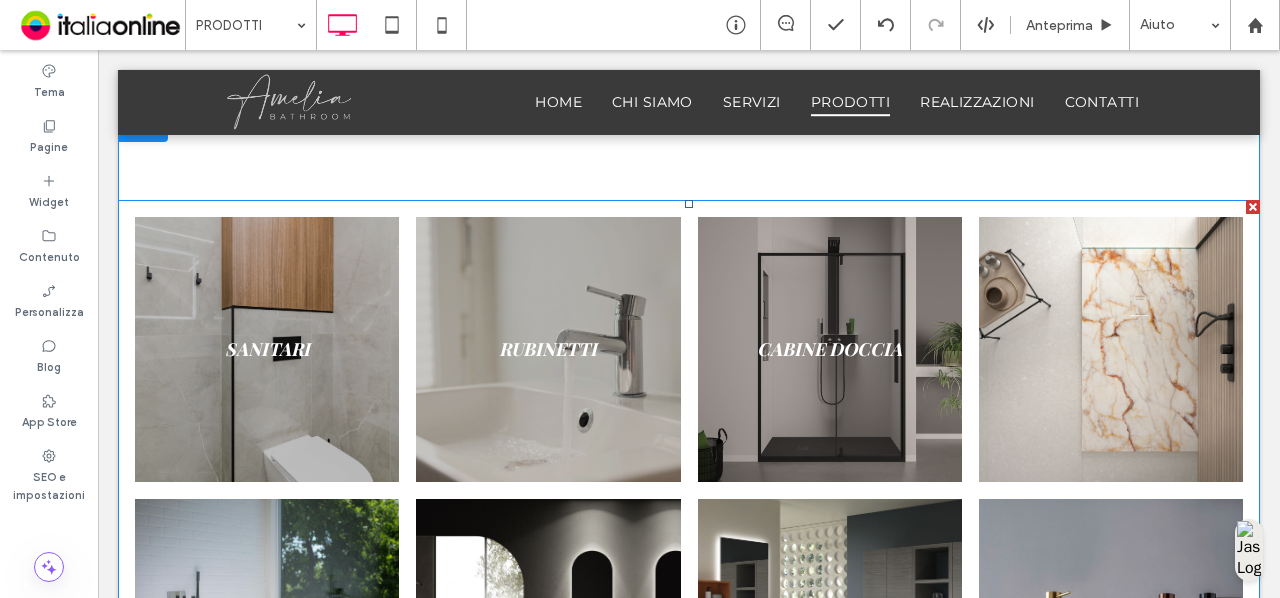 click at bounding box center [267, 349] 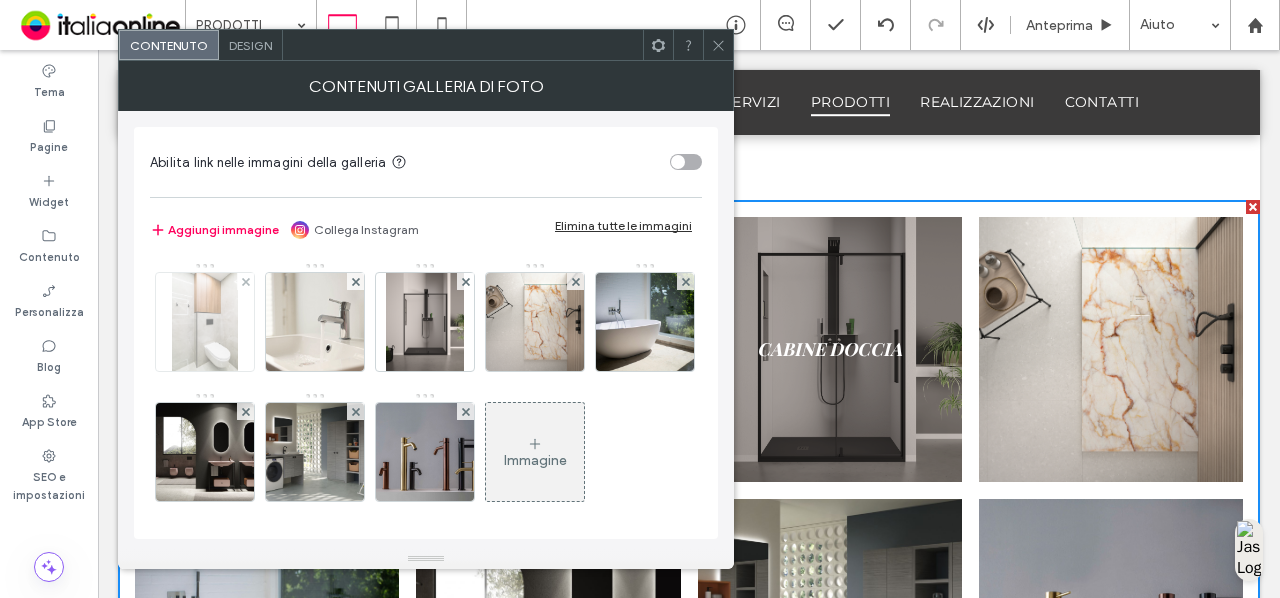click at bounding box center [204, 322] 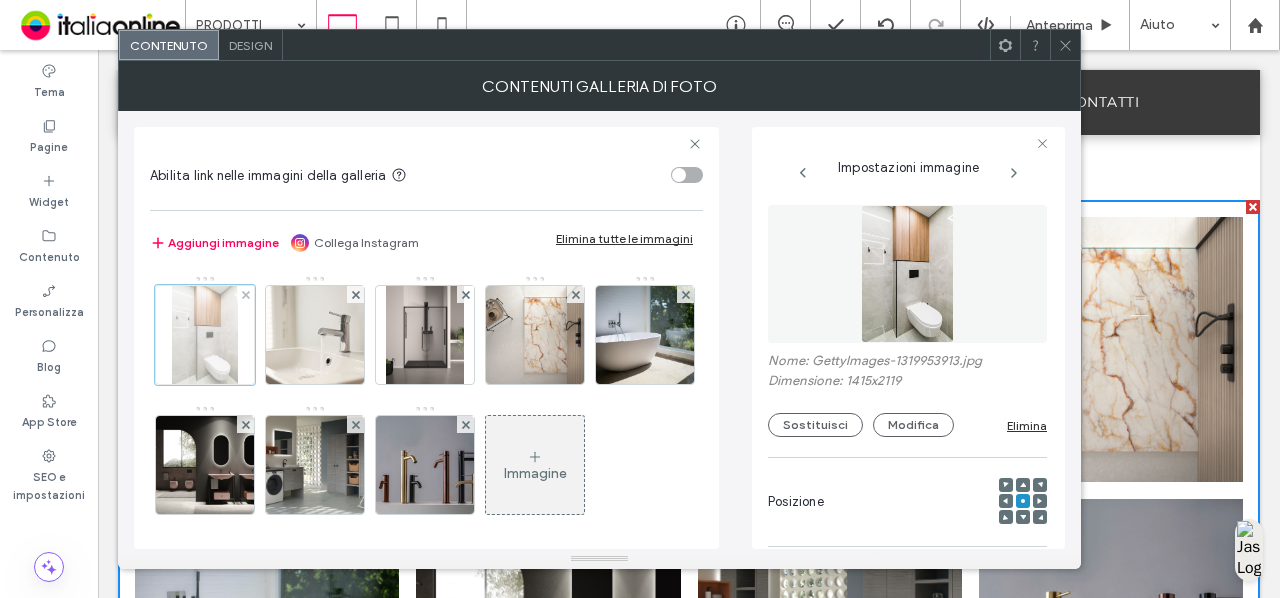 scroll, scrollTop: 0, scrollLeft: 308, axis: horizontal 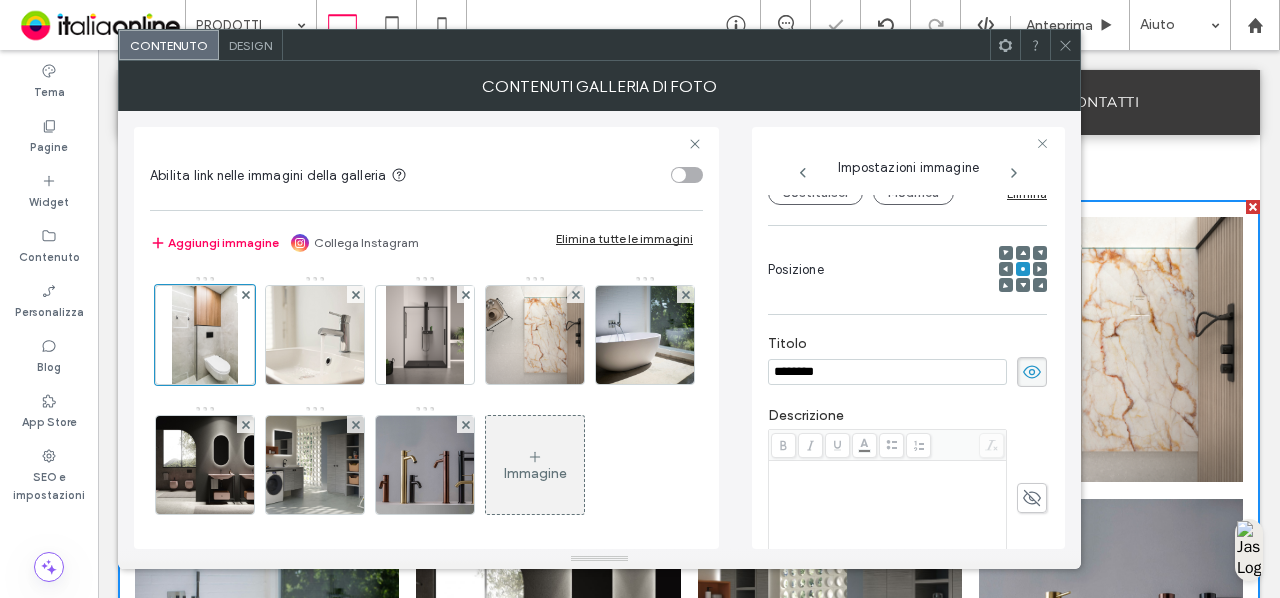 click at bounding box center [1023, 285] 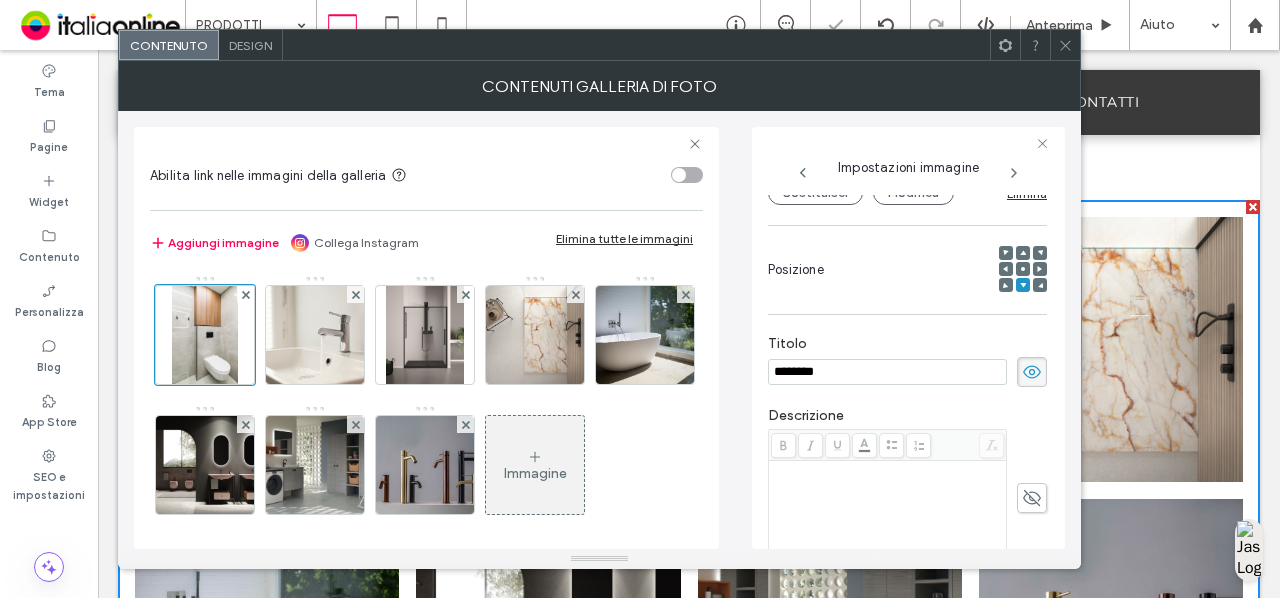 click 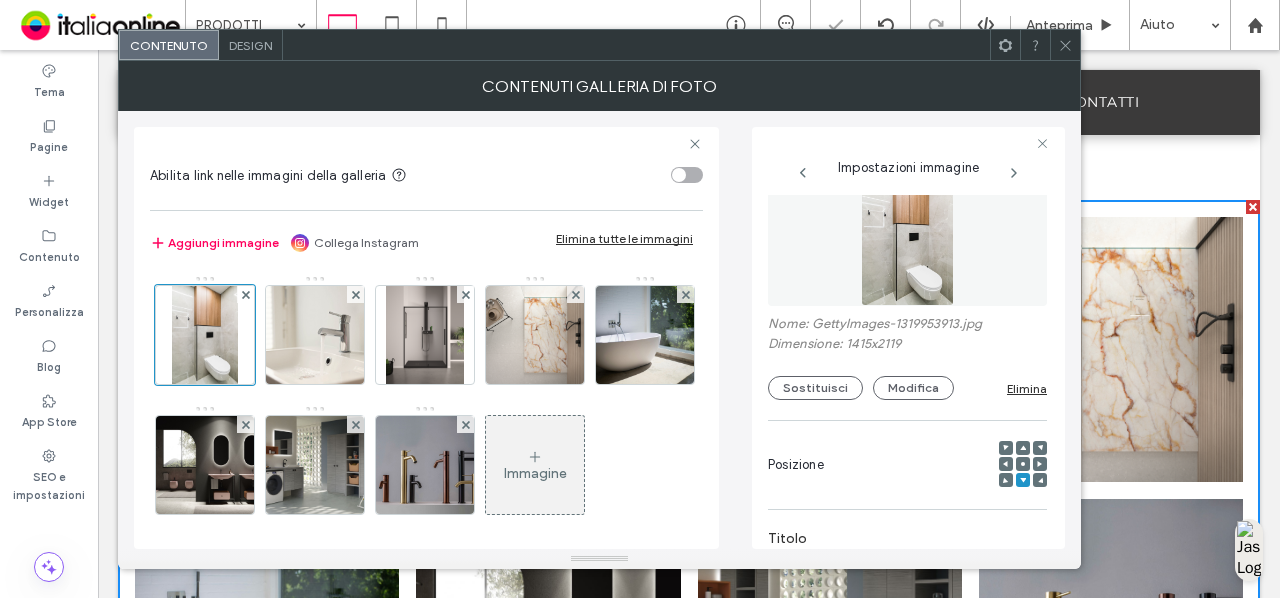 scroll, scrollTop: 0, scrollLeft: 0, axis: both 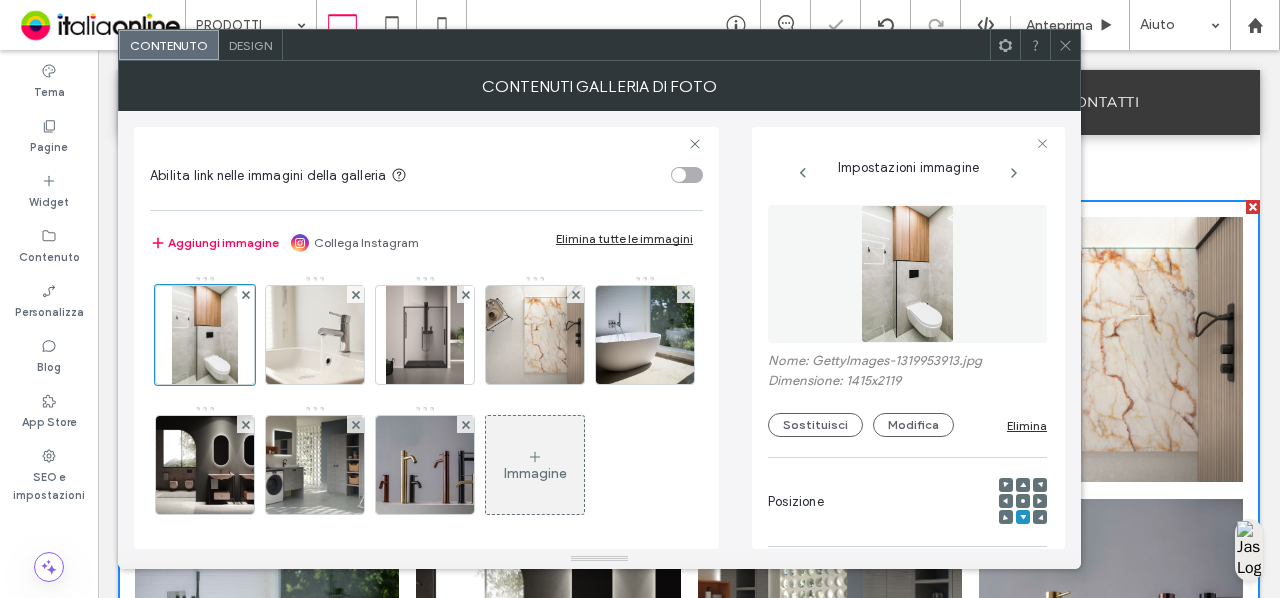 click 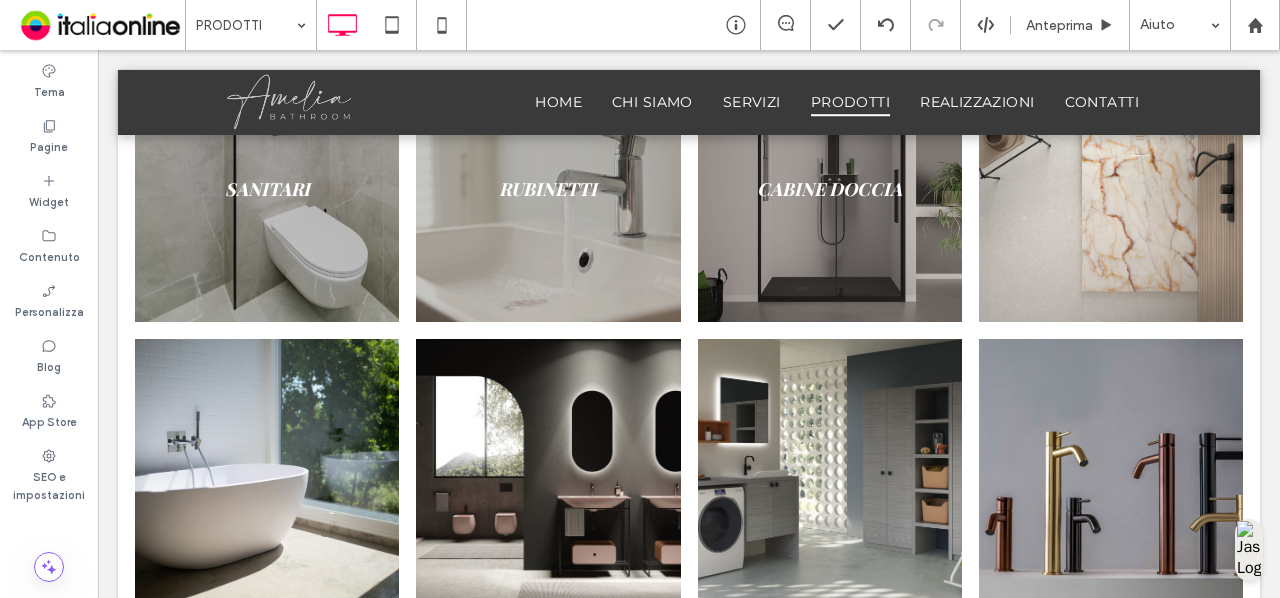 scroll, scrollTop: 708, scrollLeft: 0, axis: vertical 